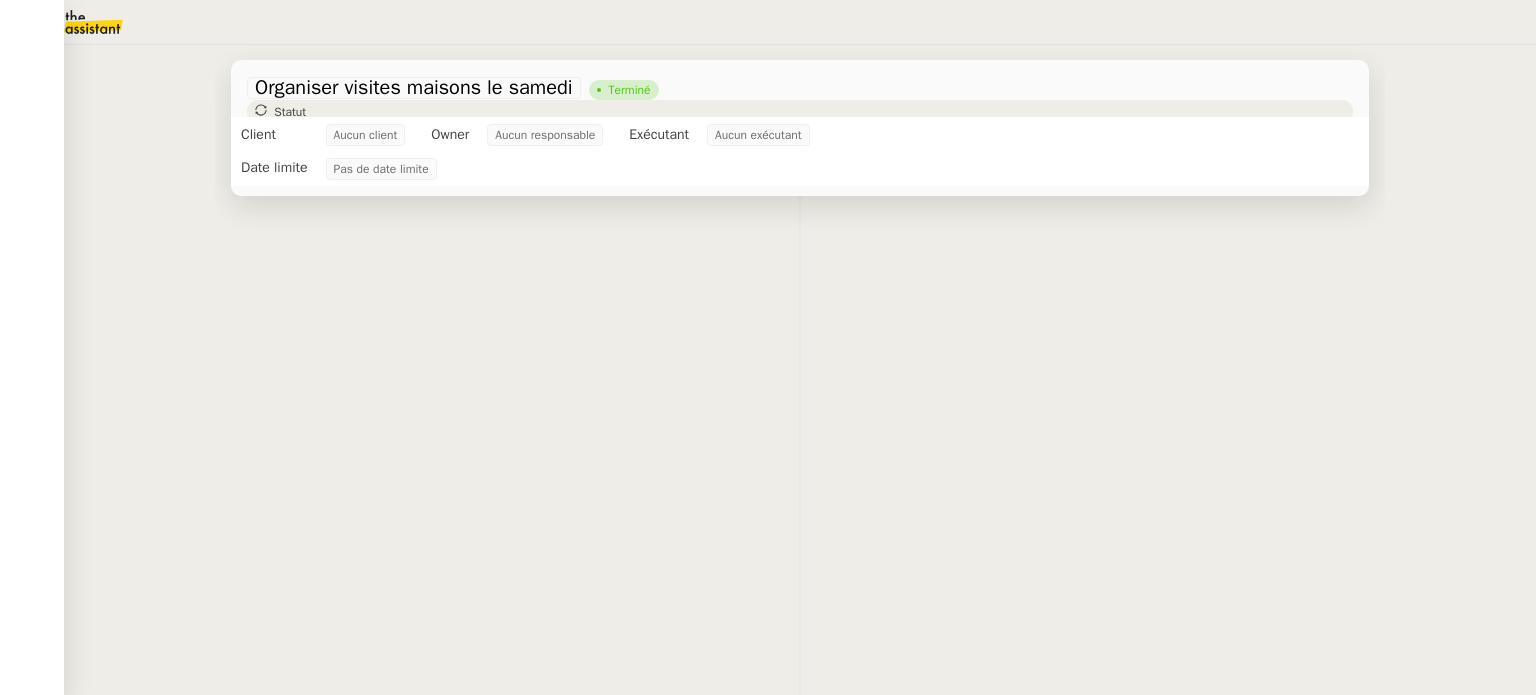 scroll, scrollTop: 0, scrollLeft: 0, axis: both 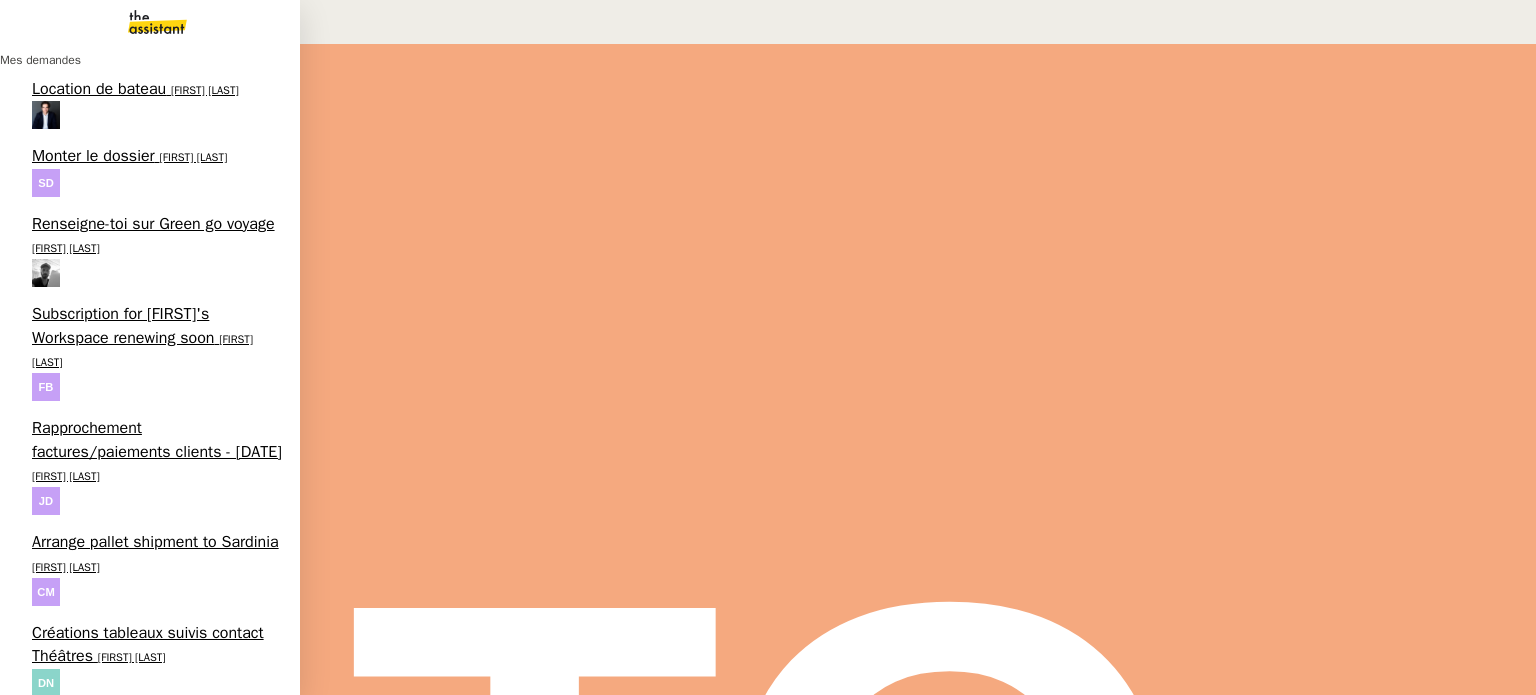 click on "Préparer et envoyer les prescriptions" at bounding box center (112, 2548) 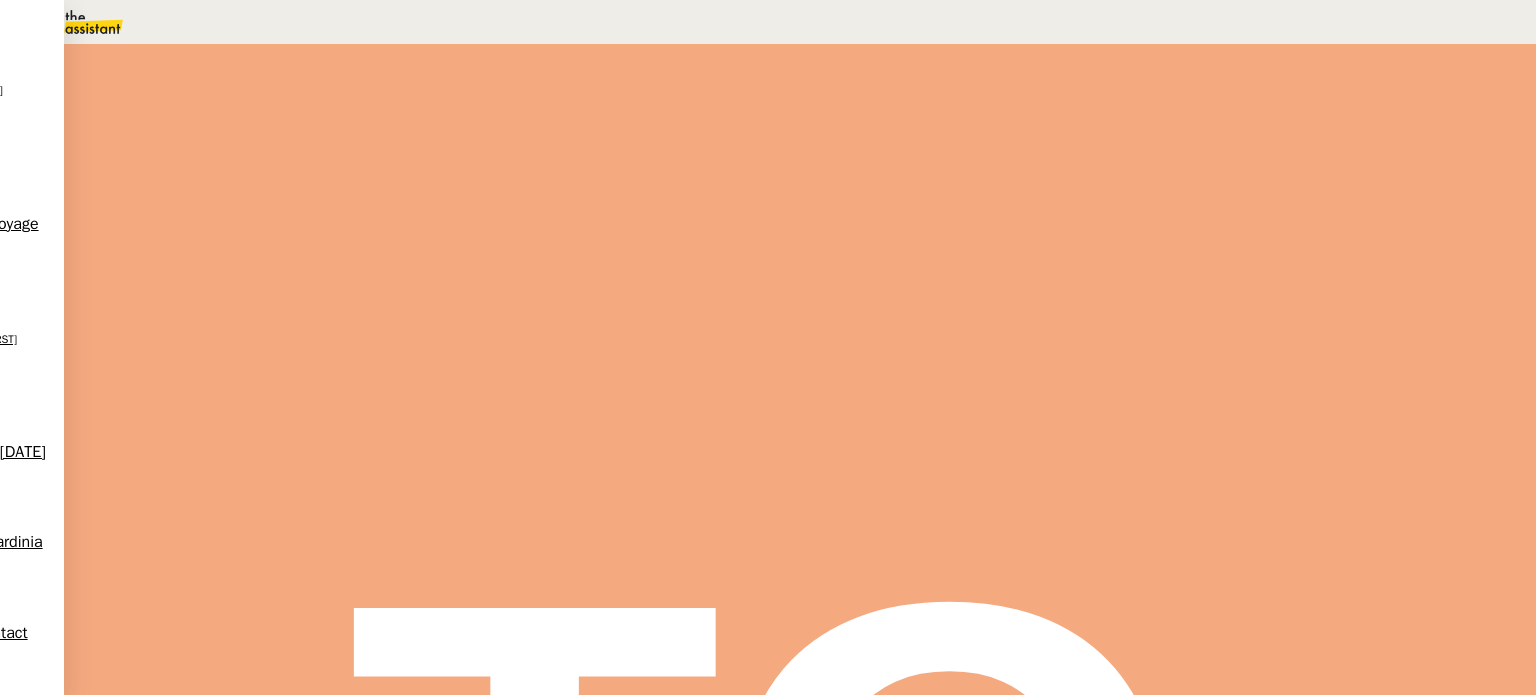 scroll, scrollTop: 0, scrollLeft: 0, axis: both 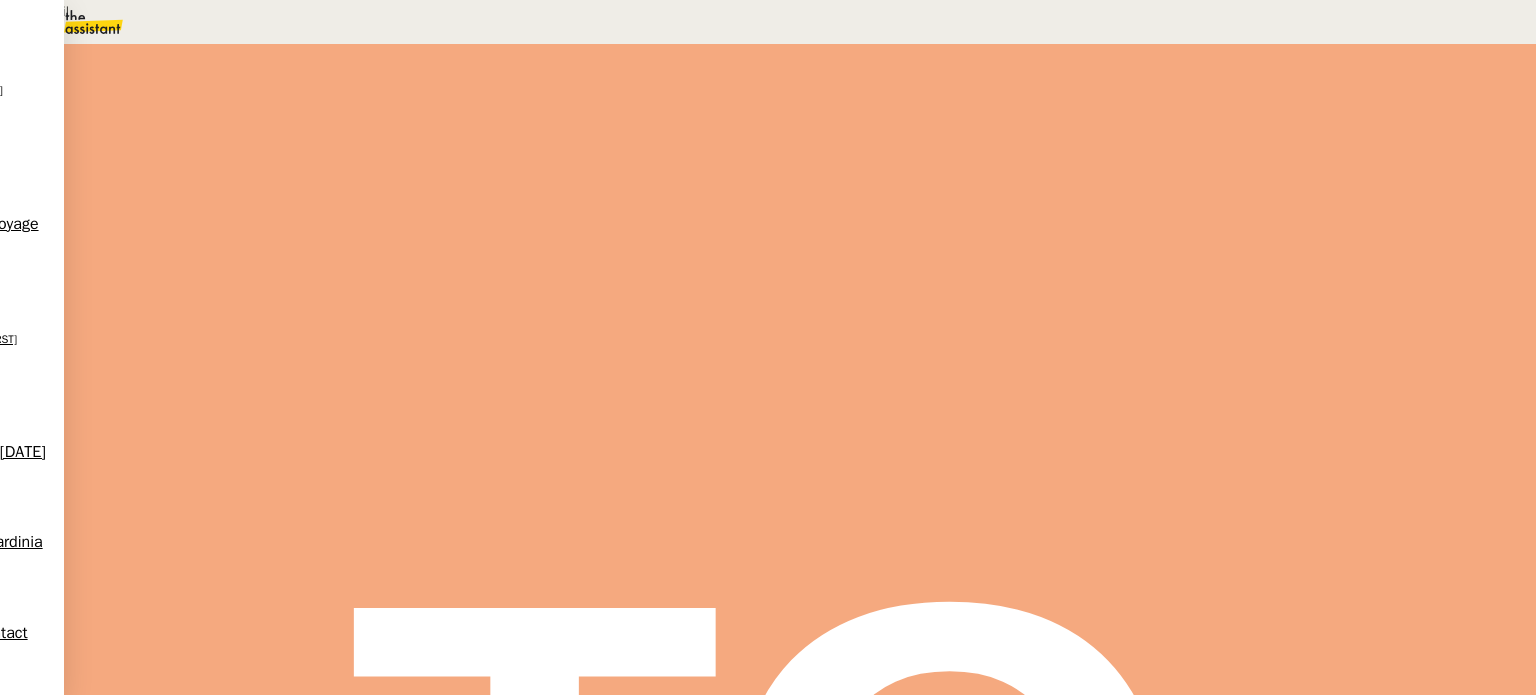 type on "Boite email" 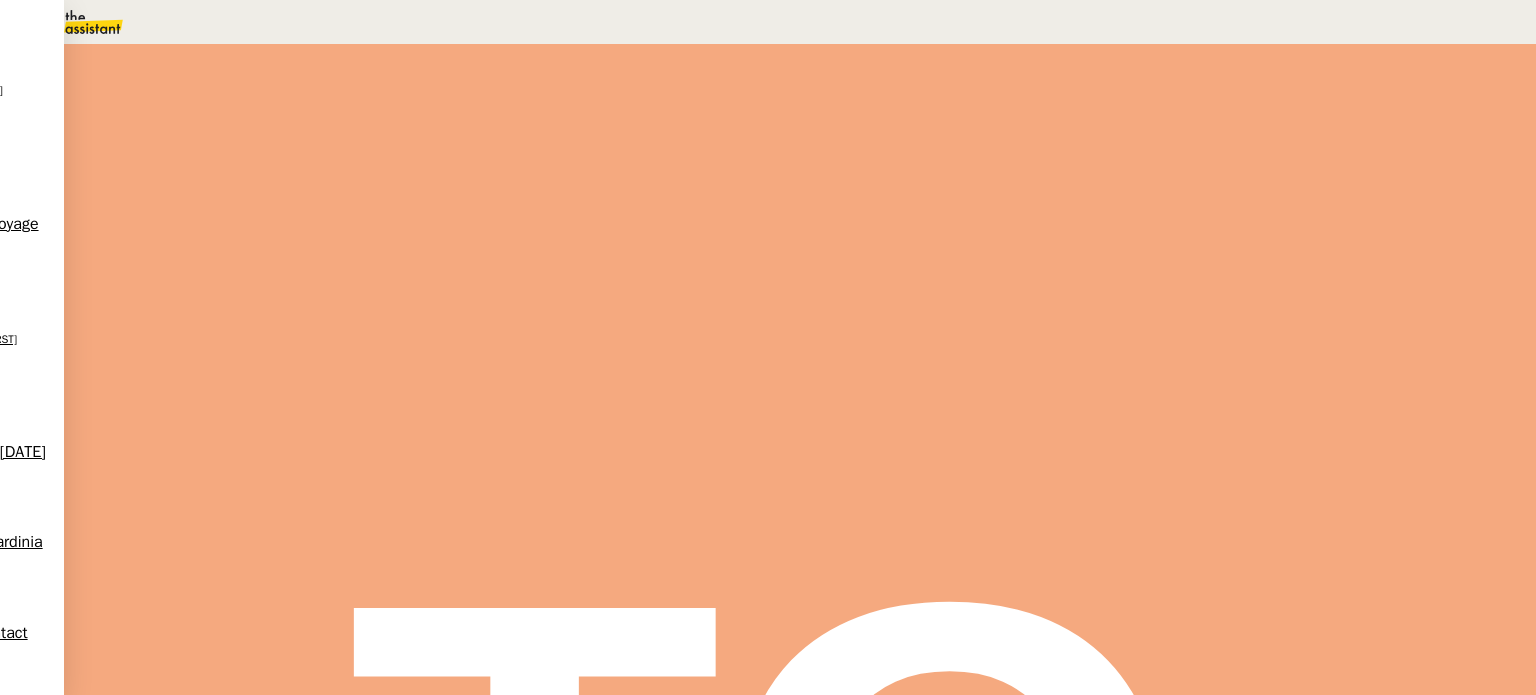 click on "Adresse email service client" at bounding box center (151, 2574) 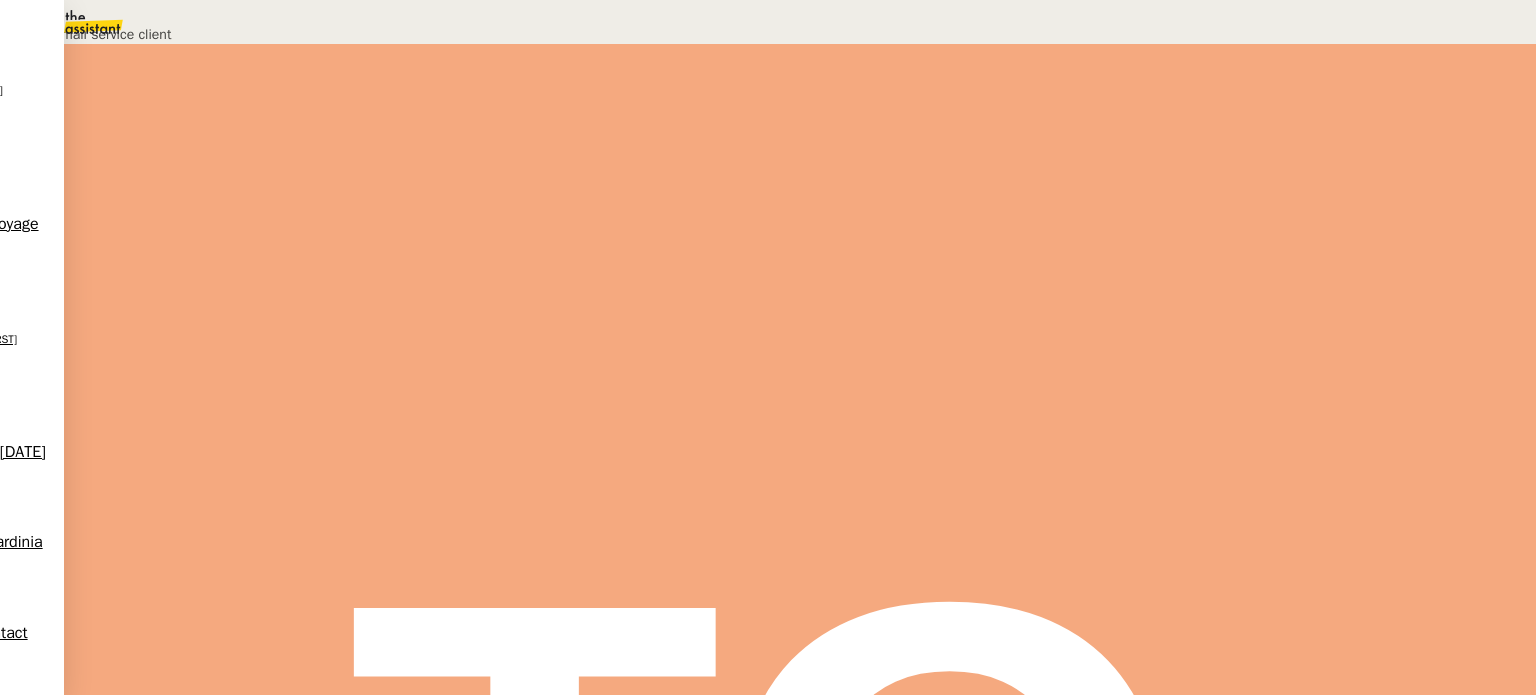 click on "Déverrouiller" at bounding box center [50, 97] 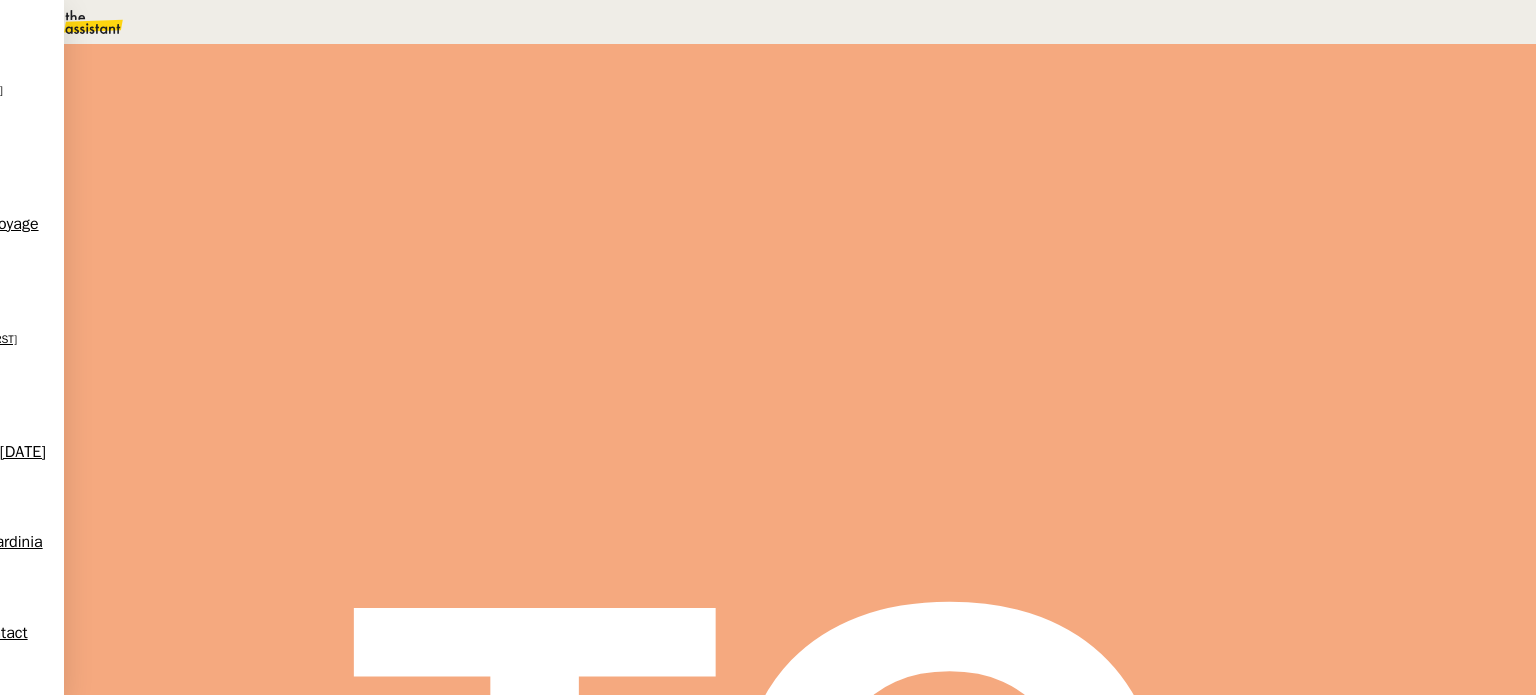 click on "Listing procédures" at bounding box center [125, 2504] 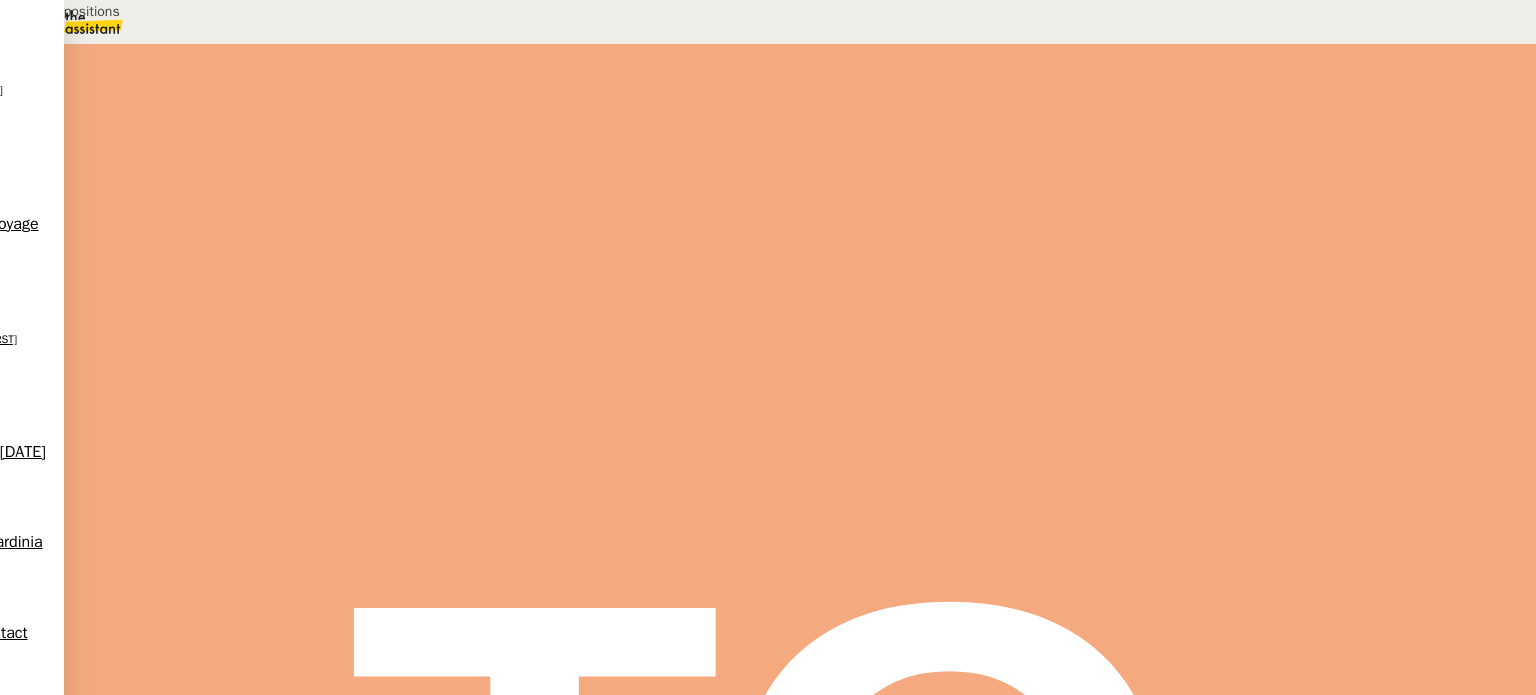 click on "ICI" at bounding box center (47, 58) 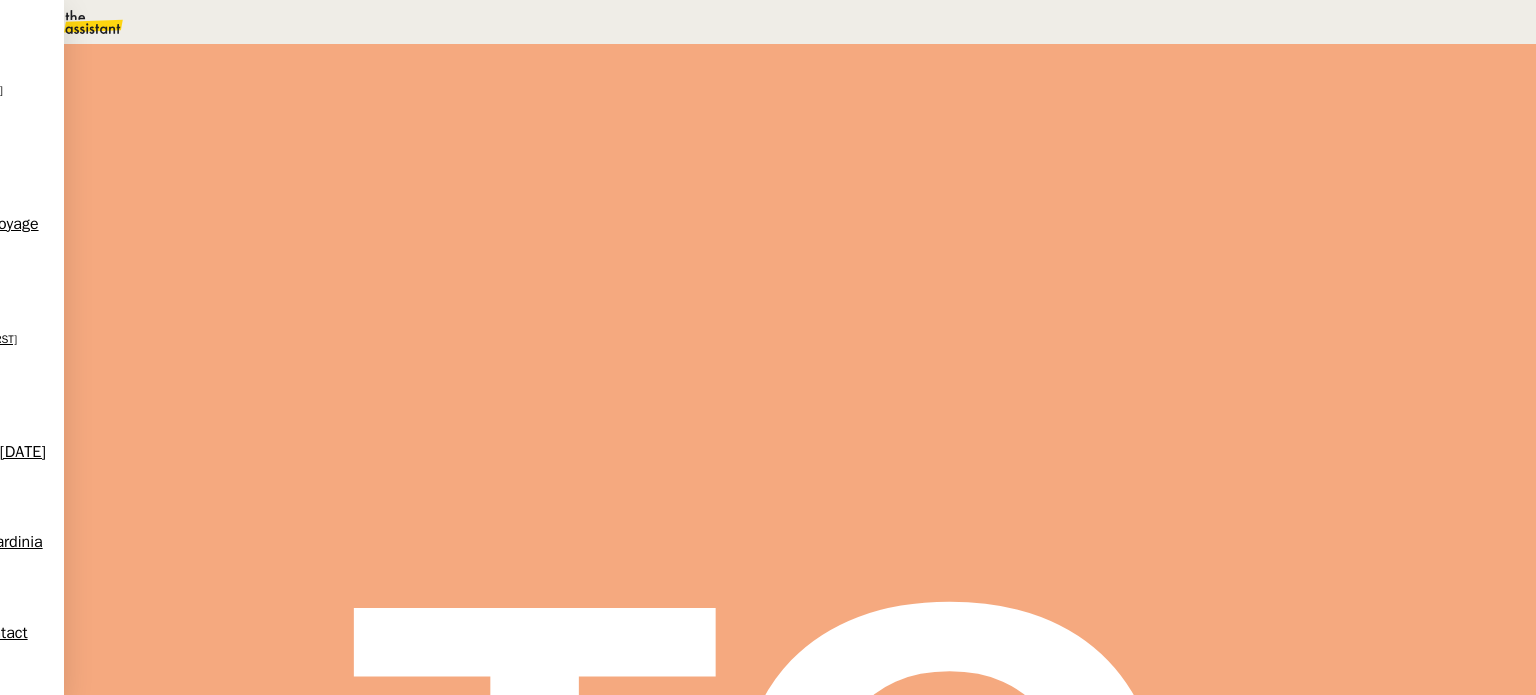click at bounding box center (287, 340) 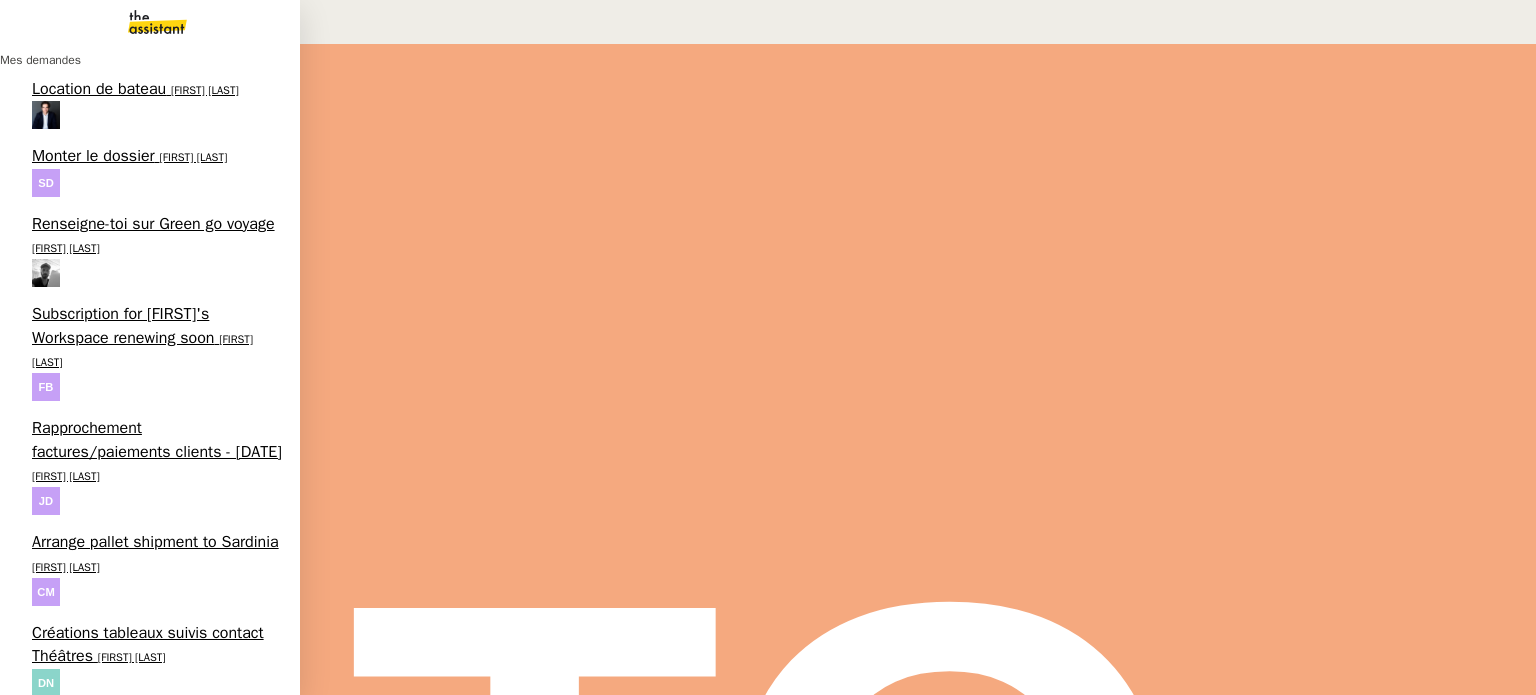 scroll, scrollTop: 830, scrollLeft: 0, axis: vertical 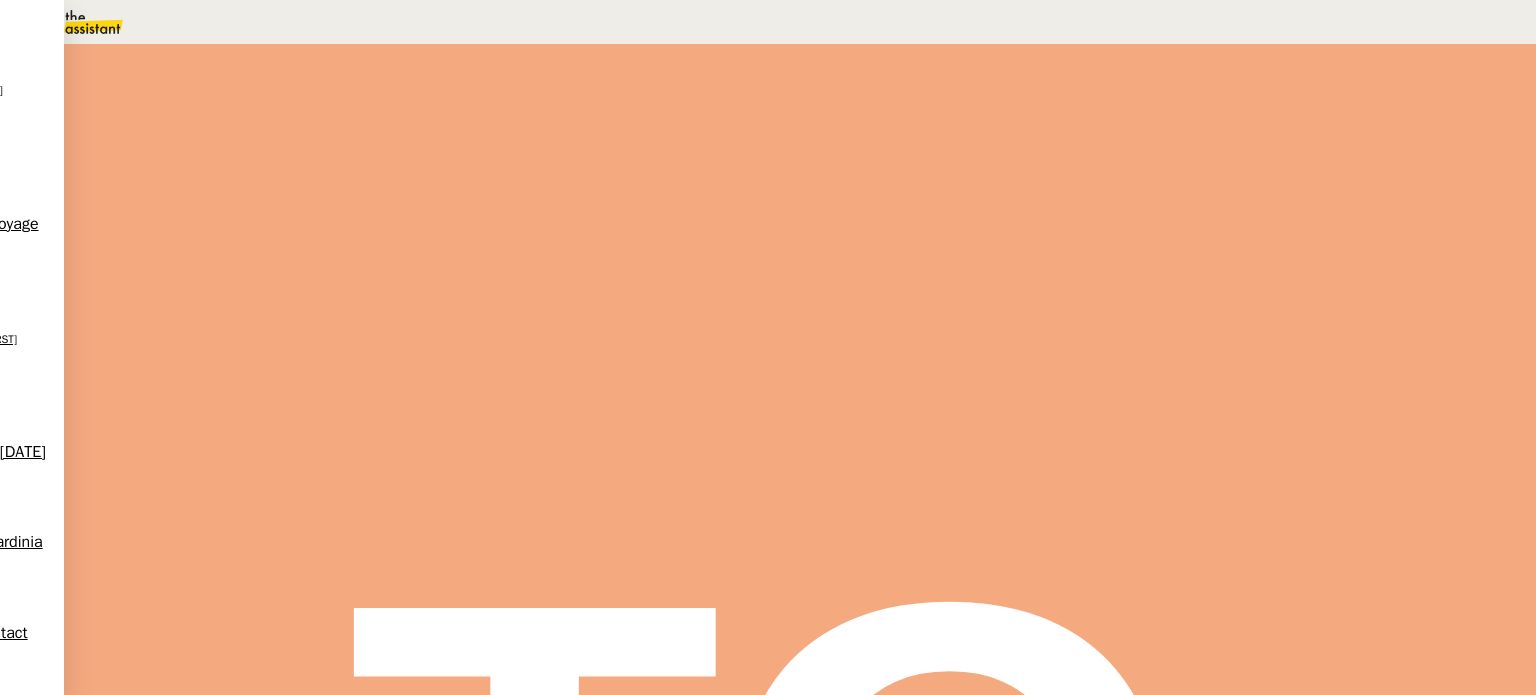 click at bounding box center [287, 340] 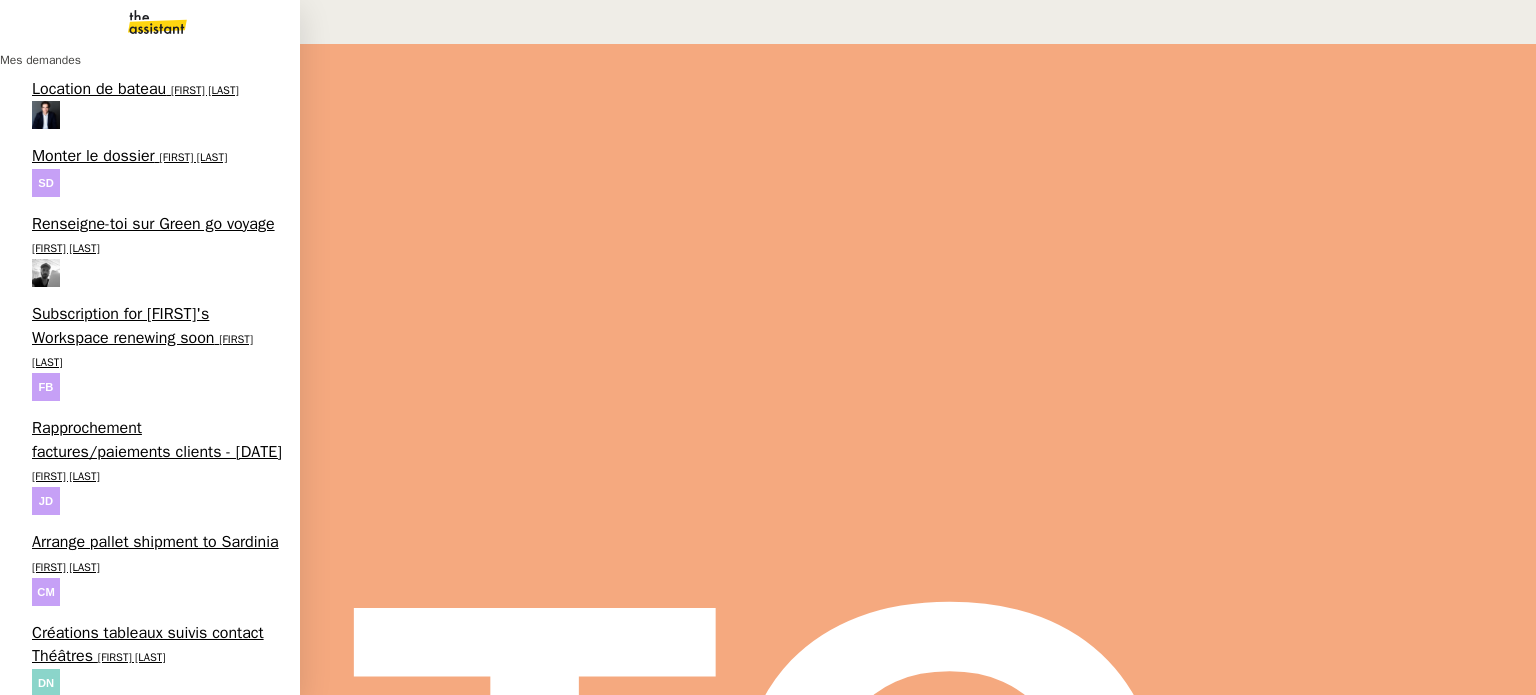 click on "Tri boite mail - juillet 2025" at bounding box center (125, 2355) 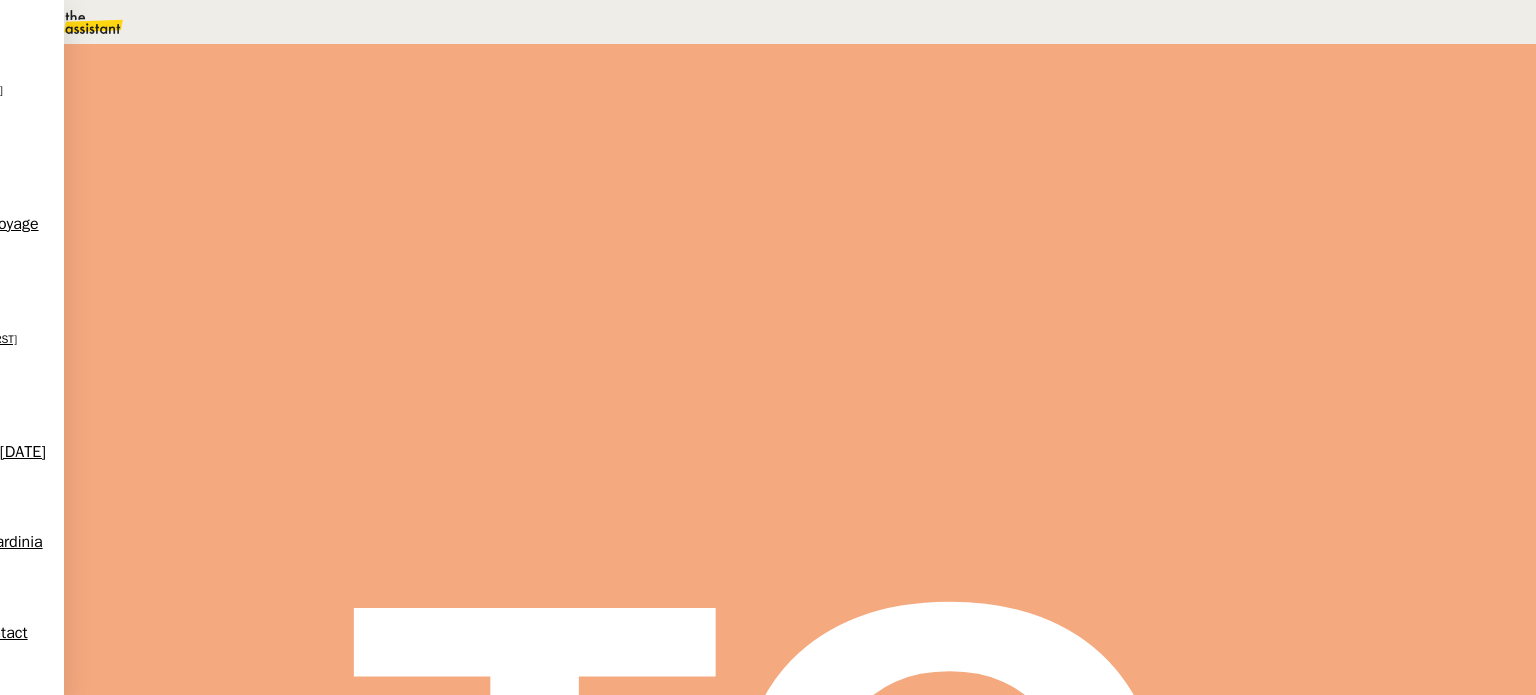 click at bounding box center [267, 340] 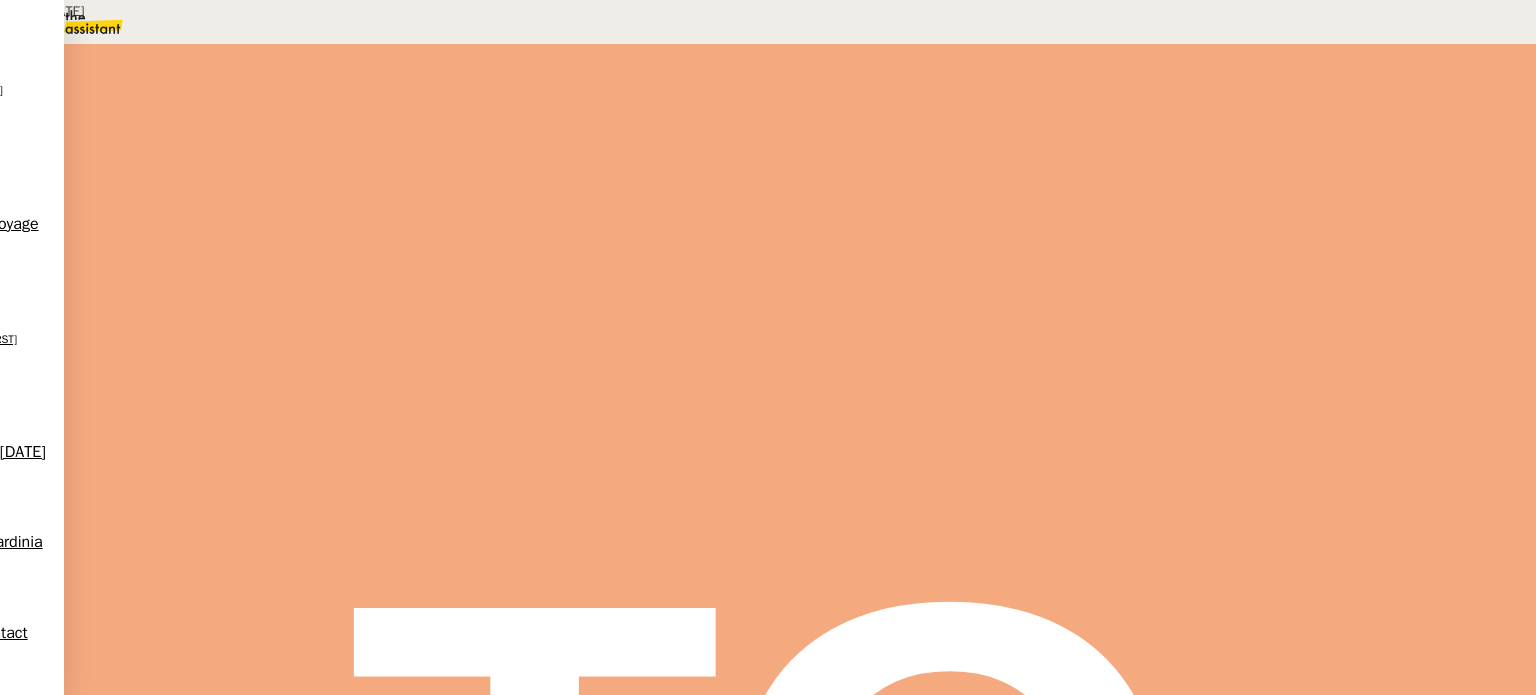 click on "enrichissement des connaissances" at bounding box center (205, 163) 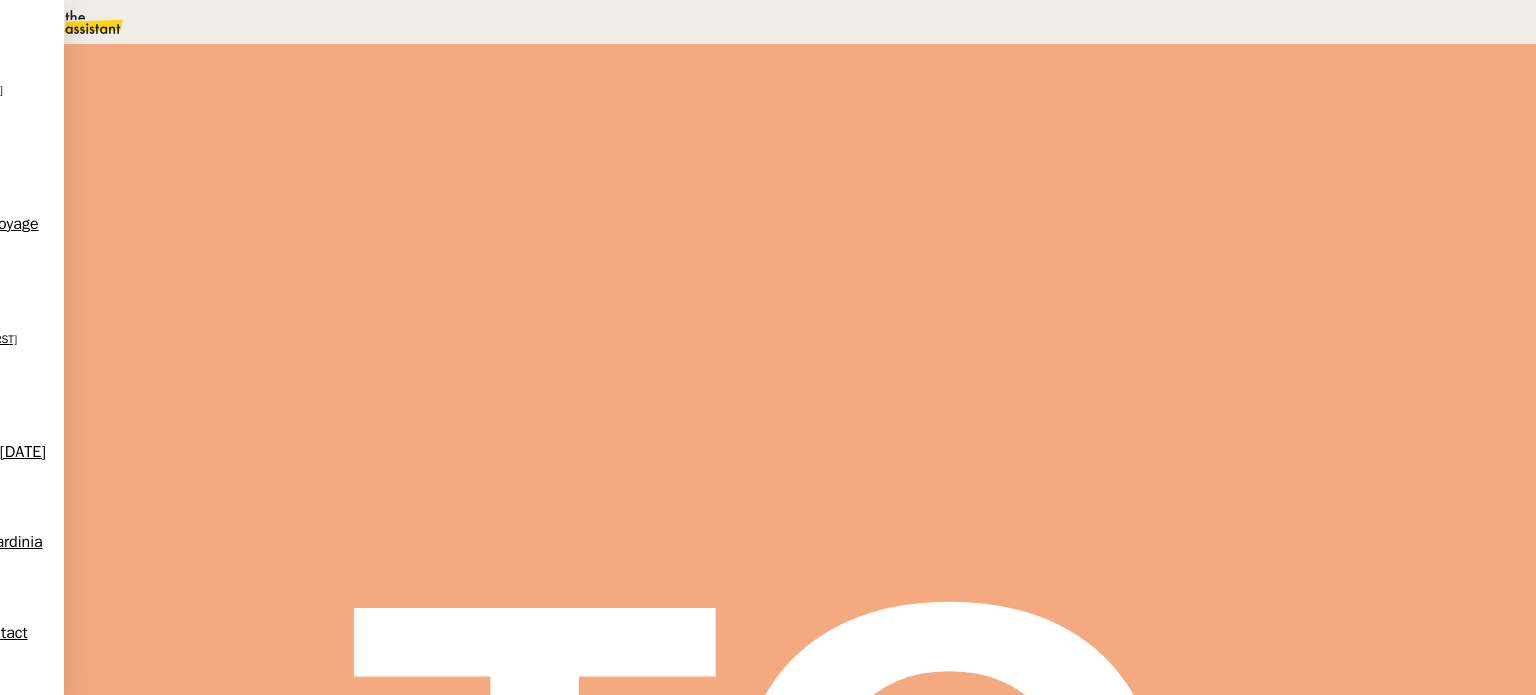 click on "Gestion boite mail" at bounding box center [125, 2504] 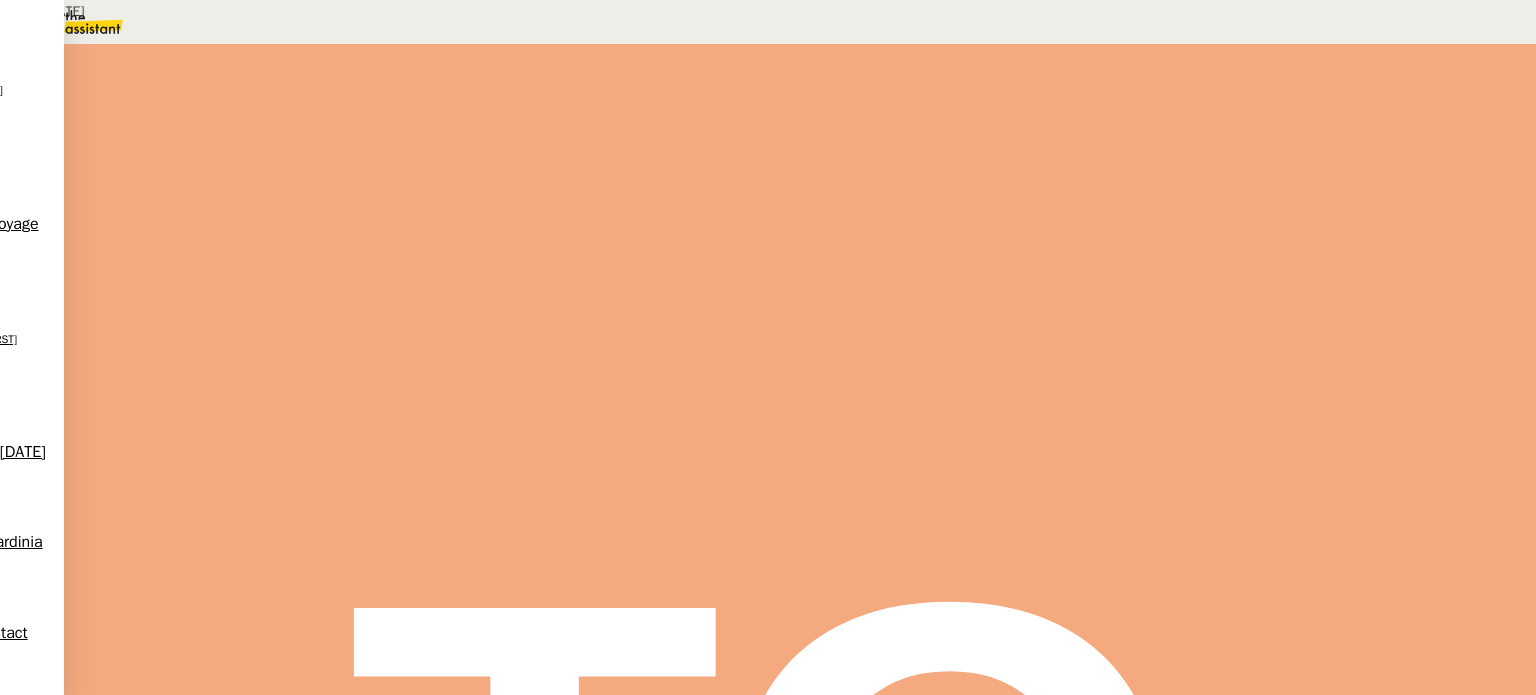 click on "MAJ le 21/01/2025 Contexte :  La cliente possède 4 céramicafés à Paris et vend également des kits et box sur son e-shop. La cliente reçoit des mails de ses clients sur la boite mail  OUTLOOK  du service client  bonjour@ cermicafe-genevieve.fr . Les demandes concernent les ateliers et cours dispensés par les céramicafés. La cliente souhaite que nous répondions aux demandes de ses clients. Informations : La boite mail doit être gérée entre 09h00 et 18h00 Nous tutoyons les clients et finissons par "Bien à toi" Les échanges avec les clients se font par email sur la boite email “ service client “ et via Shopify vert ( notifications  no-reply@mailer.shopify.com  ) Natures des emails à traiter : Réservations d’ateliers Funbooker ou Wecandoo (ajout dans agenda BTA + Shopify) Réservation d’atelier manuellement (clients qui souhaitent régler sur place ou via chèque vacances) (ajout dans agenda BTA) Les ateliers réservés sur le site sont enregistrés automatiquement sur BTA et Shopify. ." at bounding box center (768, 1635) 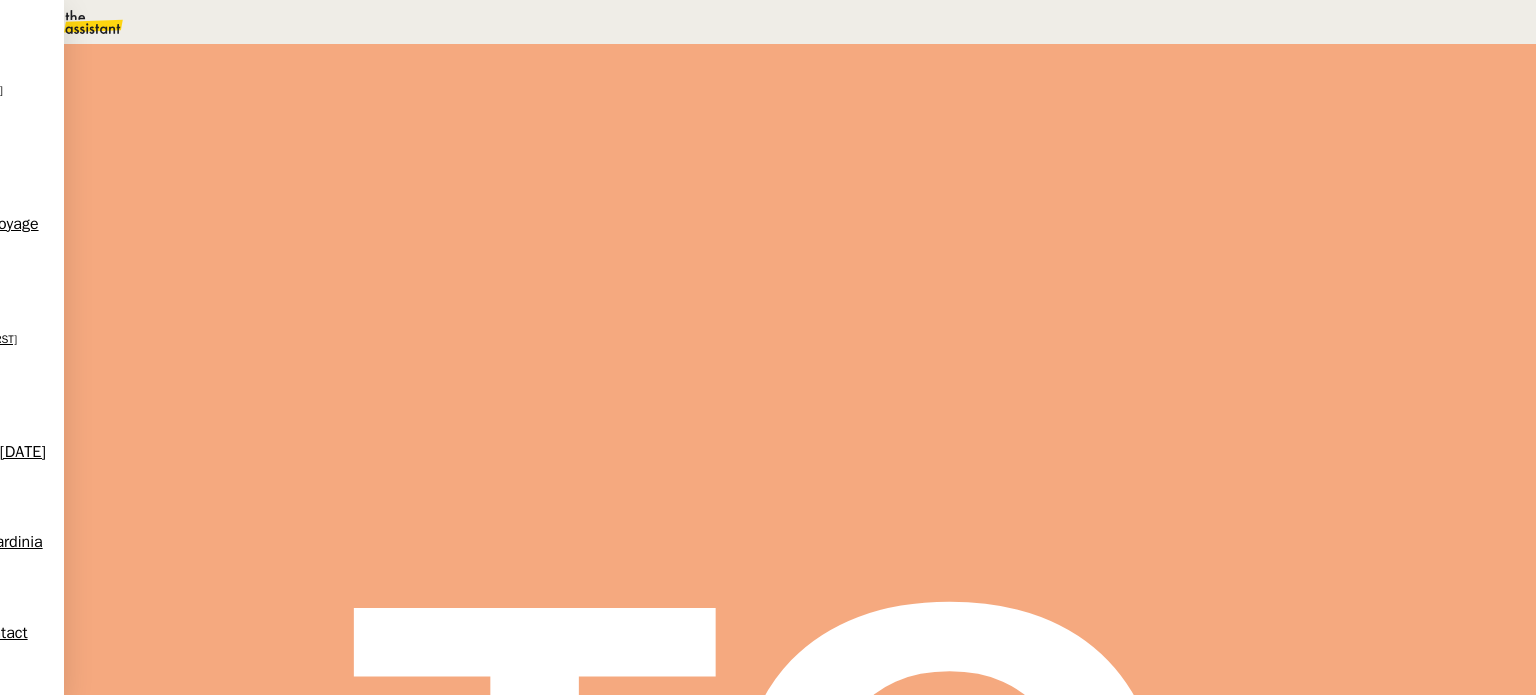 click at bounding box center [287, 336] 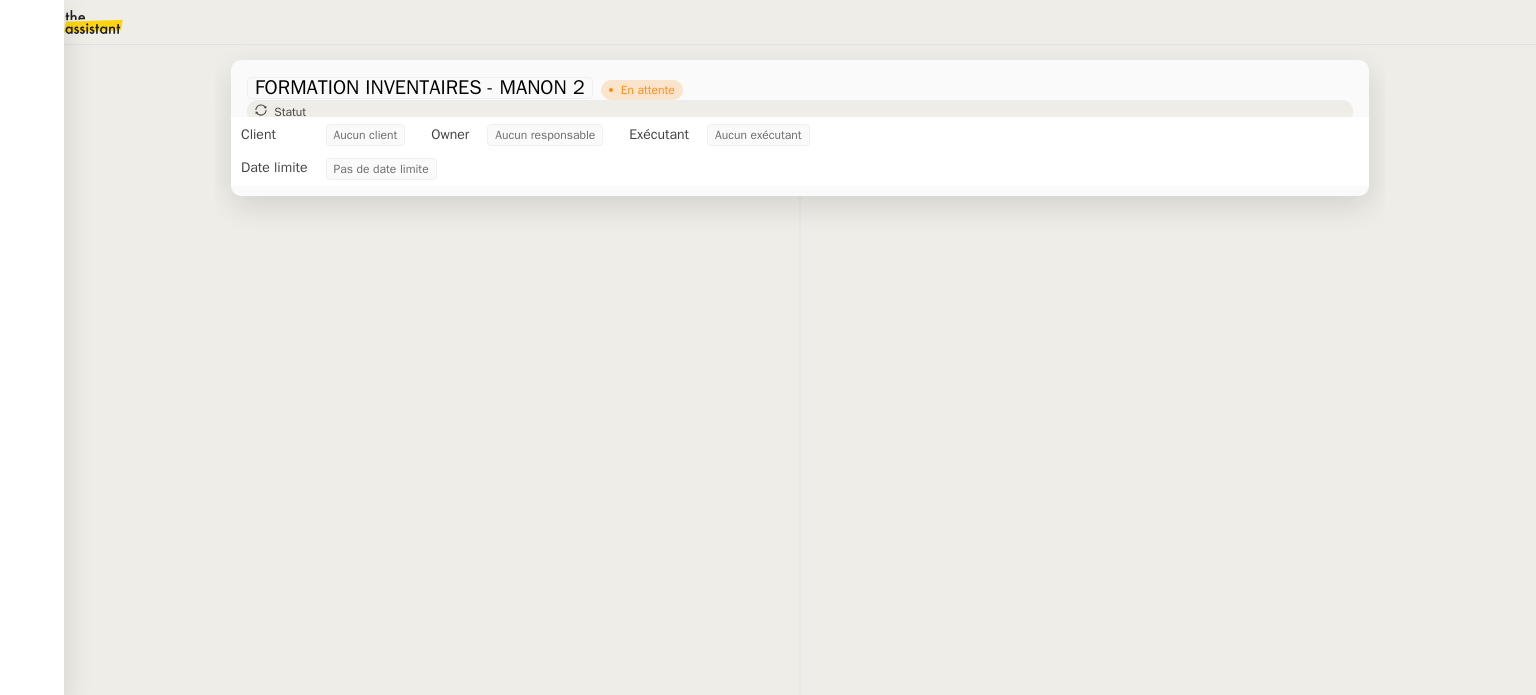 scroll, scrollTop: 0, scrollLeft: 0, axis: both 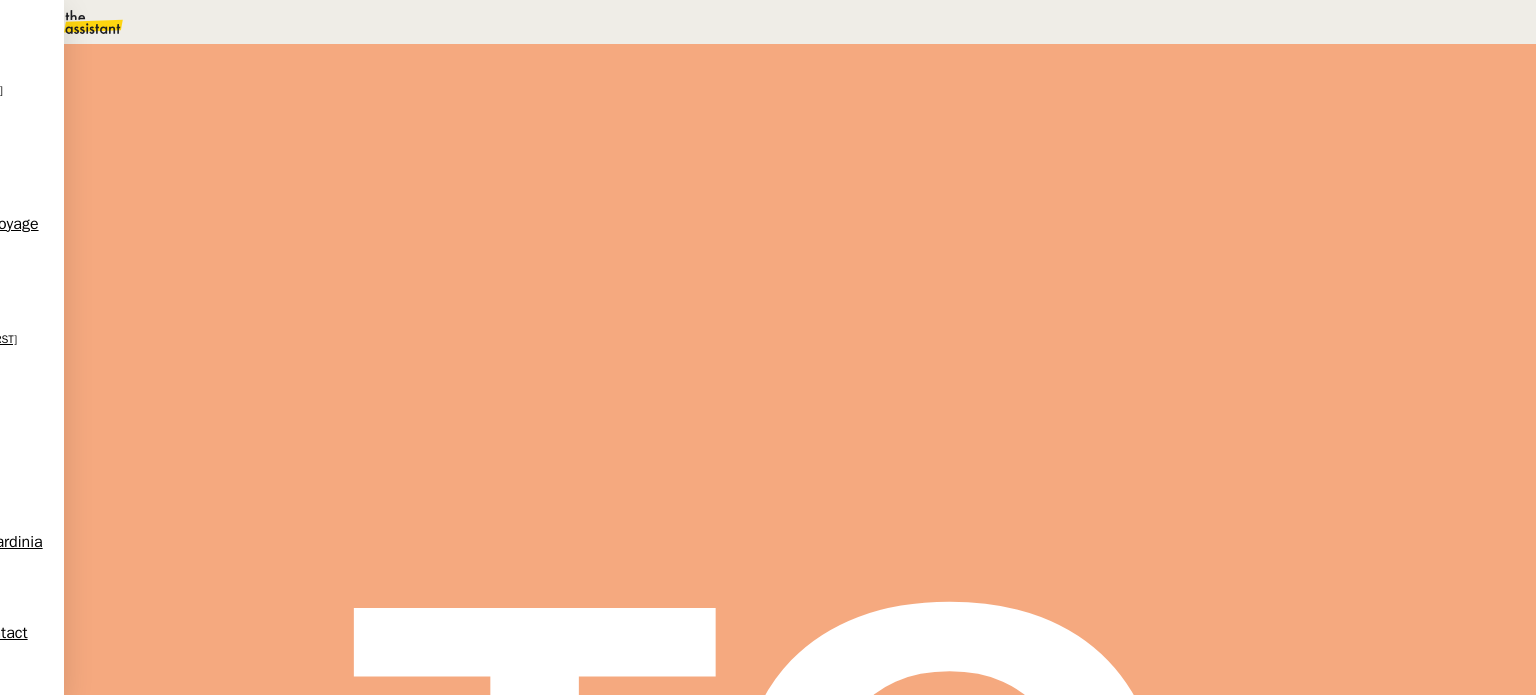 click on "Tâche" at bounding box center (819, 239) 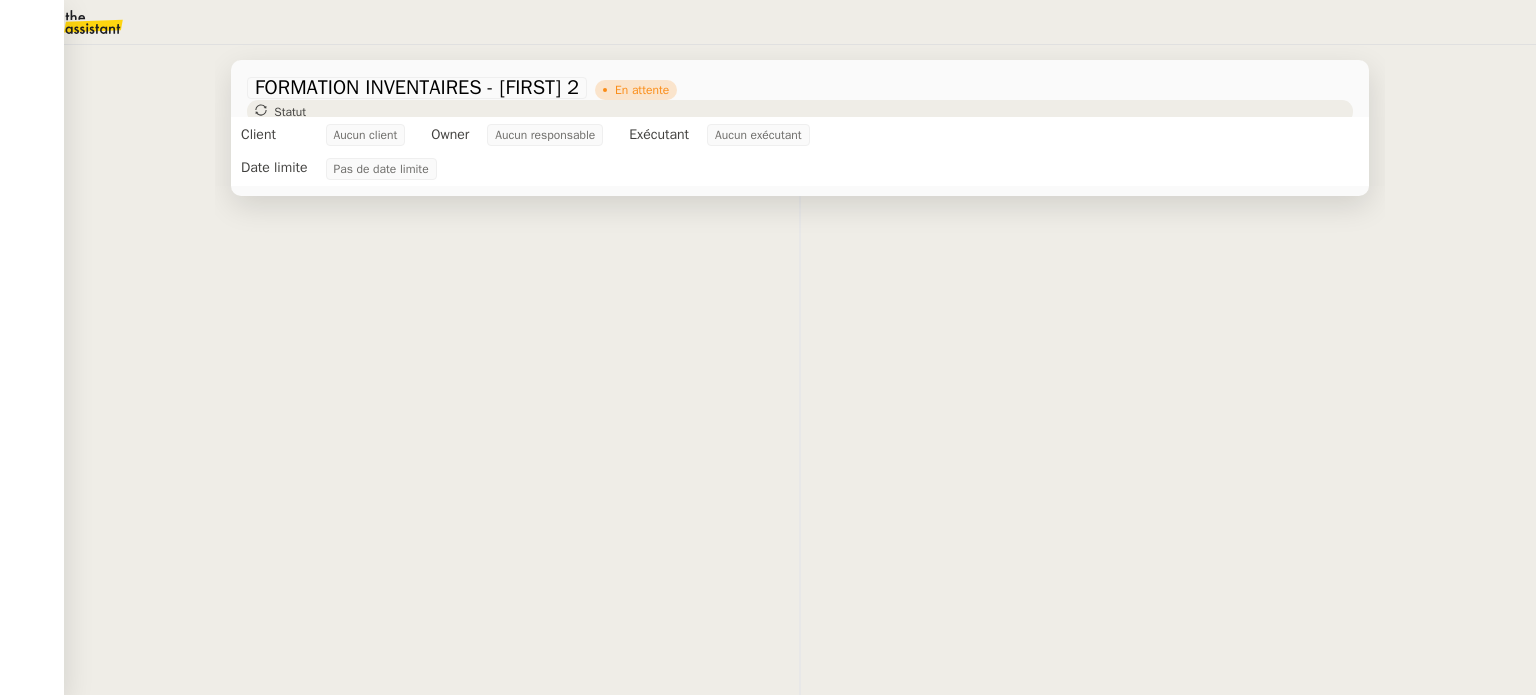 scroll, scrollTop: 0, scrollLeft: 0, axis: both 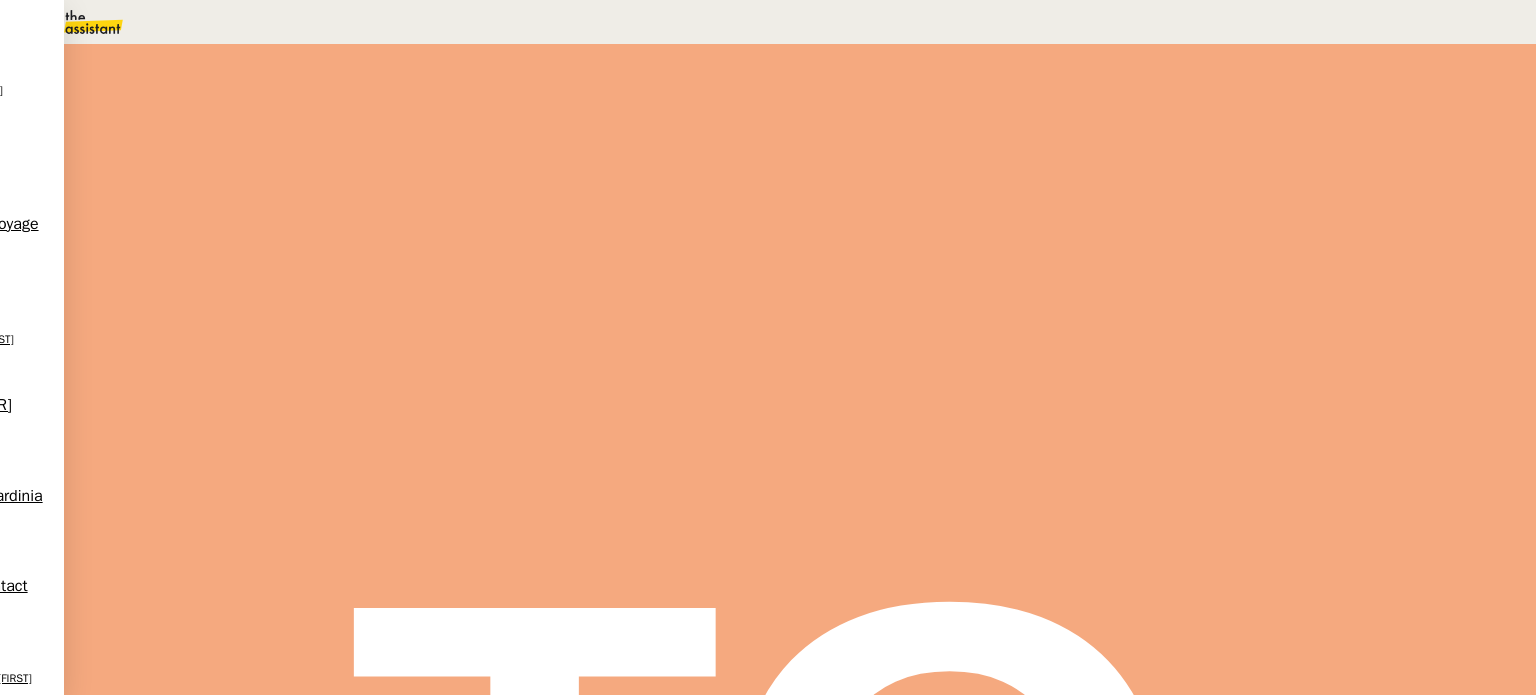 click on "Tâche" at bounding box center (819, 239) 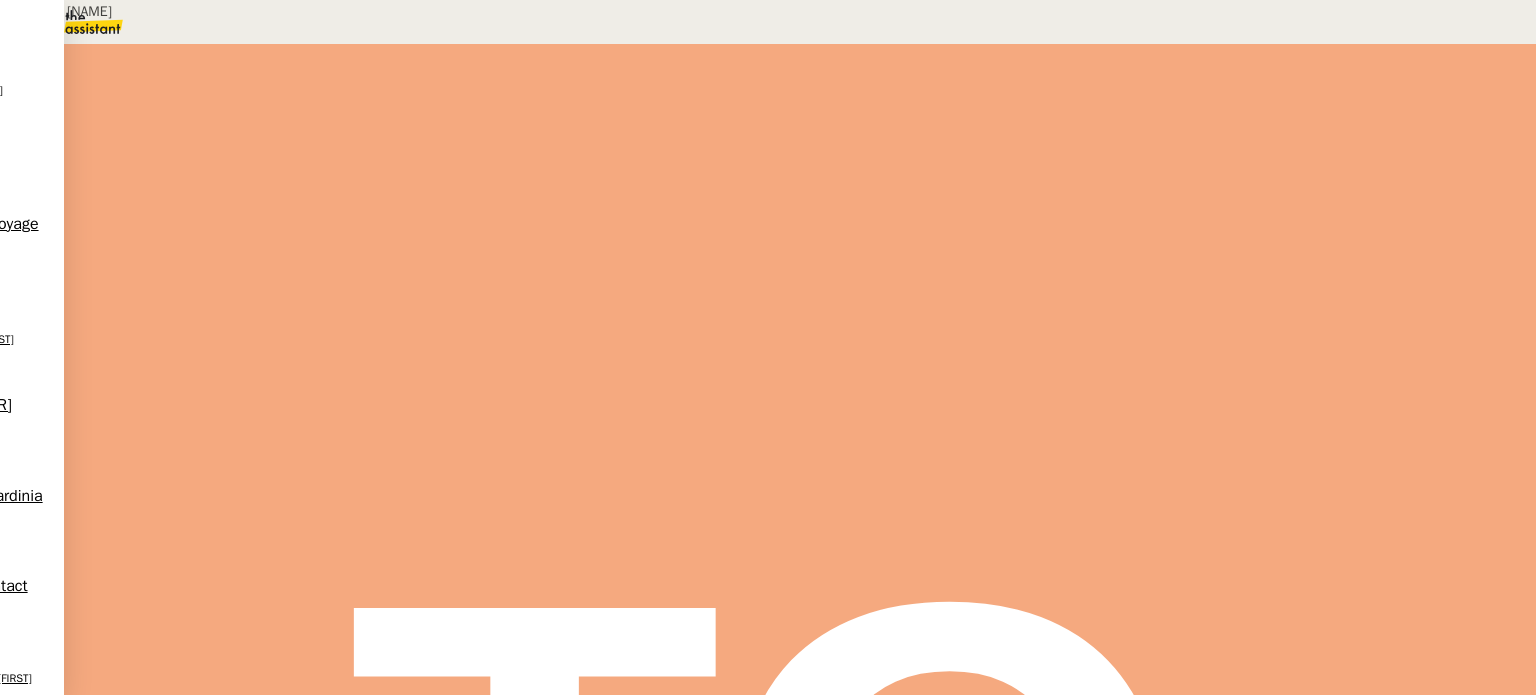 type on "Point avec Léa" 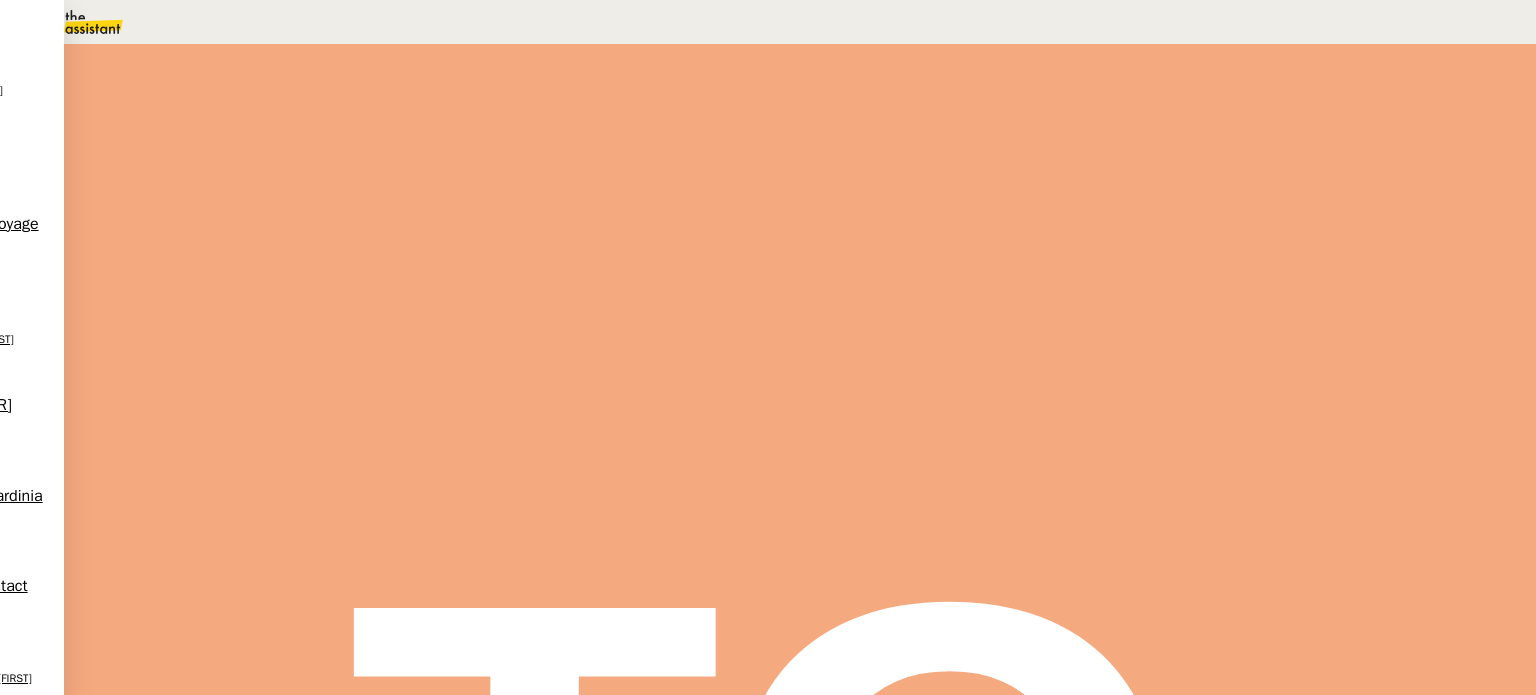 click at bounding box center (267, 340) 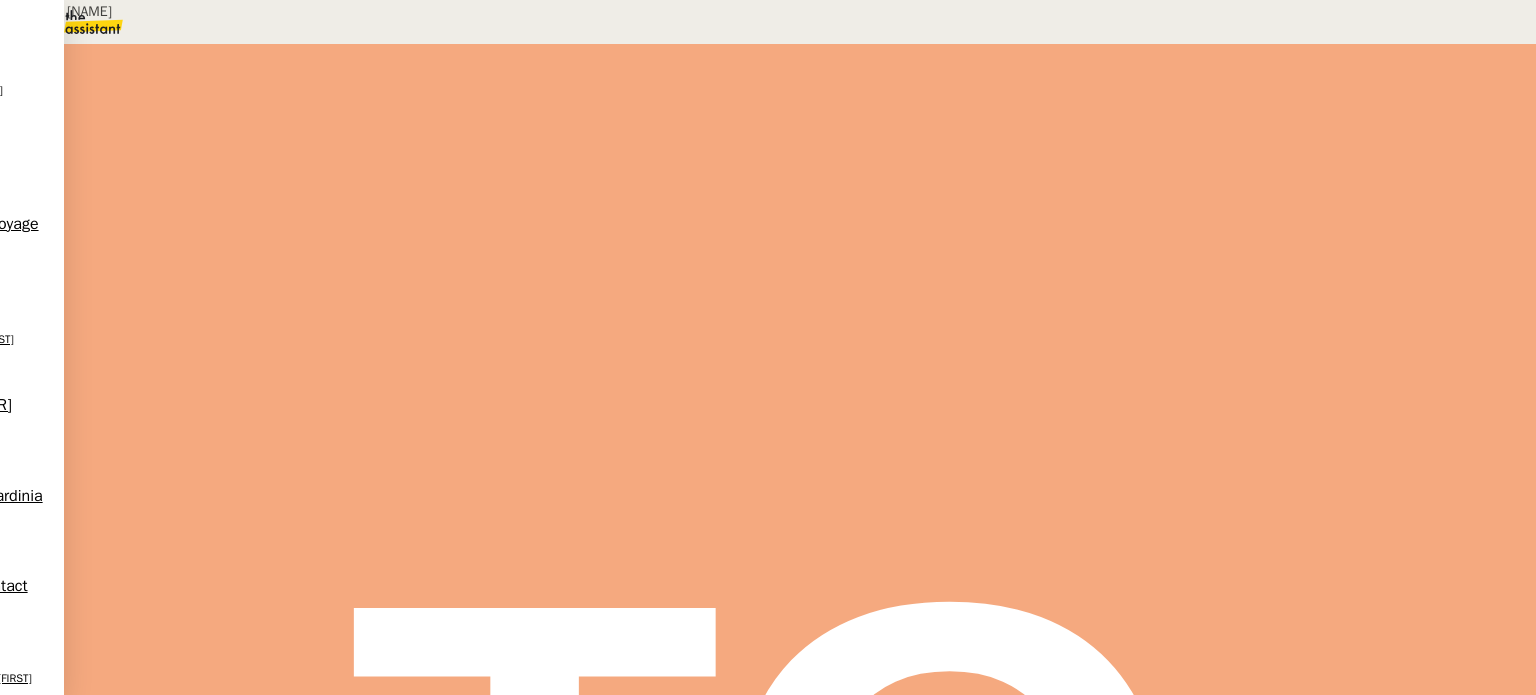 drag, startPoint x: 1265, startPoint y: 131, endPoint x: 1142, endPoint y: 139, distance: 123.25989 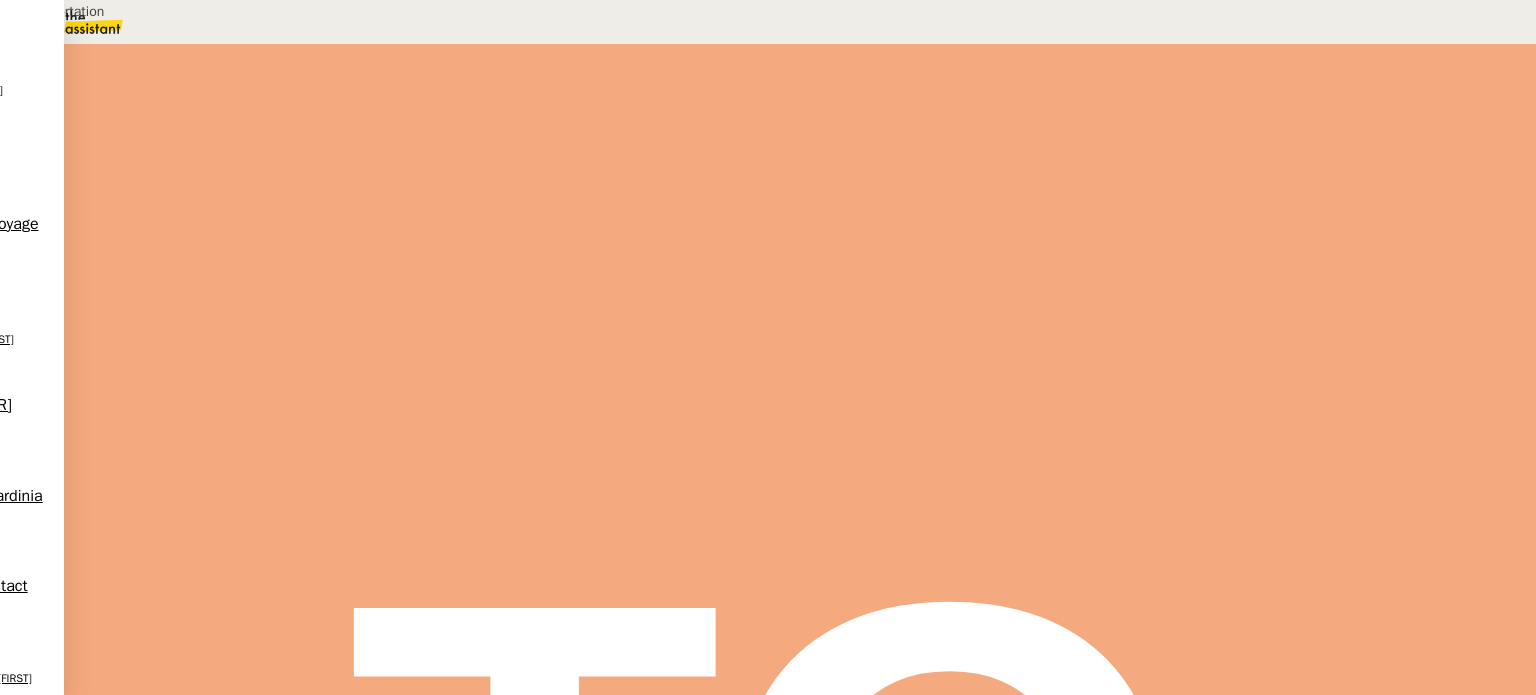 type on "Point importation" 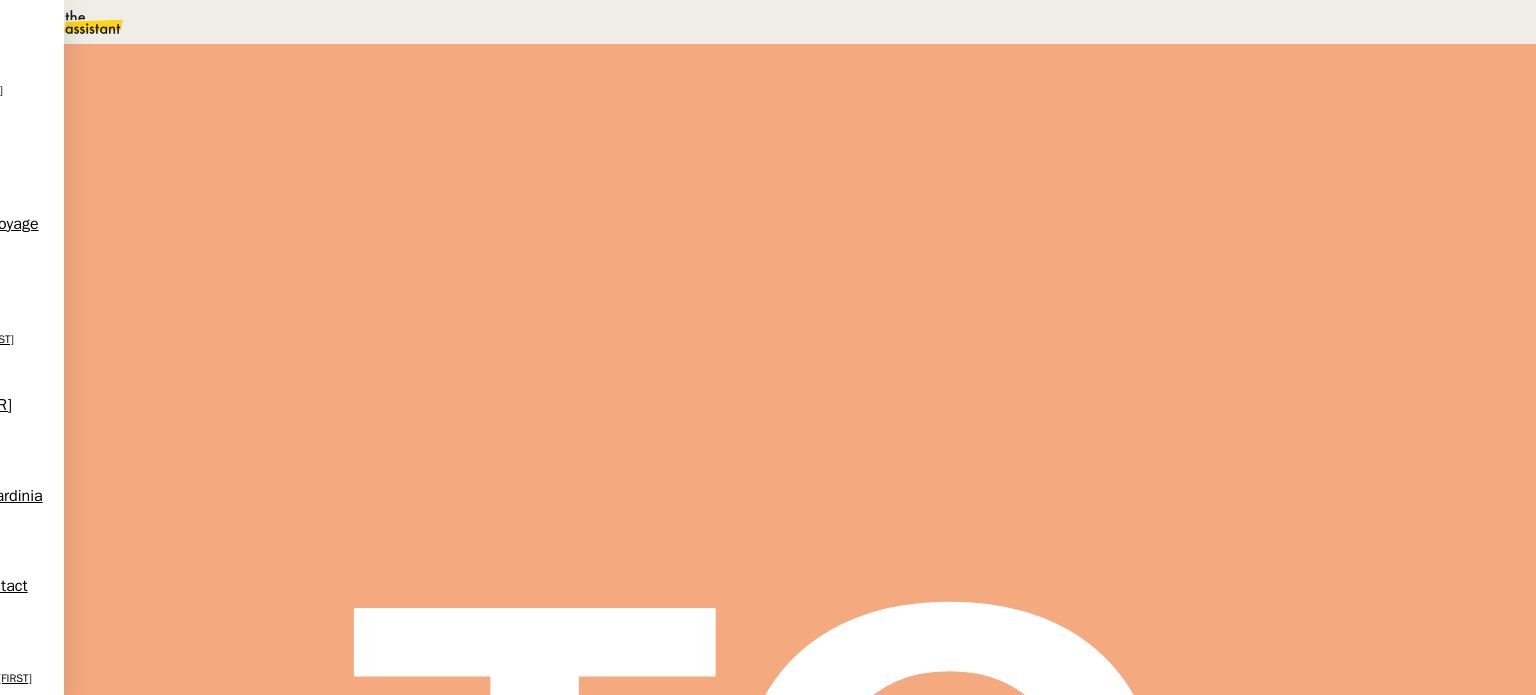 click at bounding box center [287, 340] 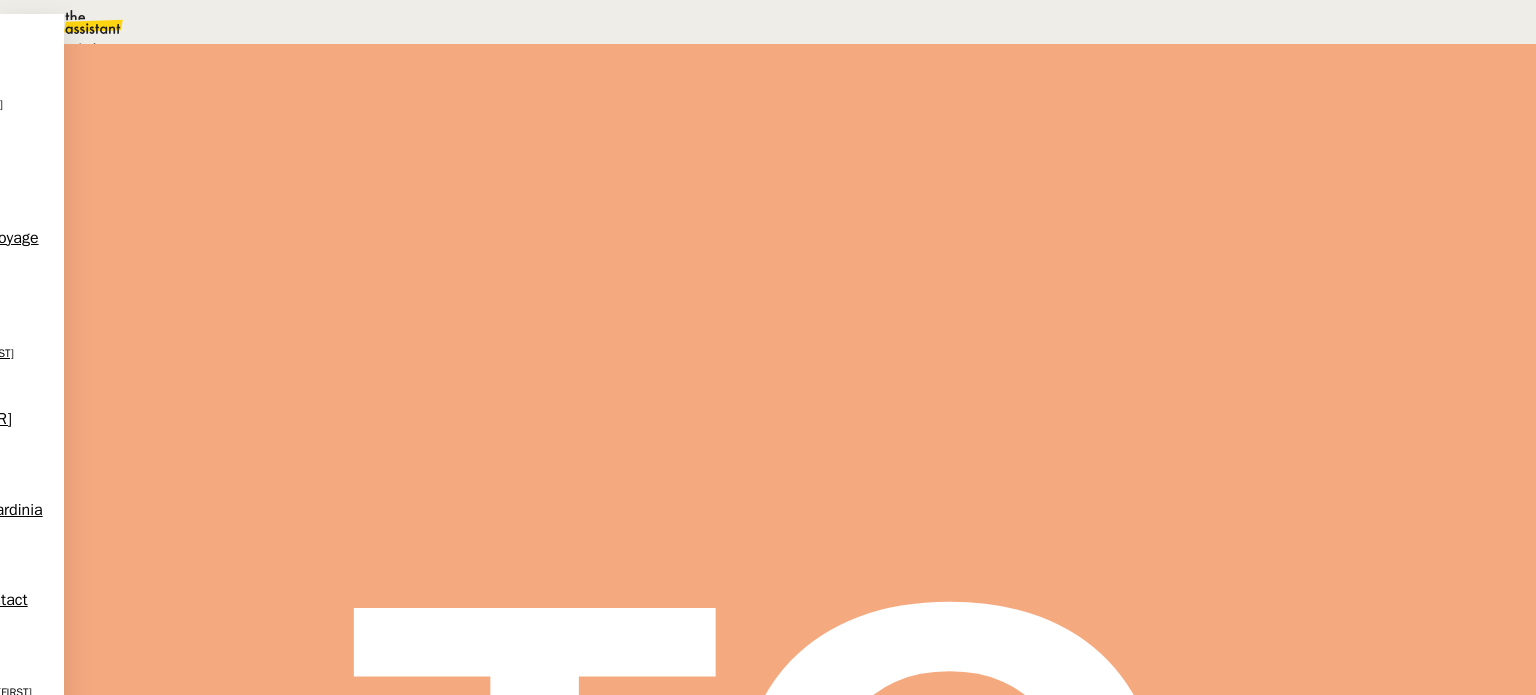 click on "En attente" at bounding box center (72, 48) 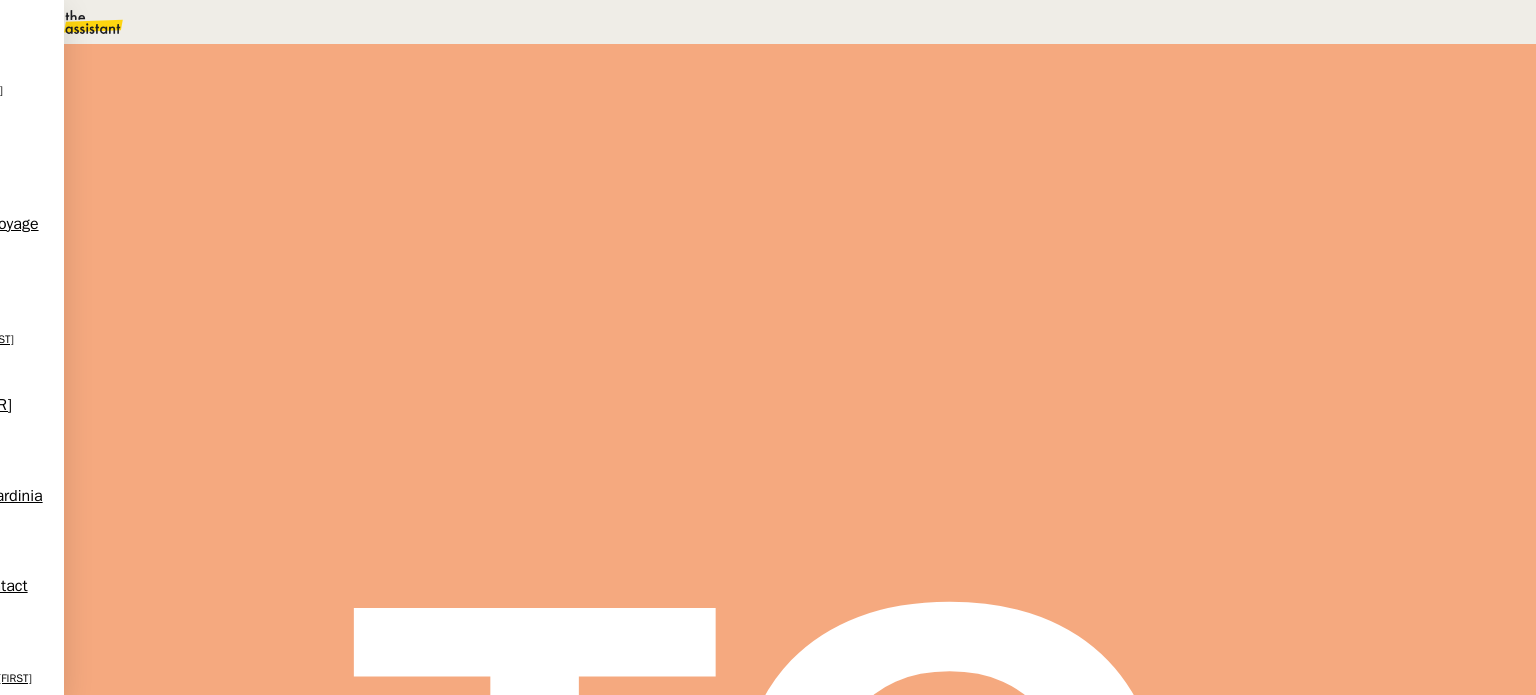 click on "Dans 2 jours ouvrés" at bounding box center (1201, 177) 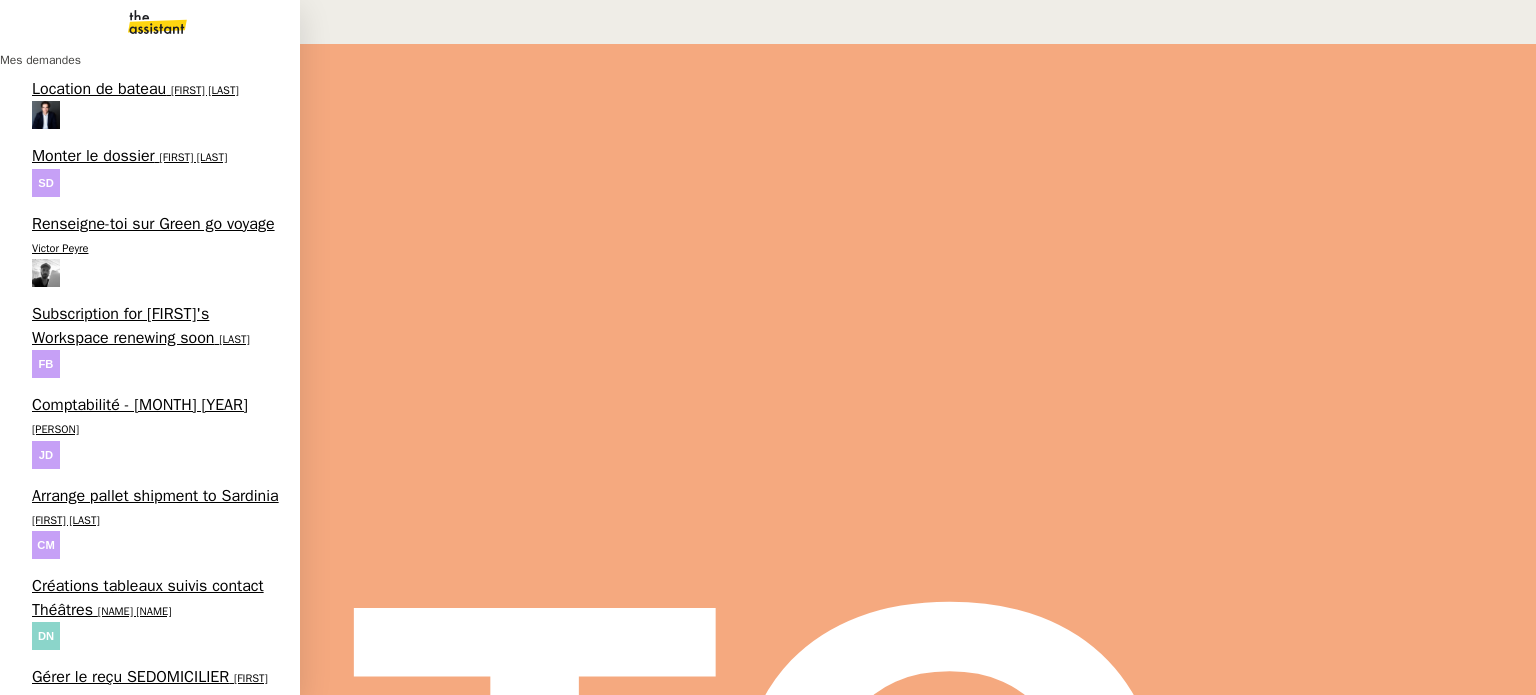 scroll, scrollTop: 800, scrollLeft: 0, axis: vertical 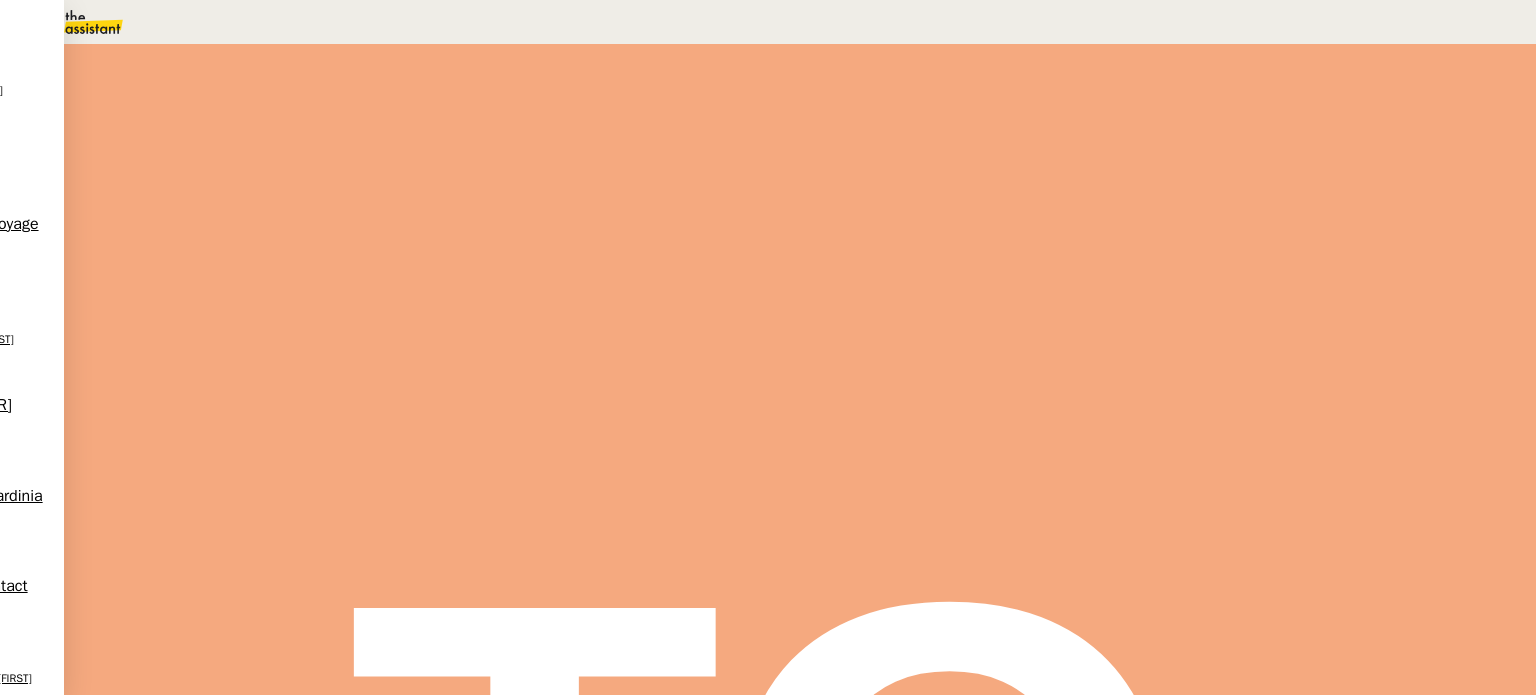 click at bounding box center [267, 336] 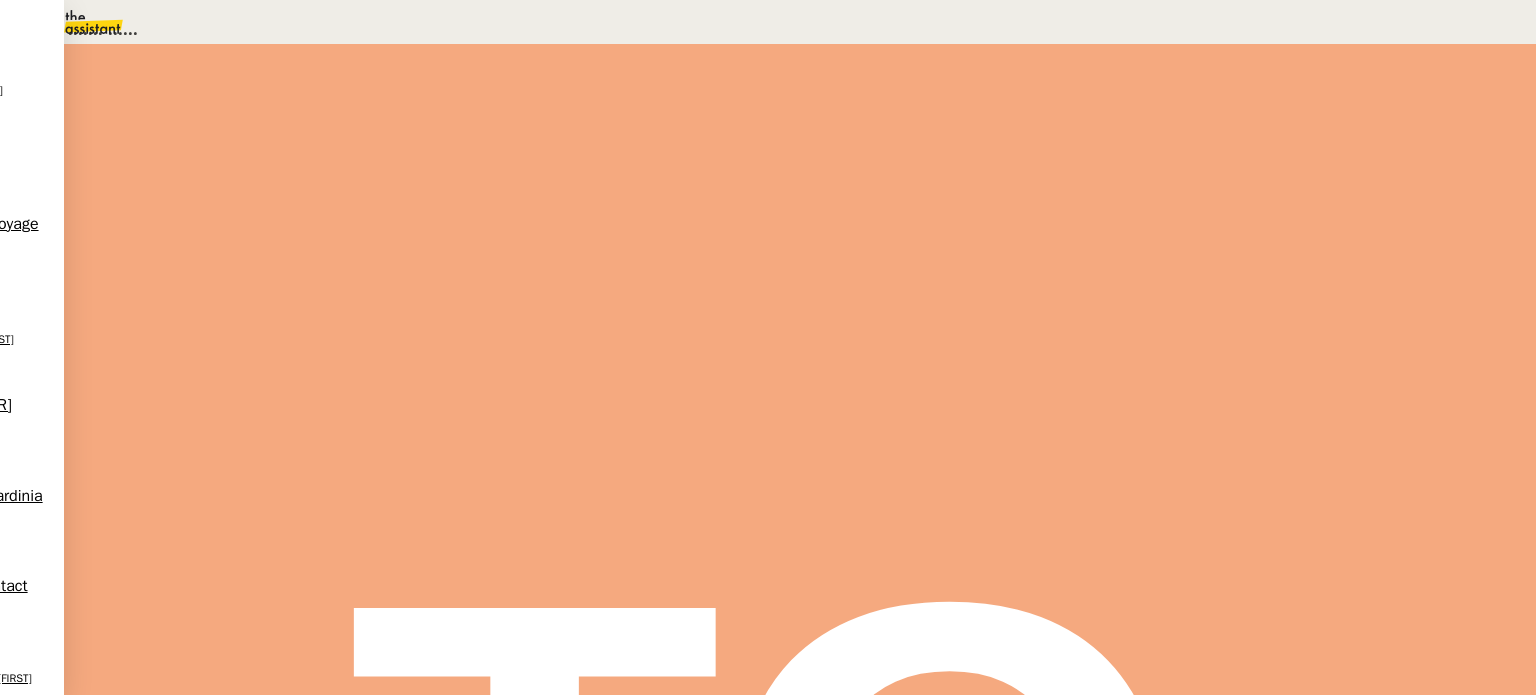 click on "Déverrouiller" at bounding box center (57, 98) 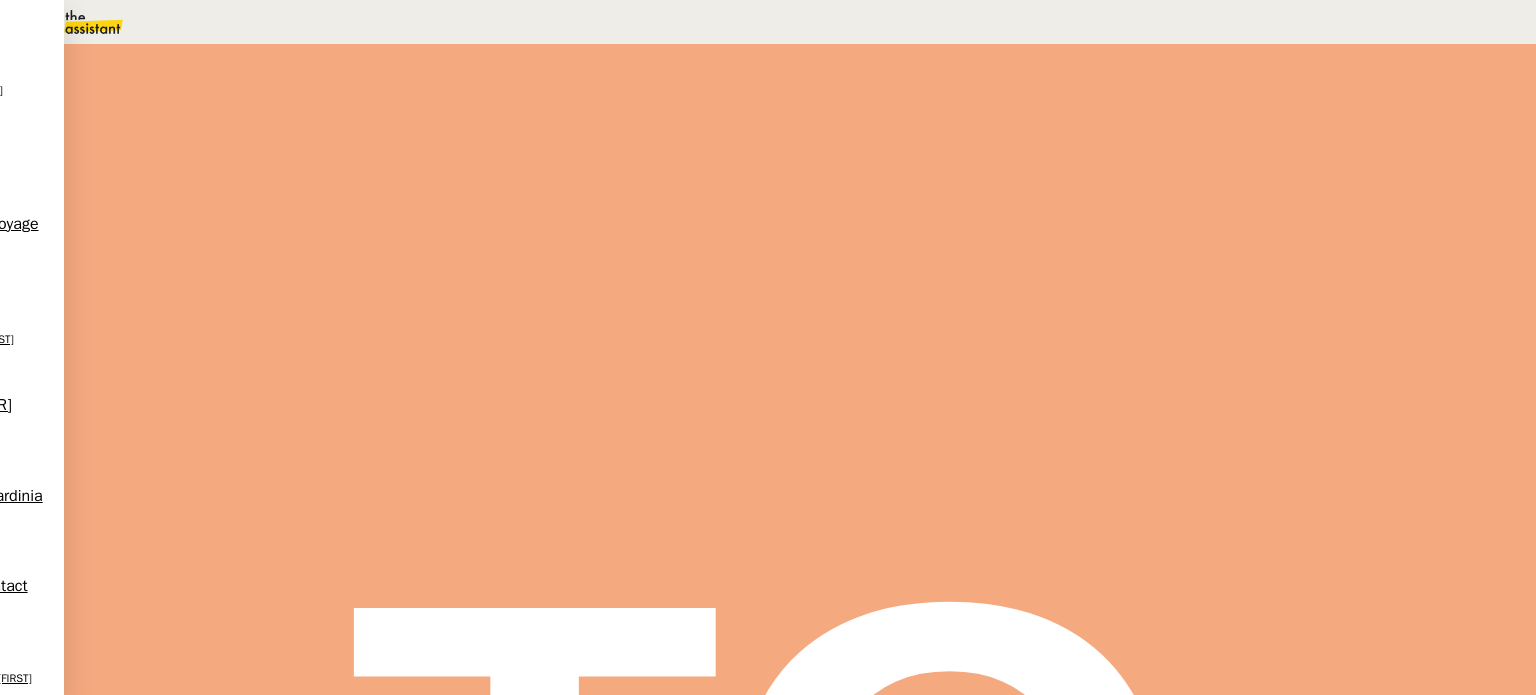 click at bounding box center [287, 336] 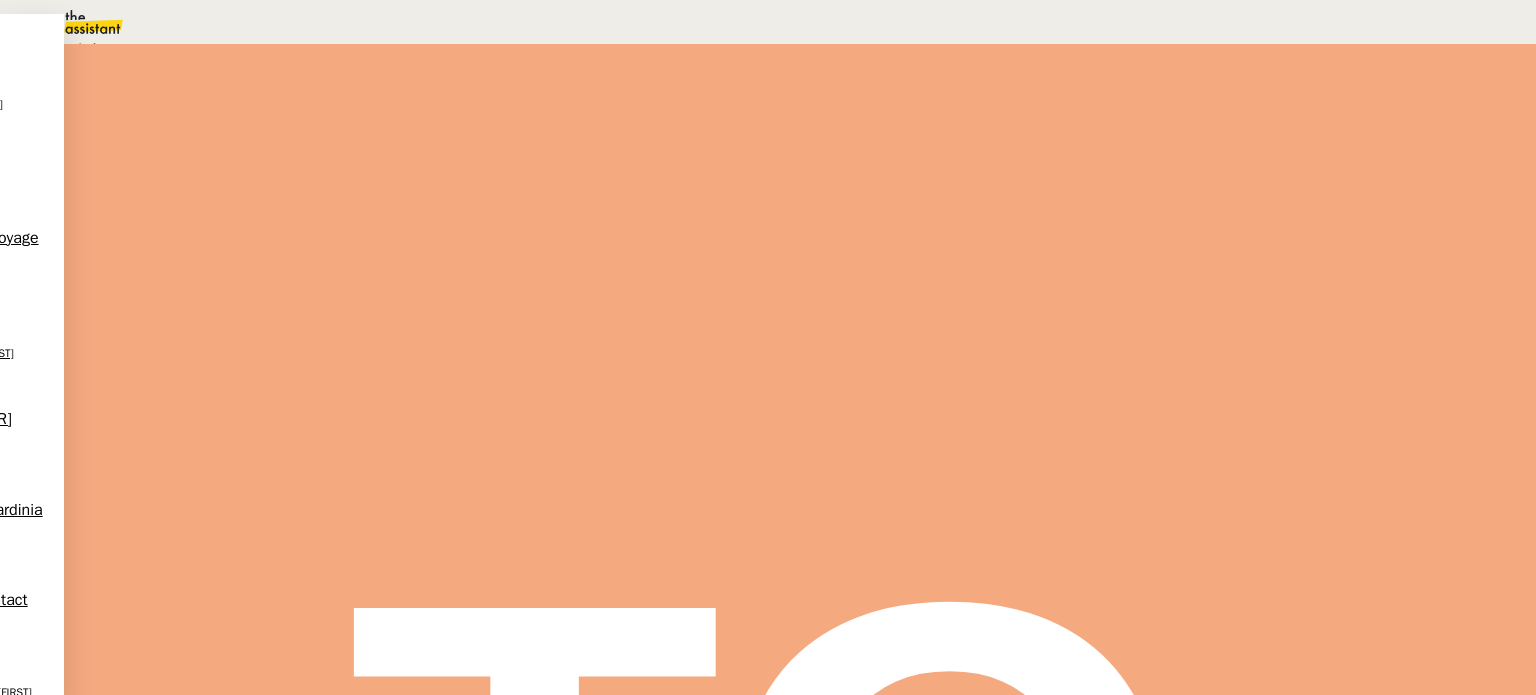 click on "En attente d'une réponse d'un client, d'un contact ou d'un tiers." at bounding box center [213, 49] 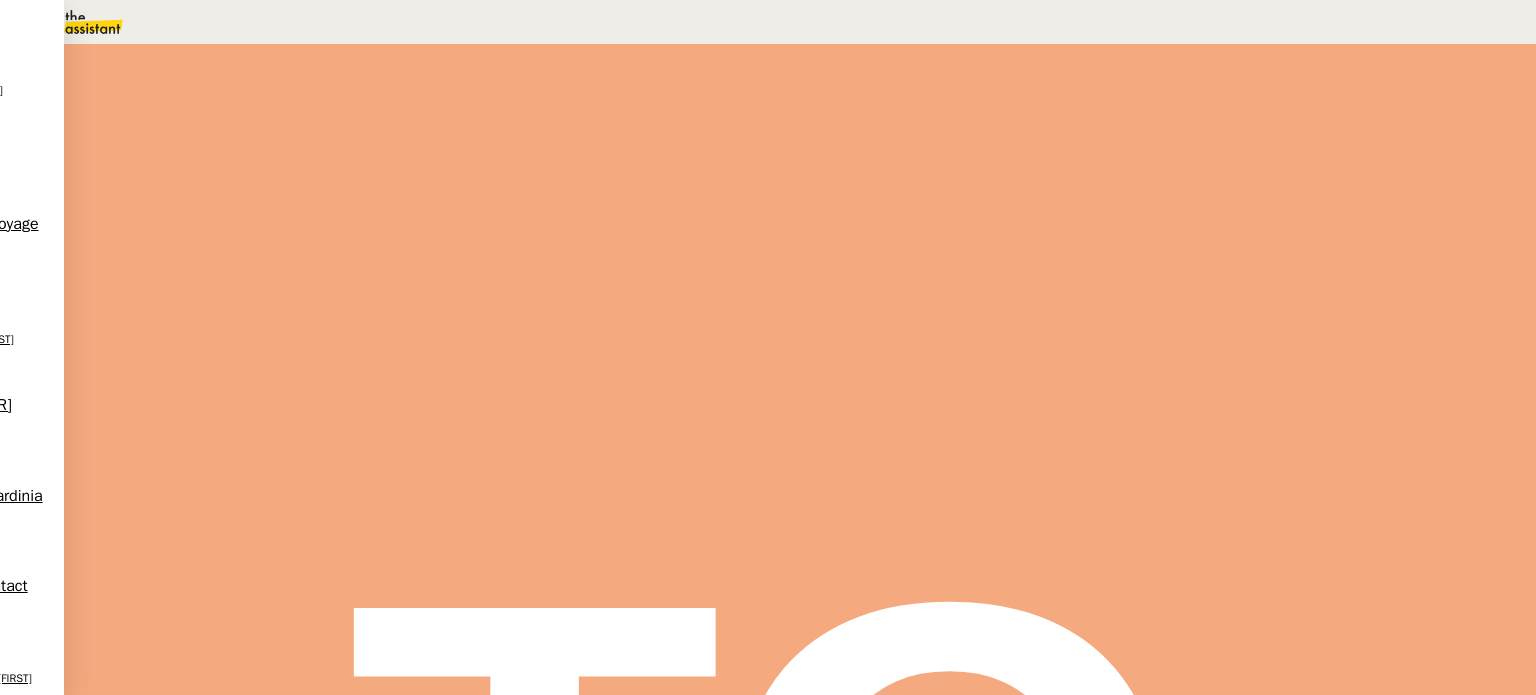 click on "2" at bounding box center [1208, 273] 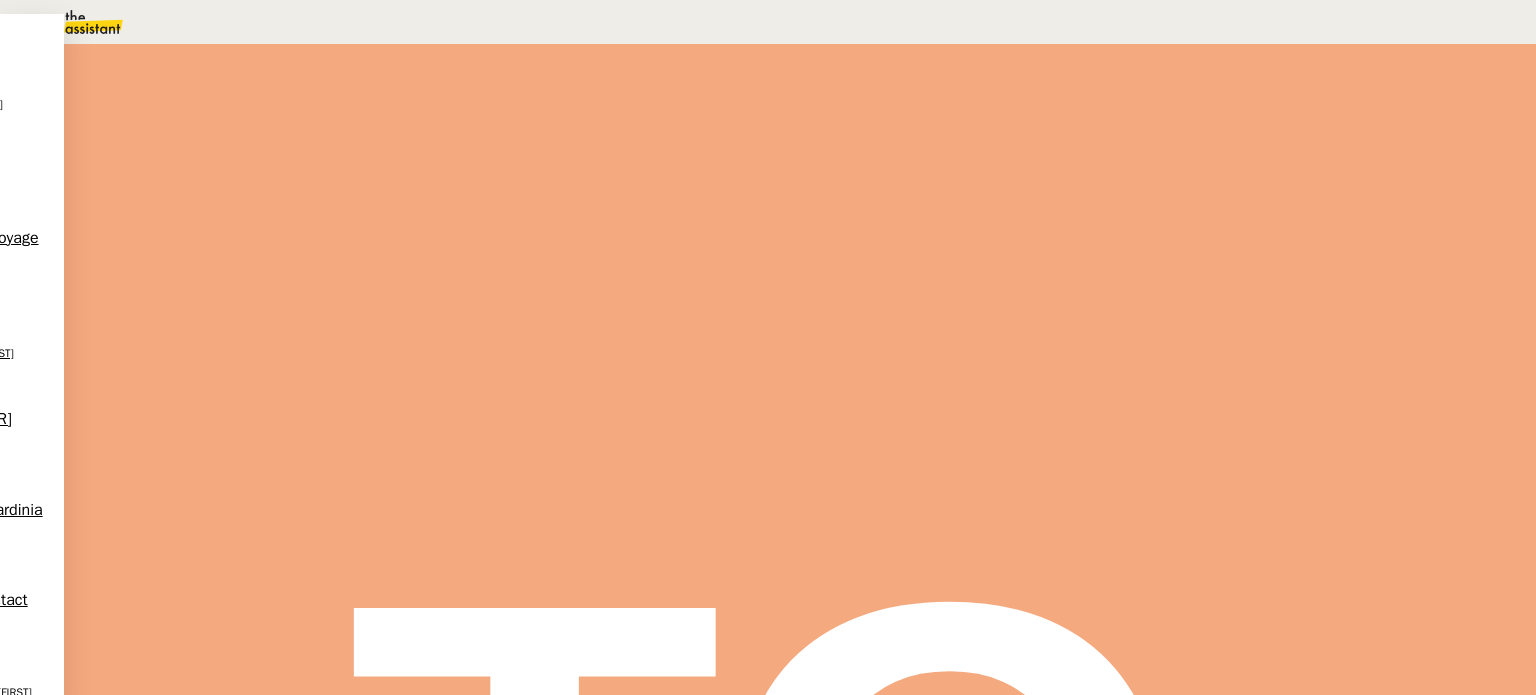 scroll, scrollTop: 200, scrollLeft: 0, axis: vertical 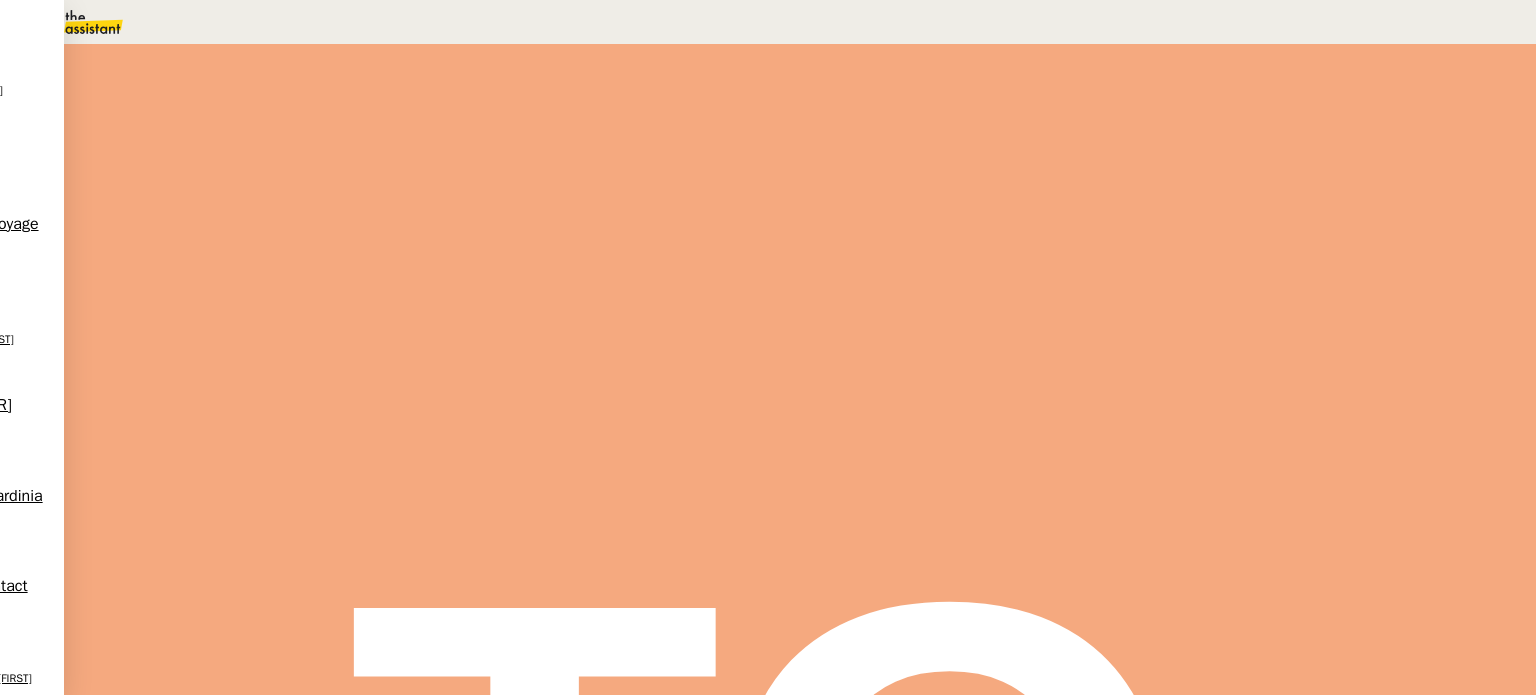 click on "Sauver" at bounding box center [1139, 505] 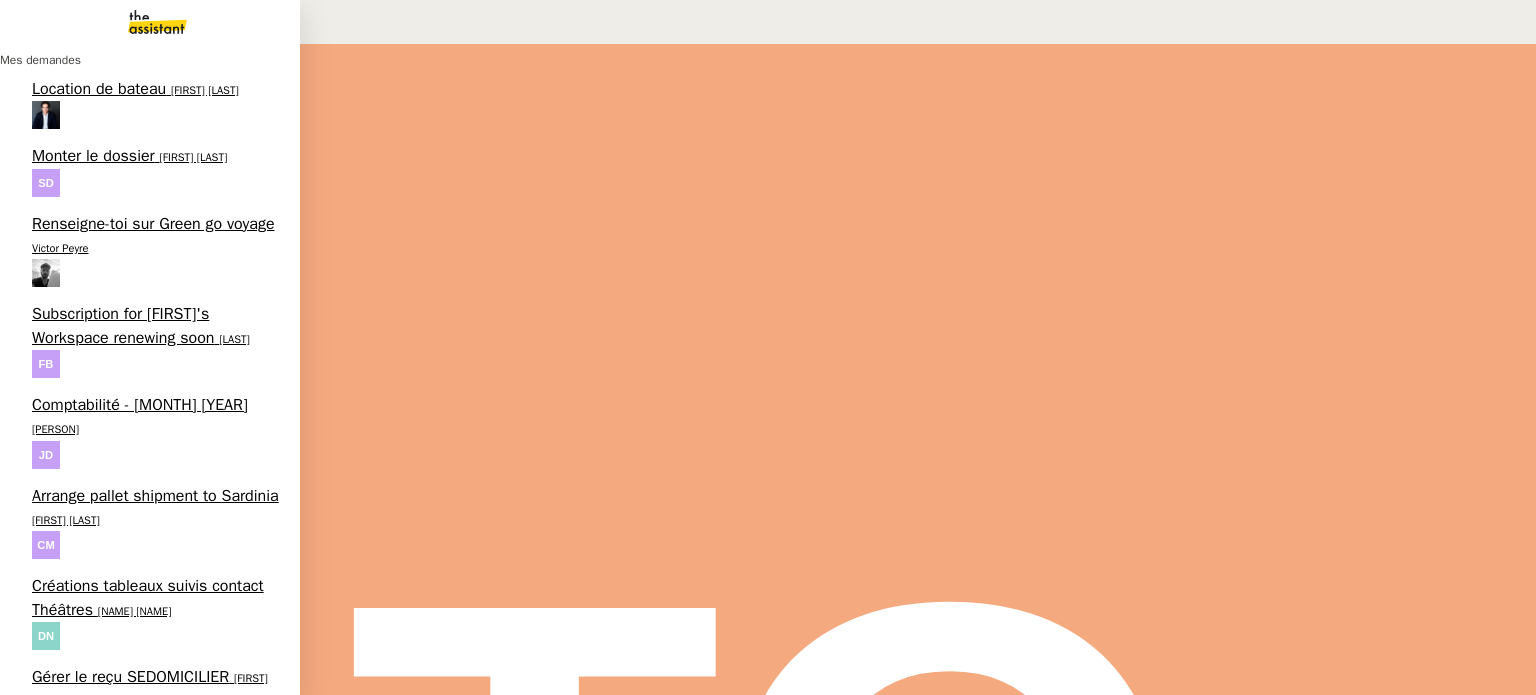 scroll, scrollTop: 830, scrollLeft: 0, axis: vertical 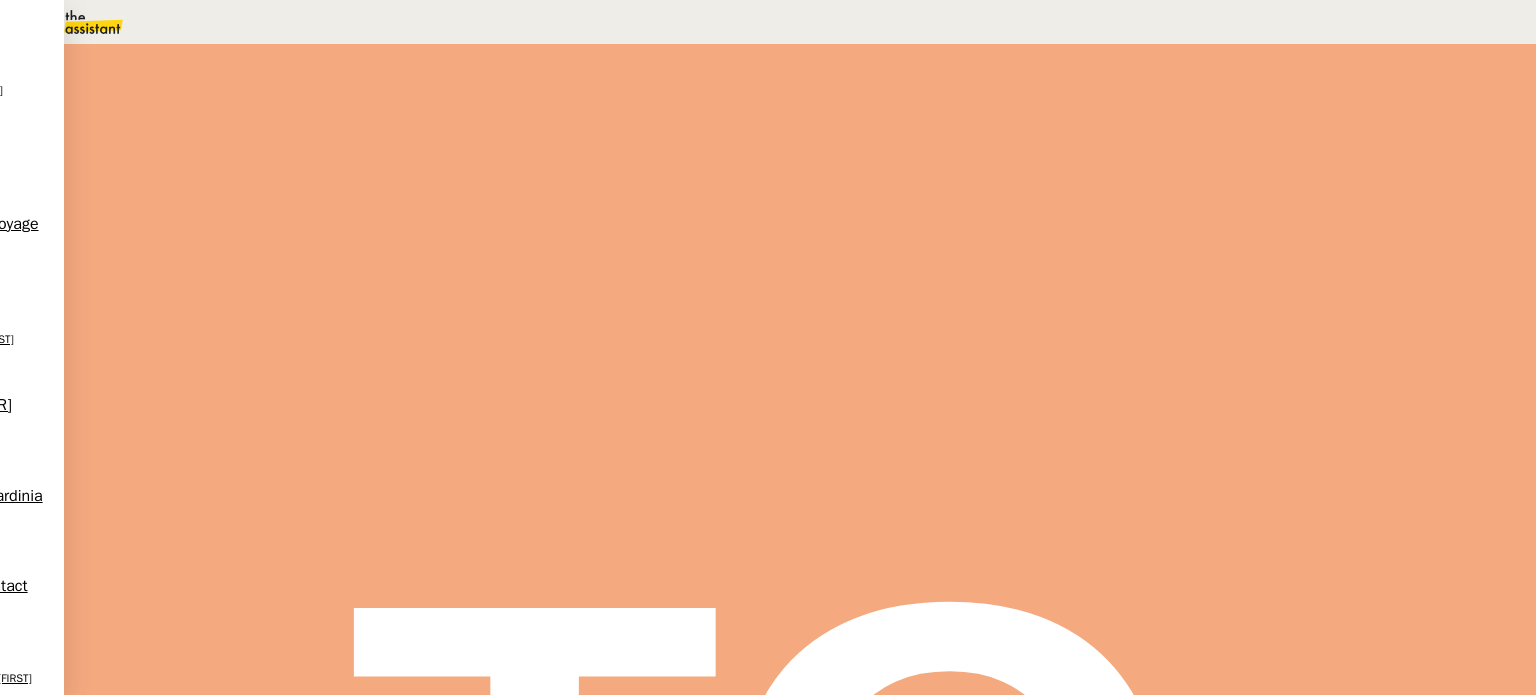 click on "Etude" at bounding box center (496, 86) 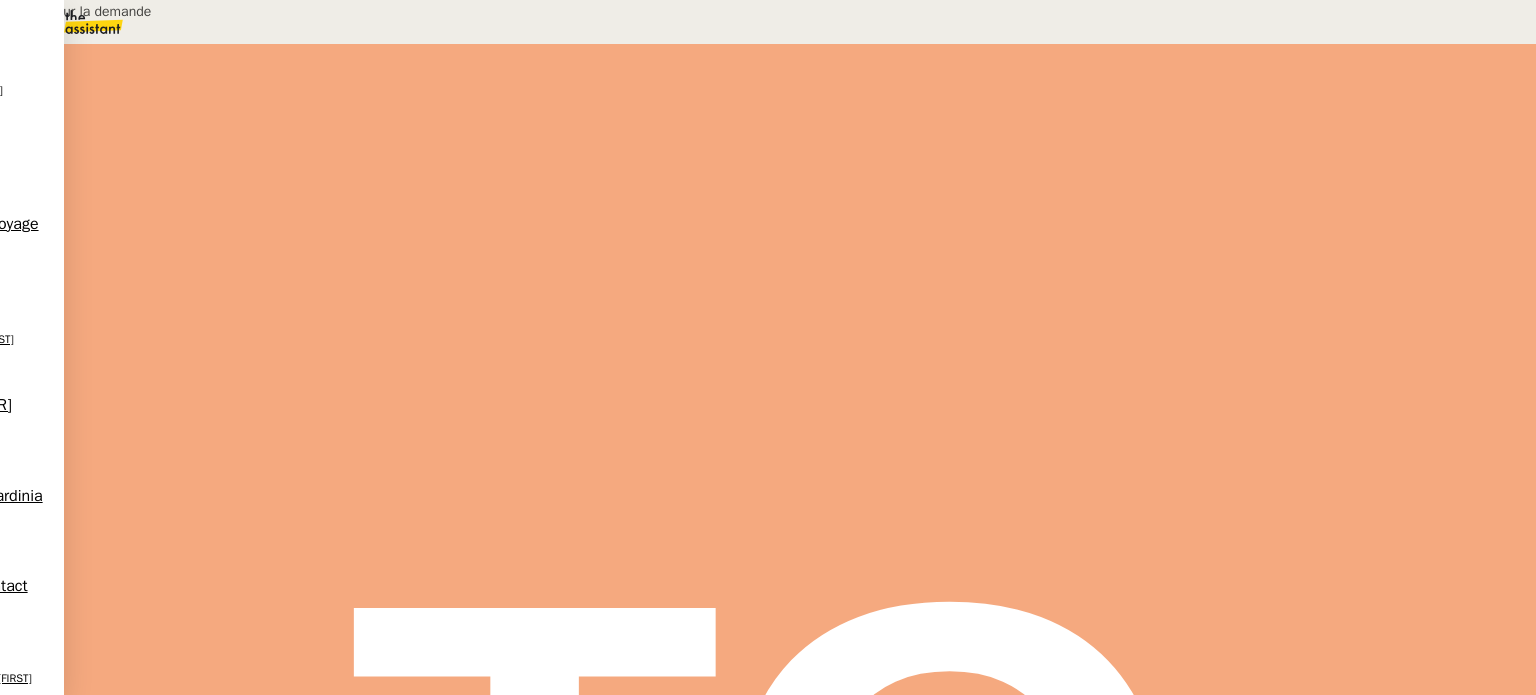 type on "Echange sur la demande" 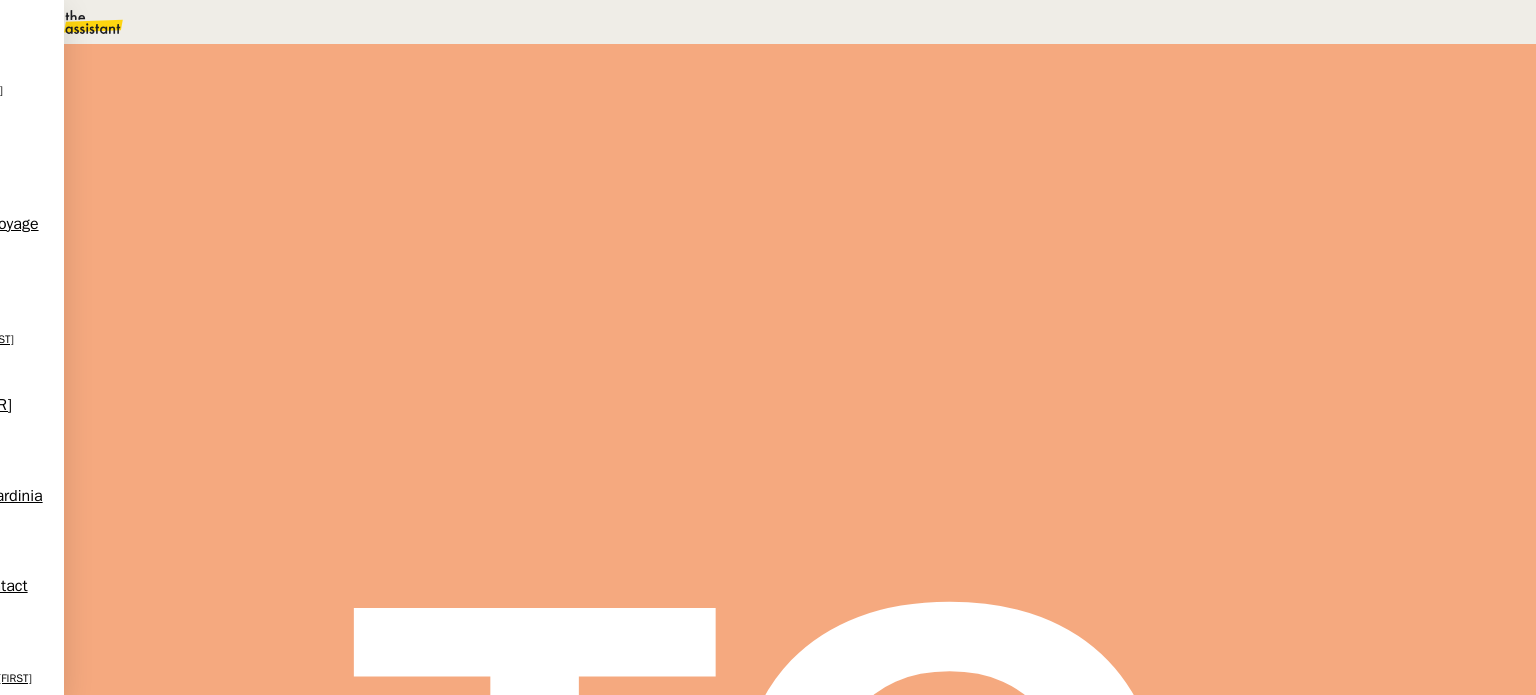 scroll, scrollTop: 0, scrollLeft: 0, axis: both 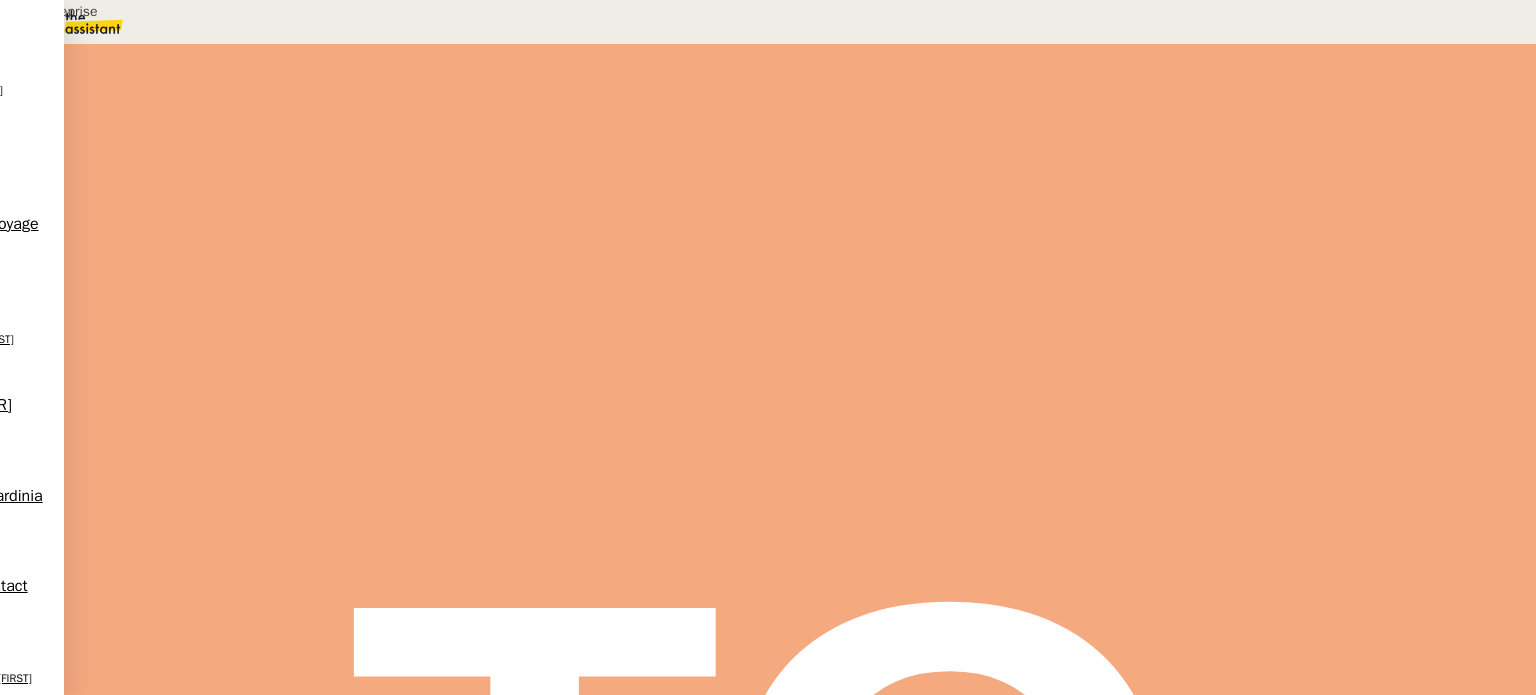 type on "Etude et reprise" 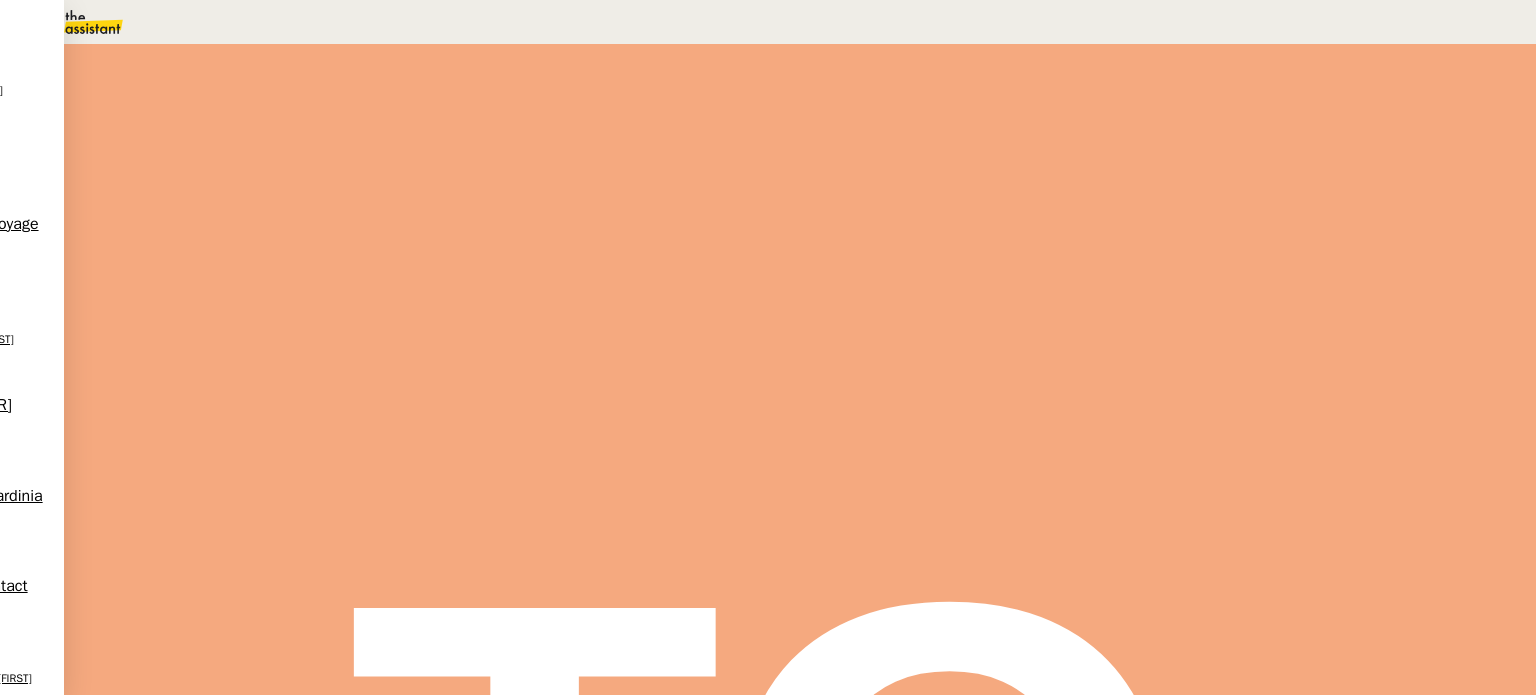 click at bounding box center [267, 340] 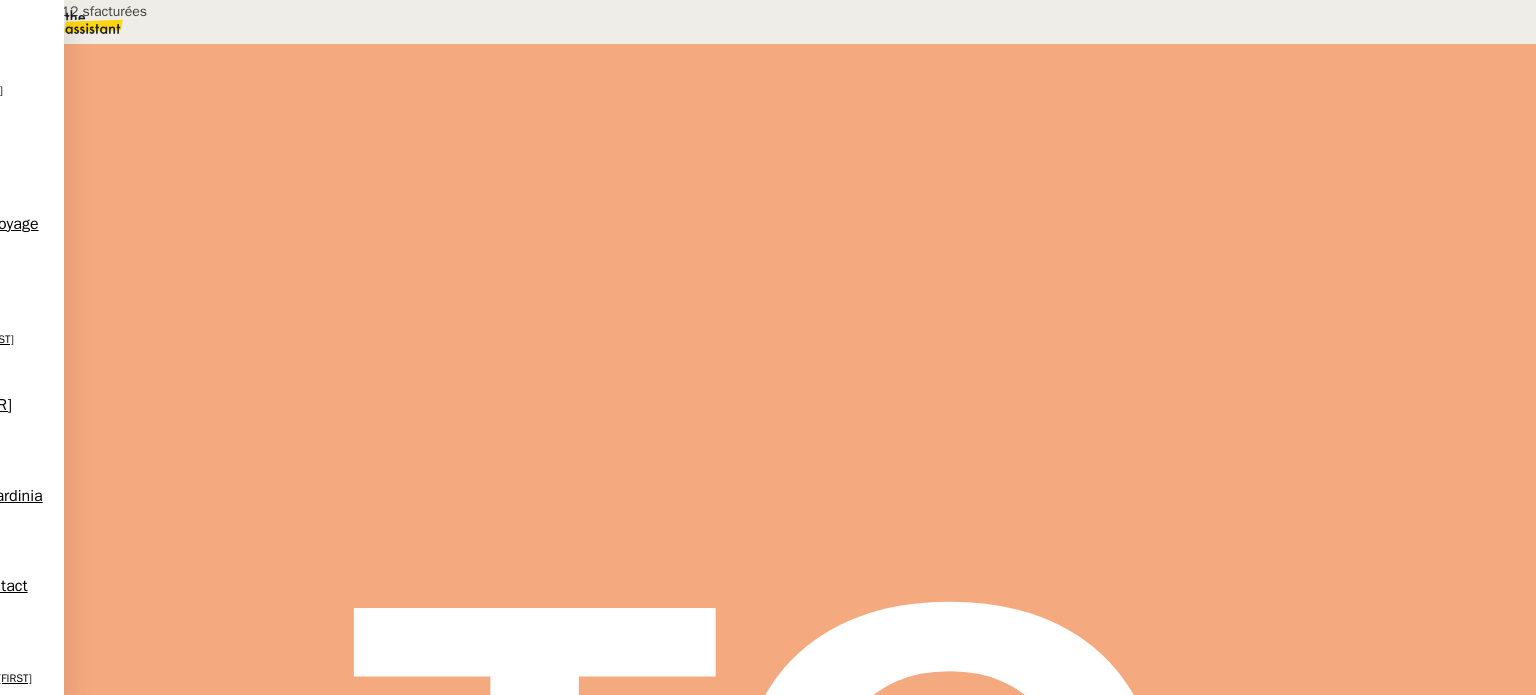 scroll, scrollTop: 400, scrollLeft: 0, axis: vertical 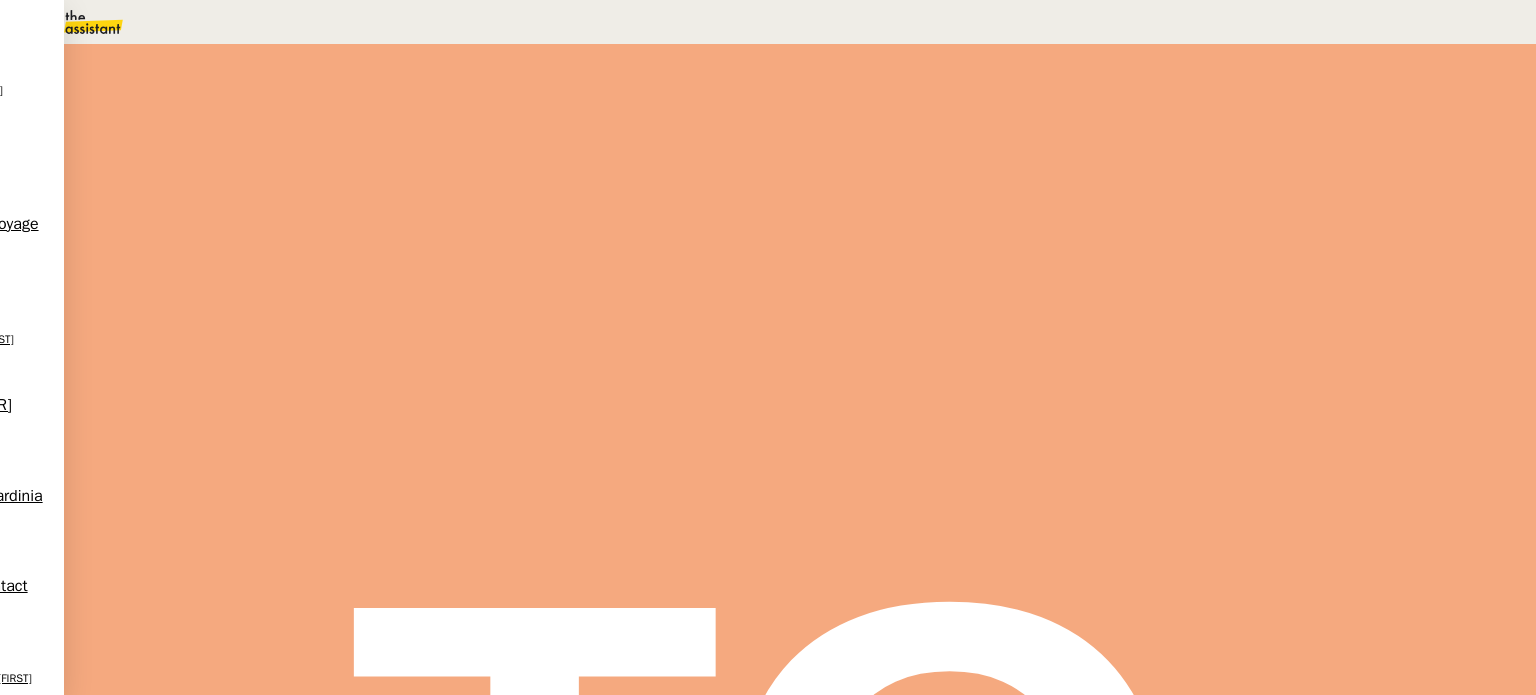 click at bounding box center [287, 626] 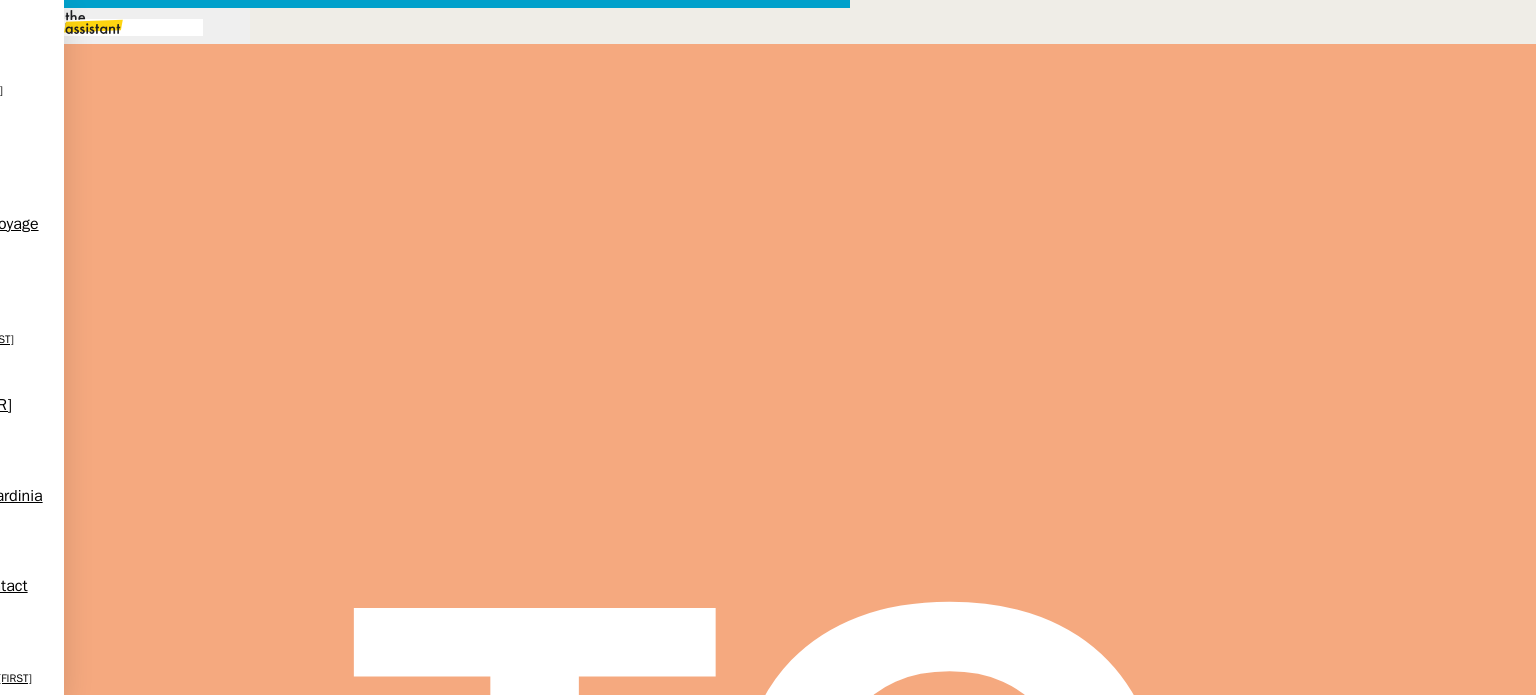 scroll, scrollTop: 1253, scrollLeft: 0, axis: vertical 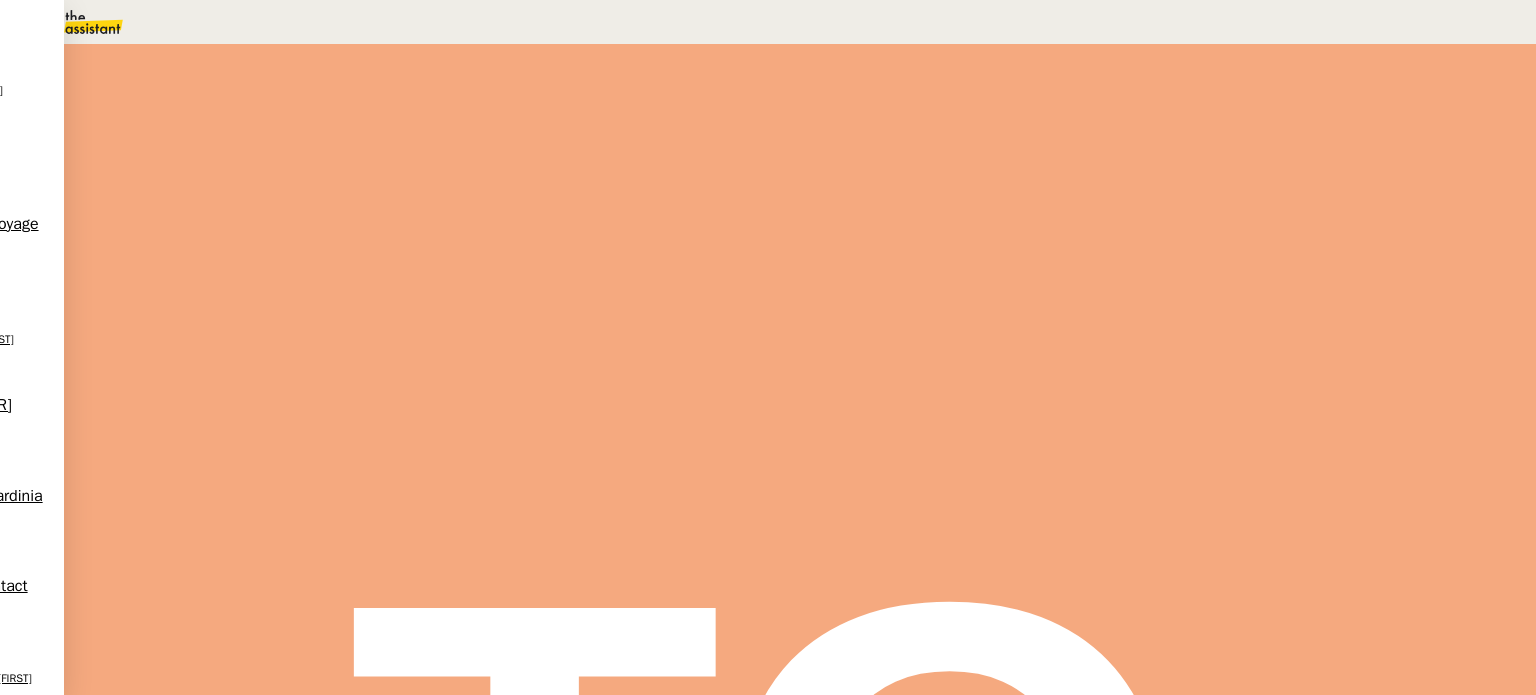 click on "Sorry - you're not understanding what im asking and i'm probably not being clear enough. Its not the "debit" that I want 150gb for, its the total monthly plan of download quantity of data. I.e. I can stream movies, download large files and be multiple users
all downloading at the same time all month long. I don't want to have a 500mb cap which is what is currently in the plan that was offered to me." at bounding box center (689, 1216) 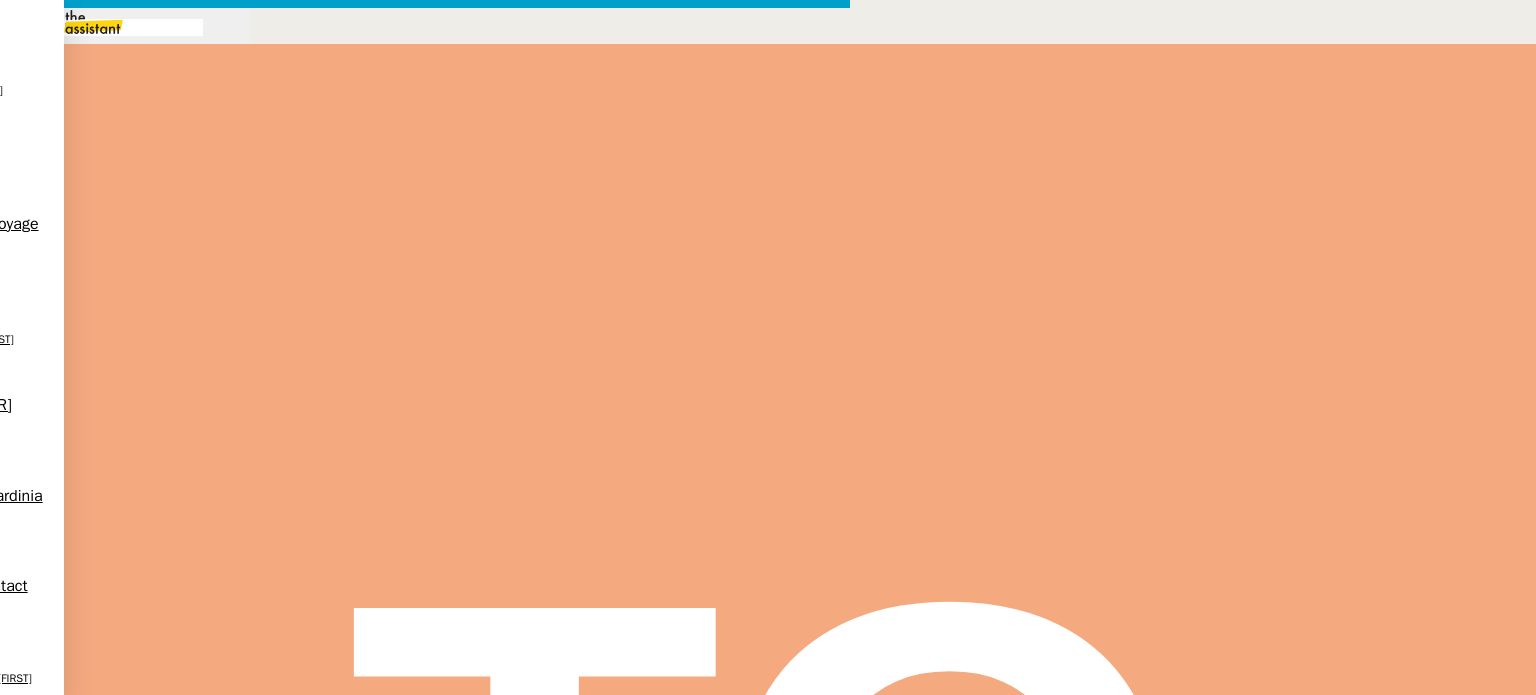 scroll, scrollTop: 526, scrollLeft: 0, axis: vertical 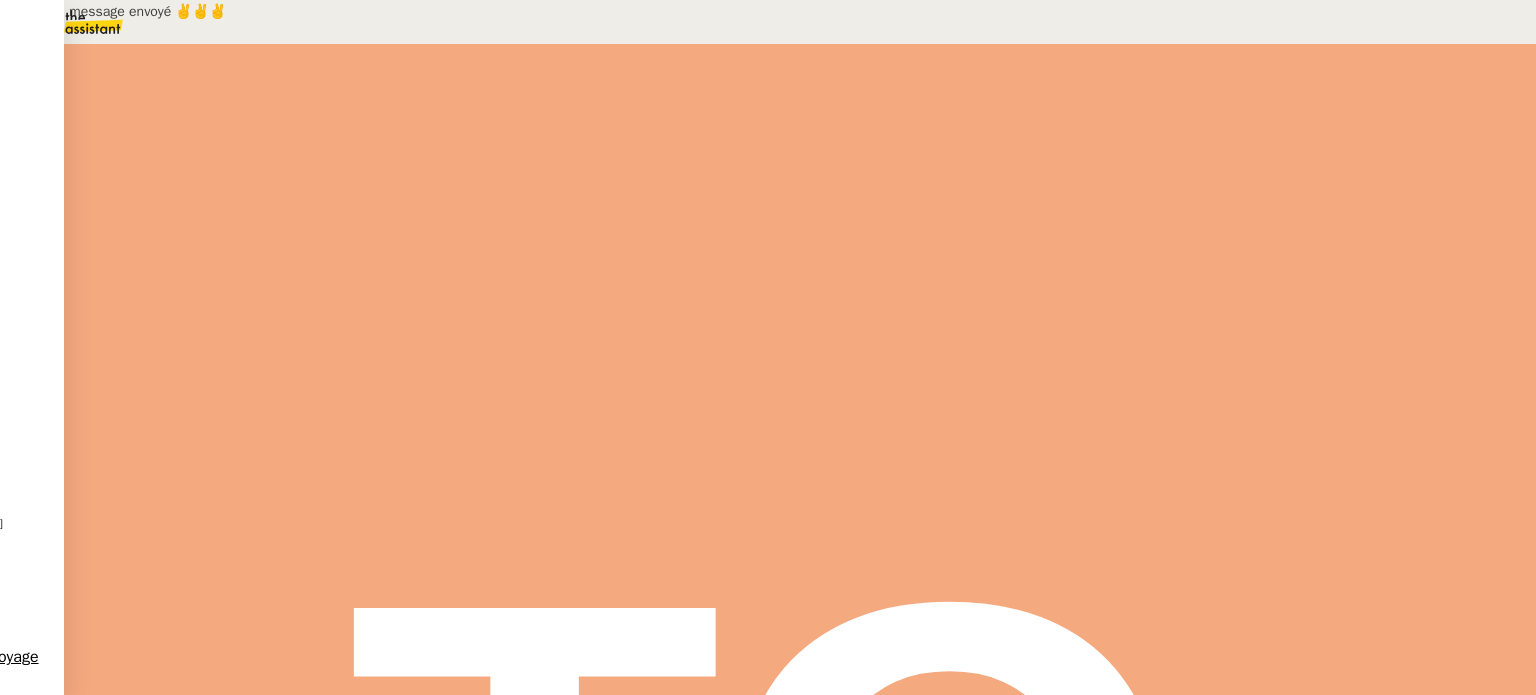 click at bounding box center (287, 340) 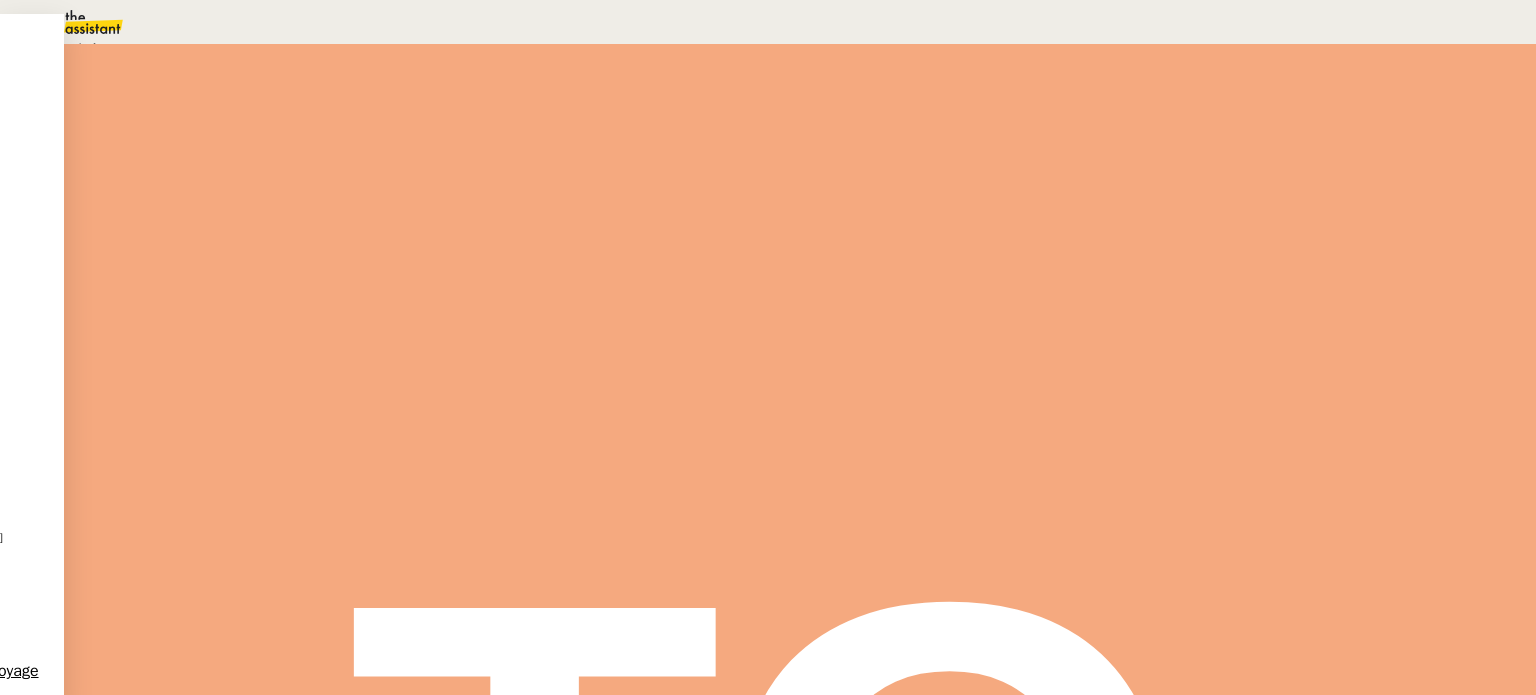 click on "En attente" at bounding box center (72, 48) 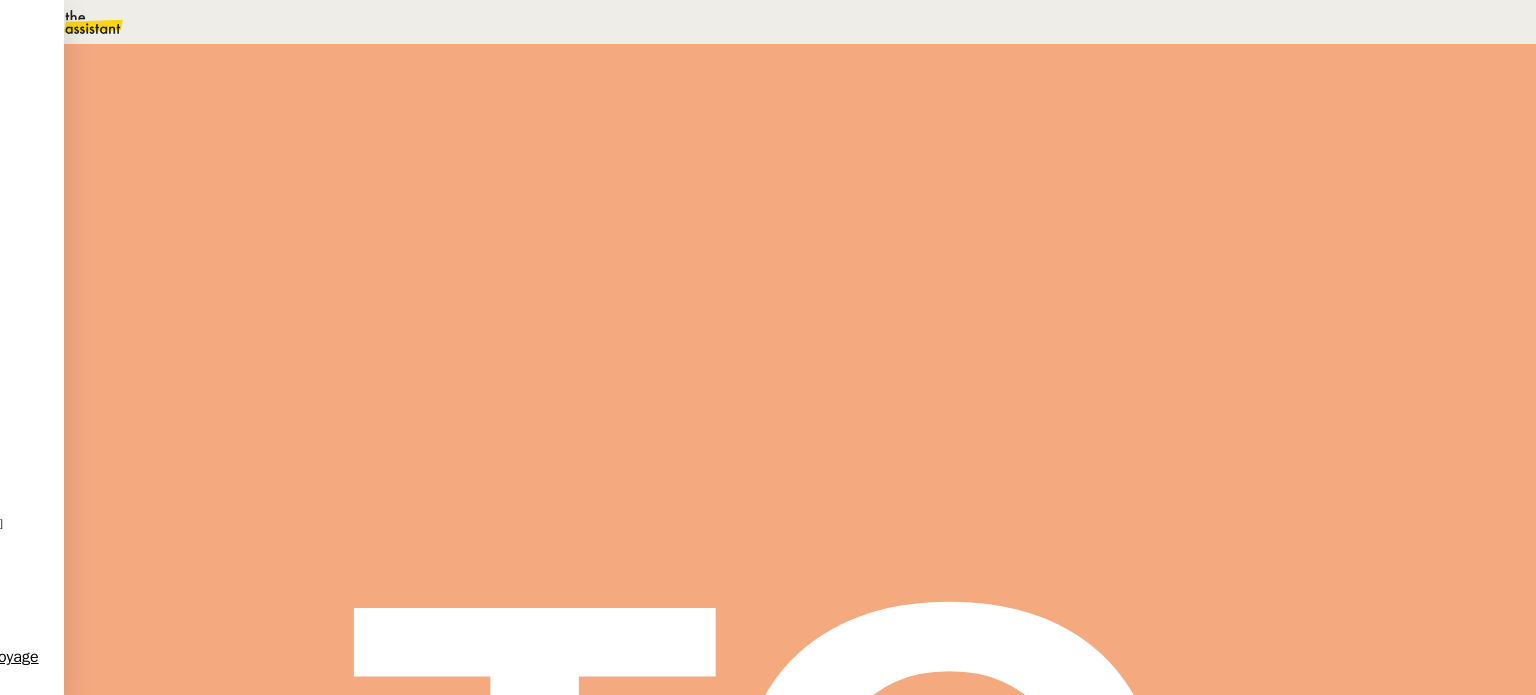 click on "Dans 2 jours ouvrés" at bounding box center [1201, 177] 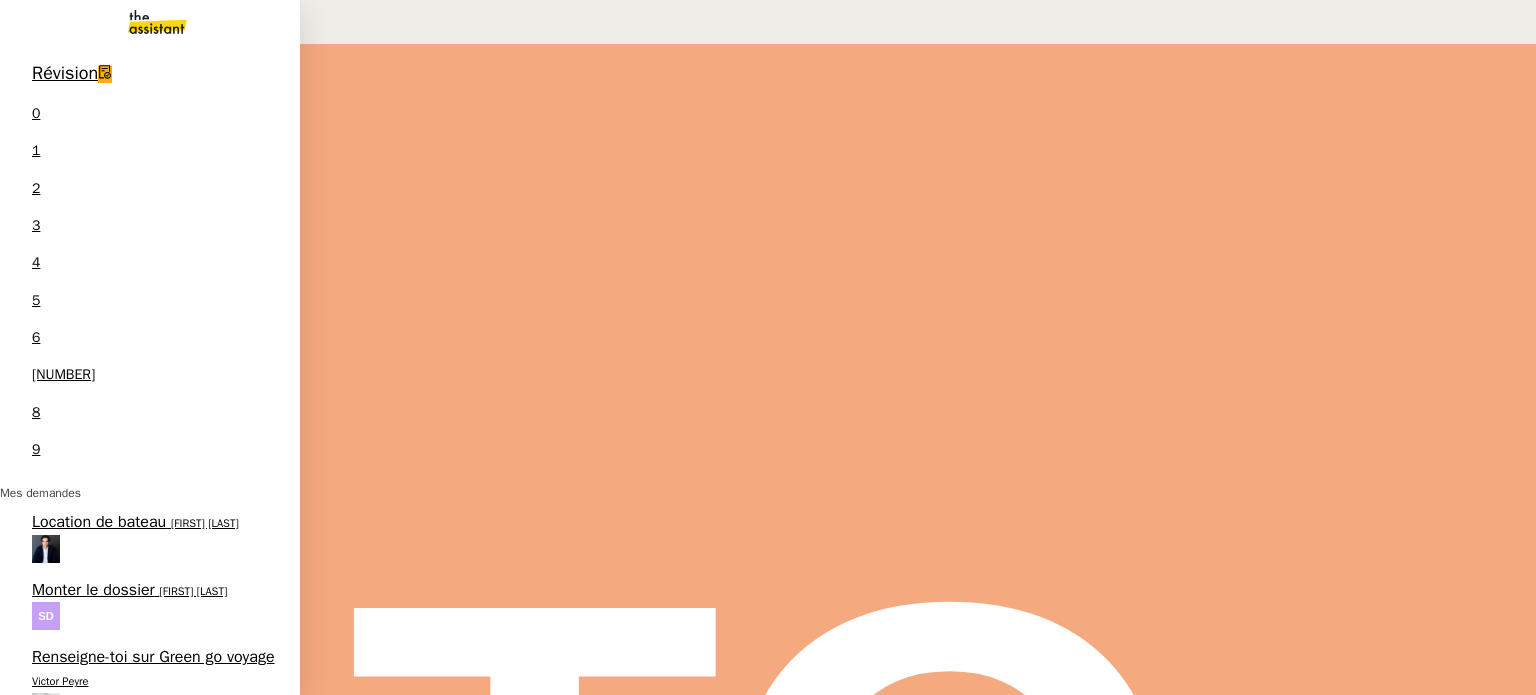 click on "[FIRST] [LAST]" at bounding box center (66, 2992) 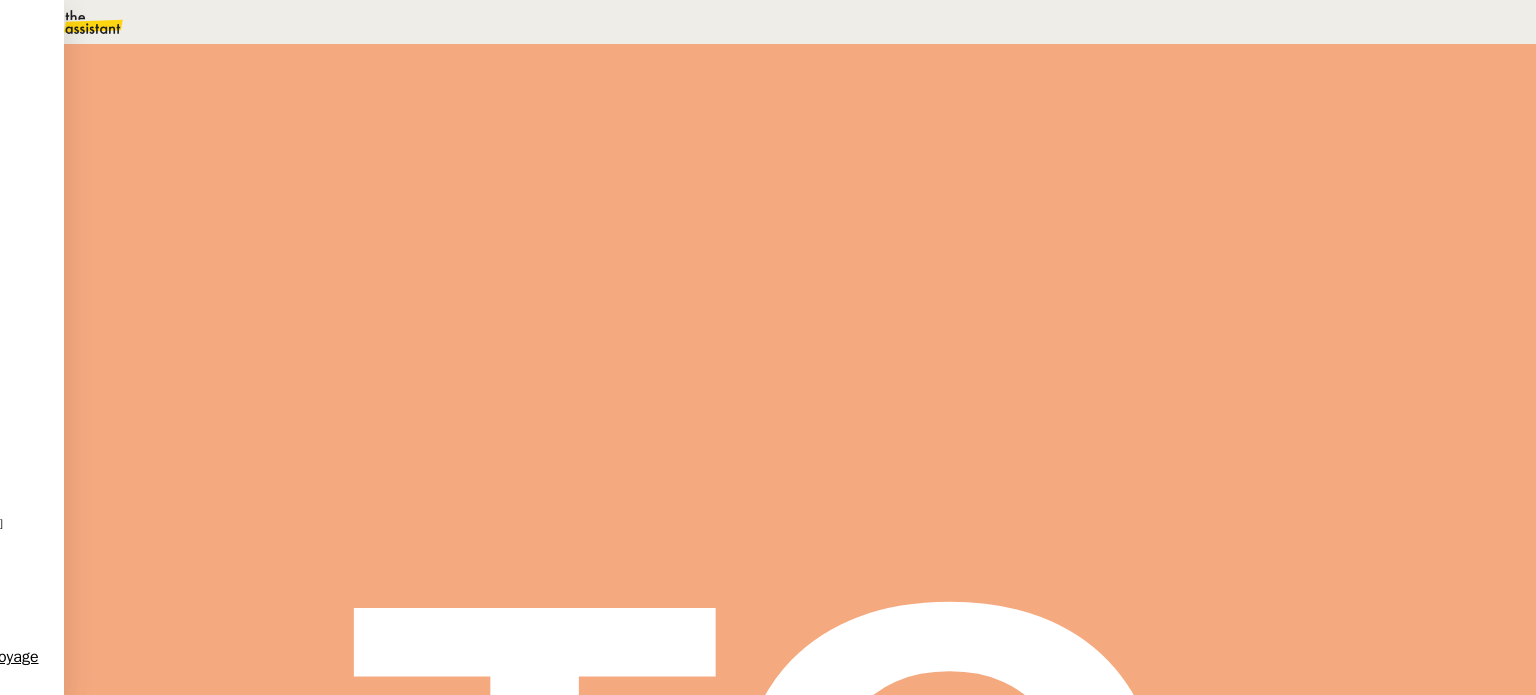 drag, startPoint x: 207, startPoint y: 504, endPoint x: 295, endPoint y: 503, distance: 88.005684 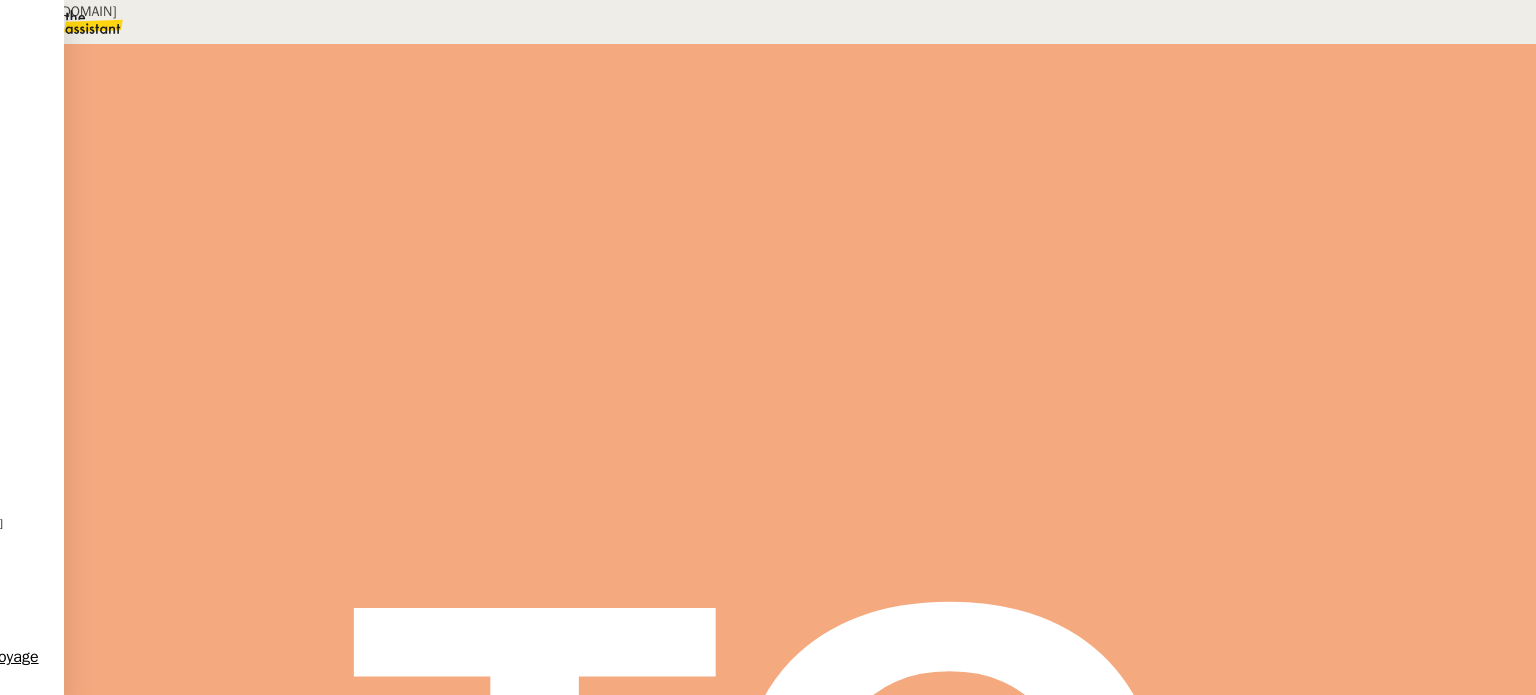 scroll, scrollTop: 1028, scrollLeft: 0, axis: vertical 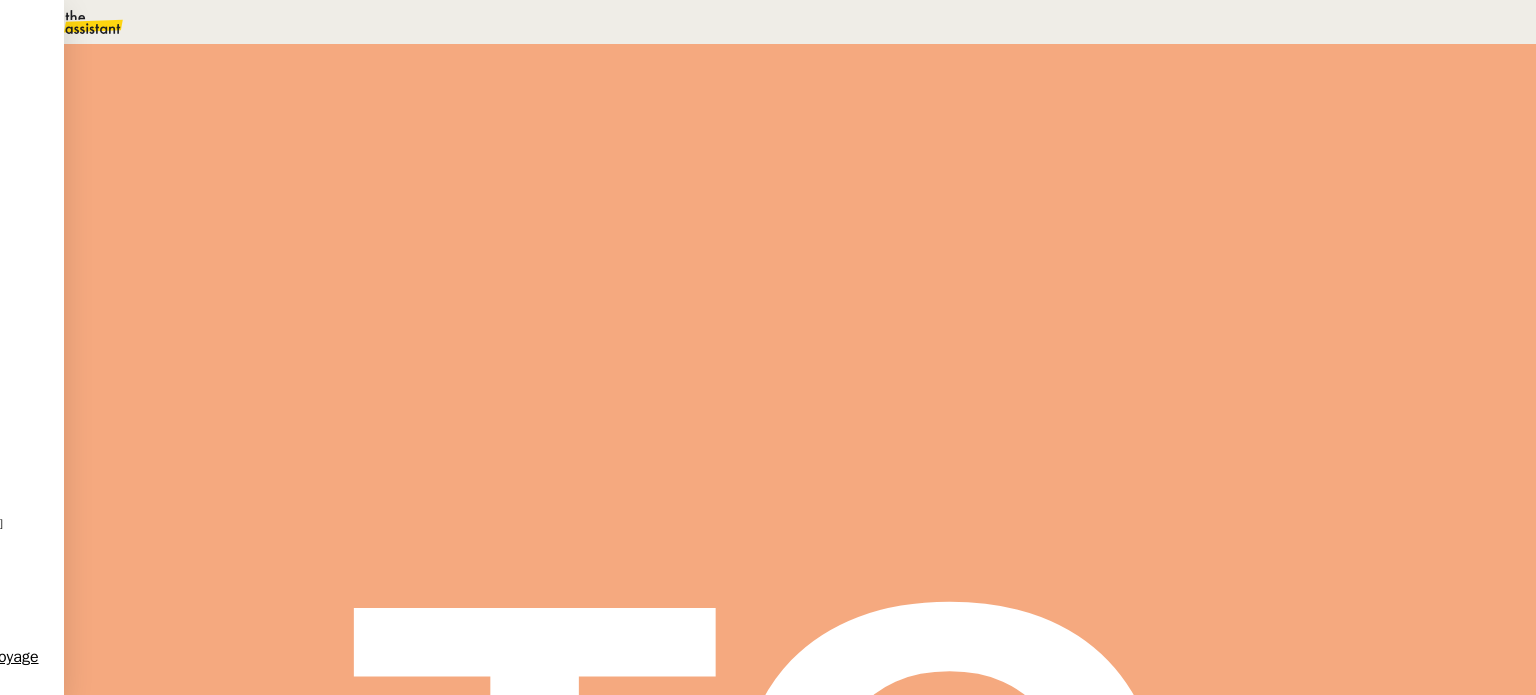 drag, startPoint x: 284, startPoint y: 337, endPoint x: 417, endPoint y: 353, distance: 133.95895 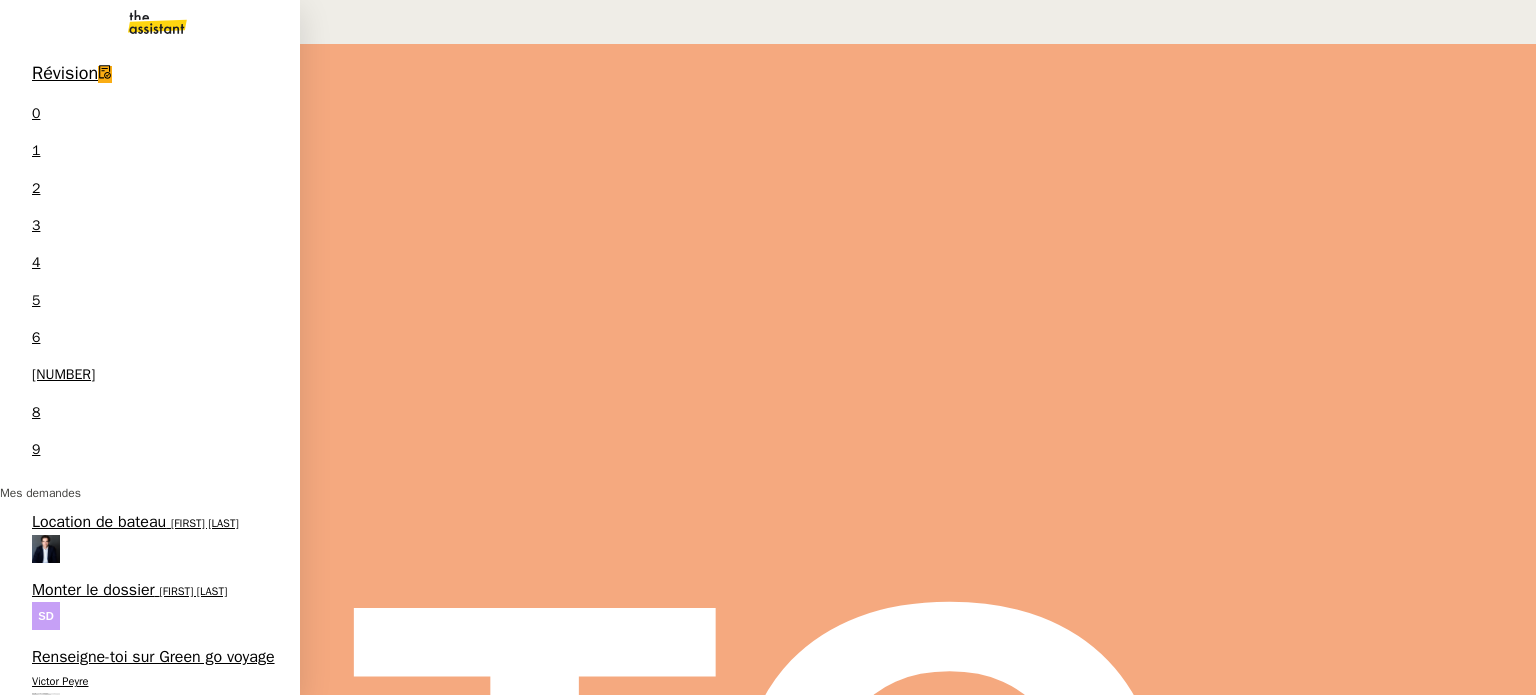 click on "⚙️Relances clients" at bounding box center [102, 2537] 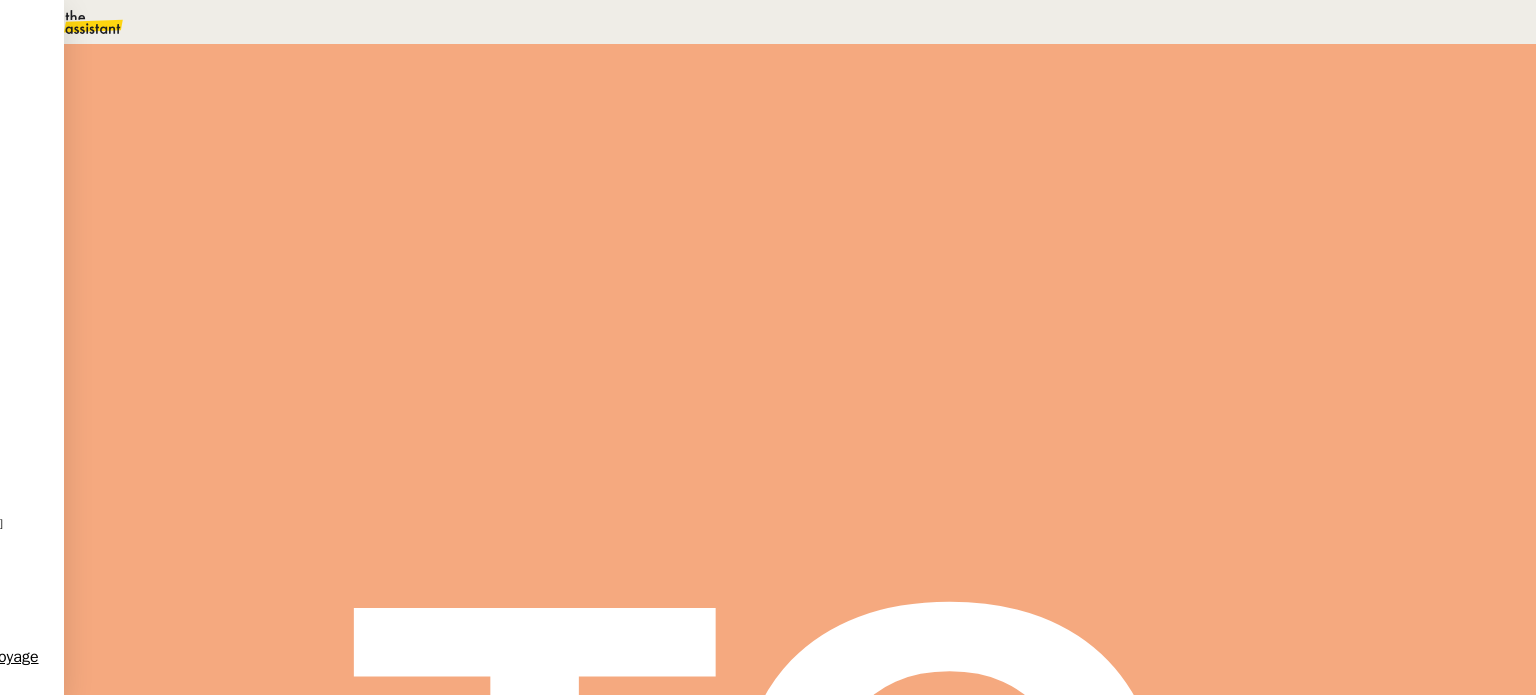 scroll, scrollTop: 0, scrollLeft: 0, axis: both 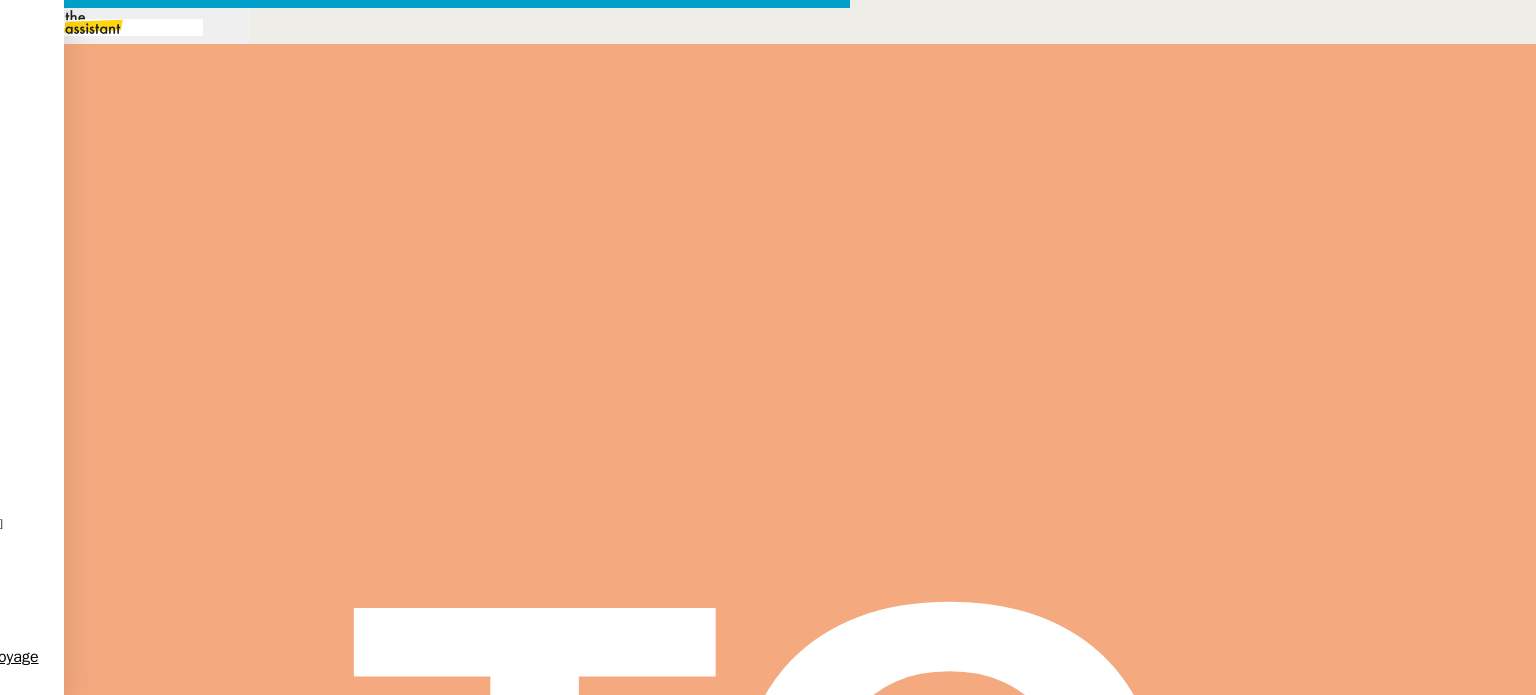 click at bounding box center [425, 837] 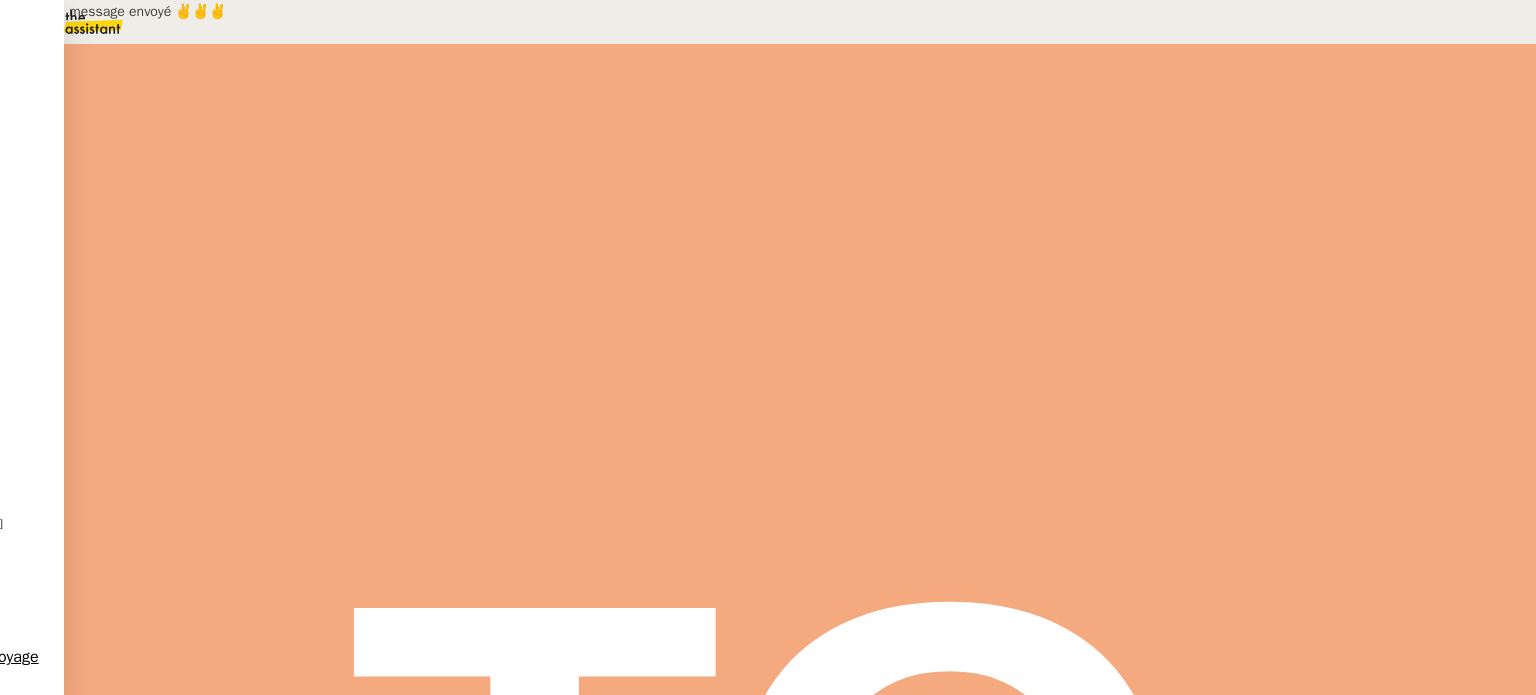 scroll, scrollTop: 75, scrollLeft: 0, axis: vertical 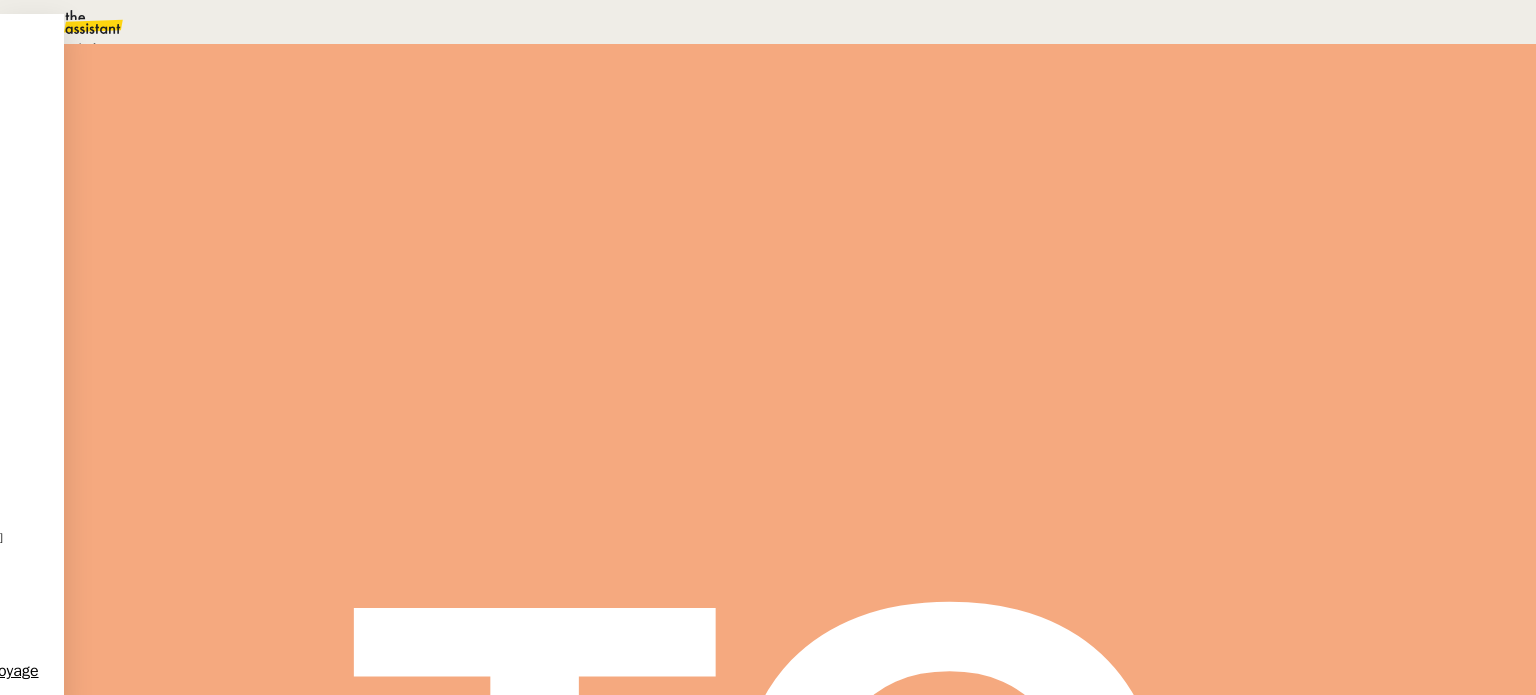 click on "En attente" at bounding box center [72, 48] 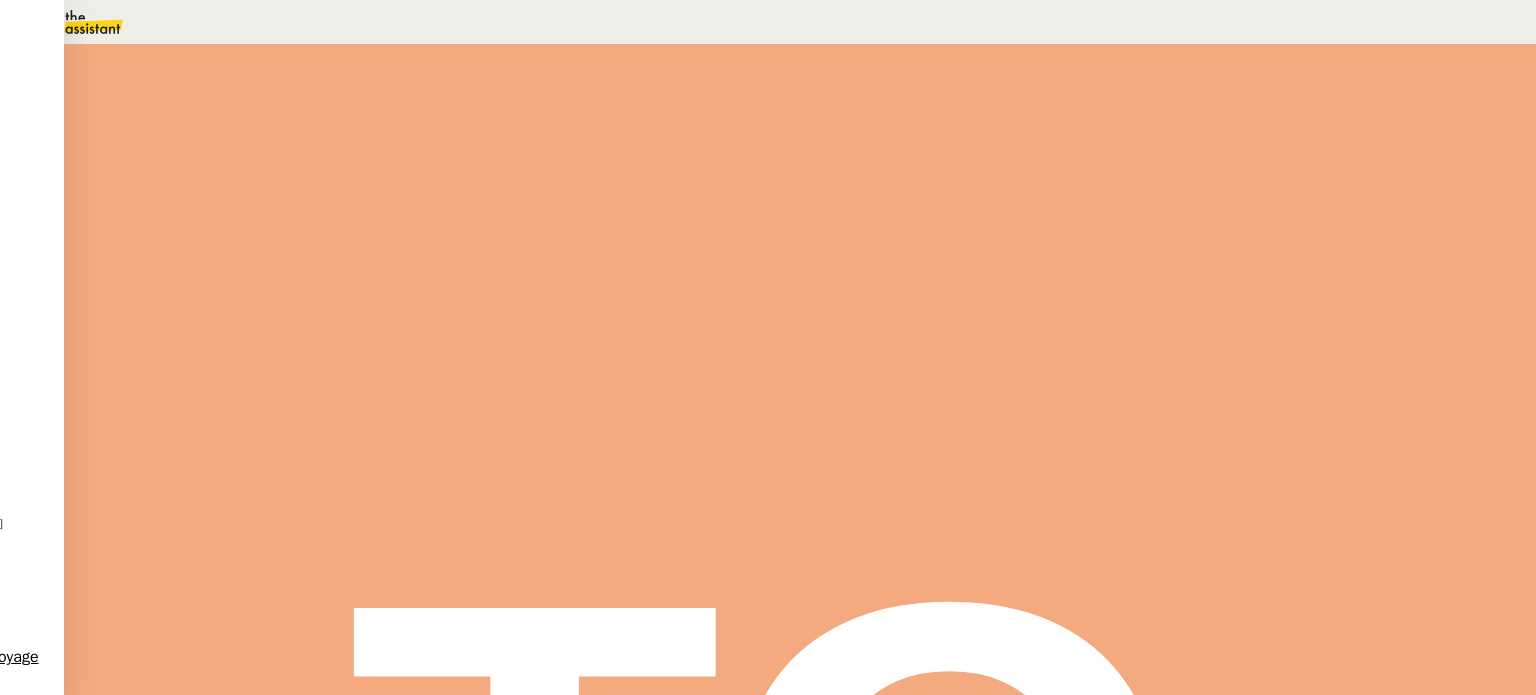 click on "Dans 2 jours ouvrés" at bounding box center (1201, 177) 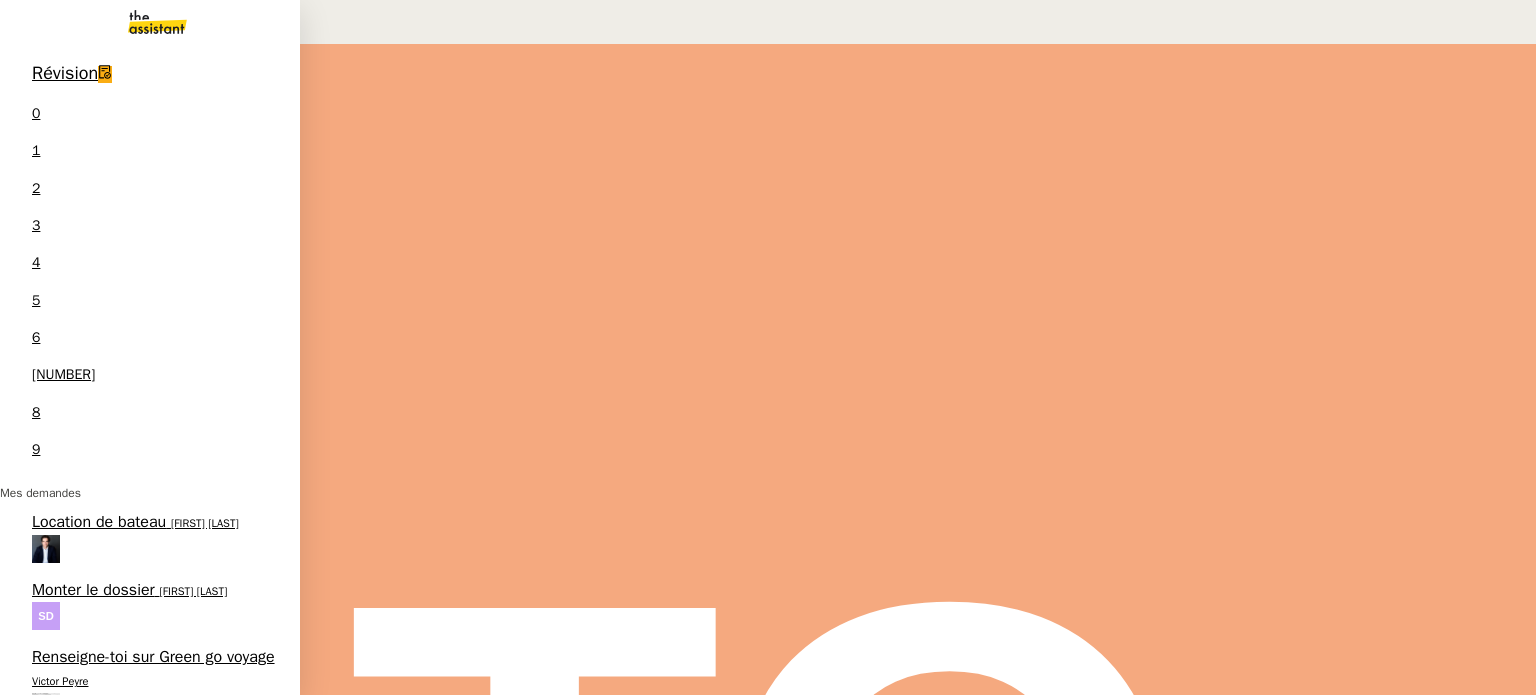 scroll, scrollTop: 785, scrollLeft: 0, axis: vertical 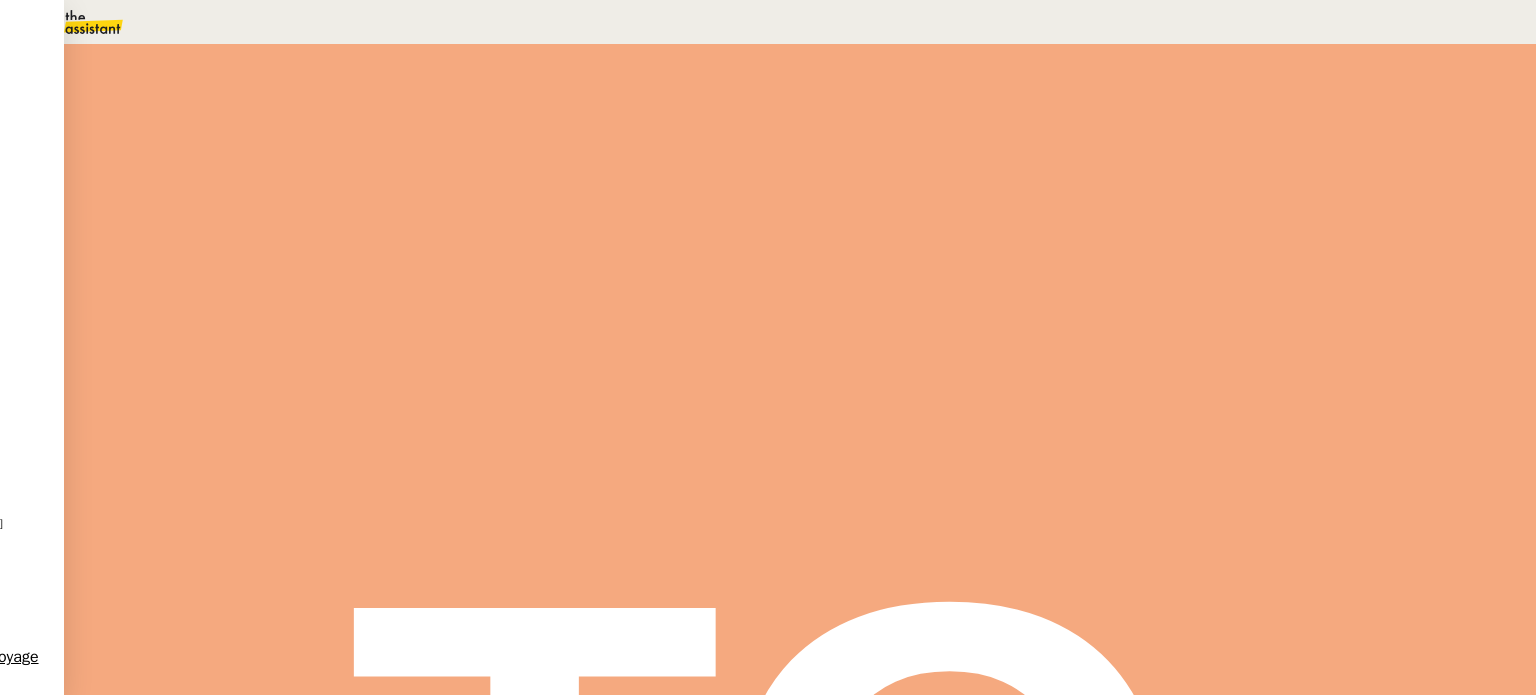 click on "Audit des justificatifs bancaires" at bounding box center [143, 2331] 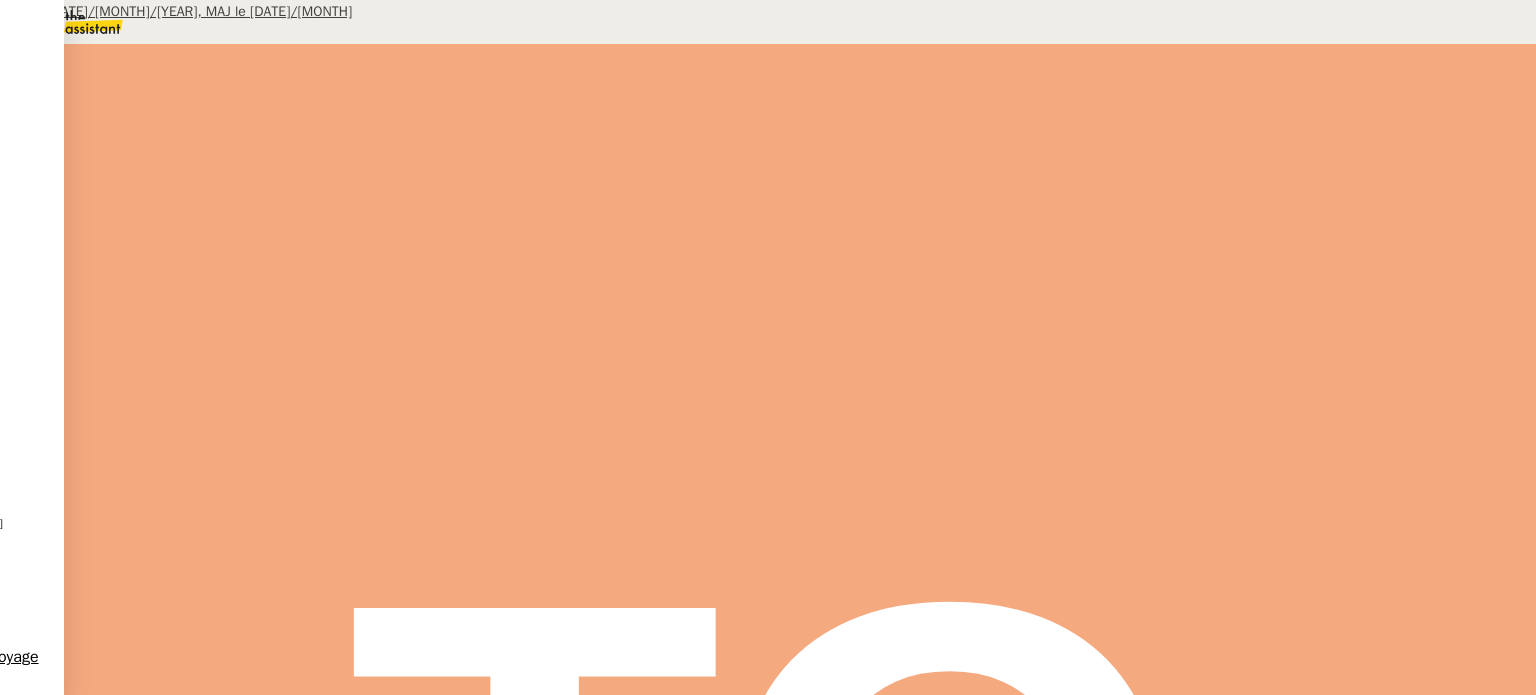 scroll, scrollTop: 1500, scrollLeft: 0, axis: vertical 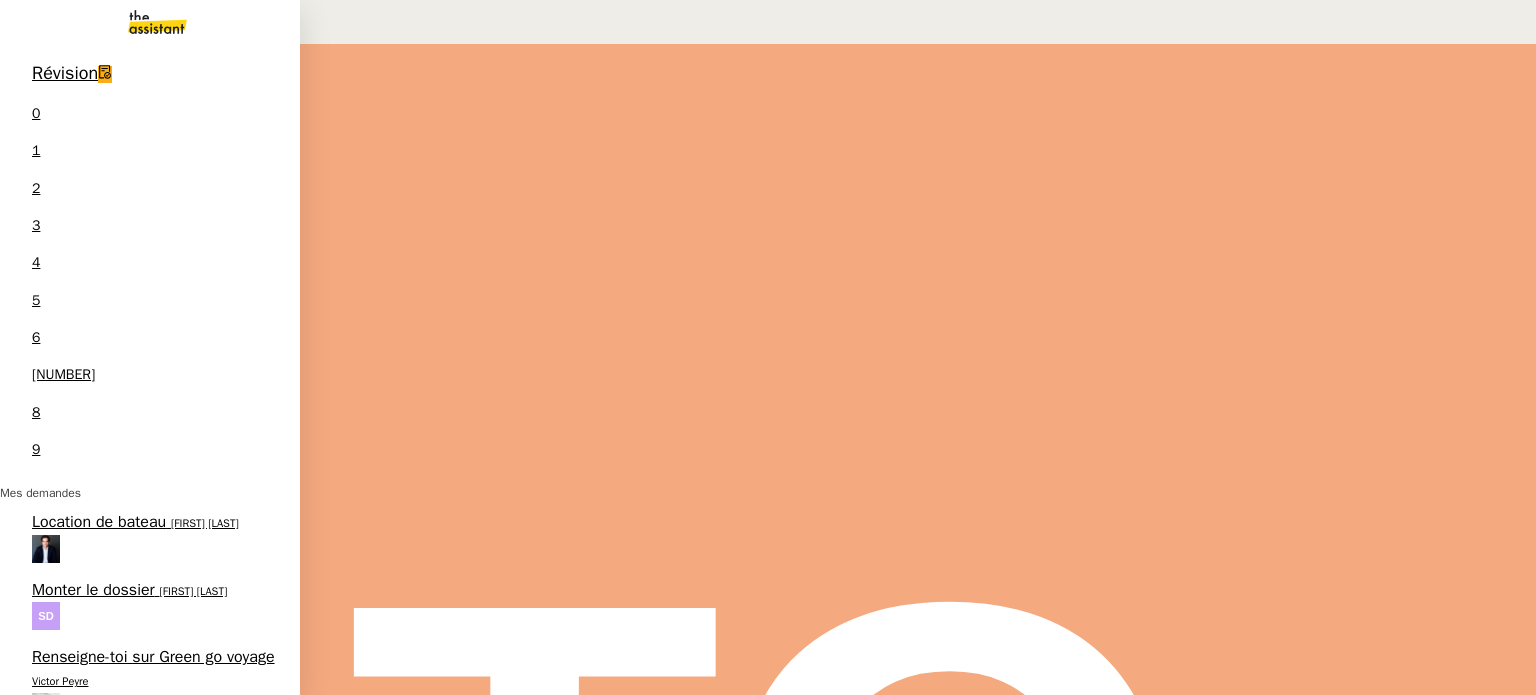 click on "[FIRST] [LAST]" at bounding box center [230, 2313] 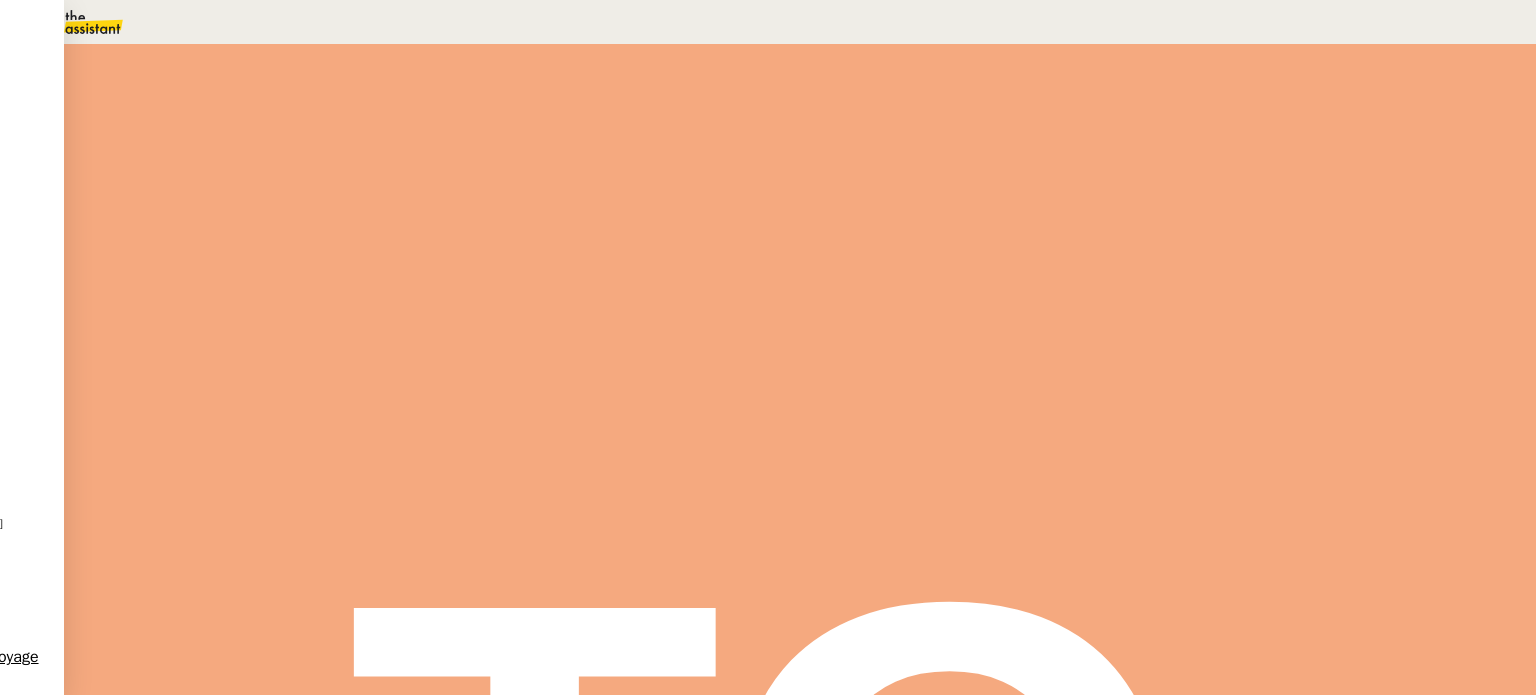 scroll, scrollTop: 0, scrollLeft: 0, axis: both 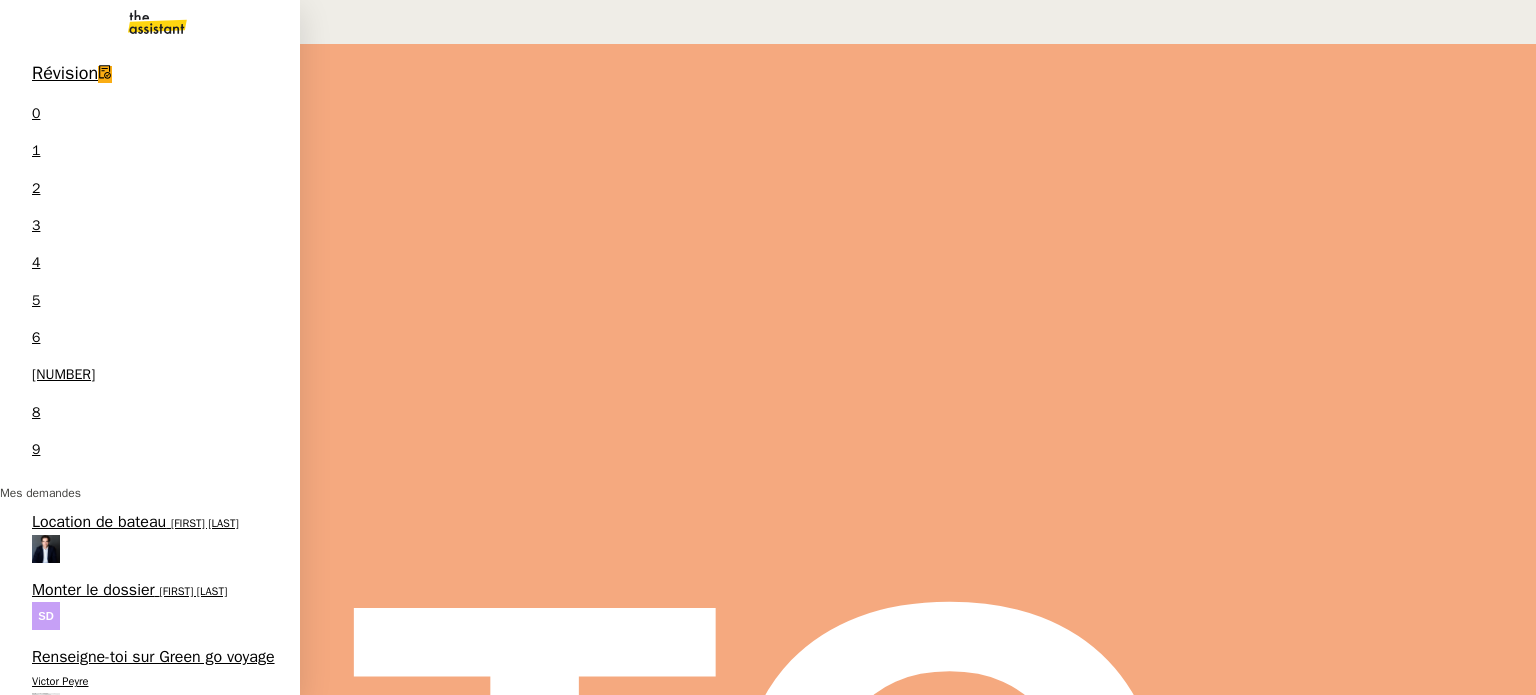 click on "Galissard de Marignac - Inventaire immobilier" at bounding box center (134, 2040) 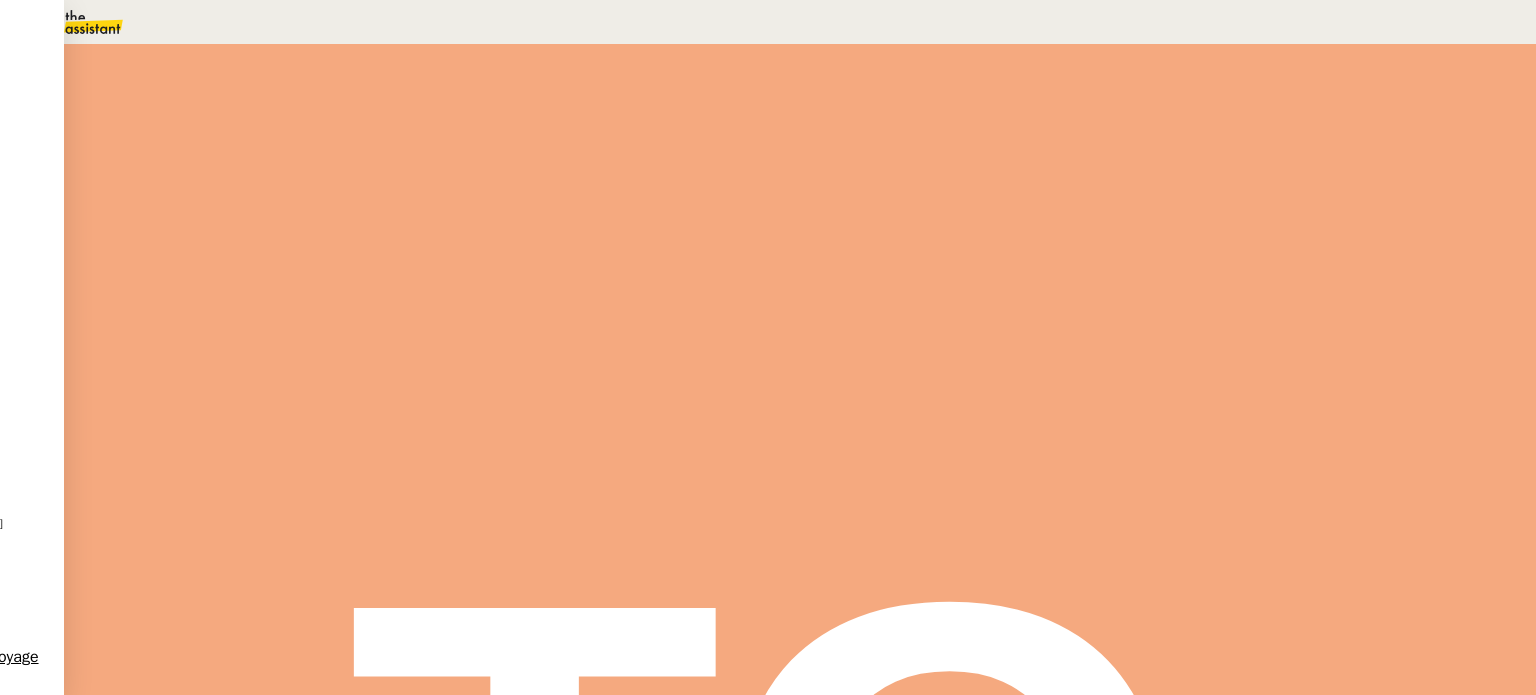 scroll, scrollTop: 500, scrollLeft: 0, axis: vertical 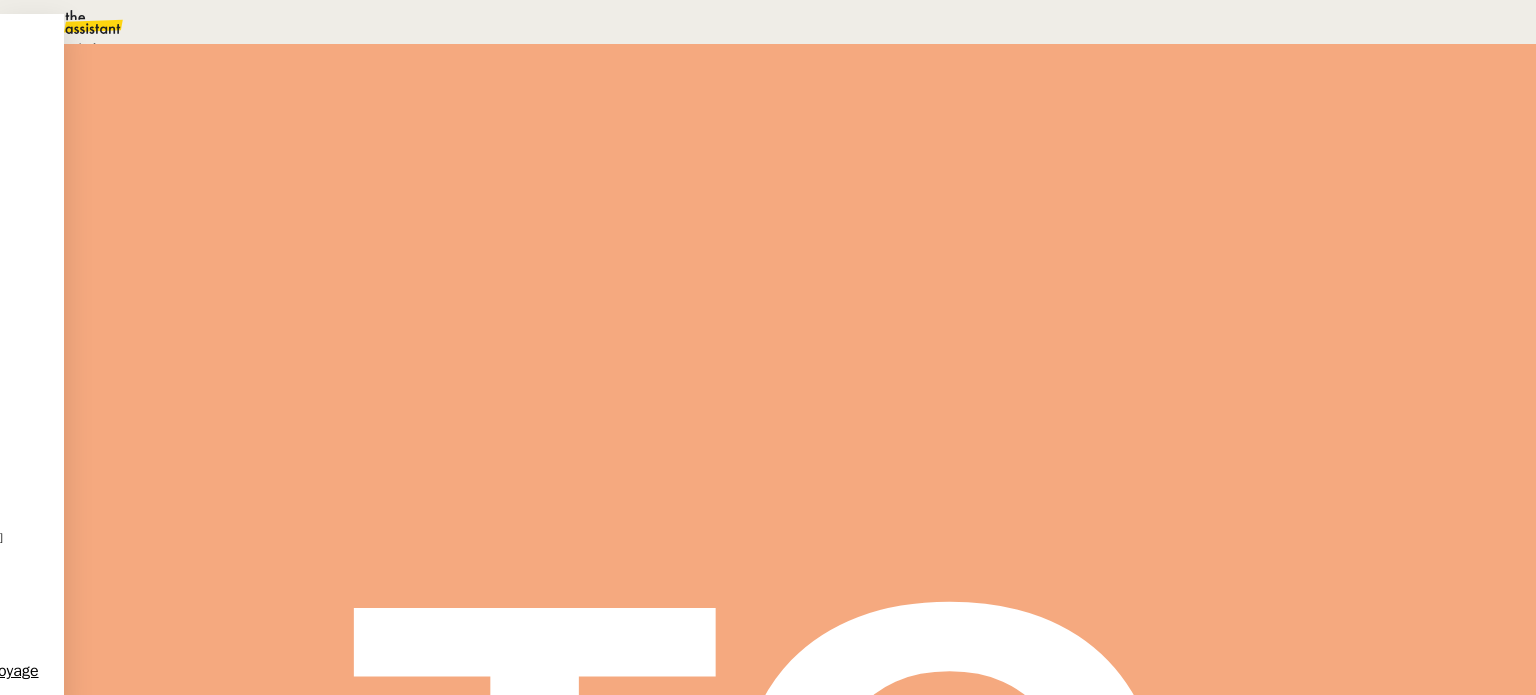 click on "En attente" at bounding box center [72, 48] 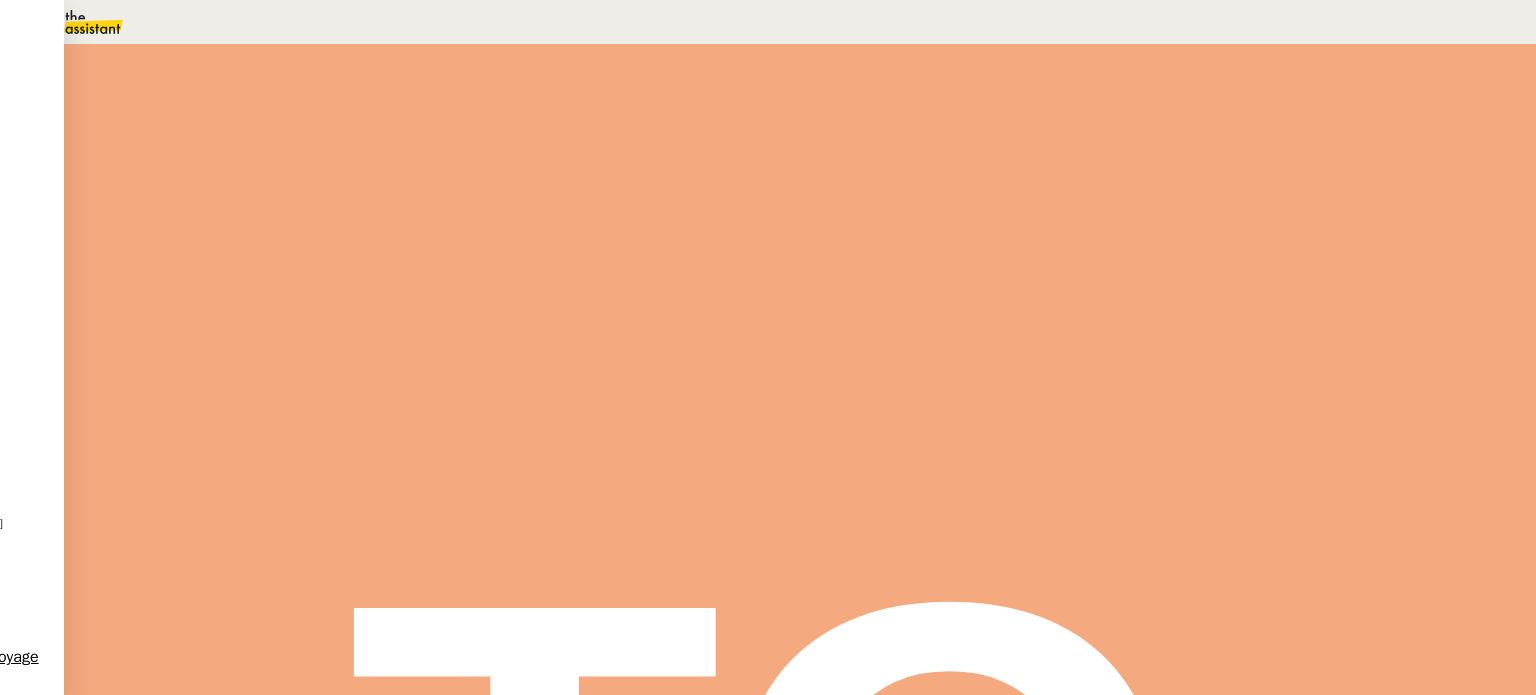 click on "Dans 2 jours ouvrés" at bounding box center (1201, 177) 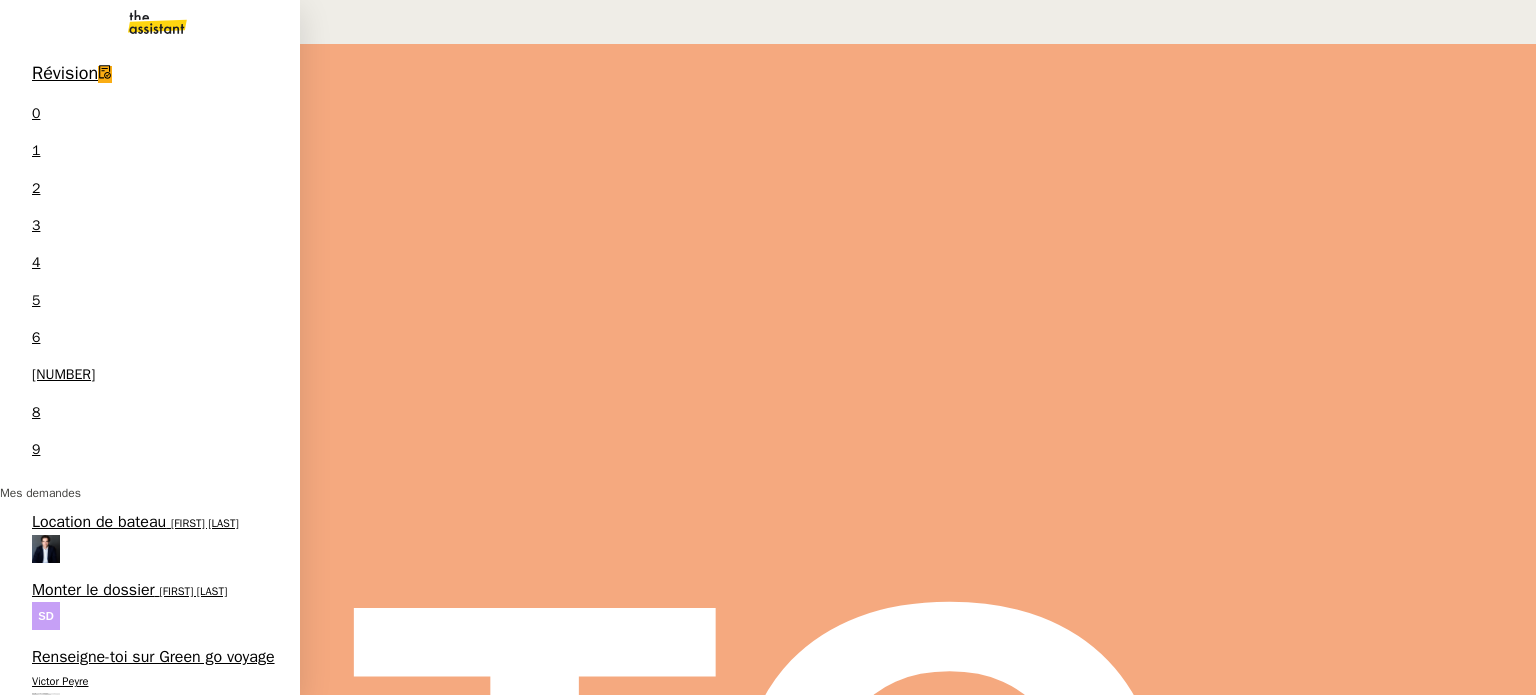 drag, startPoint x: 115, startPoint y: 409, endPoint x: 125, endPoint y: 405, distance: 10.770329 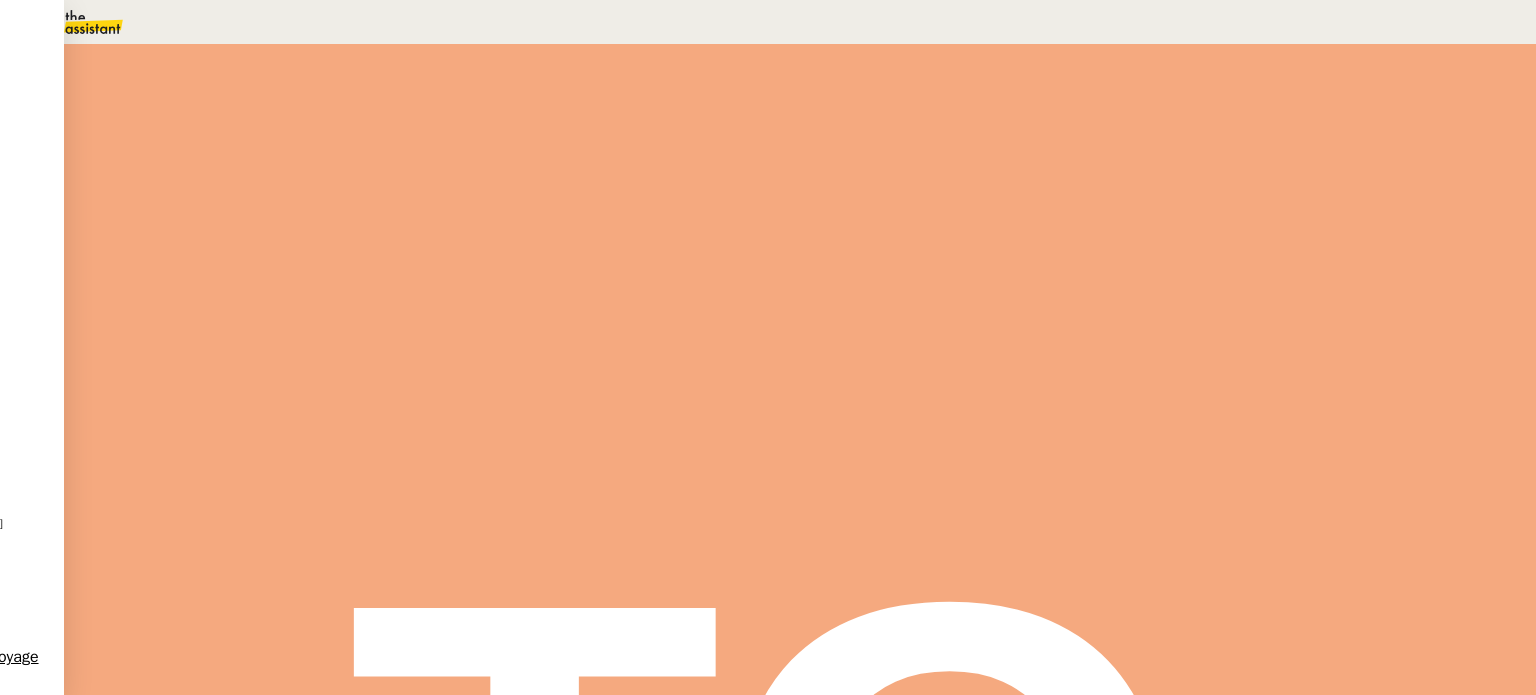 scroll, scrollTop: 0, scrollLeft: 0, axis: both 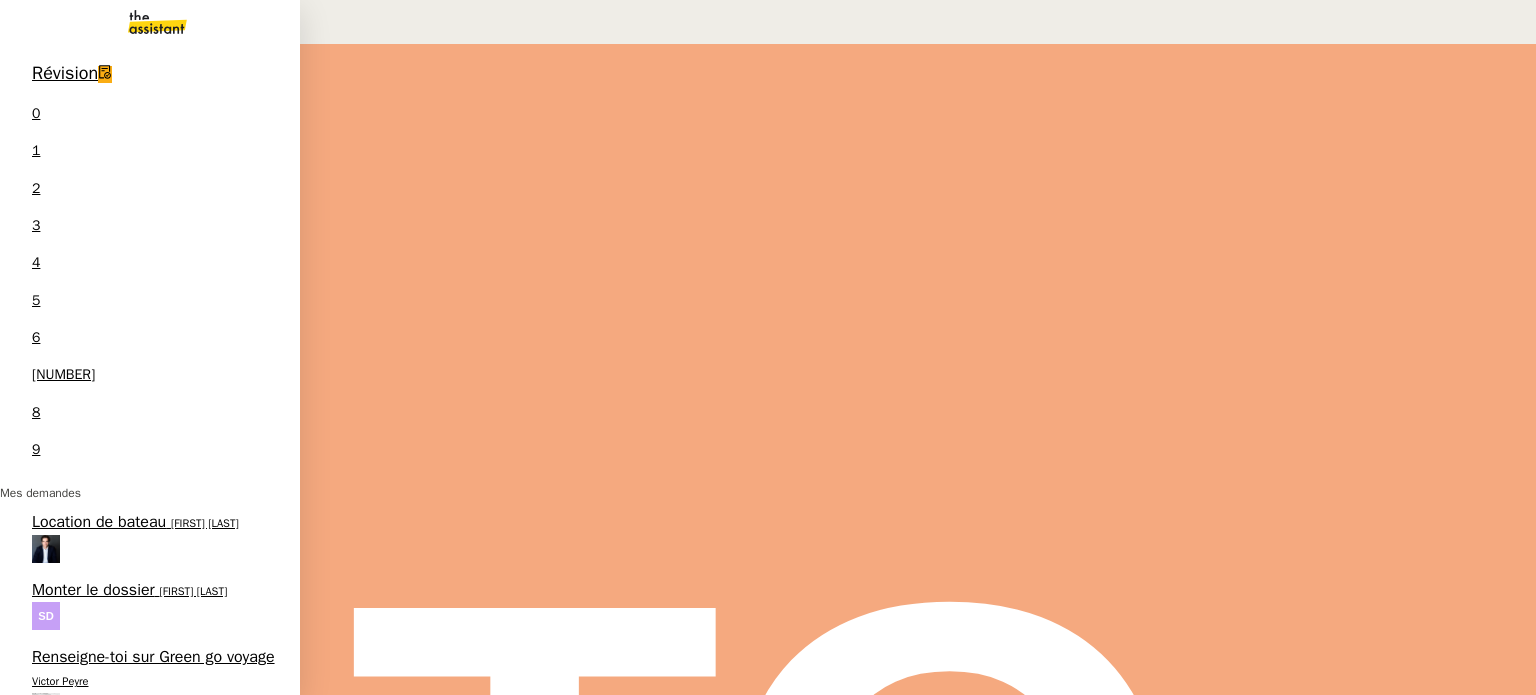 click on "Claire Delpech" at bounding box center (128, 2155) 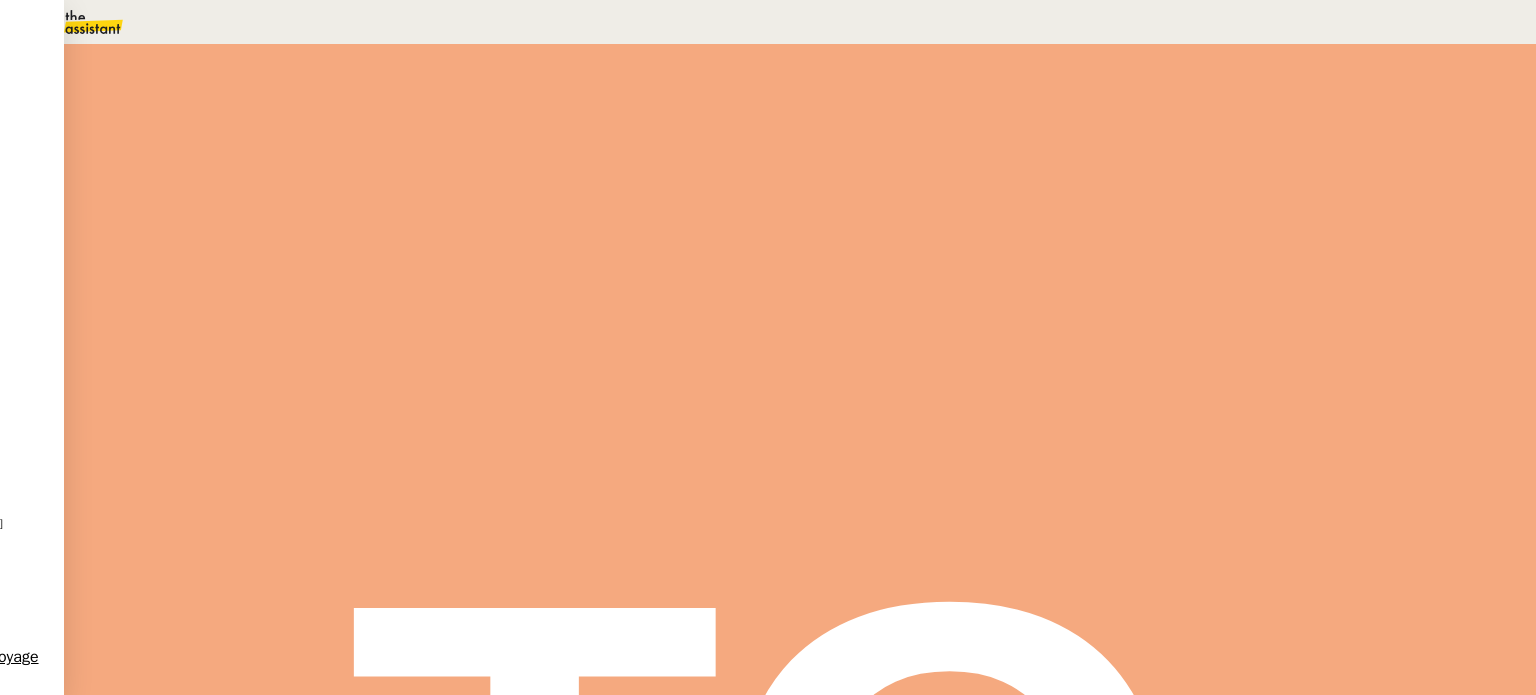 scroll, scrollTop: 0, scrollLeft: 0, axis: both 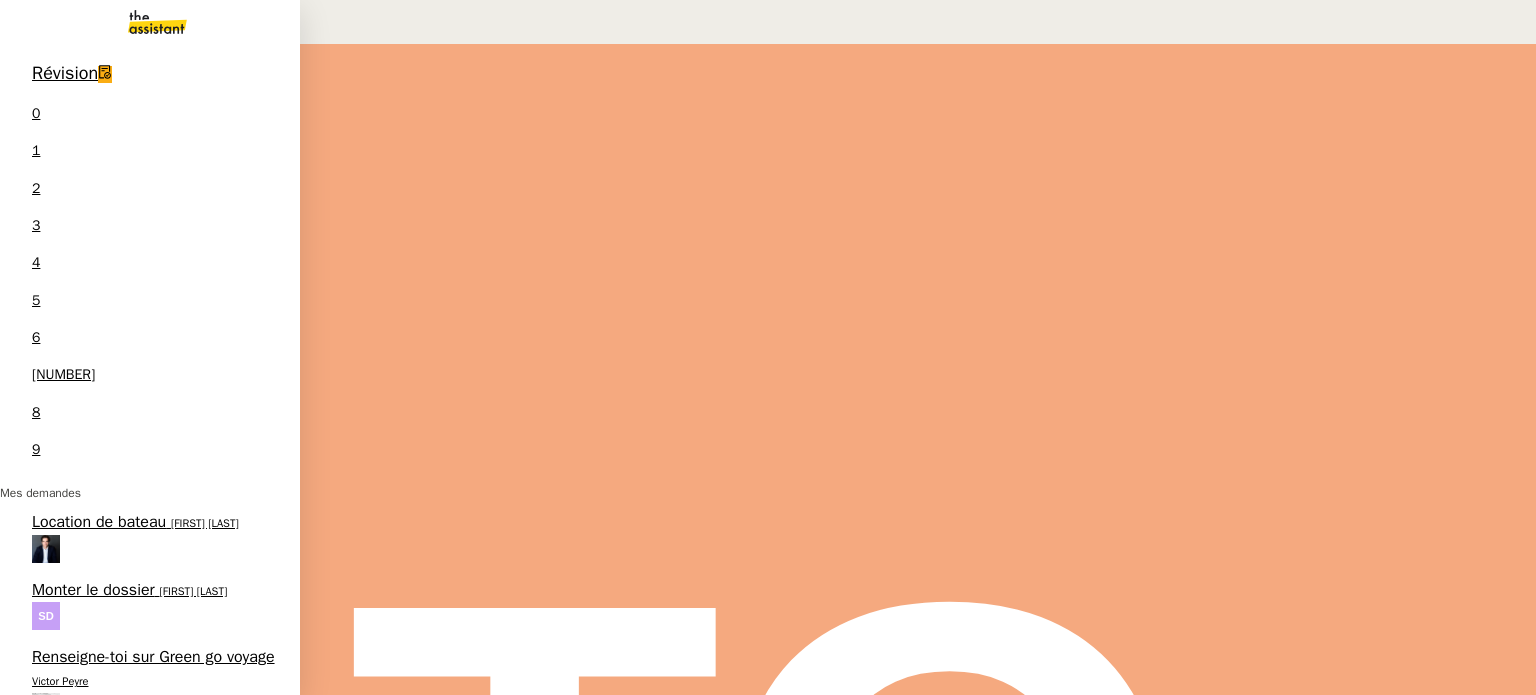 click on "Claire Delpech" at bounding box center [158, 2471] 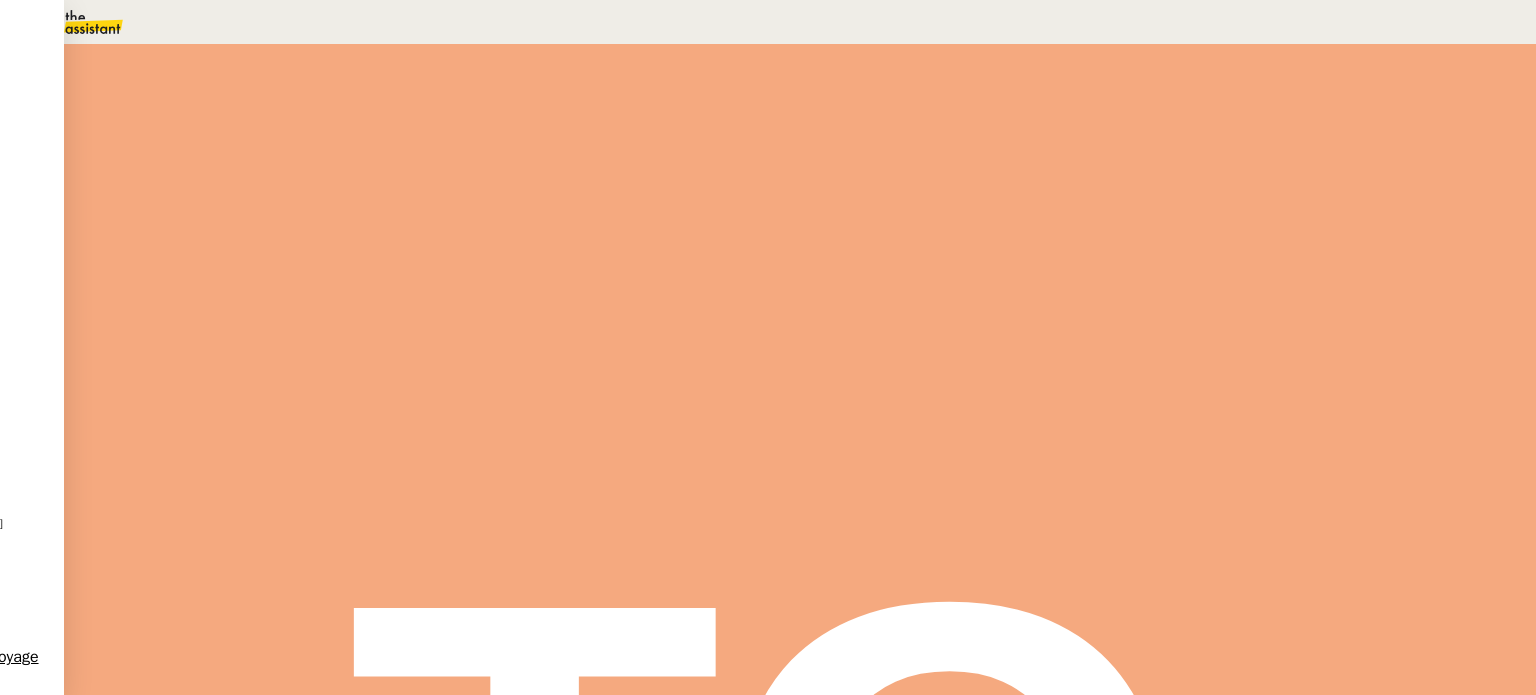 scroll, scrollTop: 700, scrollLeft: 0, axis: vertical 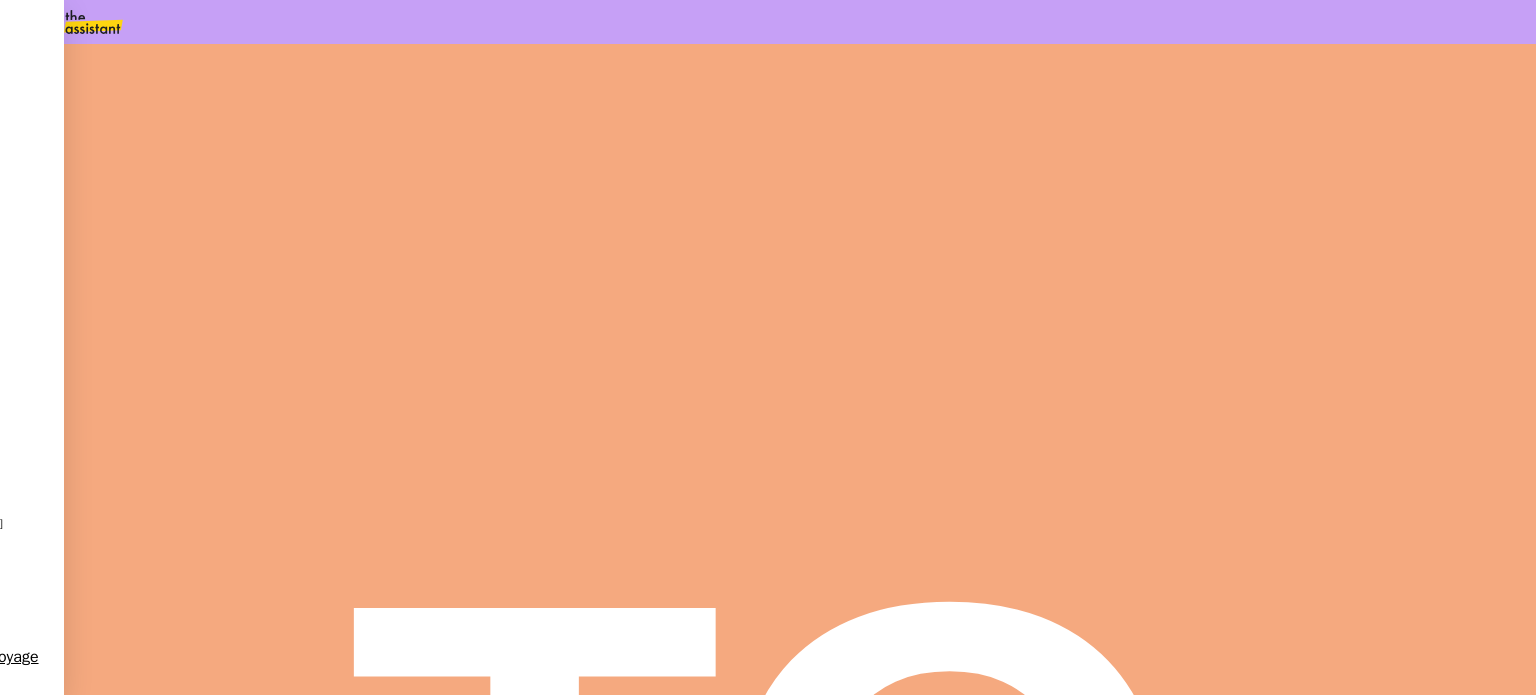 type on "claire clotur" 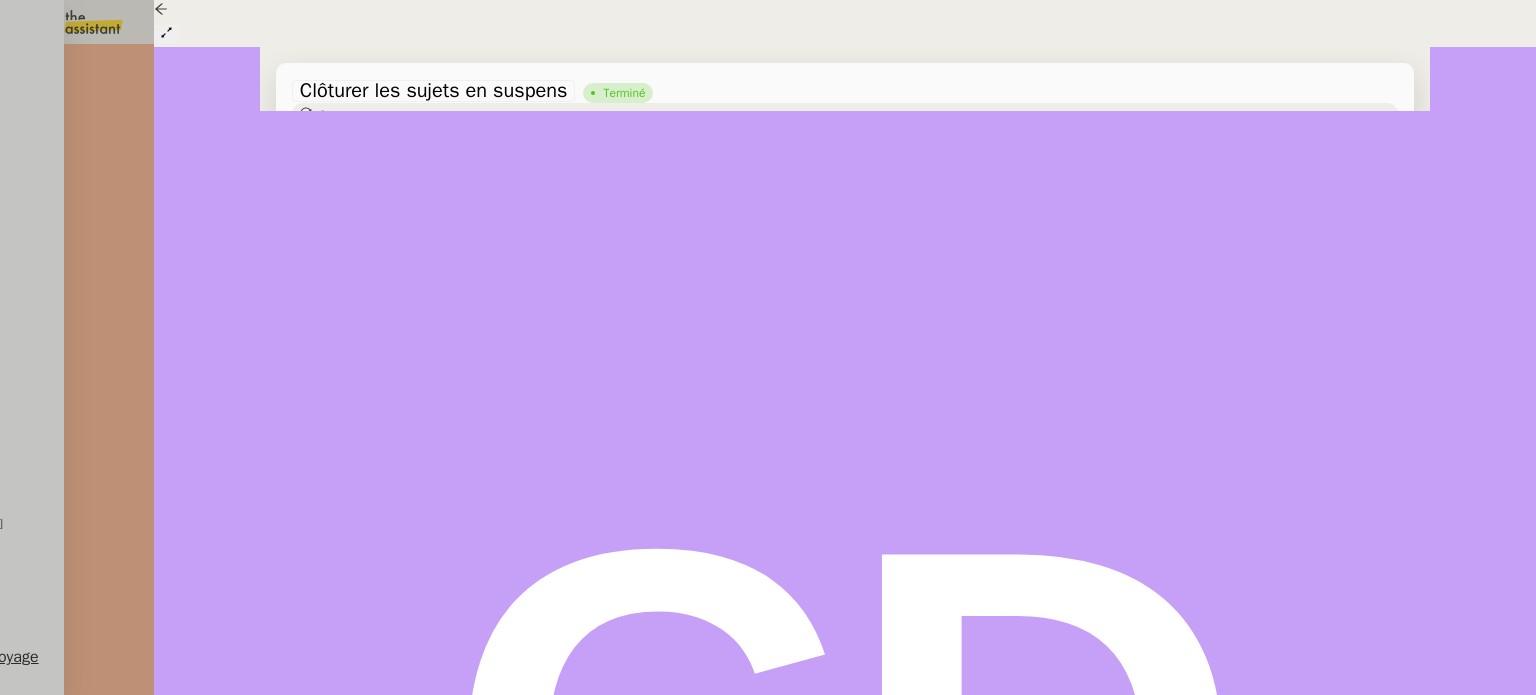 scroll, scrollTop: 984, scrollLeft: 0, axis: vertical 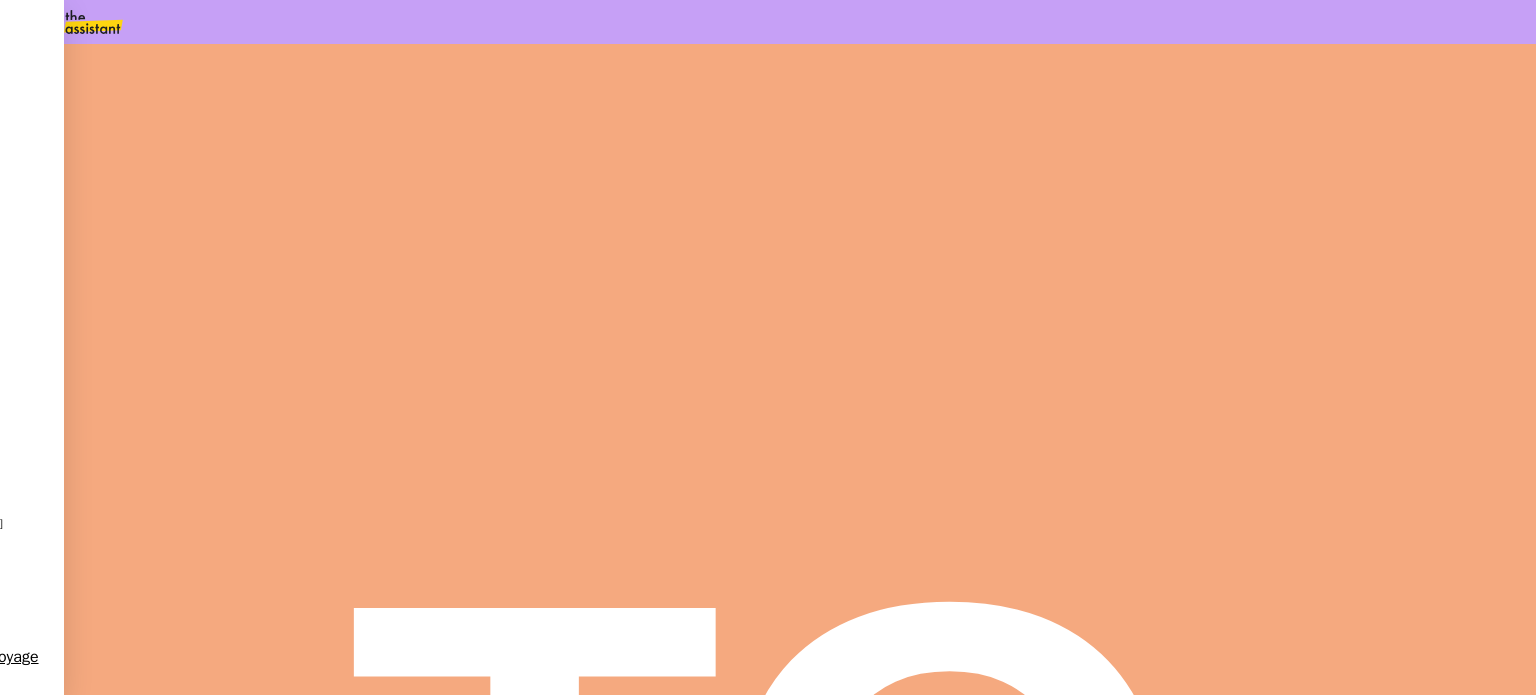 click on "Claire Delpech    client" at bounding box center [800, 1275] 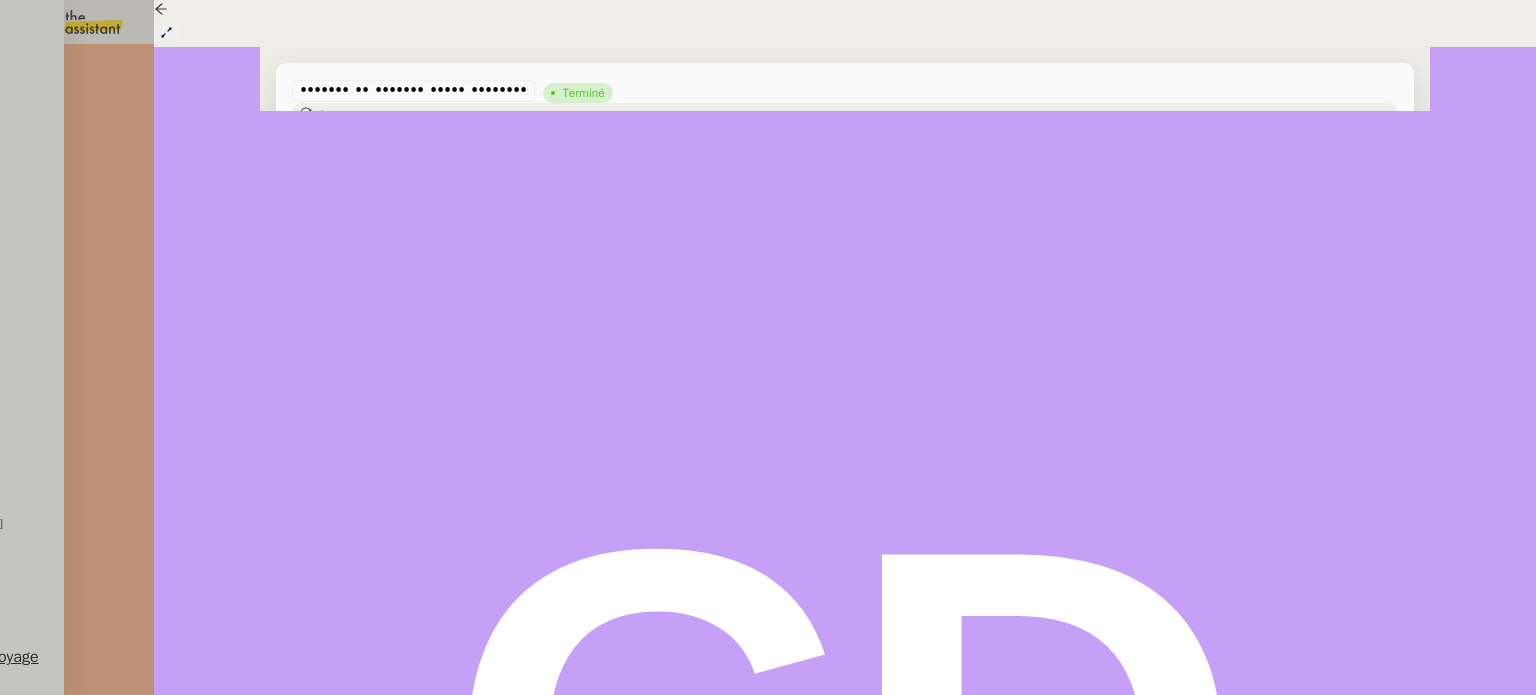 scroll, scrollTop: 3696, scrollLeft: 0, axis: vertical 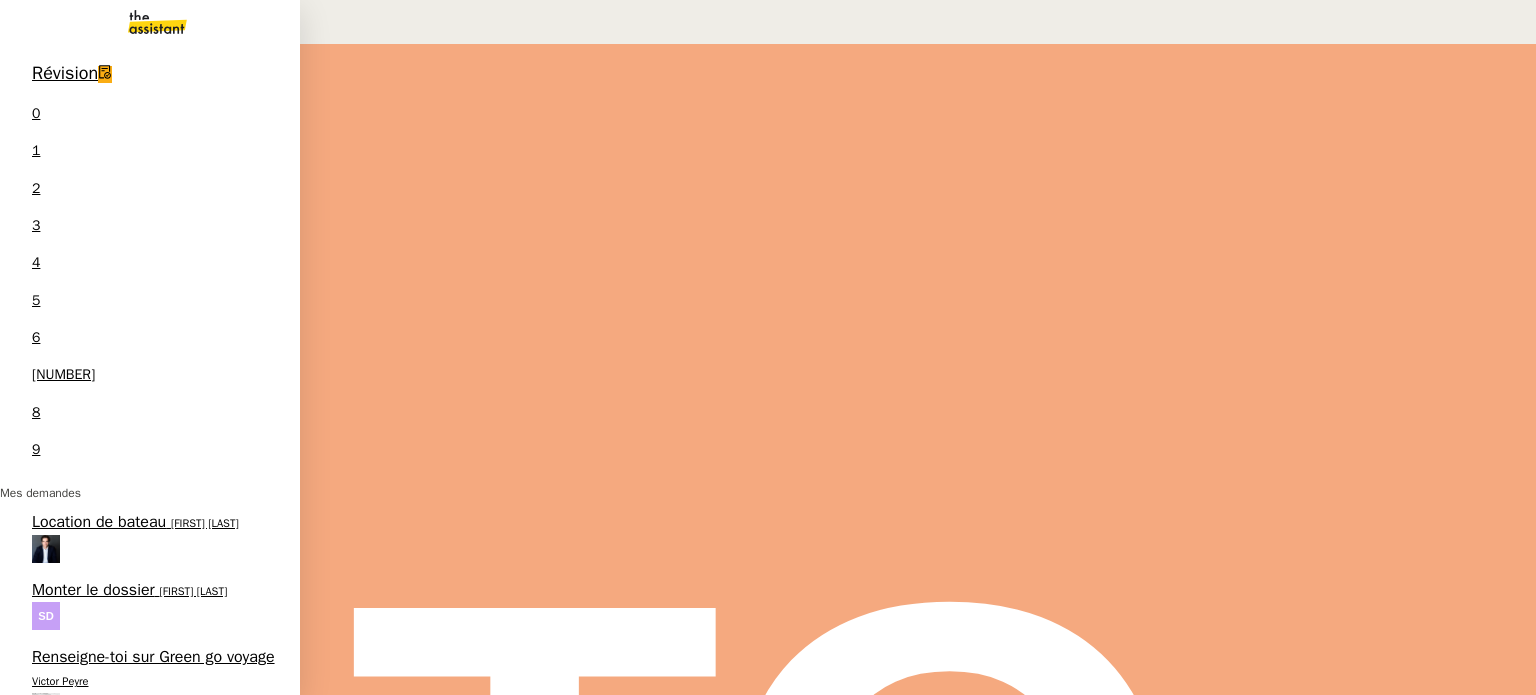 click on "Claire Delpech" at bounding box center [158, 2471] 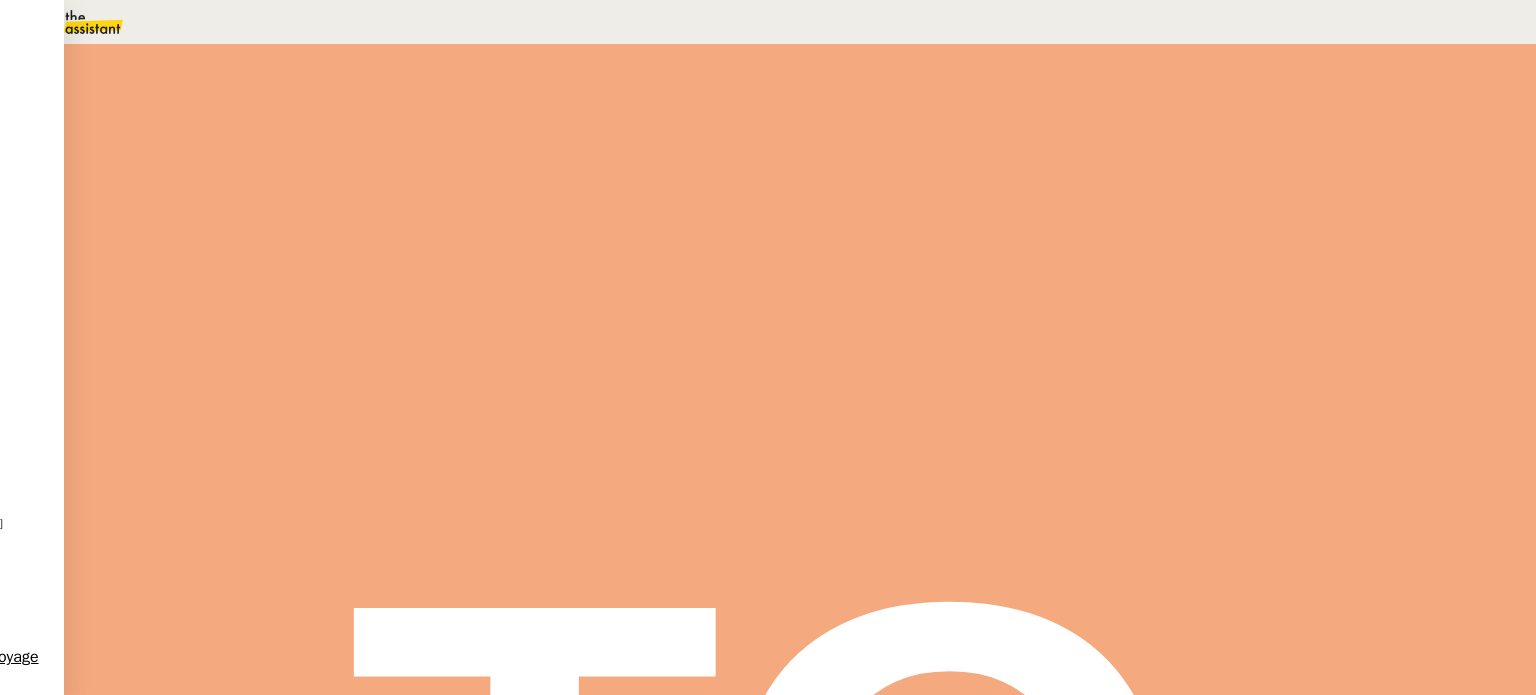 scroll, scrollTop: 154, scrollLeft: 0, axis: vertical 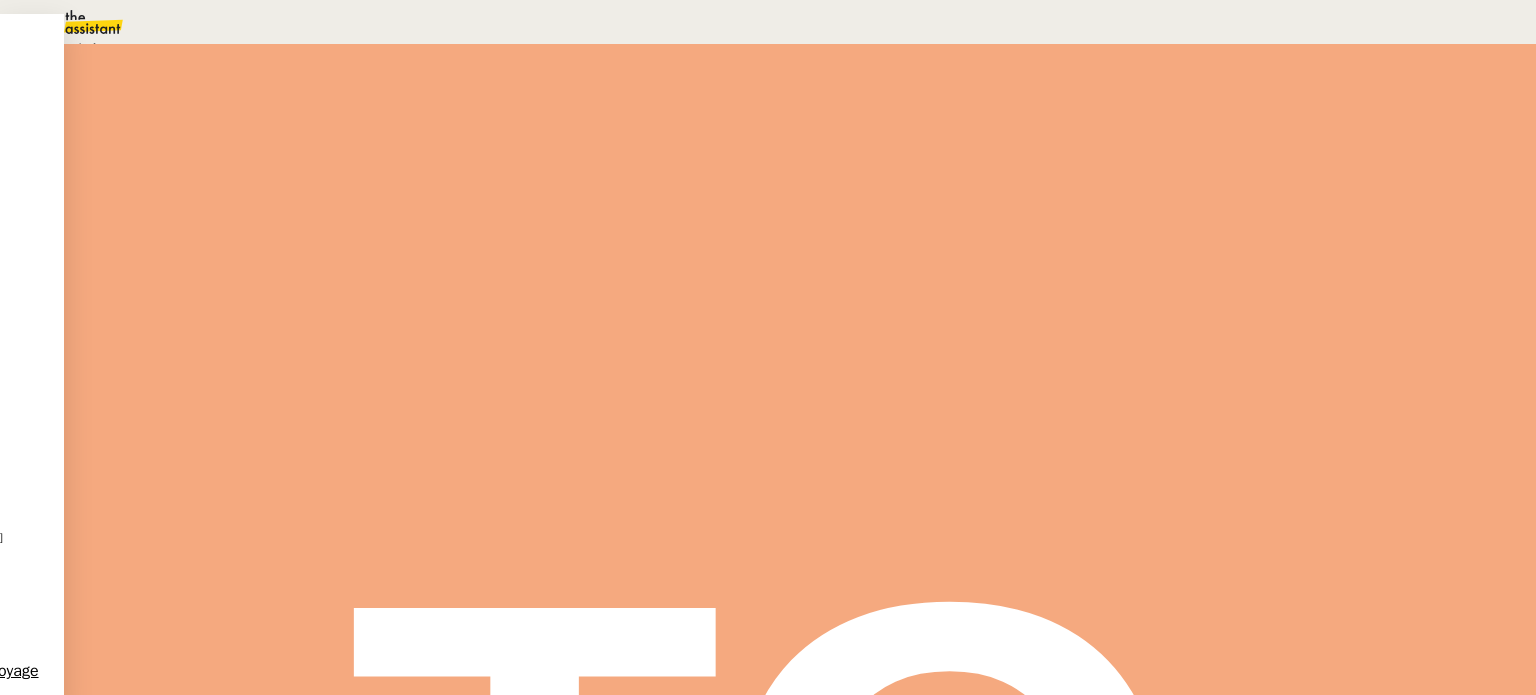 click on "Terminé Aucune action supplémentaire n'est nécessaire. En attente En attente d'une réponse d'un client, d'un contact ou d'un tiers. Programmé Une action est programmée dans le futur. Aide Aucune procédure ne permet de répondre à la demande." at bounding box center [320, 107] 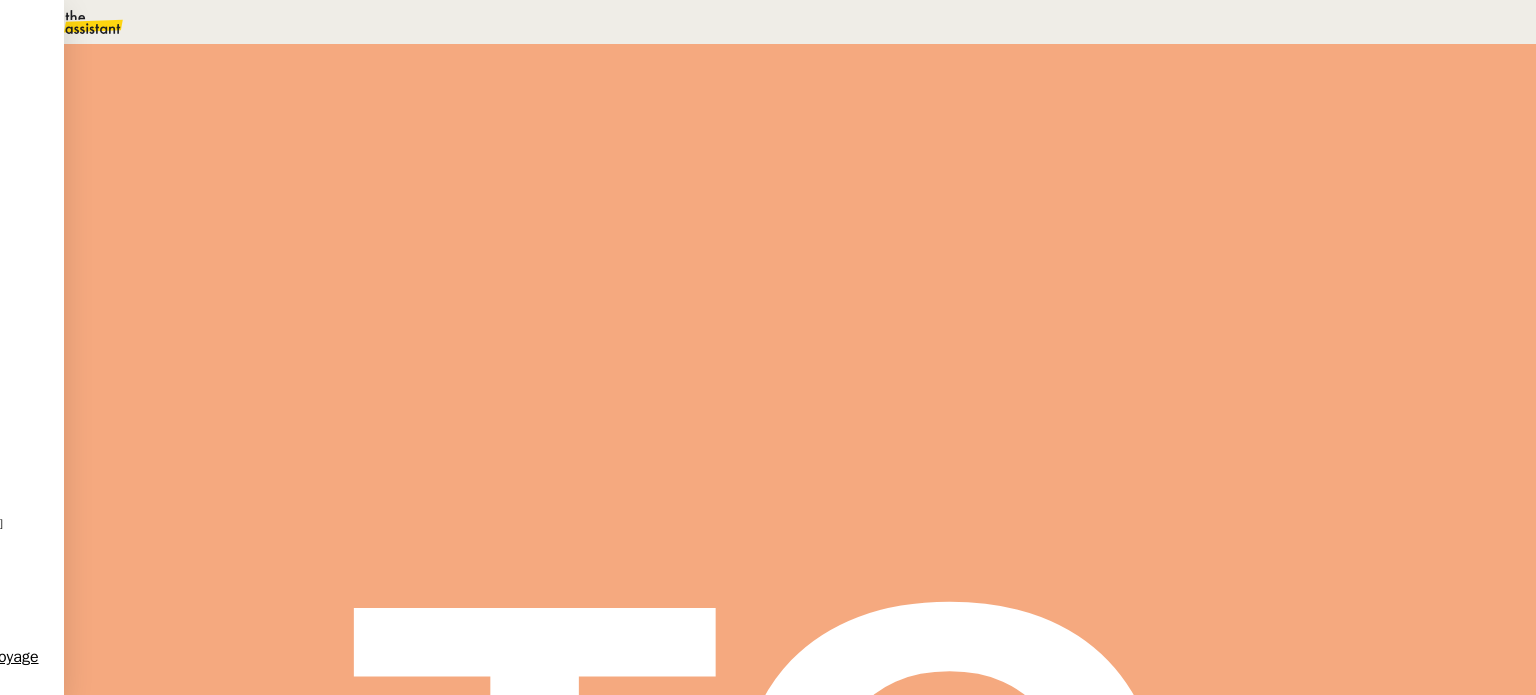 click on "Sauver" at bounding box center (1139, 188) 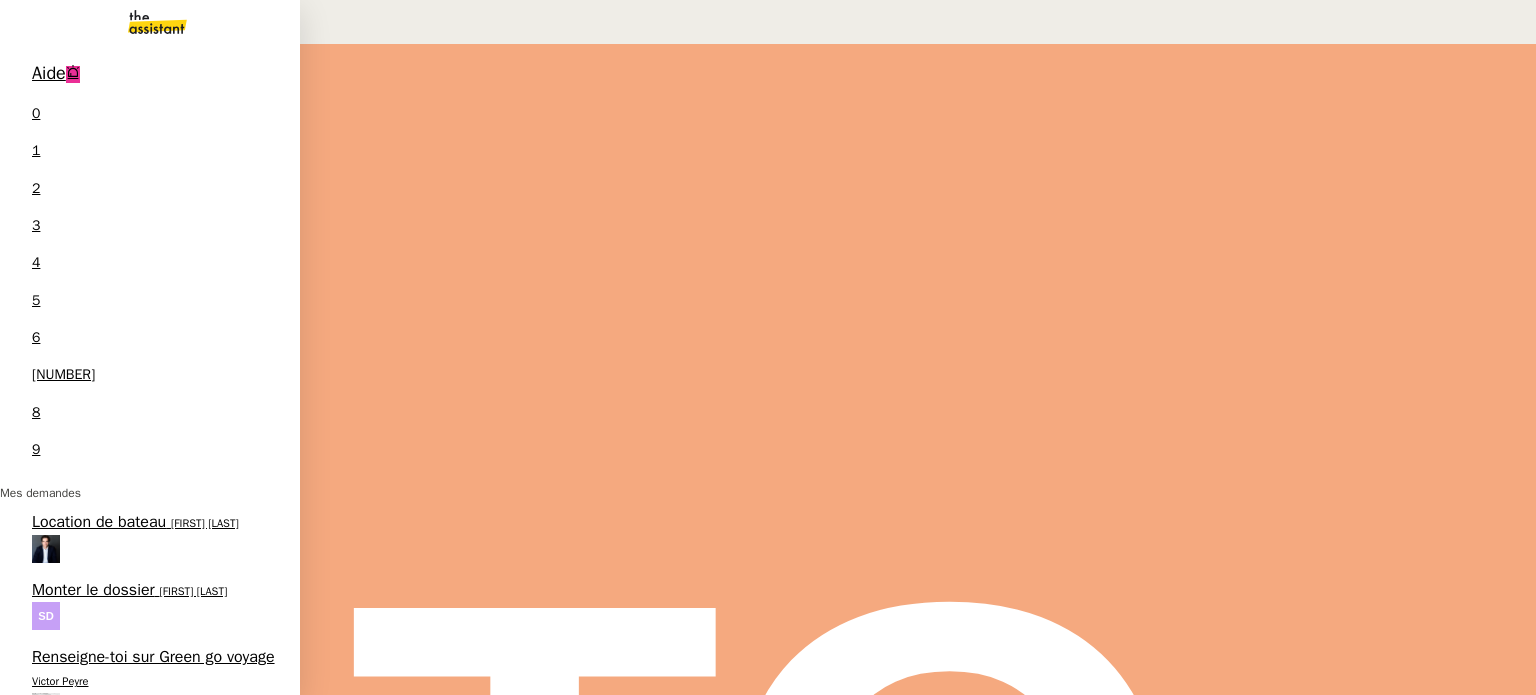 scroll, scrollTop: 693, scrollLeft: 0, axis: vertical 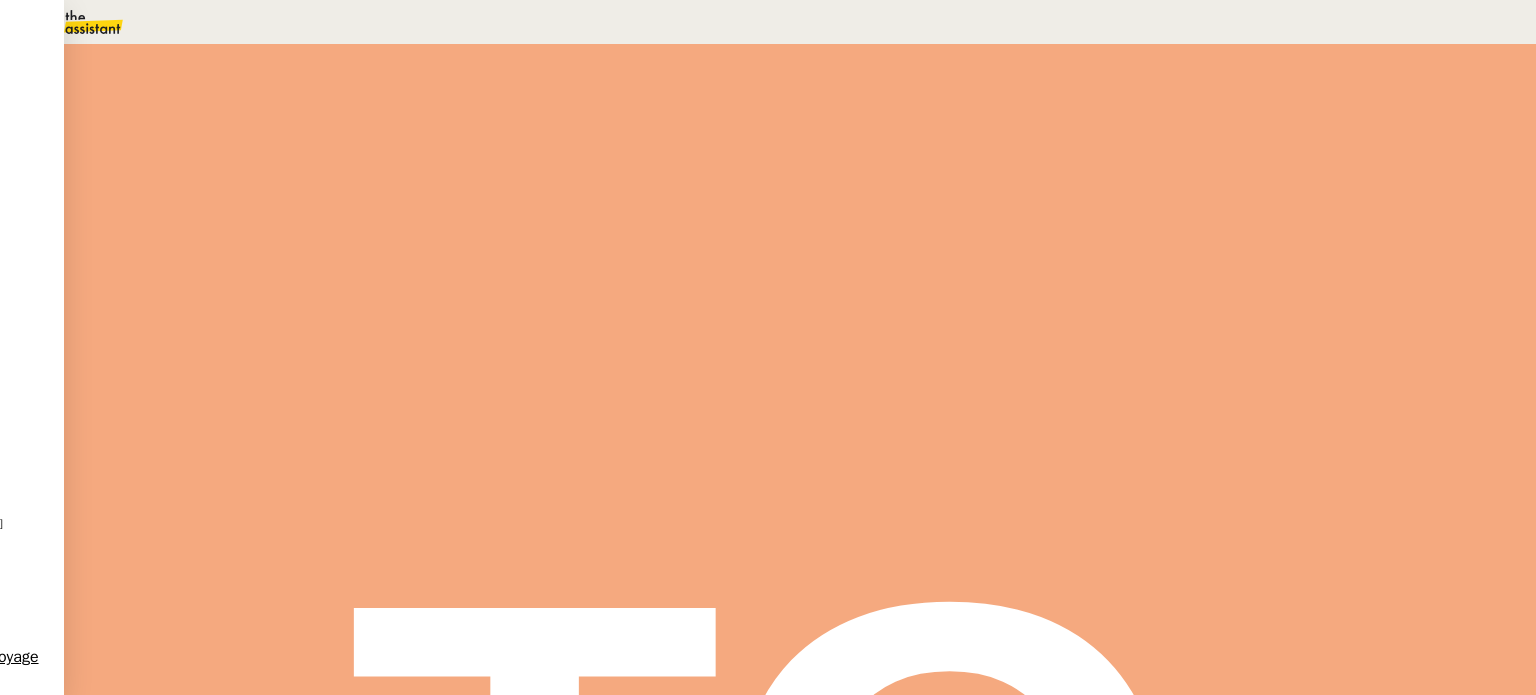 click on "Statut" at bounding box center [290, 112] 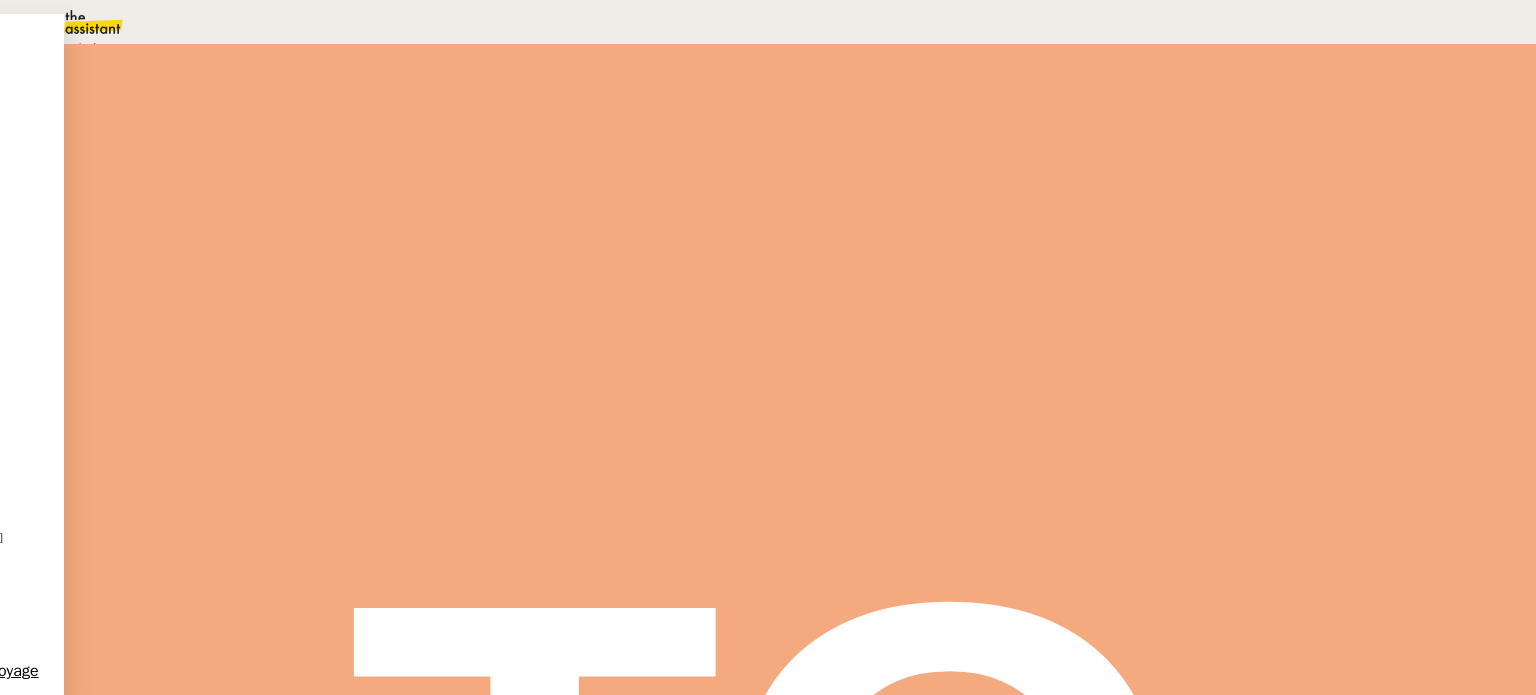 click on "En attente" at bounding box center (72, 48) 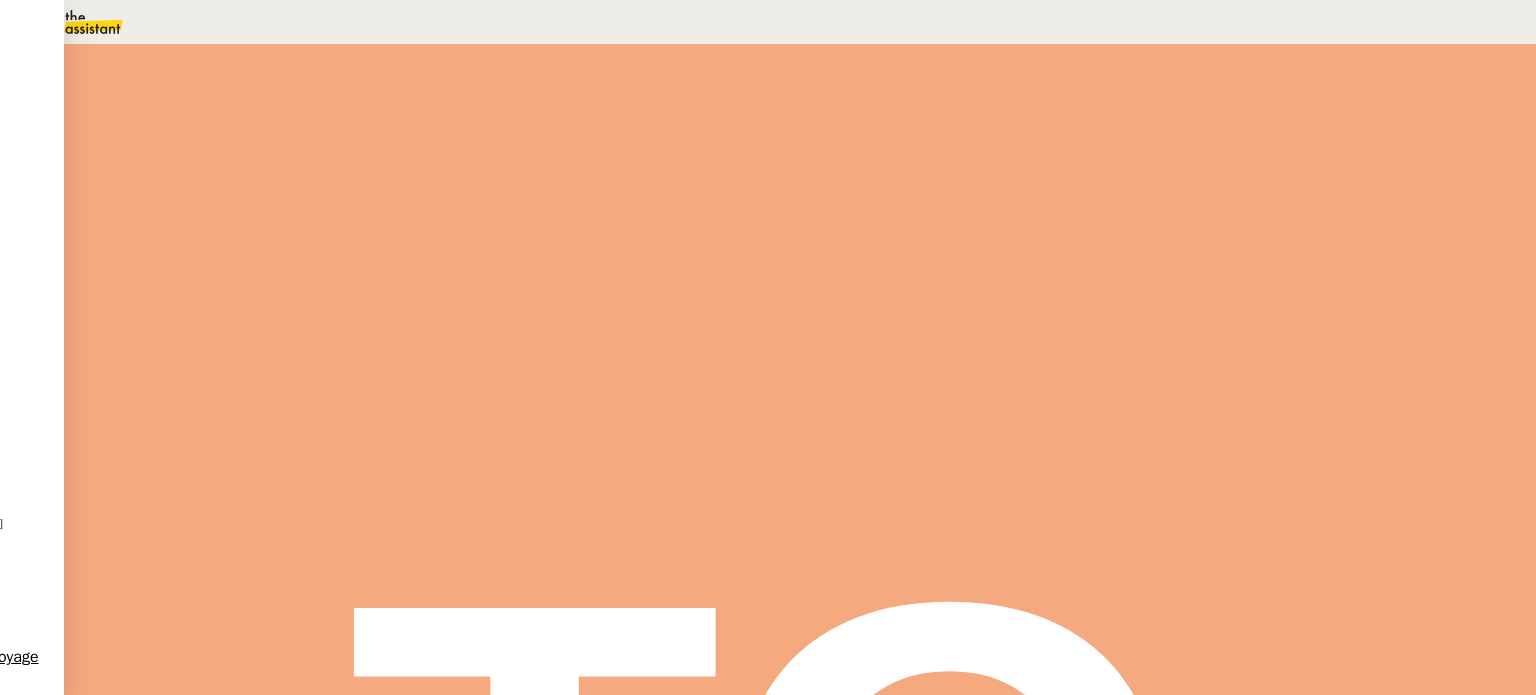 click on "Dans 2 jours ouvrés" at bounding box center (1201, 177) 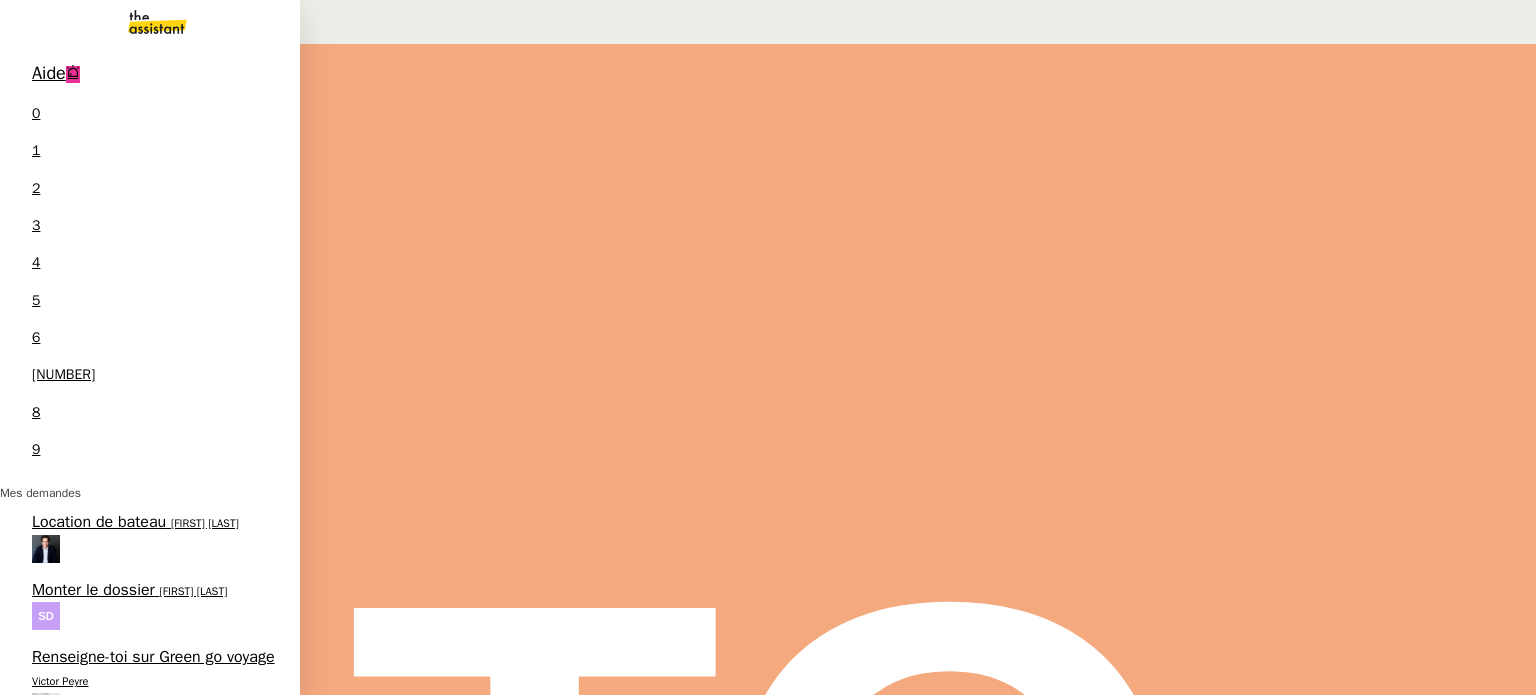 click on "Aide  0   1   2   3   4   5   6   7   8   9  Mes demandes Location de bateau    Ashley Poniatowski    Monter le dossier    Stéphane DAHAN    Renseigne-toi sur Green go voyage    Victor Peyre    Subscription for Fabien's Workspace renewing soon    Fabien Bousquet    Rapprochement factures/paiements clients - 1 juillet 2025    Julien Decroix    Arrange pallet shipment to Sardinia    Charles Medlicott    Créations tableaux suivis contact Théâtres    Daphné BIIGA NWANAK    Gérer le reçu SEDOMICILIER    Ashley Poniatowski    Relance des factures- juillet 2025     Julien Decroix    Ajouter lien à la prescription    Enora Conan    Acheter billets d'avion pour séminaire    Laurence de Nervaux    Déclaration Paje Emploi - 26 juin 2025    Ashley Poniatowski    Contacter le menuisier pour réparation boîte aux lettres    Fabien Bousquet    Précomptabilité QUATREMURS - Evénements - juin 2025    Victor Peyre    Relance des factures- juin 2025     Julien Decroix    Transmettre le document à Ameli" at bounding box center [0, 50] 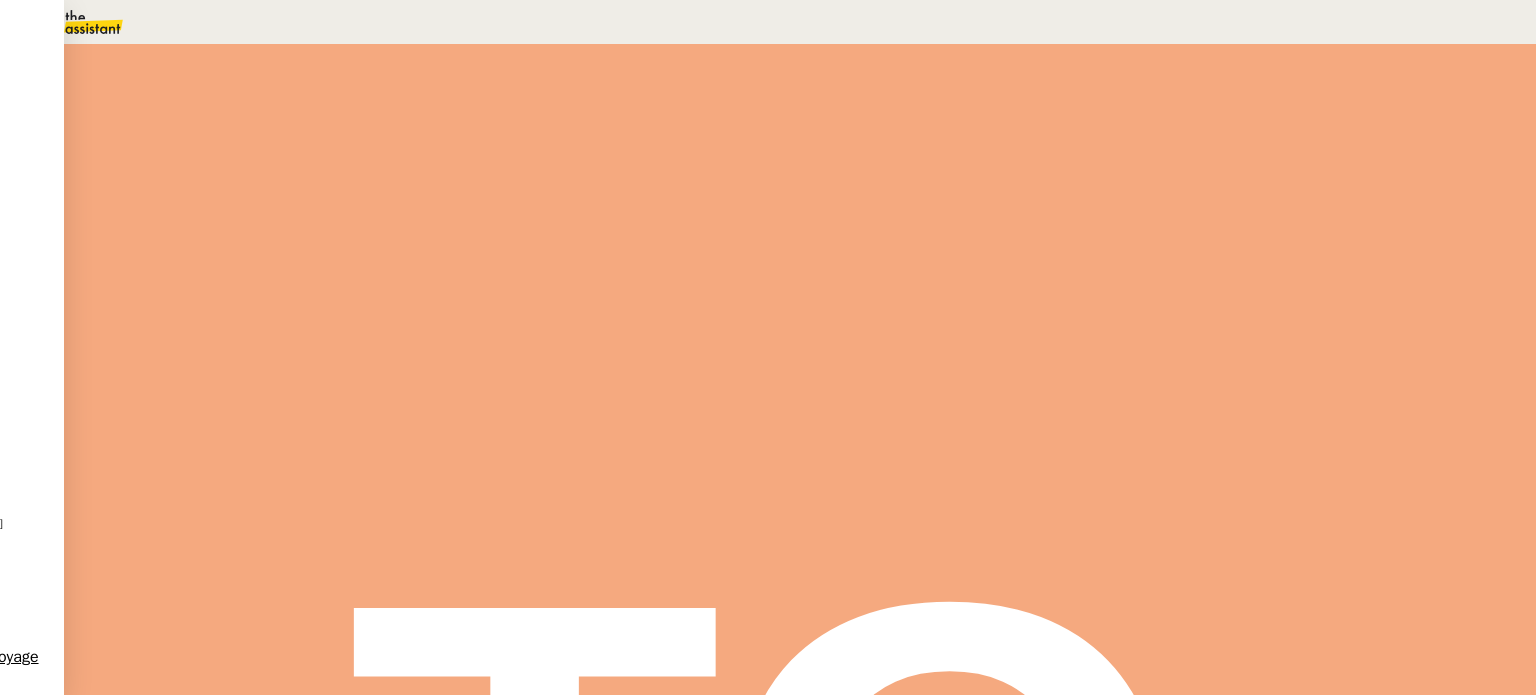 click on "Statut" at bounding box center [290, 112] 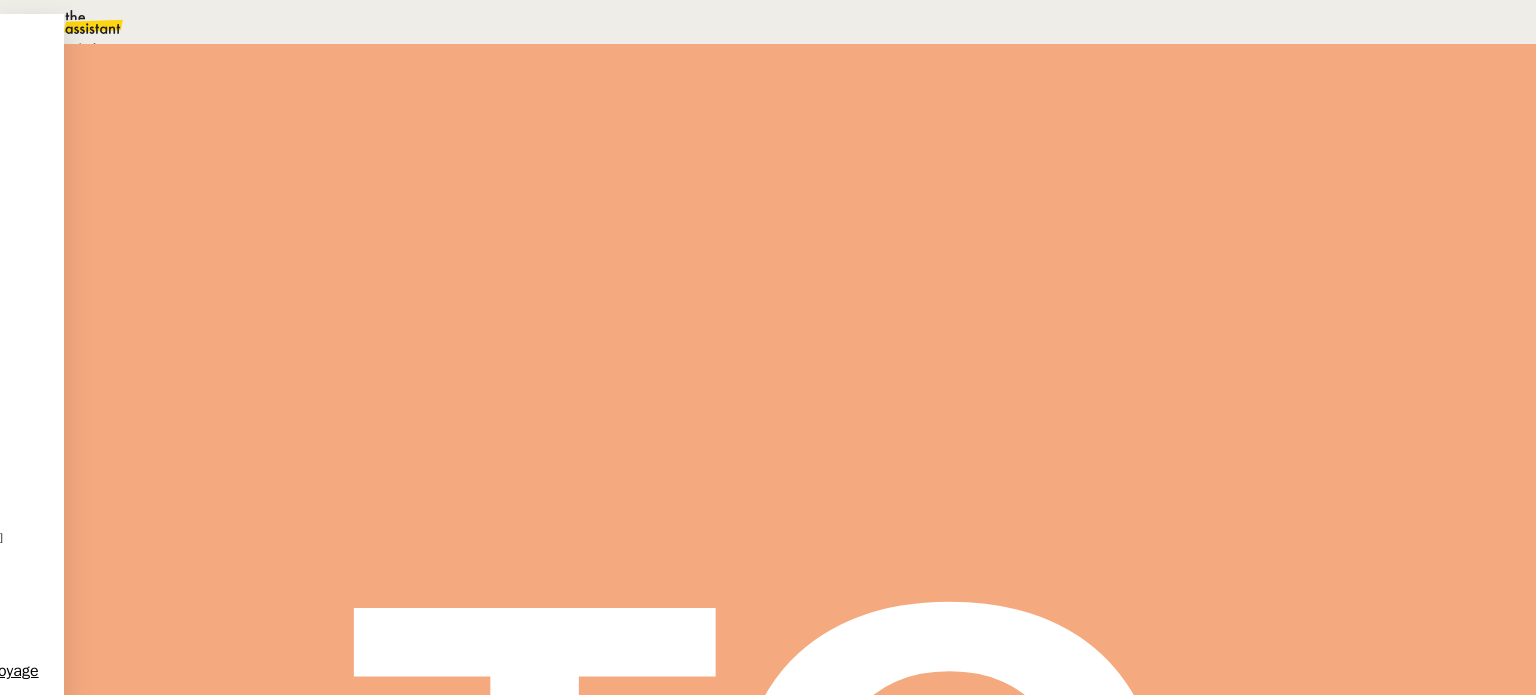 click on "En attente" at bounding box center [72, 48] 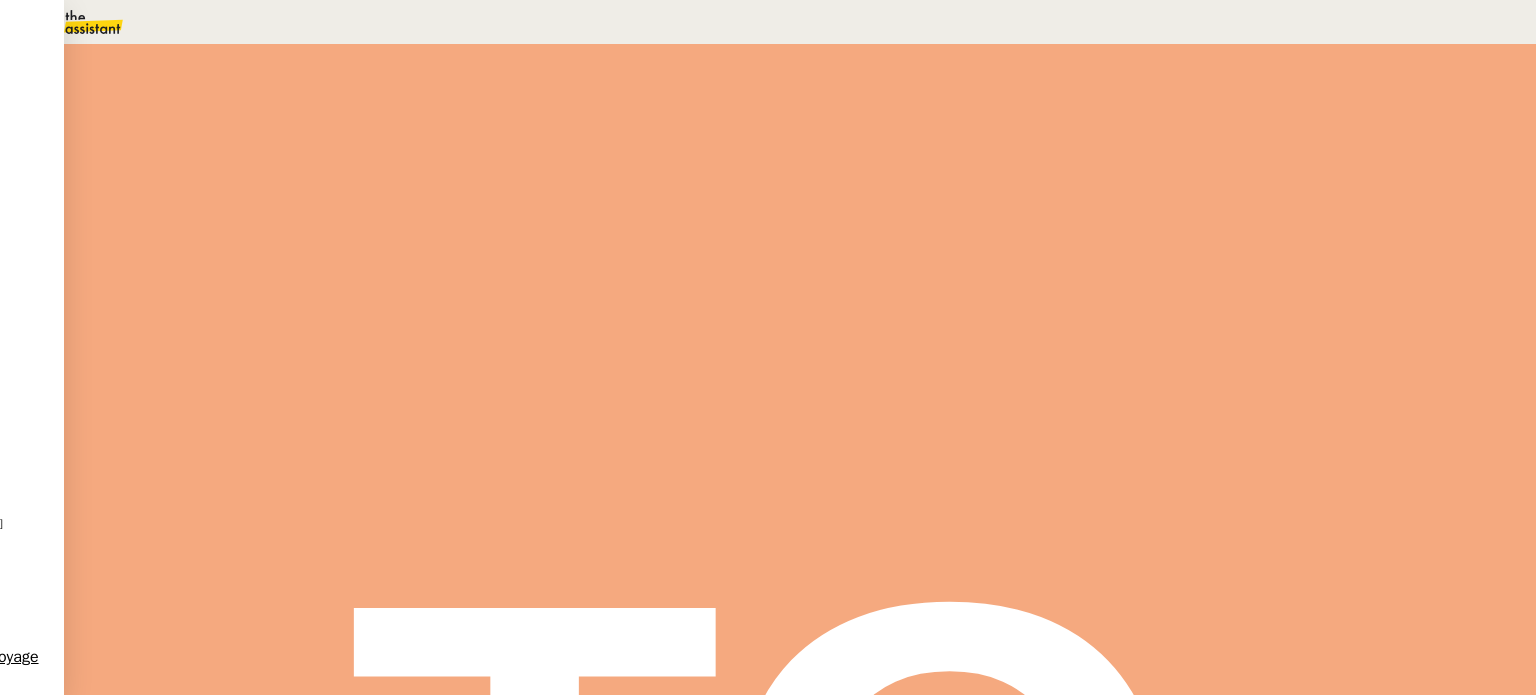 click on "Dans 2 jours ouvrés" at bounding box center (1201, 177) 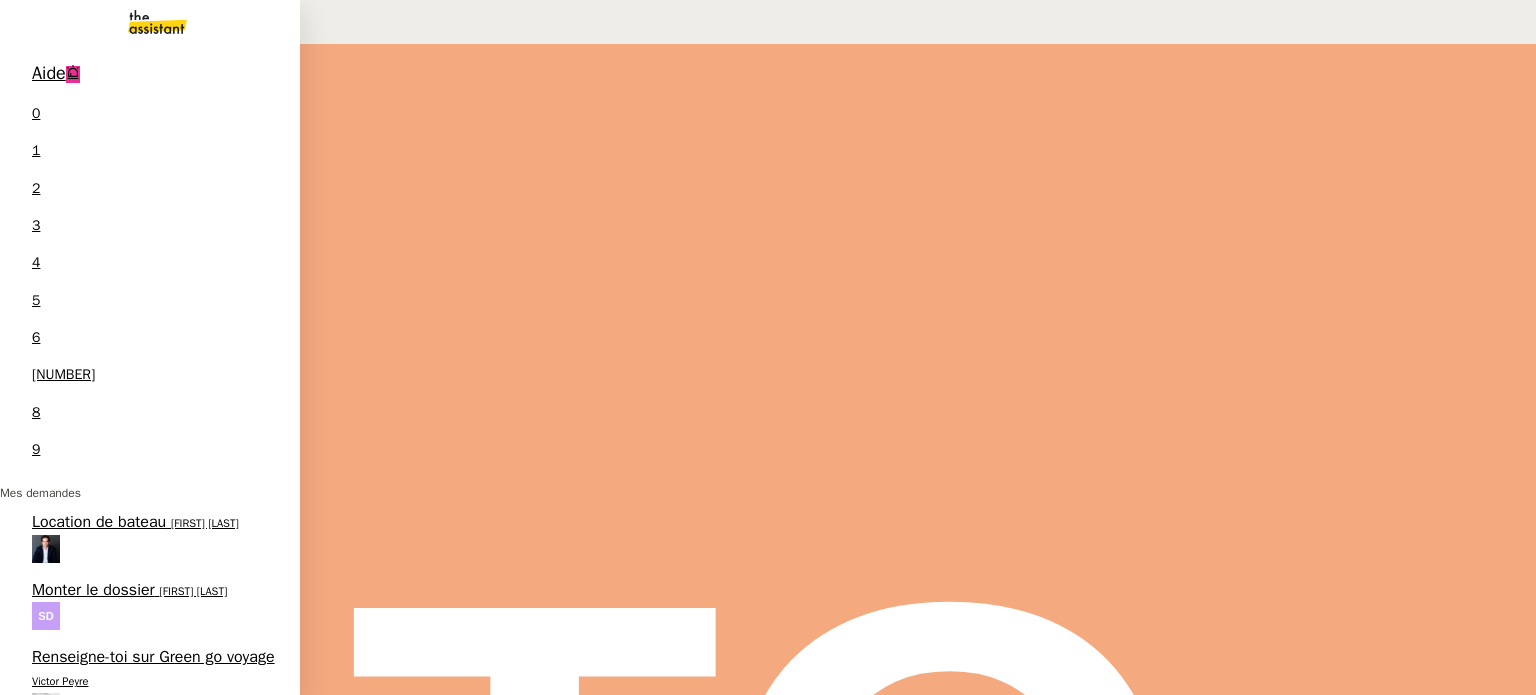 scroll, scrollTop: 2, scrollLeft: 0, axis: vertical 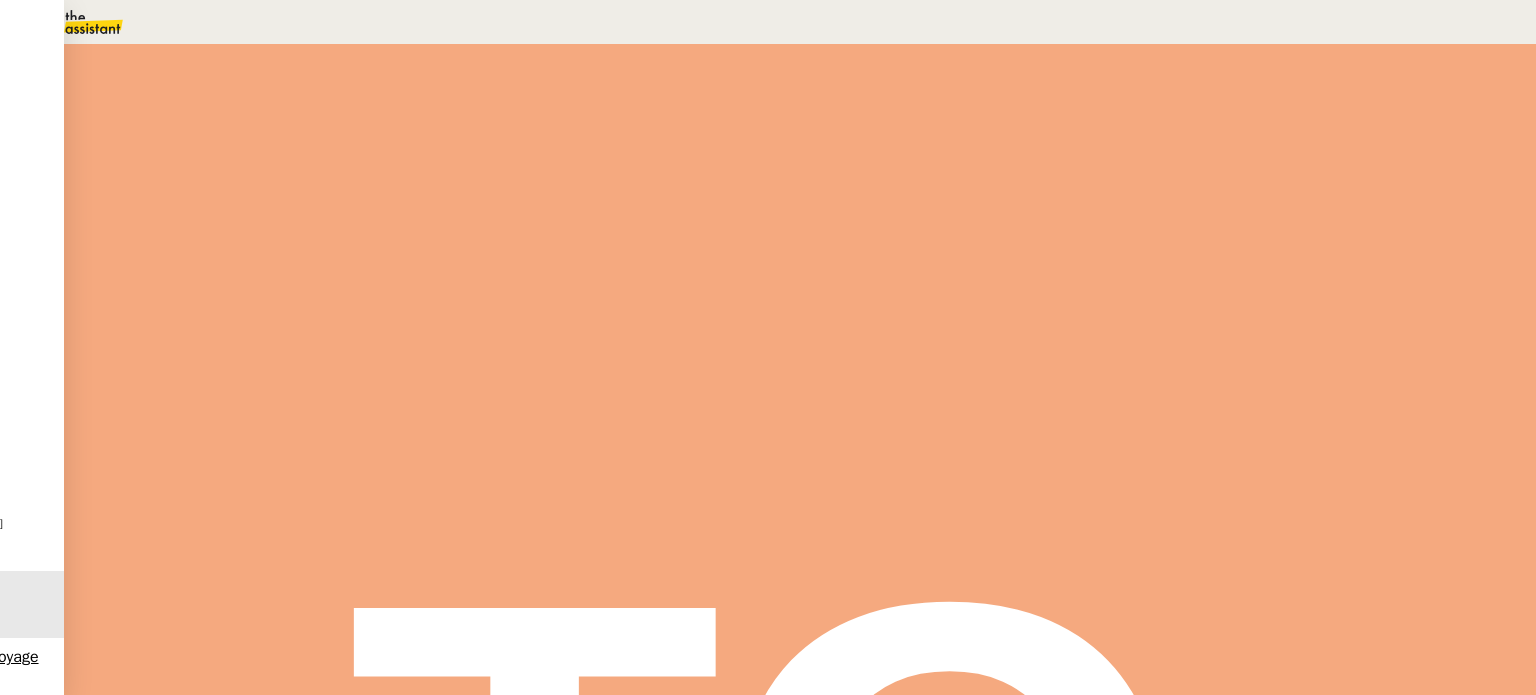 click on "Statut" at bounding box center [290, 112] 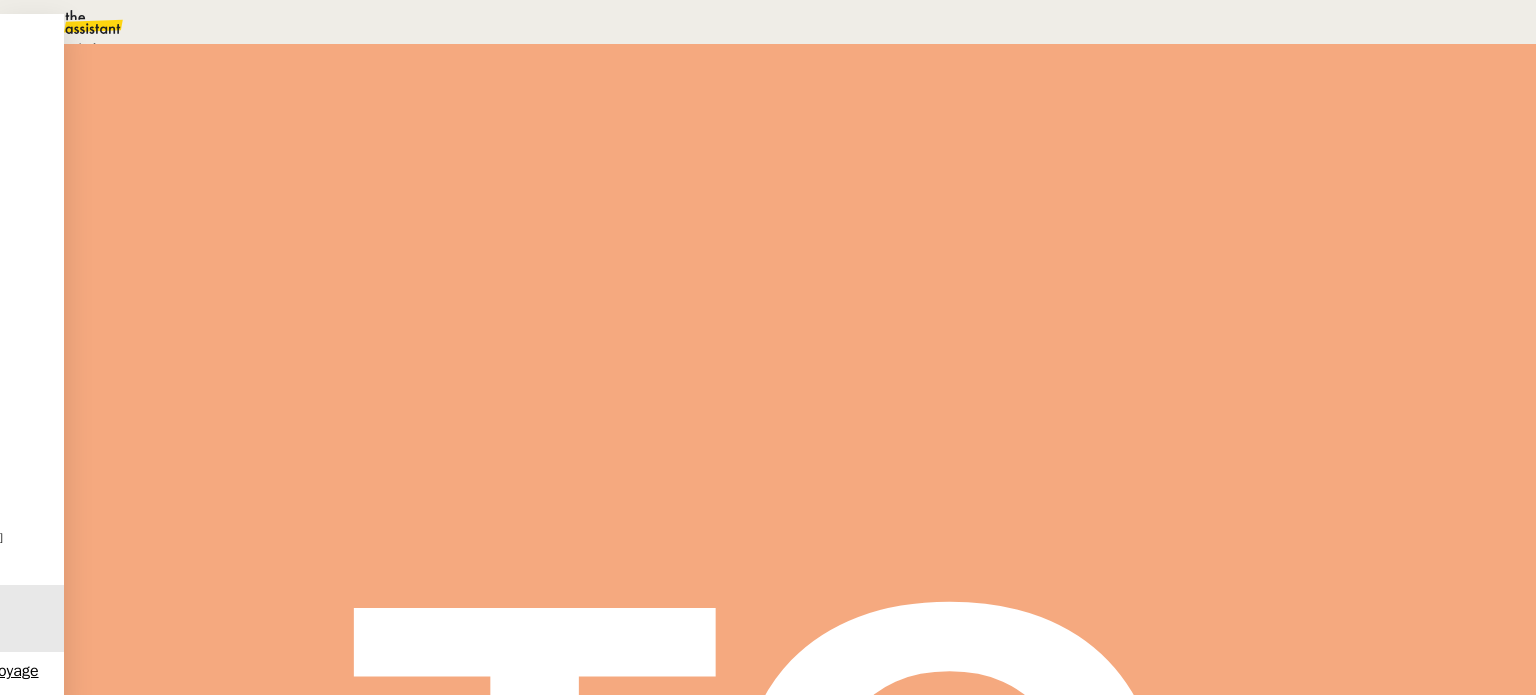 click on "En attente d'une réponse d'un client, d'un contact ou d'un tiers." at bounding box center (213, 49) 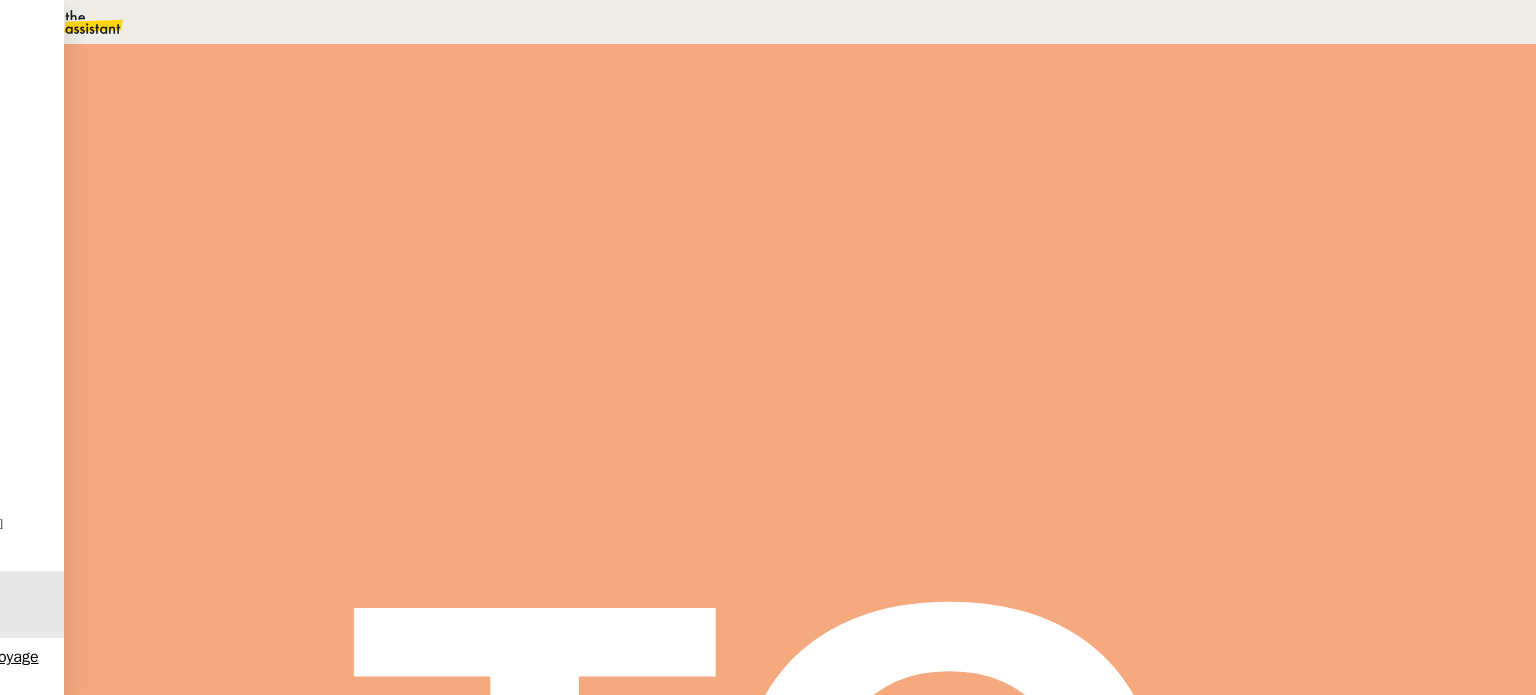 click on "Dans 2 jours ouvrés" at bounding box center [1201, 177] 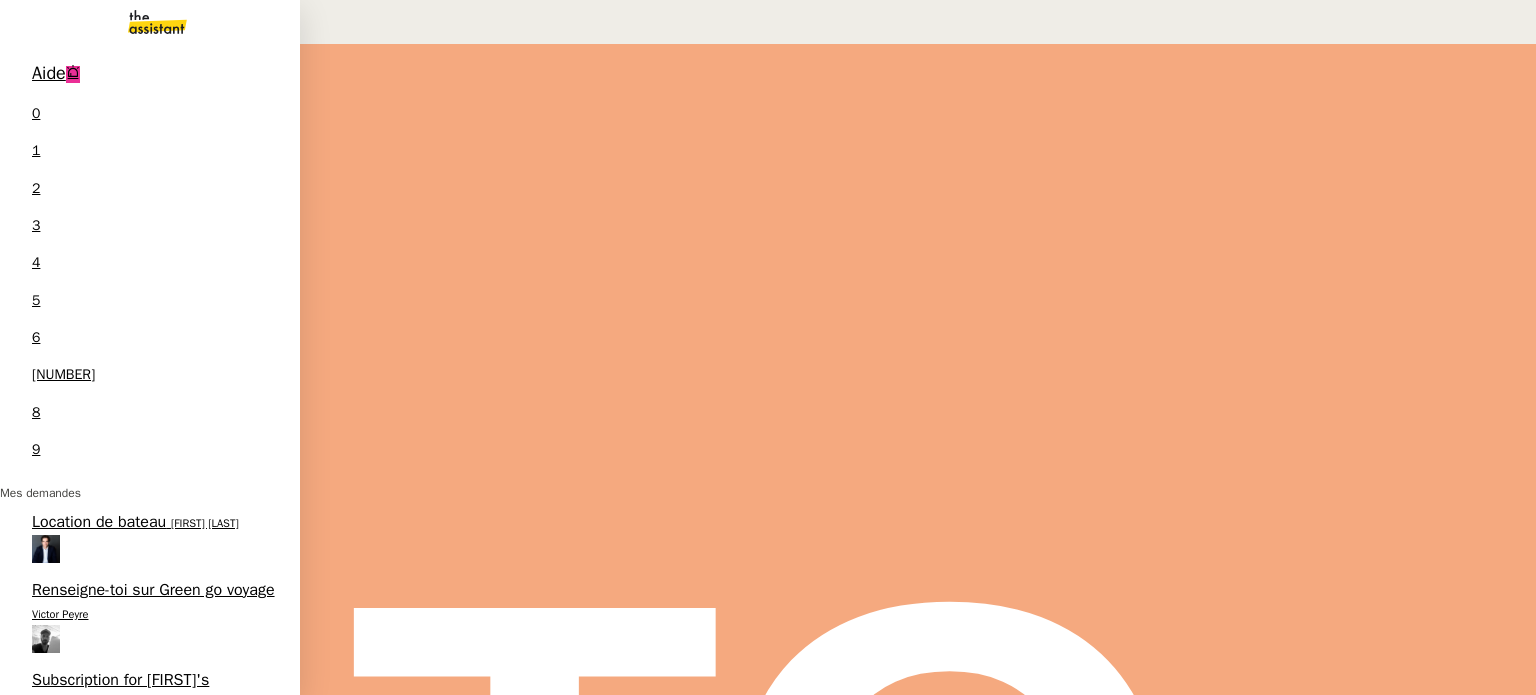 scroll, scrollTop: 56, scrollLeft: 0, axis: vertical 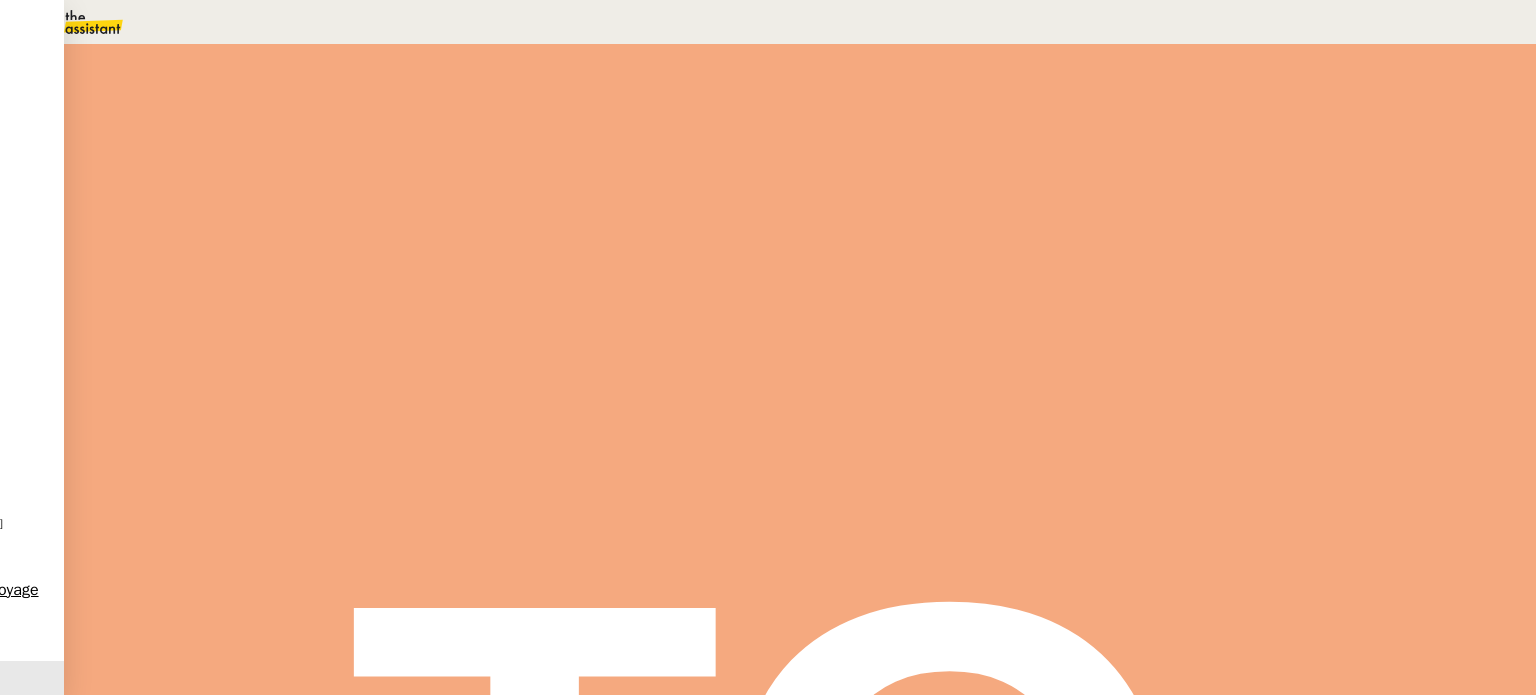 click on "Tâche" at bounding box center [819, 139] 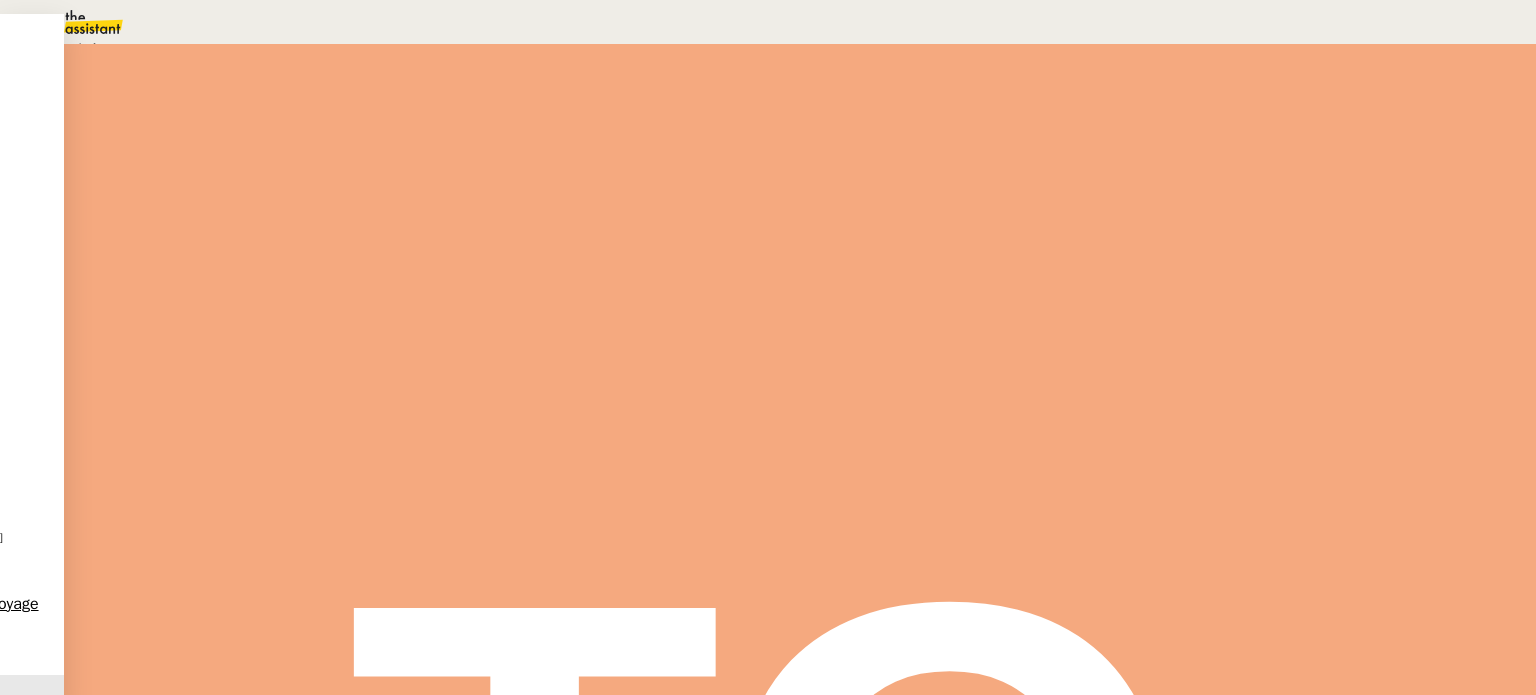 click on "Terminé" at bounding box center (72, 48) 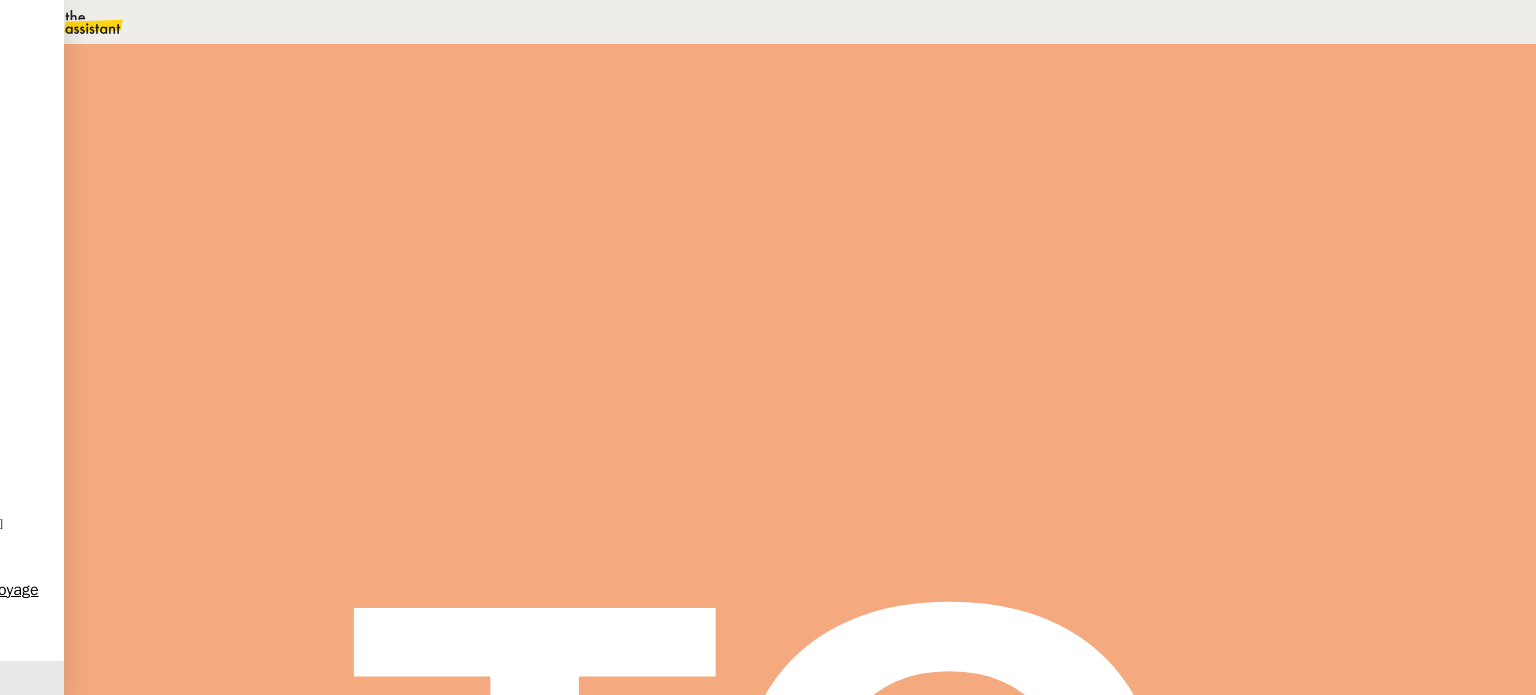 click on "Fermer Sauver" at bounding box center (1316, 177) 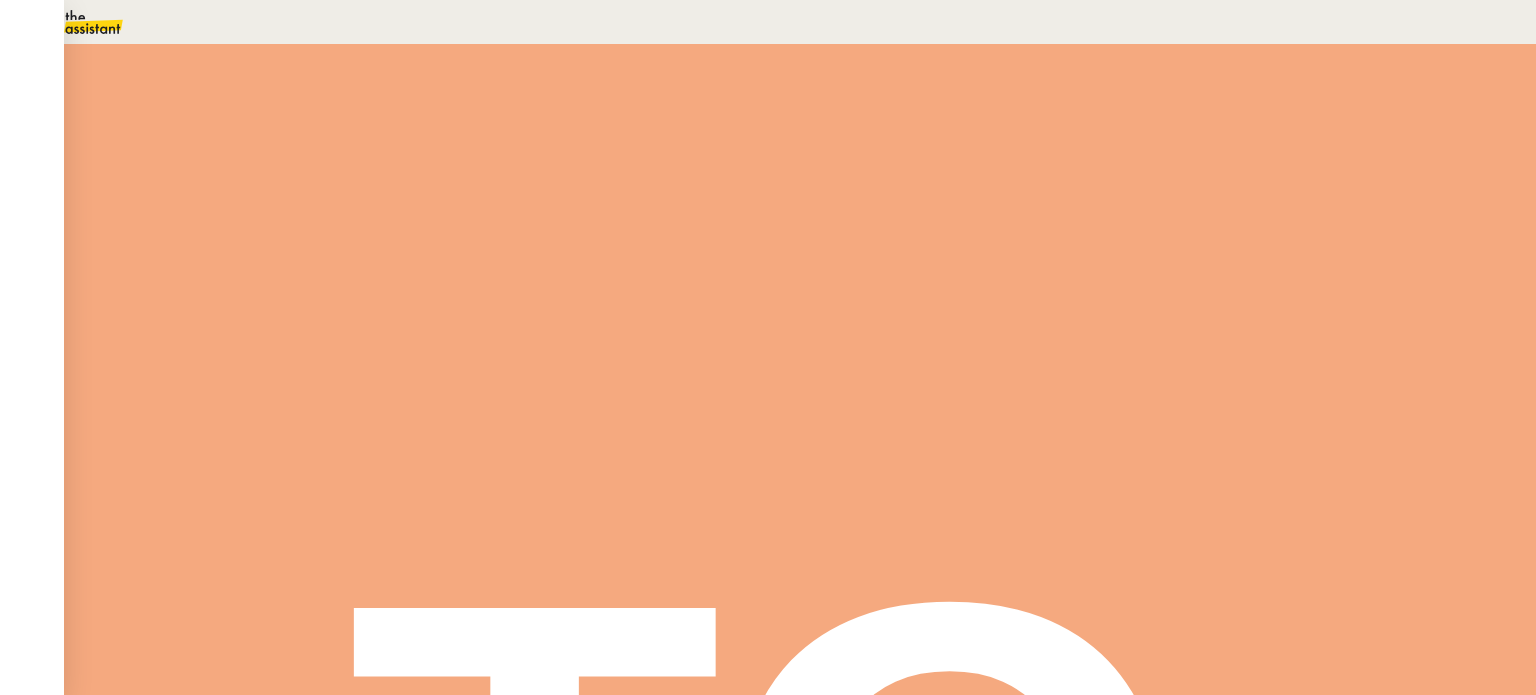 scroll, scrollTop: 102, scrollLeft: 0, axis: vertical 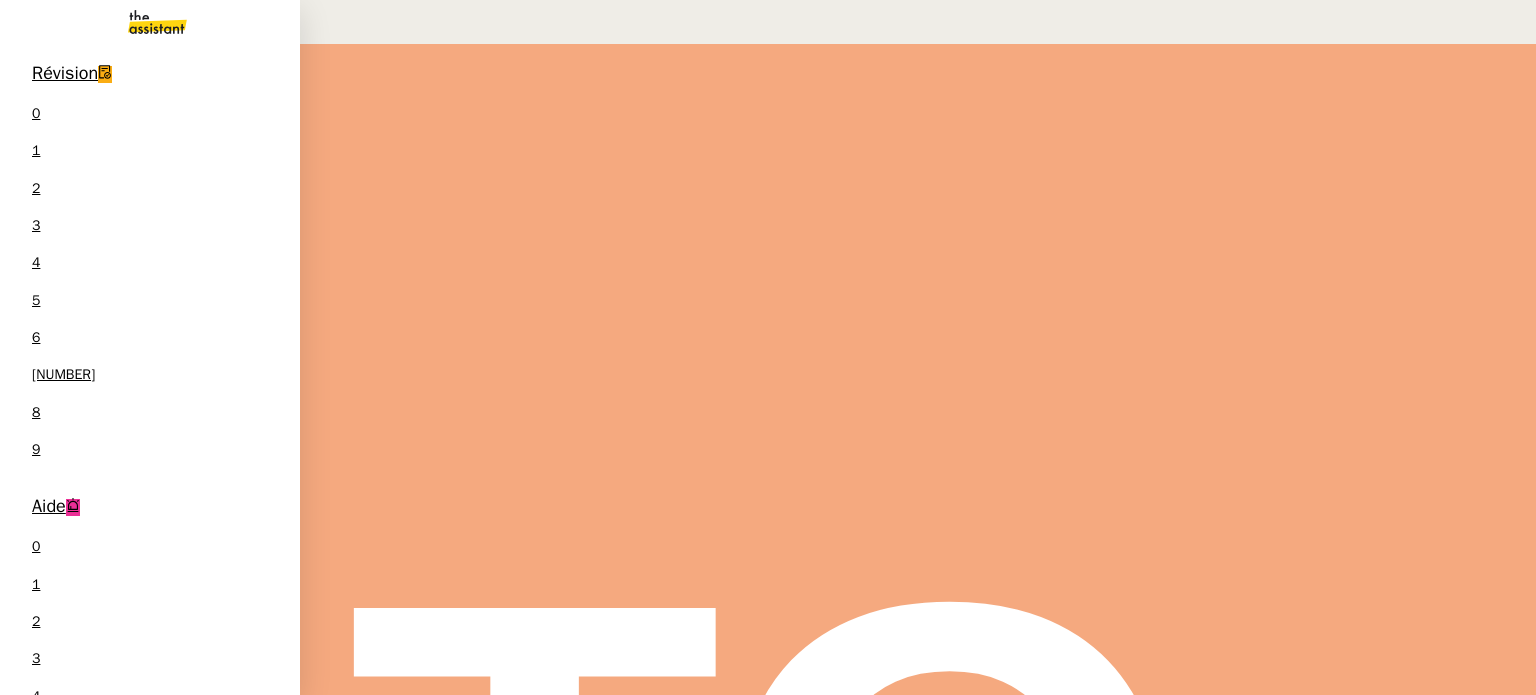 click on "Renseigne-toi sur Green go voyage" at bounding box center (153, 1023) 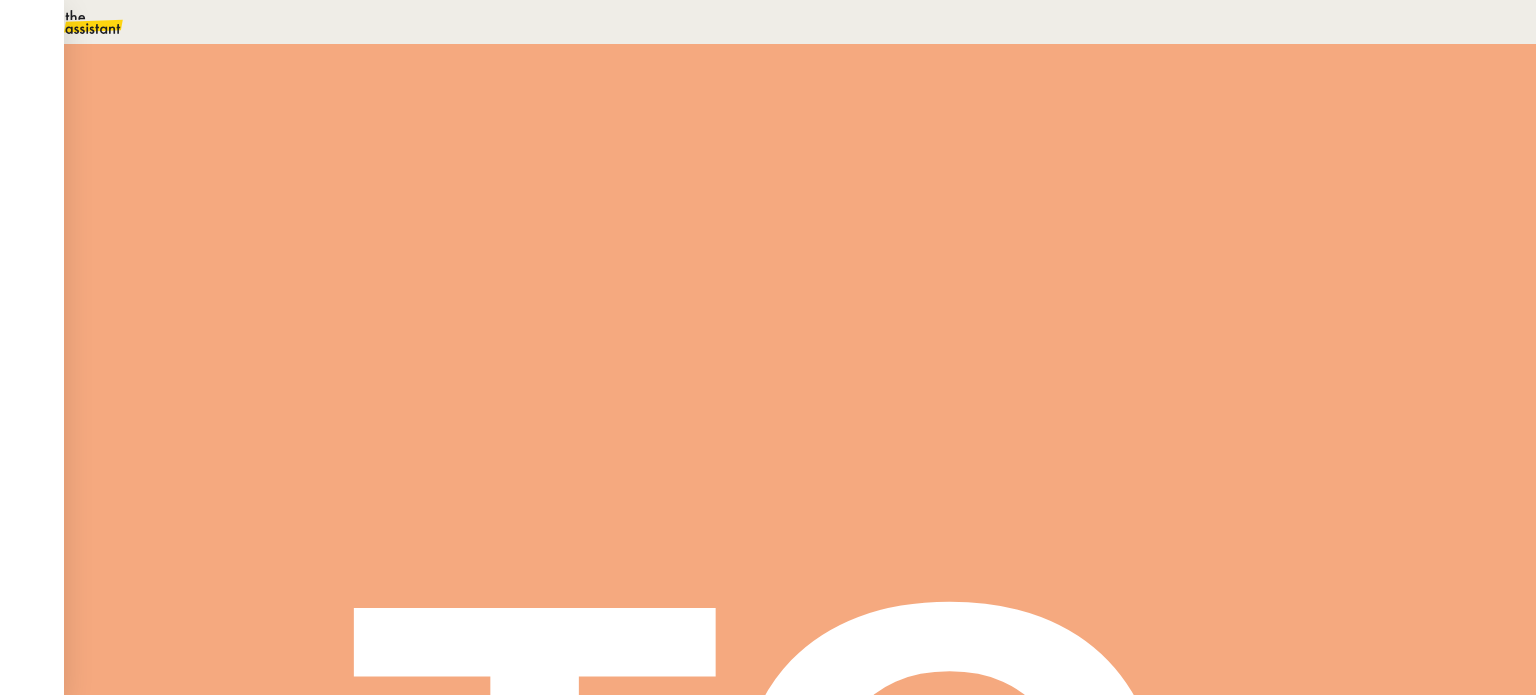 scroll, scrollTop: 400, scrollLeft: 0, axis: vertical 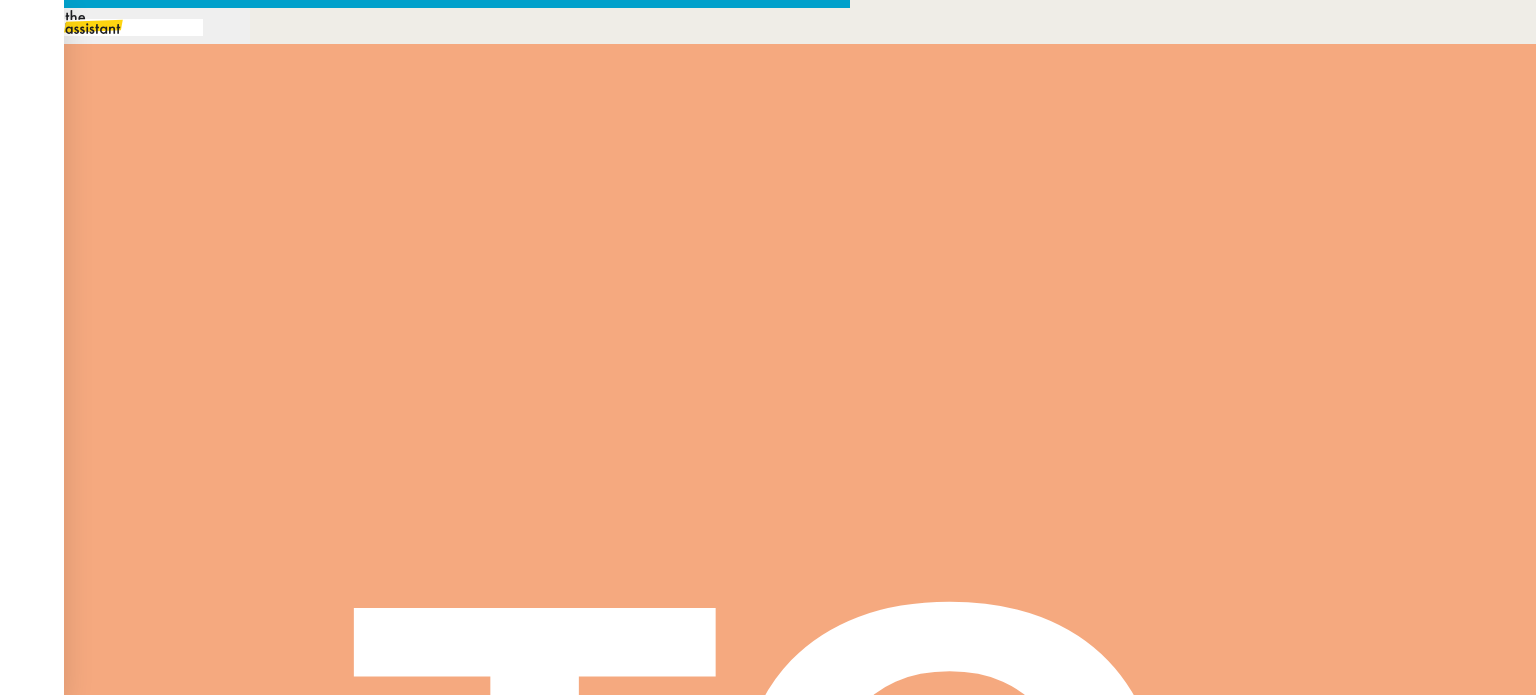 click at bounding box center [425, 835] 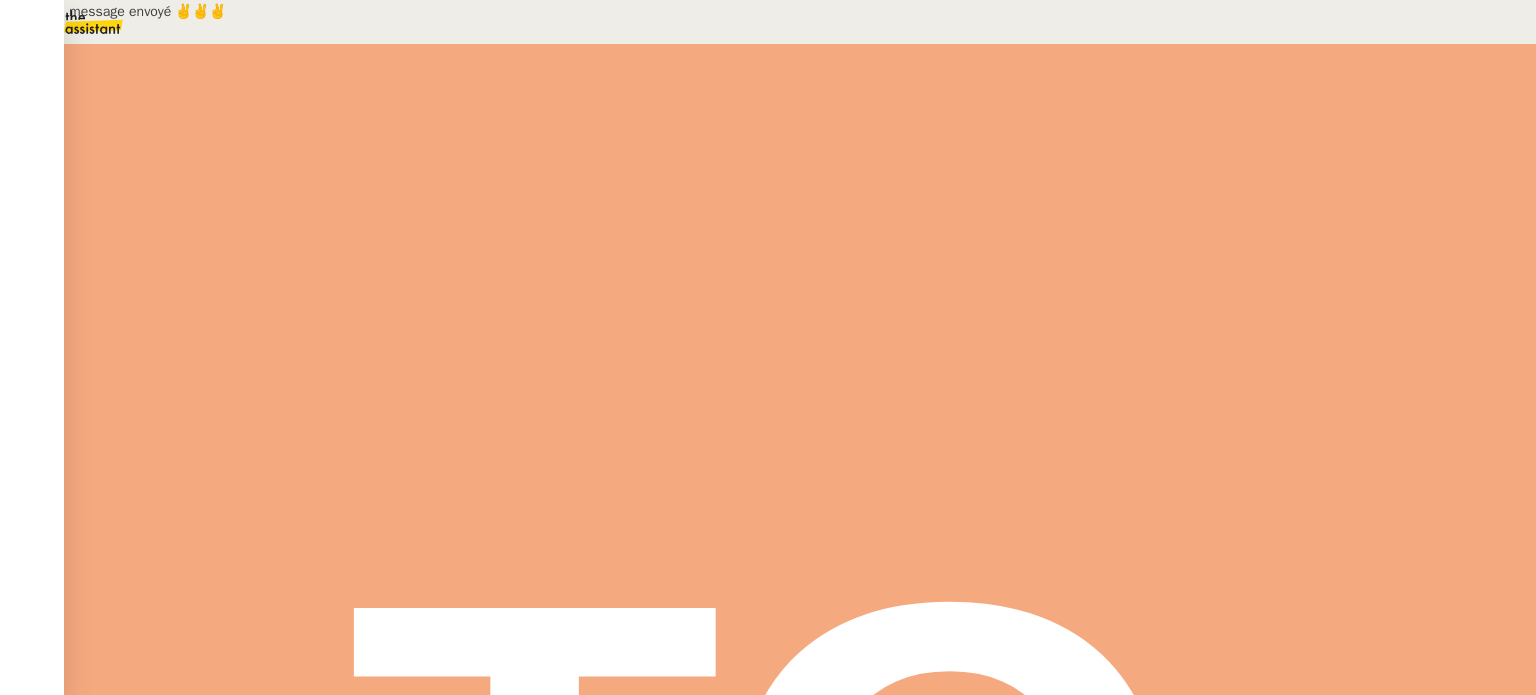 scroll, scrollTop: 0, scrollLeft: 0, axis: both 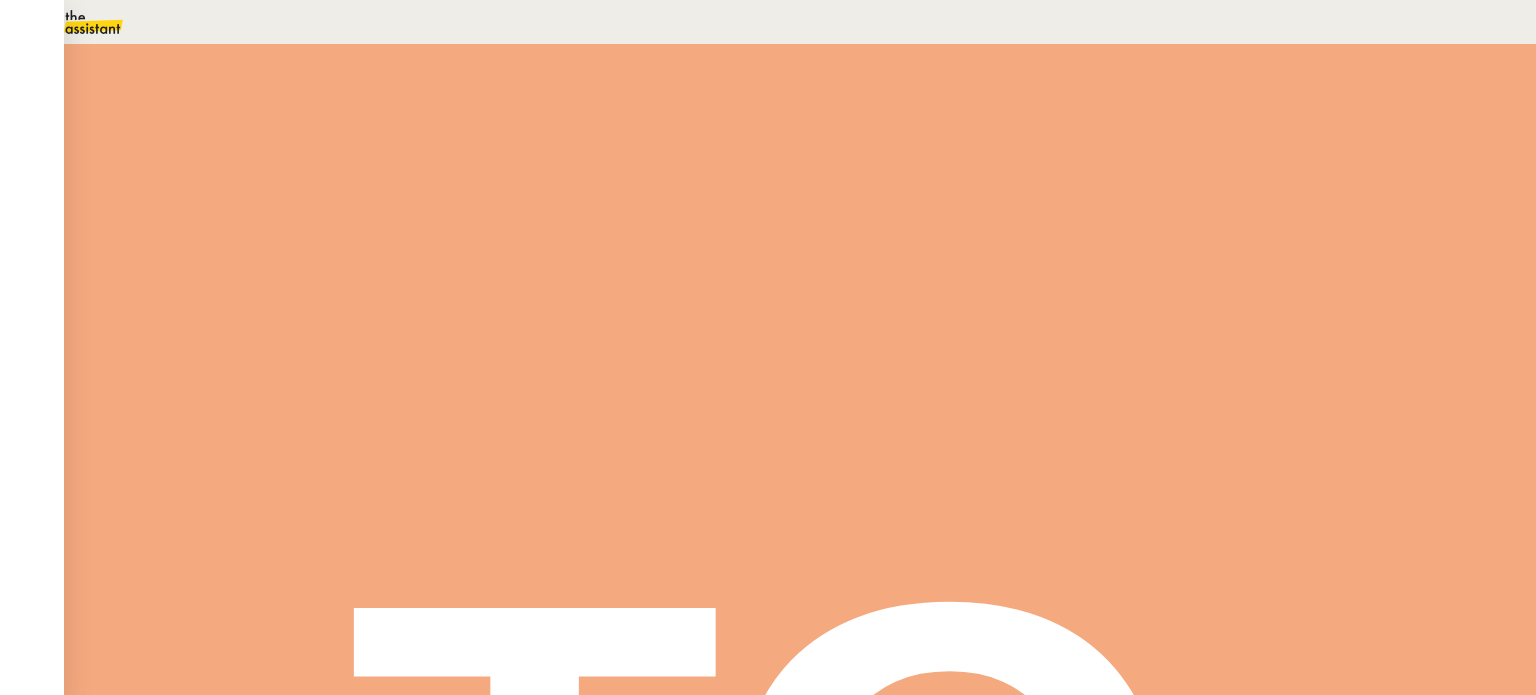 click at bounding box center [287, 340] 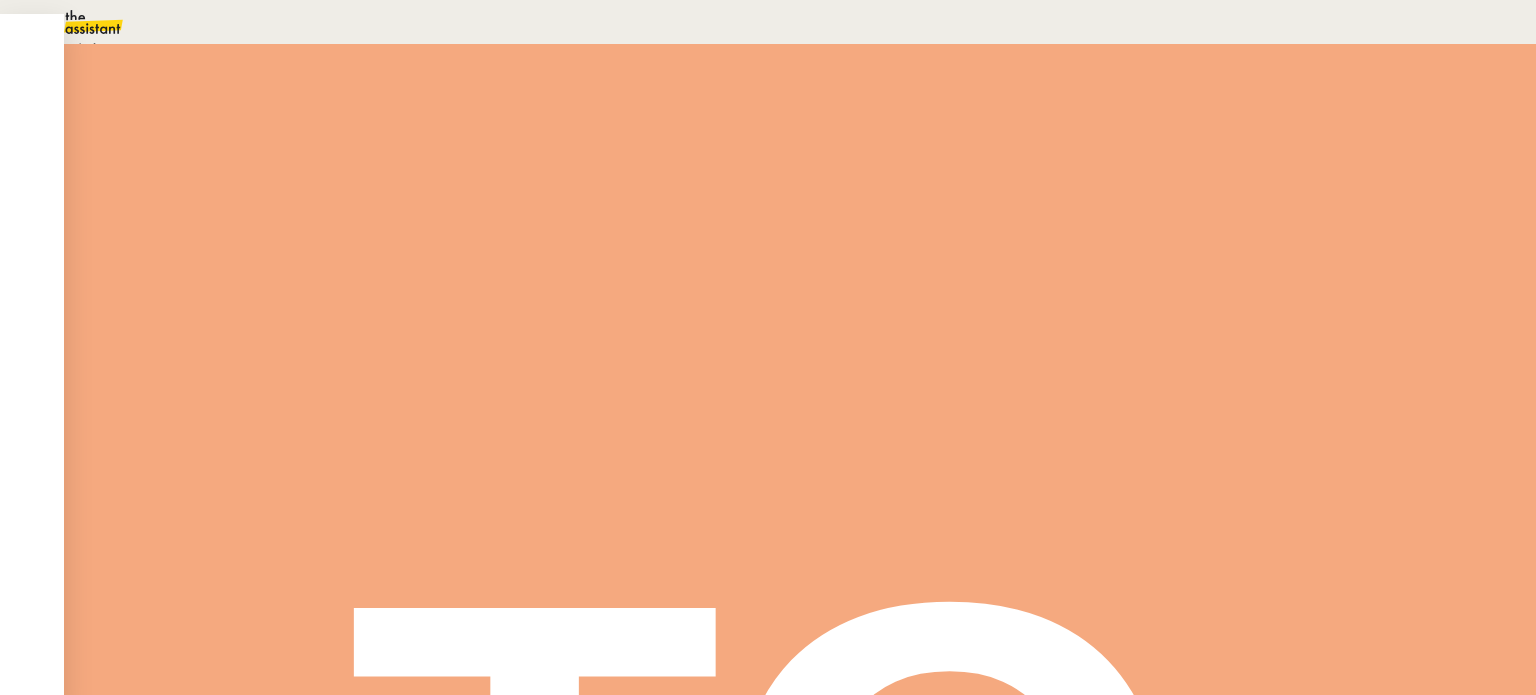 click on "En attente" at bounding box center [72, 48] 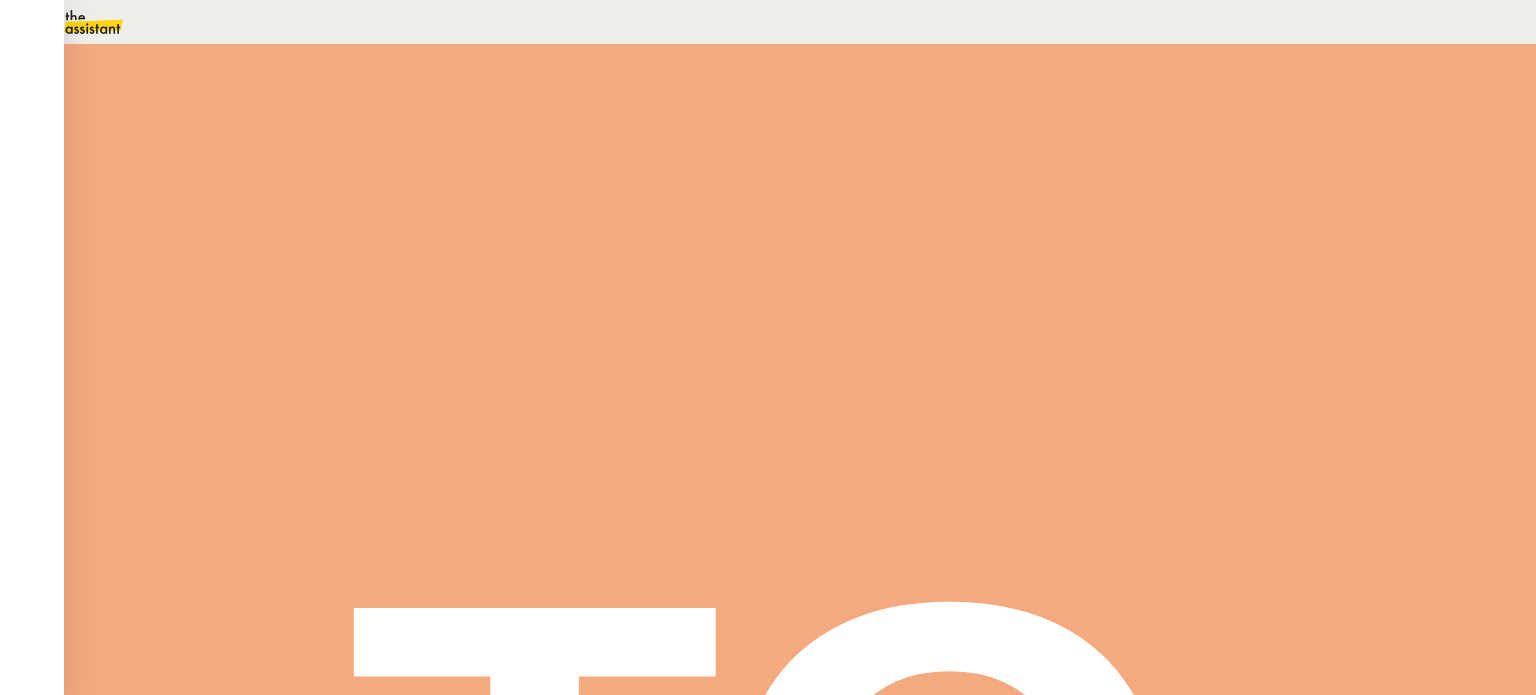 click on "Attendre" at bounding box center [1137, 154] 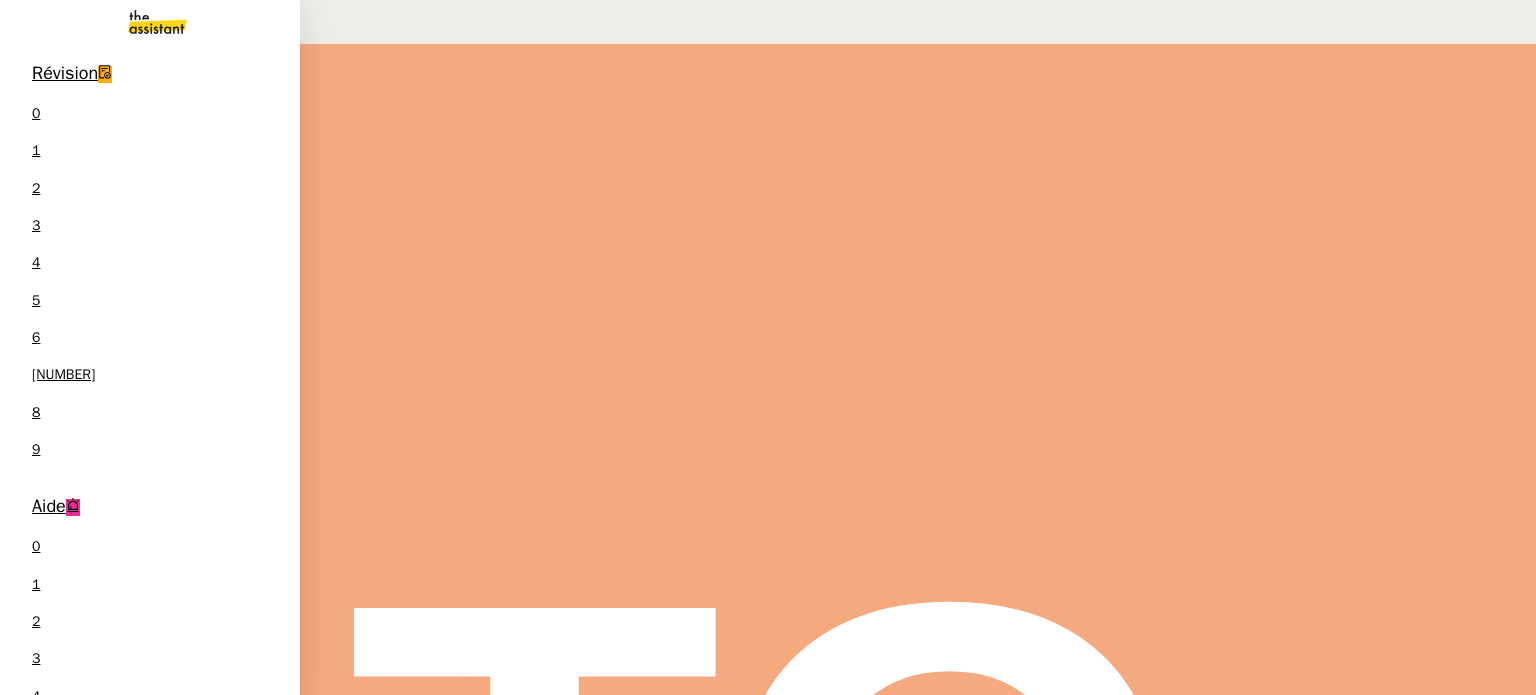 click on "[FIRST] [LAST]" at bounding box center (205, 957) 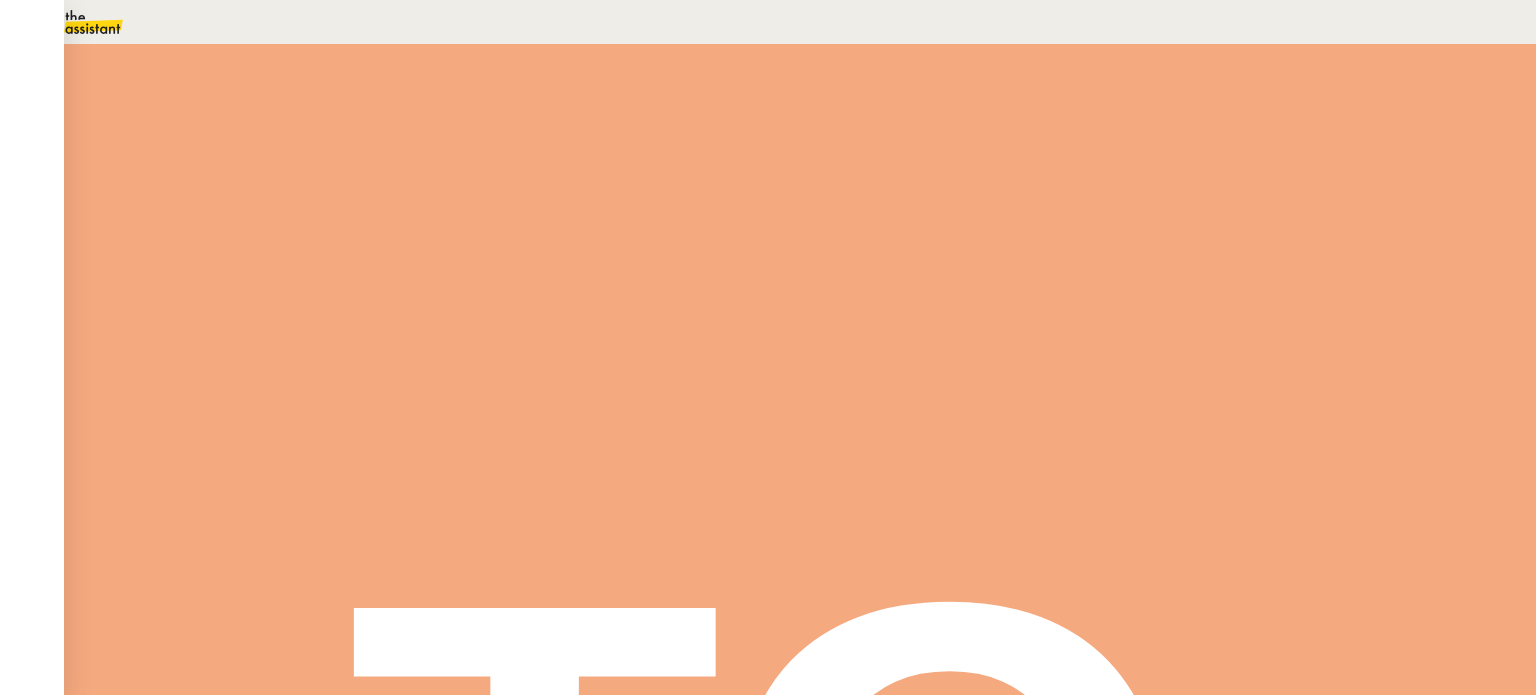 click on "Tâche" at bounding box center (819, 239) 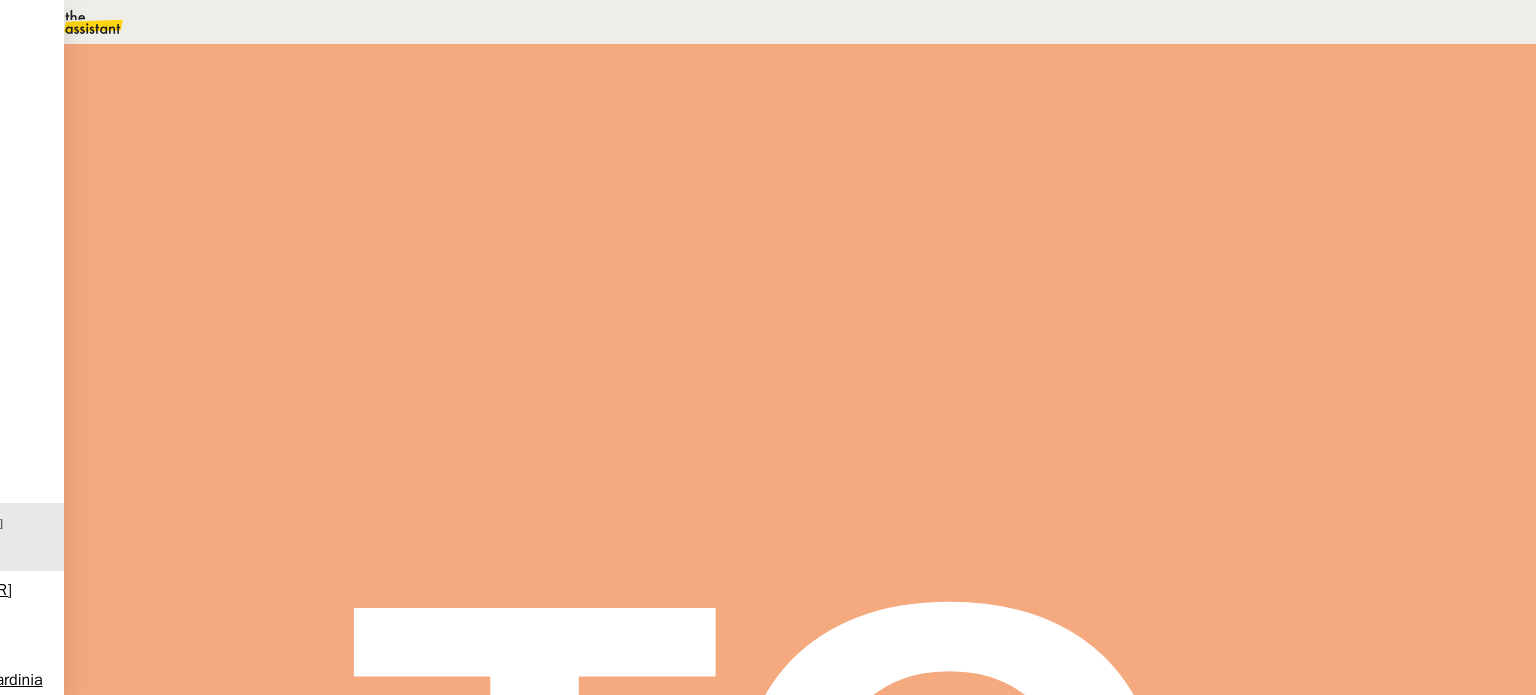 type on "Suivi des" 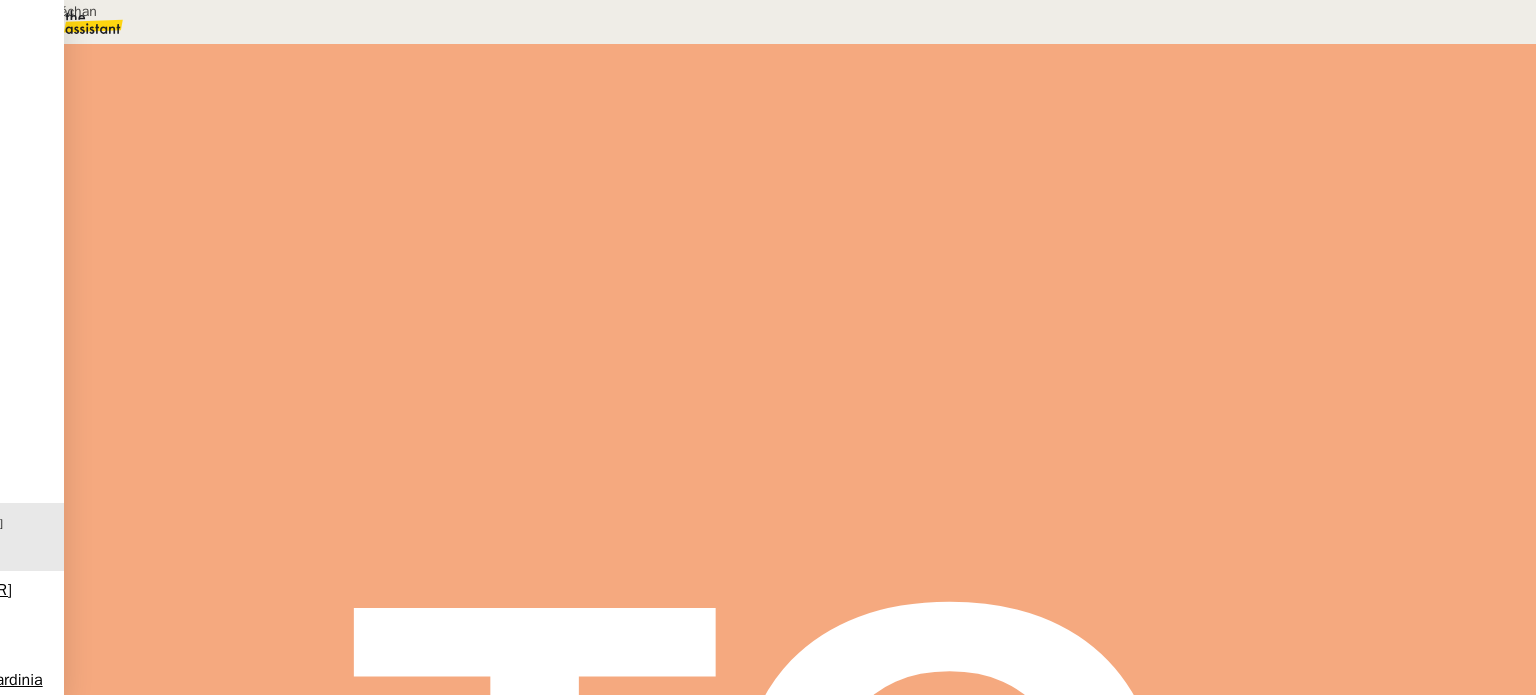 type on "Suivi des échang" 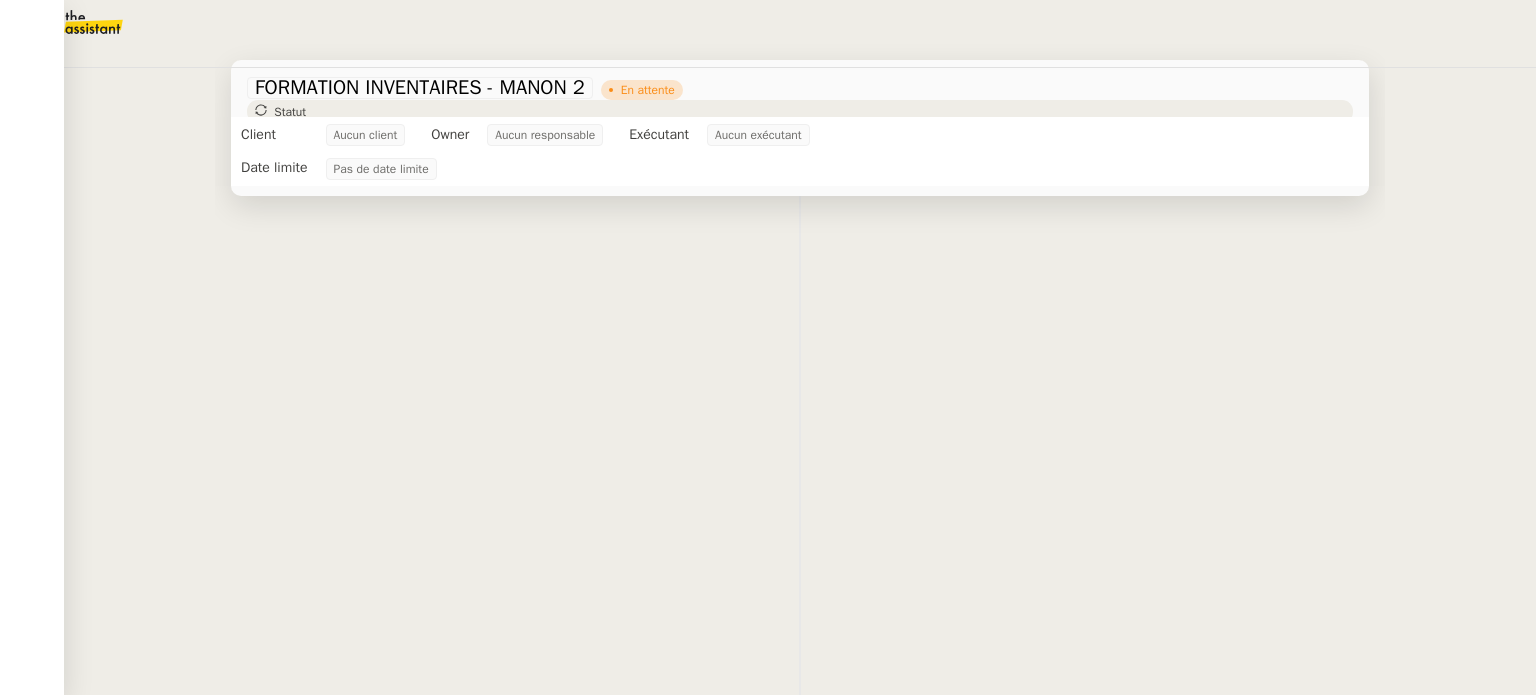 scroll, scrollTop: 0, scrollLeft: 0, axis: both 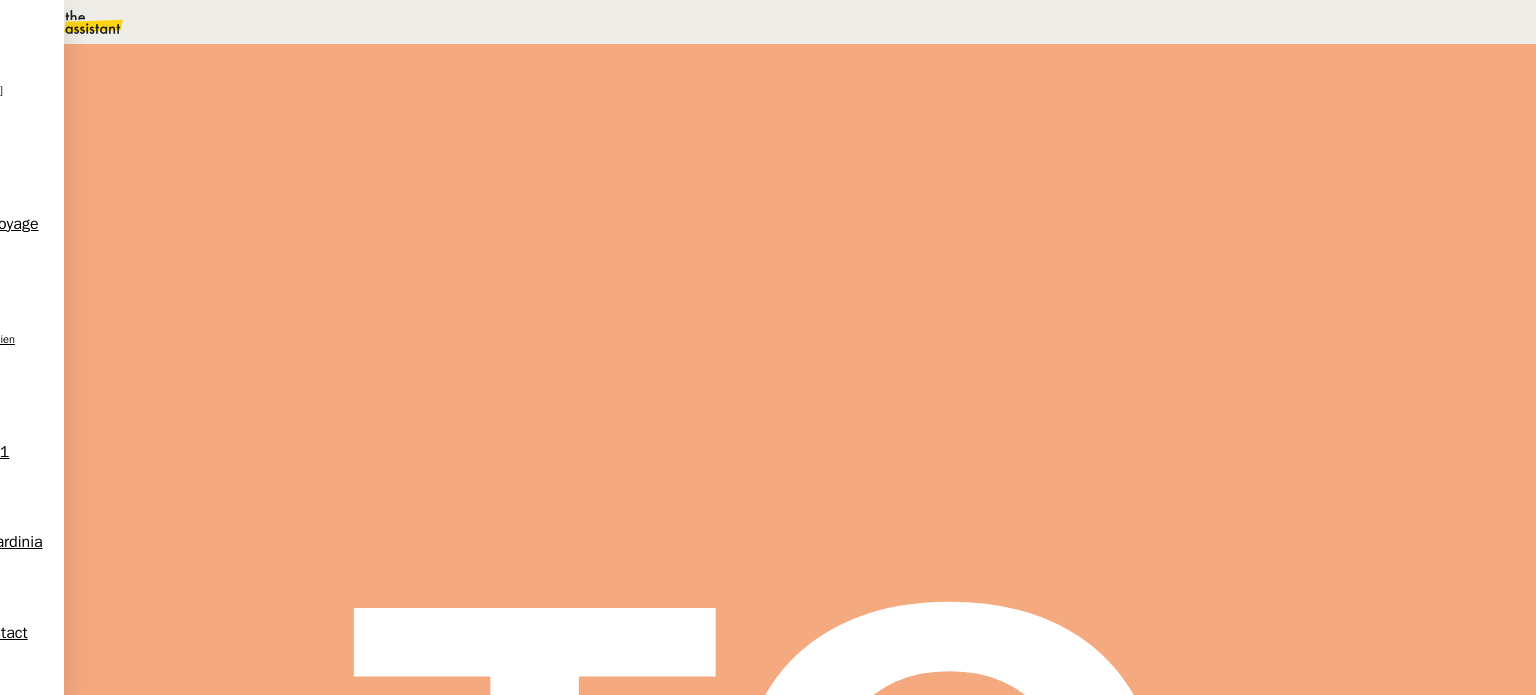 click at bounding box center (287, 492) 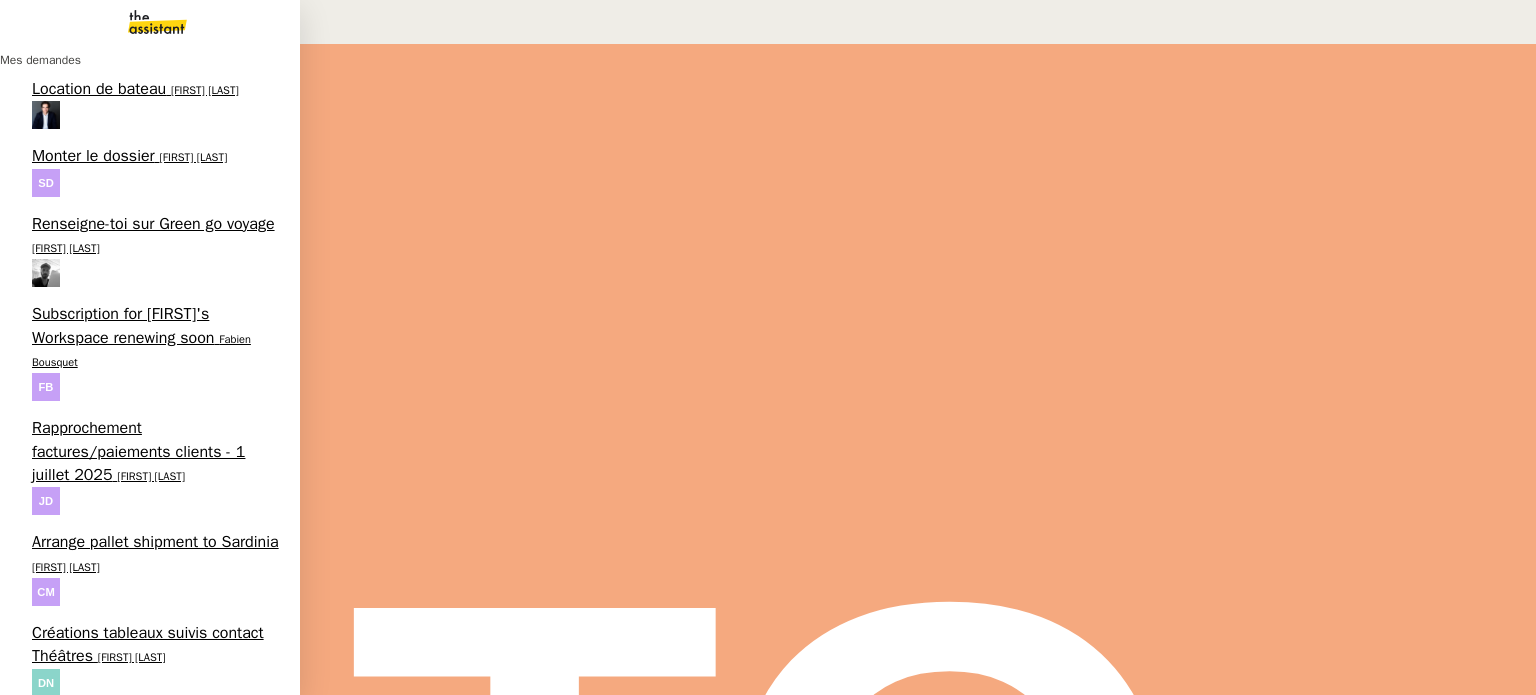scroll, scrollTop: 830, scrollLeft: 0, axis: vertical 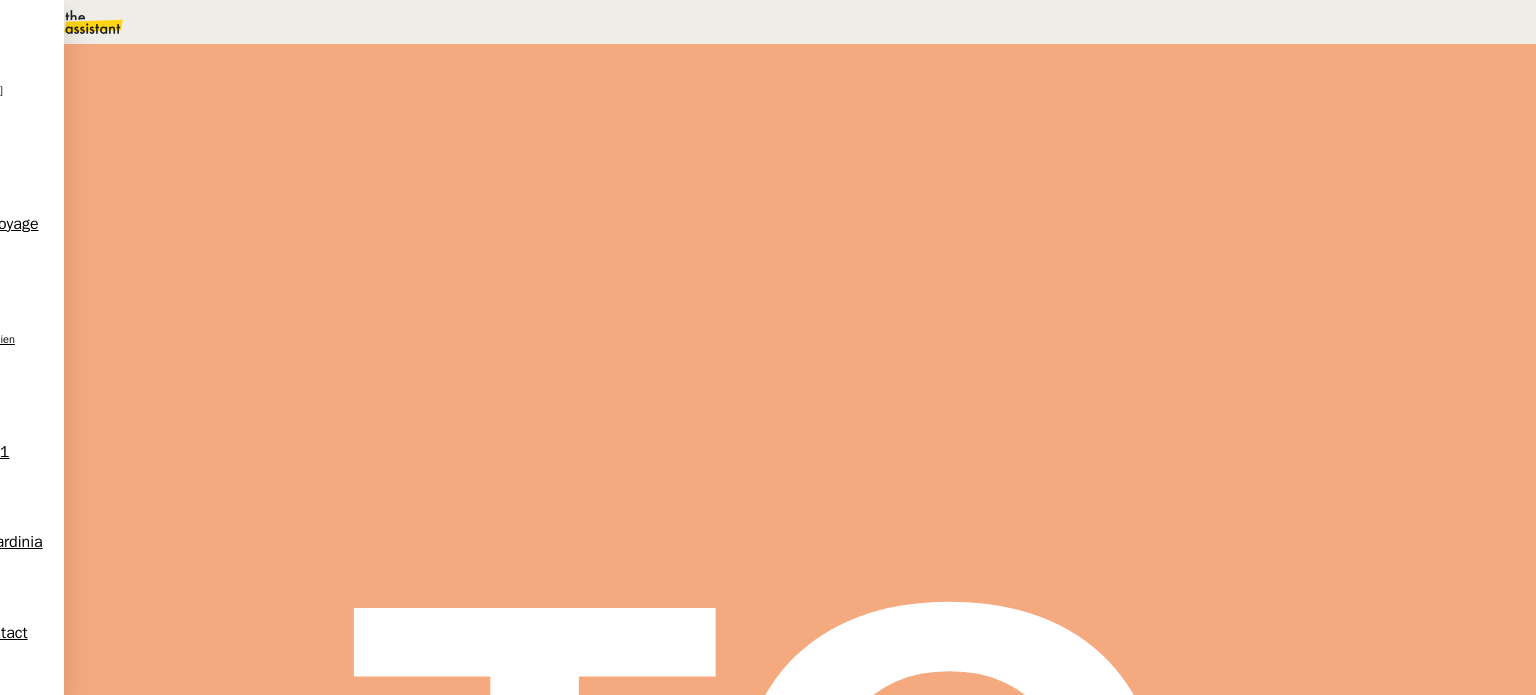 click at bounding box center [267, 340] 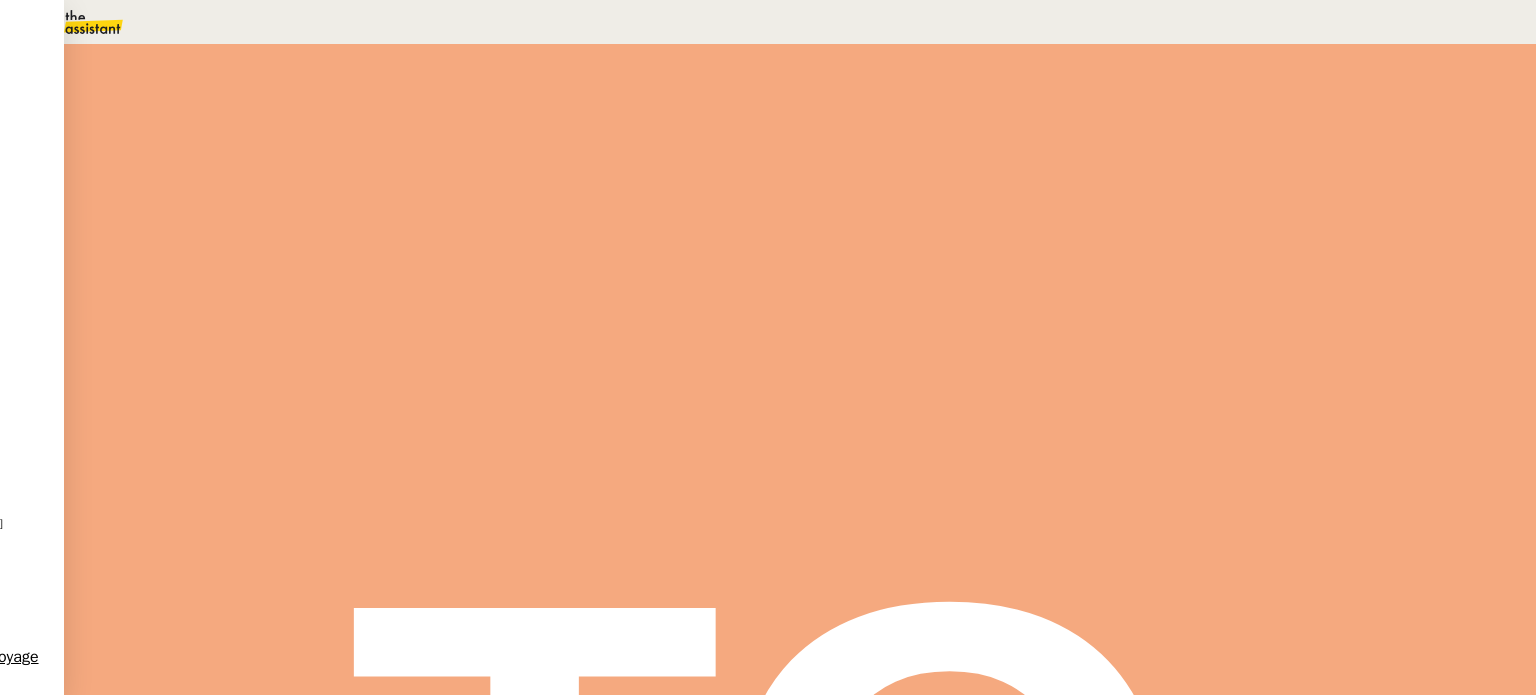 scroll, scrollTop: 2089, scrollLeft: 0, axis: vertical 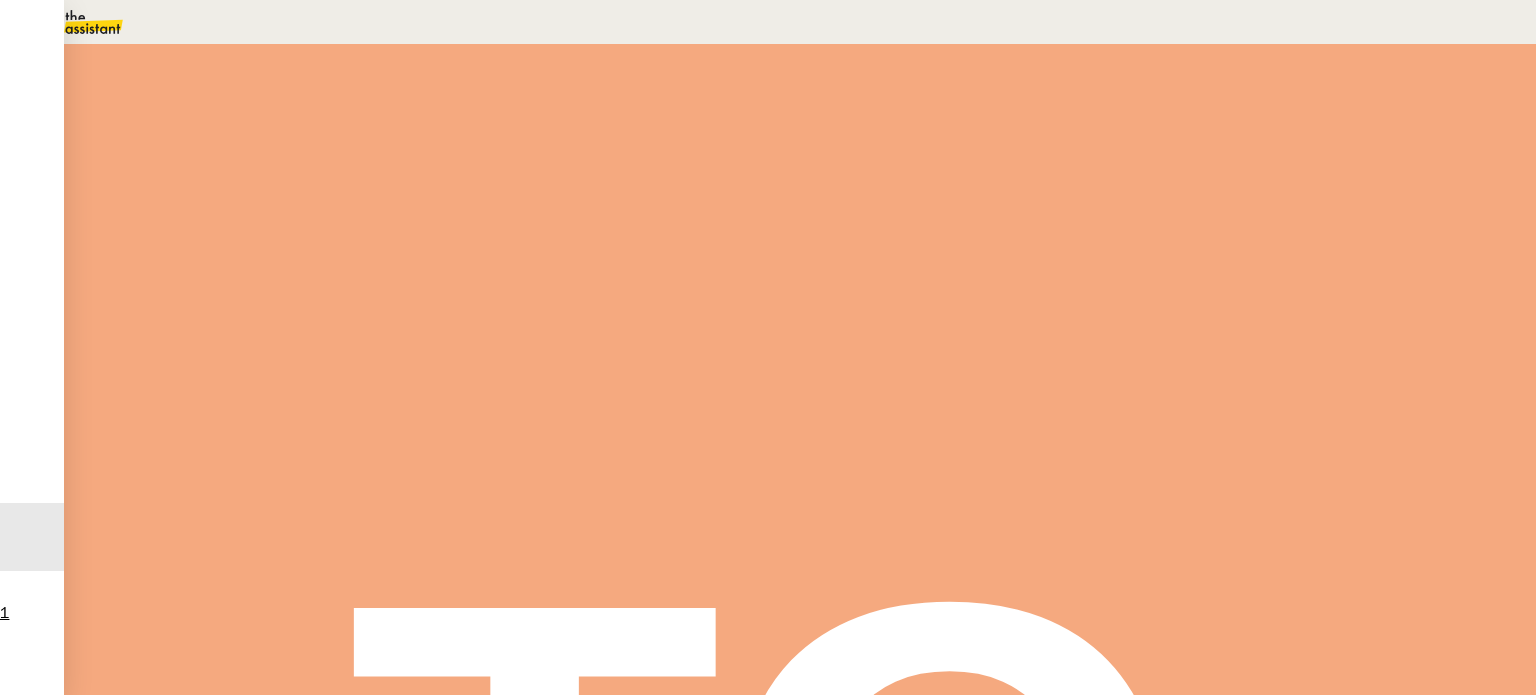 click on "Répondre" at bounding box center (291, 512) 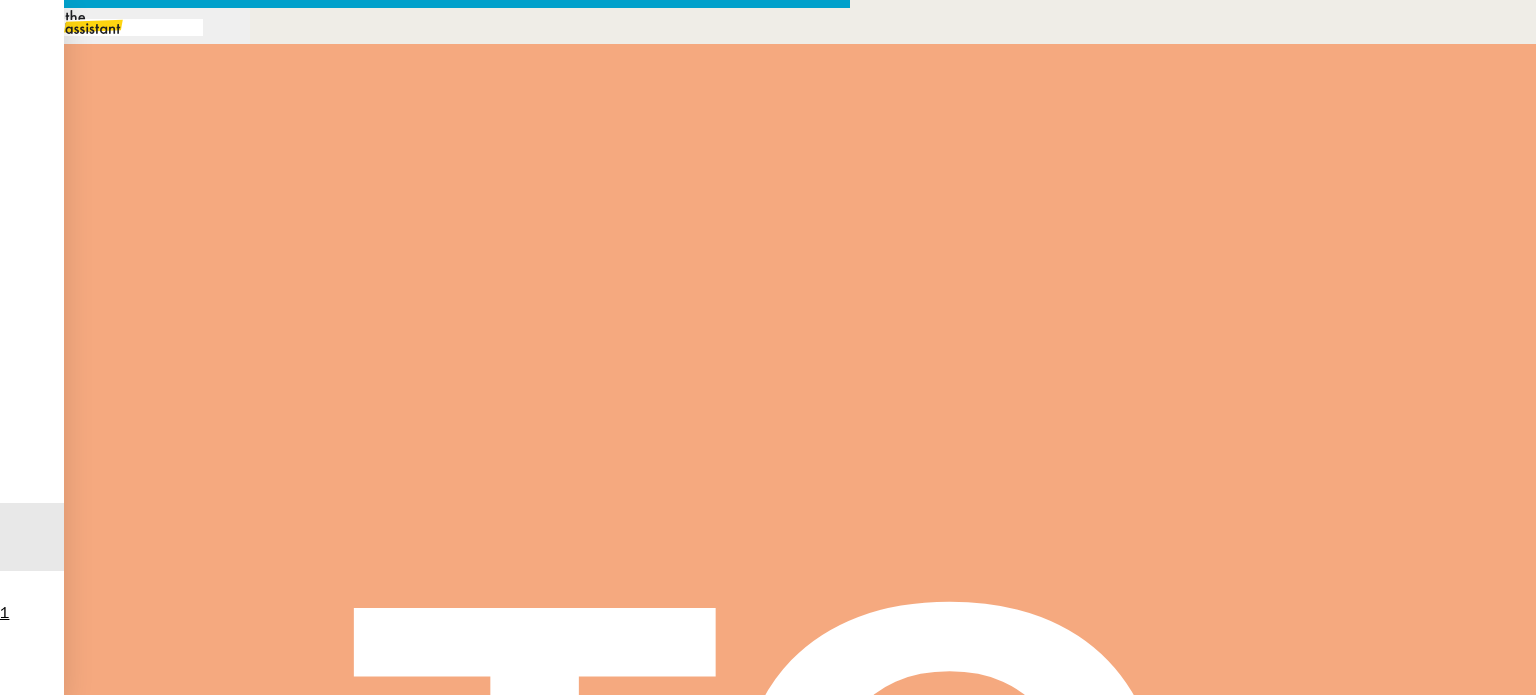 scroll, scrollTop: 1054, scrollLeft: 0, axis: vertical 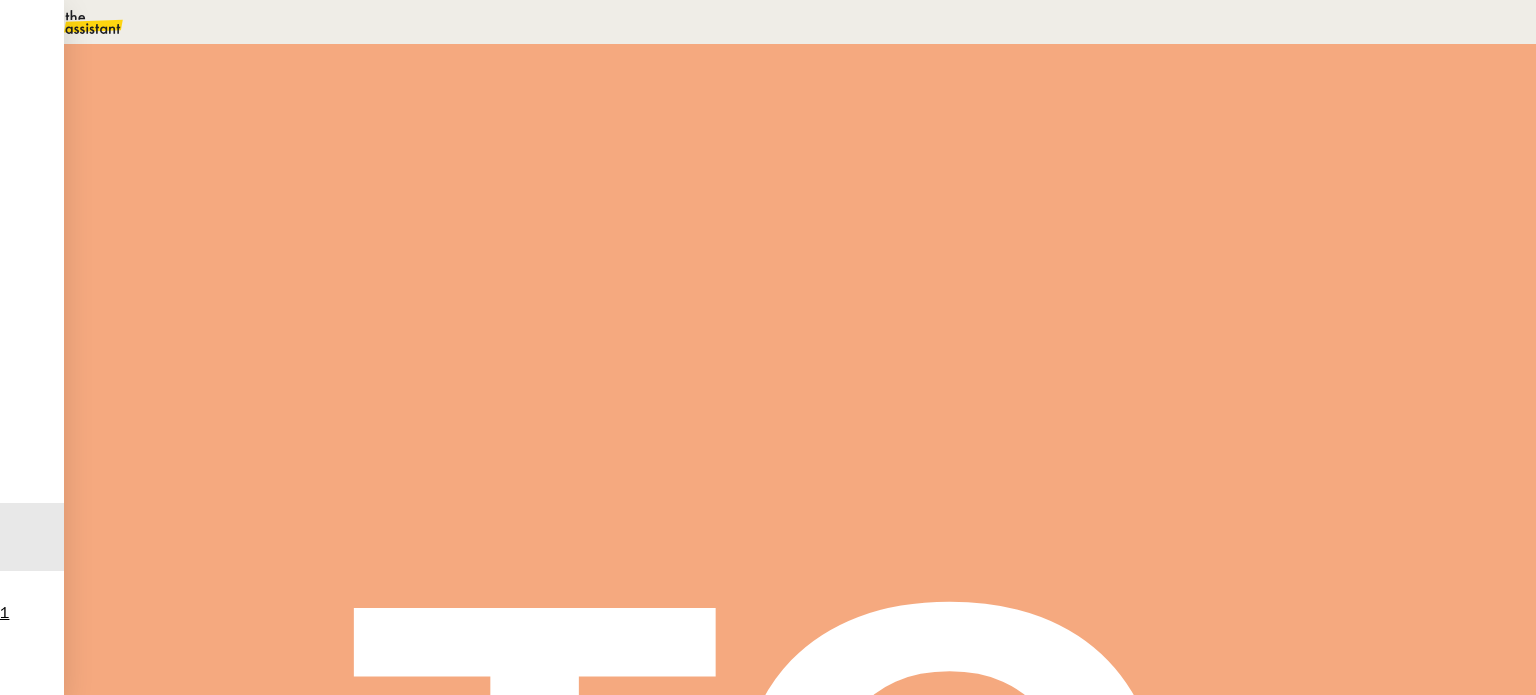click on "Tâche" at bounding box center [813, 239] 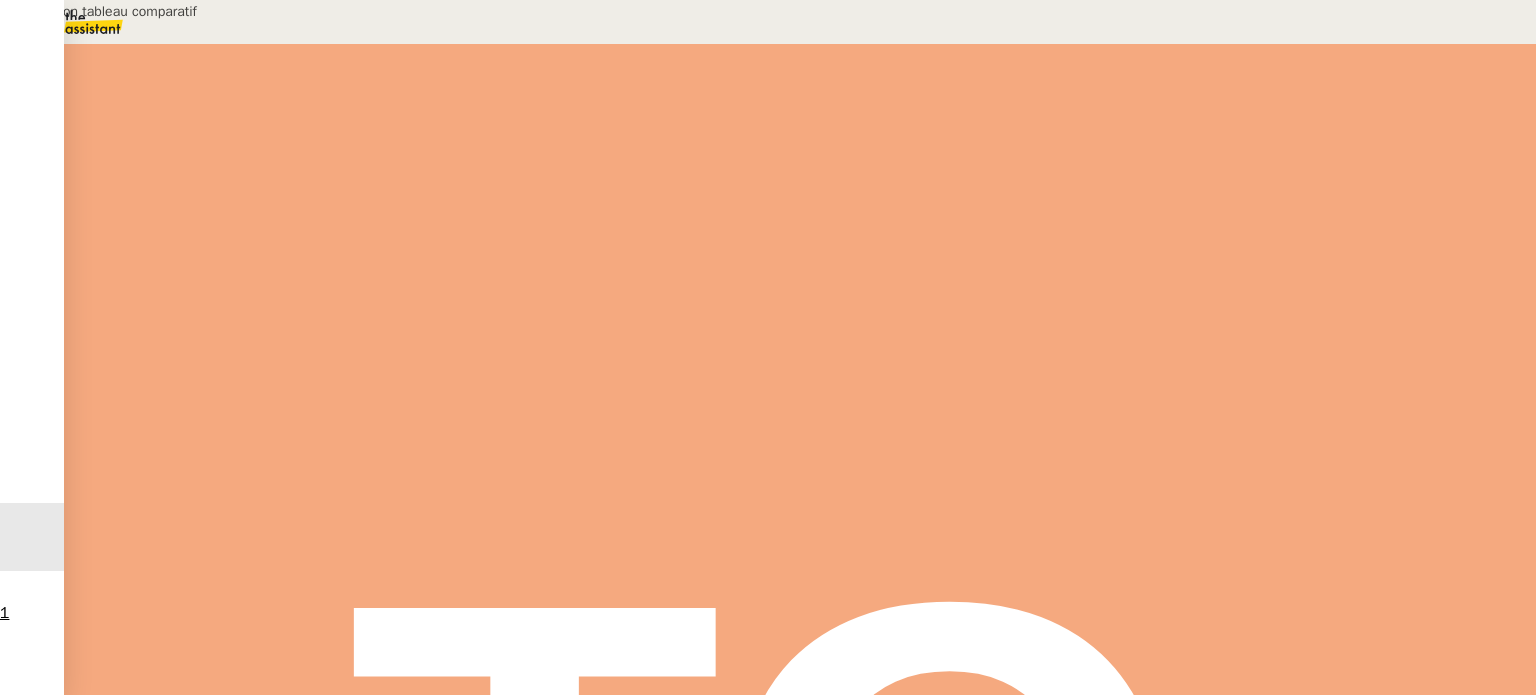 type on "Visualisation tableau comparatif" 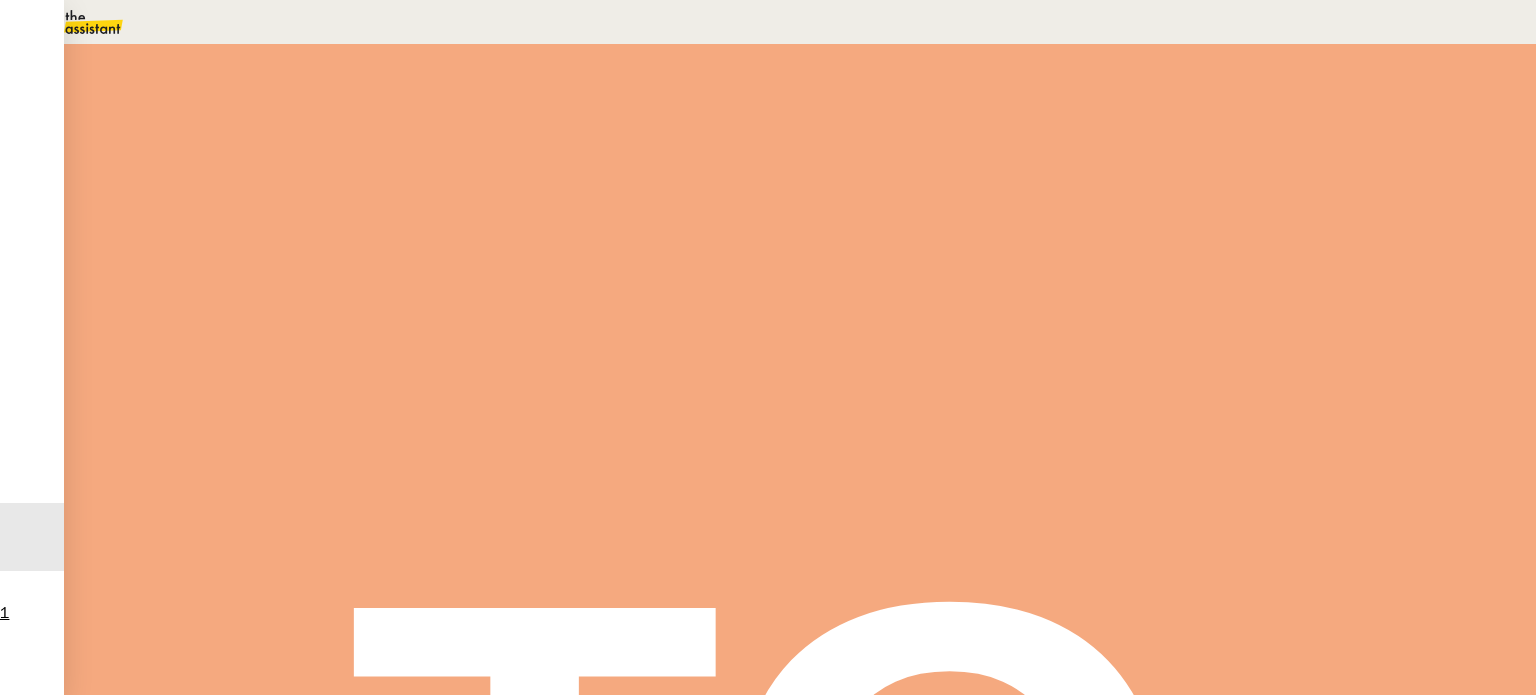 scroll, scrollTop: 0, scrollLeft: 0, axis: both 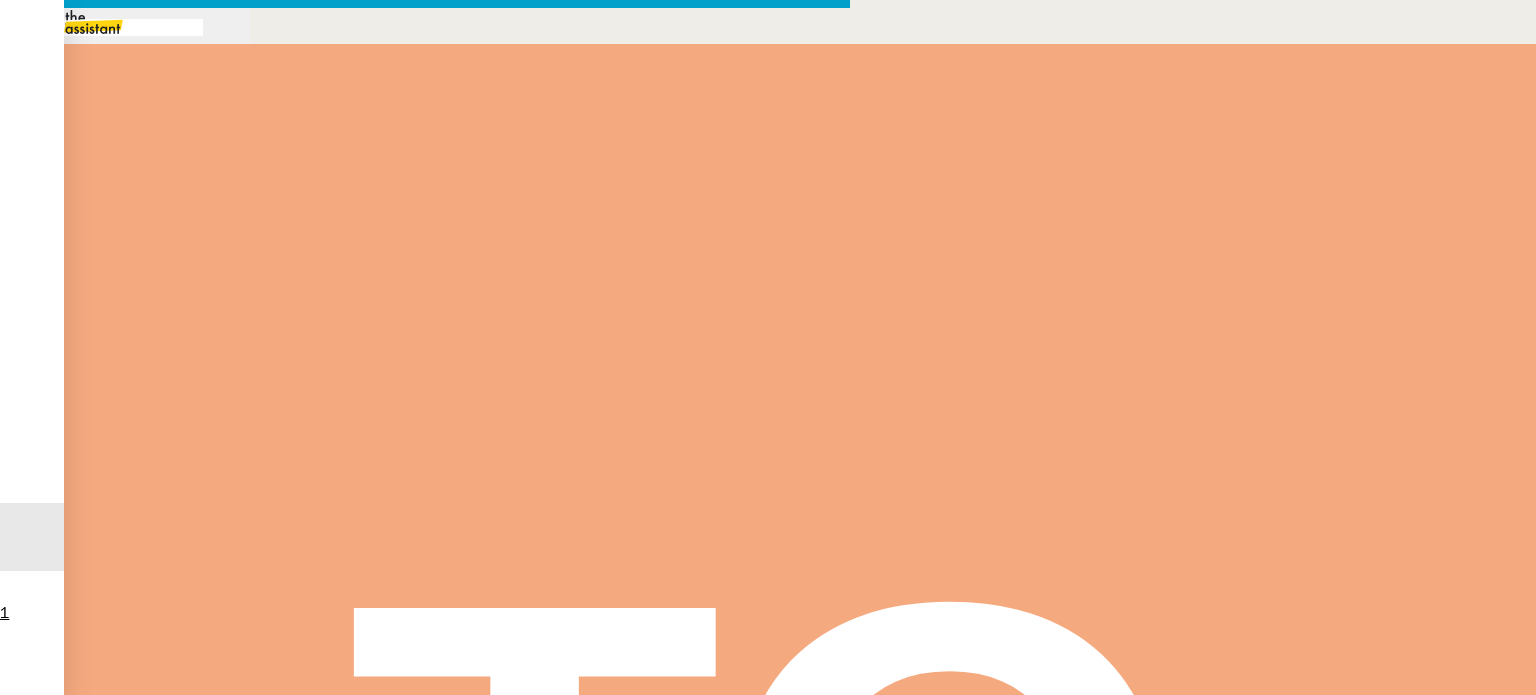 click on "Par conséquent, la location de 2 jours ne permet pas d'obtenir une baisse de tarif." at bounding box center [425, 953] 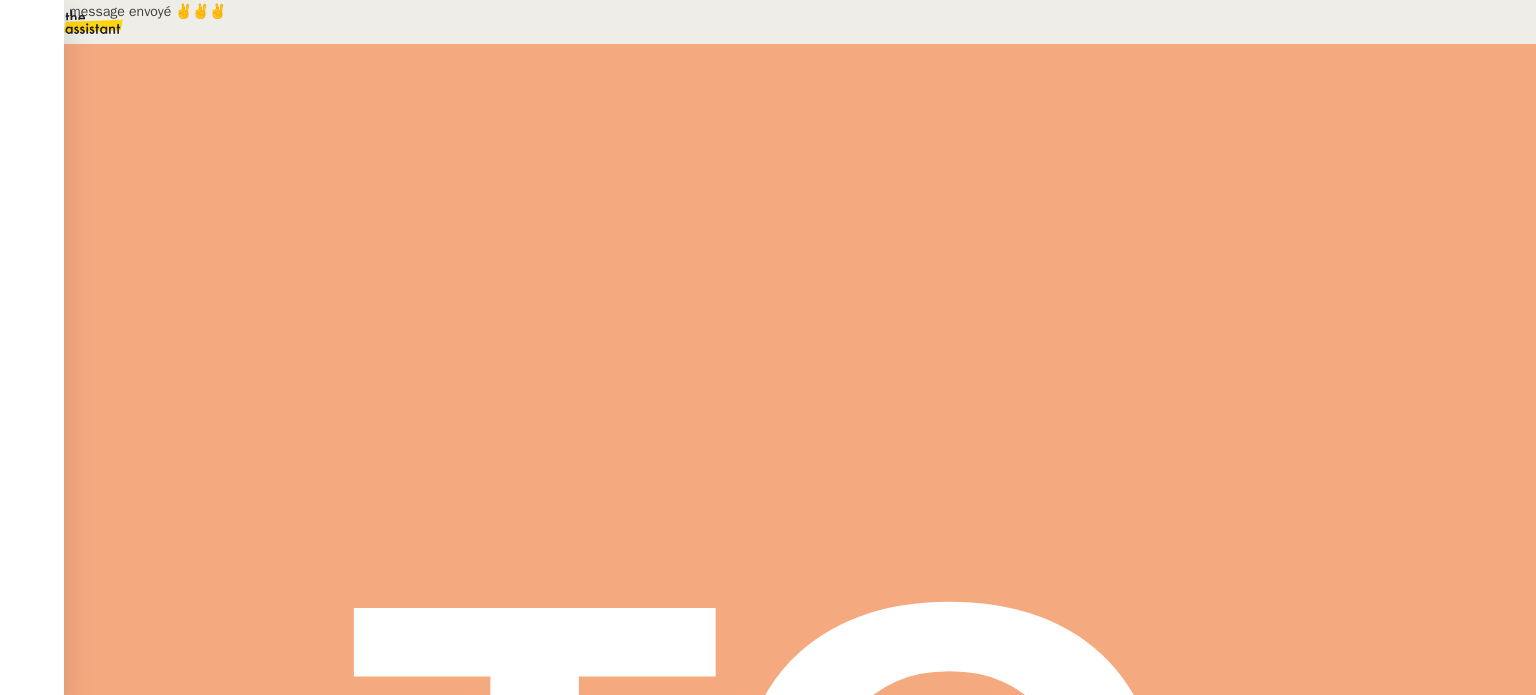 scroll, scrollTop: 102, scrollLeft: 0, axis: vertical 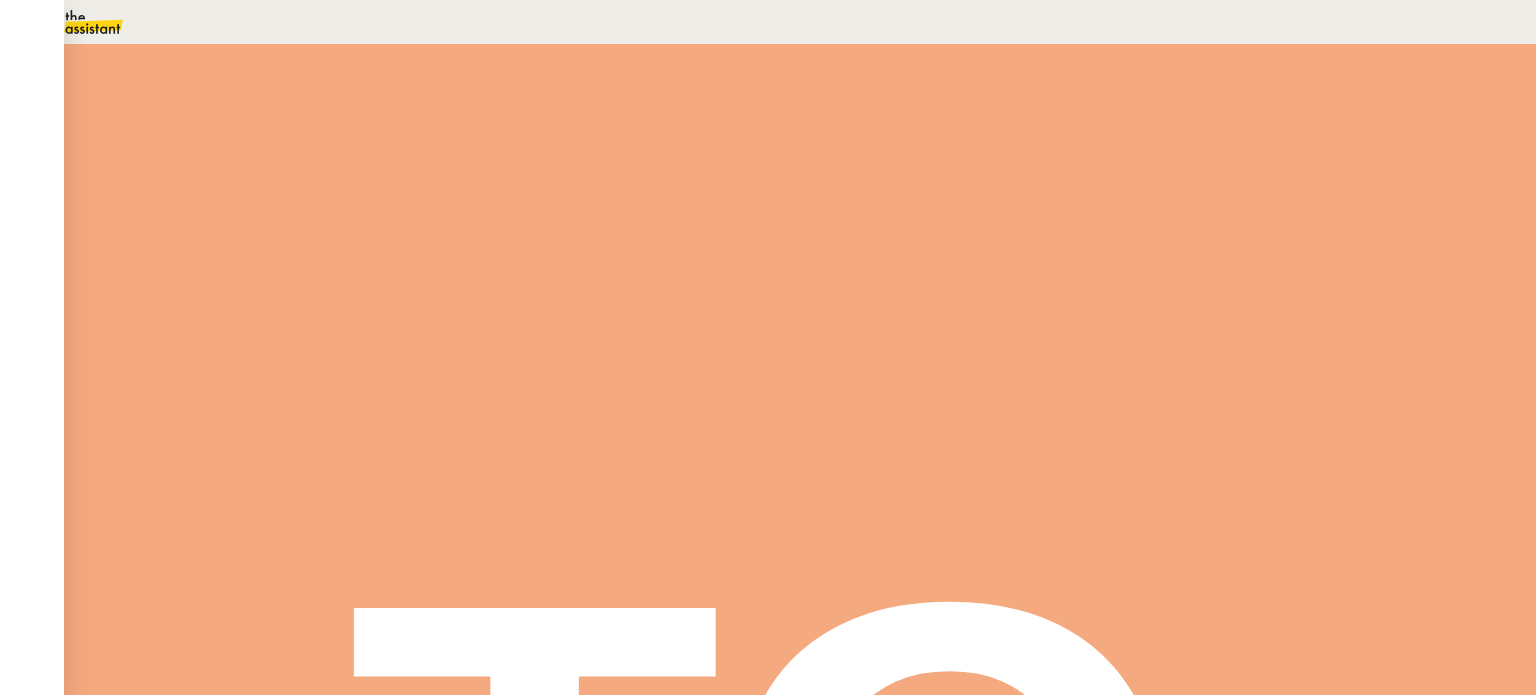 click on "Statut" at bounding box center (800, 111) 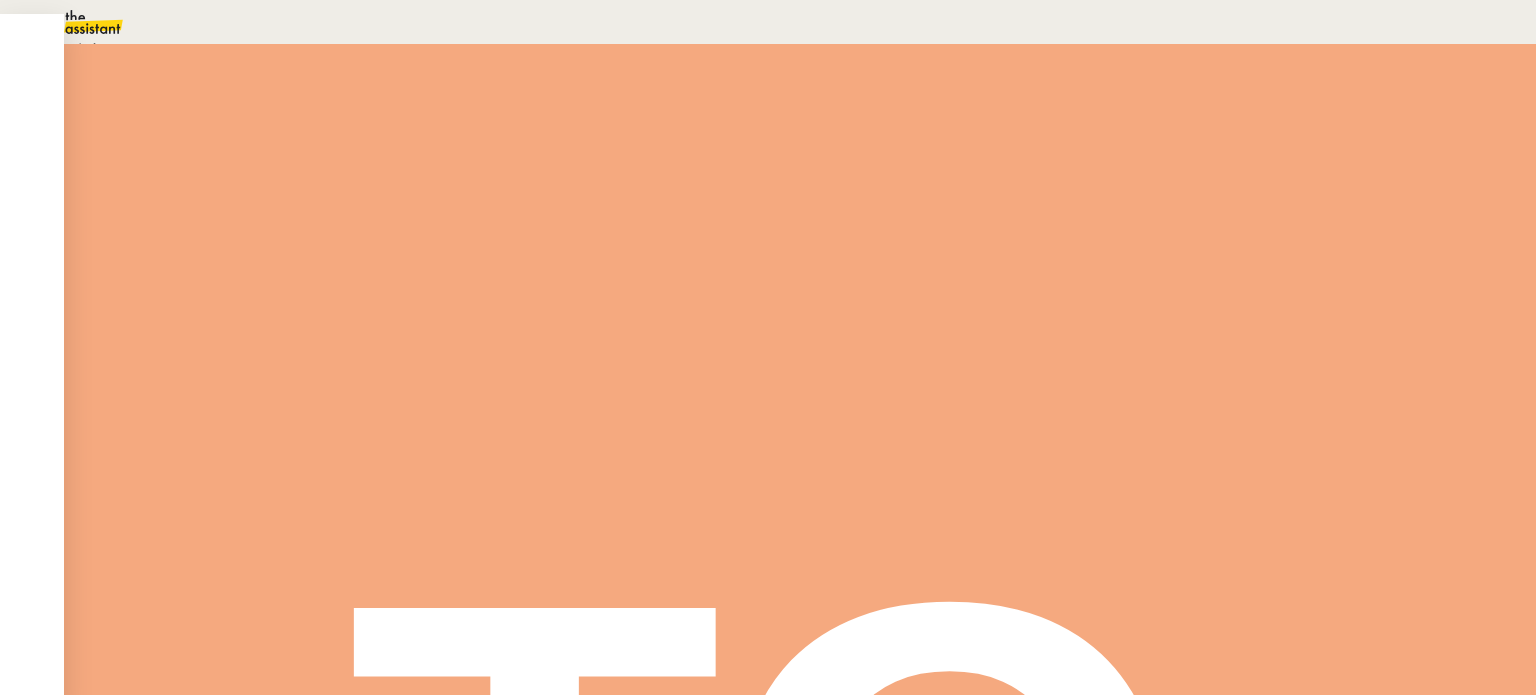 click on "En attente" at bounding box center (72, 48) 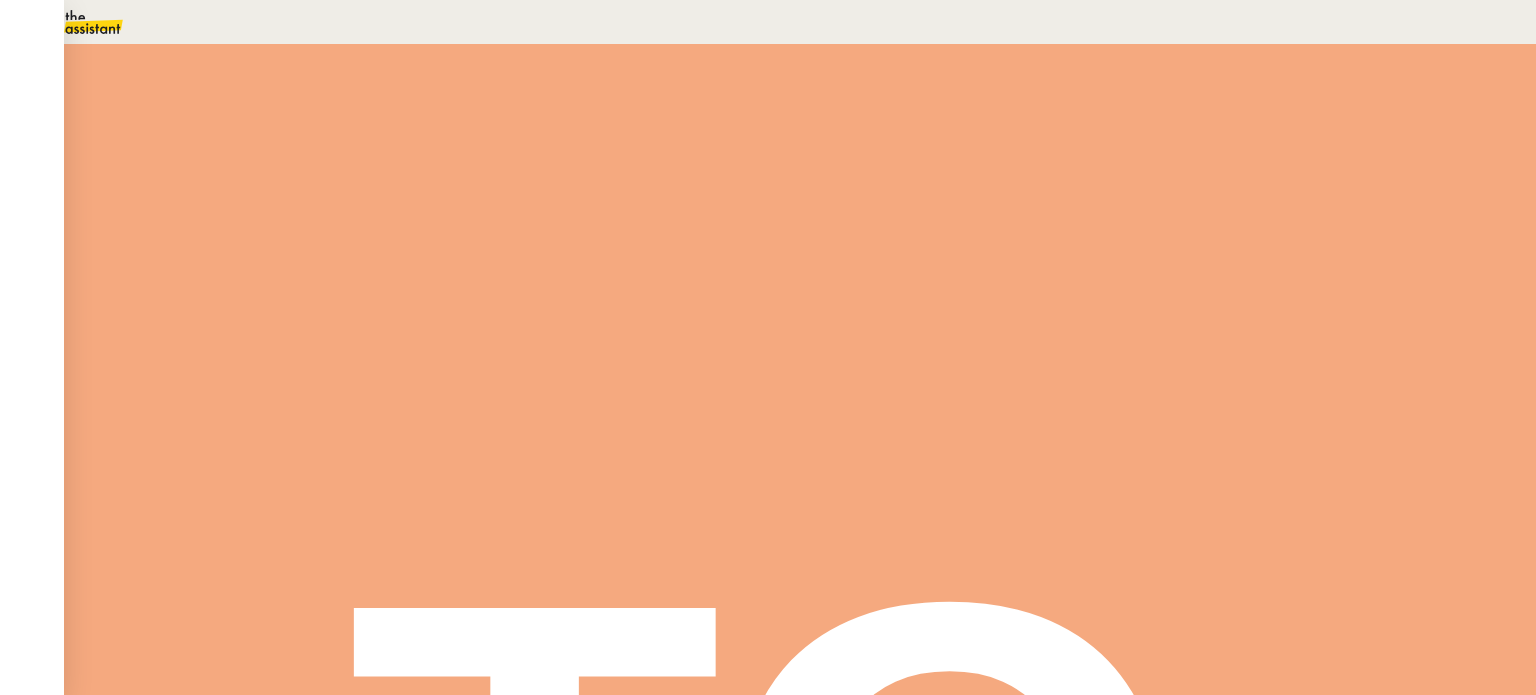 click on "Dans 2 jours ouvrés" at bounding box center (1316, 177) 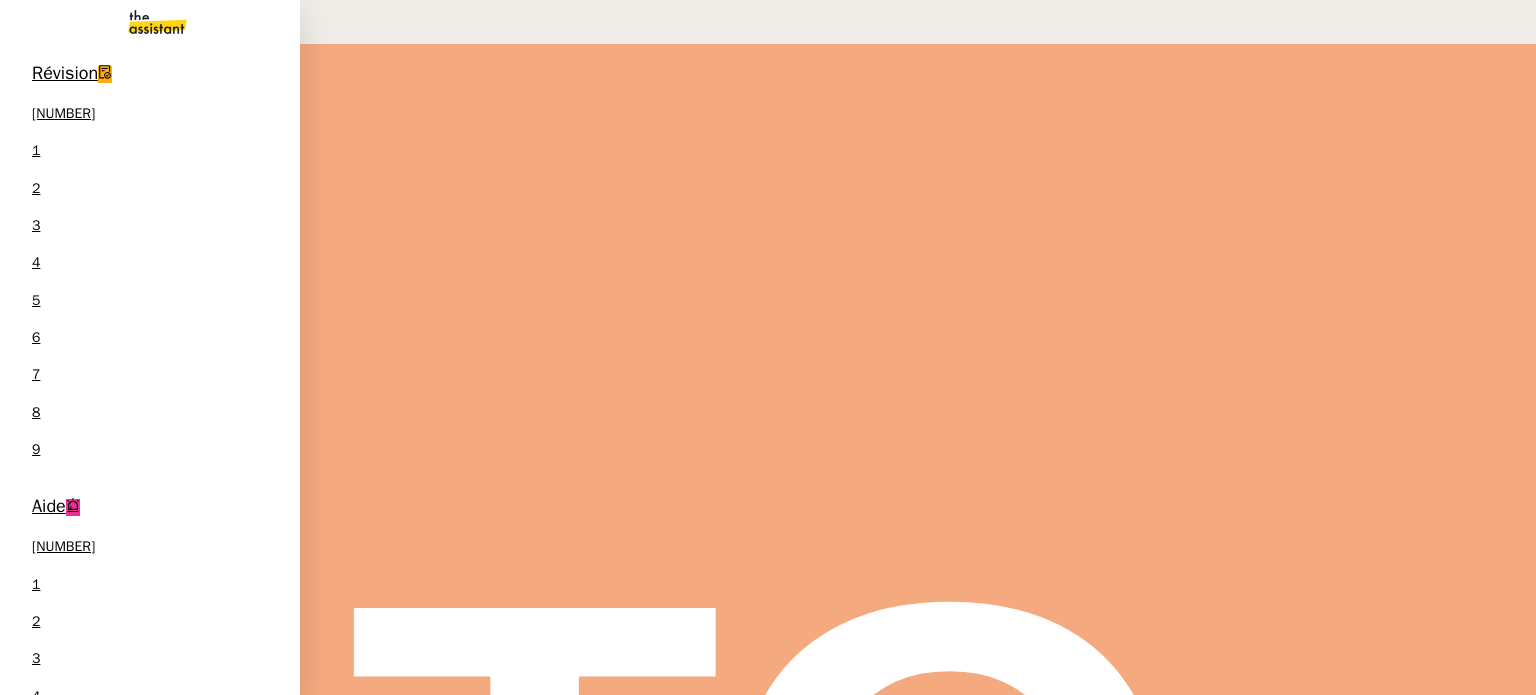 click on "[FIRST] [LAST]" at bounding box center [154, 1003] 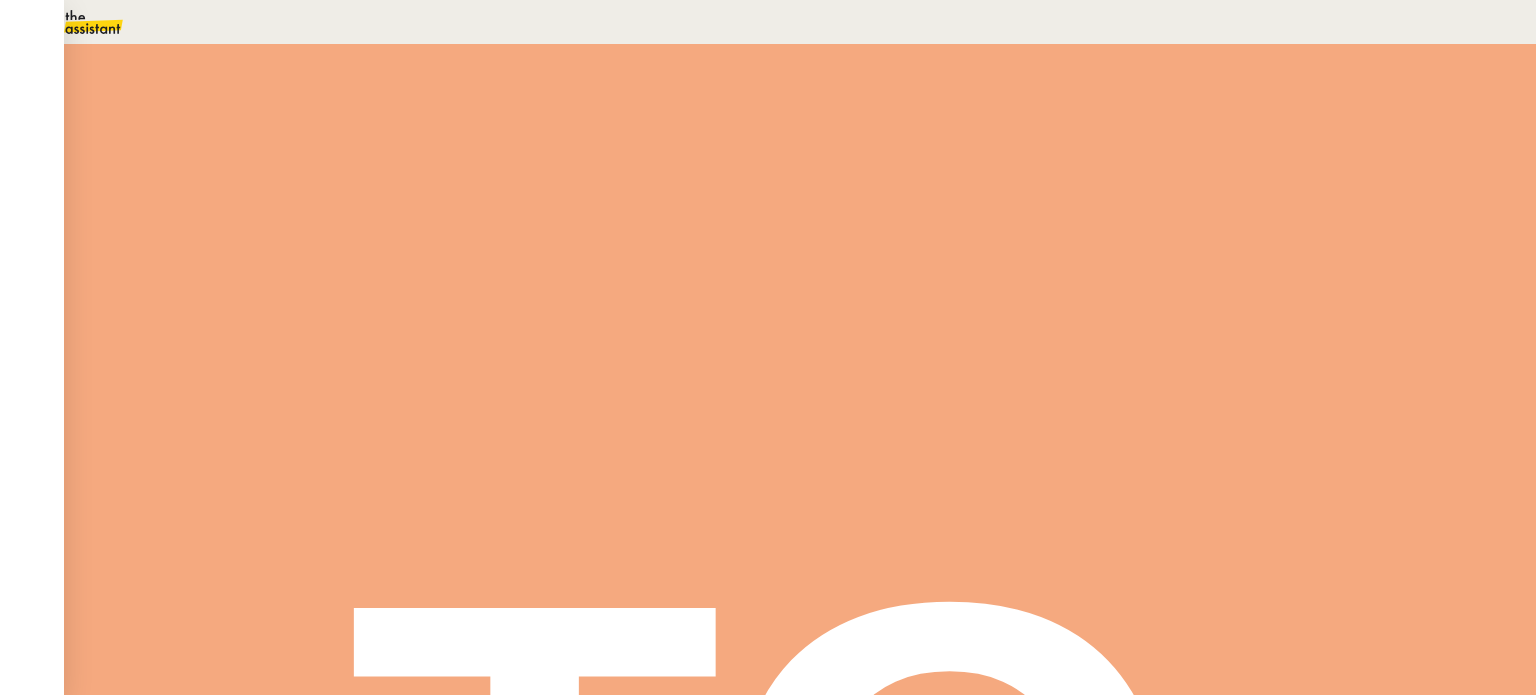 scroll, scrollTop: 29, scrollLeft: 0, axis: vertical 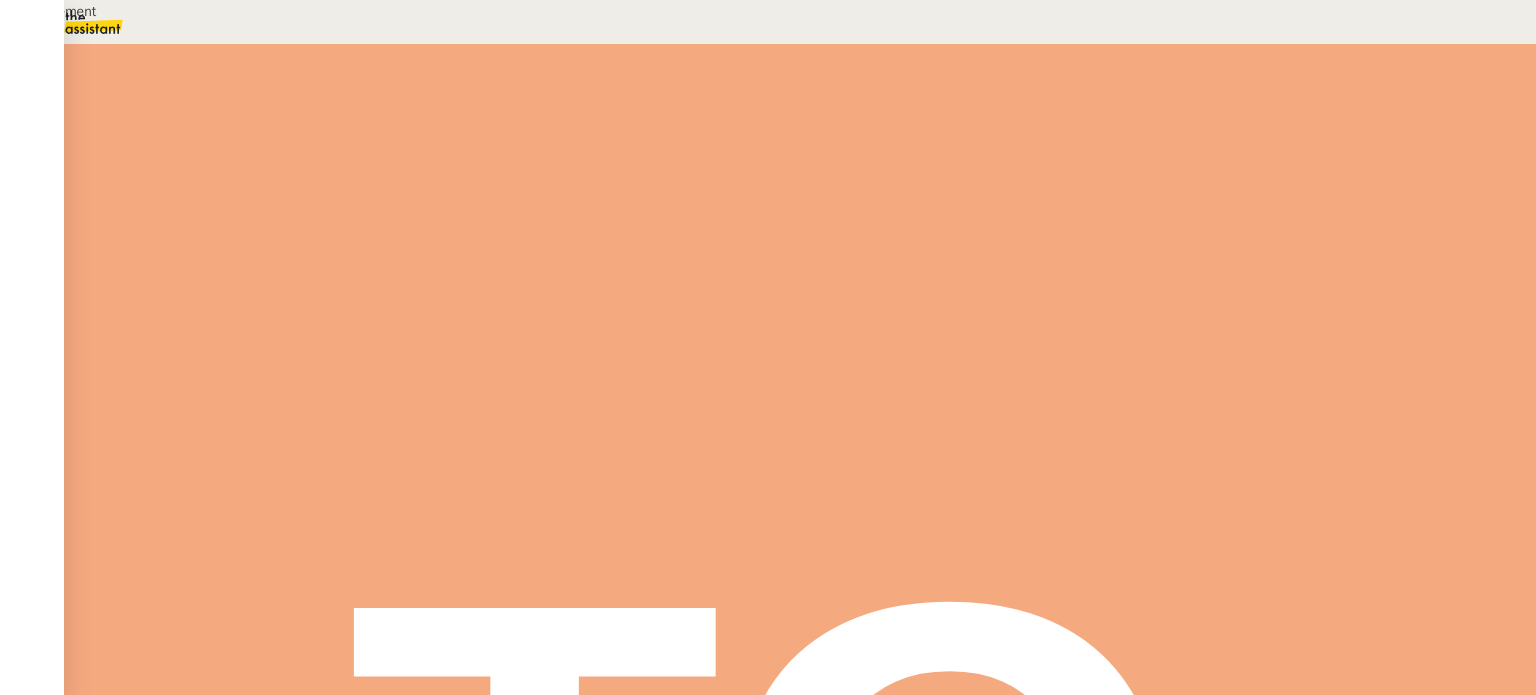 type on "Rapprochement" 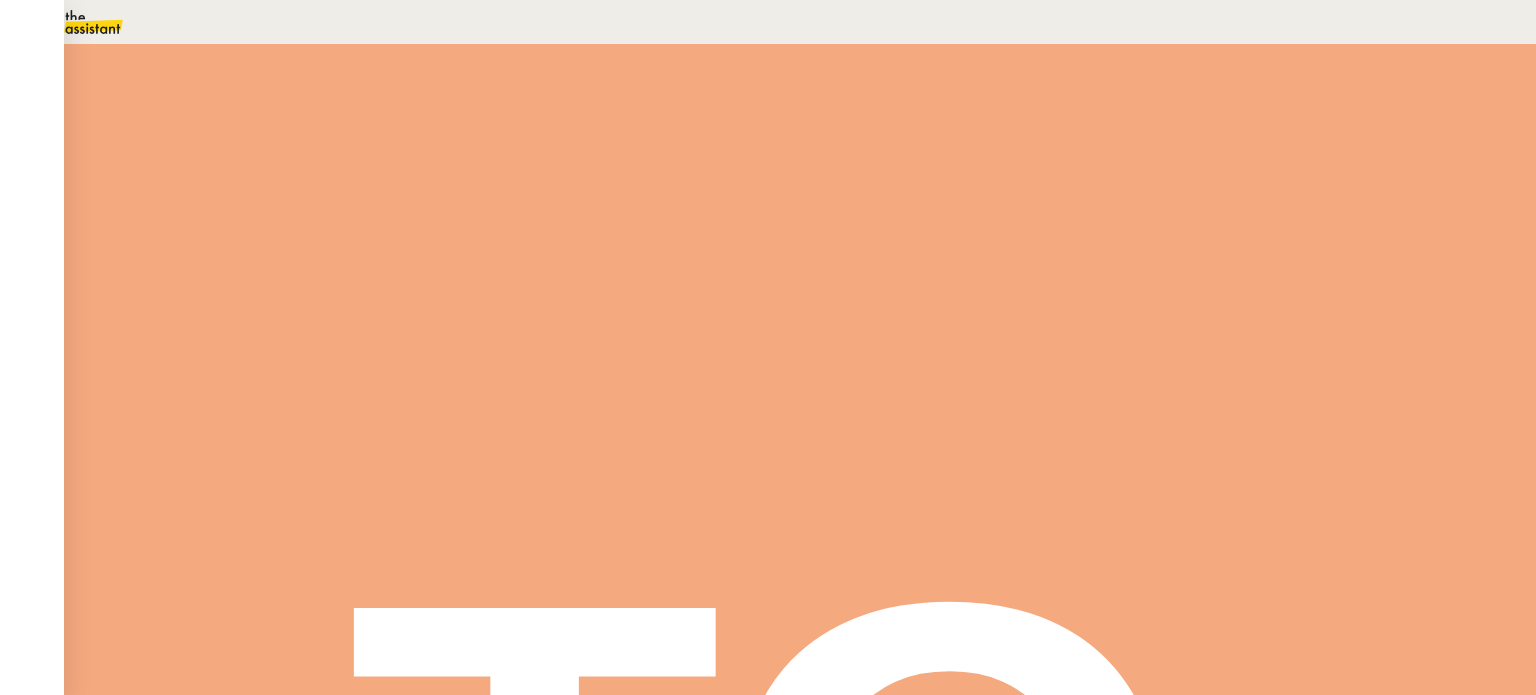 scroll, scrollTop: 29, scrollLeft: 0, axis: vertical 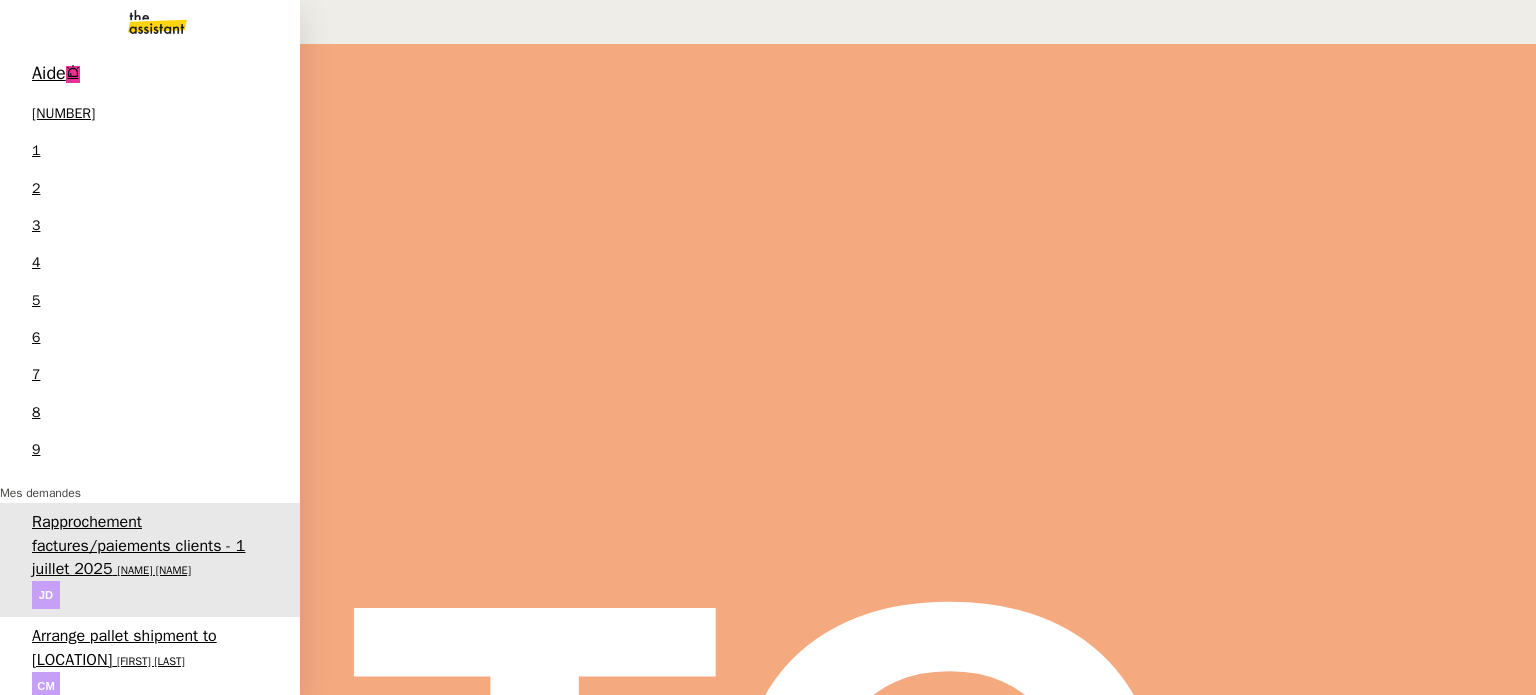 click on "⚙️Relances clients" at bounding box center (102, 2335) 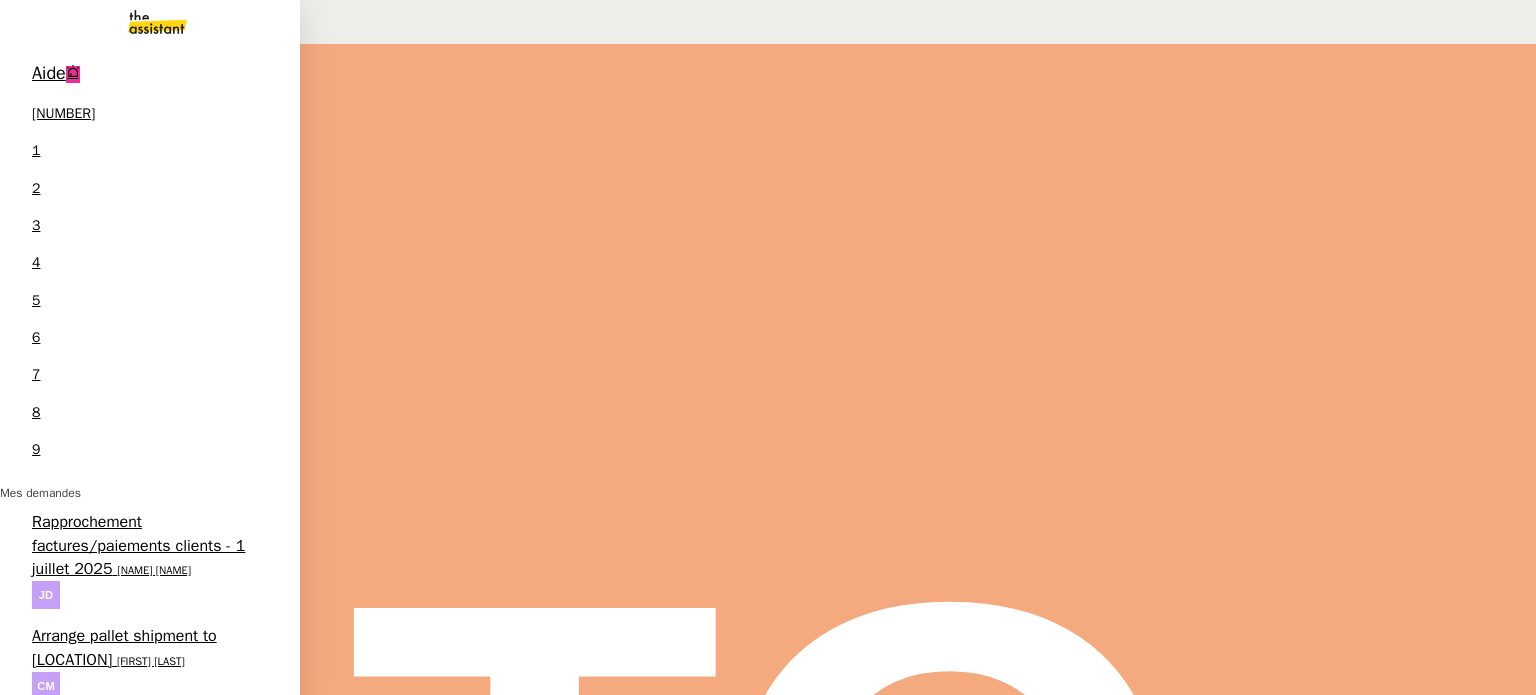 scroll, scrollTop: 0, scrollLeft: 0, axis: both 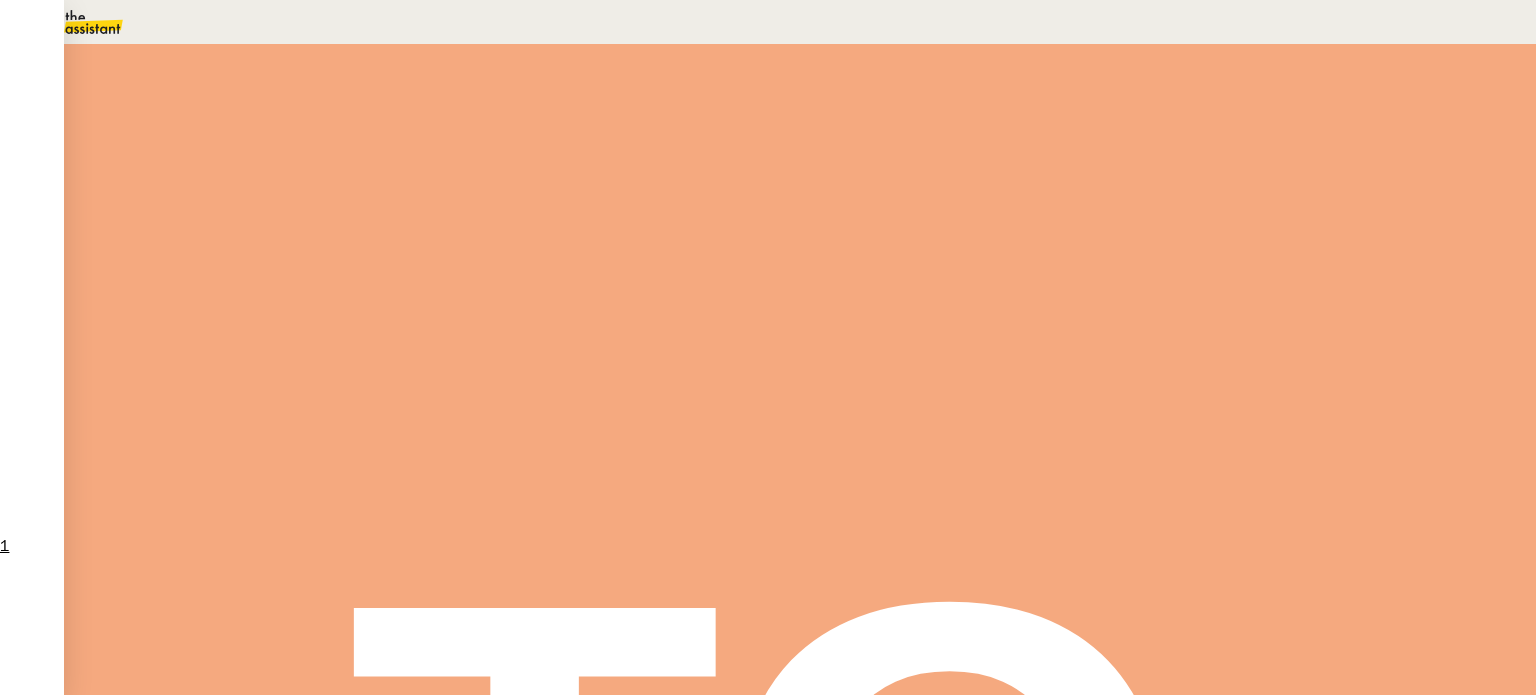 click on "Tâche" at bounding box center [813, 139] 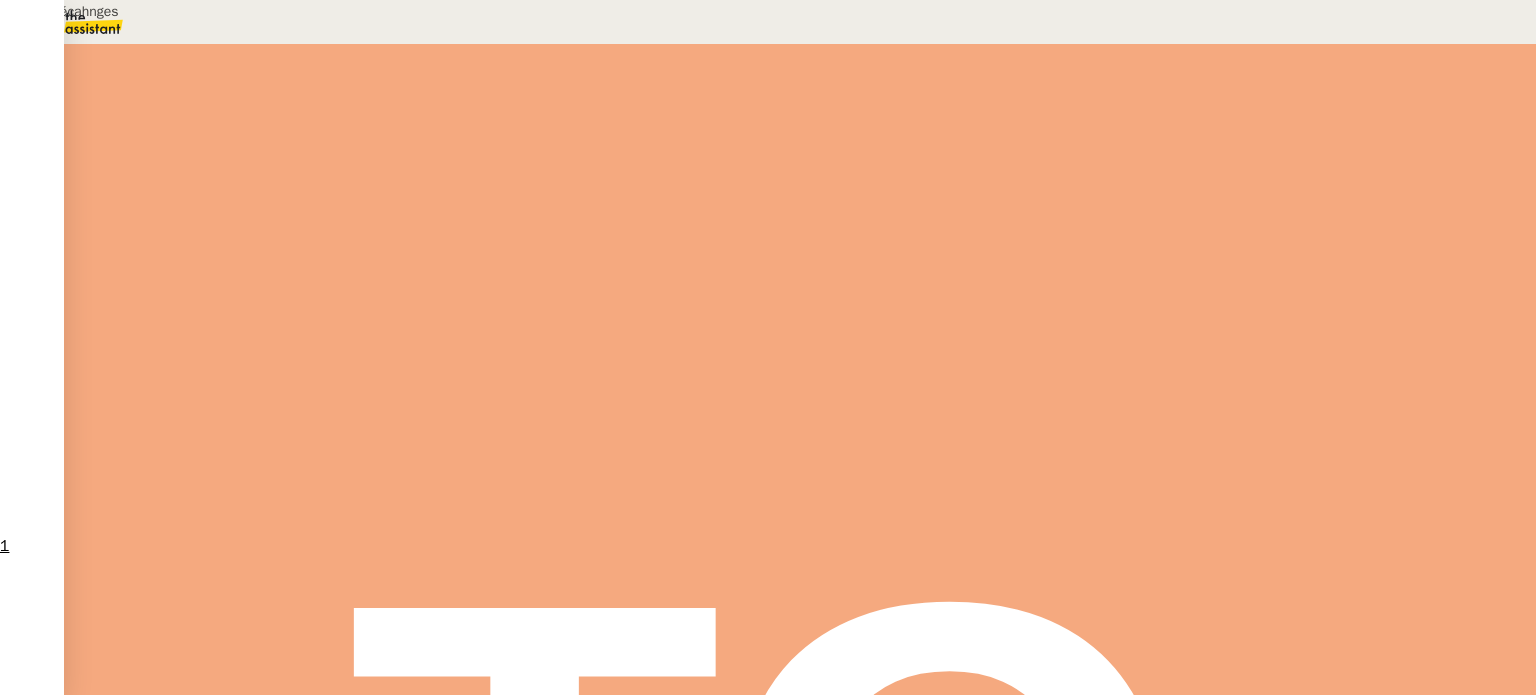 click on "Suivi des écahnges" at bounding box center (1198, 130) 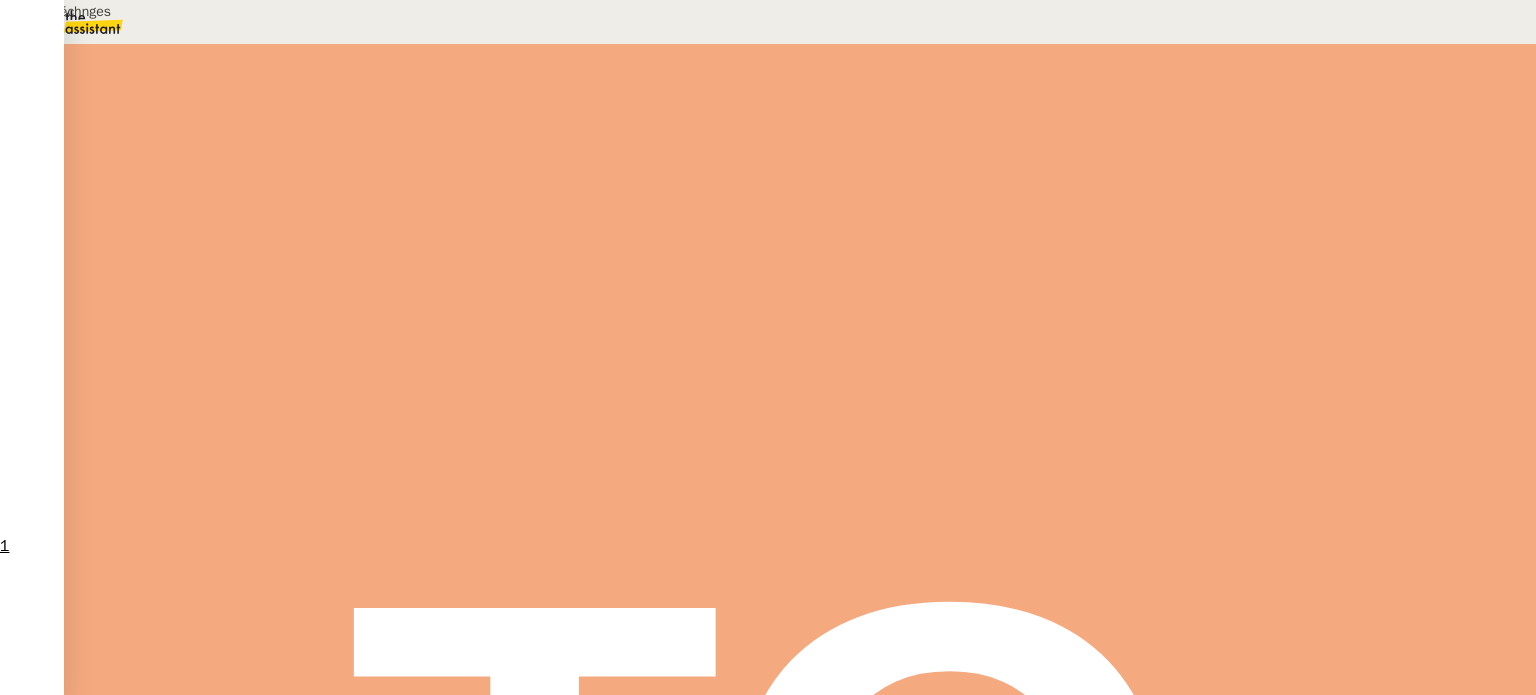 click on "Suivi des échnges" at bounding box center (1198, 130) 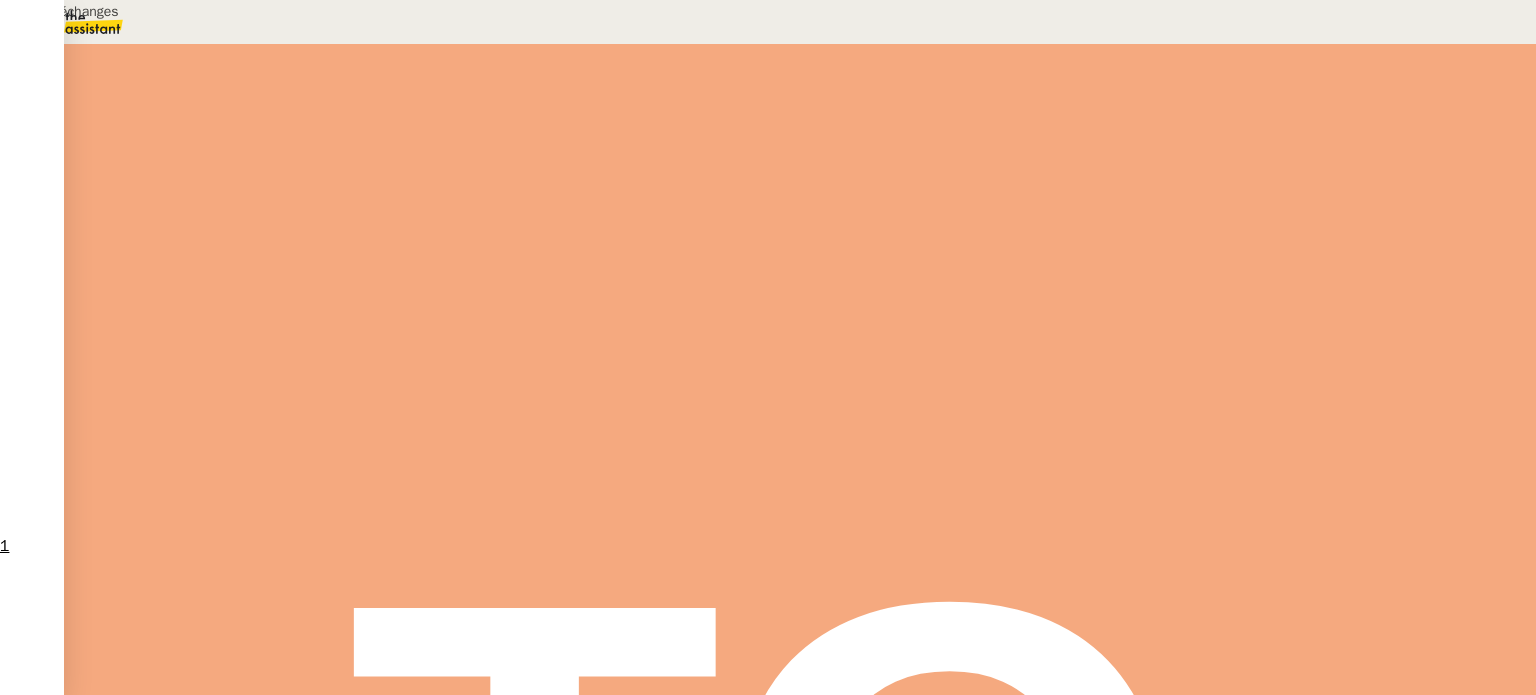 type on "Suivi des échanges" 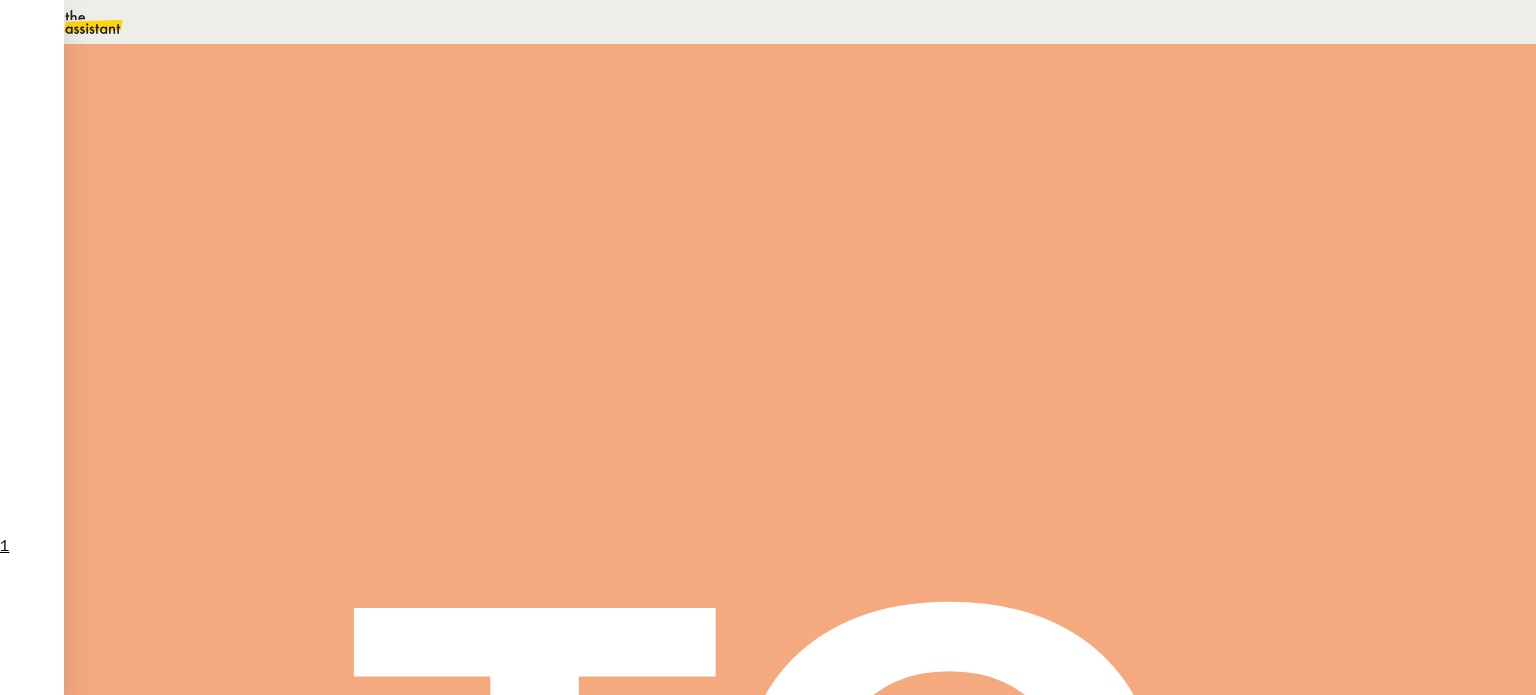 scroll, scrollTop: 400, scrollLeft: 0, axis: vertical 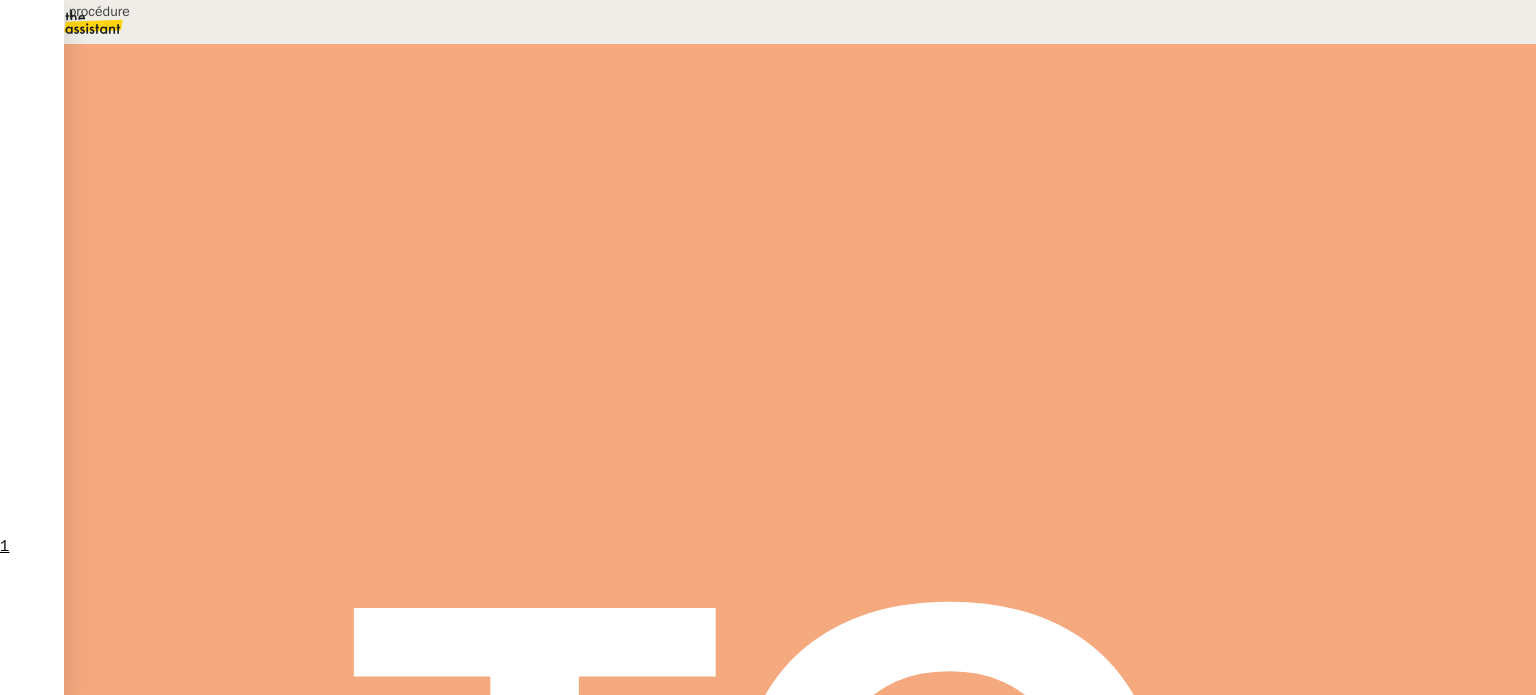 type on "Modifier la procédure" 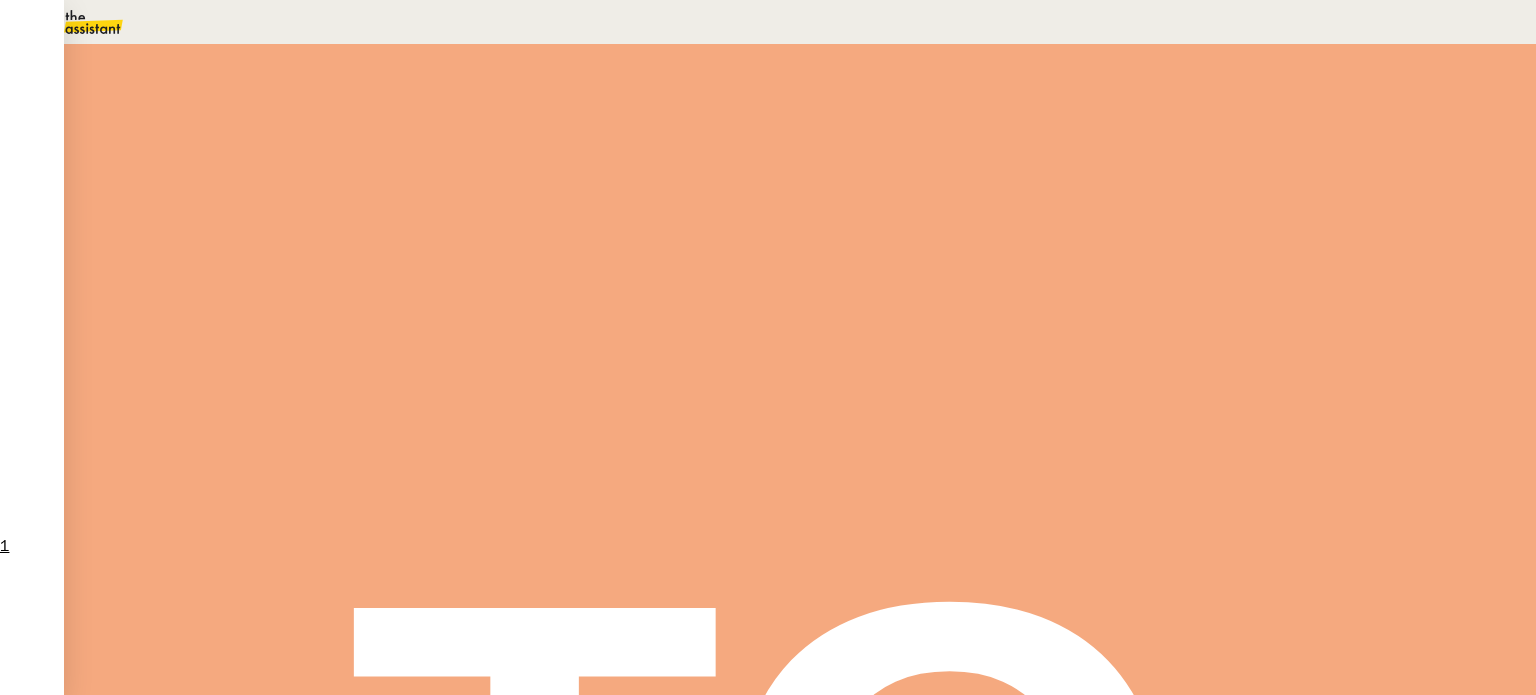click at bounding box center [267, 336] 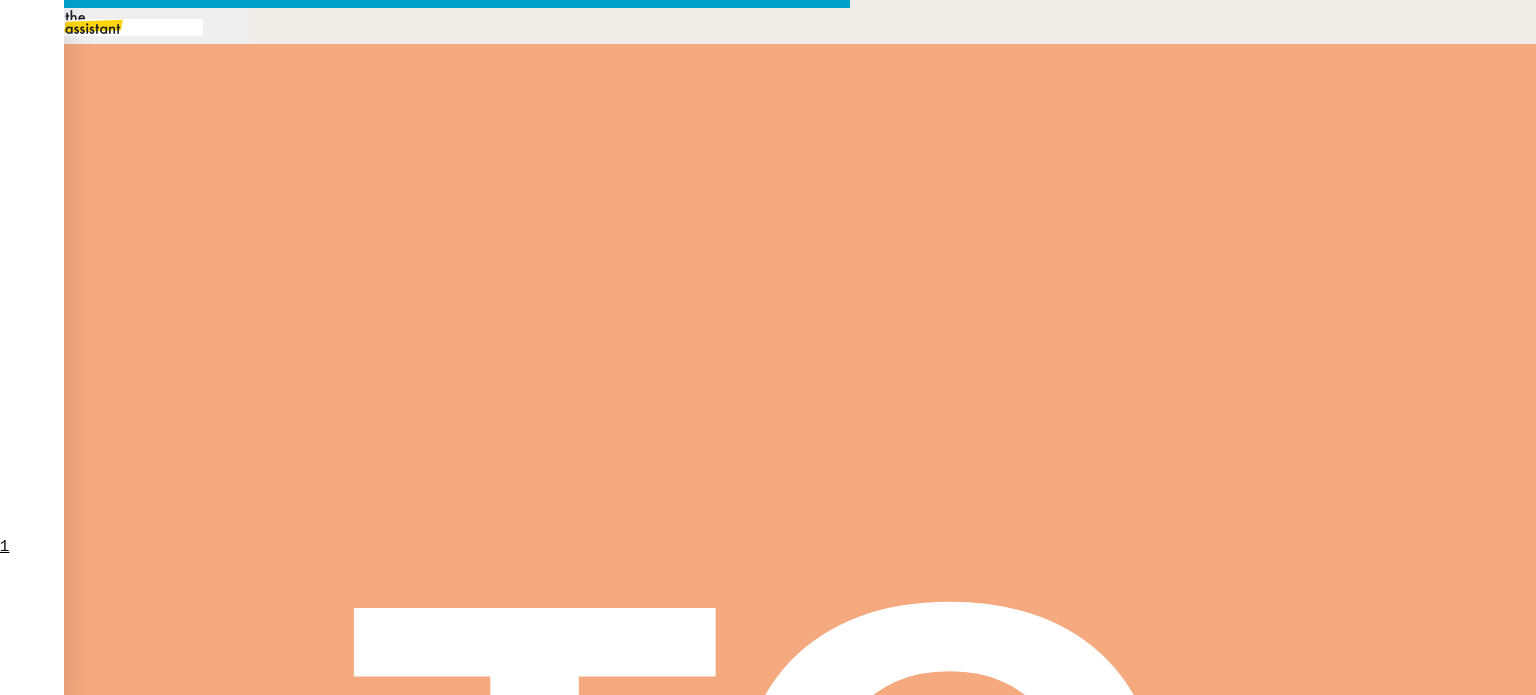 scroll, scrollTop: 754, scrollLeft: 0, axis: vertical 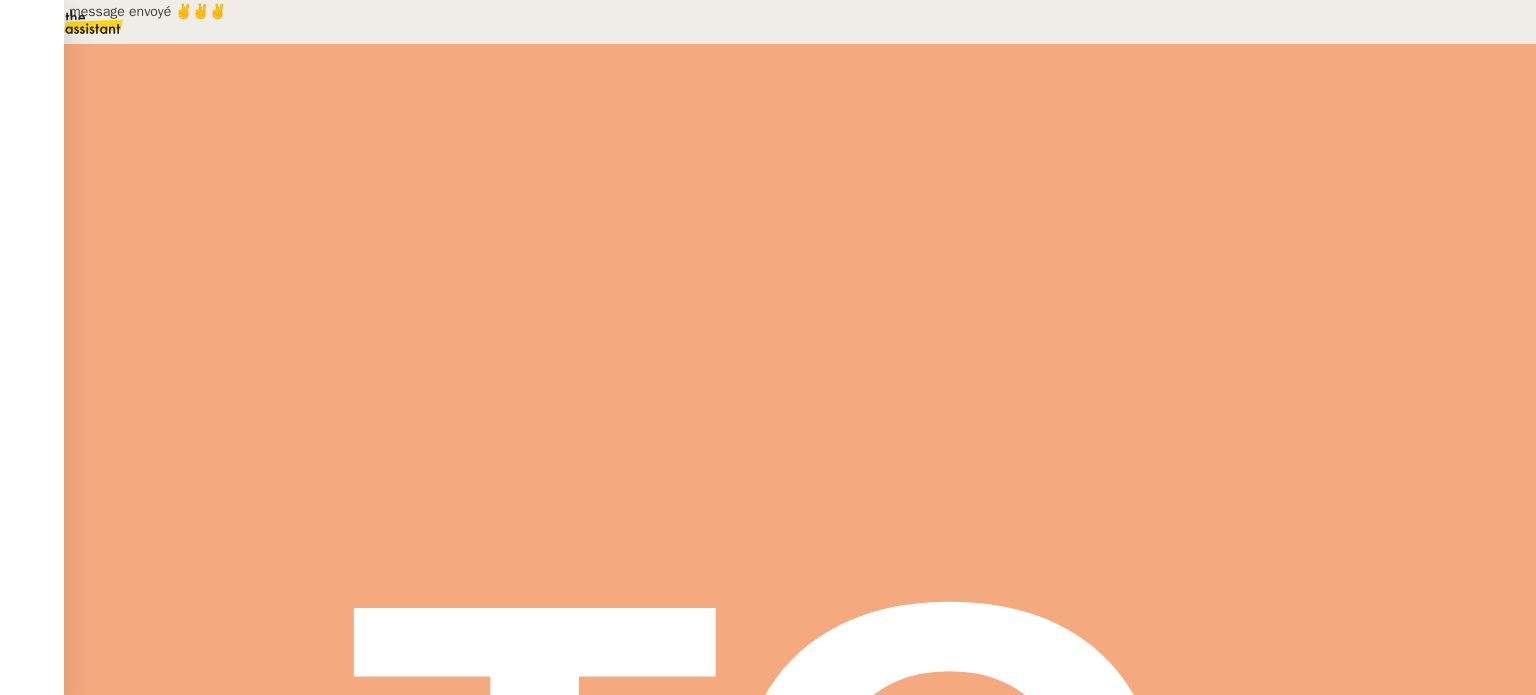 click at bounding box center [287, 340] 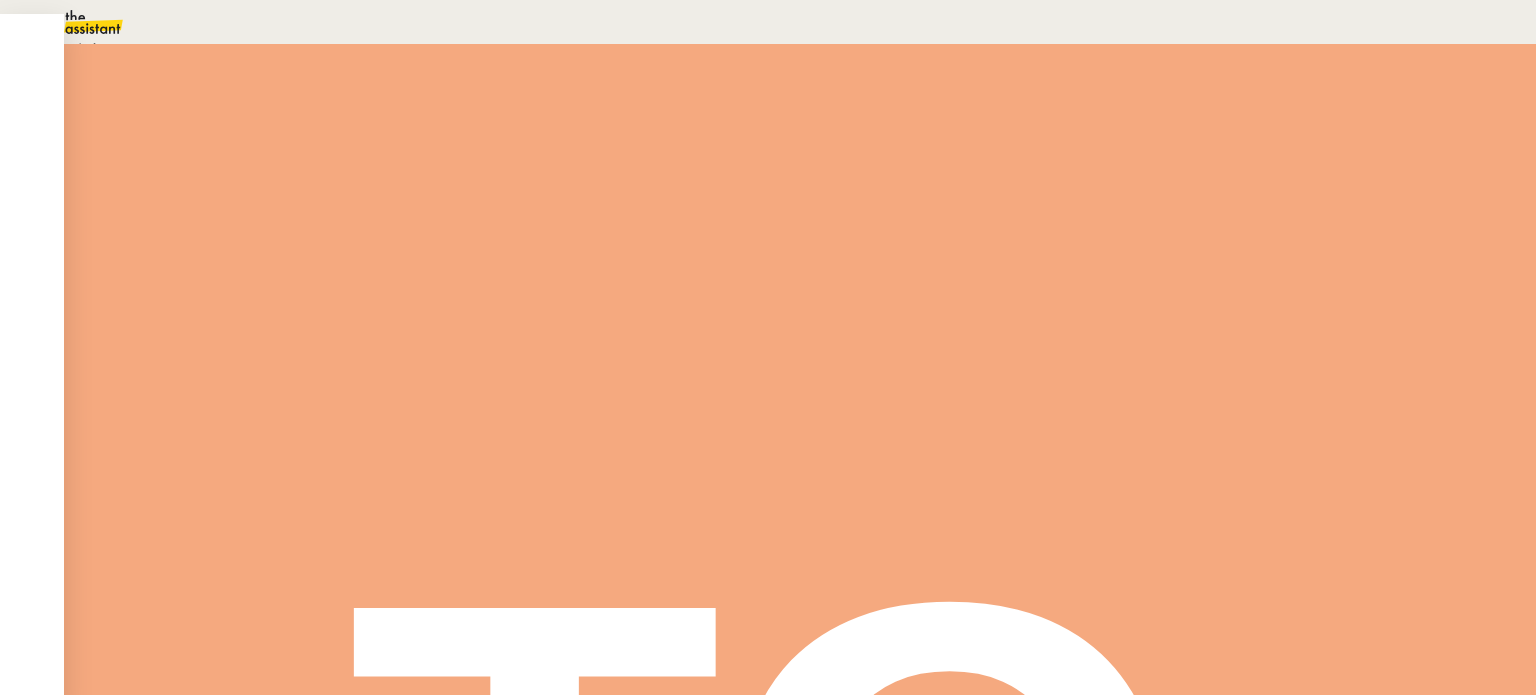 click on "En attente" at bounding box center [72, 48] 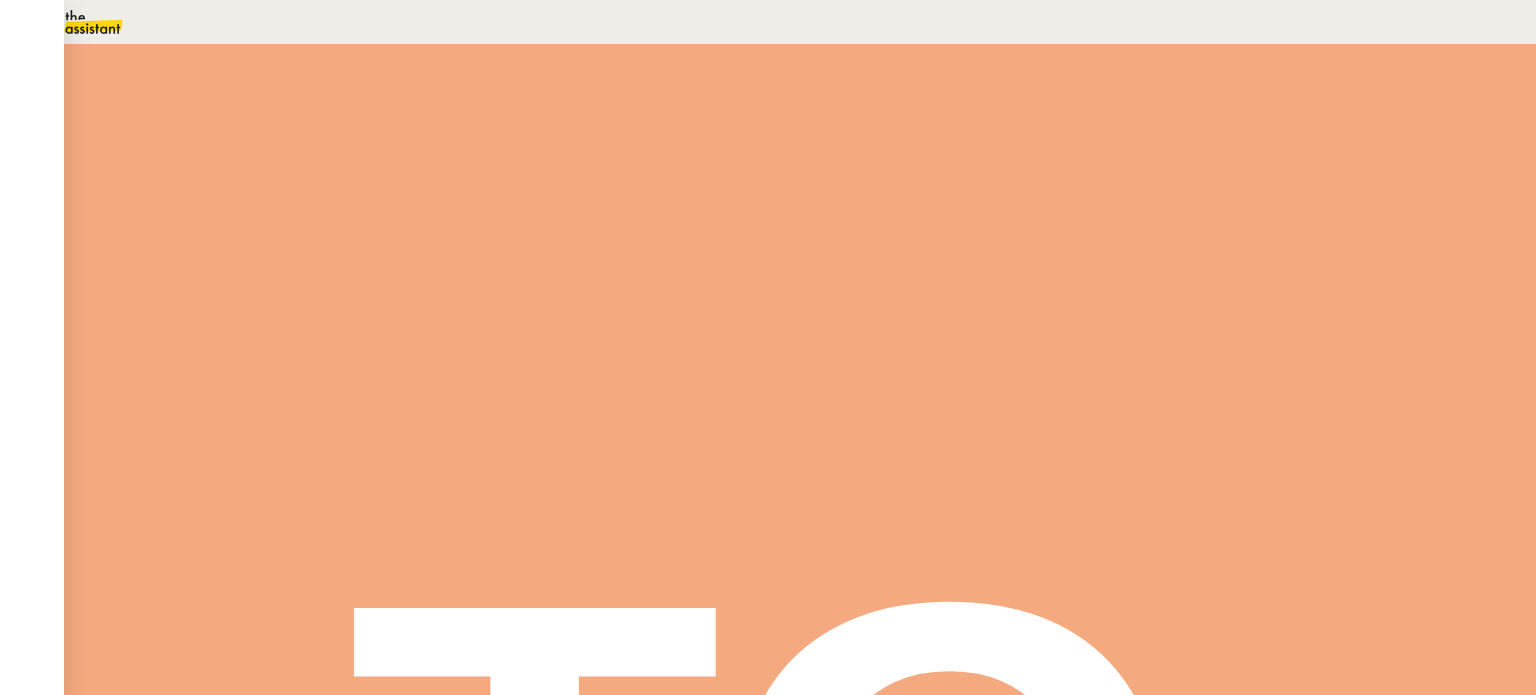 click on "Dans 2 jours ouvrés" at bounding box center (1173, 177) 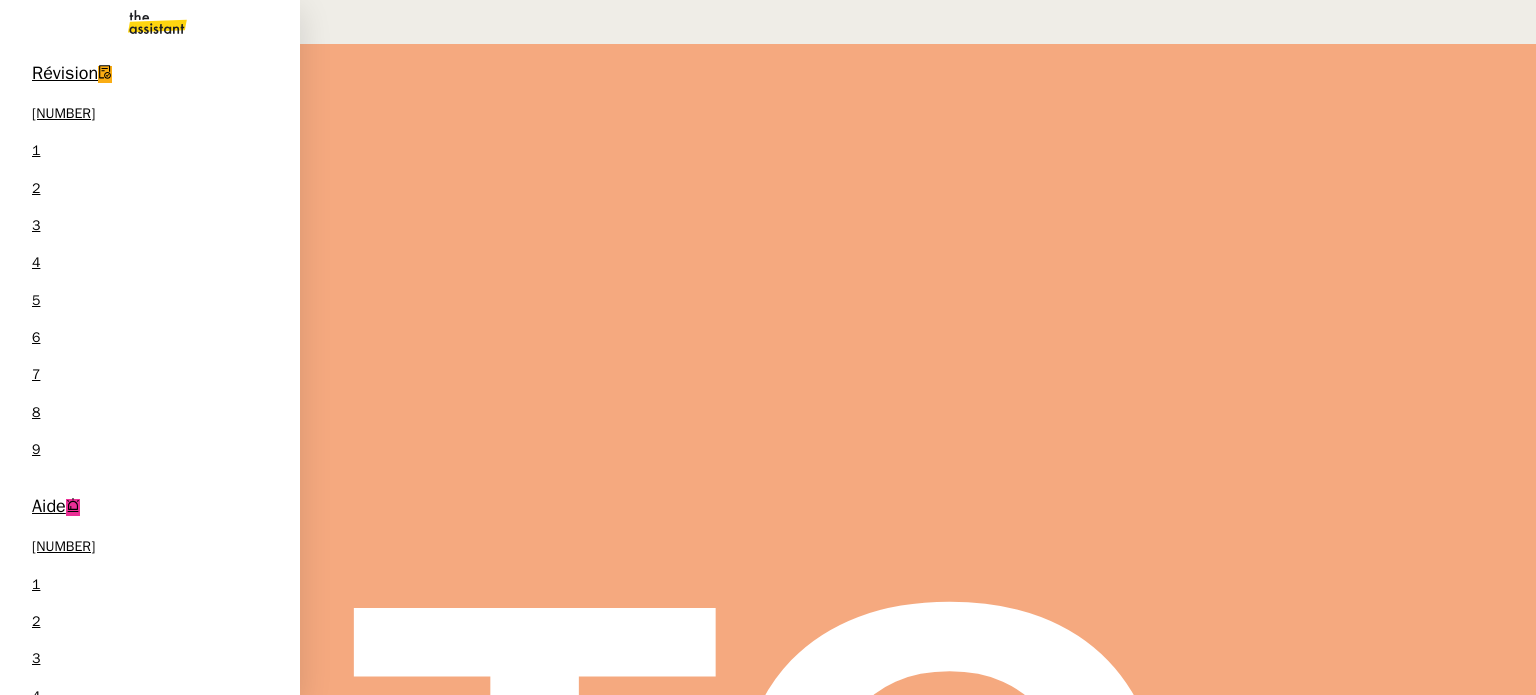 scroll, scrollTop: 0, scrollLeft: 0, axis: both 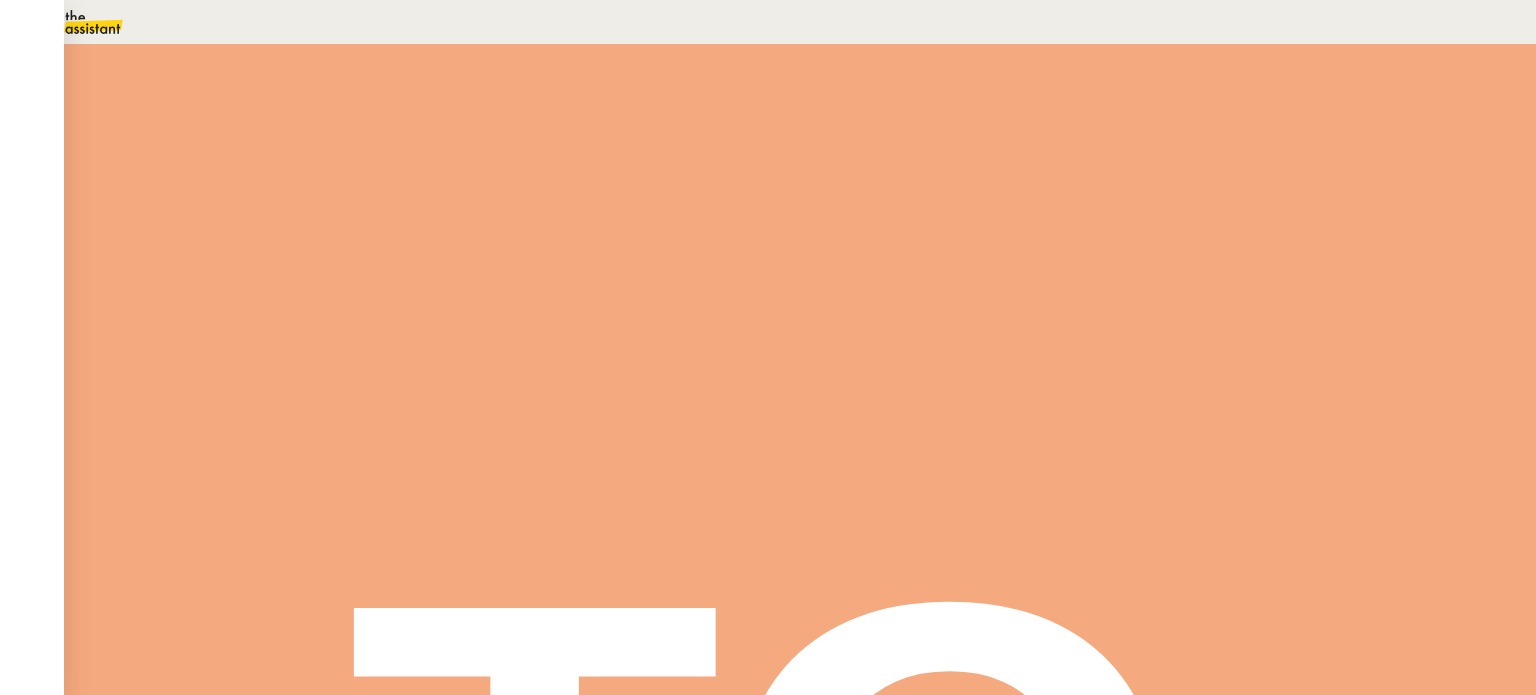 click at bounding box center [267, 340] 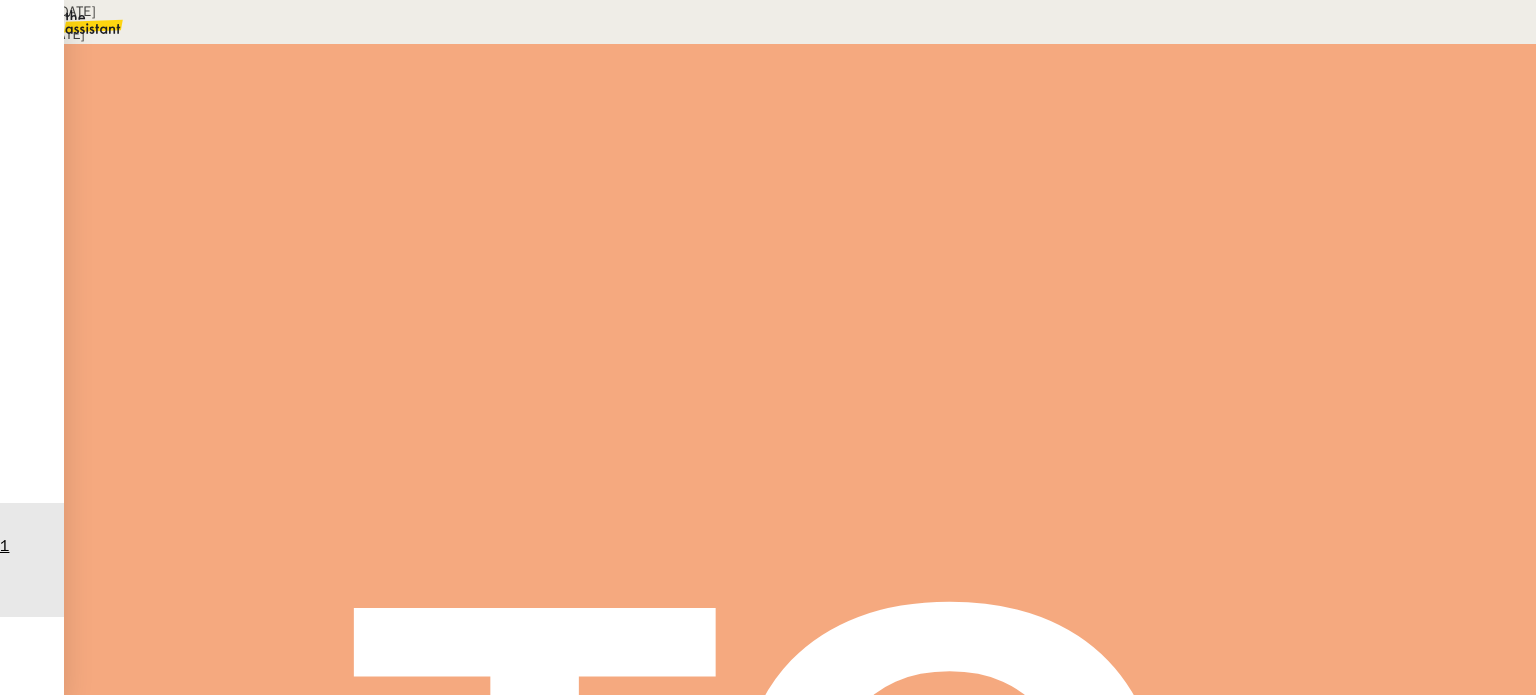 click on "Créée le 08/07/24 MAJ le 18/03/2025 Contexte :  Julien souhaite que nous gérions les rapprochements de ses factures clients avec leurs règlements via PENNYLANE Récurrence :  Tous les jours  Déclenchement :  Automatique  PROCÉDURE A - CONNEXION A PENNYLANE Se connecter à  PENNYLANE  et accéder à la liste des  encaissements non justifiés Cela correspondra à tous les r èglements reçus par ADDINGWELL mais  qui n'ont pas encore de  facture associée B - TYPE D'ENCAISSEMENT ET RECHERCHE FACTURES 1) Si ce n'est pas un encaissement d'un client :   Ne rien faire  (par exemple, encaissement d'une aide de l'état, DGRFIP, BPI ...) 2) Si c'est un encaissement d'un client avec n° de facture indiqué :   Si le numéro de facture est indiqué dans le libellé, vous pouvez facilement la  retrouver 3)  Si c'est un encaissement d'un client avec seulement son nom indiqué :   S'il n'y a que le  nom du client , procéder comme suit : Aller sur l'application " Addingwell " dans  l'admin  (en haut à gauche “" at bounding box center (768, 1327) 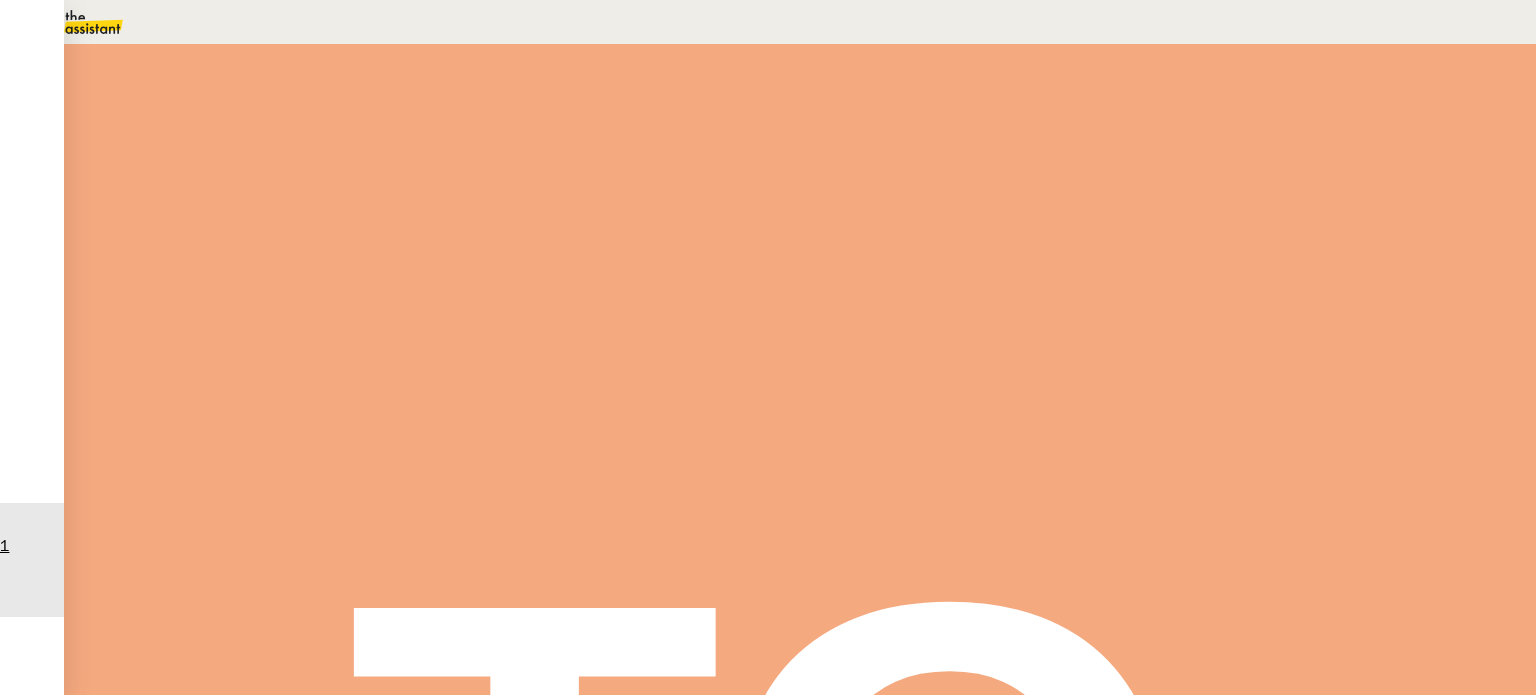 click on "Déverrouiller Url    Identifiant Mot de passe Note Fichiers Upload" at bounding box center (300, 105) 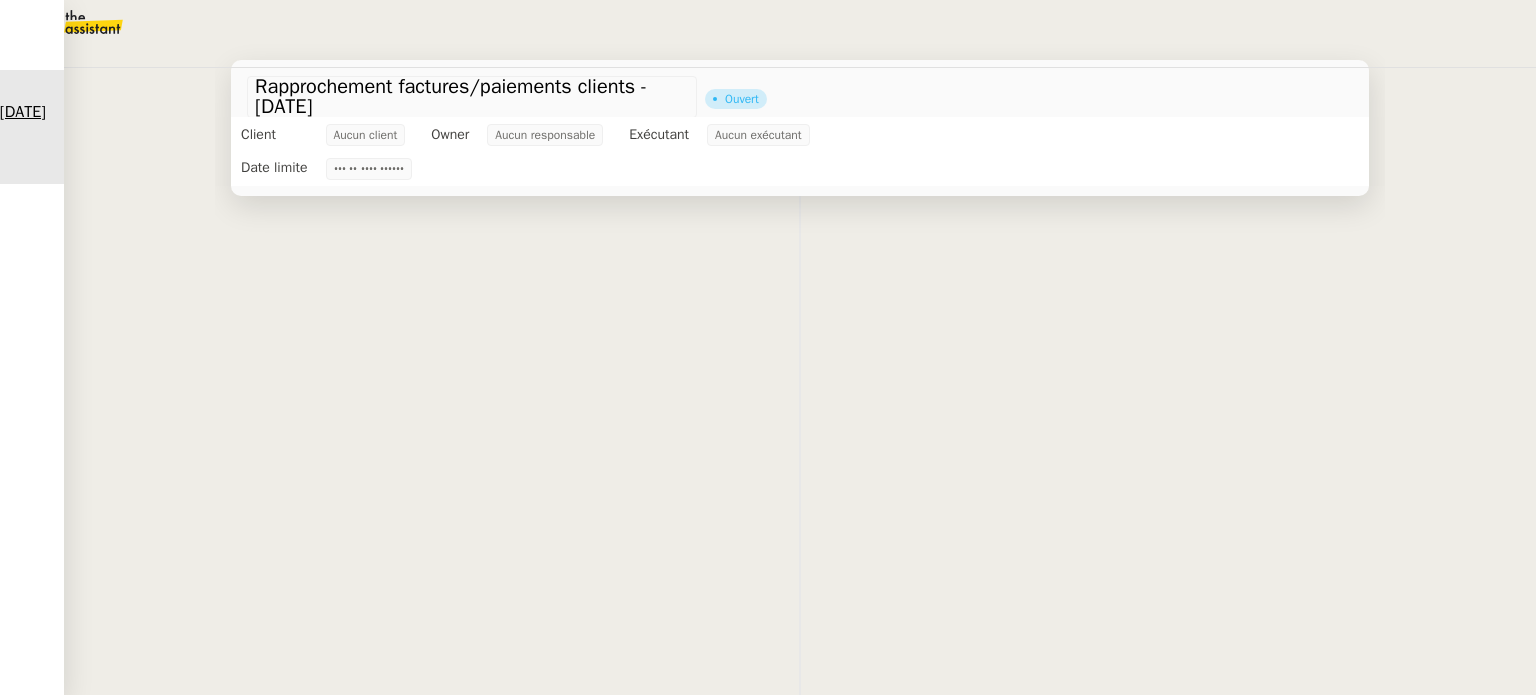 scroll, scrollTop: 0, scrollLeft: 0, axis: both 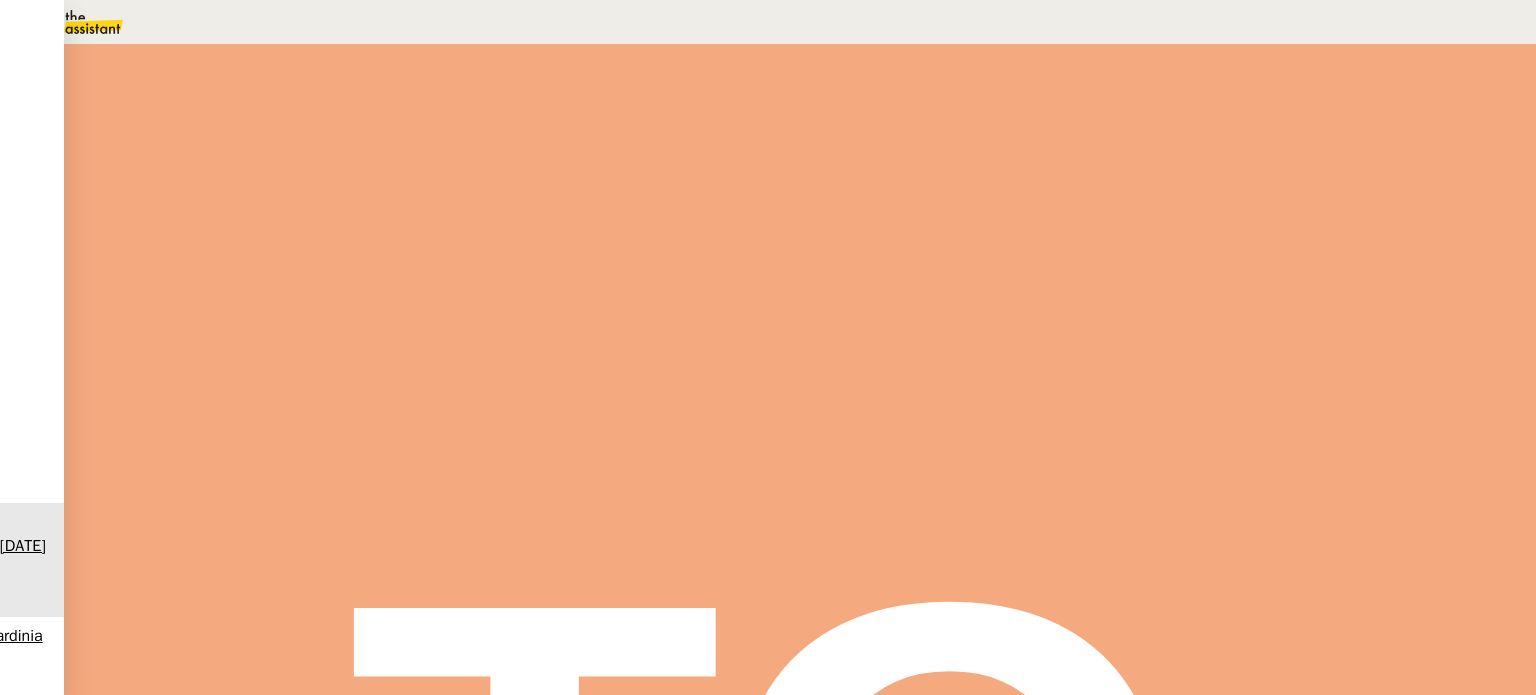 click at bounding box center [287, 340] 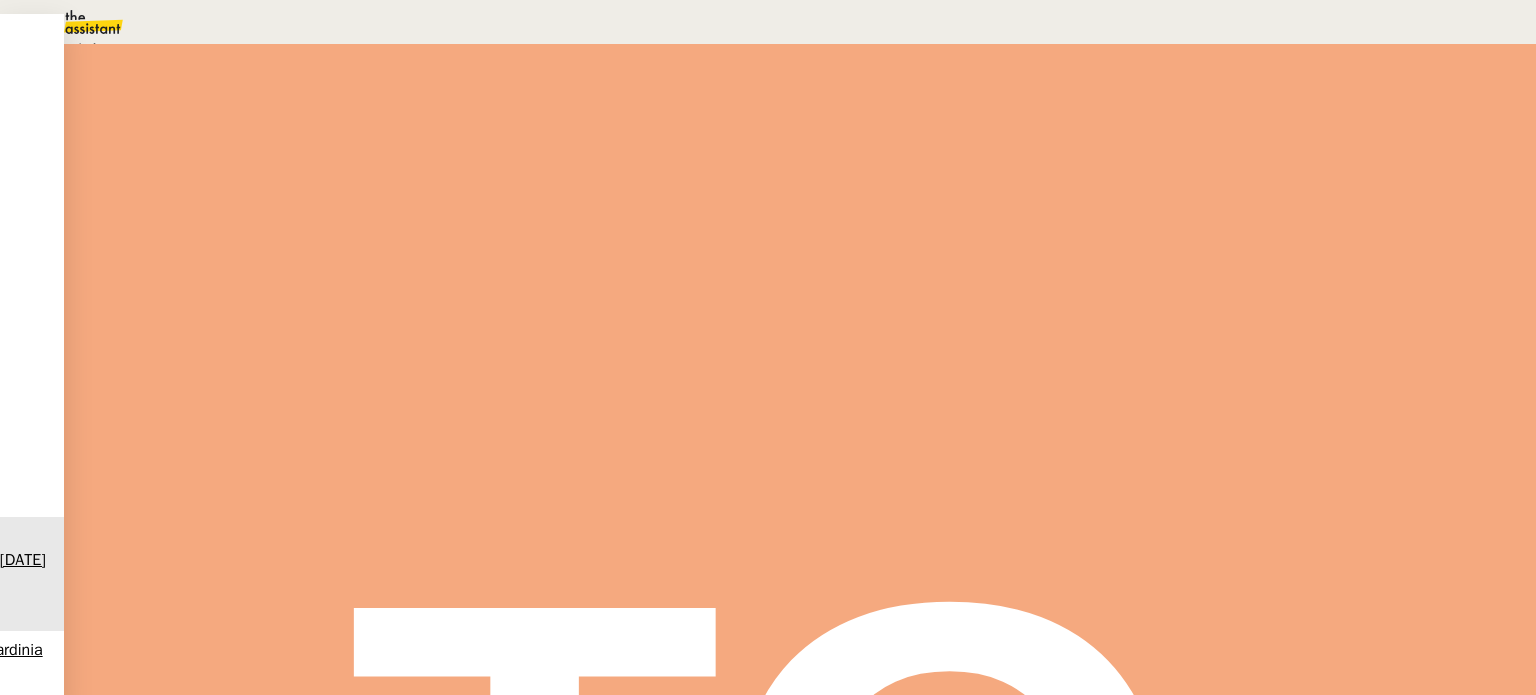 click on "En attente d'une réponse d'un client, d'un contact ou d'un tiers." at bounding box center [213, 49] 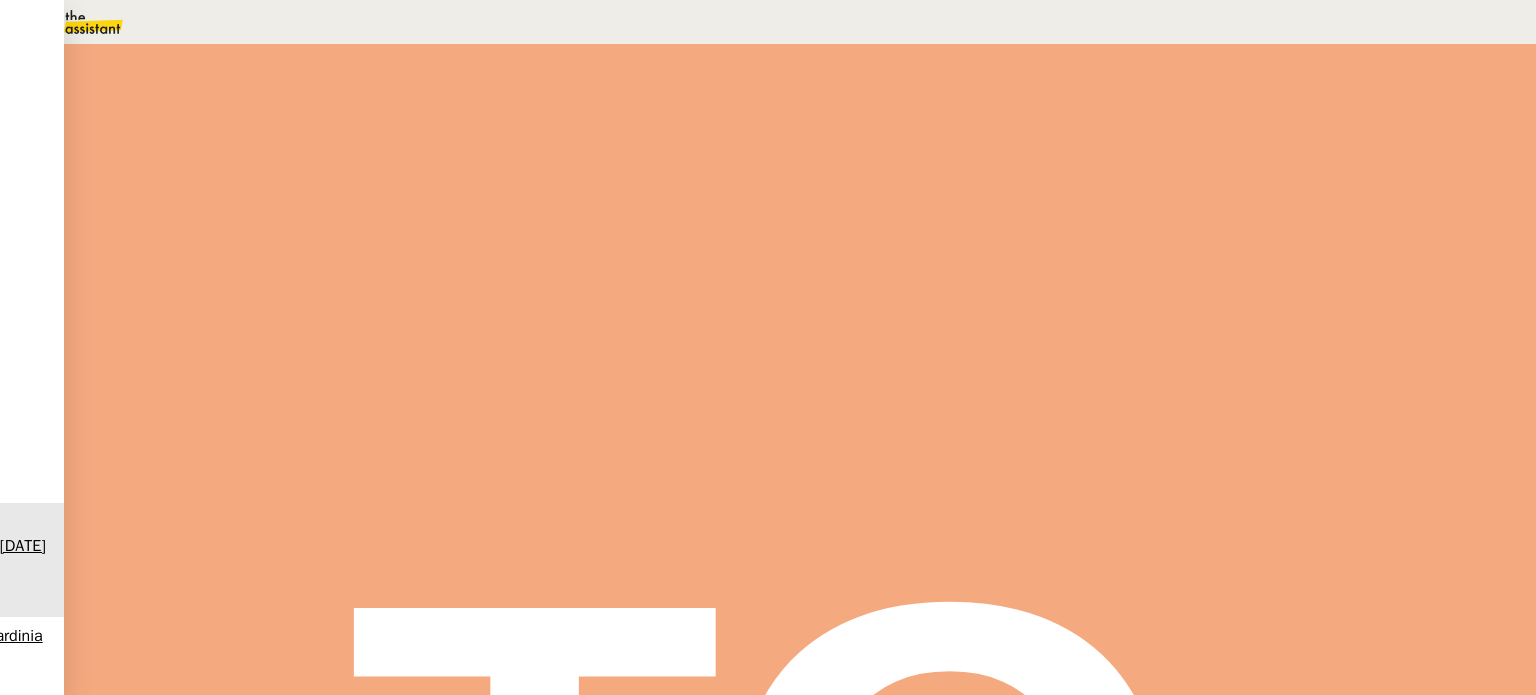click on "Dans 2 jours ouvrés" at bounding box center (1173, 177) 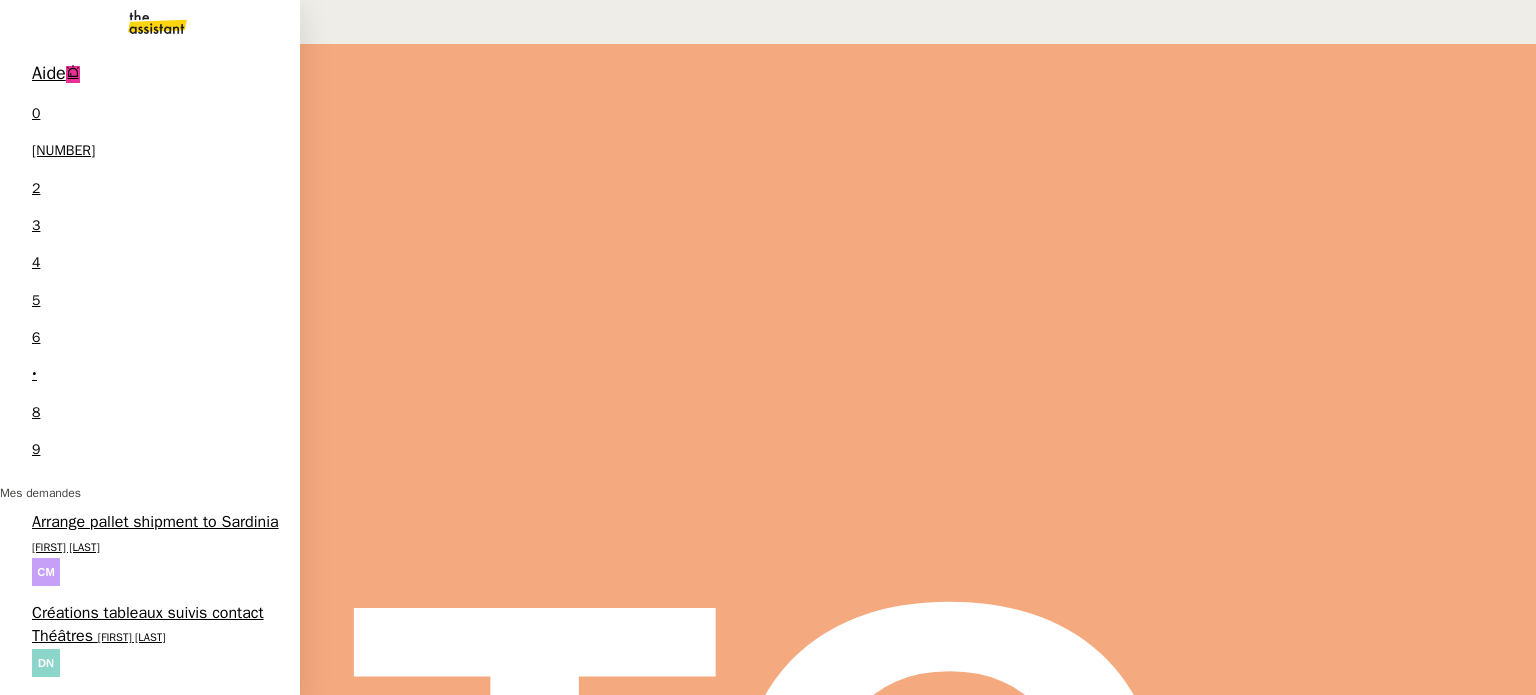 click on "Relance des factures- [MONTH] [YEAR]" at bounding box center (142, 805) 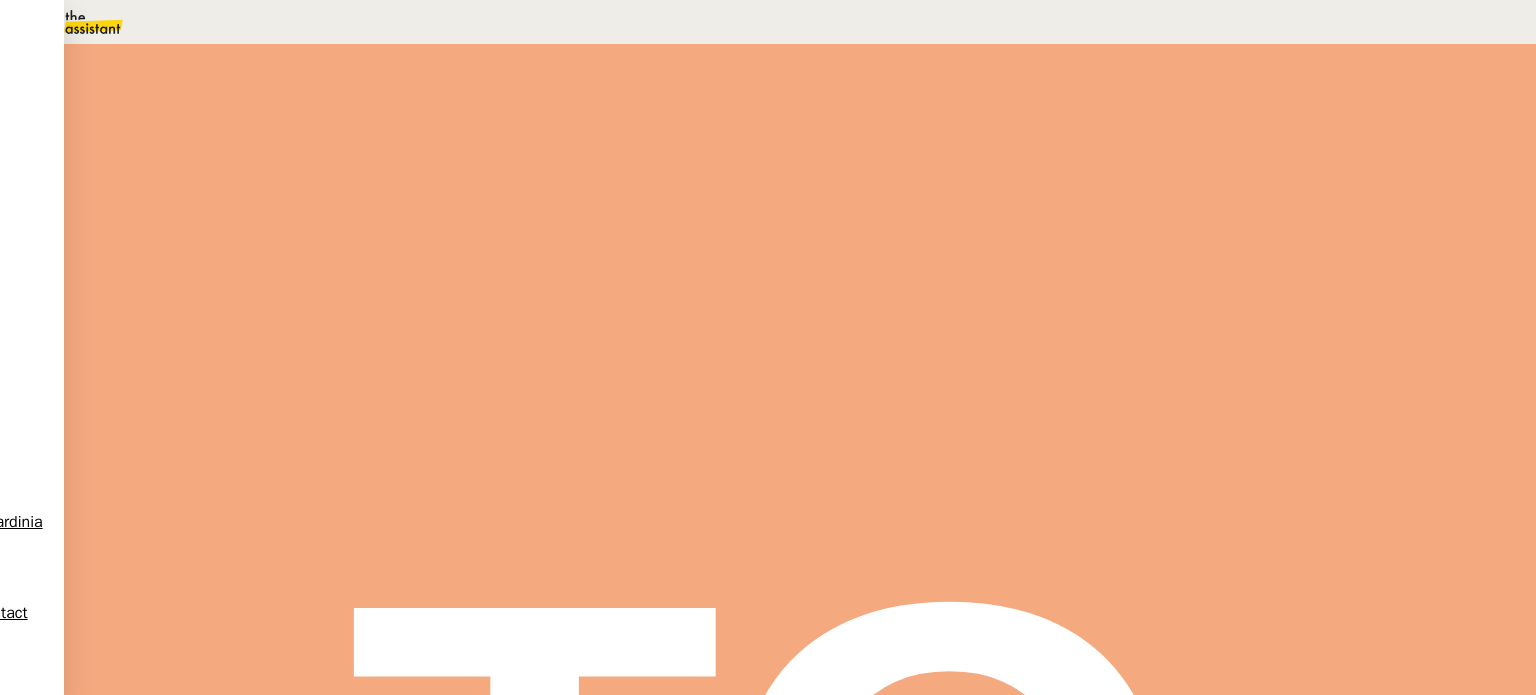 click on "Relance des factures" at bounding box center [133, 2374] 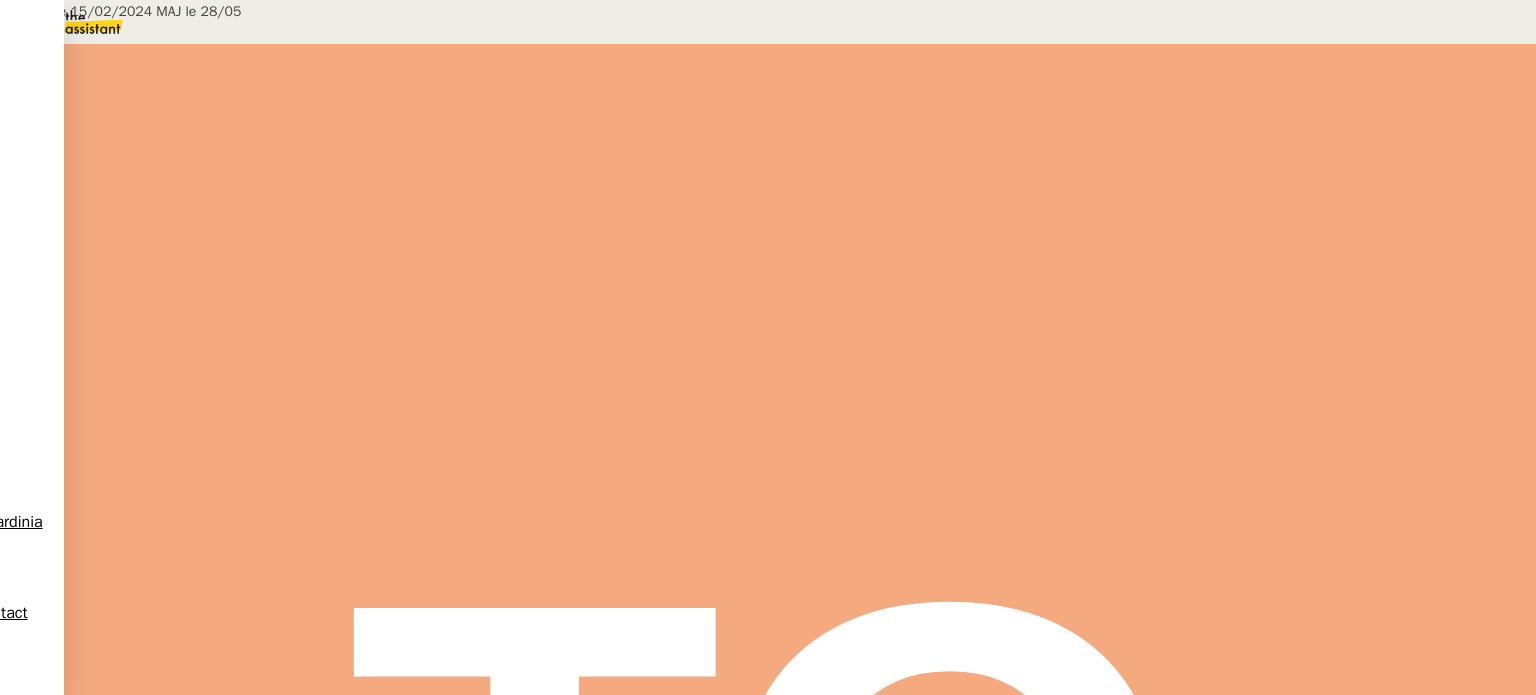 click on "Création le 15/02/2024 MAJ le 28/05 Contexte :   Le client souhaite relancer les Factures impayées Récurrence :  Tous les mercredis sur une demande mensuelle qui s'ouvre automatiquement le 2 du mois Remarque importante : on ne doit plus relancer les factures pour le fournisseur Wethenew (email de Julien DECROIX reçu le 28/05/2025) car il y a un litige sur ce client et une autre voie va être prise. PROCEDURE A - Accès aux outils 1.   Se connecter à  UNPAID  pour consulter la liste des factures non payées. 2. Se connecter à  Qonto  pour avoir les  derniers paiements reçus depuis le dernier rapprochement de transaction dans Pennylane  pour ne pas faire de relance sur des clients qui auraient payé entre-temps. B - Filtrer les factures Les factures doivent remplir les critères suivants : Être une facture d’un  client Enterprise  (repérable à l’ icône d’attachée caisse  devant le nom du compte) Facture portant sur  un mois uniquement plus de 30 jours de retard. plus de 10 jours de retard. :" at bounding box center (768, 1511) 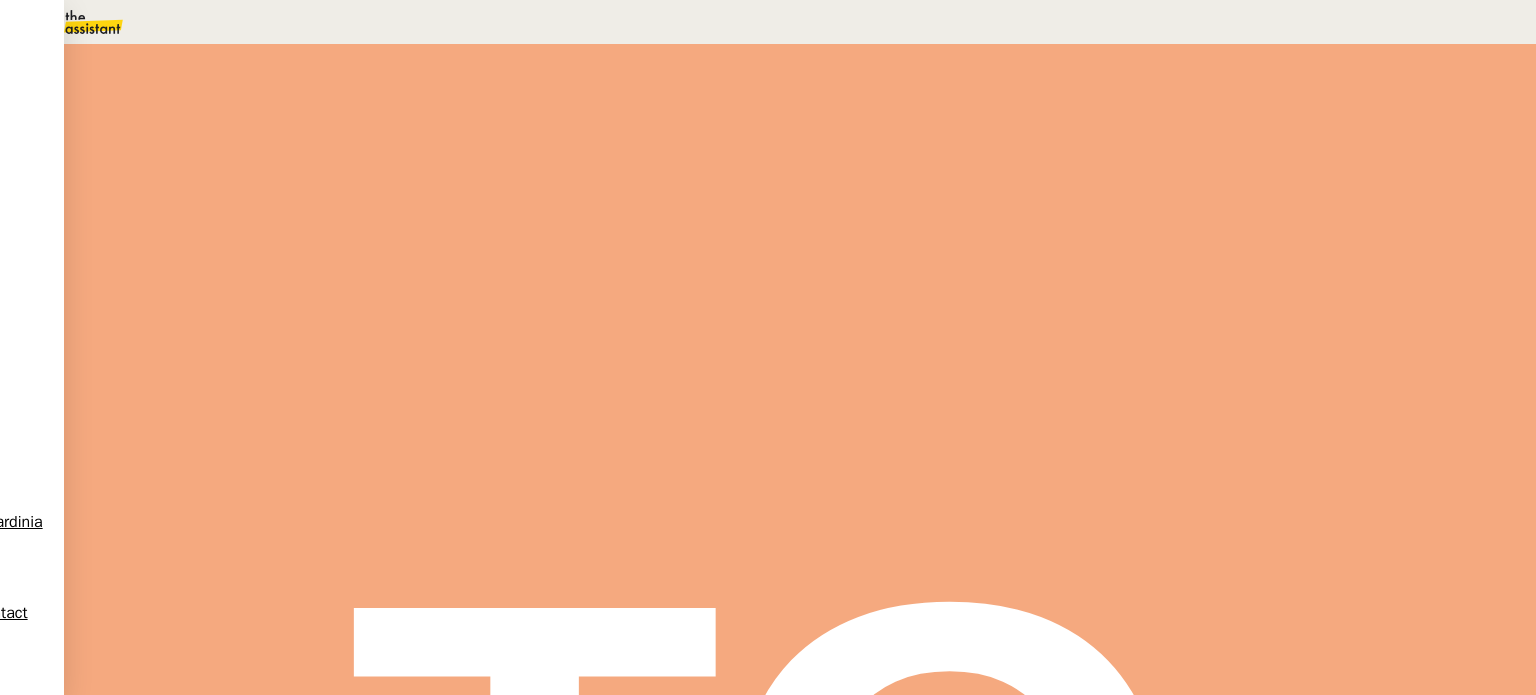 click on "Relance des factures" at bounding box center [133, 2374] 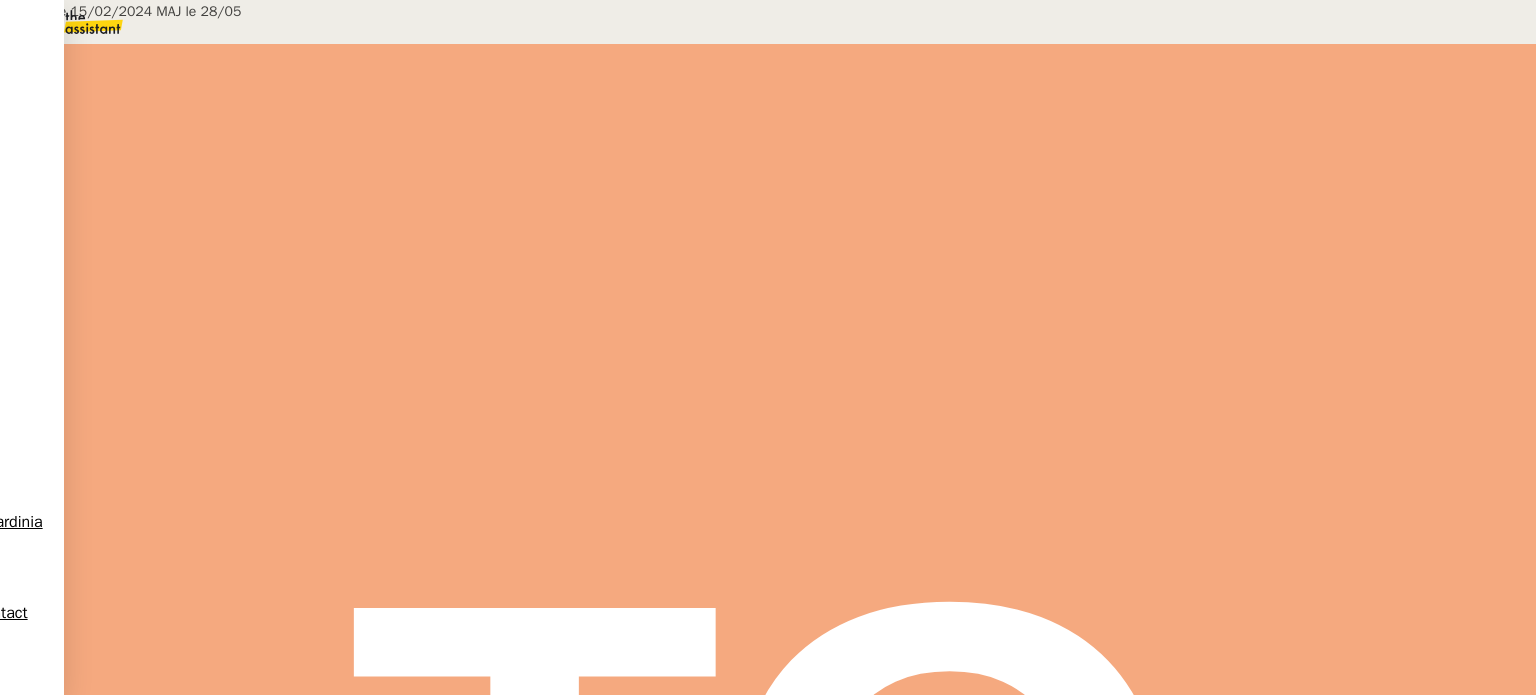 click on "Création le 15/02/2024 MAJ le 28/05 Contexte :   Le client souhaite relancer les Factures impayées Récurrence :  Tous les mercredis sur une demande mensuelle qui s'ouvre automatiquement le 2 du mois Remarque importante : on ne doit plus relancer les factures pour le fournisseur Wethenew (email de Julien DECROIX reçu le 28/05/2025) car il y a un litige sur ce client et une autre voie va être prise. PROCEDURE A - Accès aux outils 1.   Se connecter à  UNPAID  pour consulter la liste des factures non payées. 2. Se connecter à  Qonto  pour avoir les  derniers paiements reçus depuis le dernier rapprochement de transaction dans Pennylane  pour ne pas faire de relance sur des clients qui auraient payé entre-temps. B - Filtrer les factures Les factures doivent remplir les critères suivants : Être une facture d’un  client Enterprise  (repérable à l’ icône d’attachée caisse  devant le nom du compte) Facture portant sur  un mois uniquement plus de 30 jours de retard. plus de 10 jours de retard. :" at bounding box center (768, 1511) 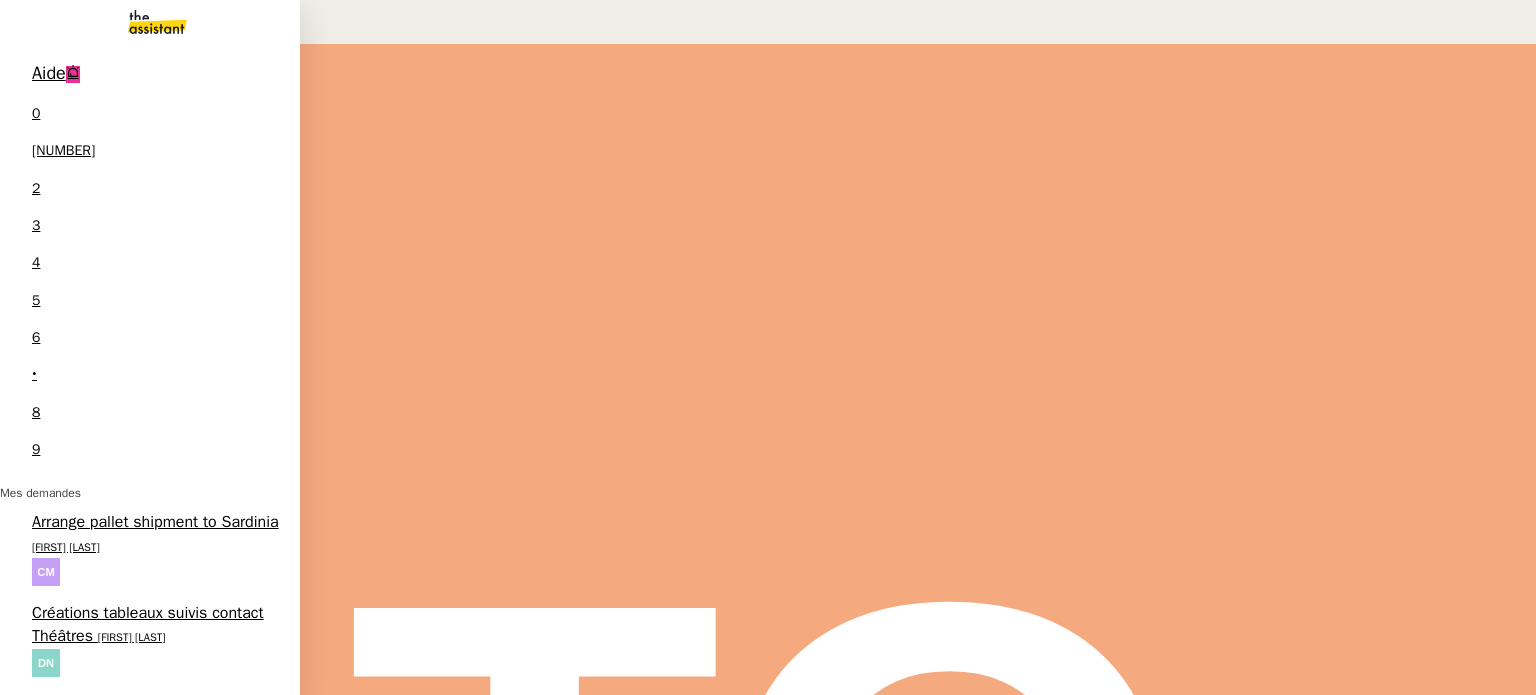 click on "Acheter billets d'avion pour séminaire" at bounding box center (127, 987) 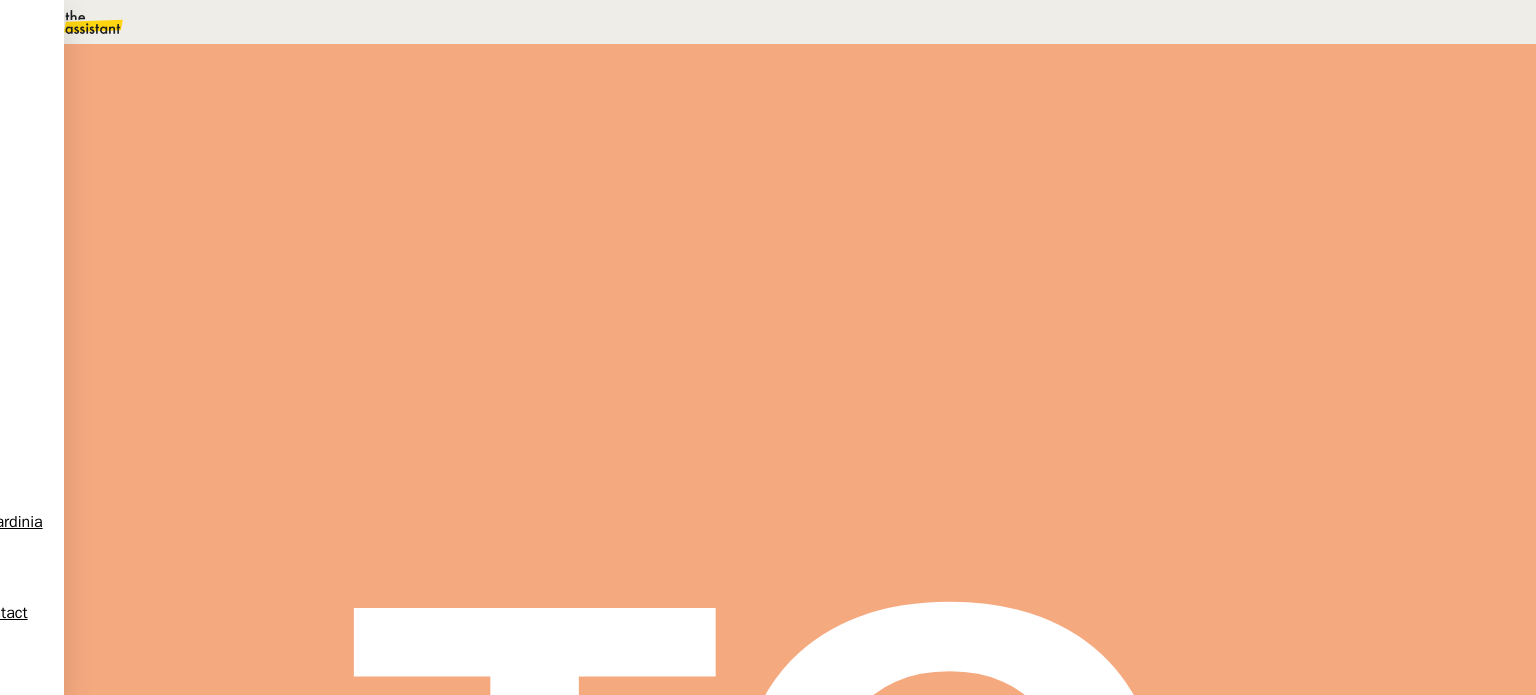 scroll, scrollTop: 0, scrollLeft: 0, axis: both 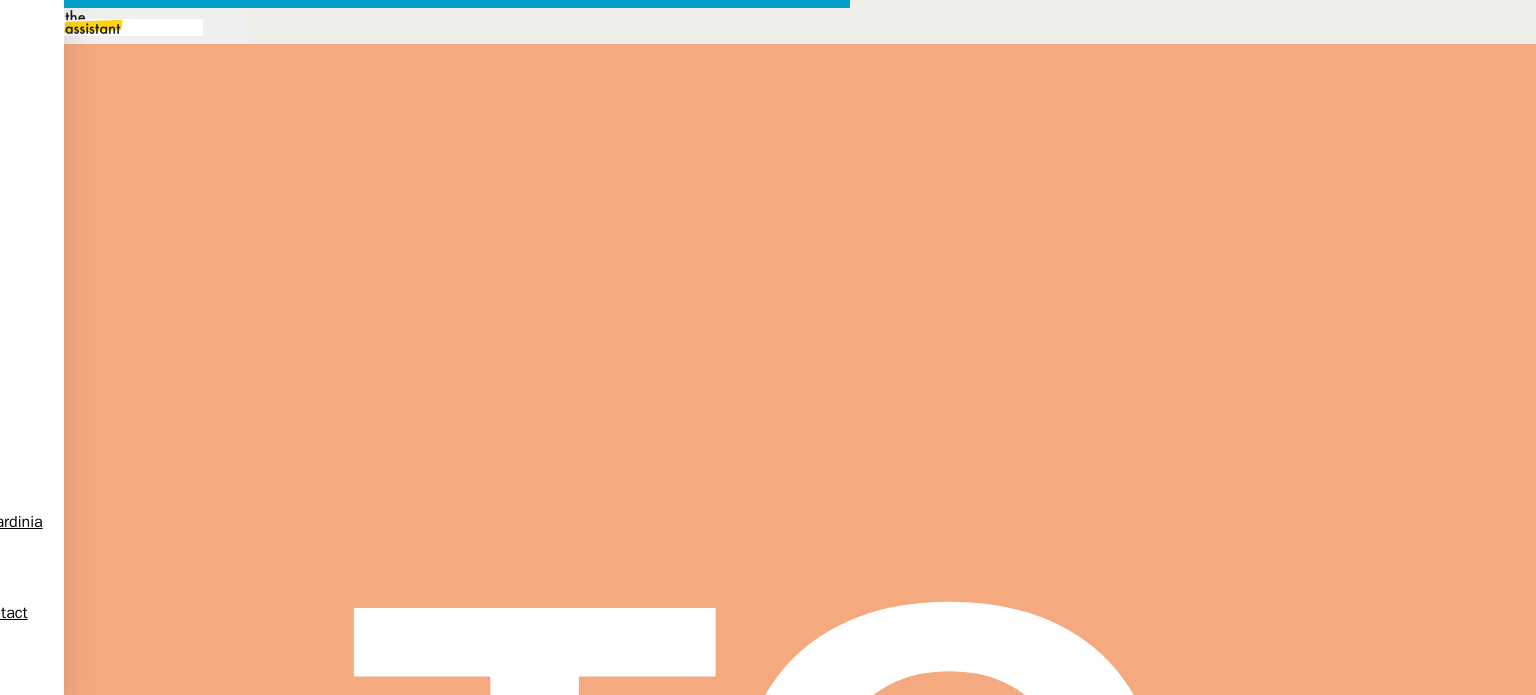 click at bounding box center (116, 27) 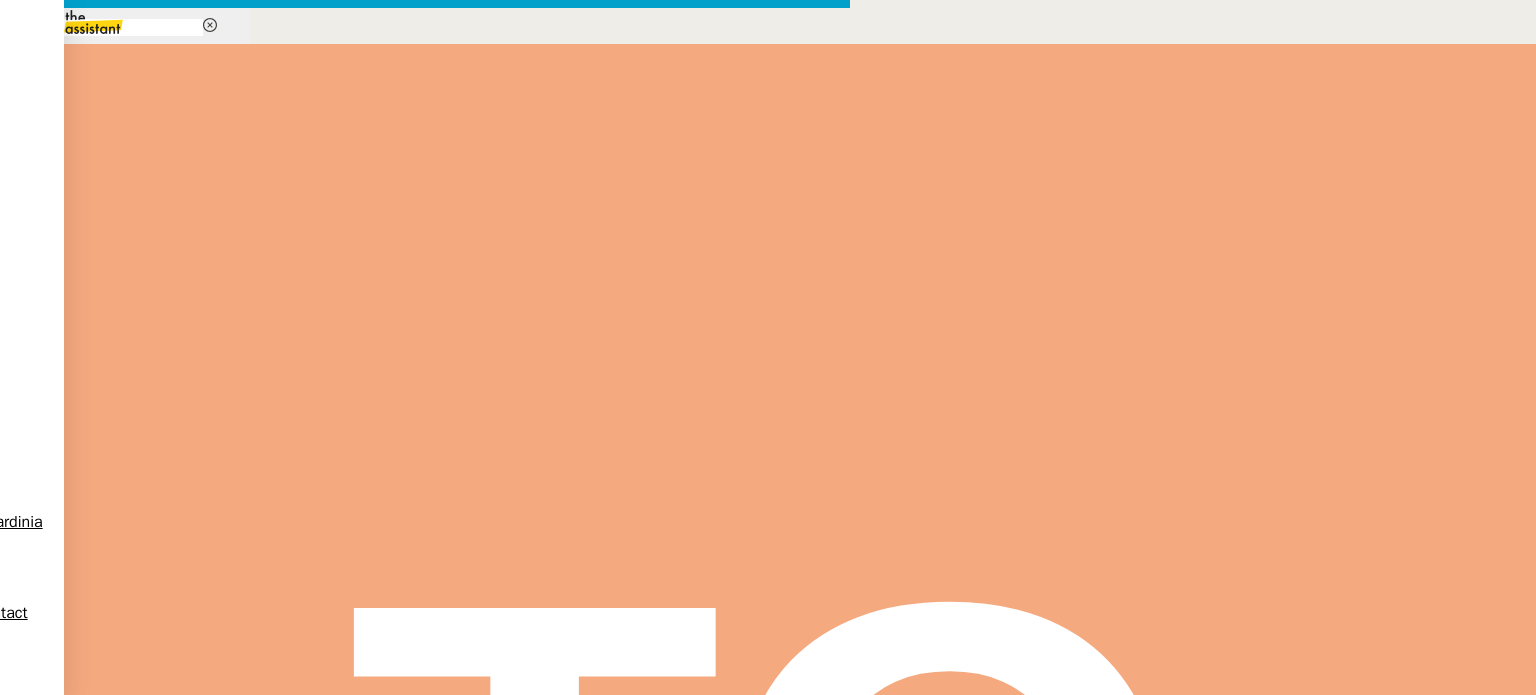 type on "rela" 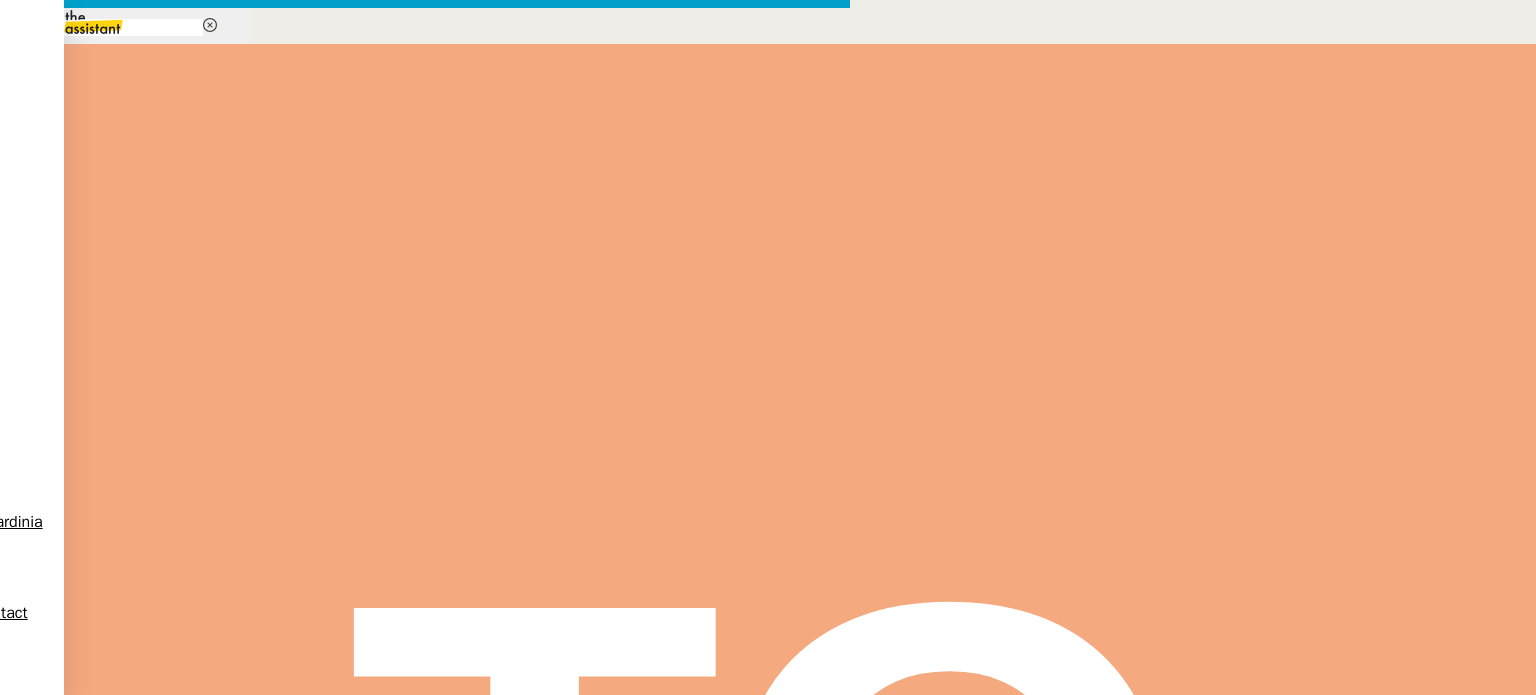 drag, startPoint x: 765, startPoint y: 195, endPoint x: 537, endPoint y: 189, distance: 228.07893 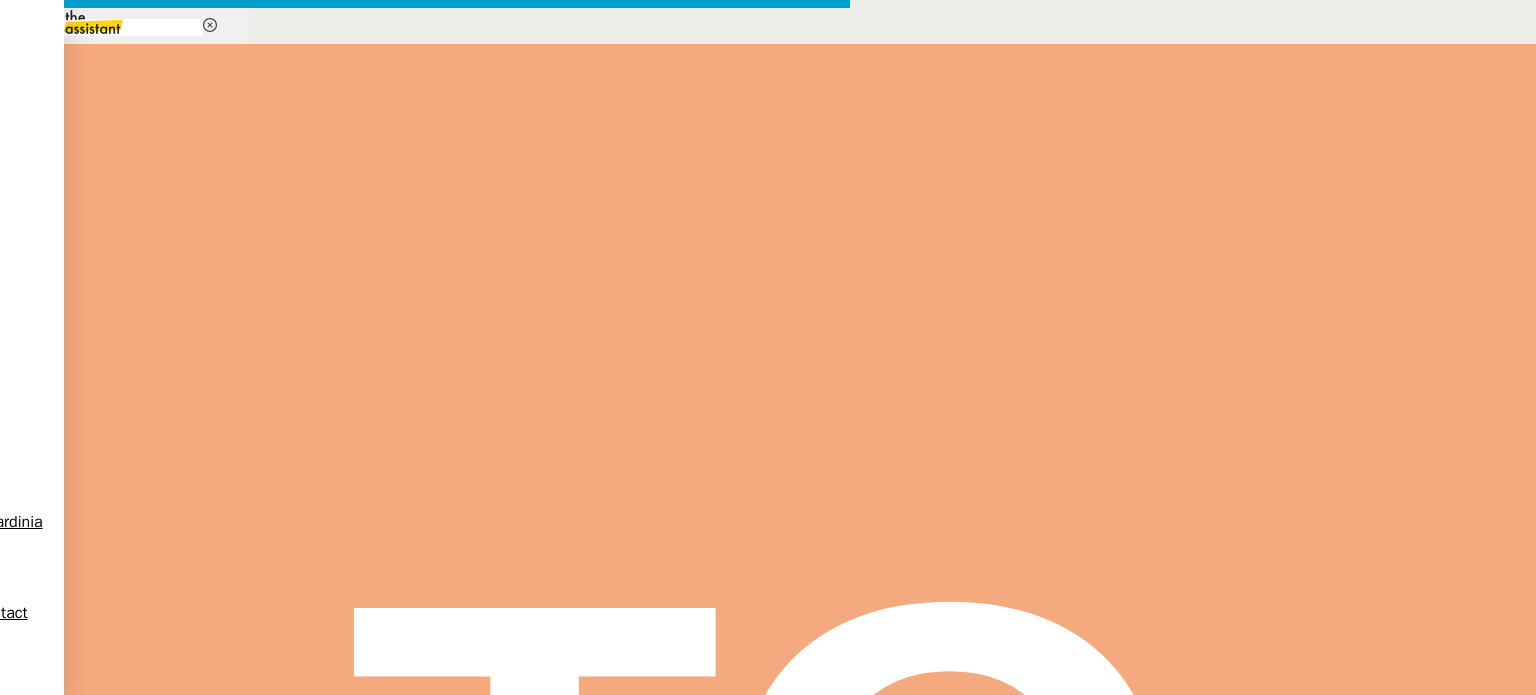 scroll, scrollTop: 816, scrollLeft: 0, axis: vertical 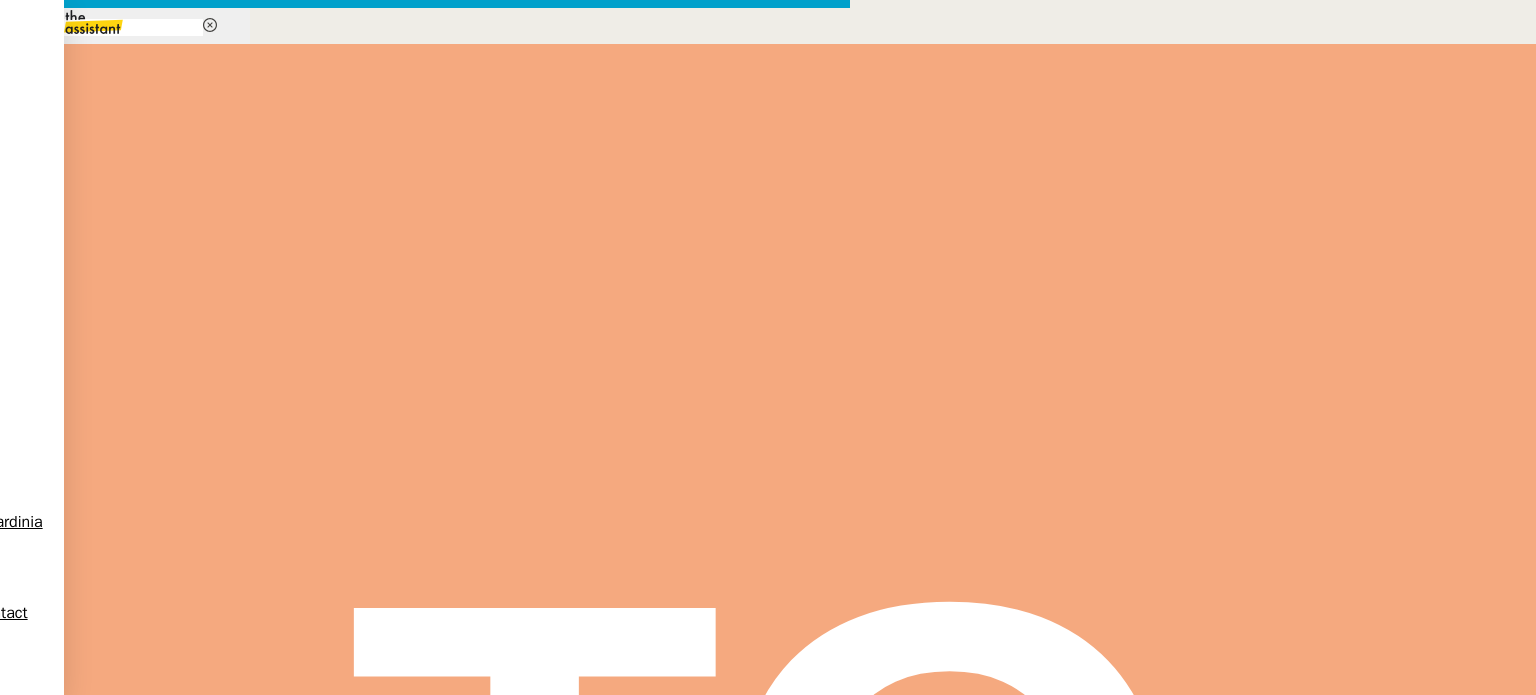 click on "Je me permets de revenir vers vous concernant mon précédent message." at bounding box center [425, 1238] 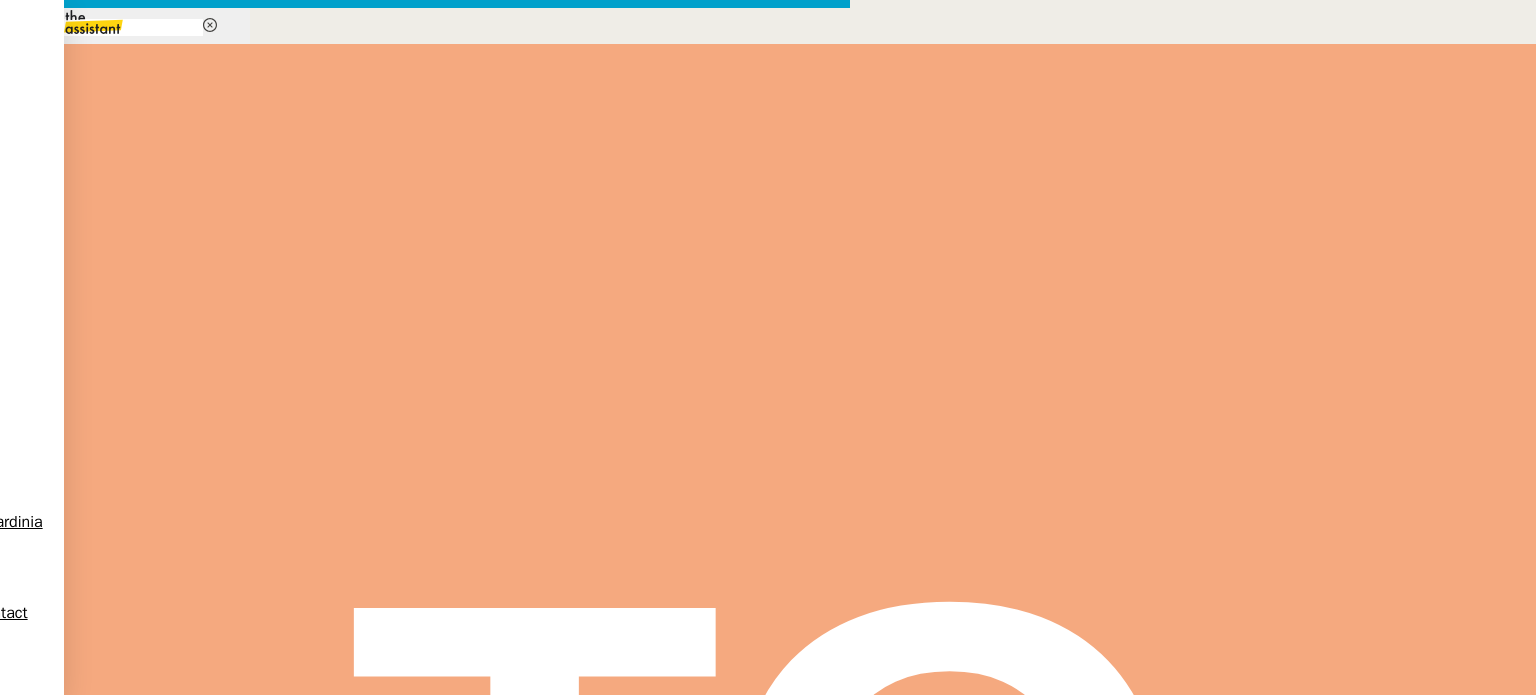 click on "Bonjour Clémentine," at bounding box center (425, 860) 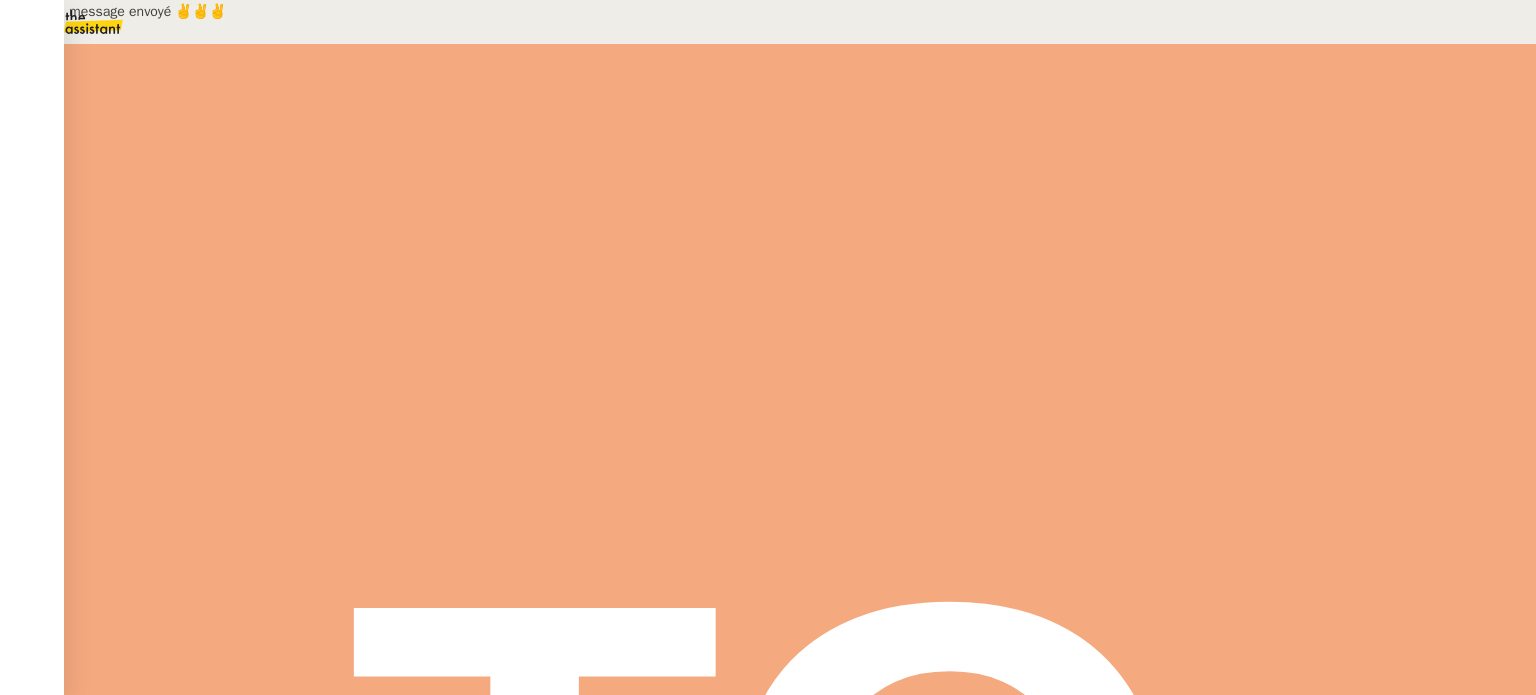 scroll, scrollTop: 0, scrollLeft: 0, axis: both 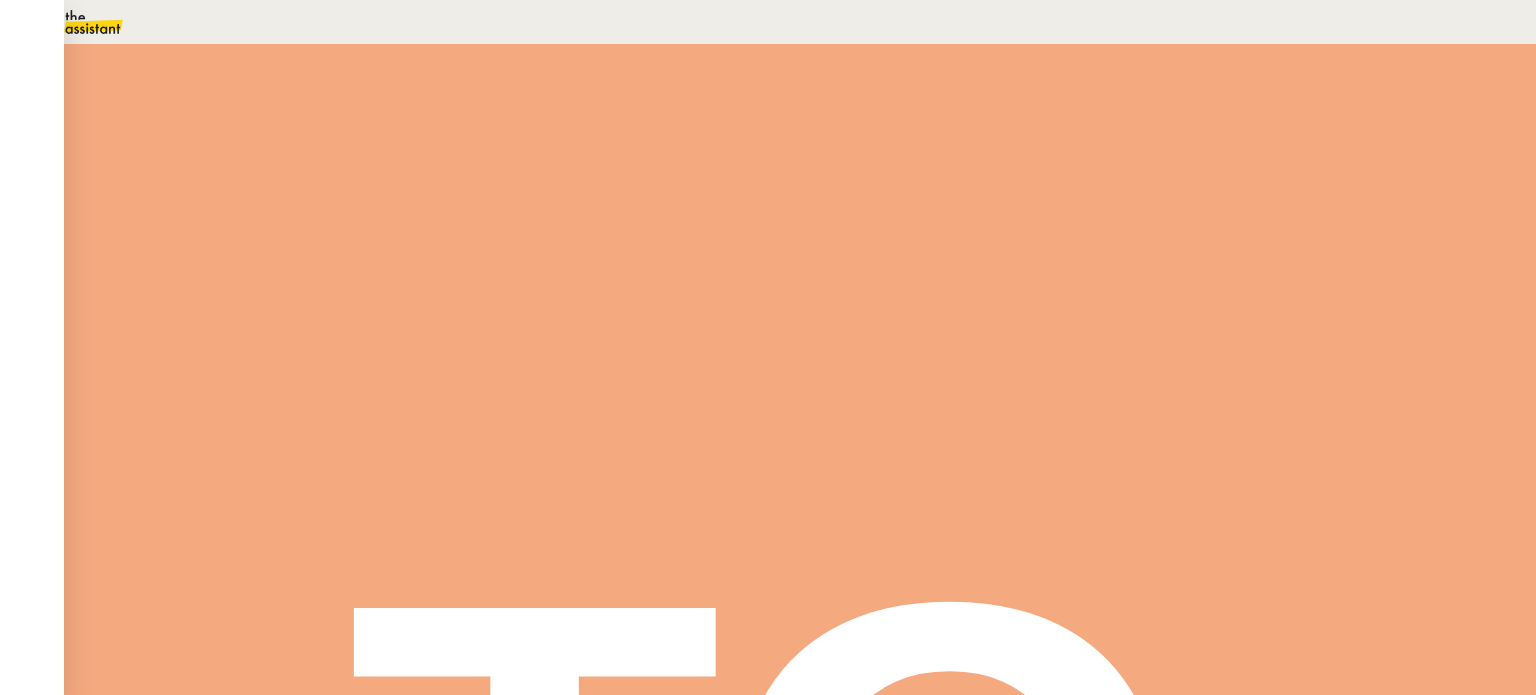click on "Dans 2 jours ouvrés" at bounding box center [1173, 177] 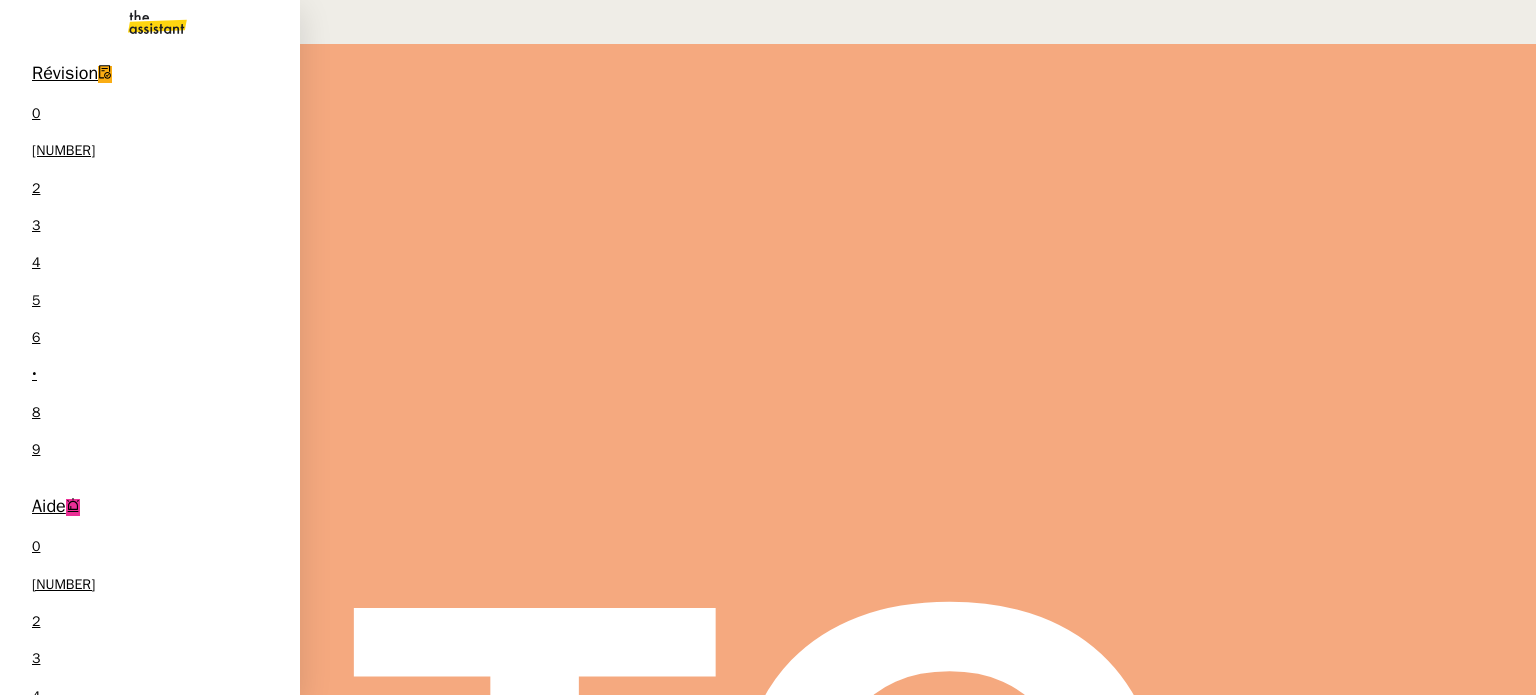click on "Relance des factures- [DATE]" at bounding box center [134, 1704] 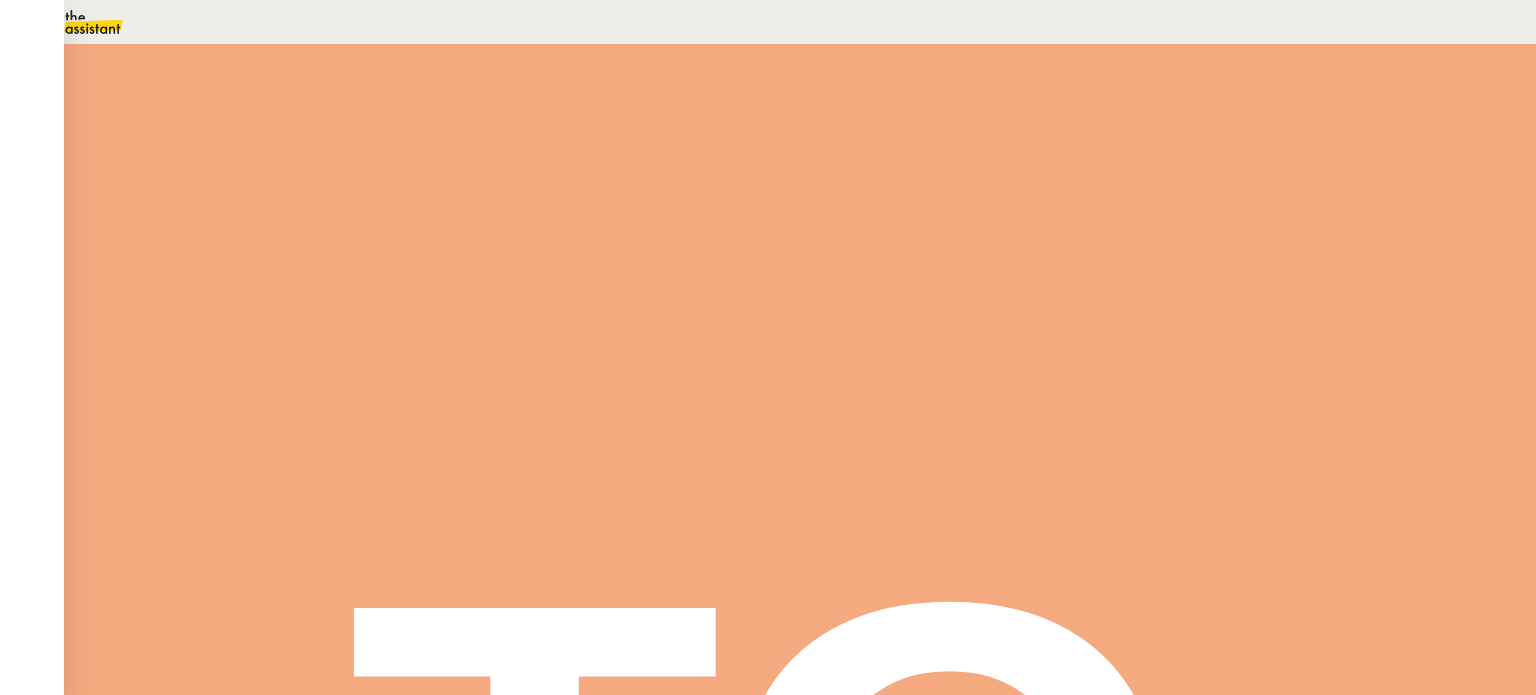 scroll, scrollTop: 1100, scrollLeft: 0, axis: vertical 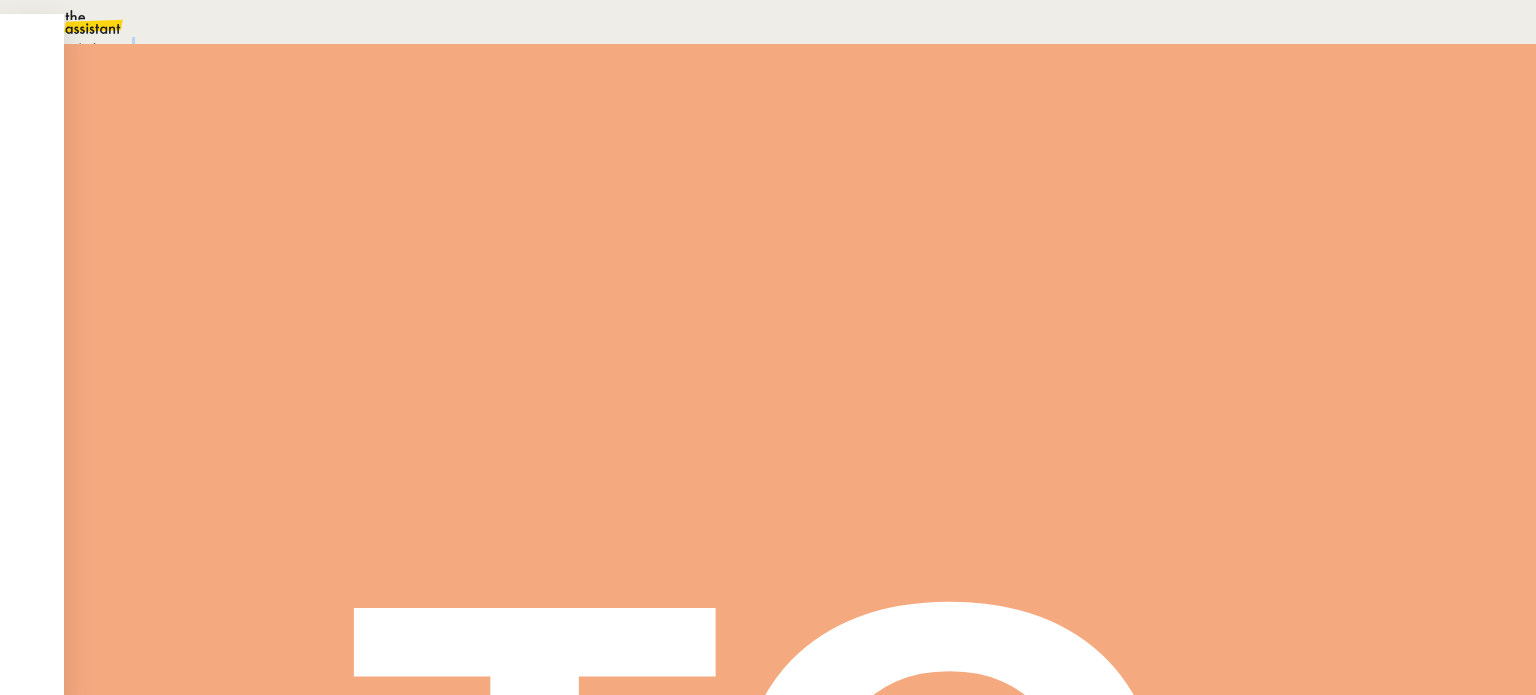 click on "Aucune action supplémentaire n'est nécessaire." at bounding box center (213, 49) 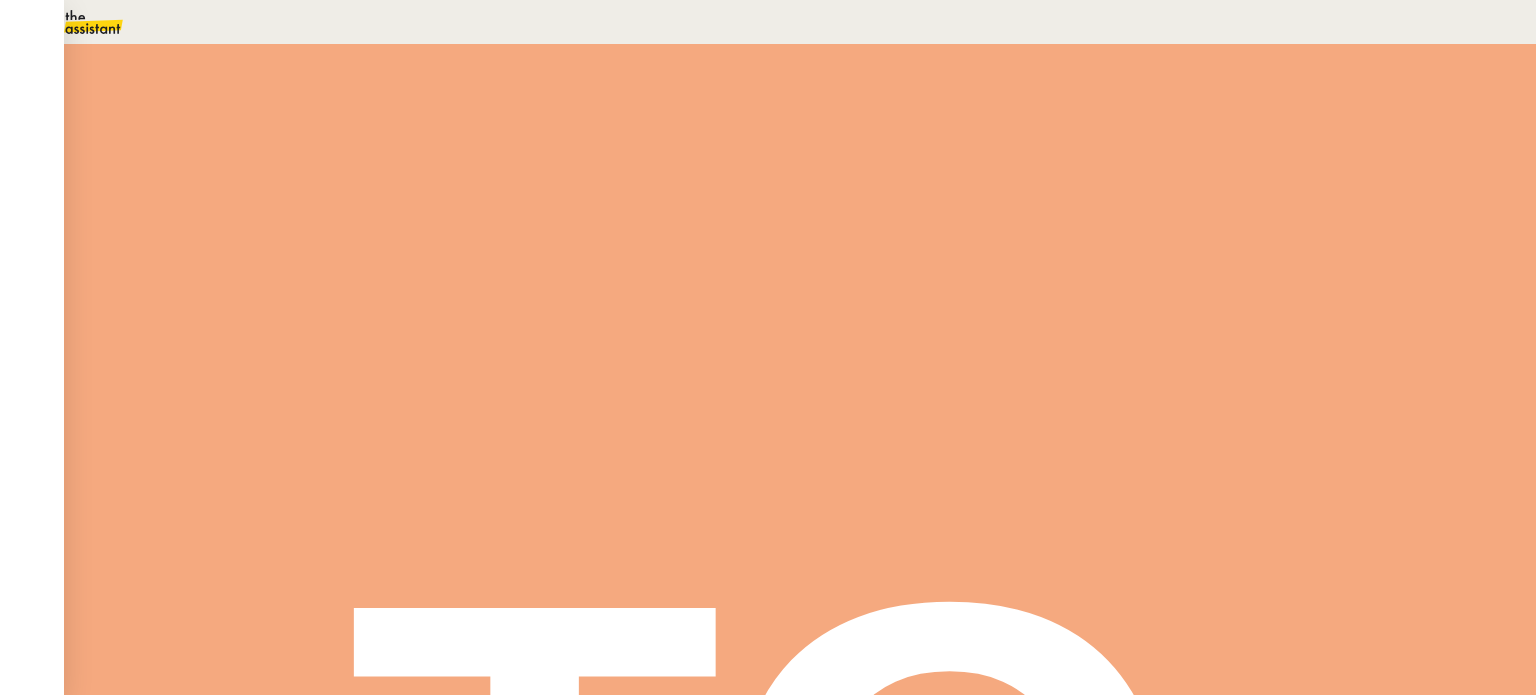 click on "Sauver" at bounding box center (1139, 188) 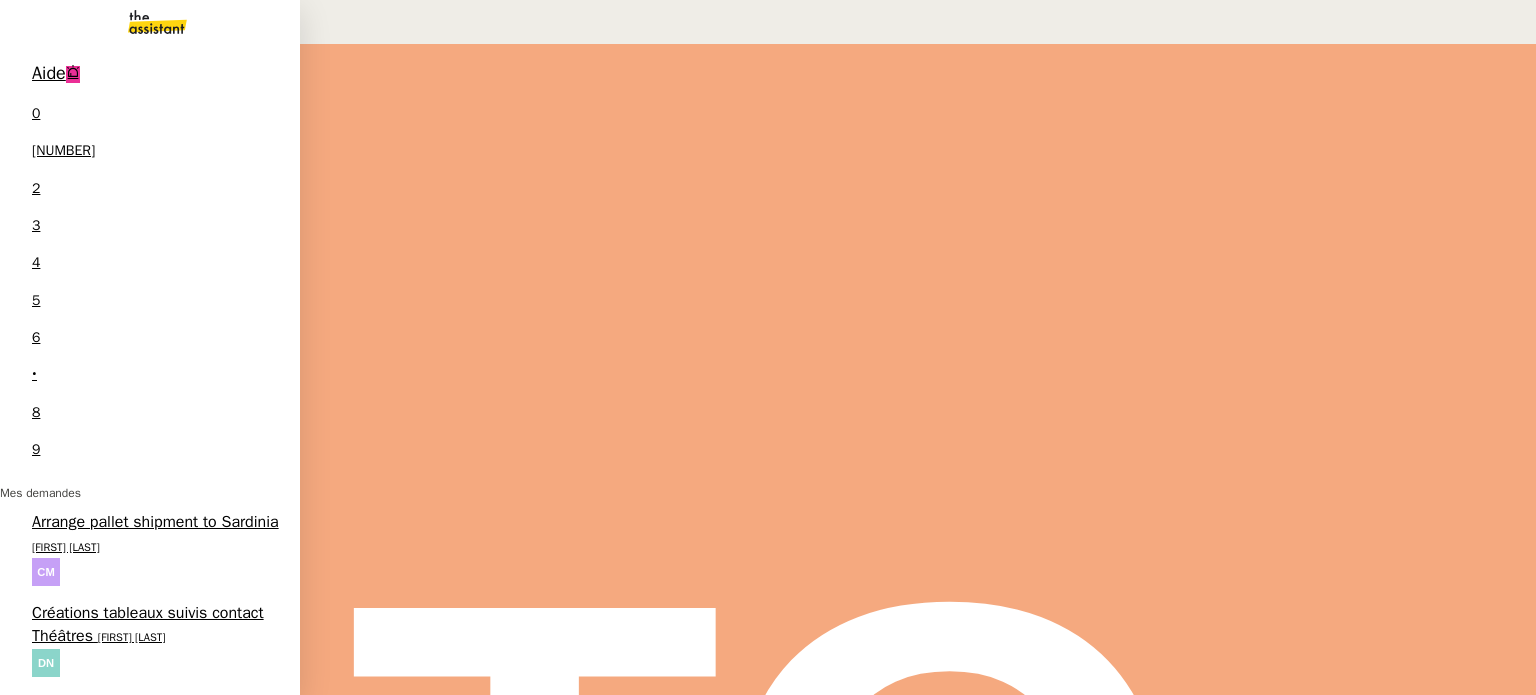 scroll, scrollTop: 253, scrollLeft: 0, axis: vertical 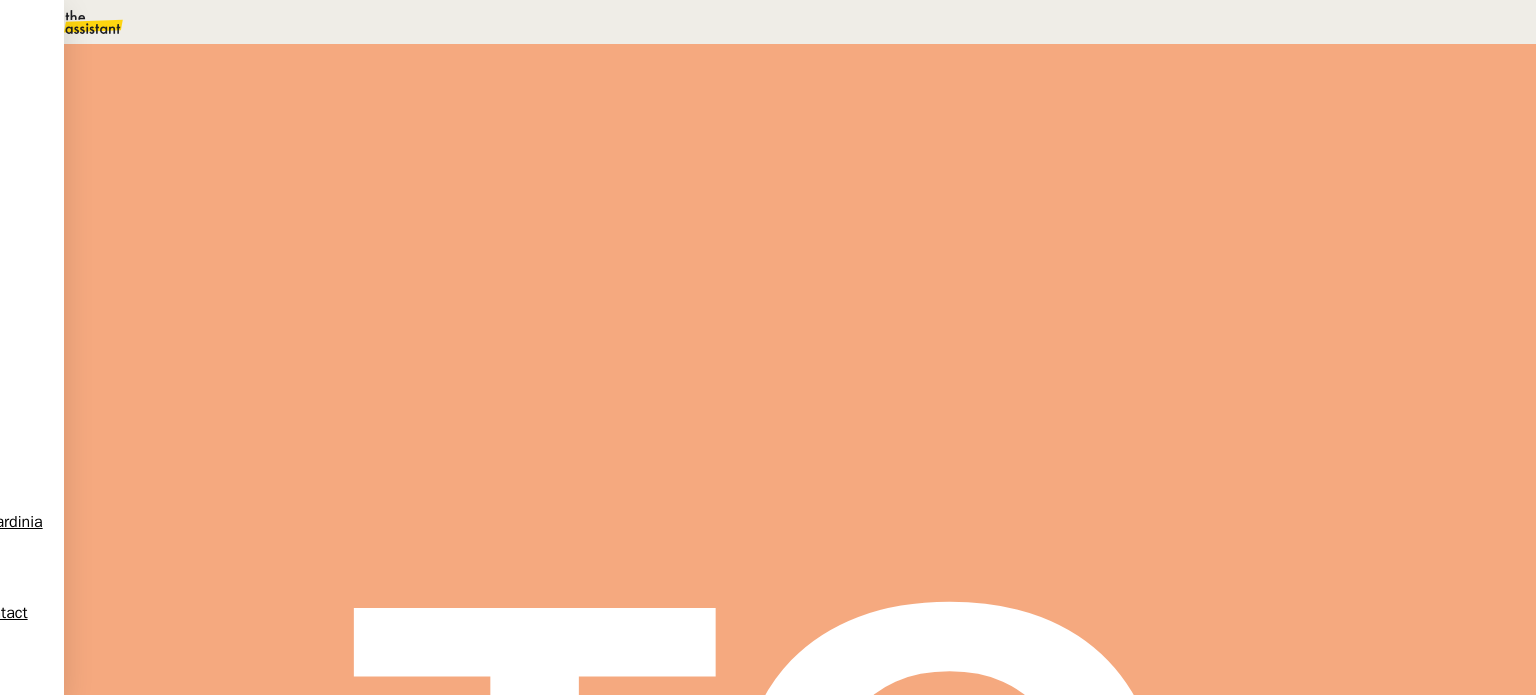 click on "Tâche" at bounding box center (813, 239) 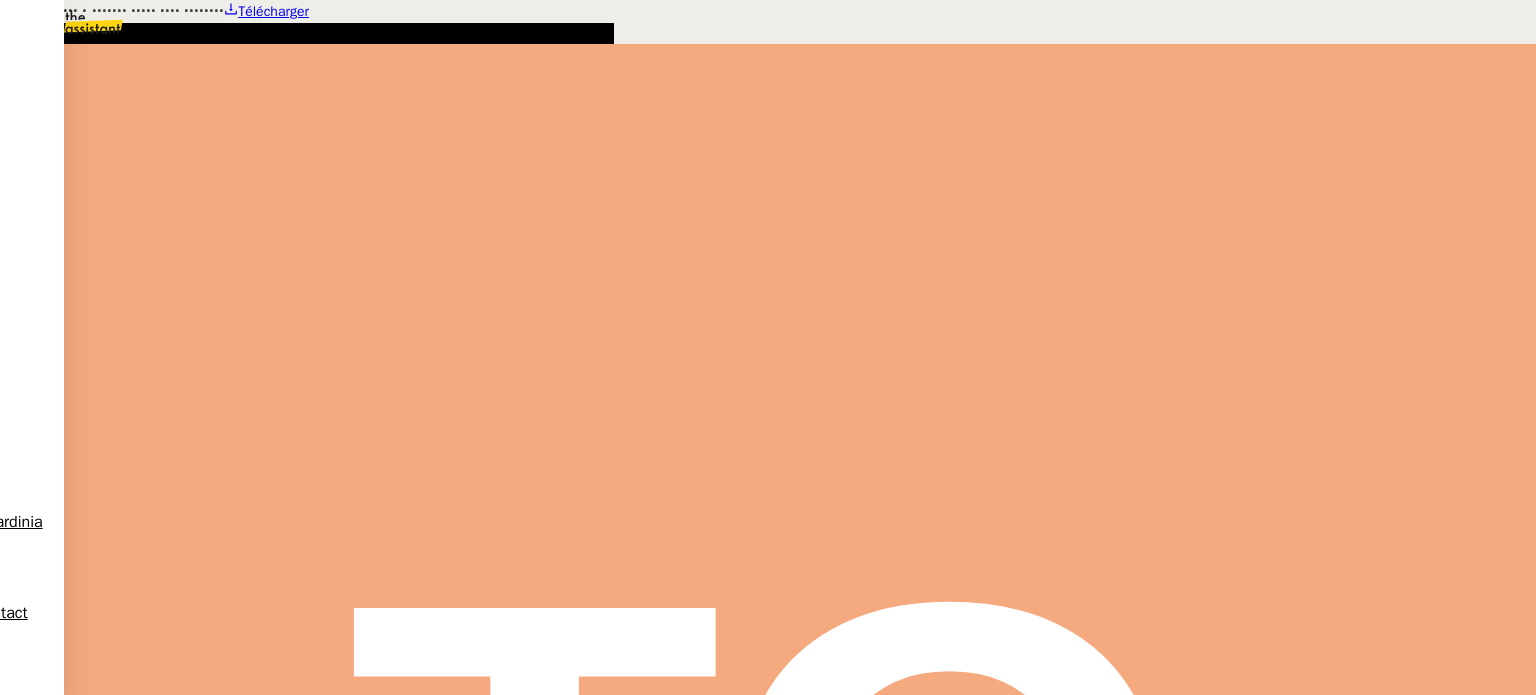 click on "Télécharger" at bounding box center [273, 11] 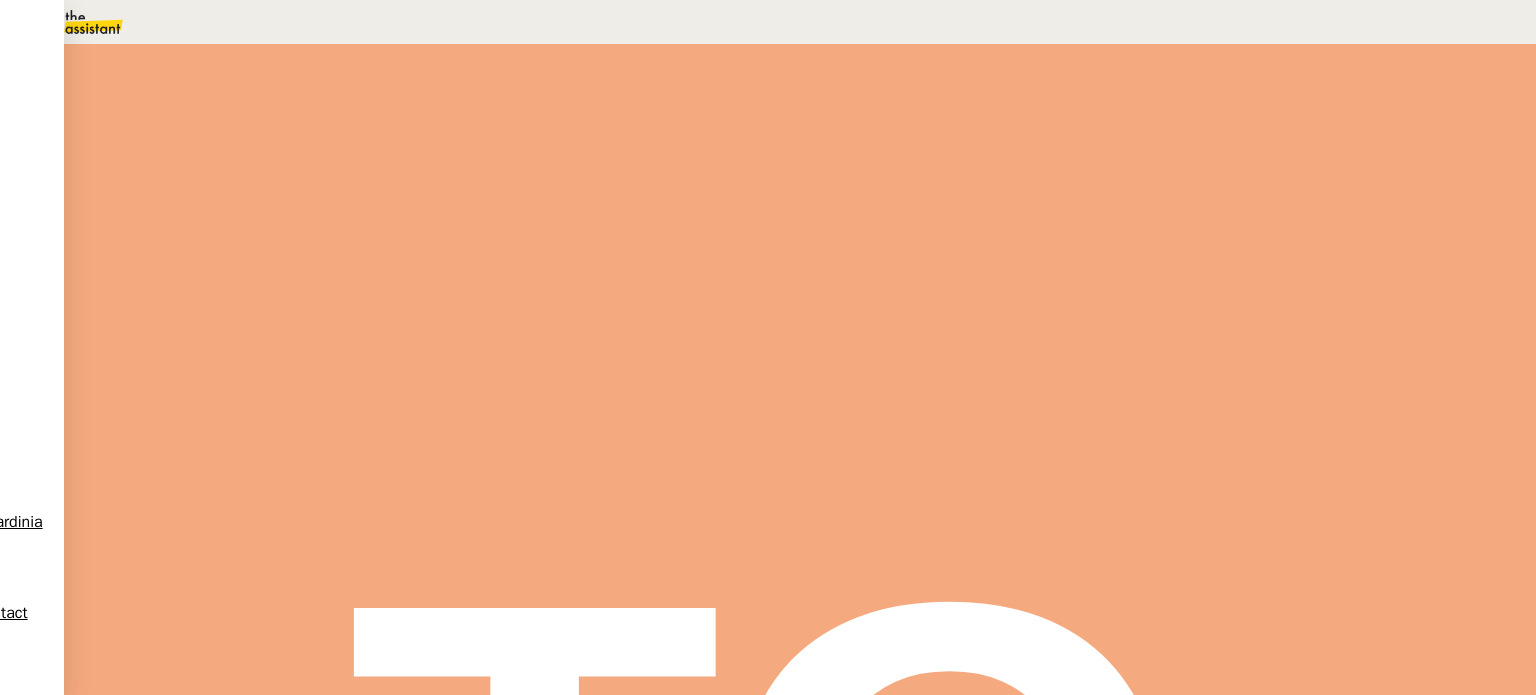 scroll, scrollTop: 2200, scrollLeft: 0, axis: vertical 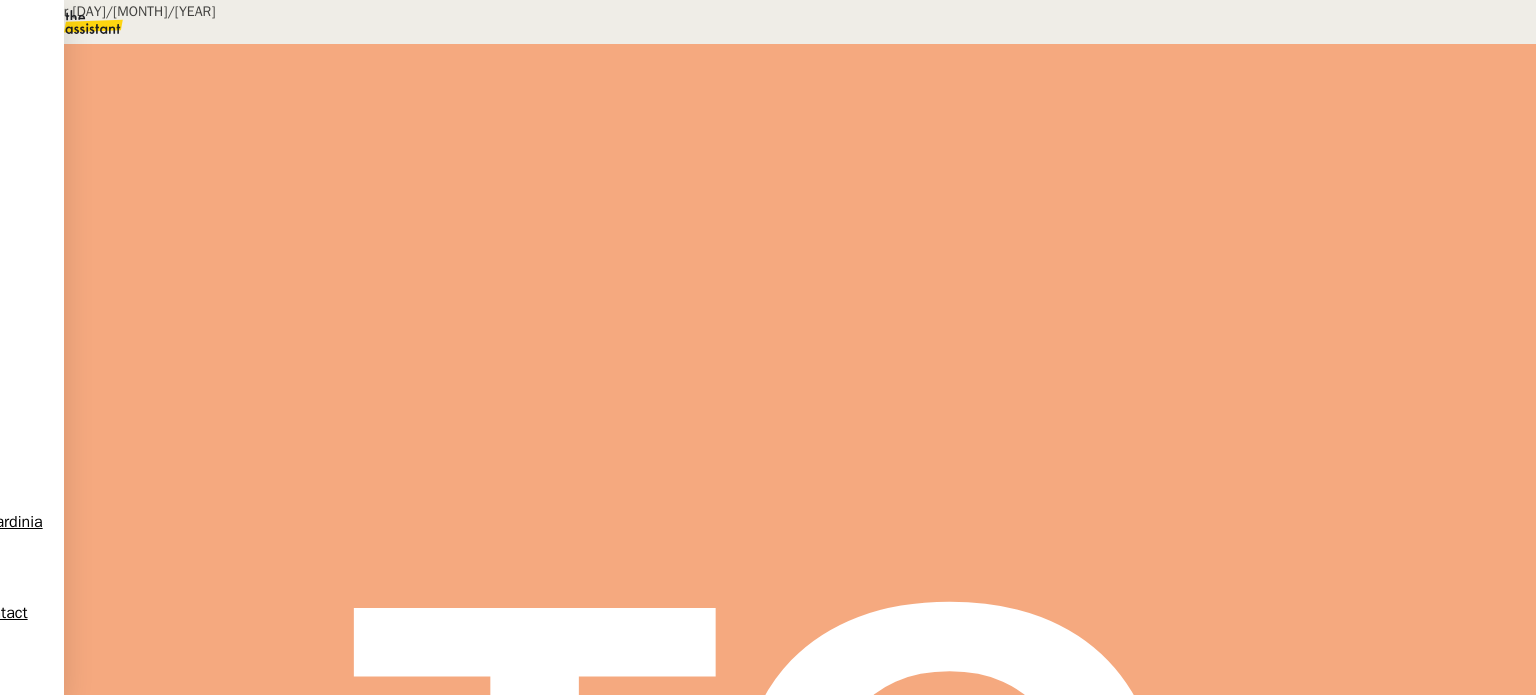 click on "Mise à jour 25/06/2025 Contexte  :  Julien souhaite que nous gérions la pré-comptabilité. Récurrence  : Le 1ᵉʳ mardi de chaque mois  Déclenchement :  automatique PROCÉDURE A - CONNEXION QONTO ET AJOUT JUSTIFICATIFS Se connecter à Qonto  et aller dans l’onglet  “Compte pro”  puis  sélectionner le filtre  “ tout justificatif de carte bancaire manquant”  (qui reprend les filtres suivants :  “justificatif”  inclut  “manquant”  ET “ état”  INCLUT  “en cours, exécutée”  ET  “méthode”  inclut  “carte”  ET  “montant”  “est inférieure à 0€”) Il faudra rechercher les reçus de carte  bancaire manquants de Julien dans la boîte  billing@addingwell.com  s’ils sont disponibles en allant  ICI  (être connecté à l’adresse marque blanche  camille@addingwell.com ) puis sur  Billing Chercher dans Billing les justificatifs manquants et les rattacher sur  Qonto Ajouter un reçu à toutes les transactions  SAUF  : Stripe, Alan, Paie, Malakoff, URSSAF Vérifié" at bounding box center (768, 1822) 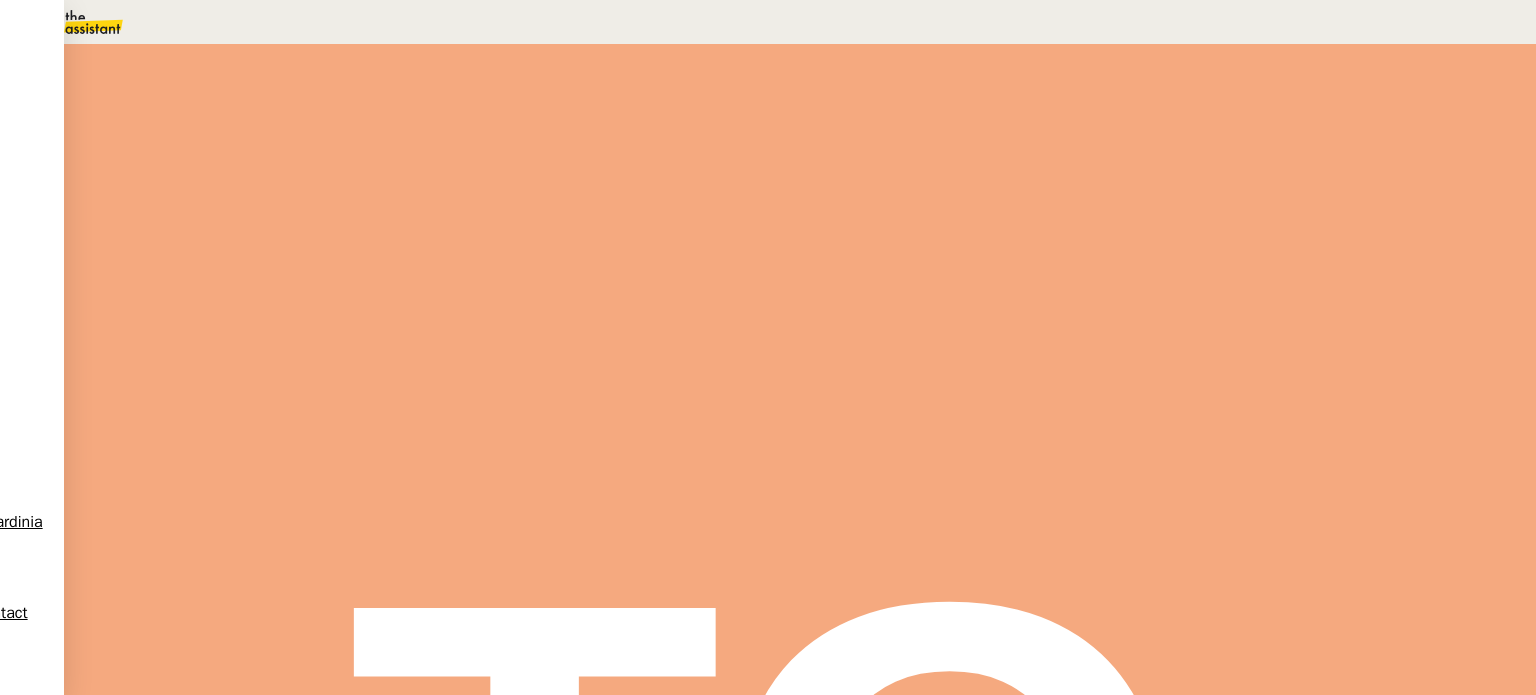 click on "Modifier" at bounding box center [186, 2350] 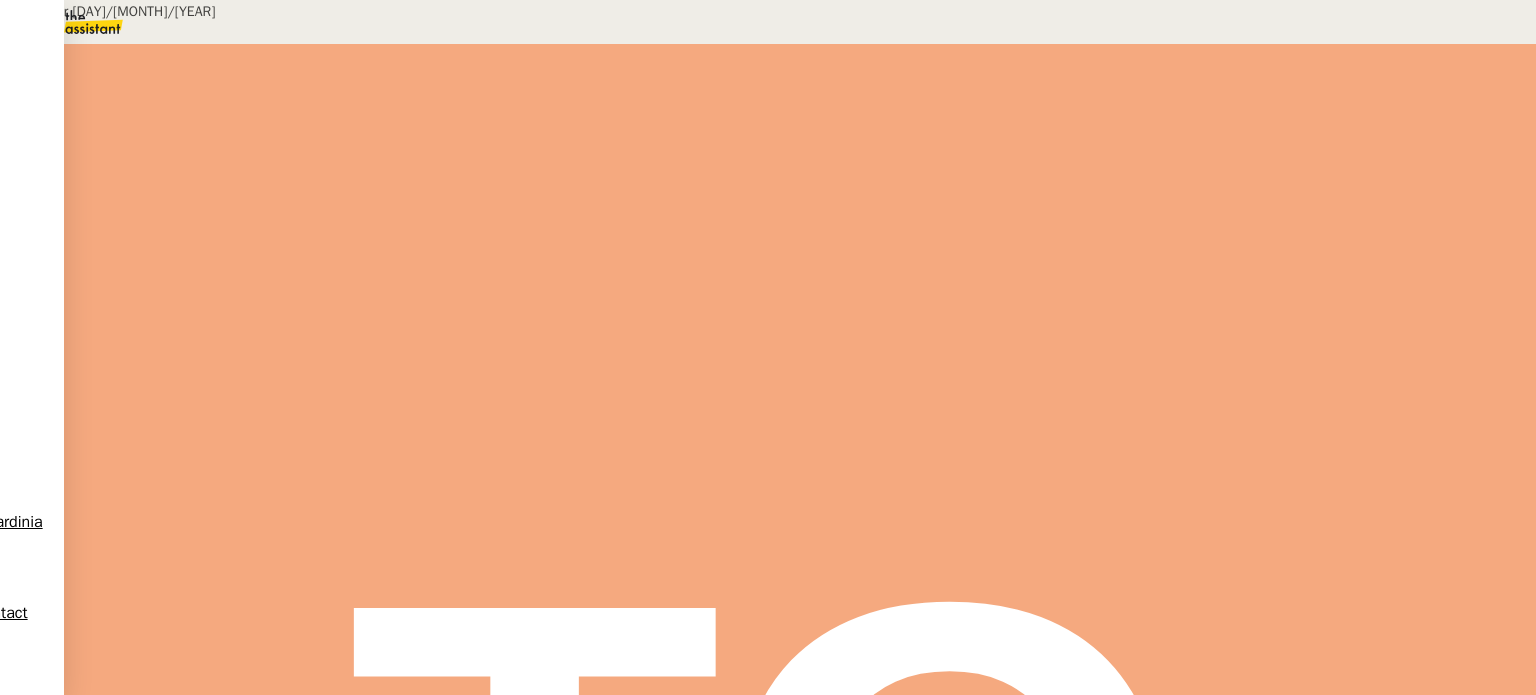 click on "Mise à jour 25/06/2025 Contexte  :  Julien souhaite que nous gérions la pré-comptabilité. Récurrence  : Le 1ᵉʳ mardi de chaque mois  Déclenchement :  automatique PROCÉDURE A - CONNEXION QONTO ET AJOUT JUSTIFICATIFS Se connecter à Qonto  et aller dans l’onglet  “Compte pro”  puis  sélectionner le filtre  “ tout justificatif de carte bancaire manquant”  (qui reprend les filtres suivants :  “justificatif”  inclut  “manquant”  ET “ état”  INCLUT  “en cours, exécutée”  ET  “méthode”  inclut  “carte”  ET  “montant”  “est inférieure à 0€”) Il faudra rechercher les reçus de carte  bancaire manquants de Julien dans la boîte  billing@addingwell.com  s’ils sont disponibles en allant  ICI  (être connecté à l’adresse marque blanche  camille@addingwell.com ) puis sur  Billing Chercher dans Billing les justificatifs manquants et les rattacher sur  Qonto Ajouter un reçu à toutes les transactions  SAUF  : Stripe, Alan, Paie, Malakoff, URSSAF Vérifié" at bounding box center (768, 1822) 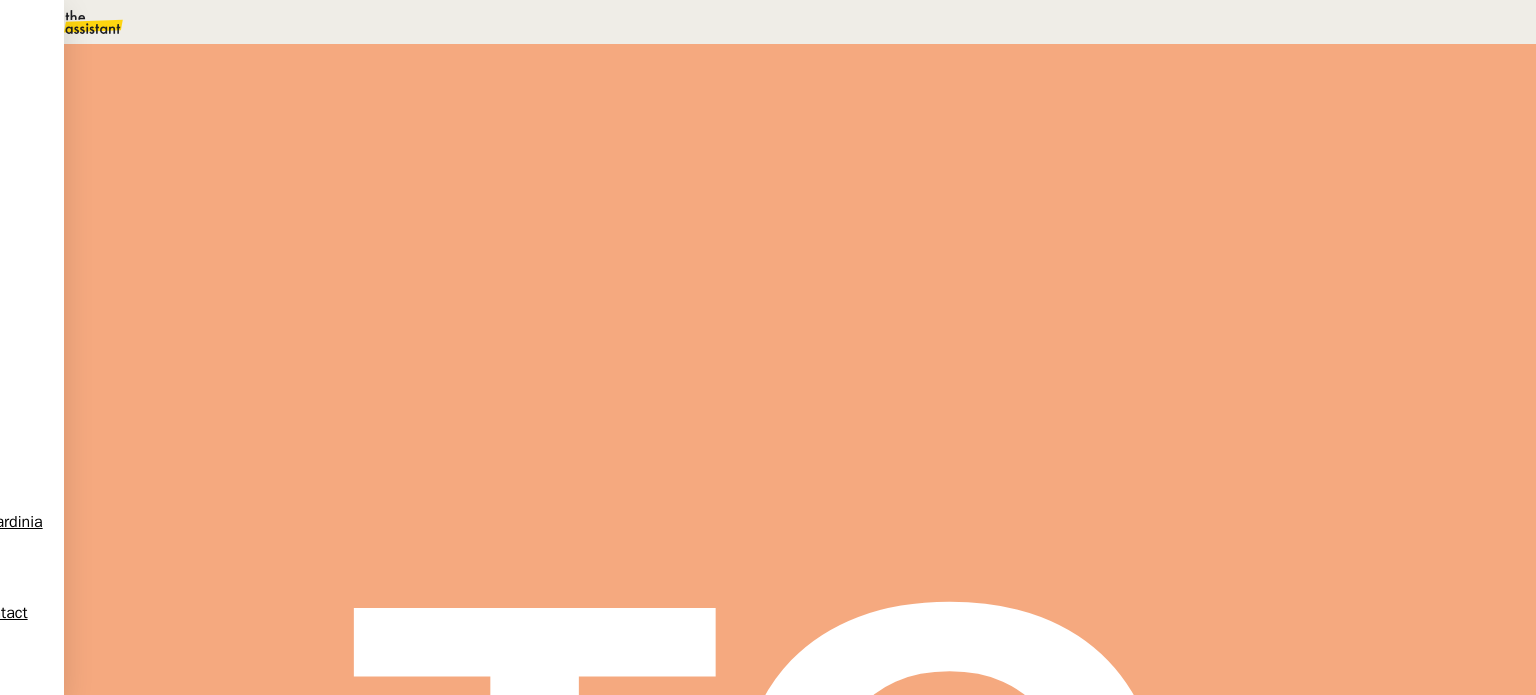 click on "Pré-comptabilité 2 - PENNYLANE" at bounding box center (165, 2374) 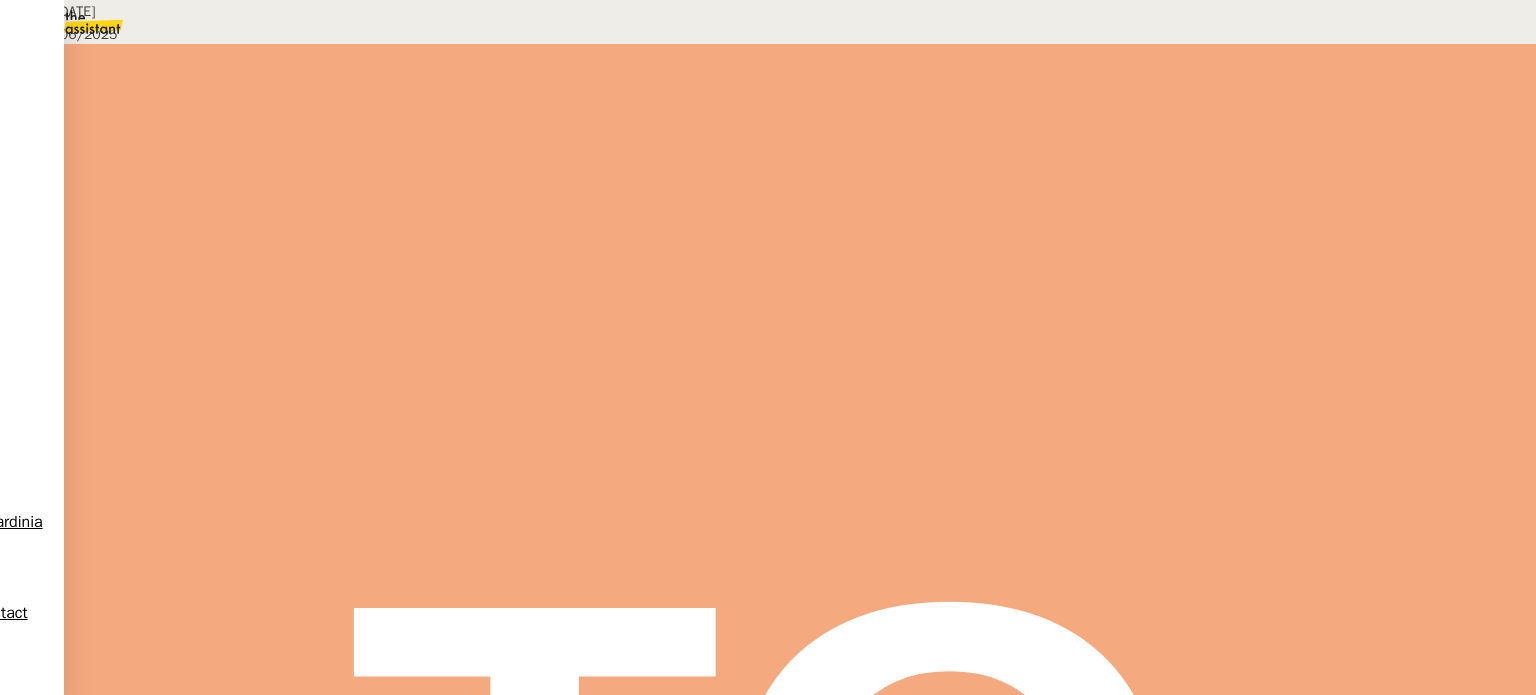 scroll, scrollTop: 0, scrollLeft: 0, axis: both 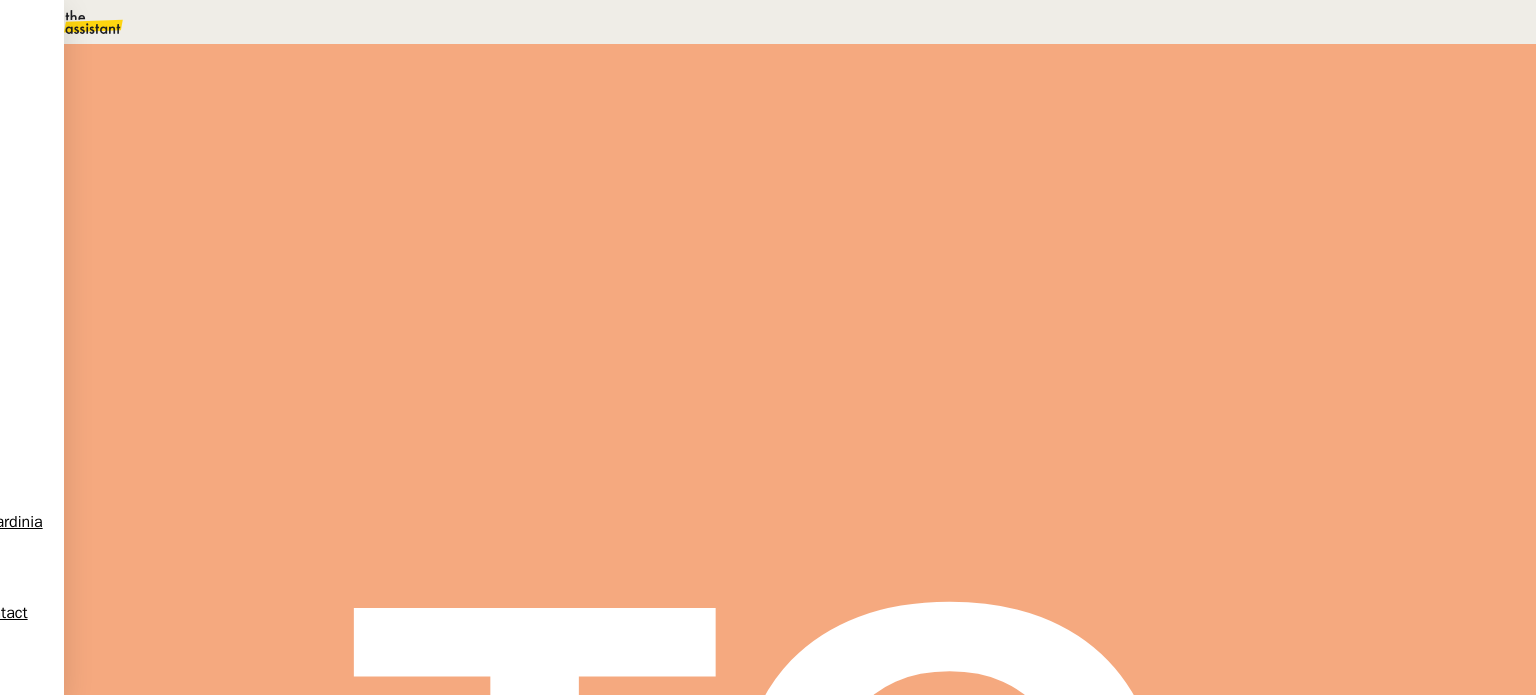 click at bounding box center (287, 340) 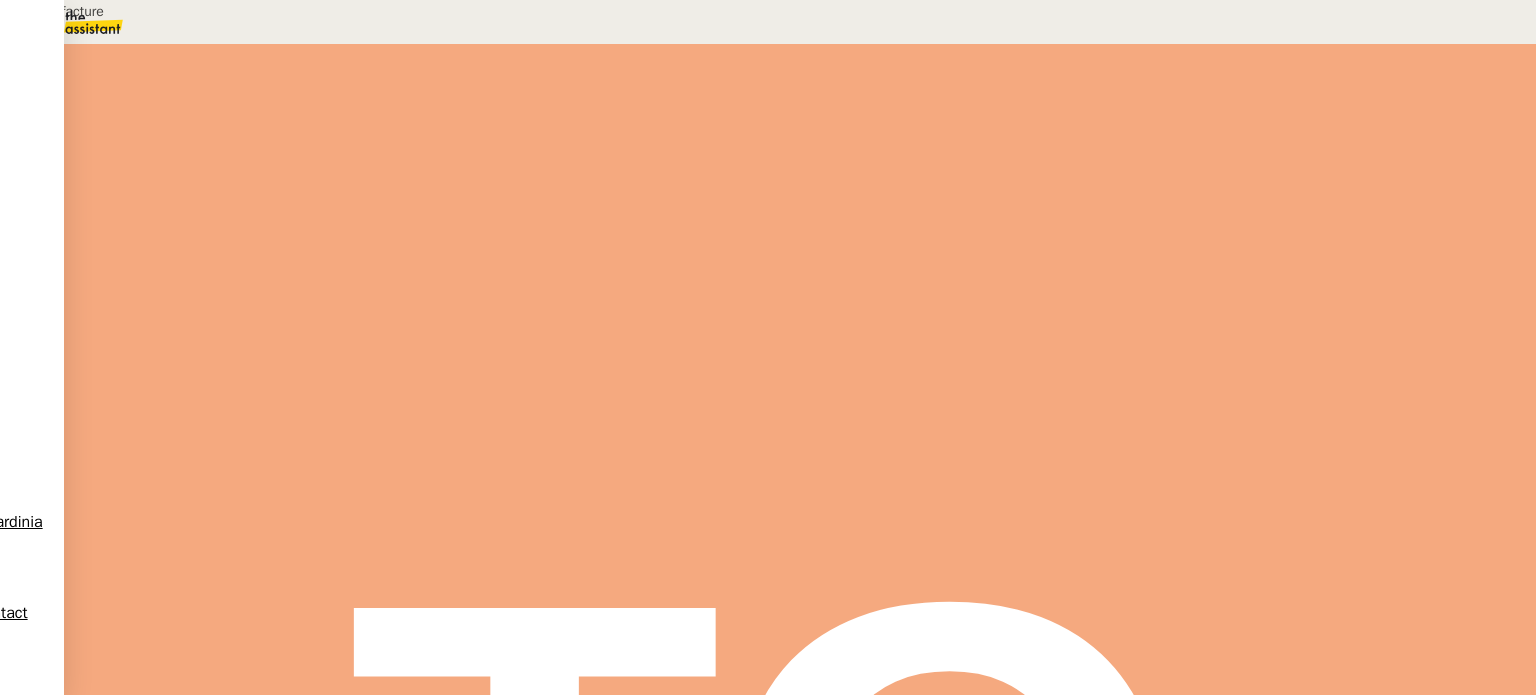 click on "Saisie de facture" at bounding box center [1198, 130] 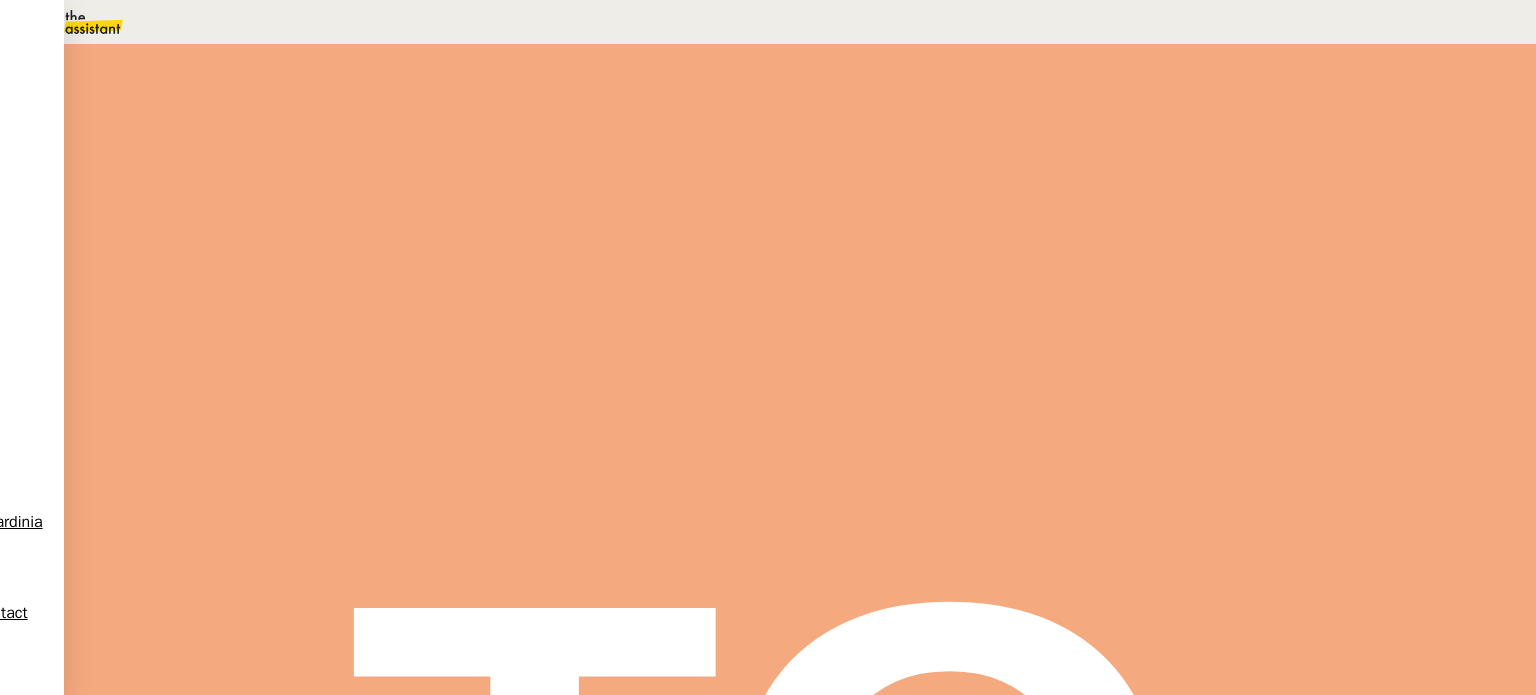 type on "Etude" 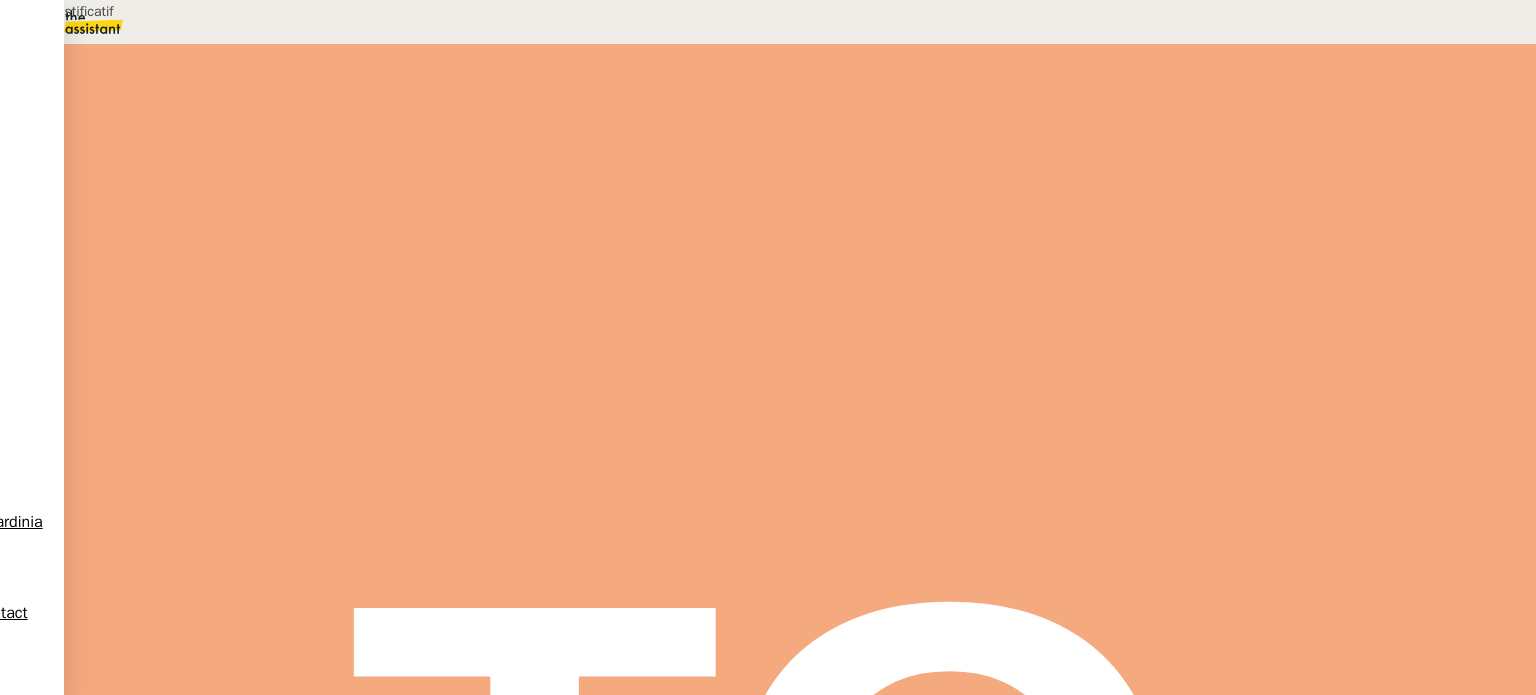 type on "Ajout de justificatif" 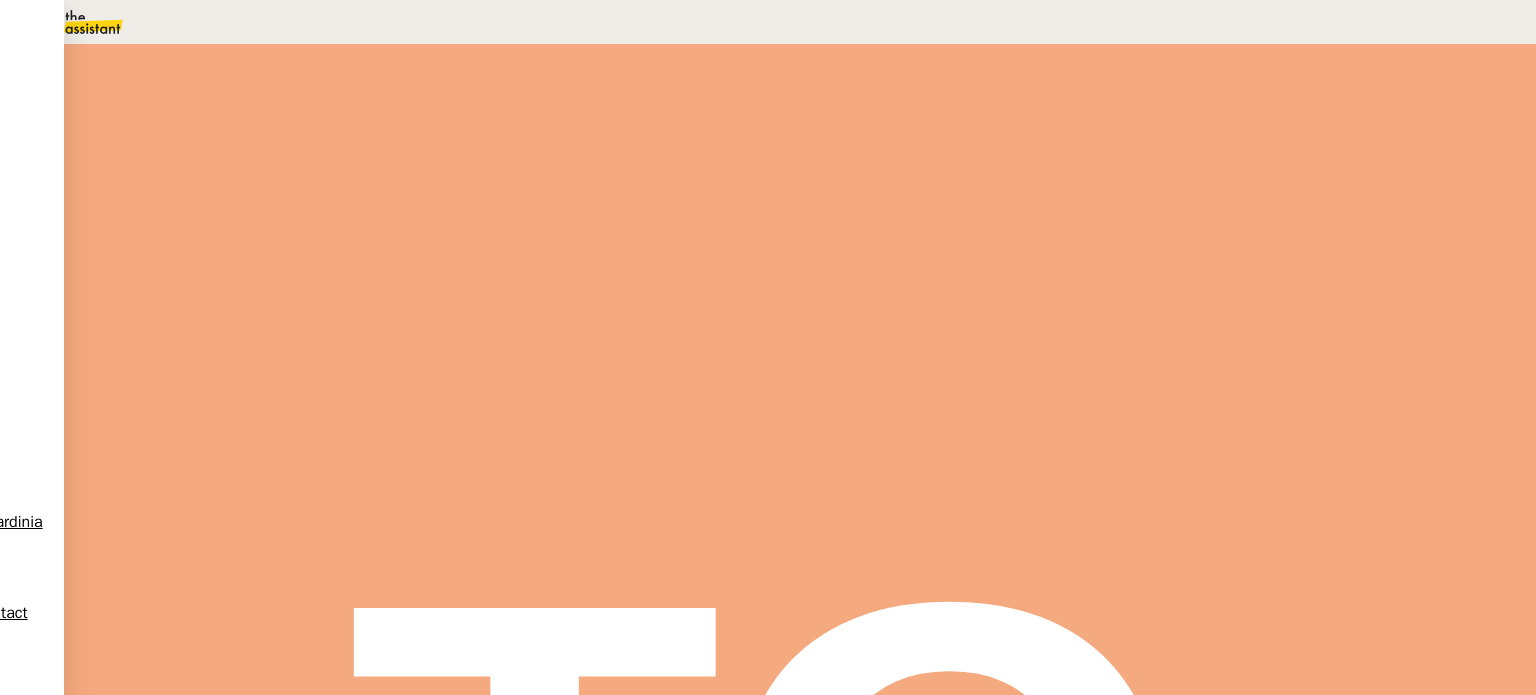 click at bounding box center [287, 340] 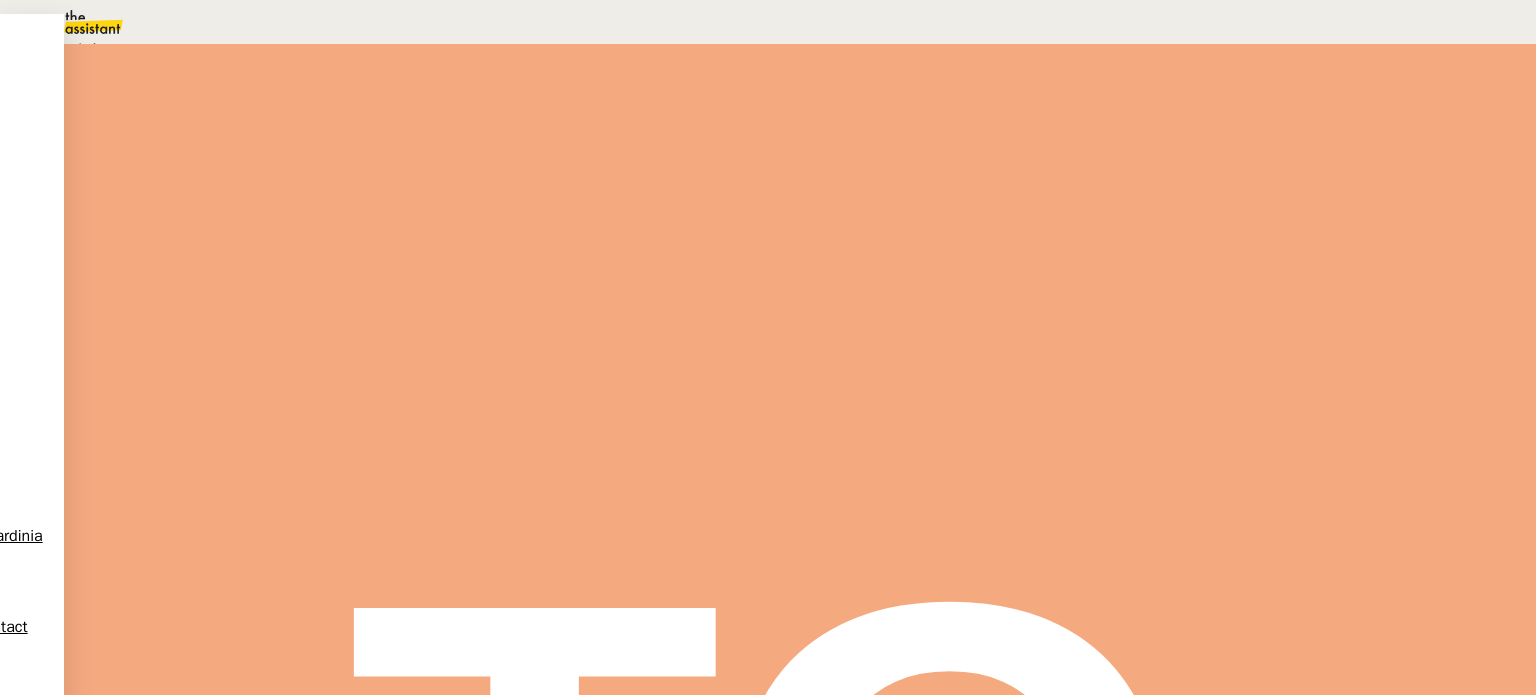 click on "Statut" at bounding box center [290, 112] 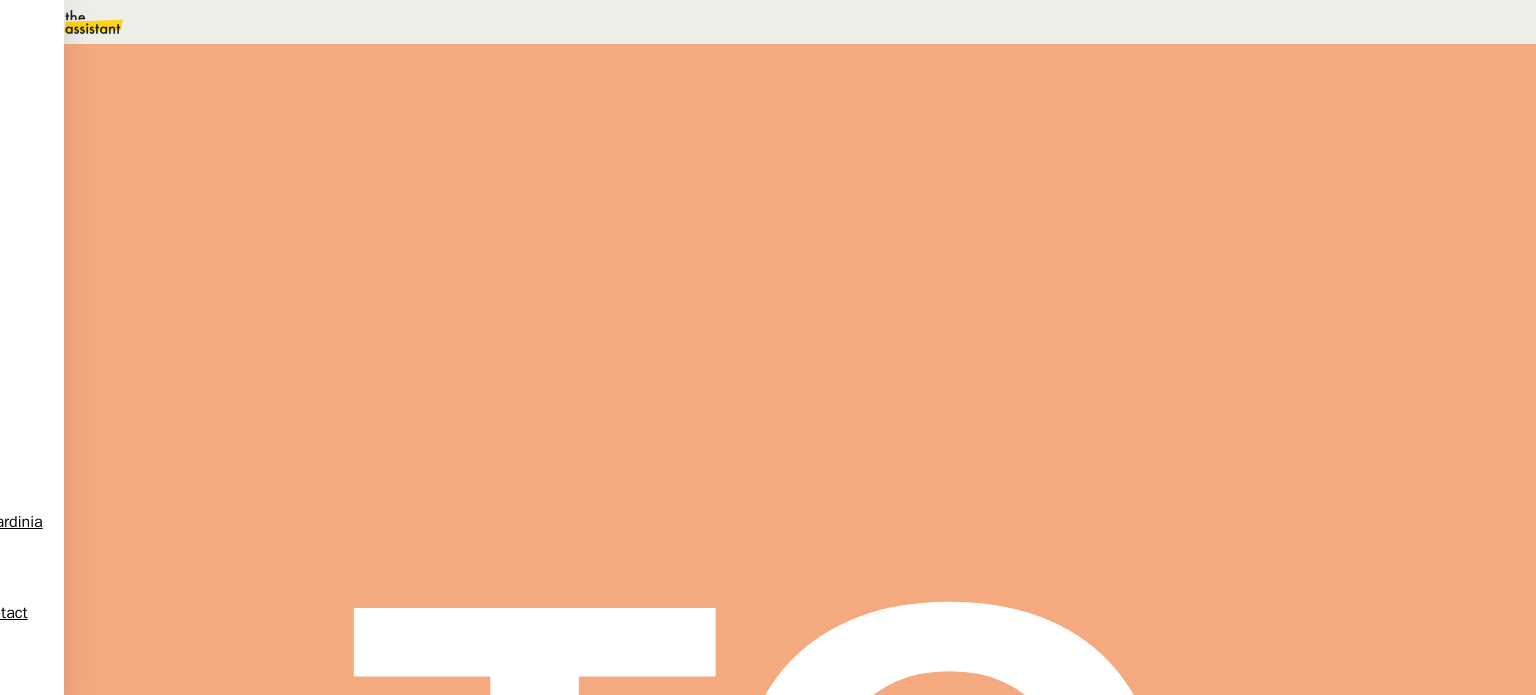 scroll, scrollTop: 800, scrollLeft: 0, axis: vertical 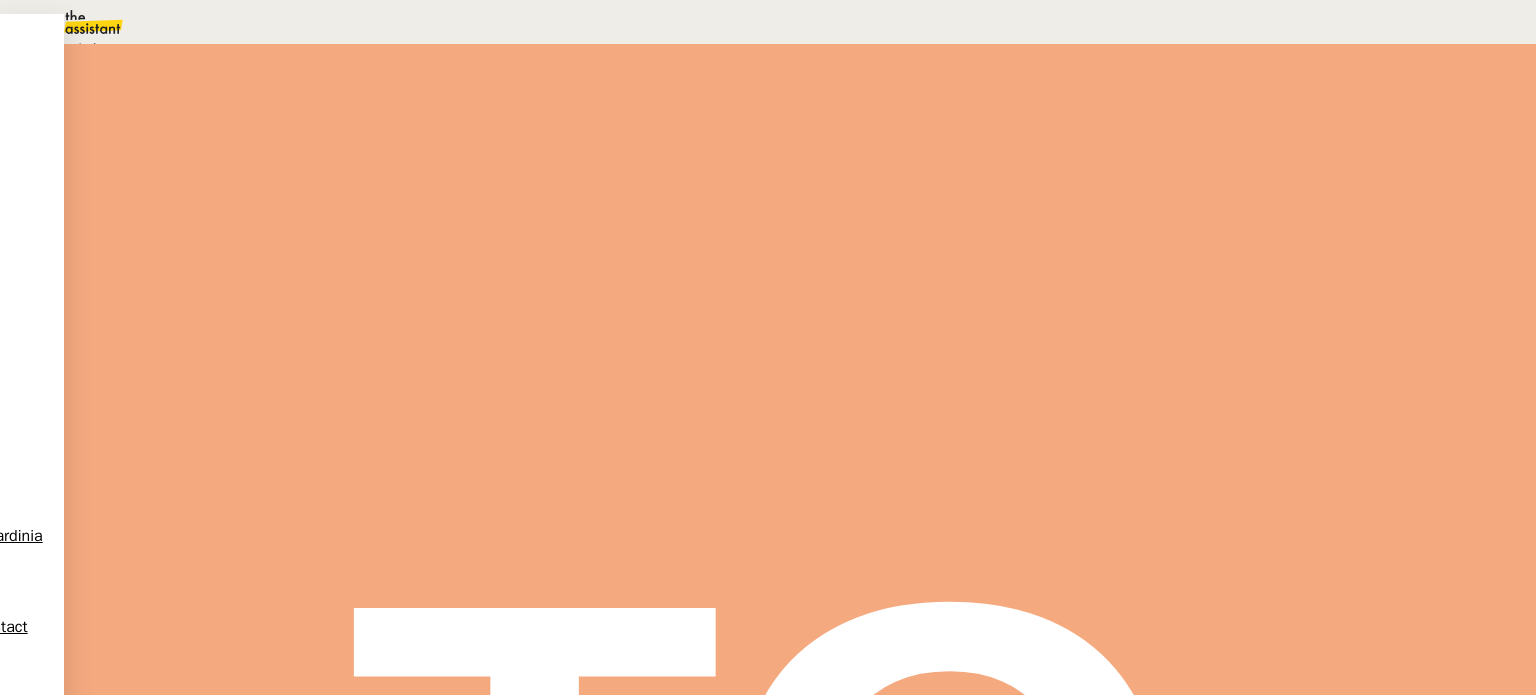 click at bounding box center (260, 109) 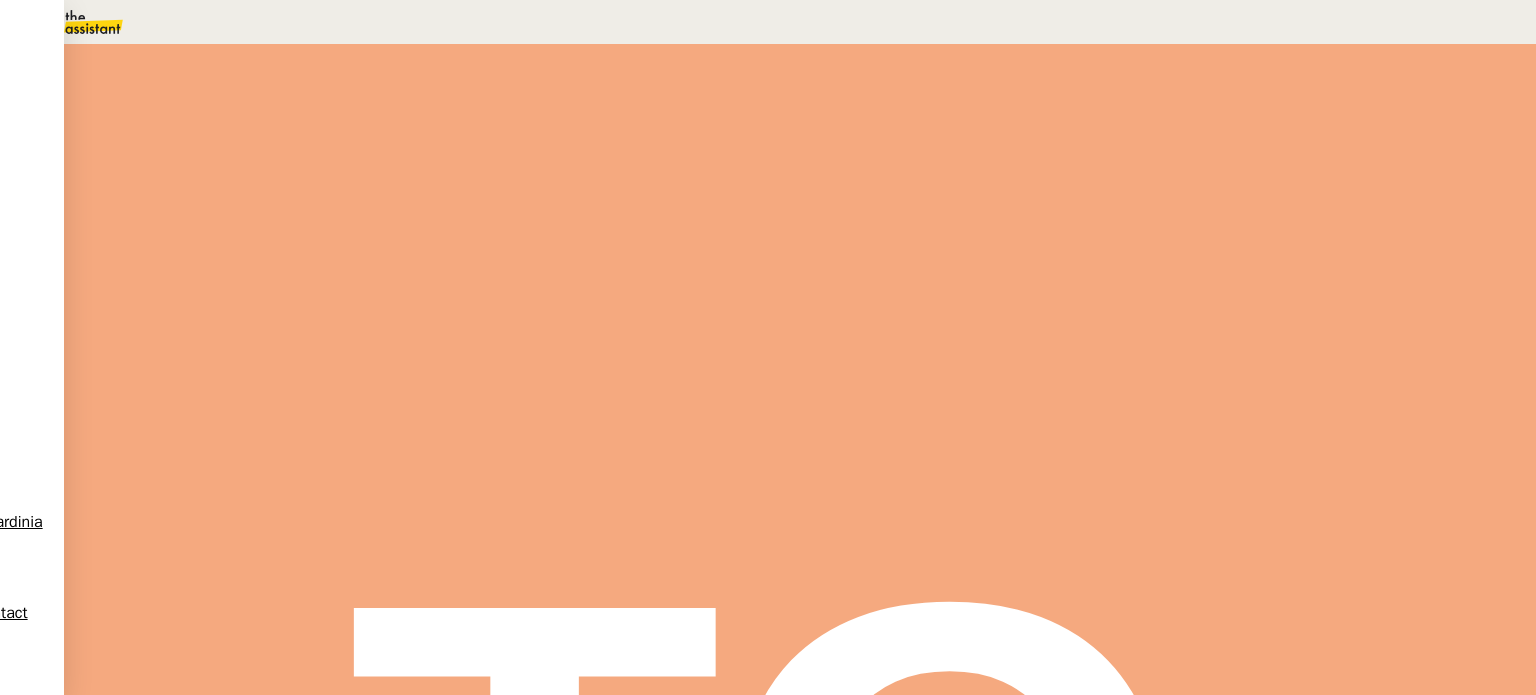 click on "Alan      Camille Moreno  Répondre Votre facture Alan Santé pour juin 2025 !
Votre facture Alan Santé pour juin 2025 !" at bounding box center [800, 342] 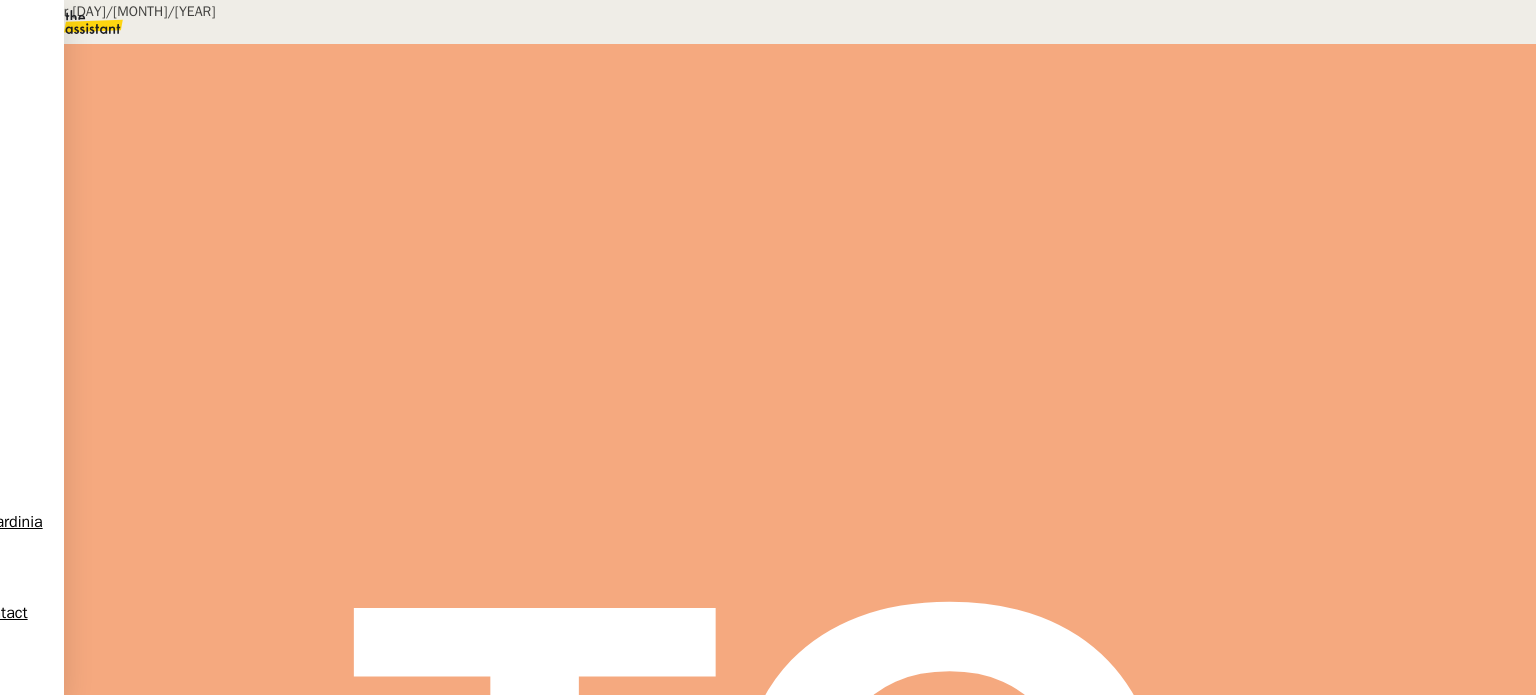 scroll, scrollTop: 1200, scrollLeft: 0, axis: vertical 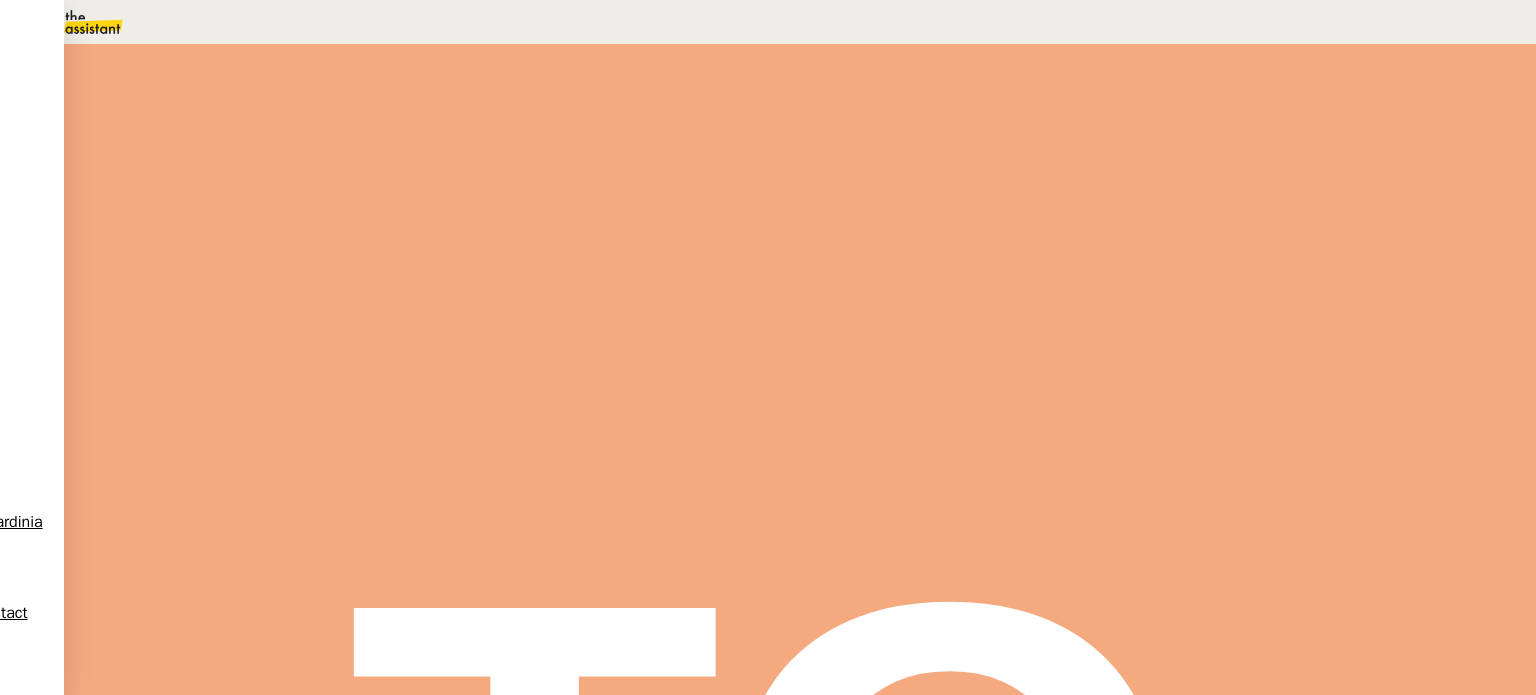 click on "Statut" at bounding box center (290, 112) 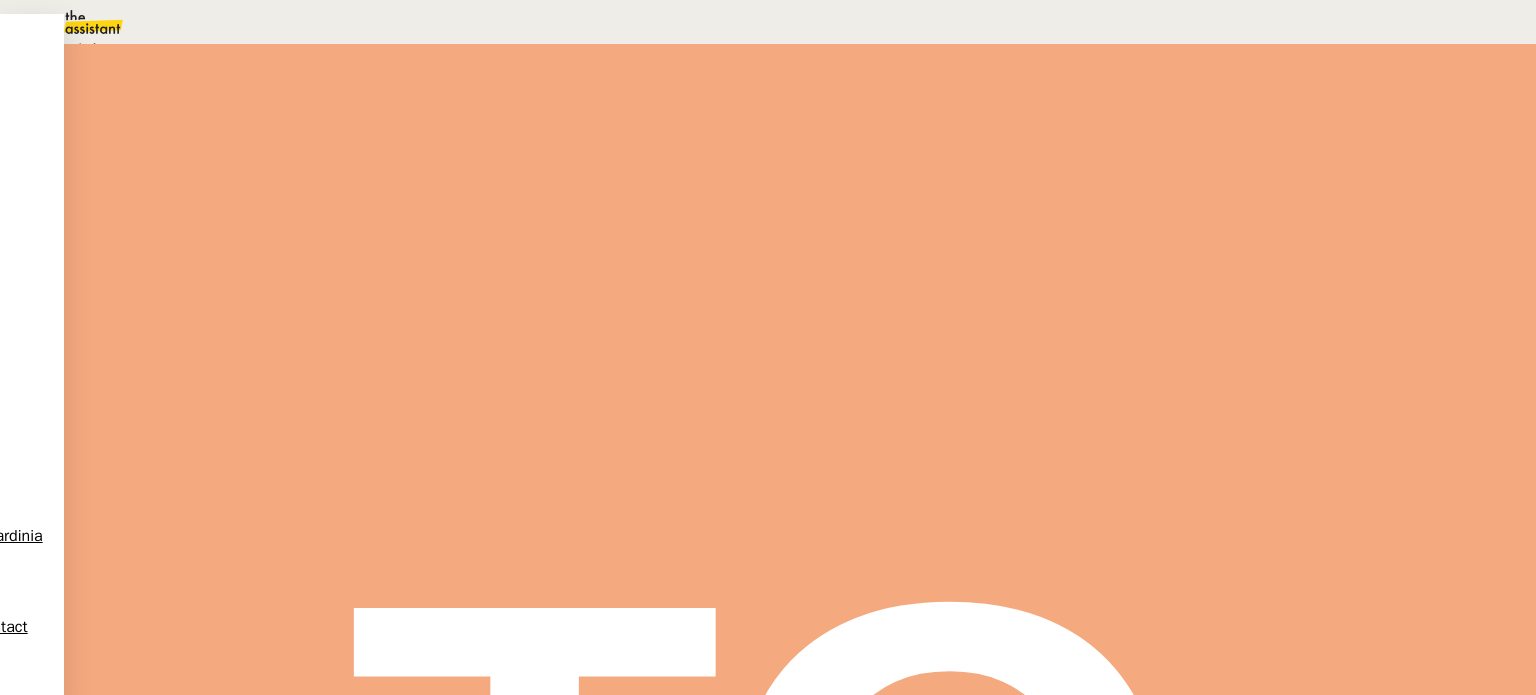 click on "En attente" at bounding box center (79, 95) 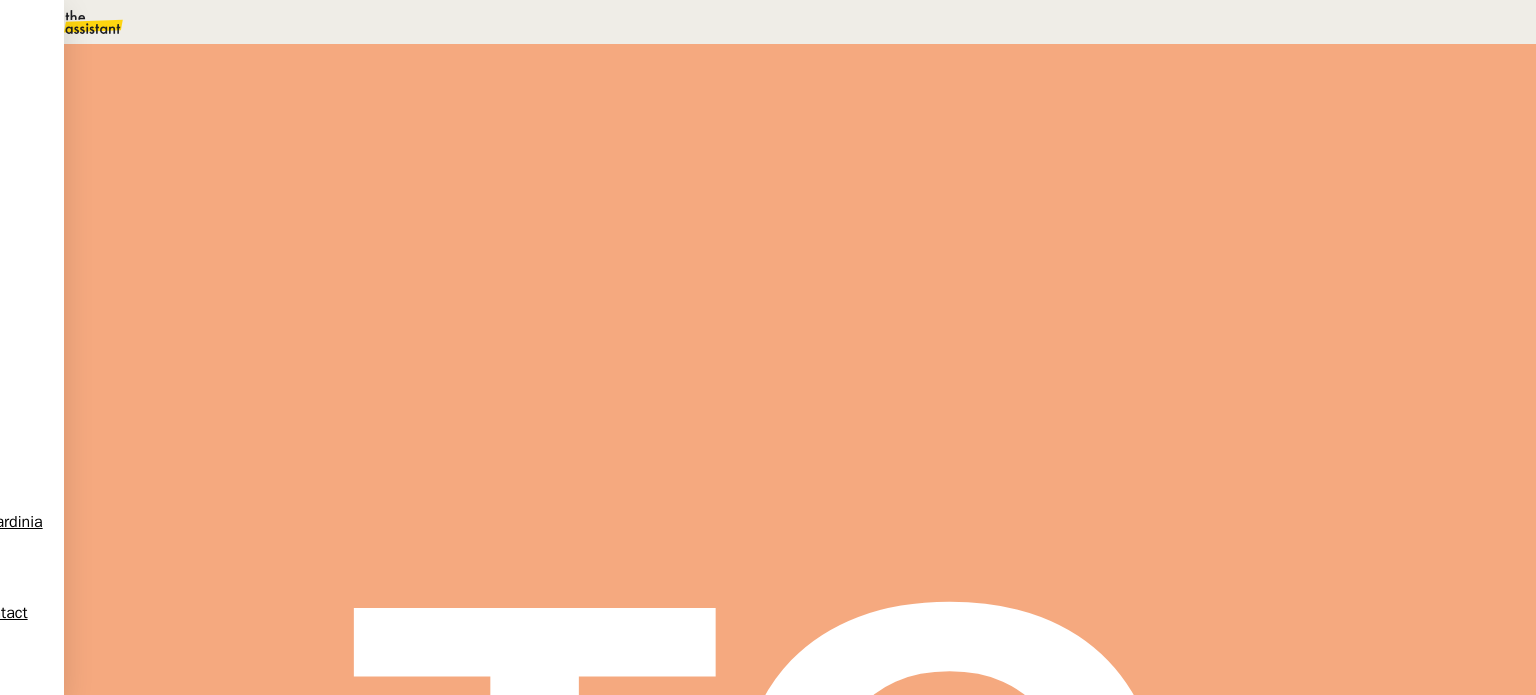 click on "8" at bounding box center (1163, 273) 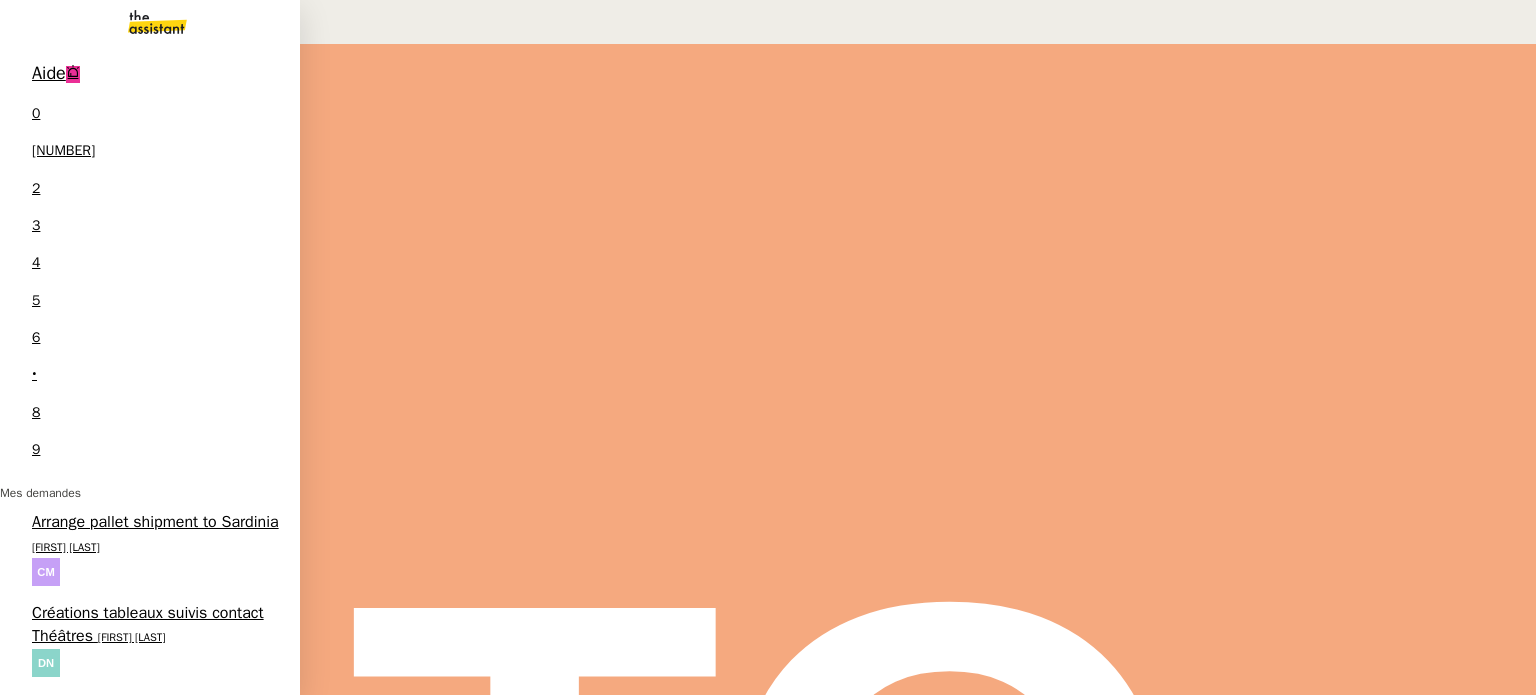 click on "Relance des factures- [DATE]" at bounding box center (134, 1973) 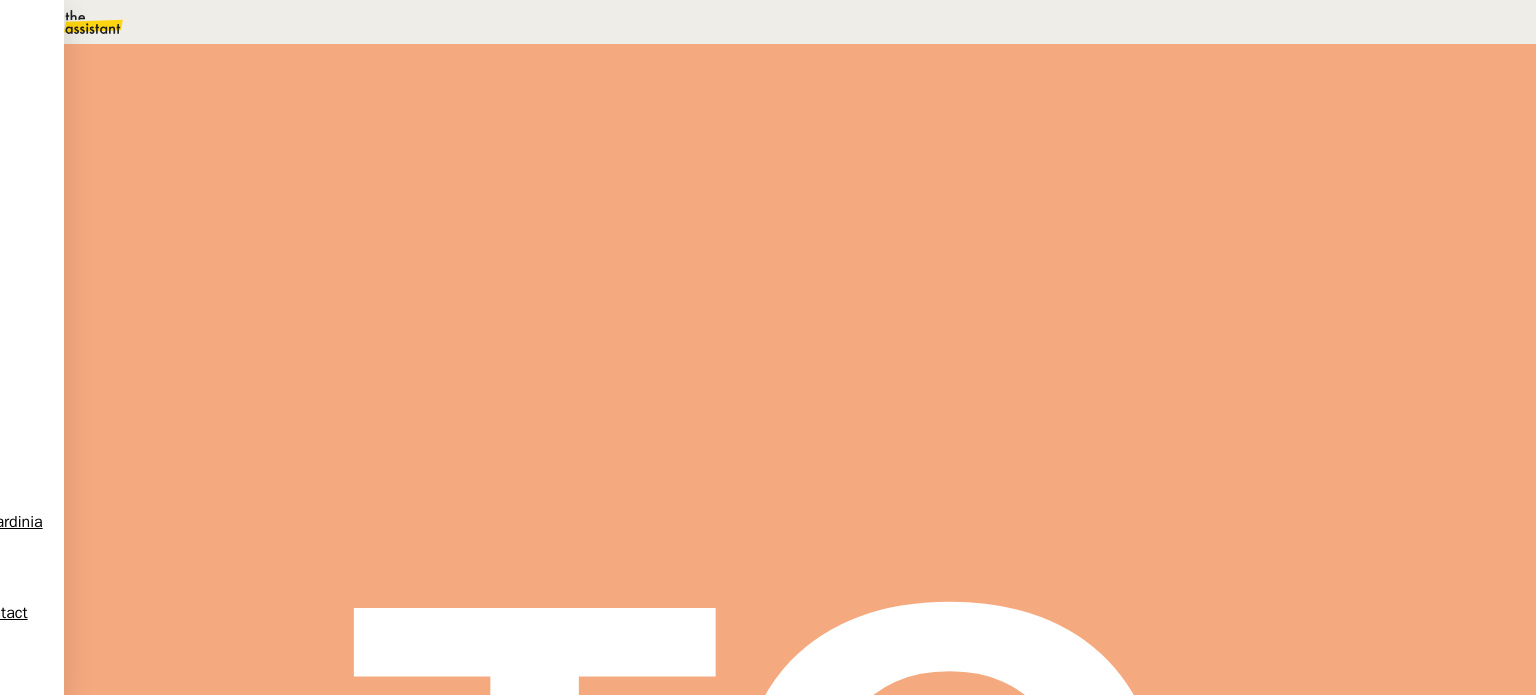 scroll, scrollTop: 500, scrollLeft: 0, axis: vertical 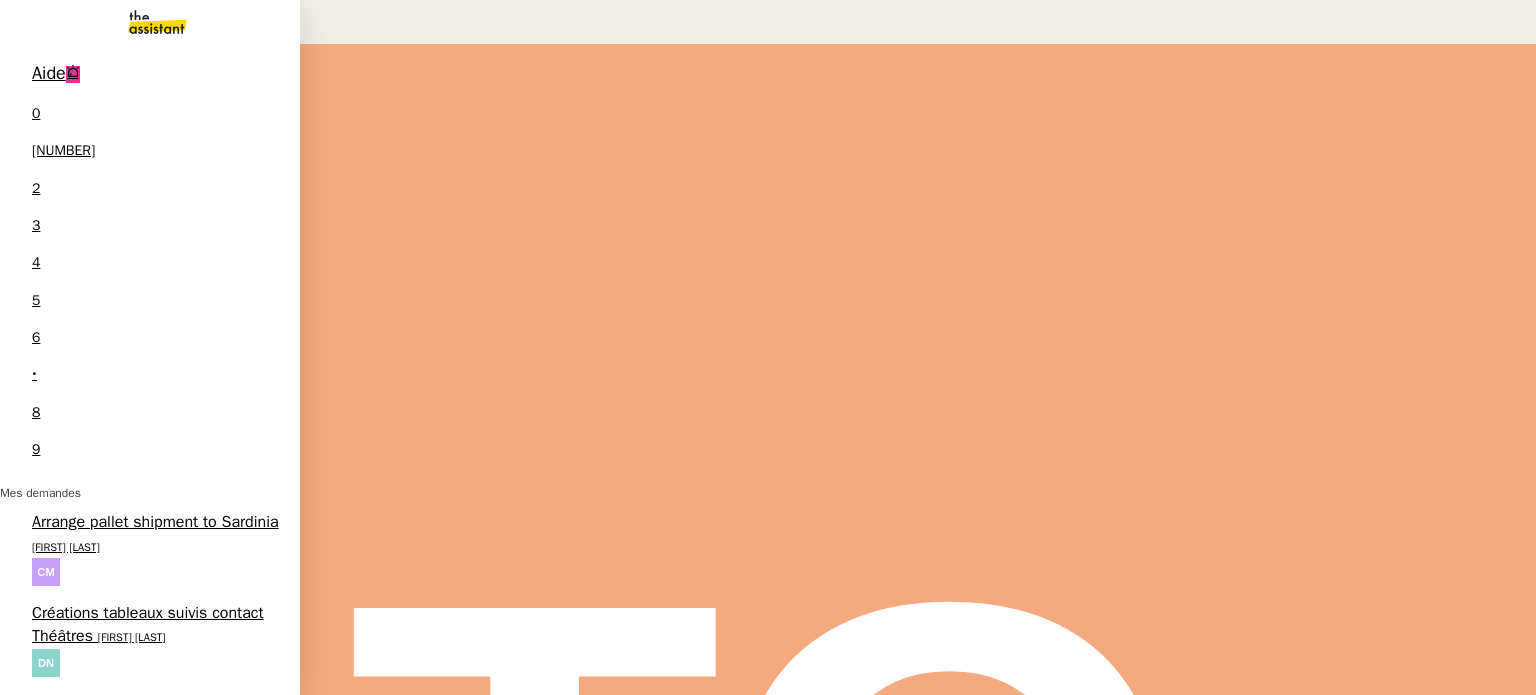 click on "Victor Peyre" at bounding box center [217, 1205] 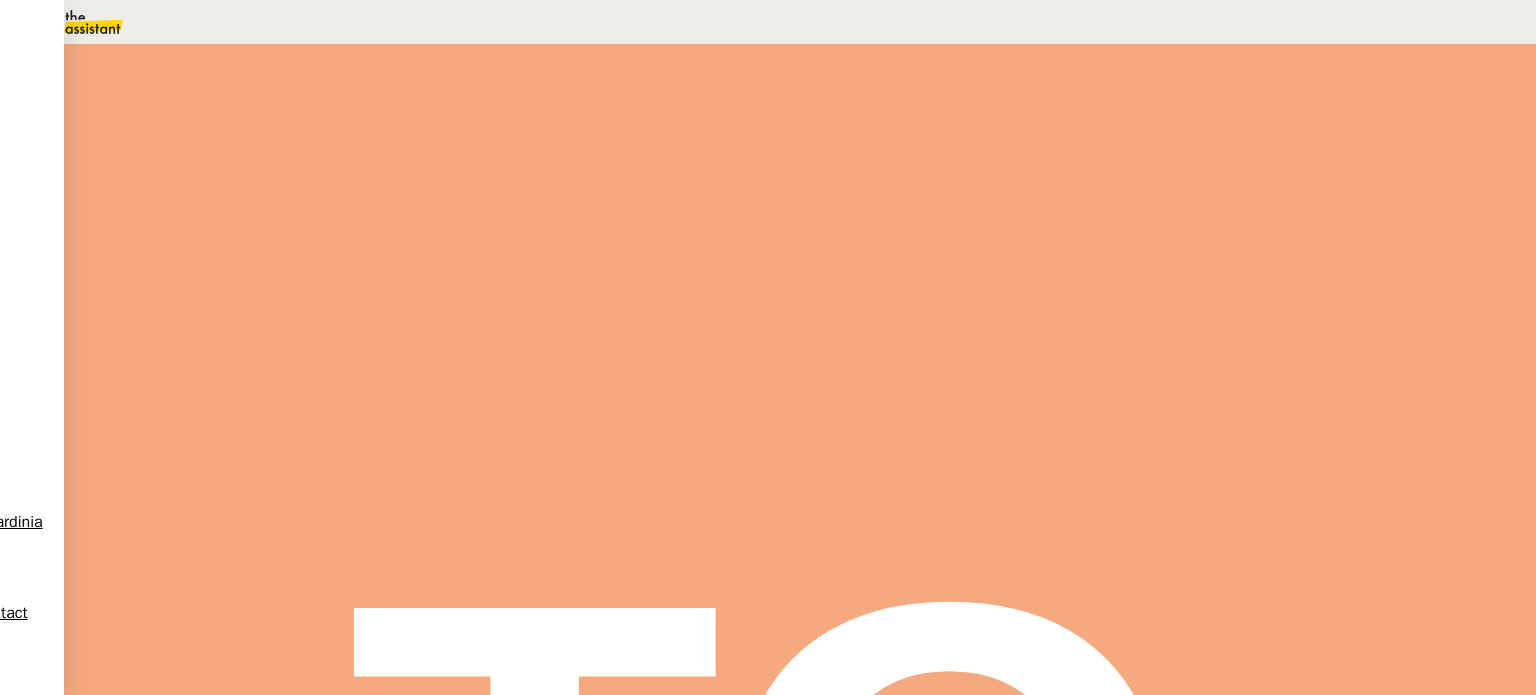 scroll, scrollTop: 500, scrollLeft: 0, axis: vertical 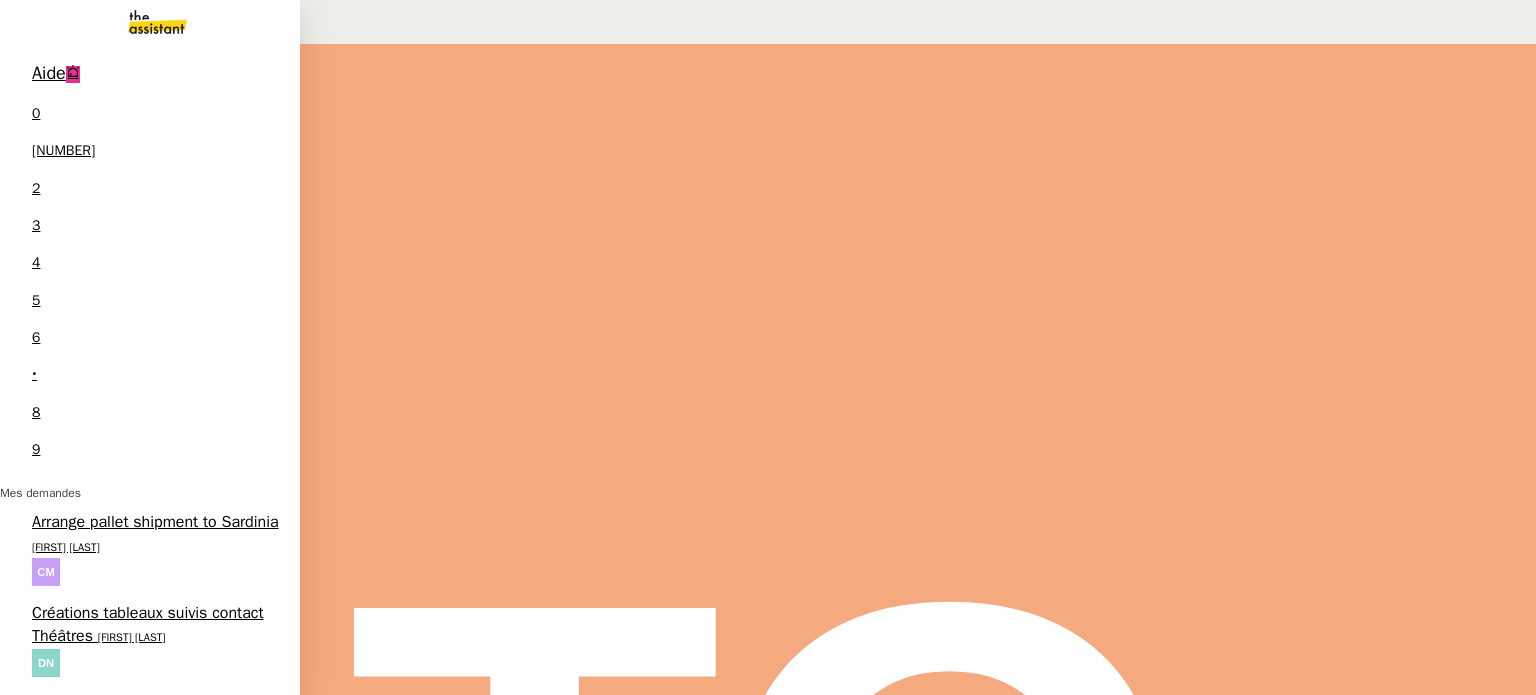 click on "[FIRST] [LAST]" at bounding box center (109, 1386) 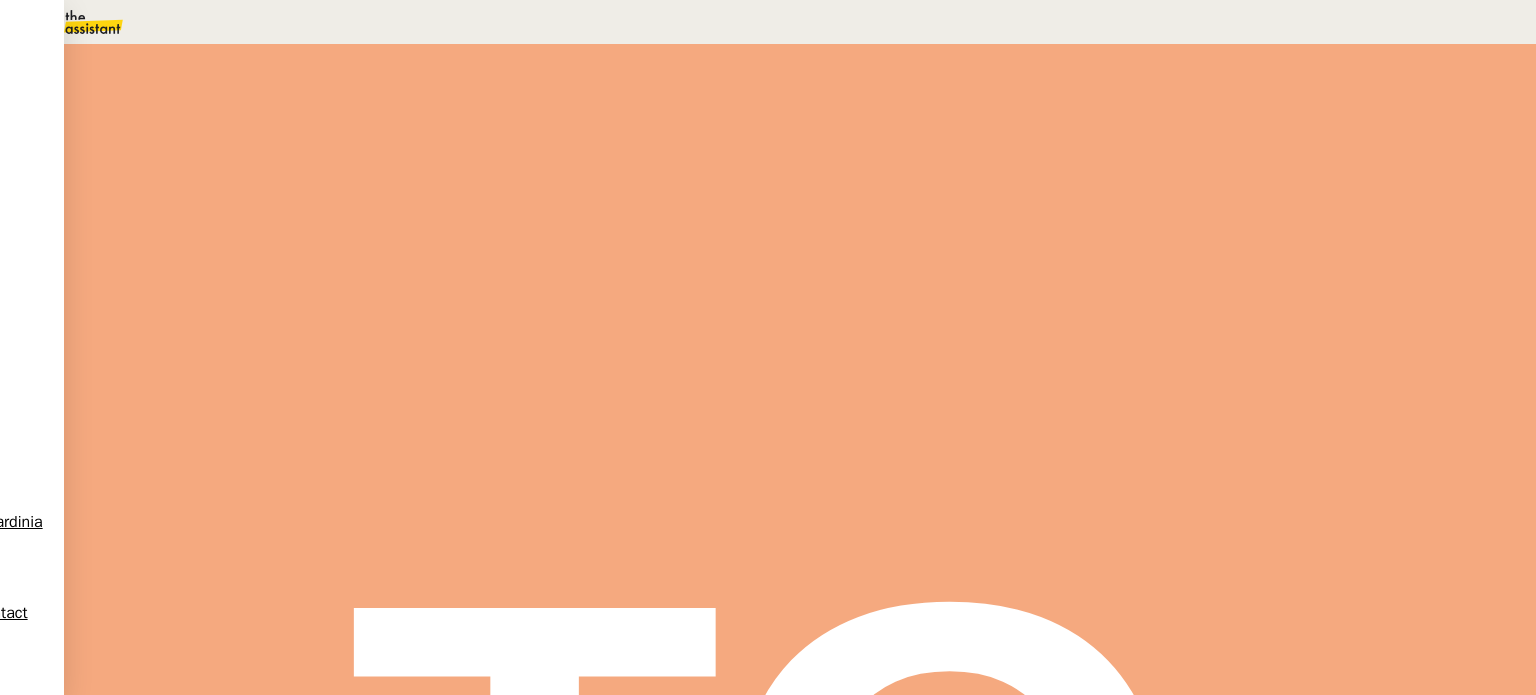 scroll, scrollTop: 400, scrollLeft: 0, axis: vertical 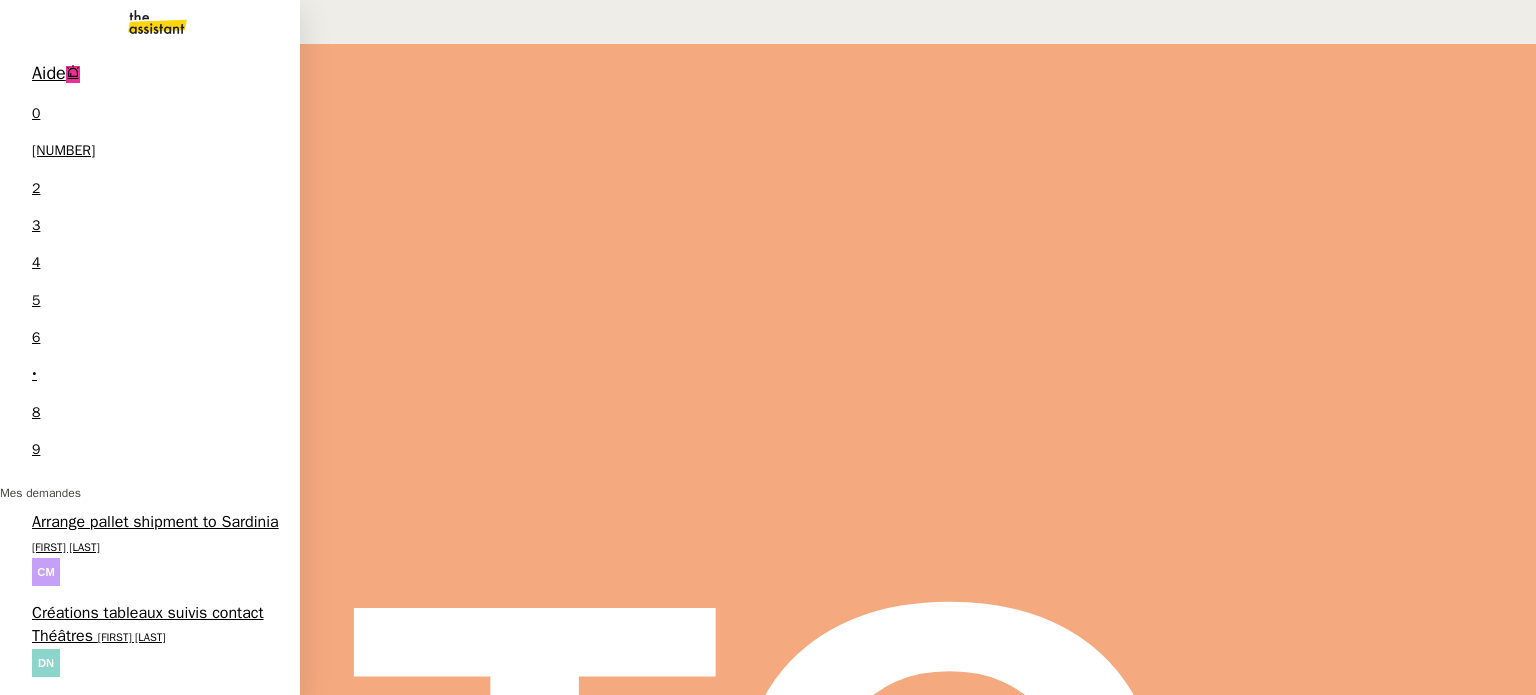 click on "[FIRST] [LAST]" at bounding box center (66, 1295) 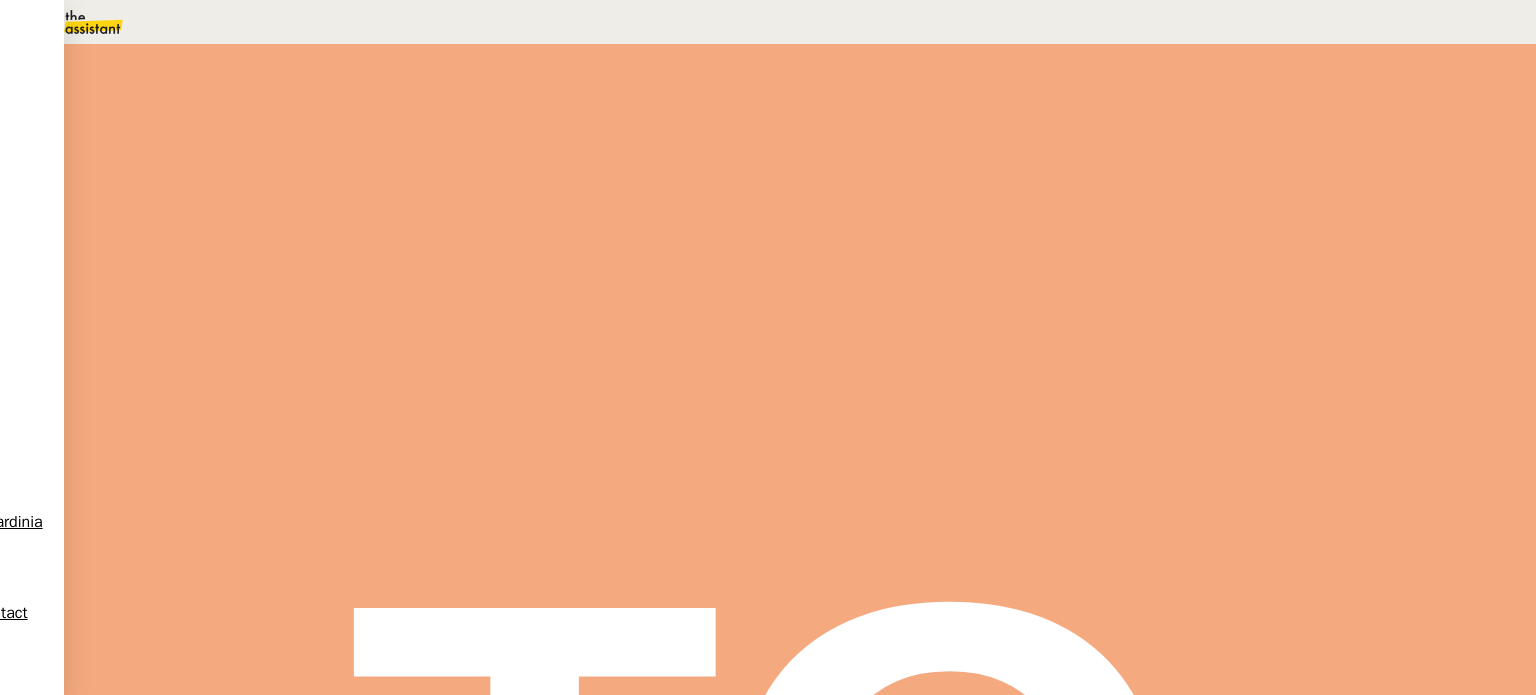 scroll, scrollTop: 0, scrollLeft: 0, axis: both 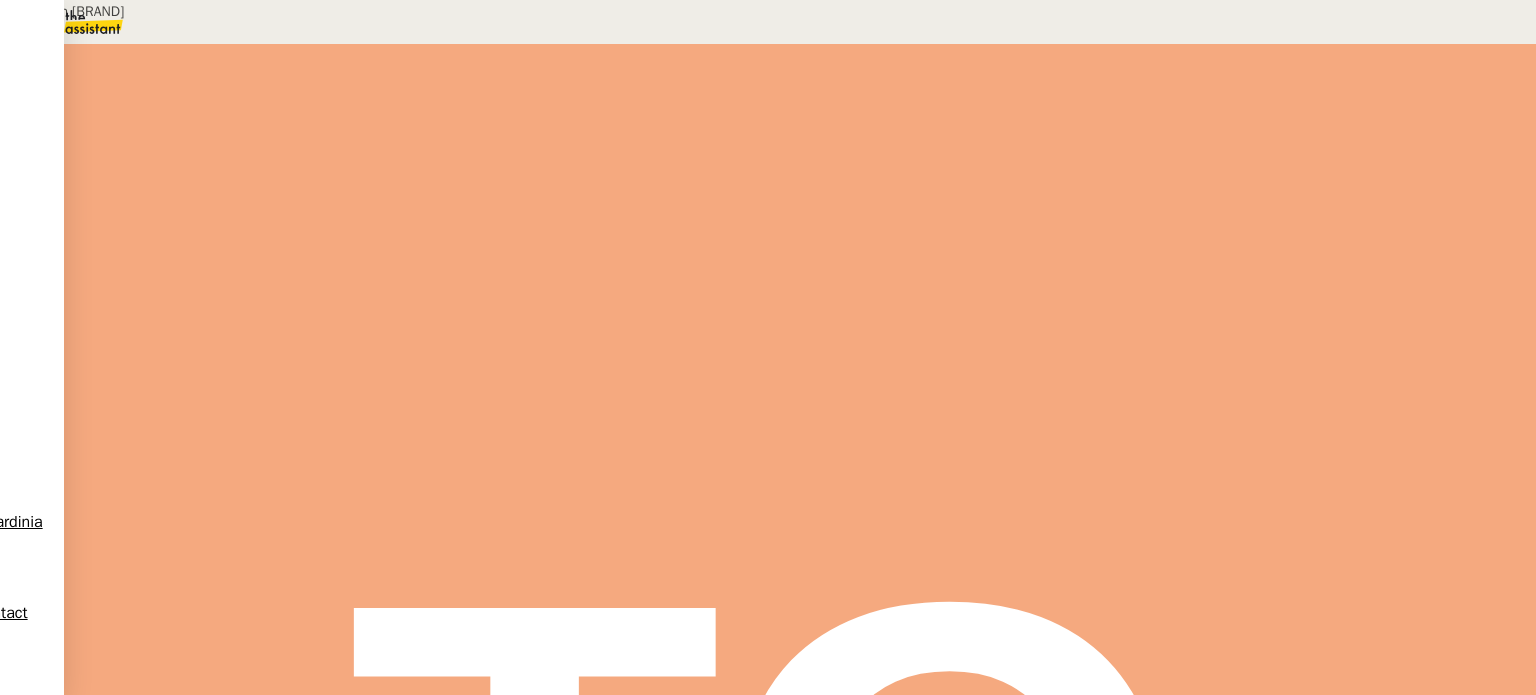 type on "Vérification Ameli" 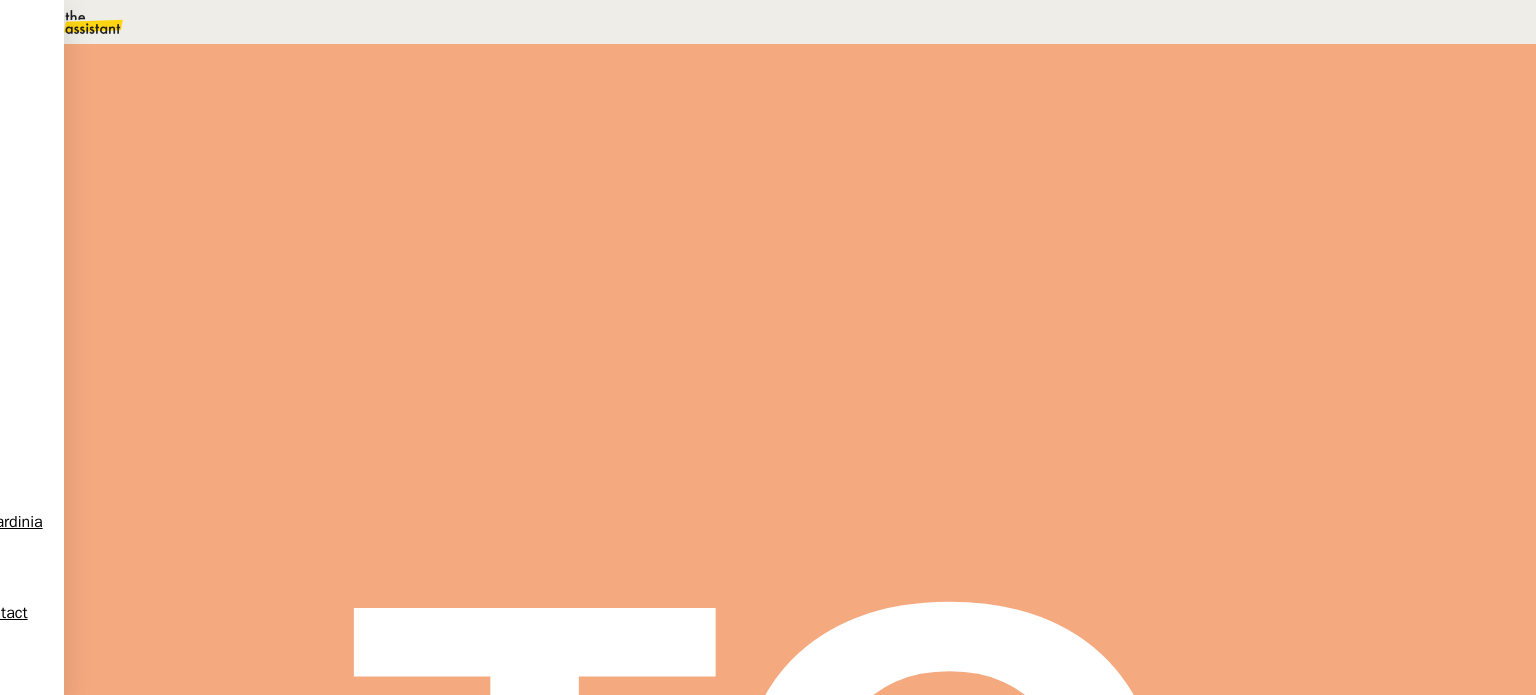 scroll, scrollTop: 300, scrollLeft: 0, axis: vertical 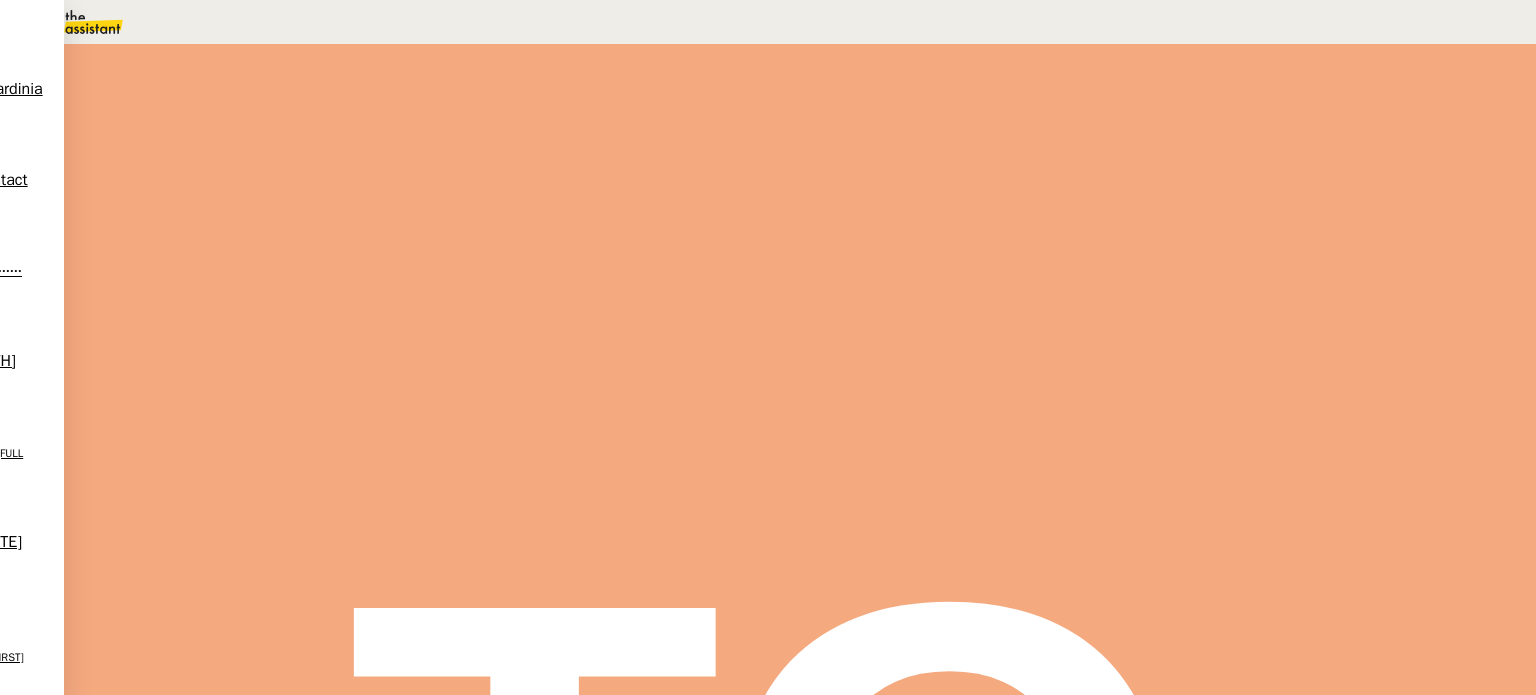 click on "AMELI Url https://assure.ameli.fr/PortailAS/appmanager/PortailAS/assure?_nfpb=true&_pageLabel=as_accueil_page    Identifiant 1 84 08 99 132 406 Mot de passe Cm831922!" at bounding box center [768, 105] 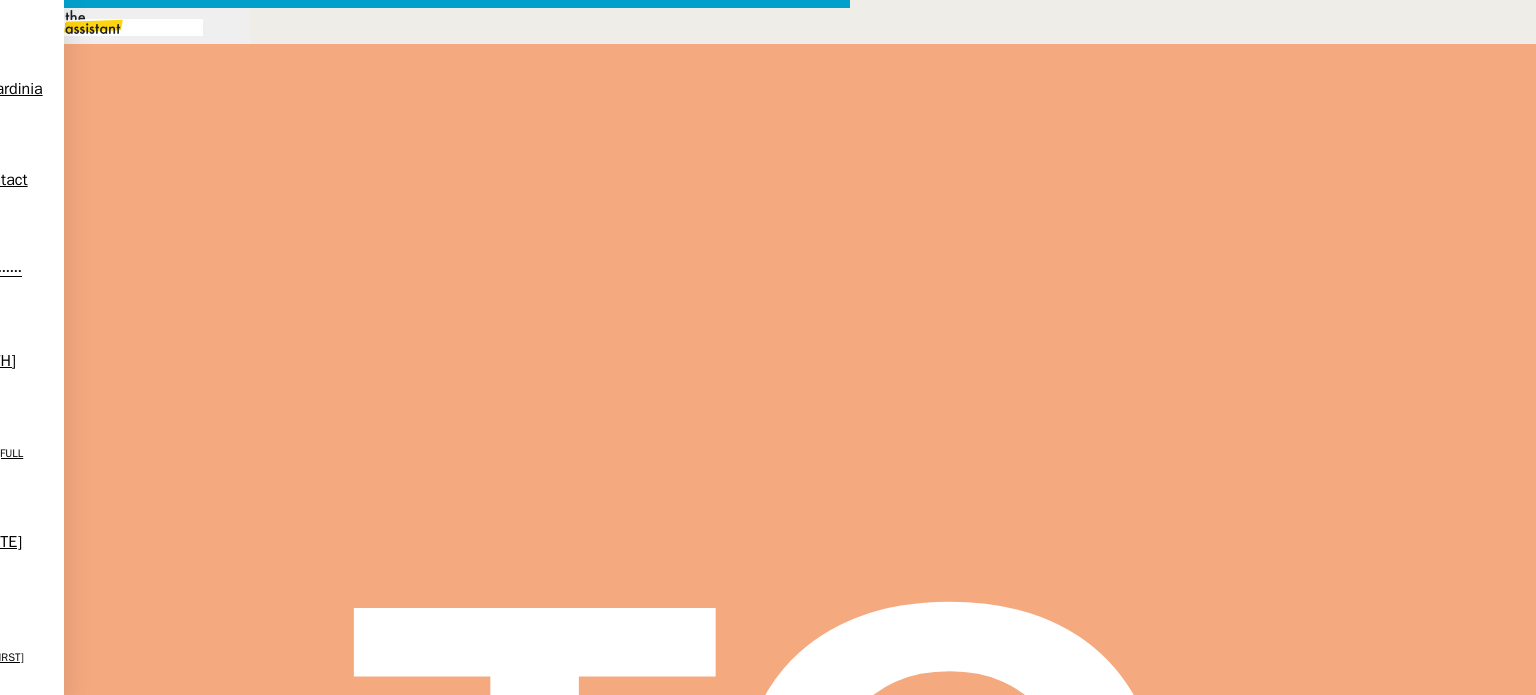 scroll, scrollTop: 654, scrollLeft: 0, axis: vertical 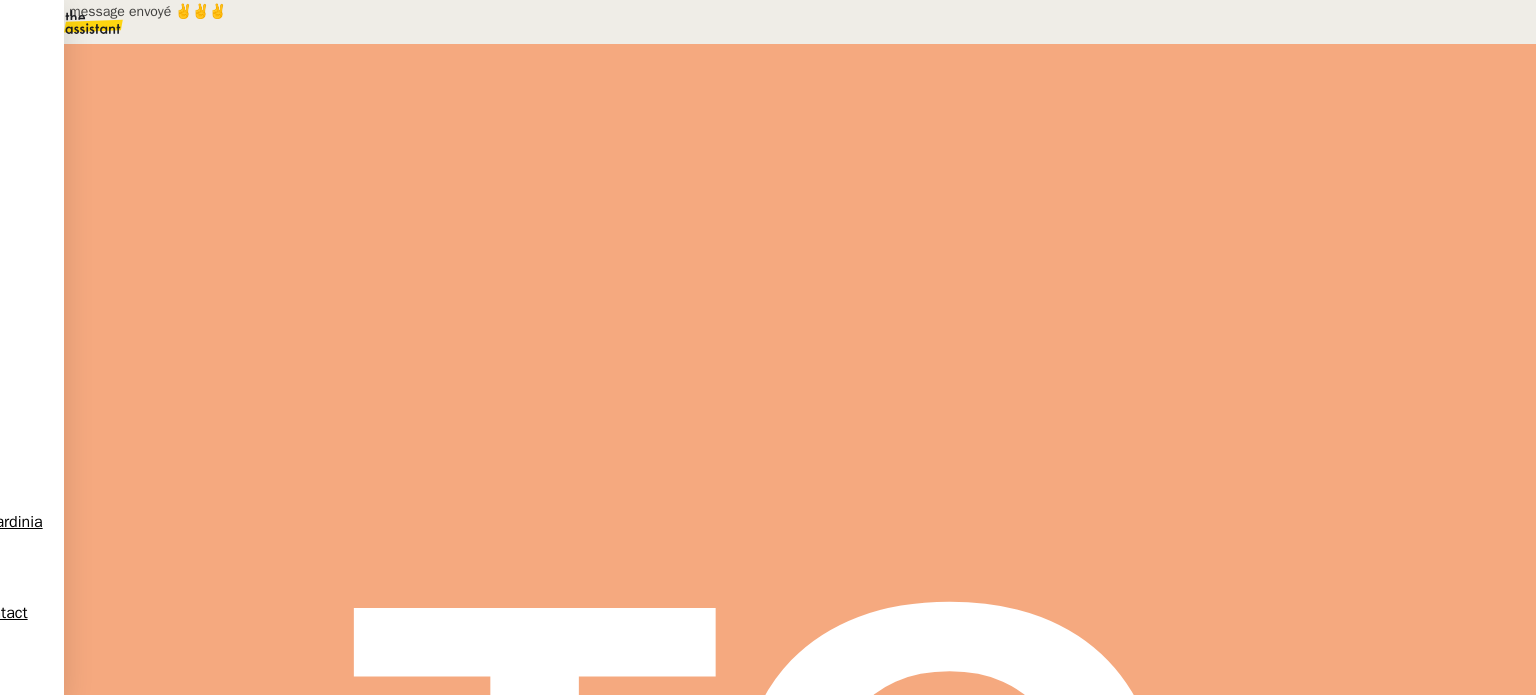 click at bounding box center [287, 340] 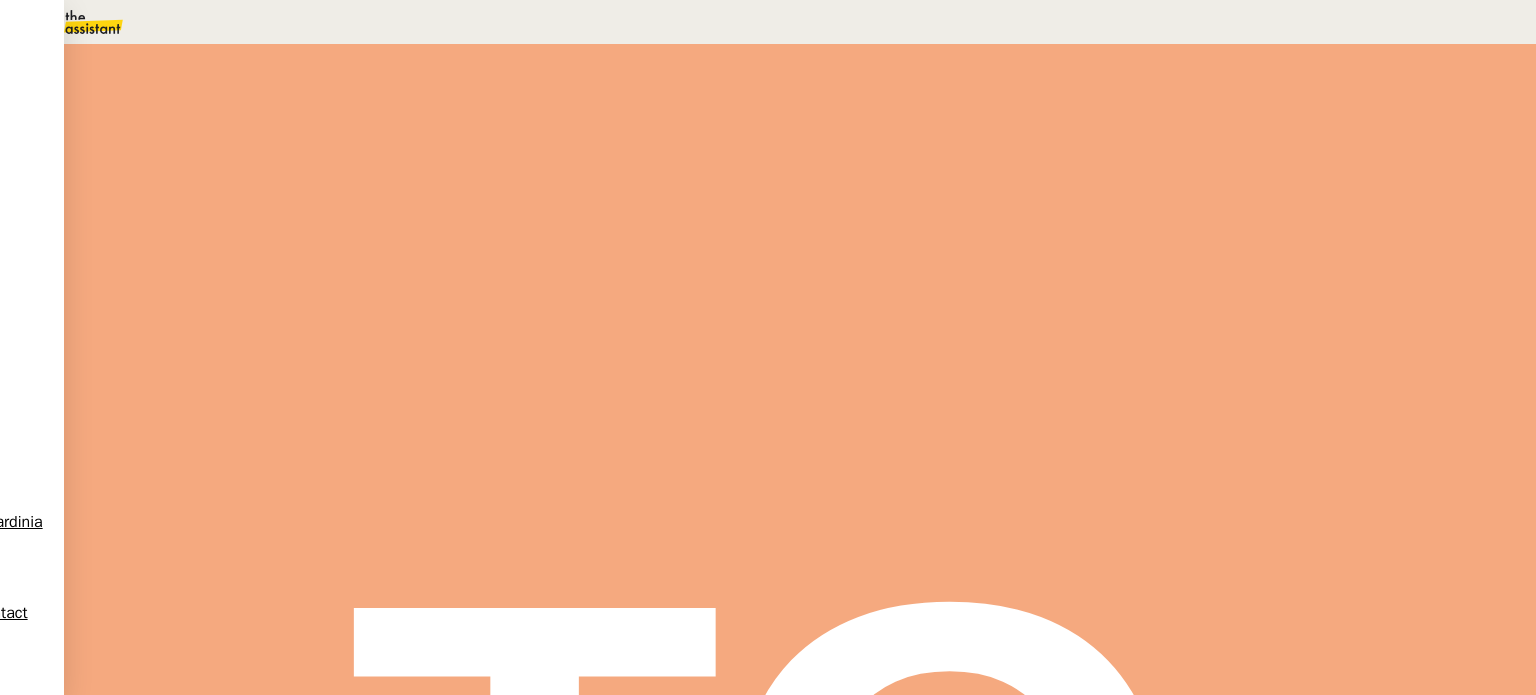 click on "Description Attendre Dans 2 jours ouvrés    2025 juil. Mois Année  lu   ma   me   je   ve   sa   di  30 1 2 3 4 5 6 7 8 9 10 11 12 13 14 15 16 17 18 19 20 21 22 23 24 25 26 27 28 29 30 31 1 2 3 4 5 6 7 8 9 10 à" at bounding box center [1316, 278] 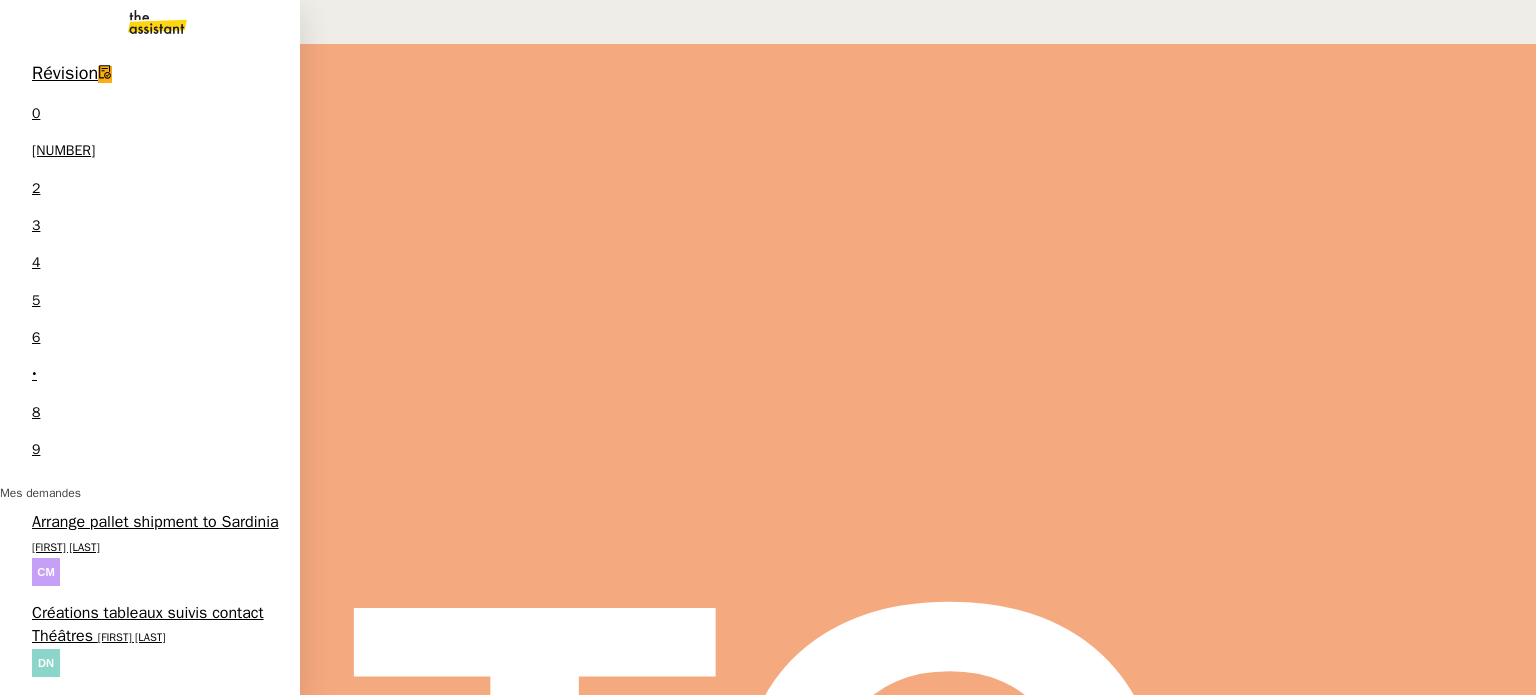 scroll, scrollTop: 0, scrollLeft: 0, axis: both 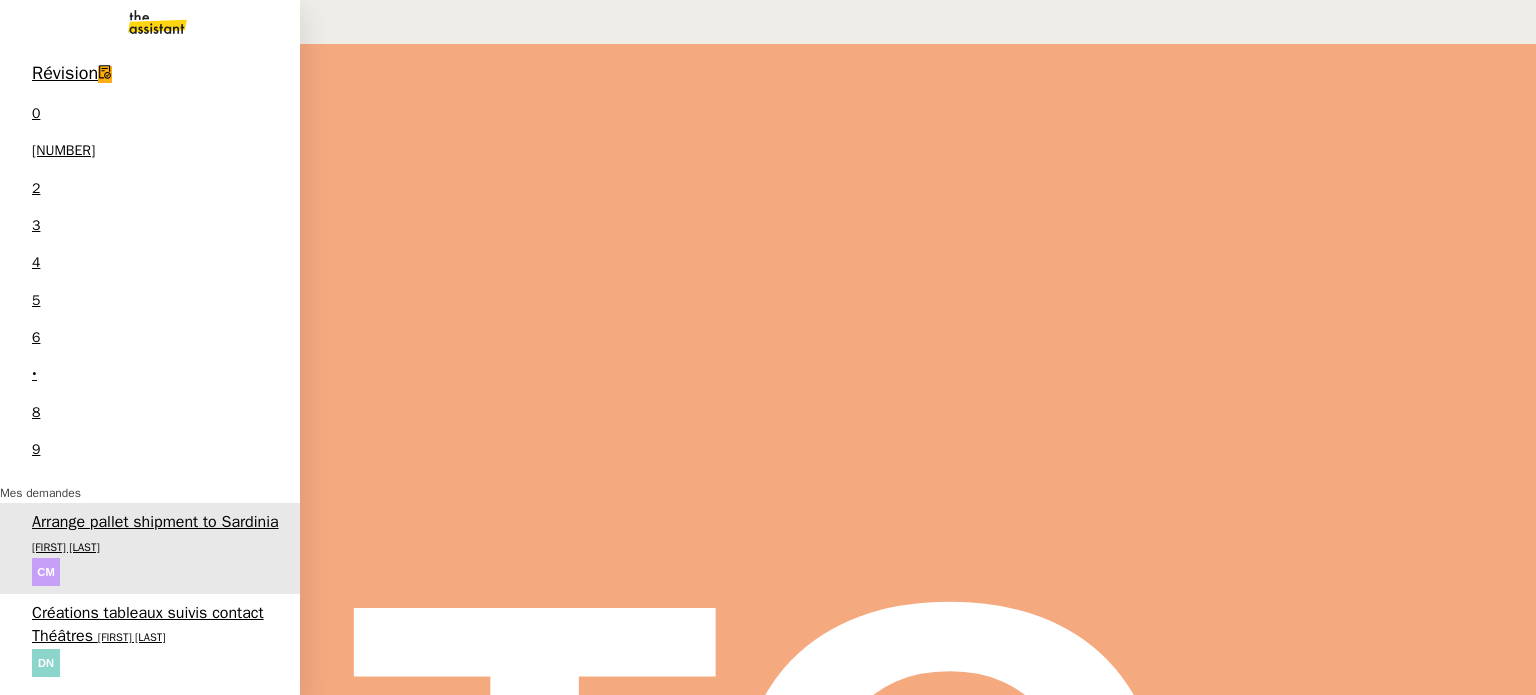 click on "Victor Peyre" at bounding box center (217, 1205) 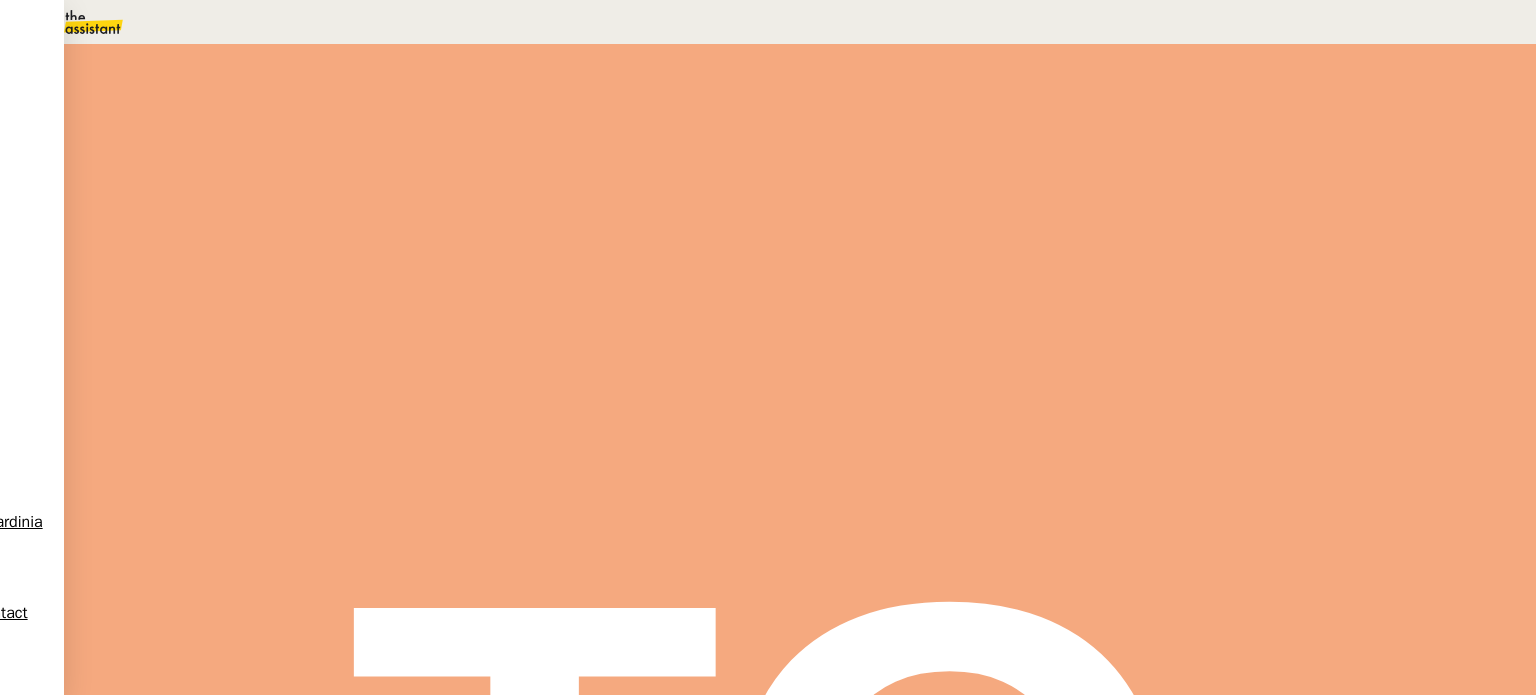 scroll, scrollTop: 0, scrollLeft: 0, axis: both 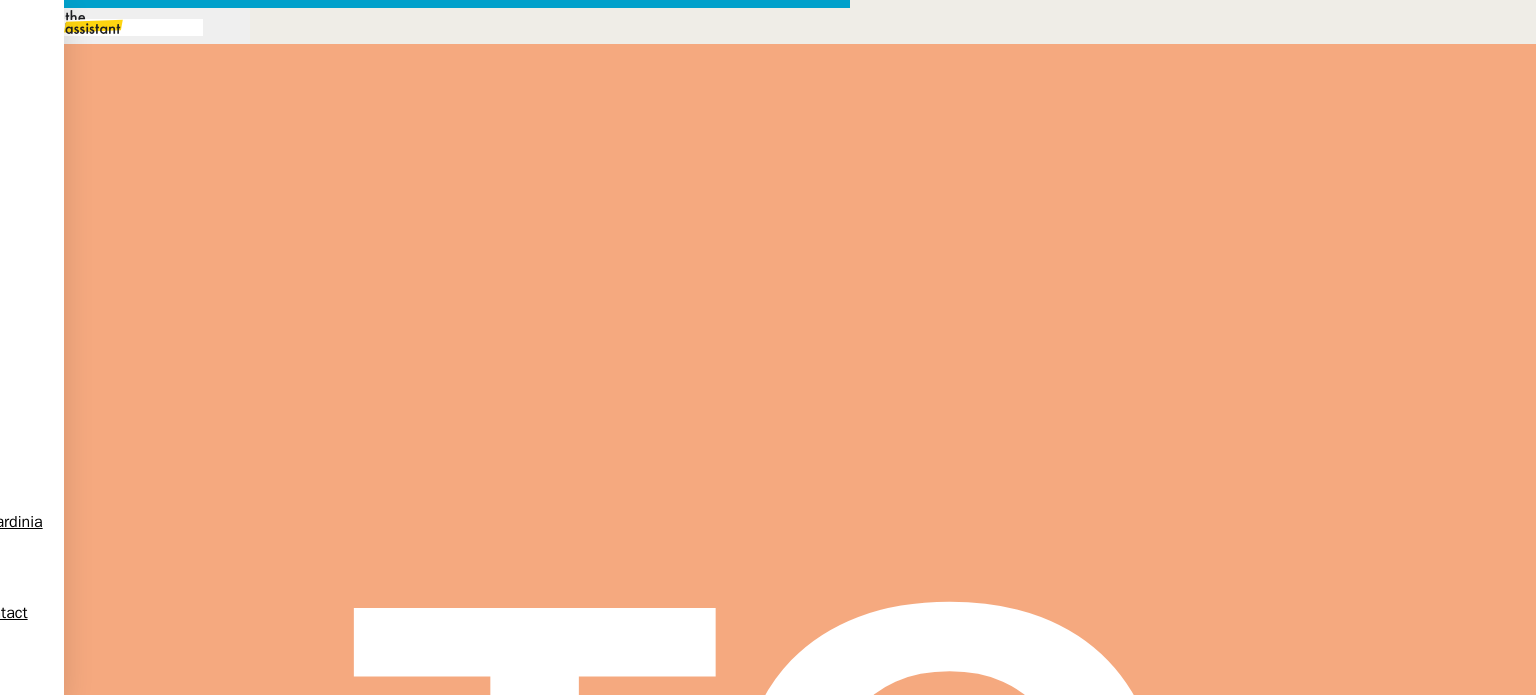 click at bounding box center [116, 27] 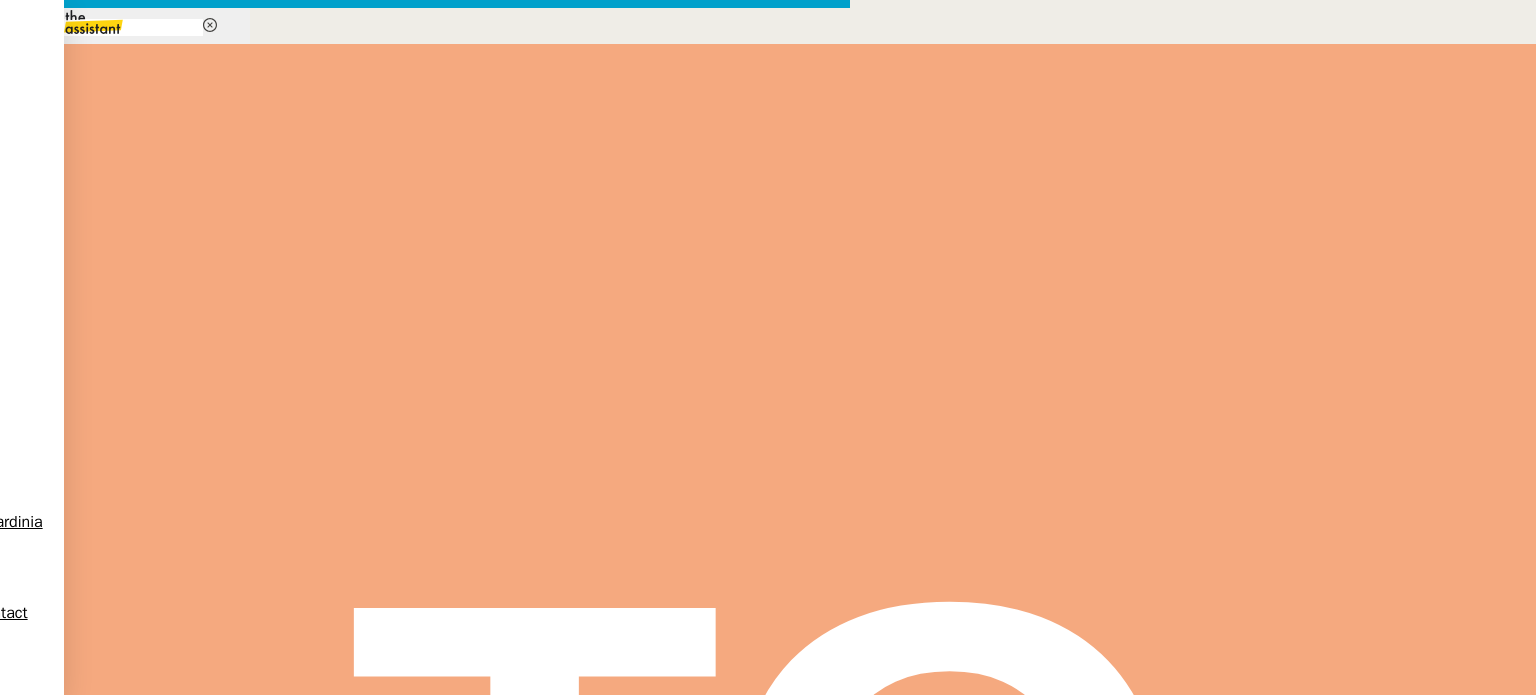 type on "rel" 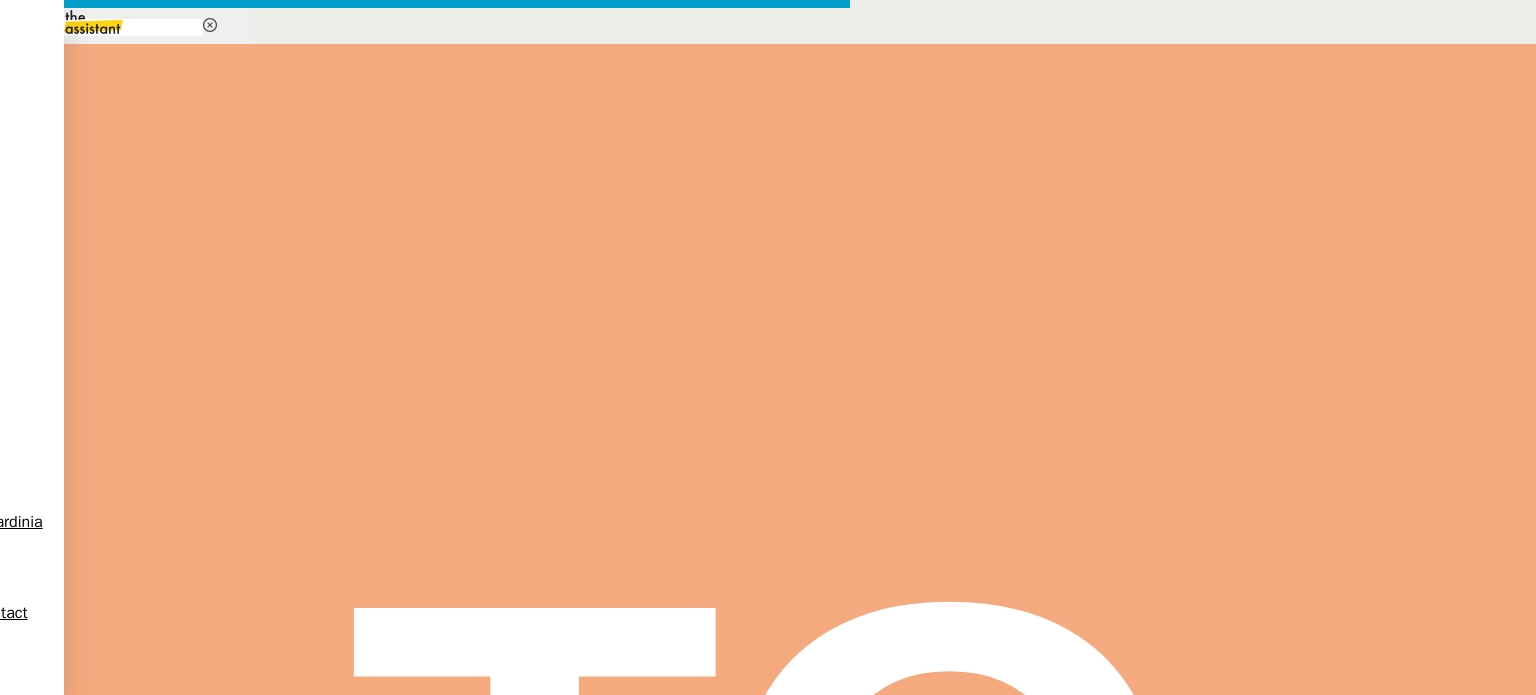 scroll, scrollTop: 690, scrollLeft: 0, axis: vertical 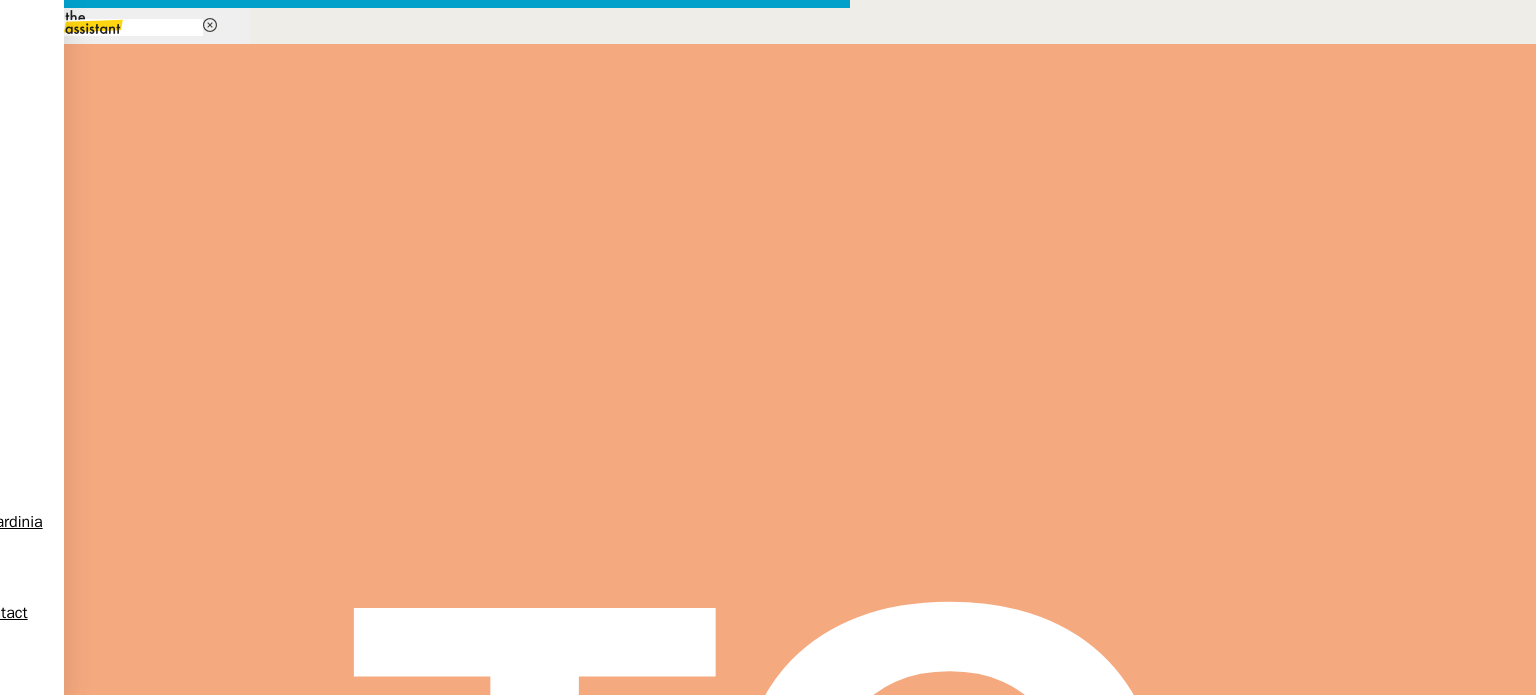click on "﻿ COPIER LE PRECEDENT MESSAGE.
﻿" at bounding box center [425, 931] 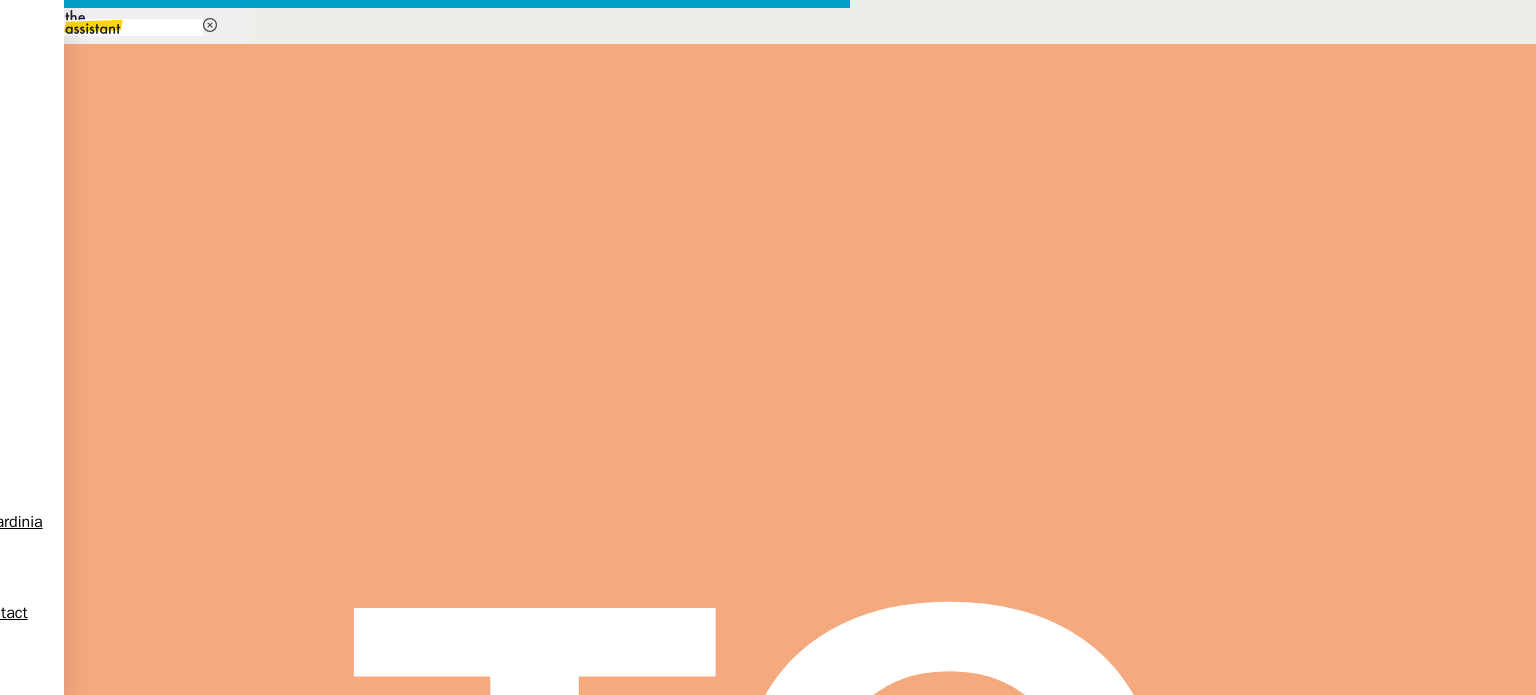 click at bounding box center (425, 1000) 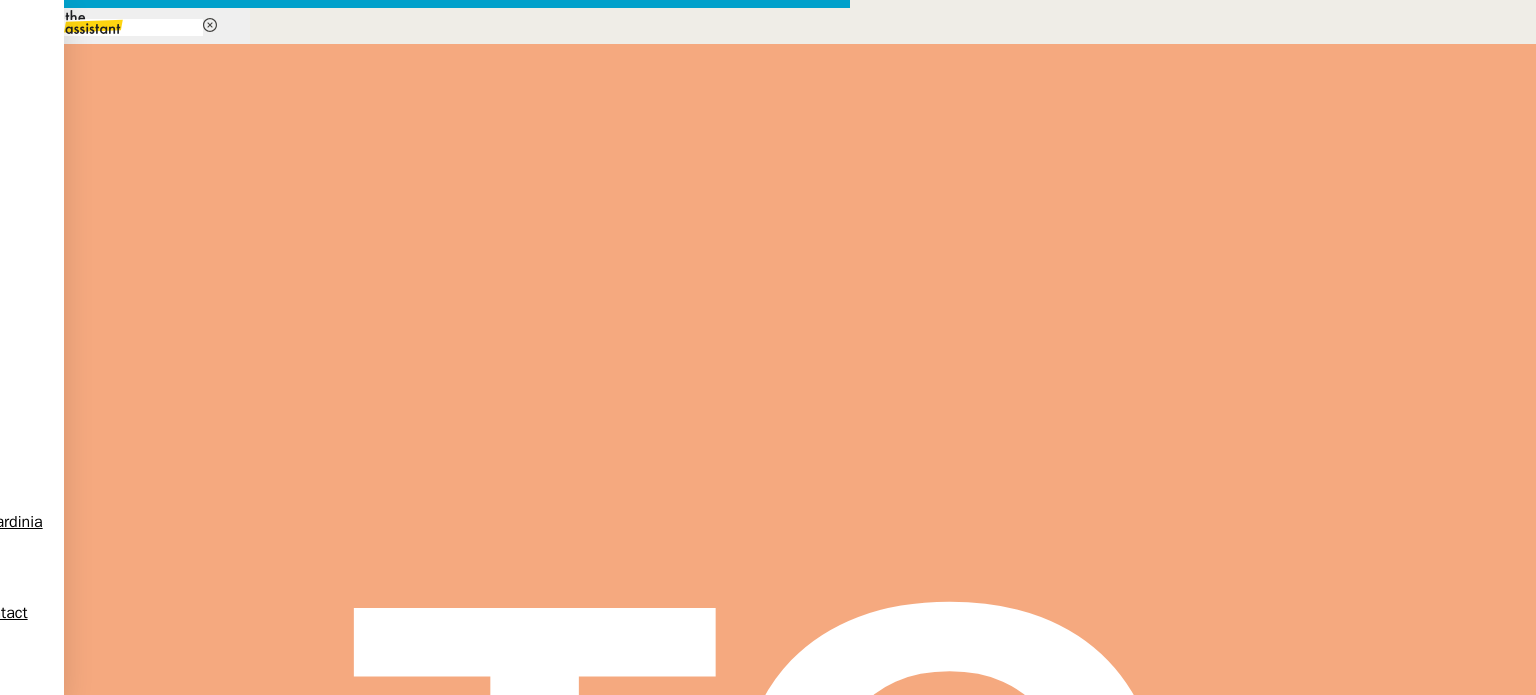 scroll, scrollTop: 794, scrollLeft: 0, axis: vertical 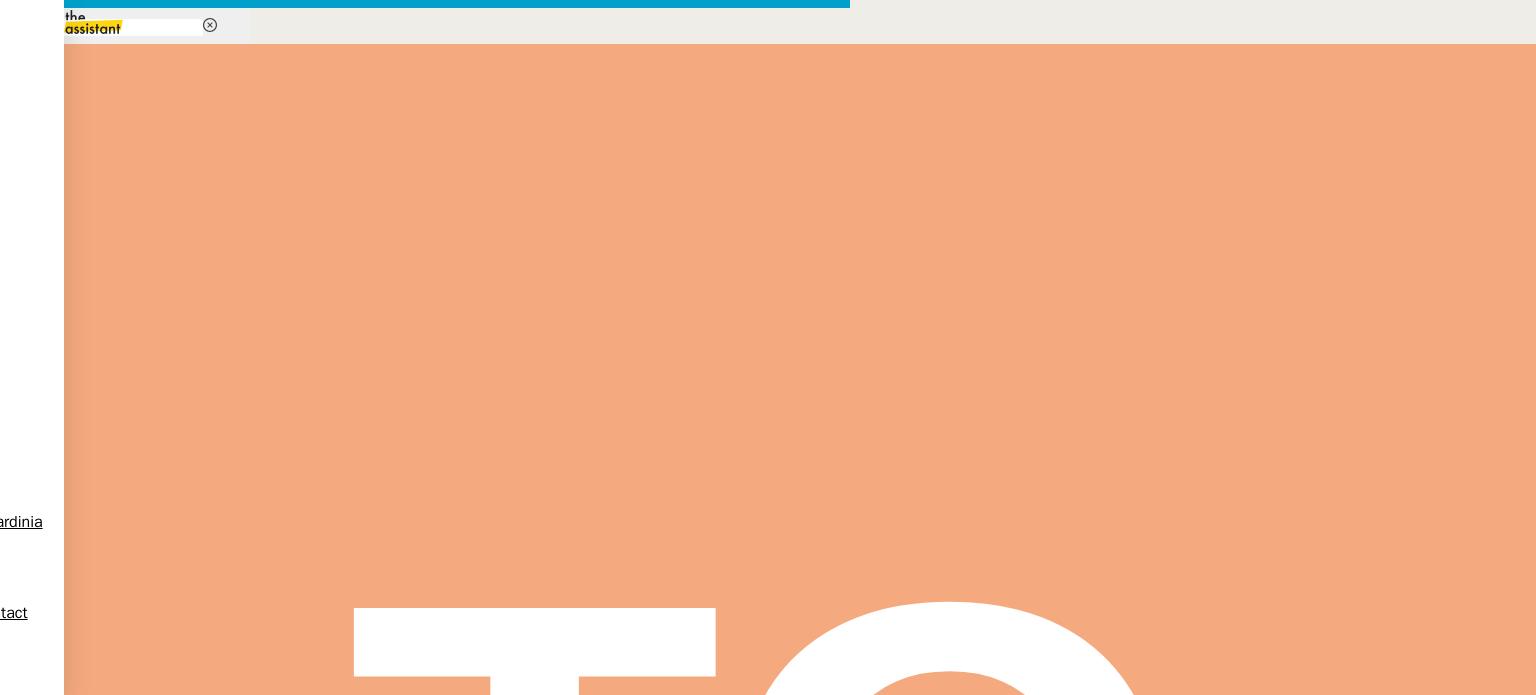 click on "Envoyer" at bounding box center [78, 1207] 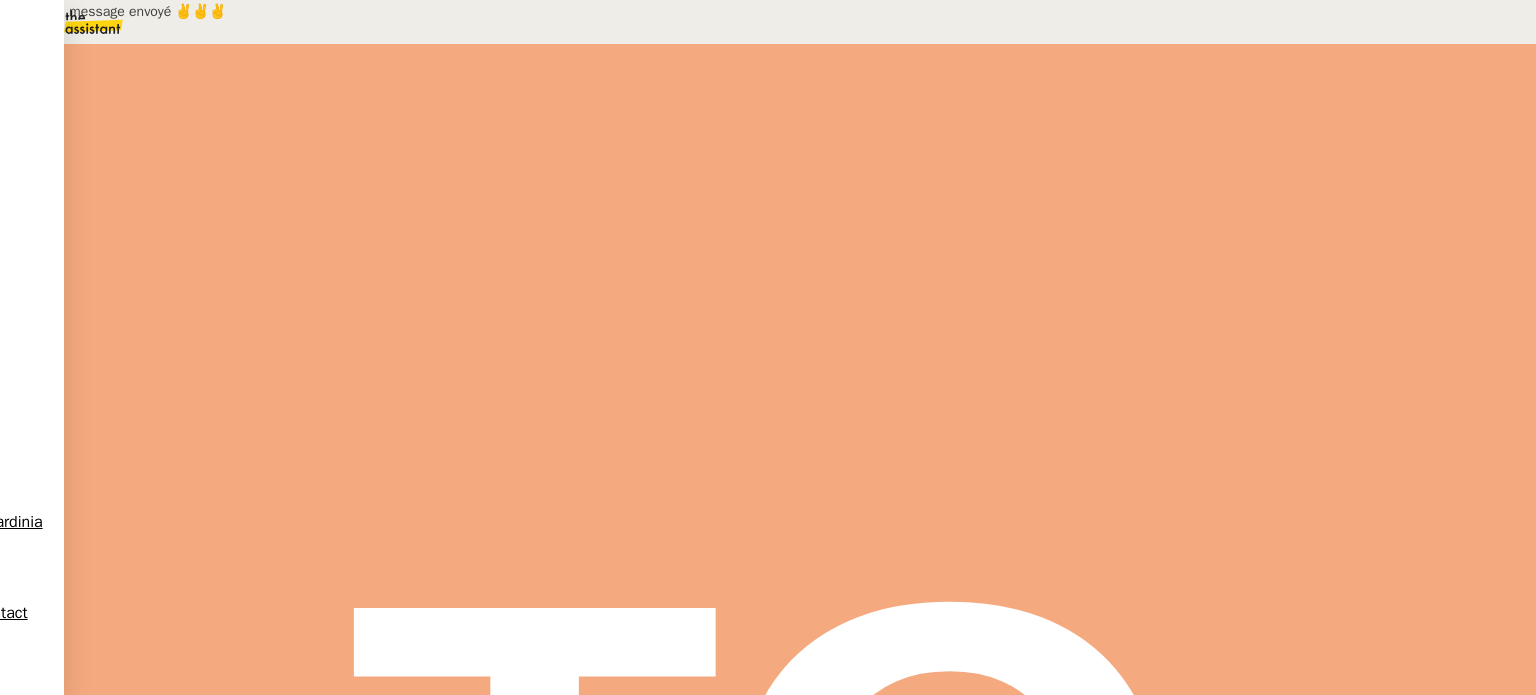 scroll, scrollTop: 0, scrollLeft: 0, axis: both 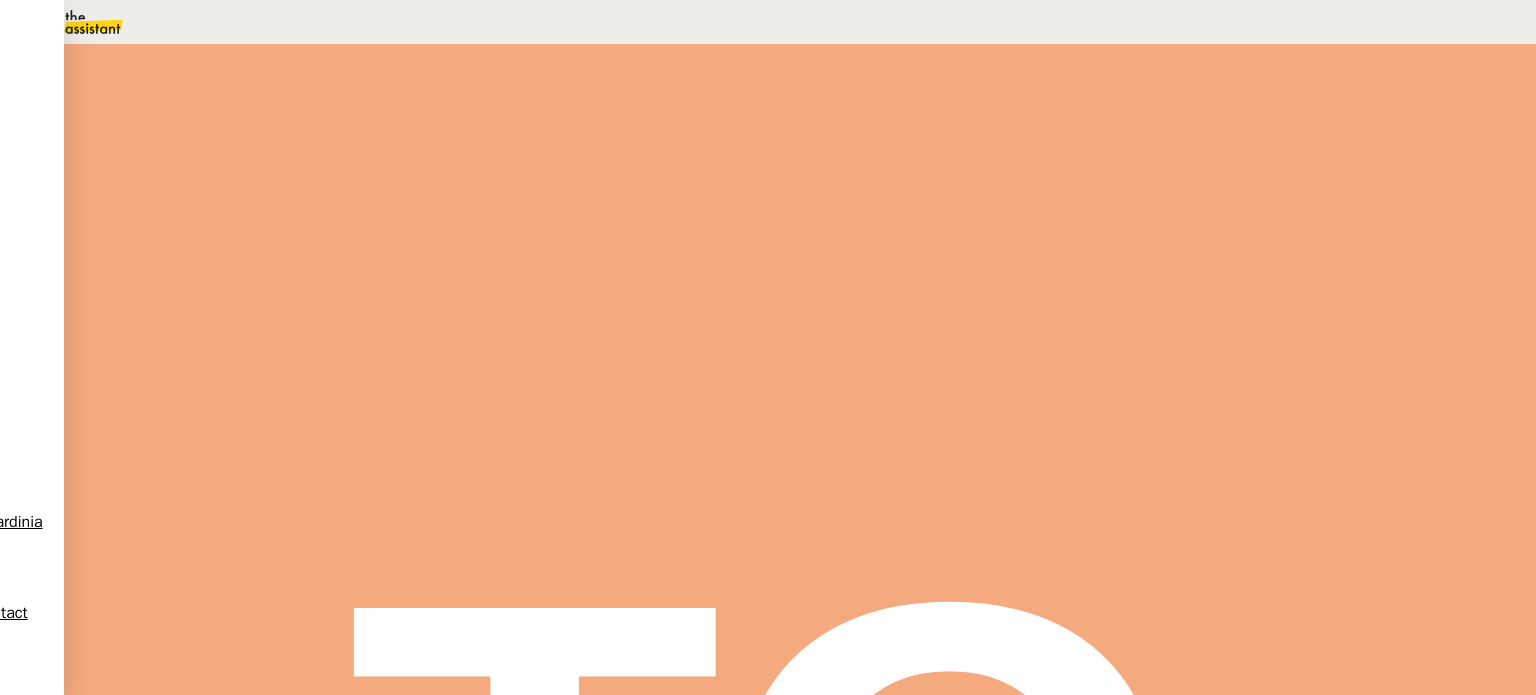 drag, startPoint x: 1145, startPoint y: 136, endPoint x: 1048, endPoint y: 135, distance: 97.00516 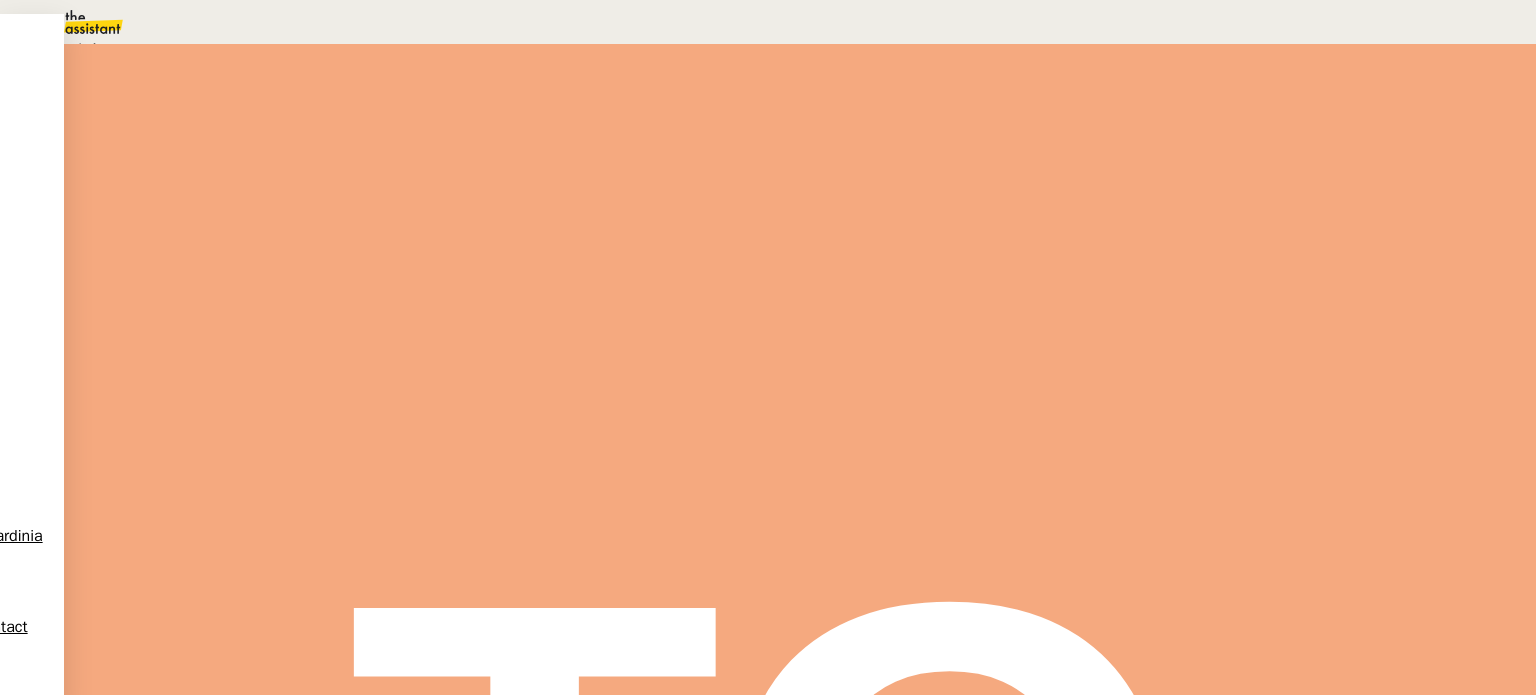 click at bounding box center (260, 127) 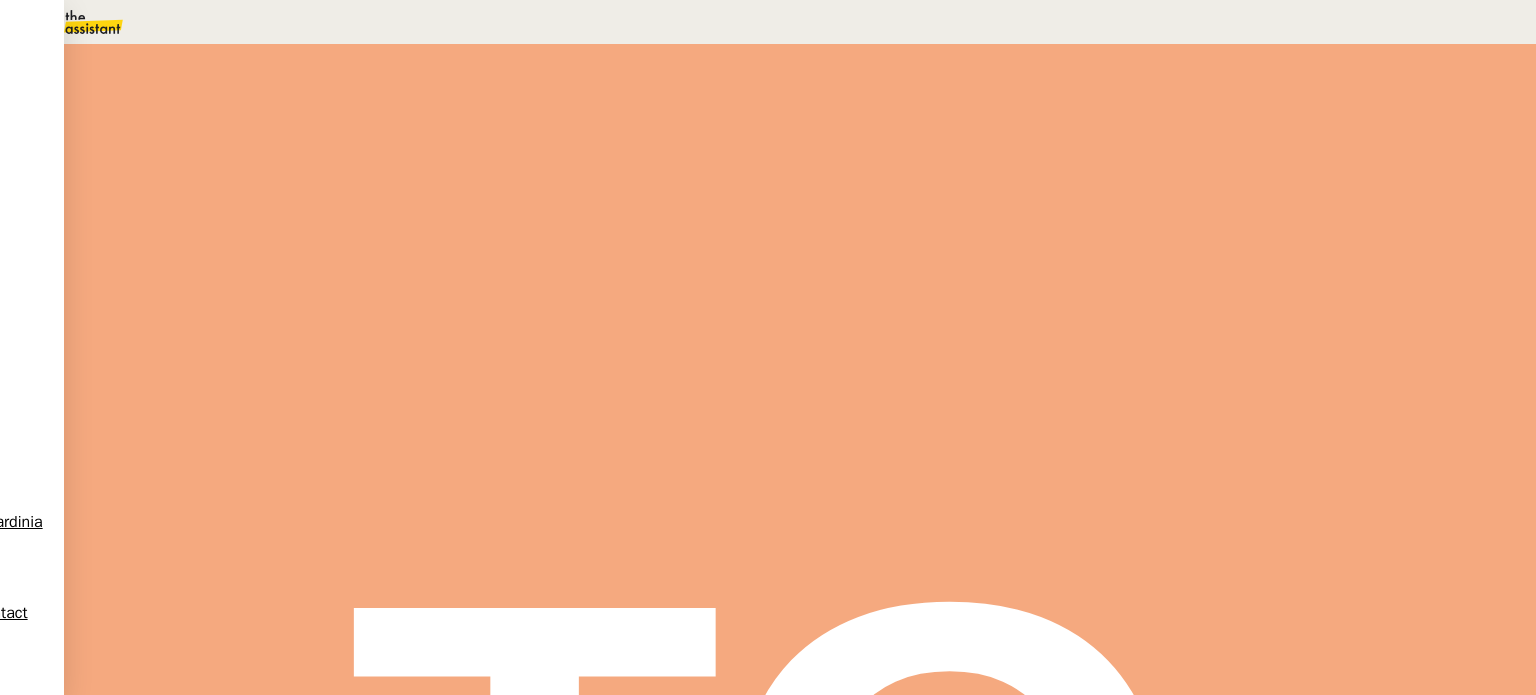 drag, startPoint x: 1125, startPoint y: 201, endPoint x: 1165, endPoint y: 215, distance: 42.379242 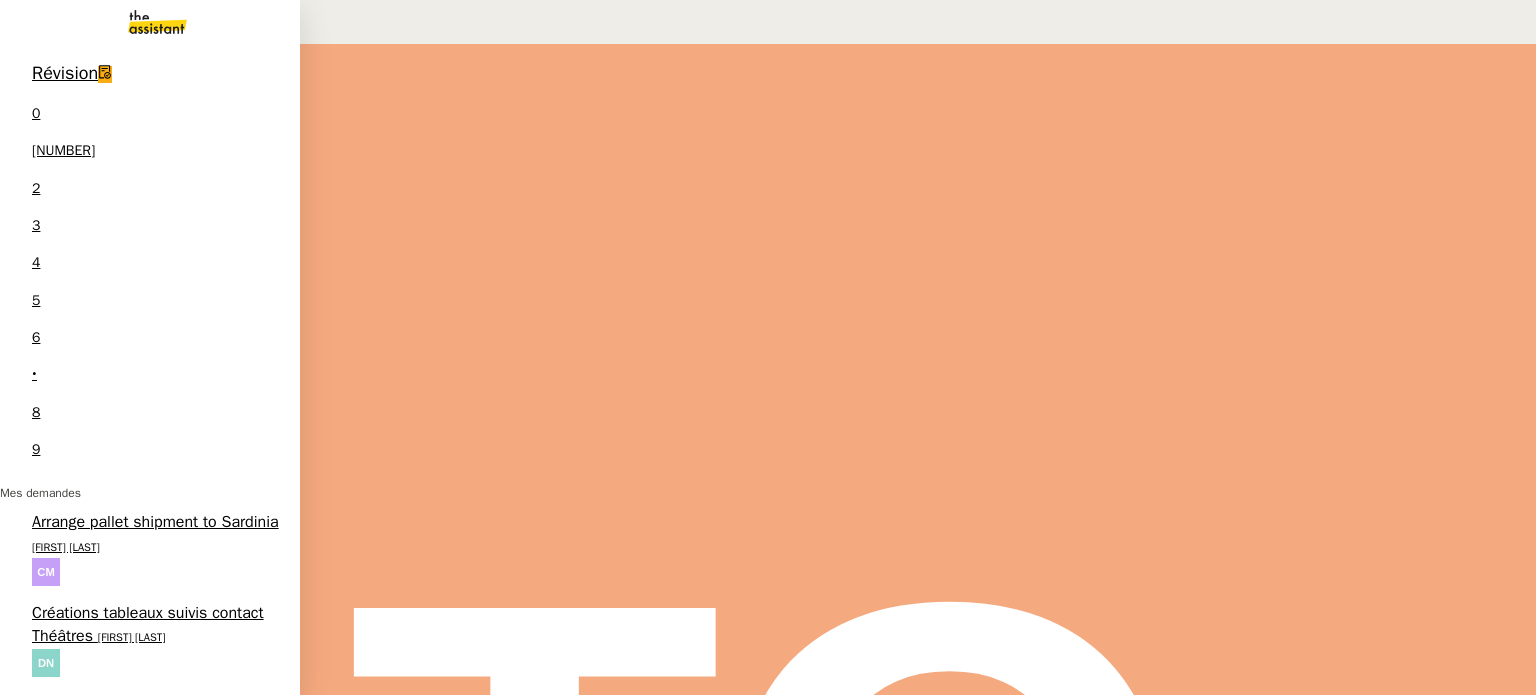 scroll, scrollTop: 168, scrollLeft: 0, axis: vertical 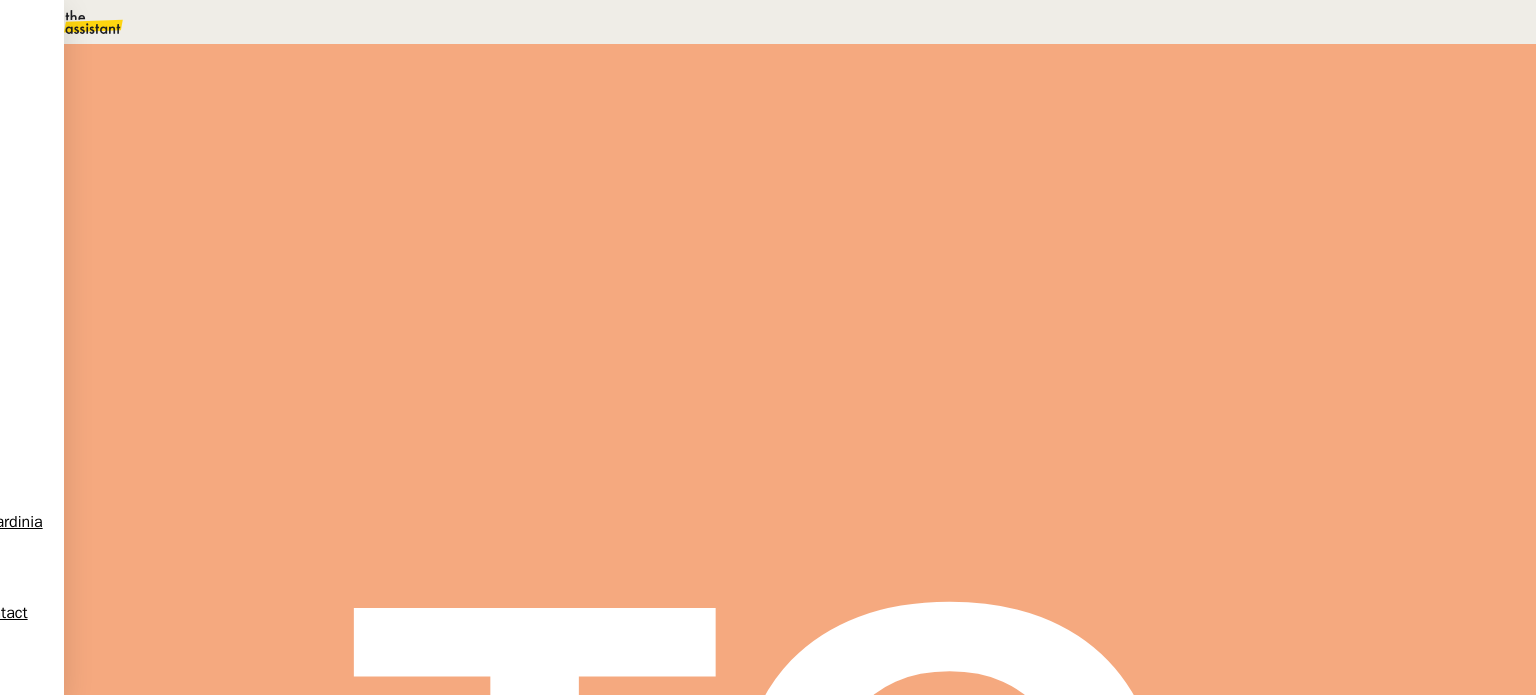 click on "Tâche" at bounding box center (819, 239) 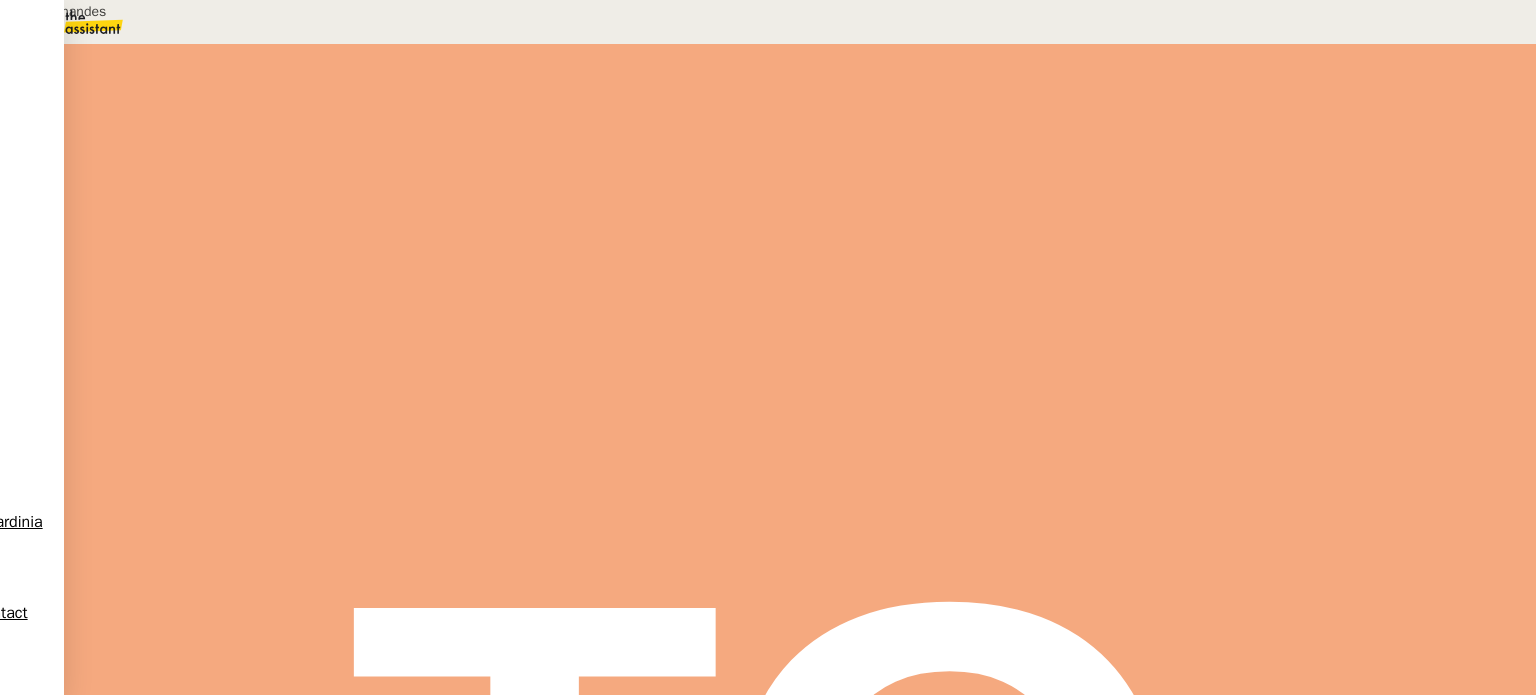 type on "Points demandes" 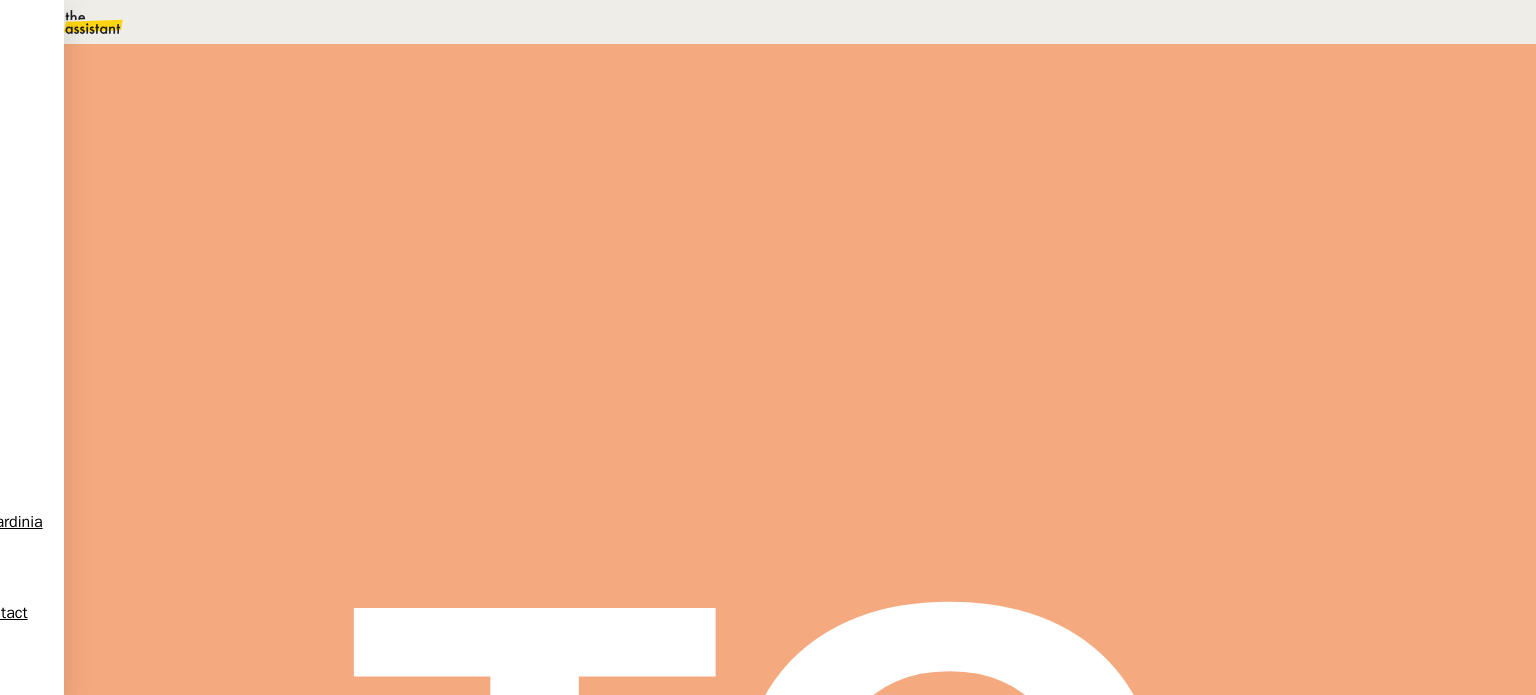 click at bounding box center (267, 336) 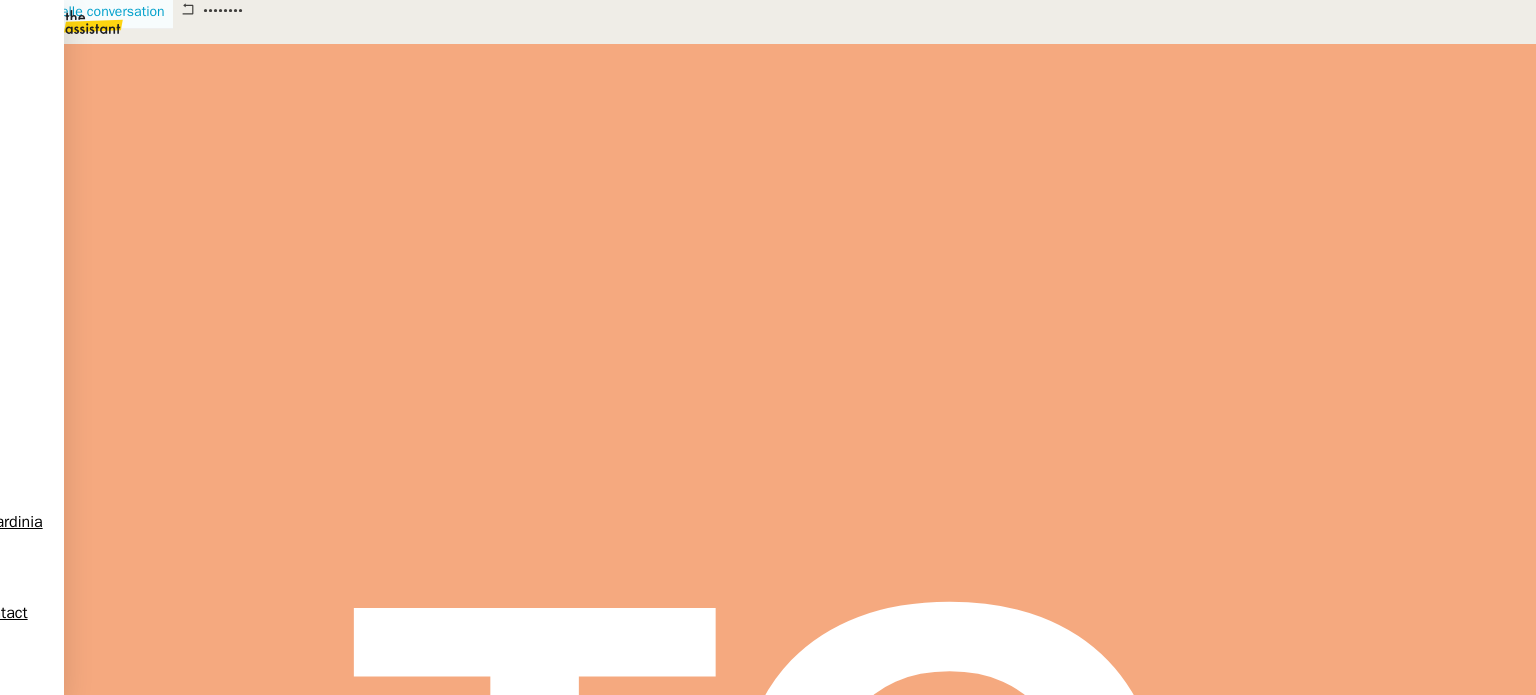 click on "Nouvelle conversation" at bounding box center (86, 12) 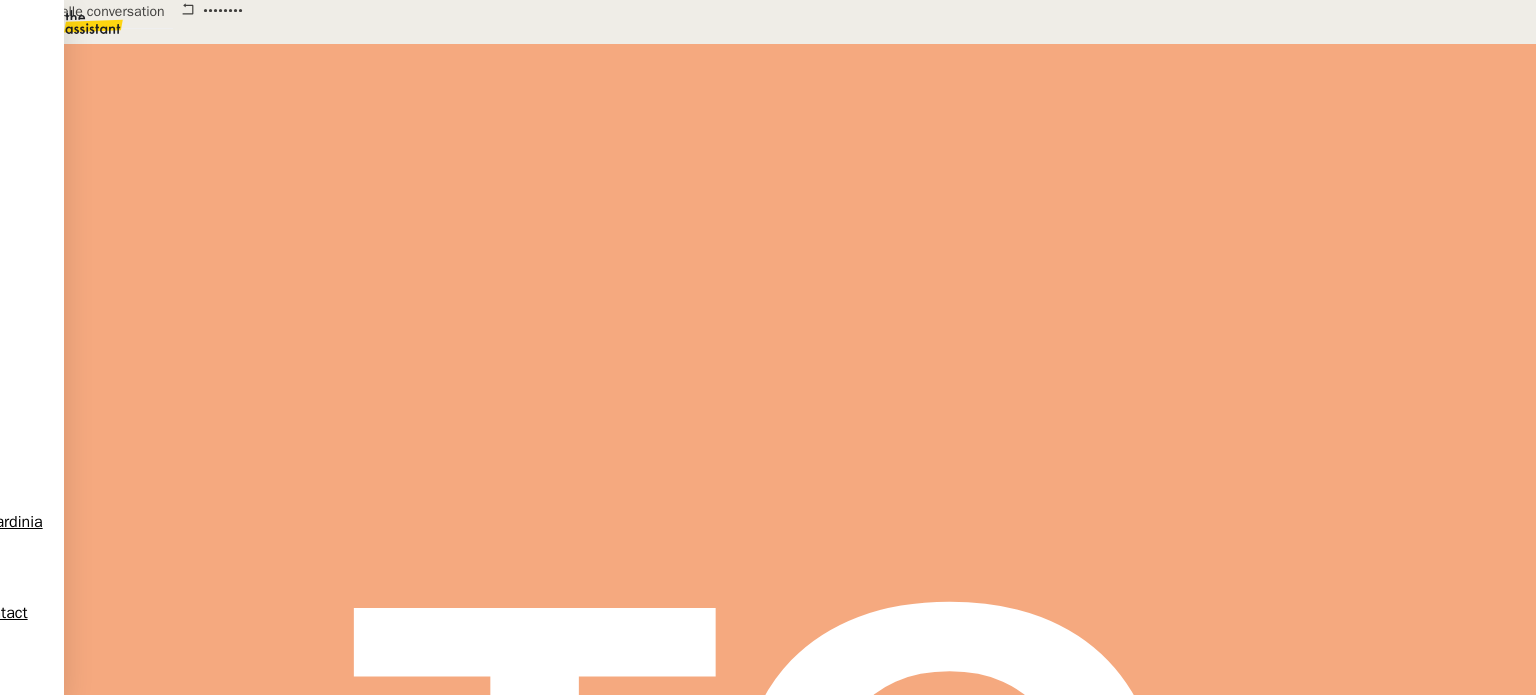 click at bounding box center (425, 769) 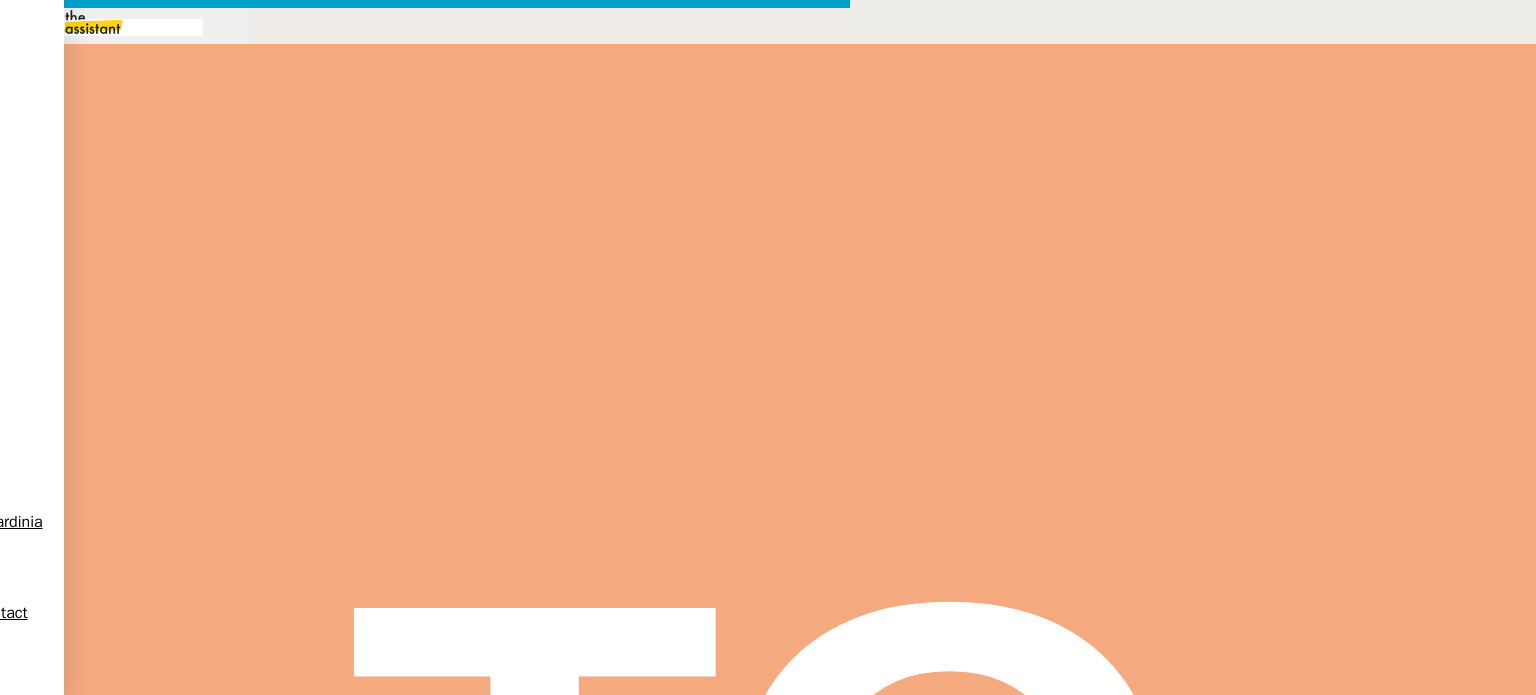 click at bounding box center [425, 719] 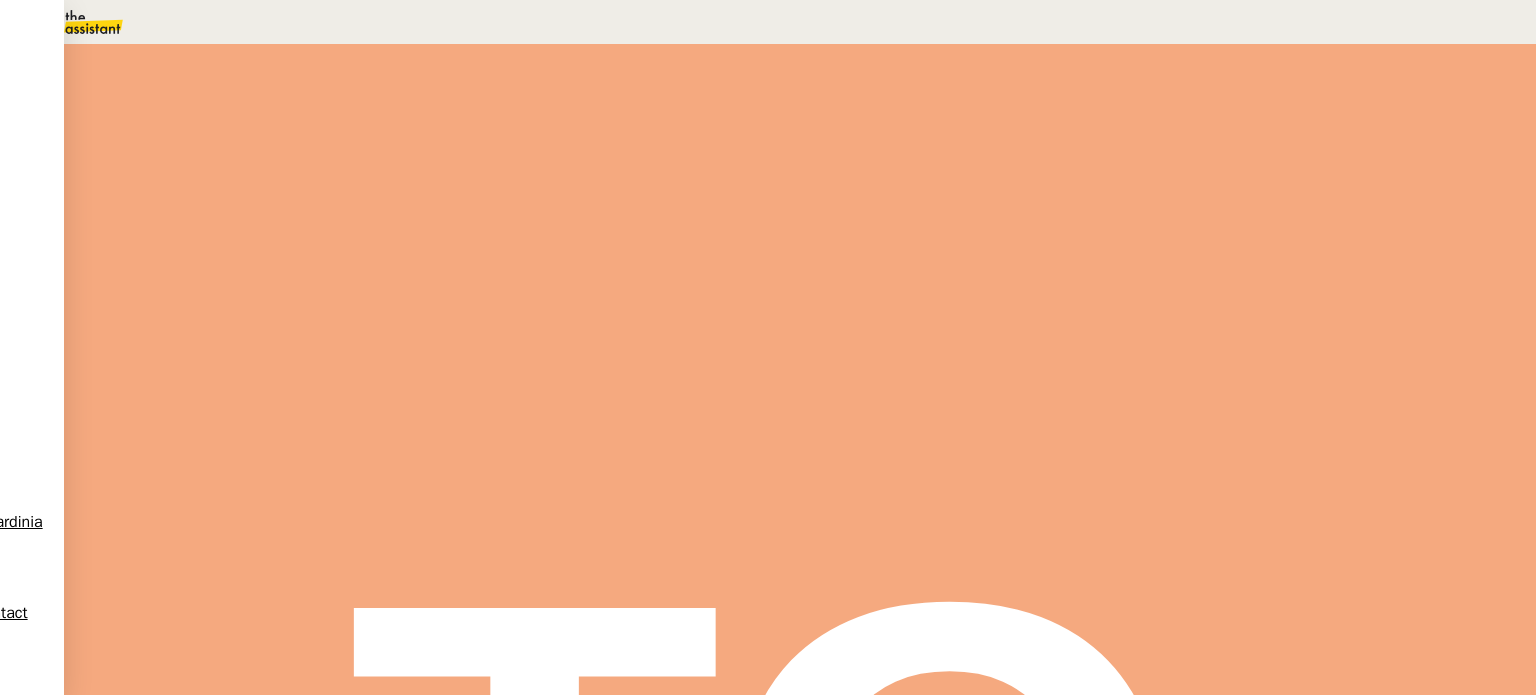 click on "Créer et gérer un appel à témoignage" at bounding box center (418, 87) 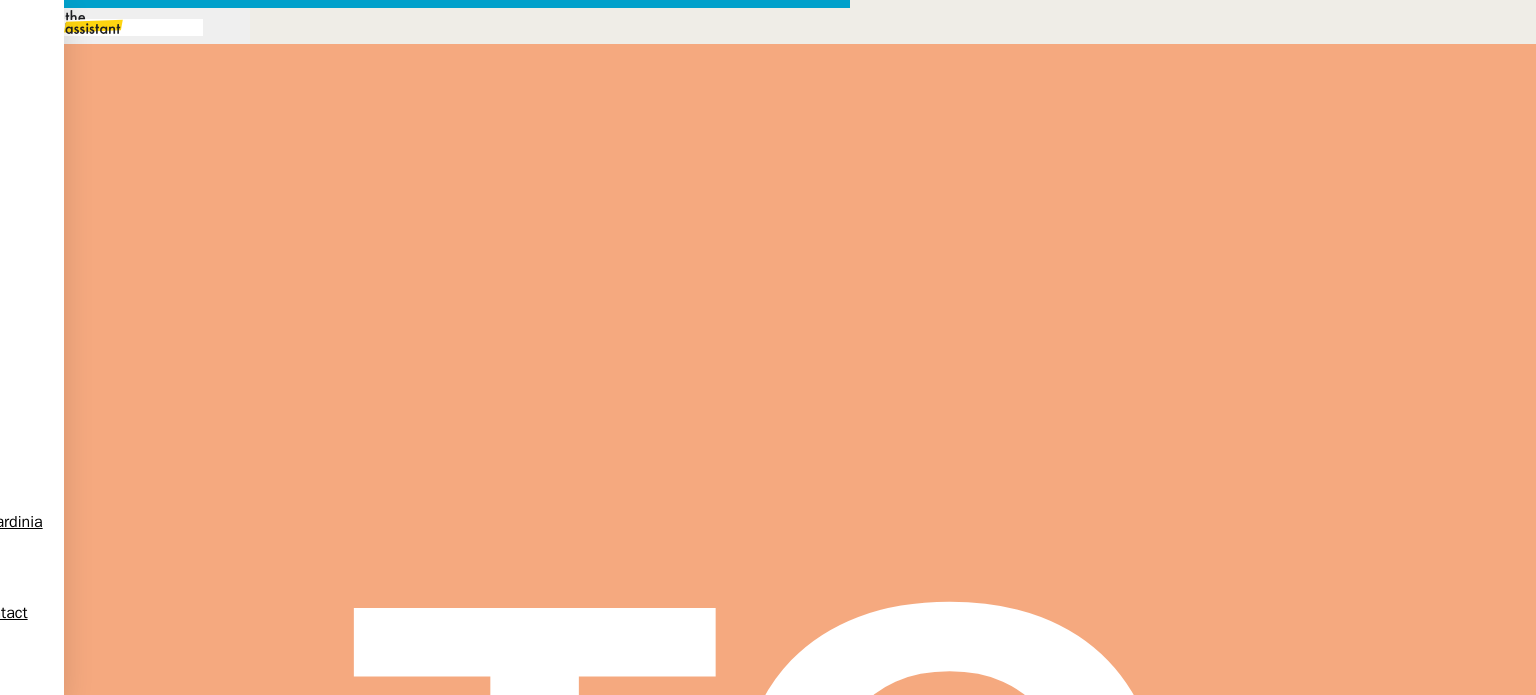 scroll, scrollTop: 0, scrollLeft: 42, axis: horizontal 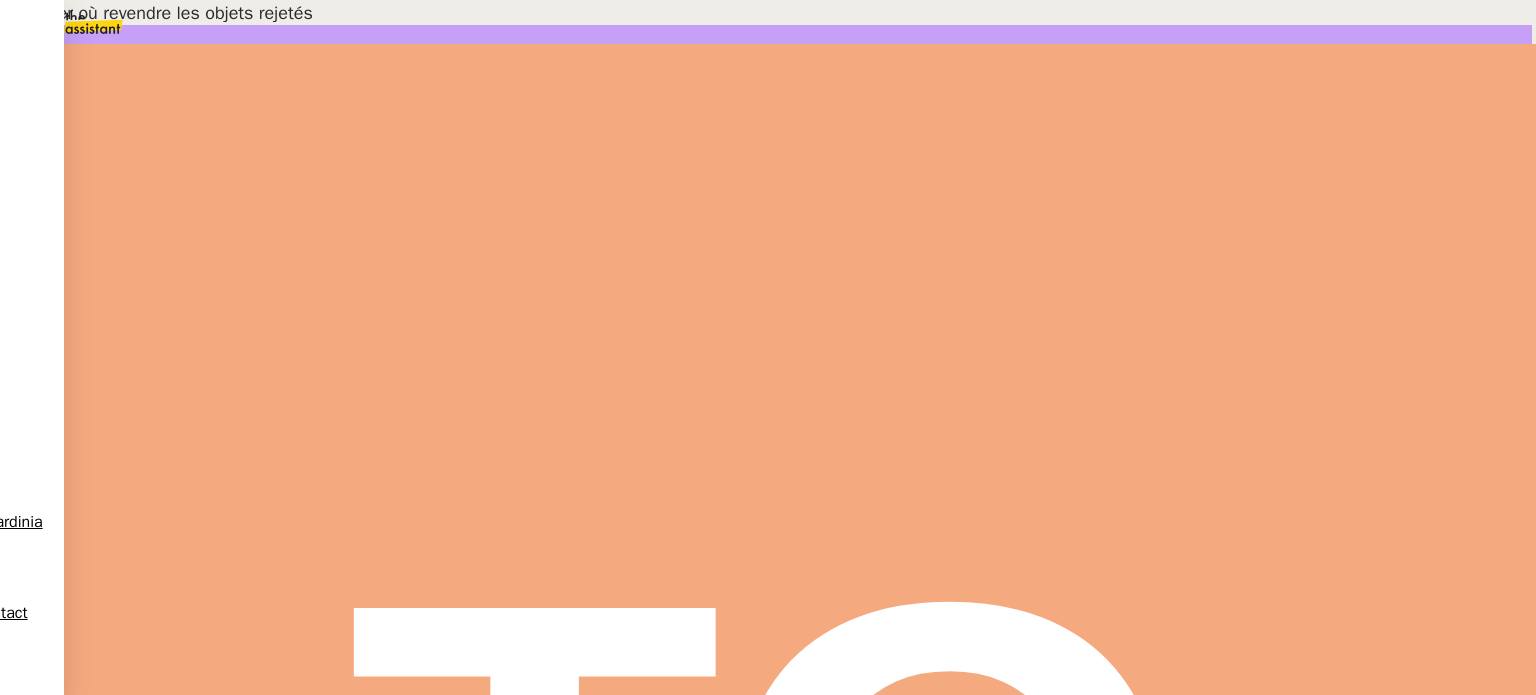 drag, startPoint x: 1172, startPoint y: 527, endPoint x: 549, endPoint y: 337, distance: 651.3286 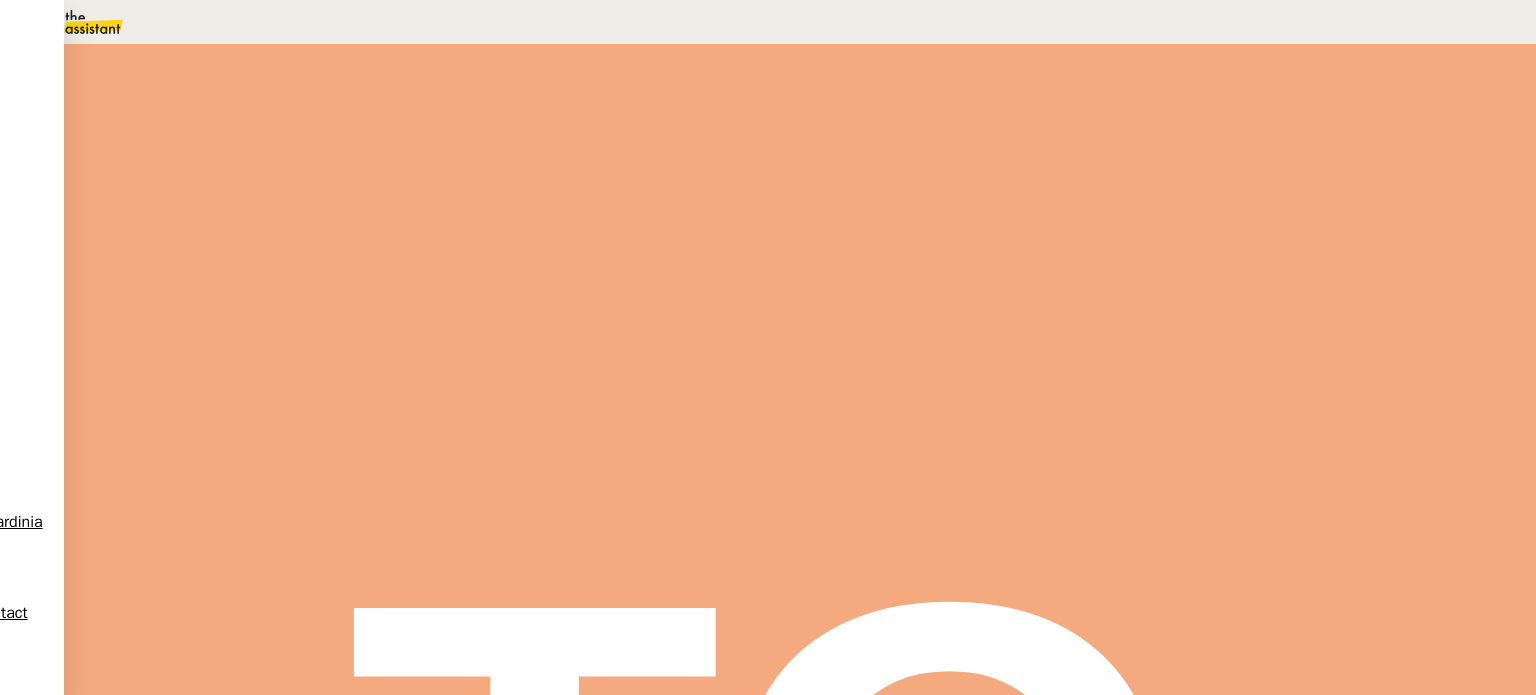 click on "Voici les demandes en cours :" at bounding box center (689, 645) 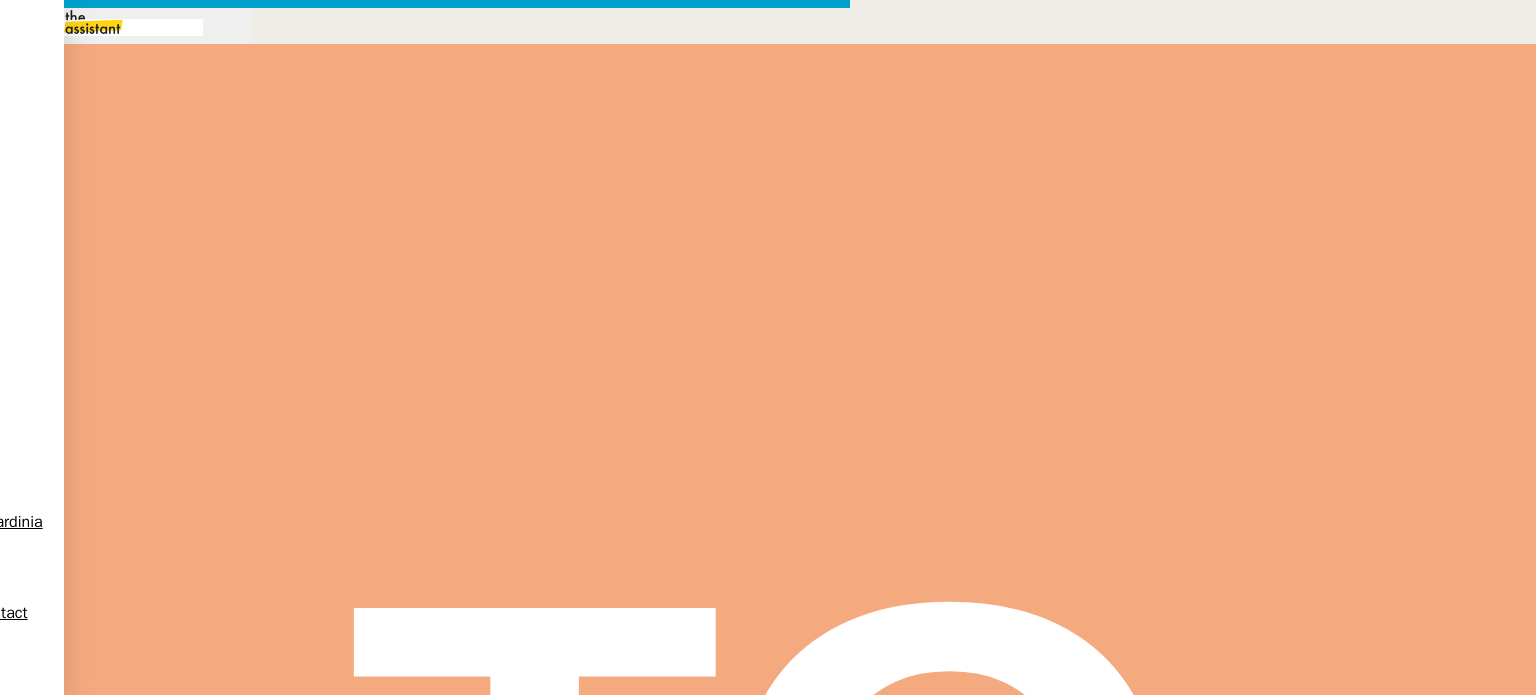 scroll, scrollTop: 0, scrollLeft: 42, axis: horizontal 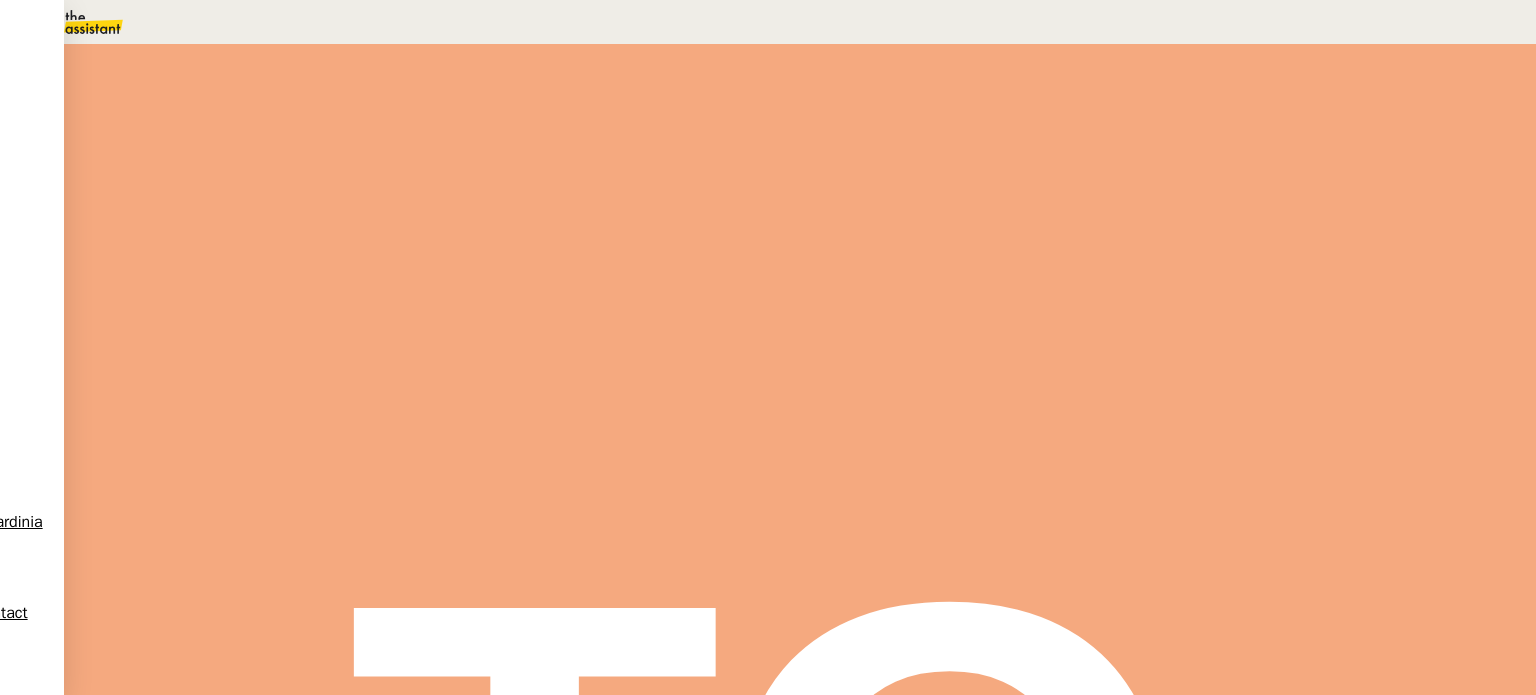 click on "Créer et gérer un appel à témoignage" at bounding box center (709, 582) 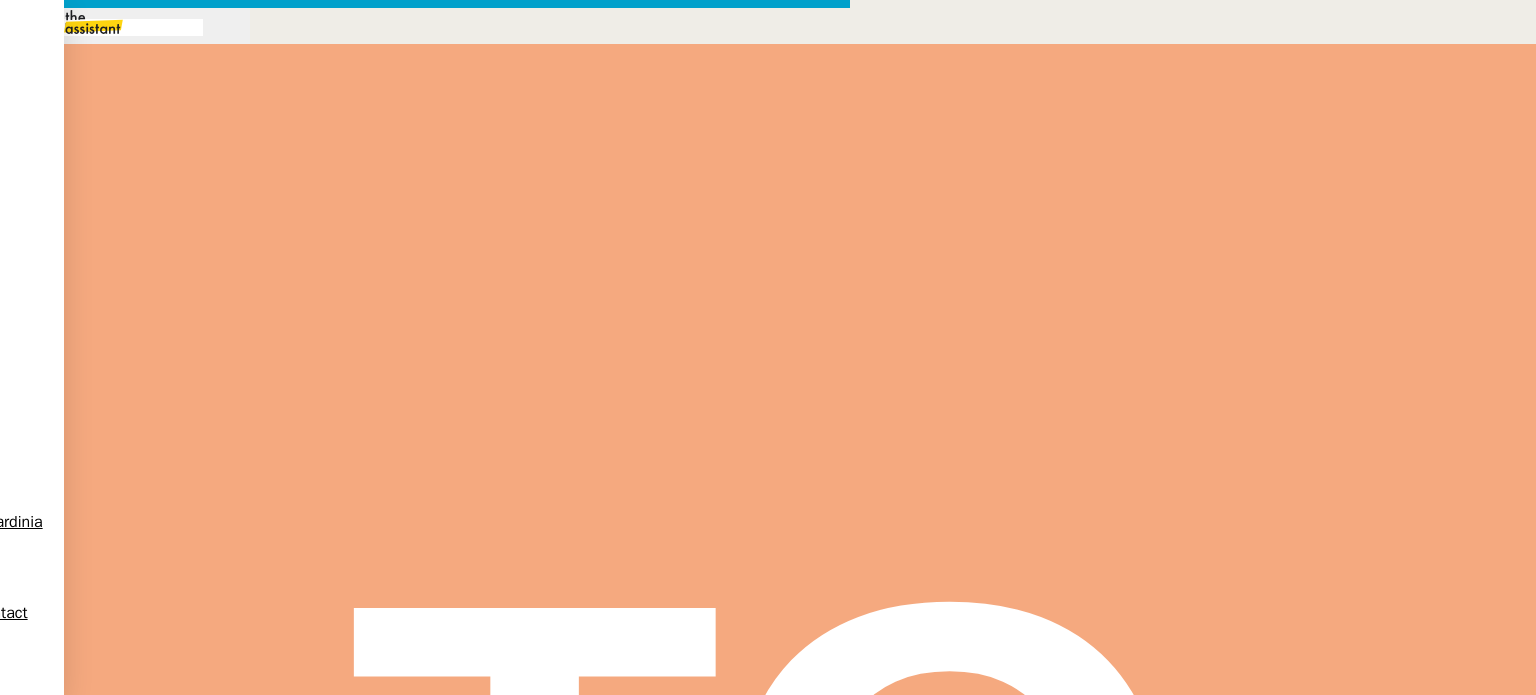 scroll, scrollTop: 261, scrollLeft: 0, axis: vertical 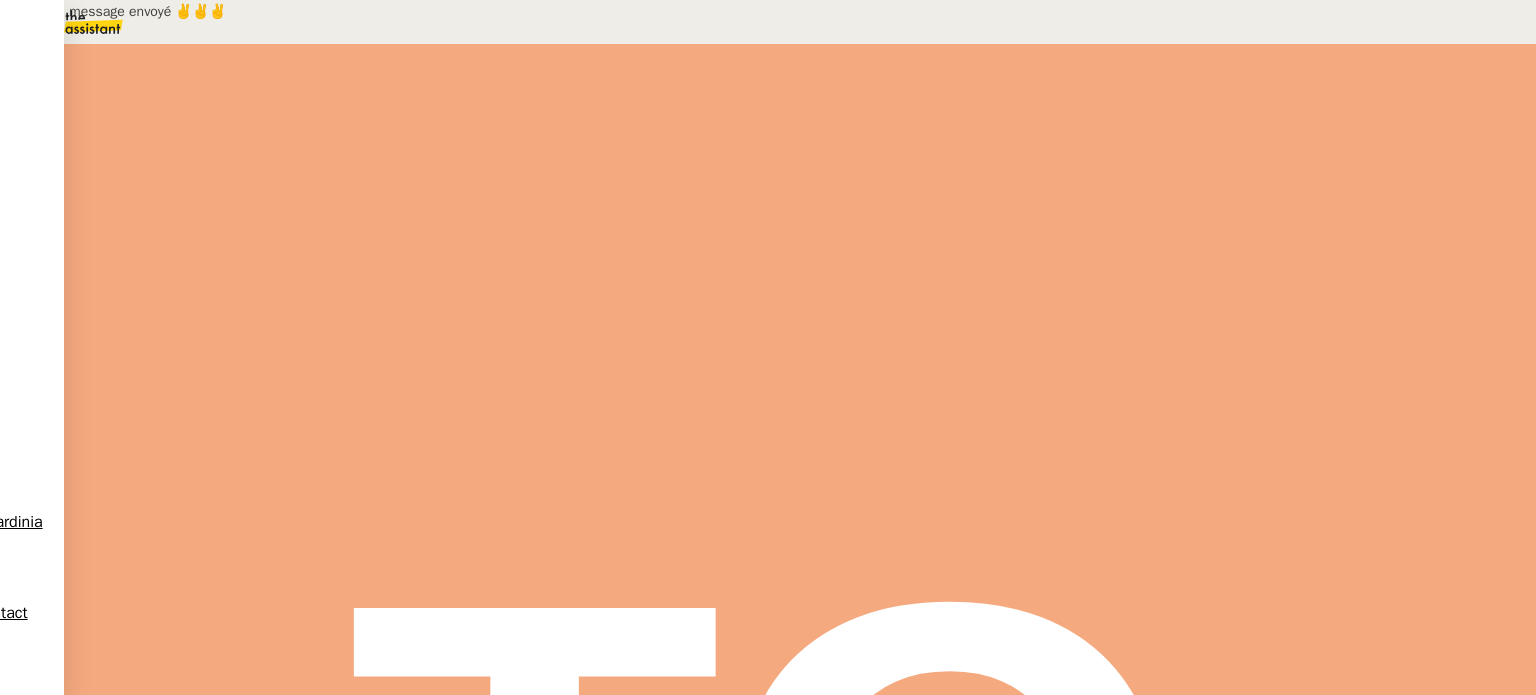 click at bounding box center (287, 240) 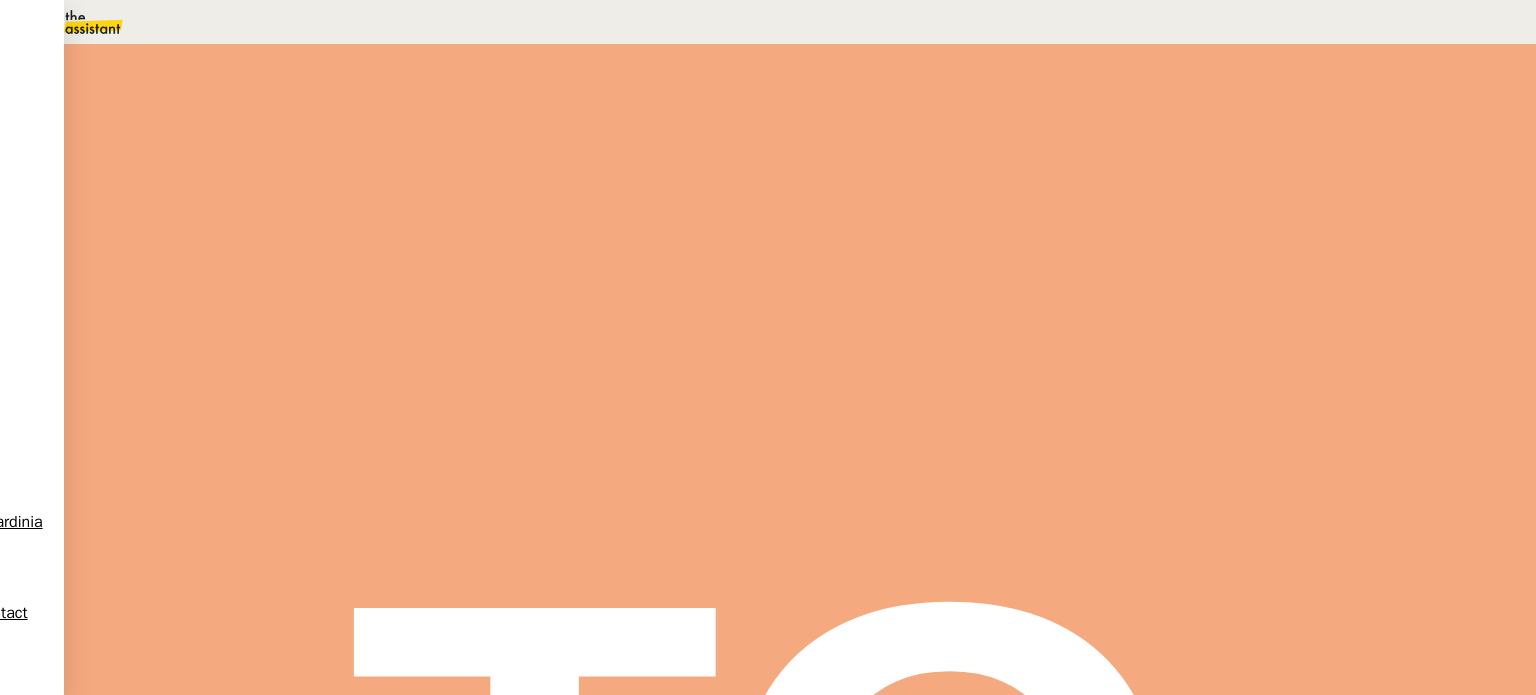 click on "En attente" at bounding box center [72, 72] 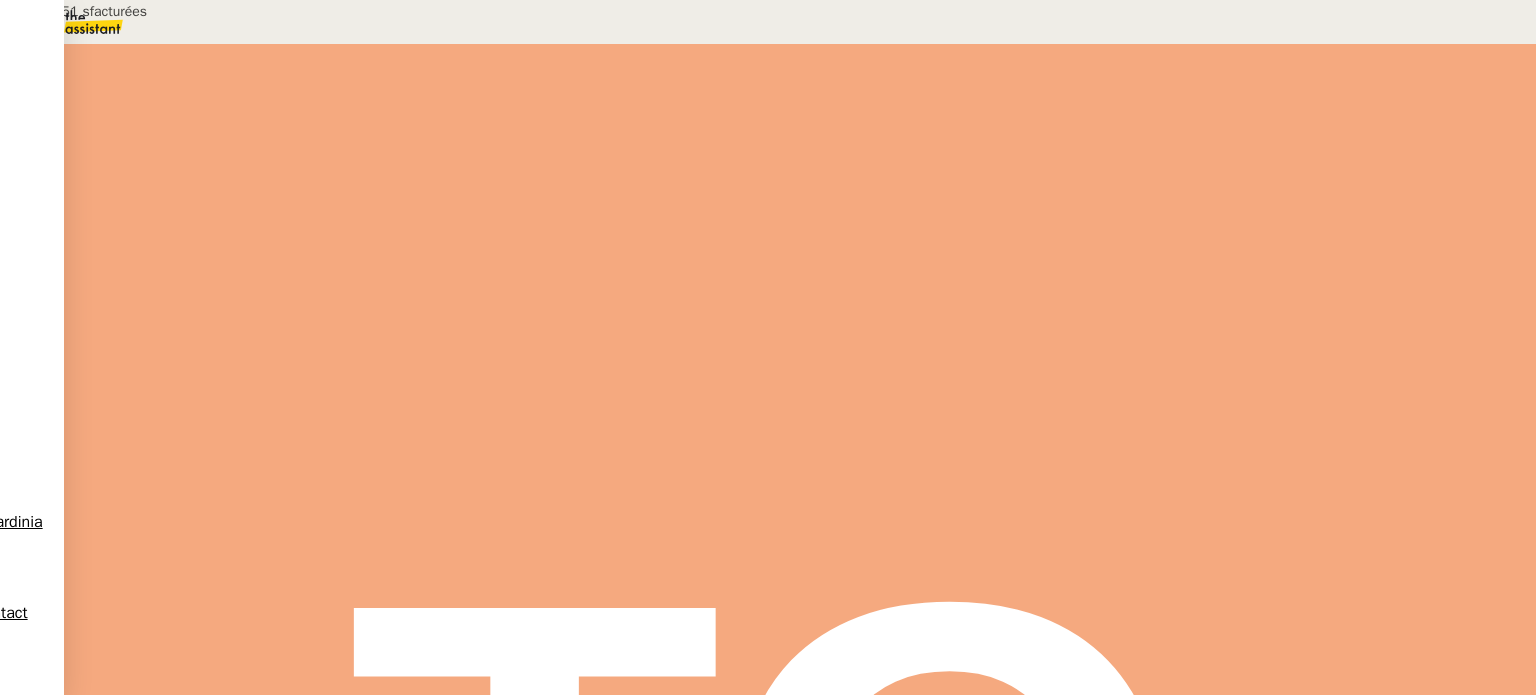 scroll, scrollTop: 256, scrollLeft: 0, axis: vertical 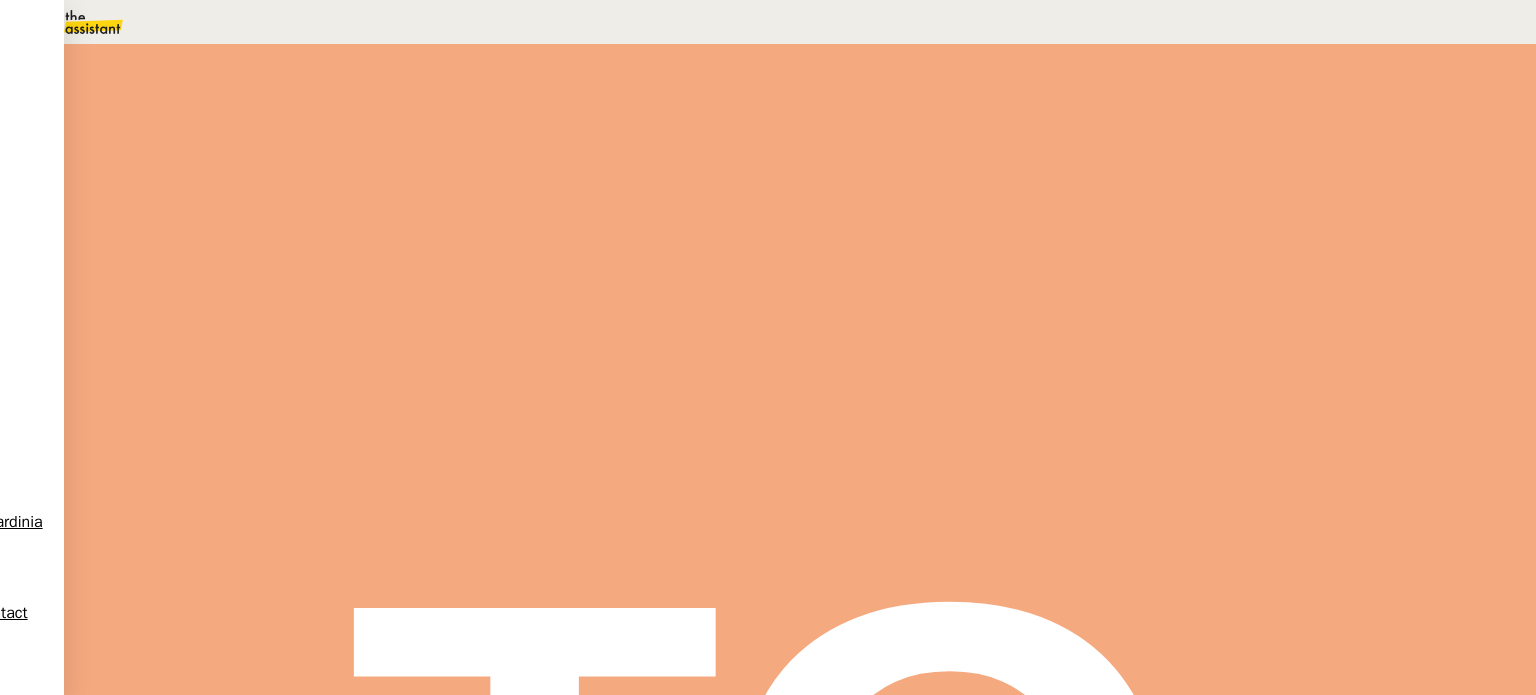 click on "Dans 2 jours ouvrés" at bounding box center (1173, 177) 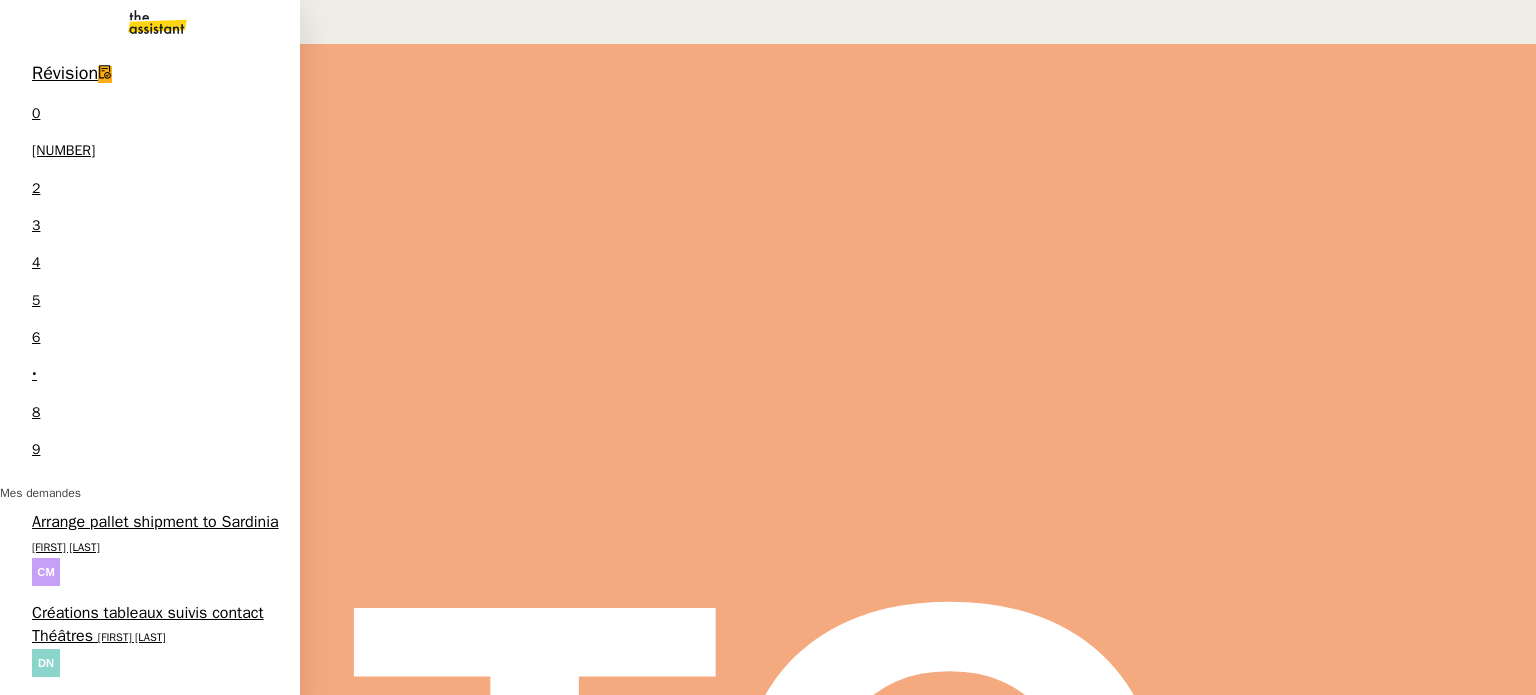 scroll, scrollTop: 256, scrollLeft: 0, axis: vertical 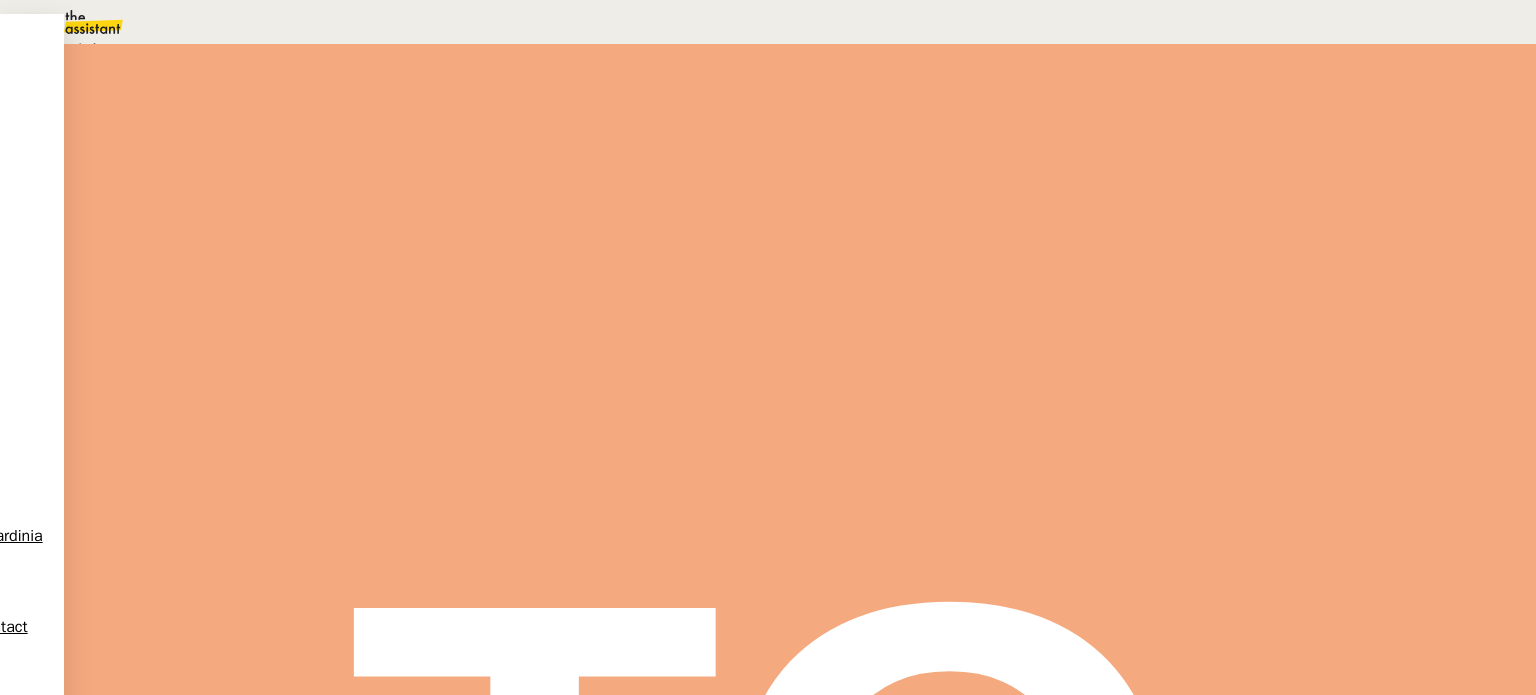 click on "' En attente'" at bounding box center [430, 328] 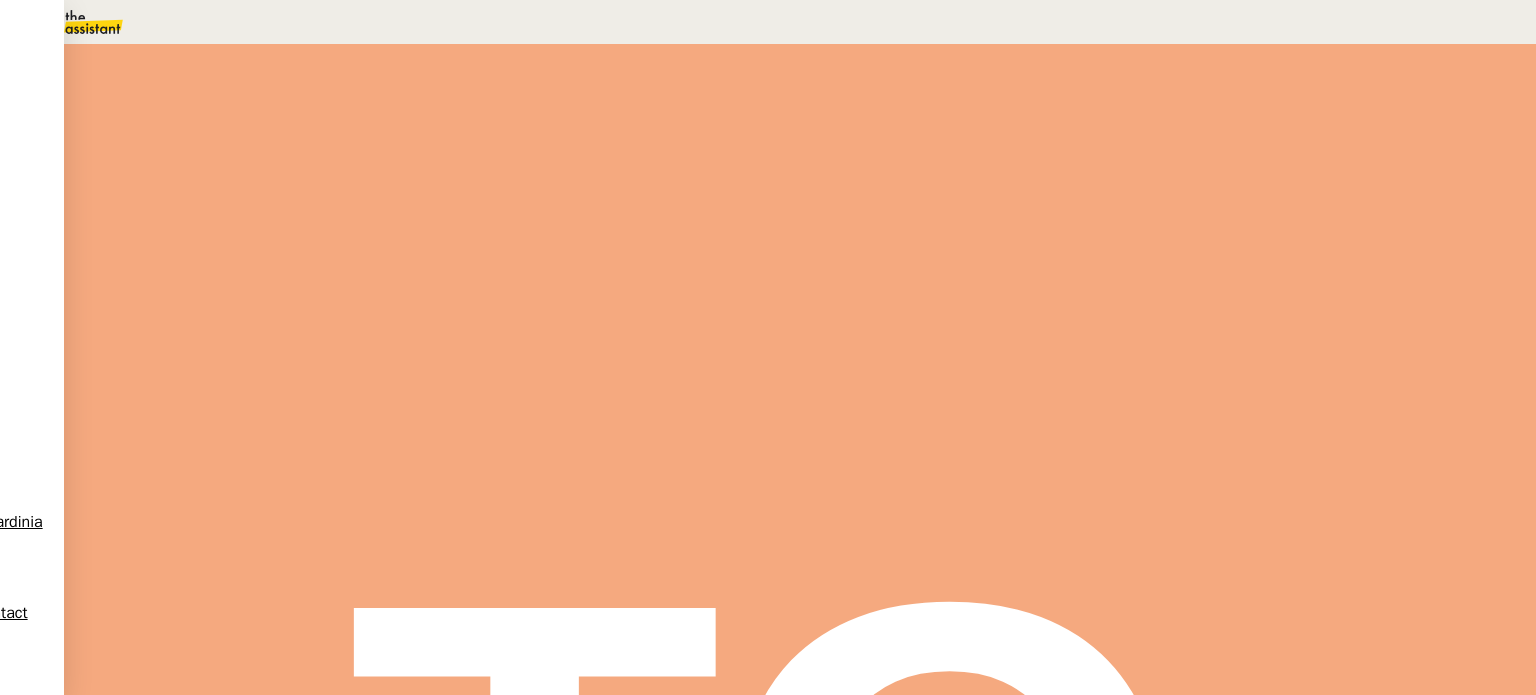 scroll, scrollTop: 122, scrollLeft: 0, axis: vertical 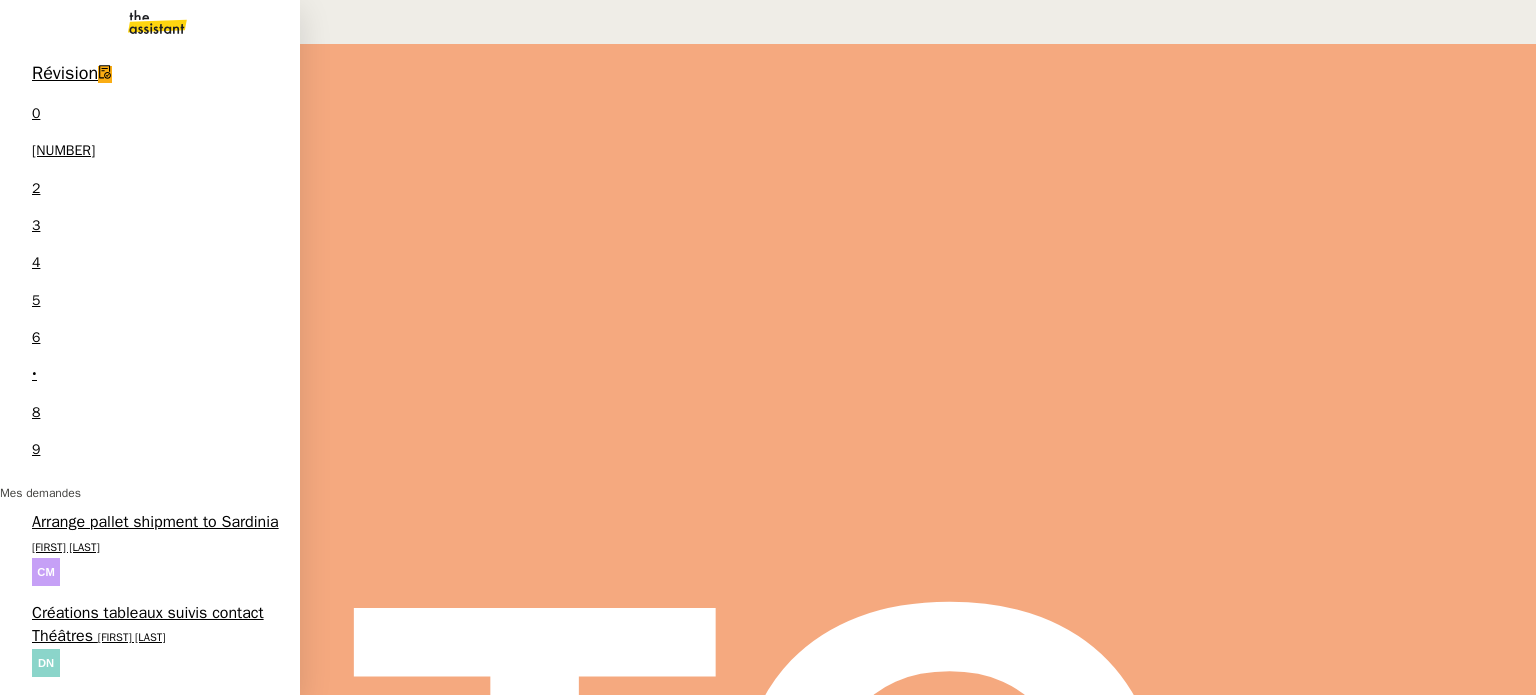 click on "Pré-comptabilité Ilha Bay - [DATE]" at bounding box center [144, 1191] 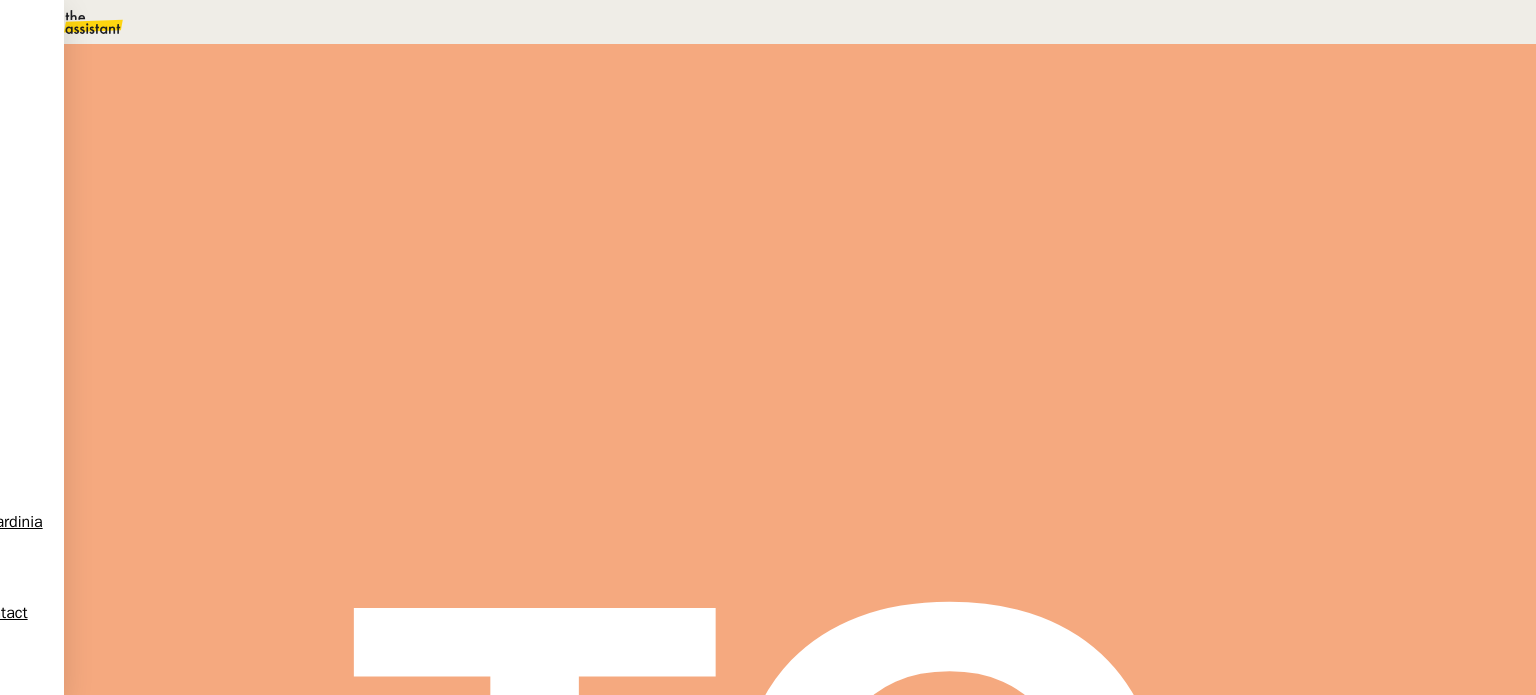 scroll, scrollTop: 0, scrollLeft: 0, axis: both 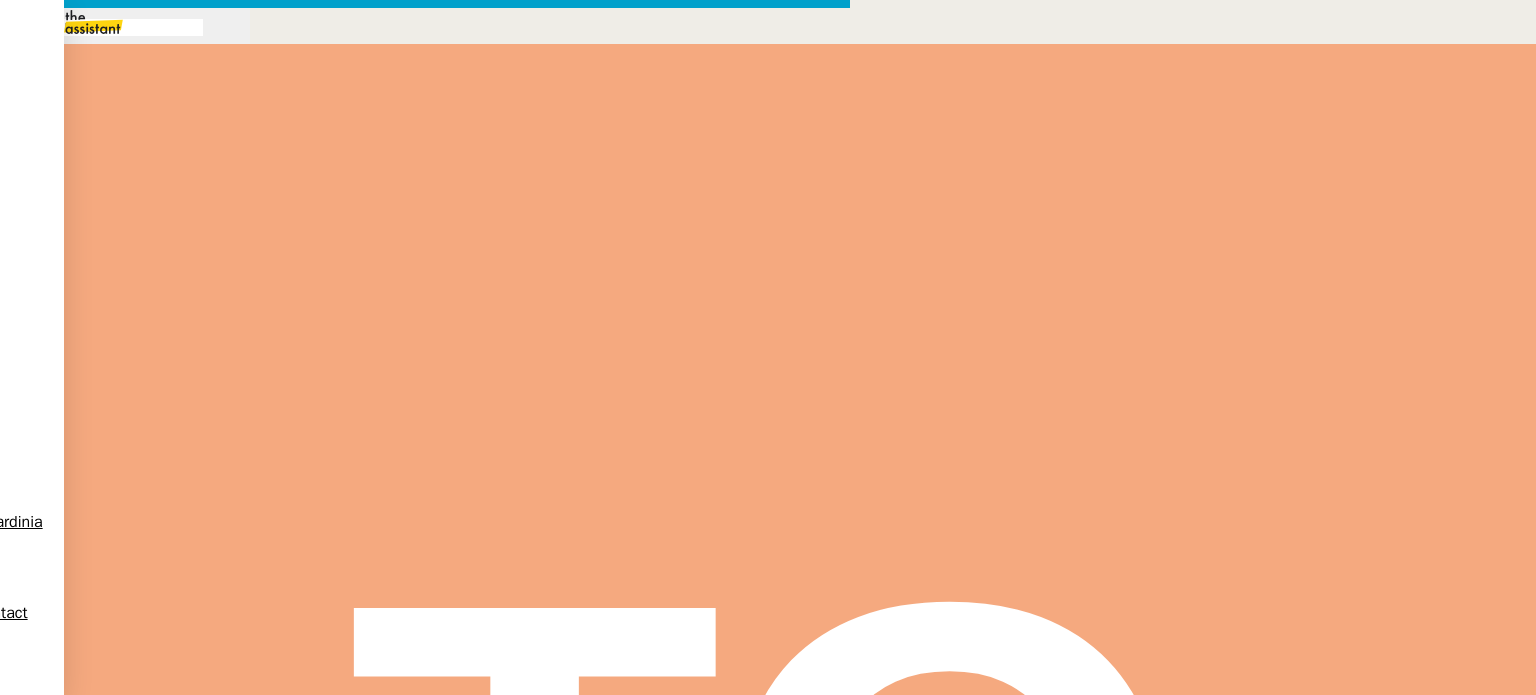 click at bounding box center (425, 837) 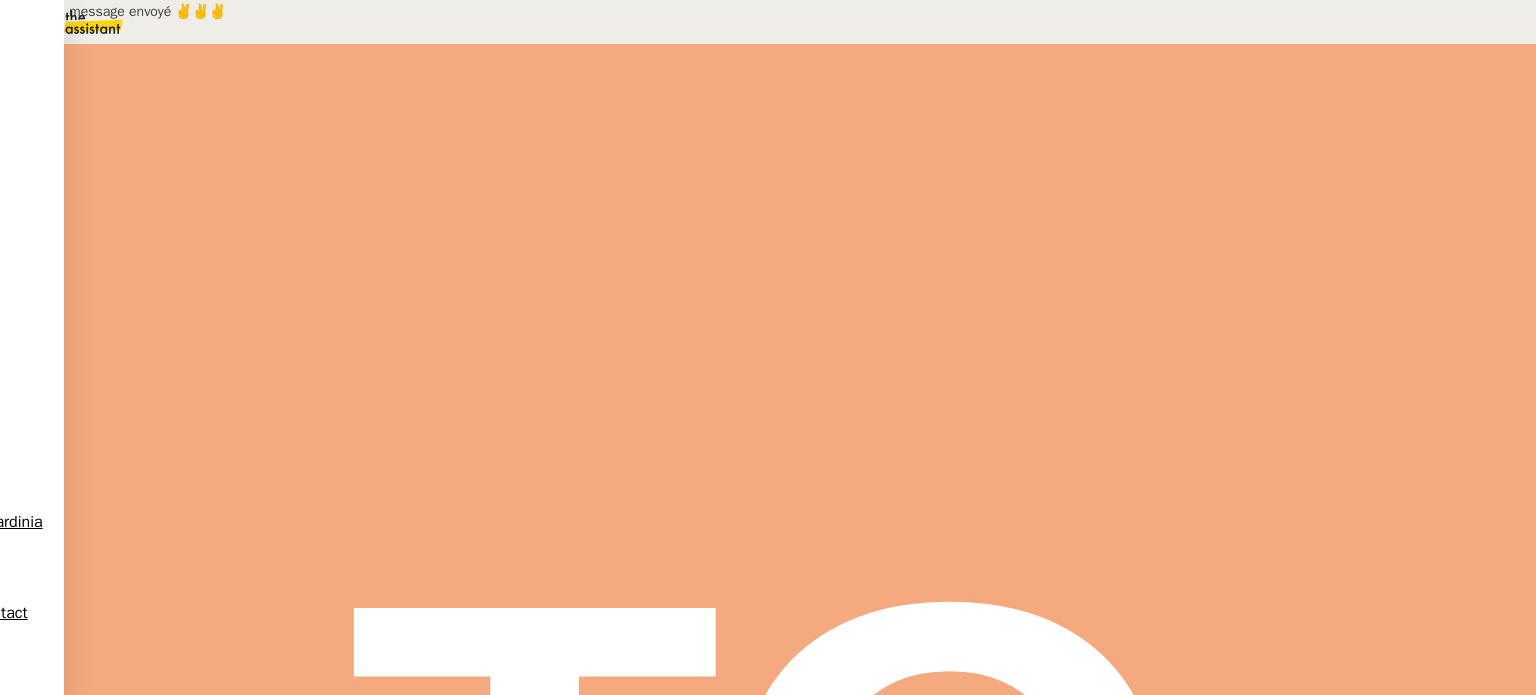 scroll, scrollTop: 0, scrollLeft: 0, axis: both 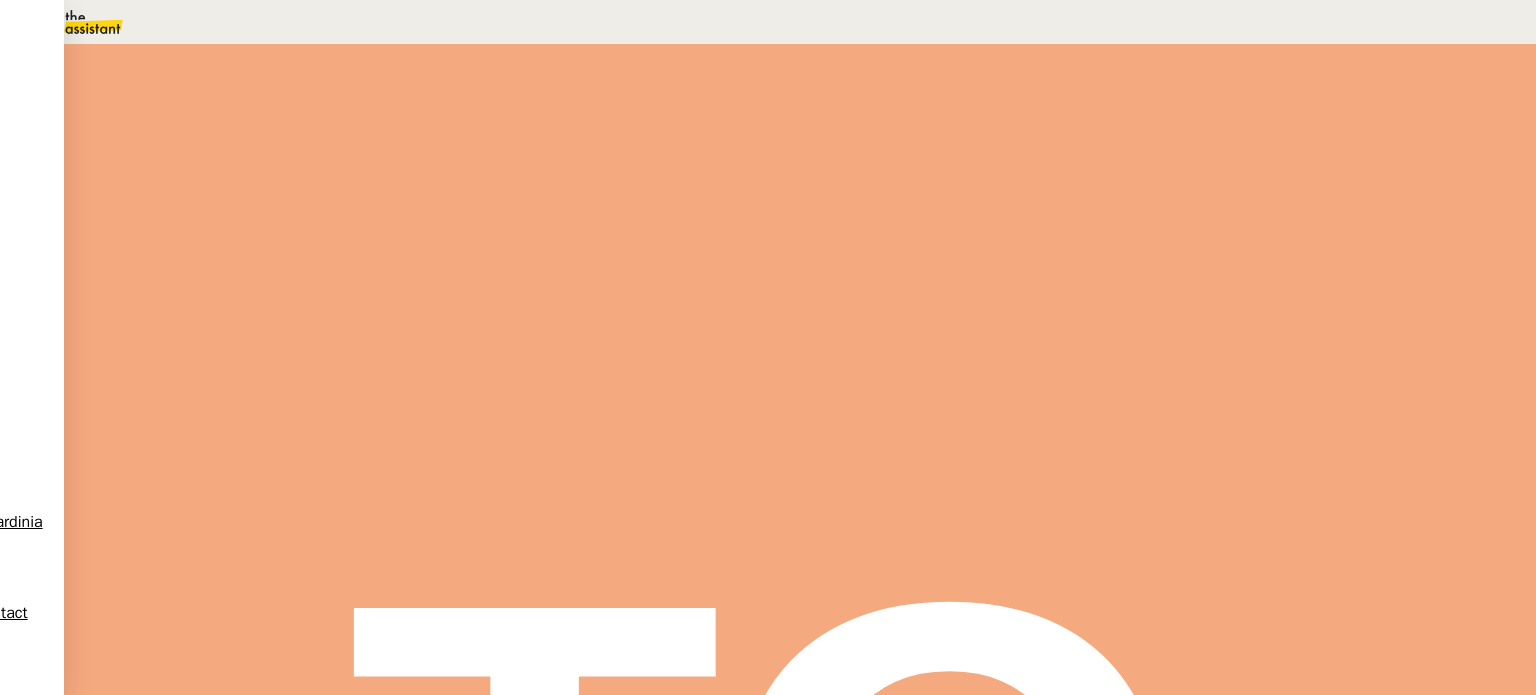 drag, startPoint x: 1242, startPoint y: 134, endPoint x: 984, endPoint y: 141, distance: 258.09494 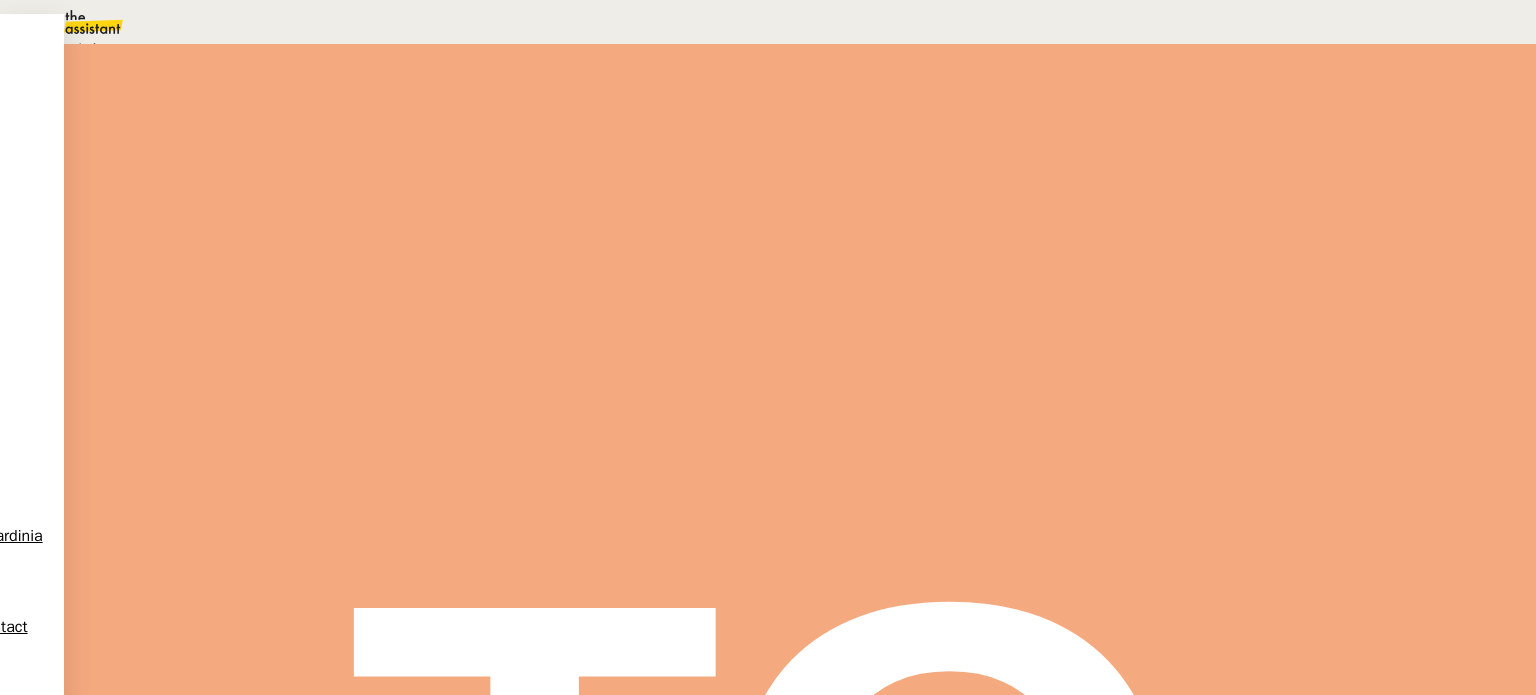 click on "En attente d'une réponse d'un client, d'un contact ou d'un tiers." at bounding box center [213, 49] 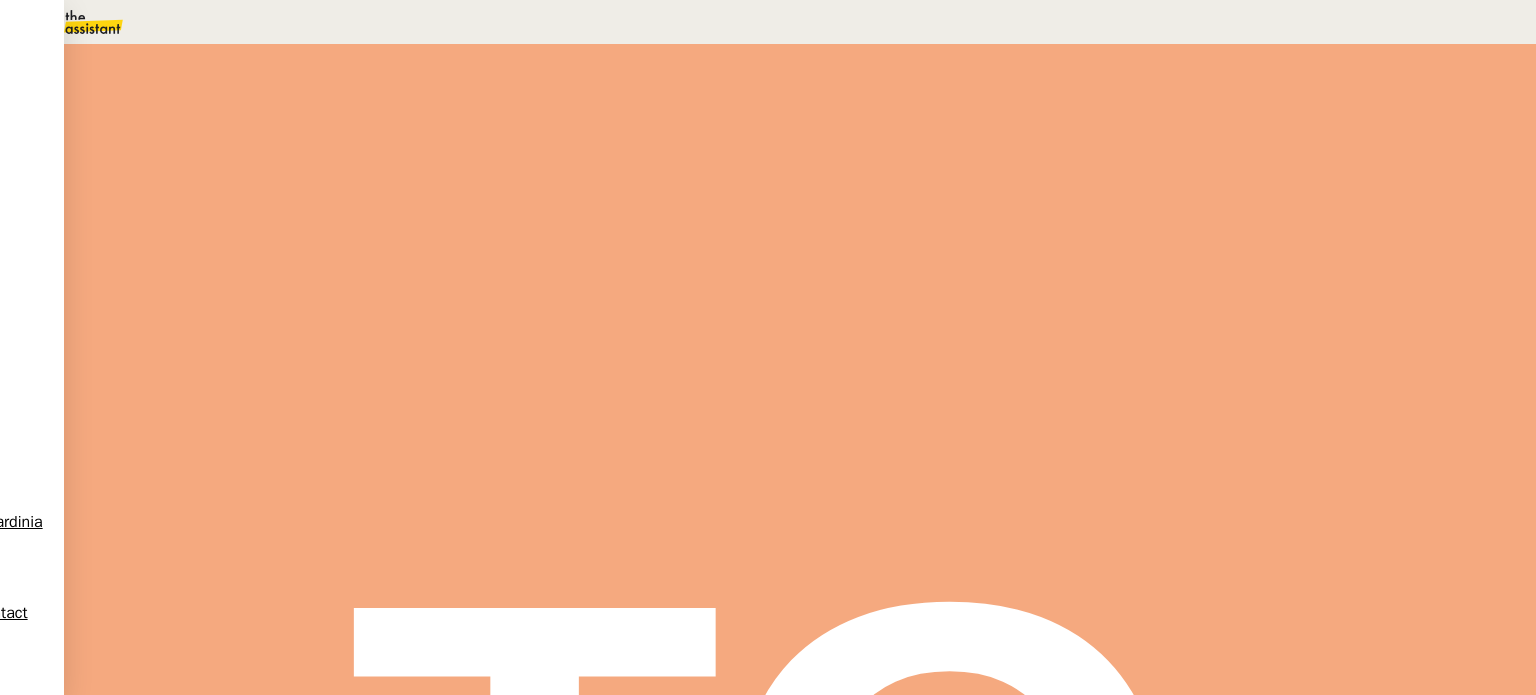 scroll, scrollTop: 260, scrollLeft: 0, axis: vertical 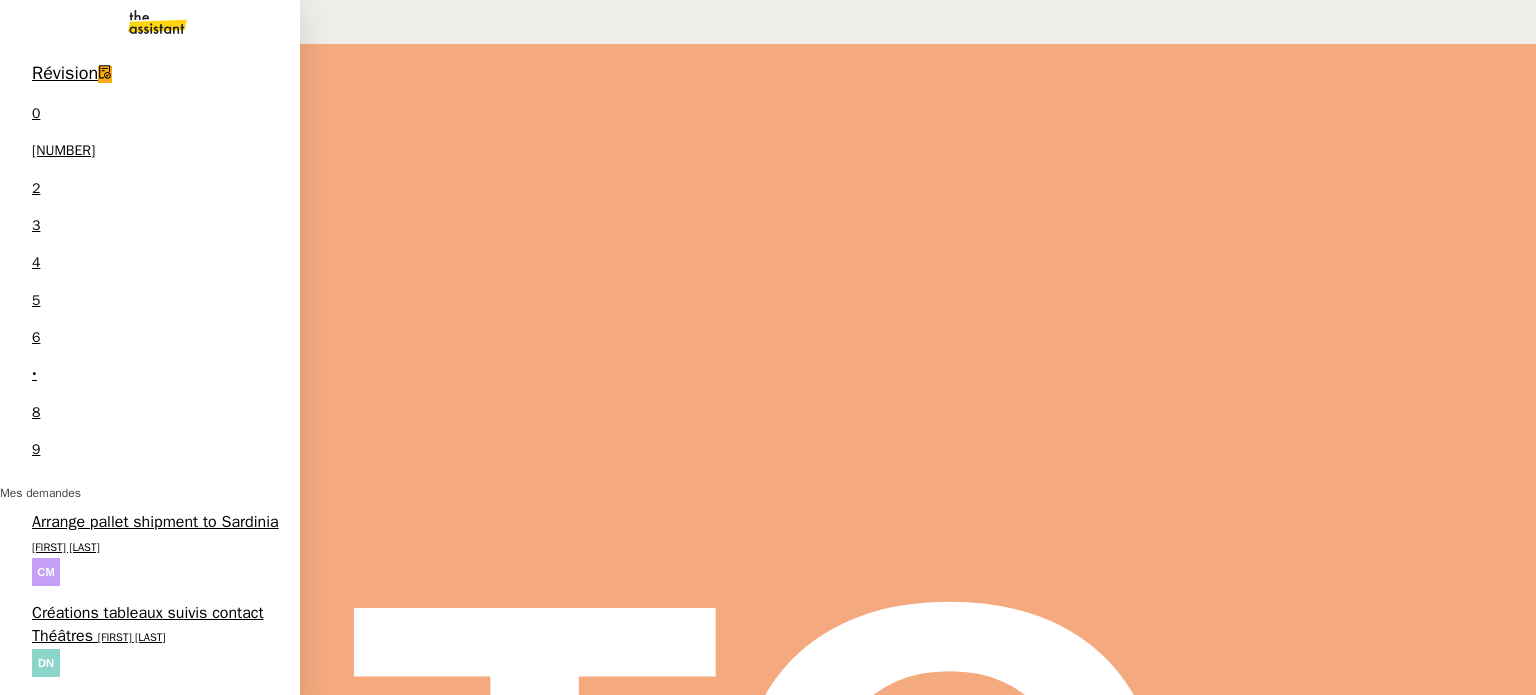 click on "Ajouter lien à la prescription" at bounding box center [130, 885] 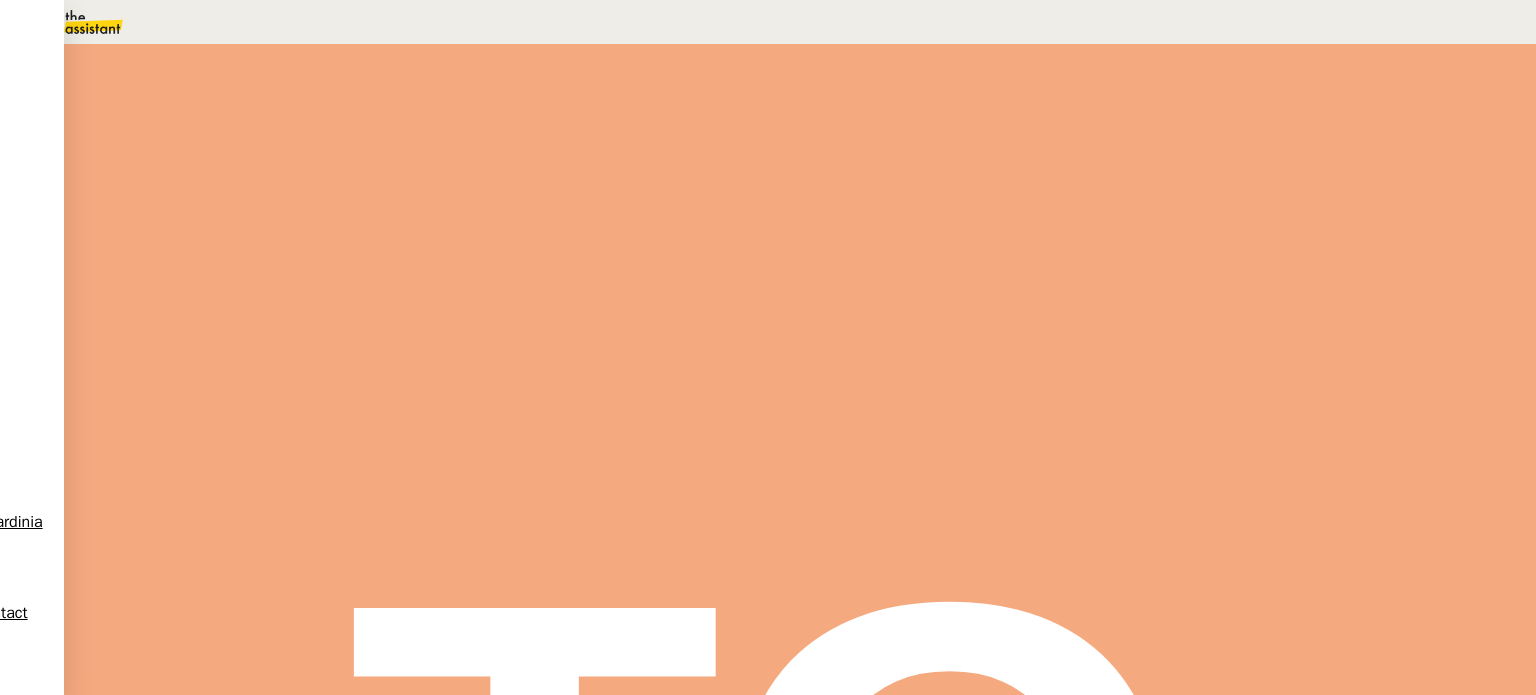 scroll, scrollTop: 0, scrollLeft: 0, axis: both 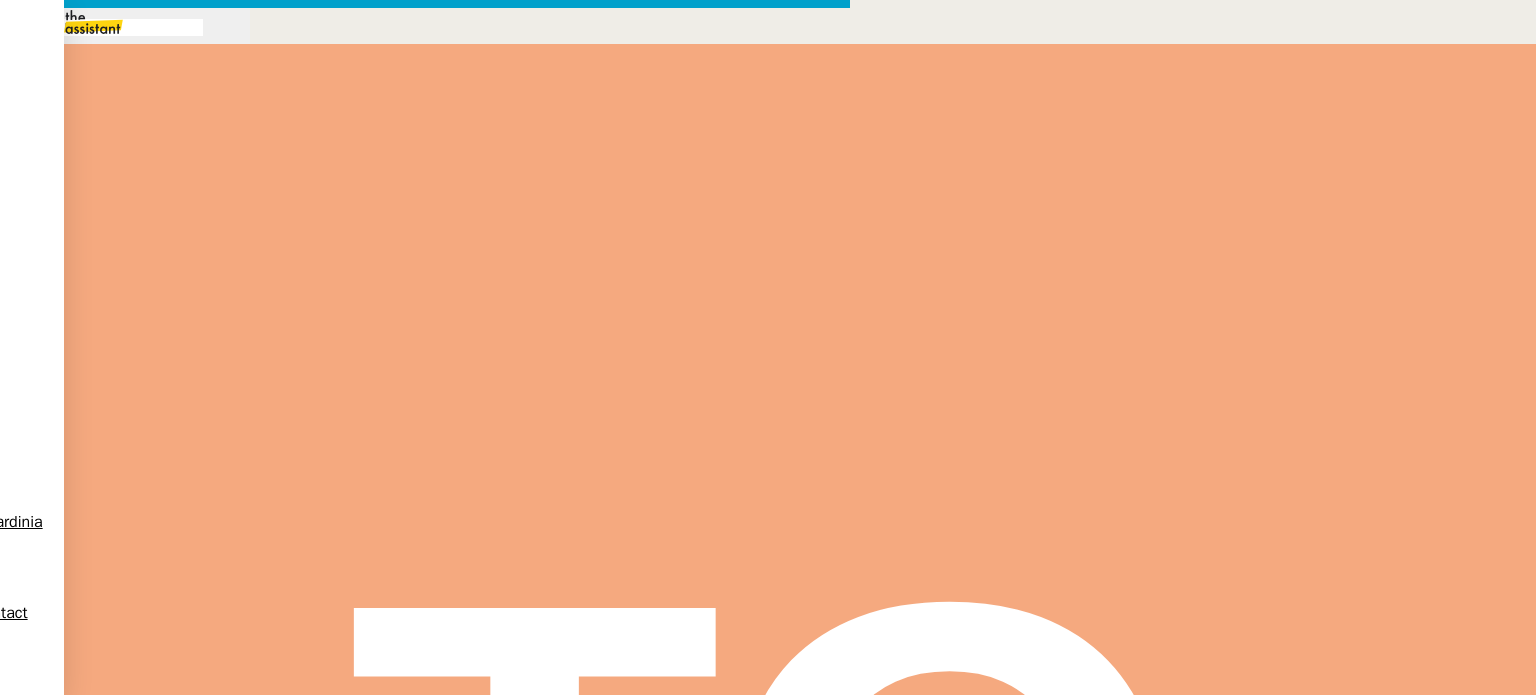click at bounding box center [116, 27] 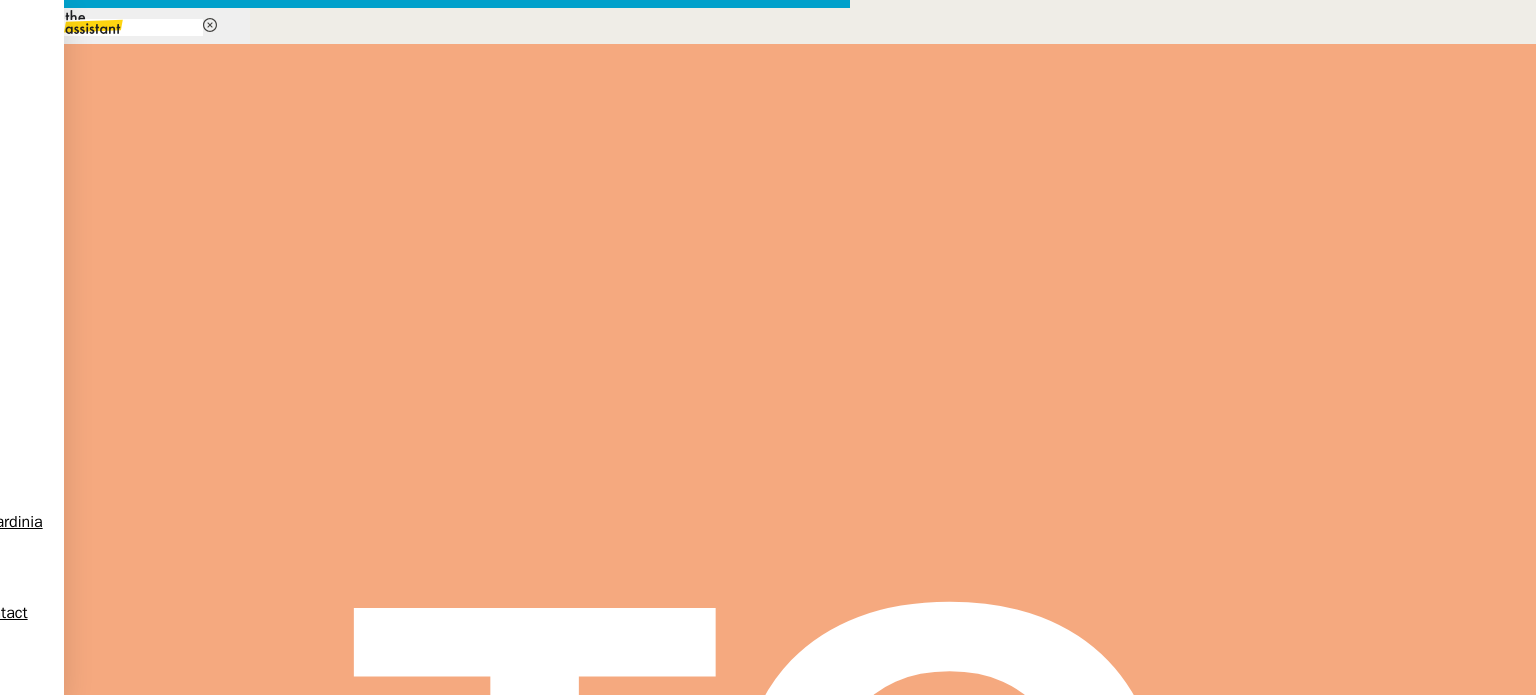 type on "fin" 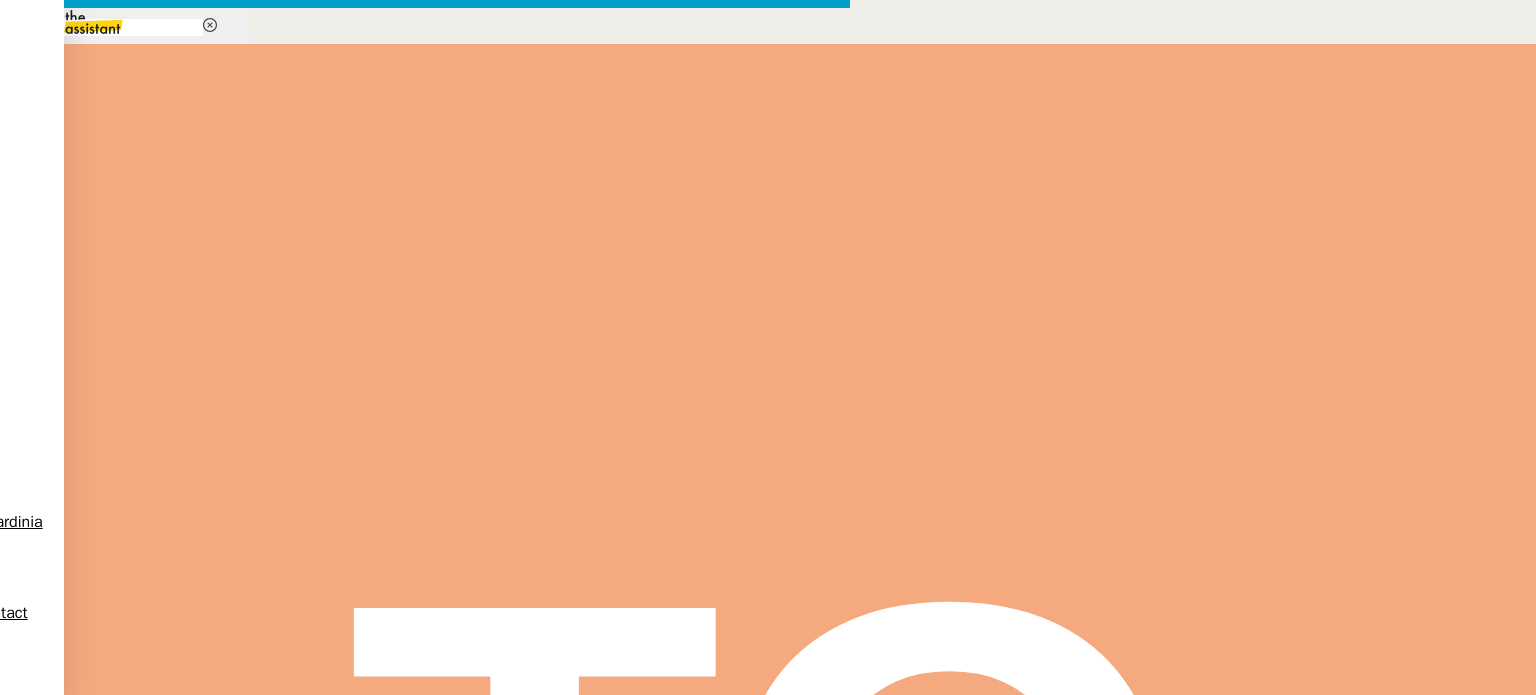 click on "Envoyer" at bounding box center [78, 1063] 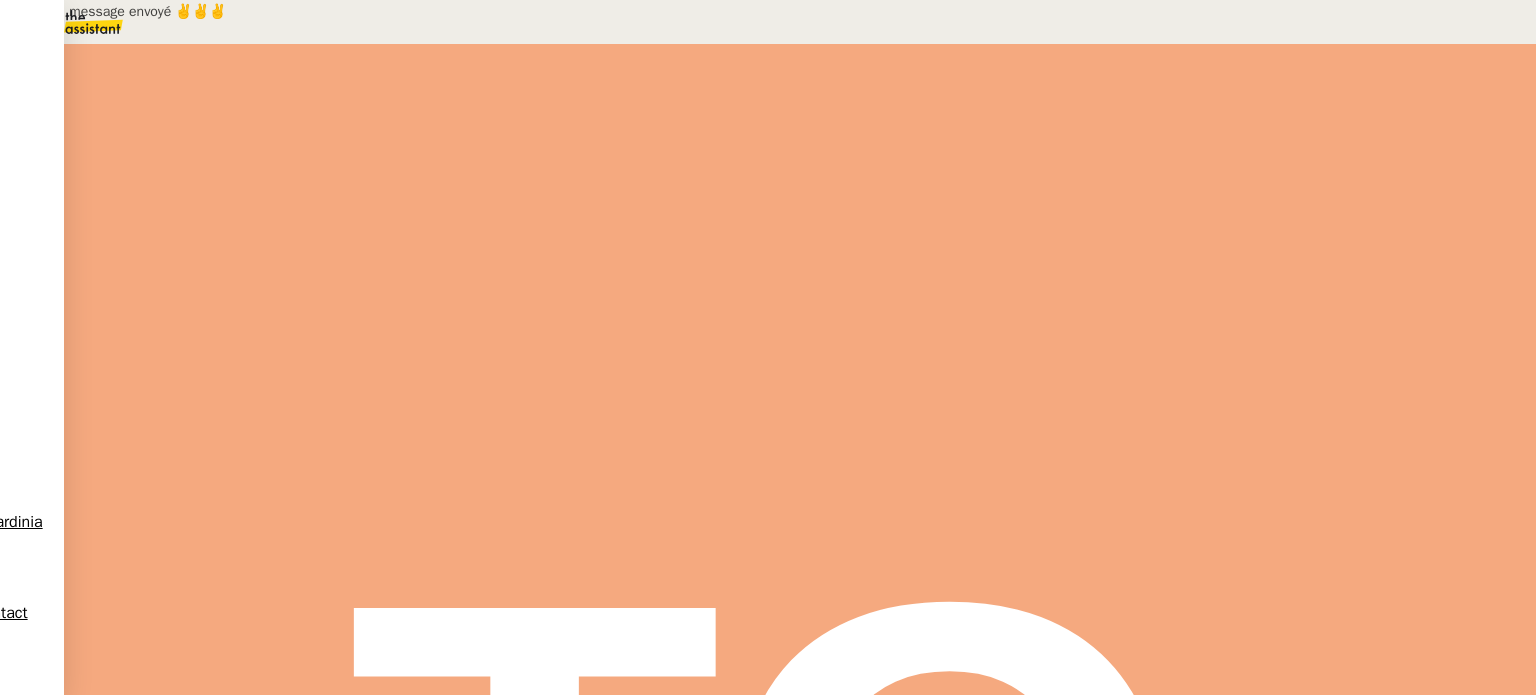 scroll, scrollTop: 0, scrollLeft: 0, axis: both 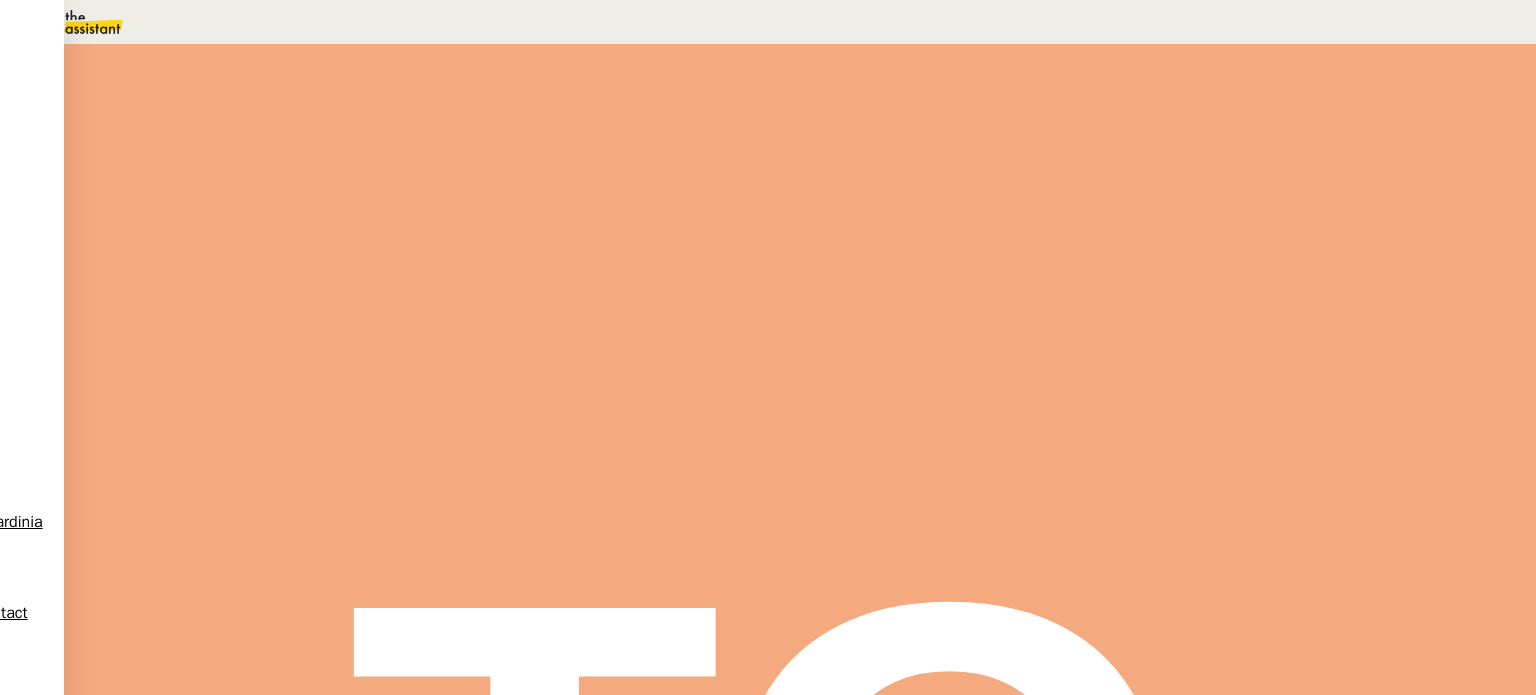click on "Sauver" at bounding box center (1139, 188) 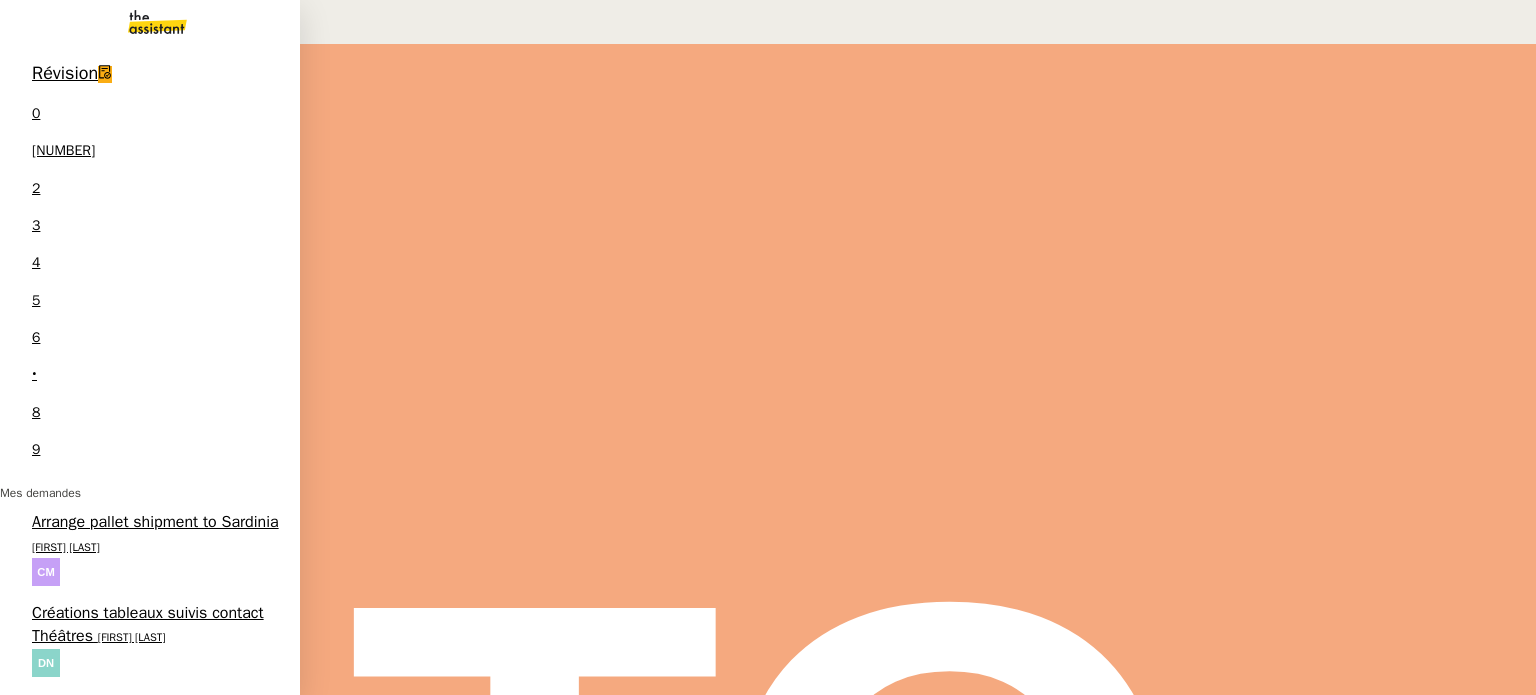 scroll, scrollTop: 31, scrollLeft: 0, axis: vertical 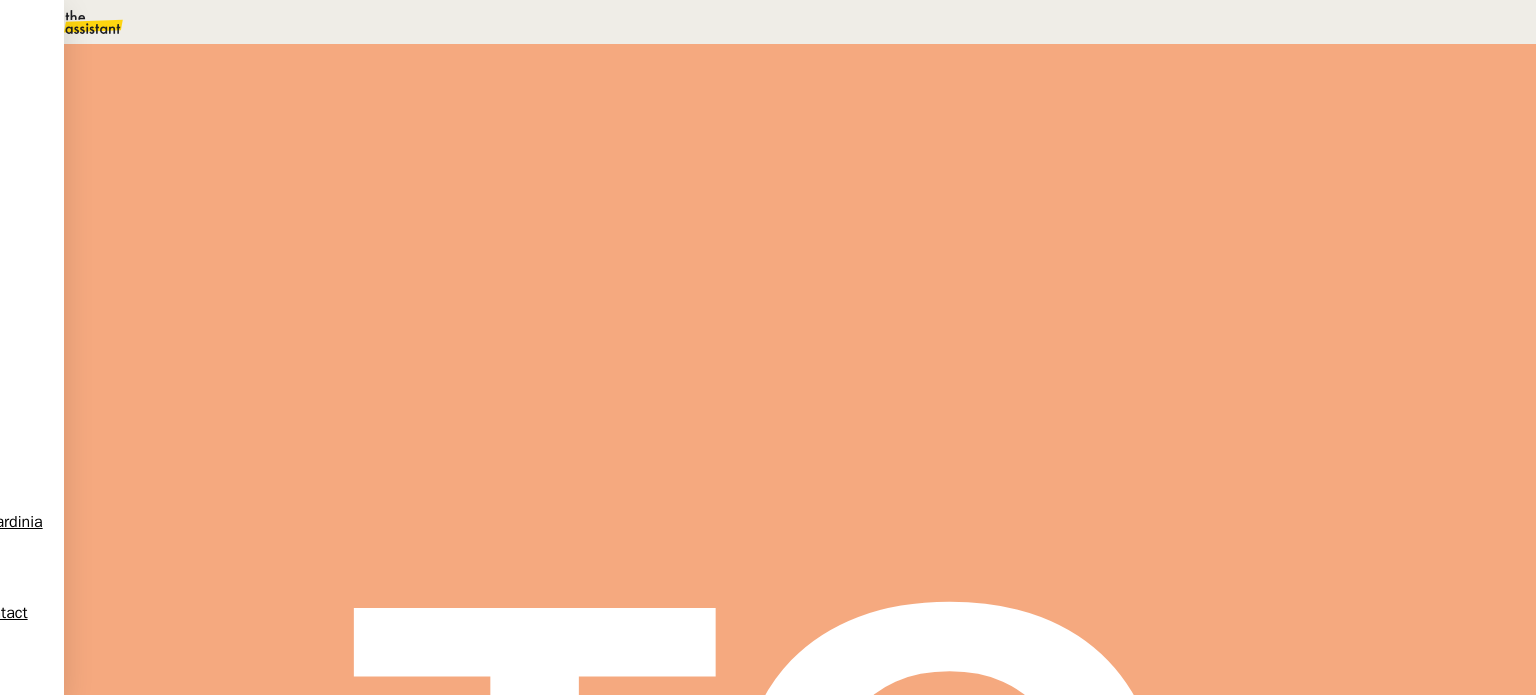 click on "En attente Action nécessaire  il y a 5 heures  false par   Tatyana O.   il y a 5 jours" at bounding box center (800, 431) 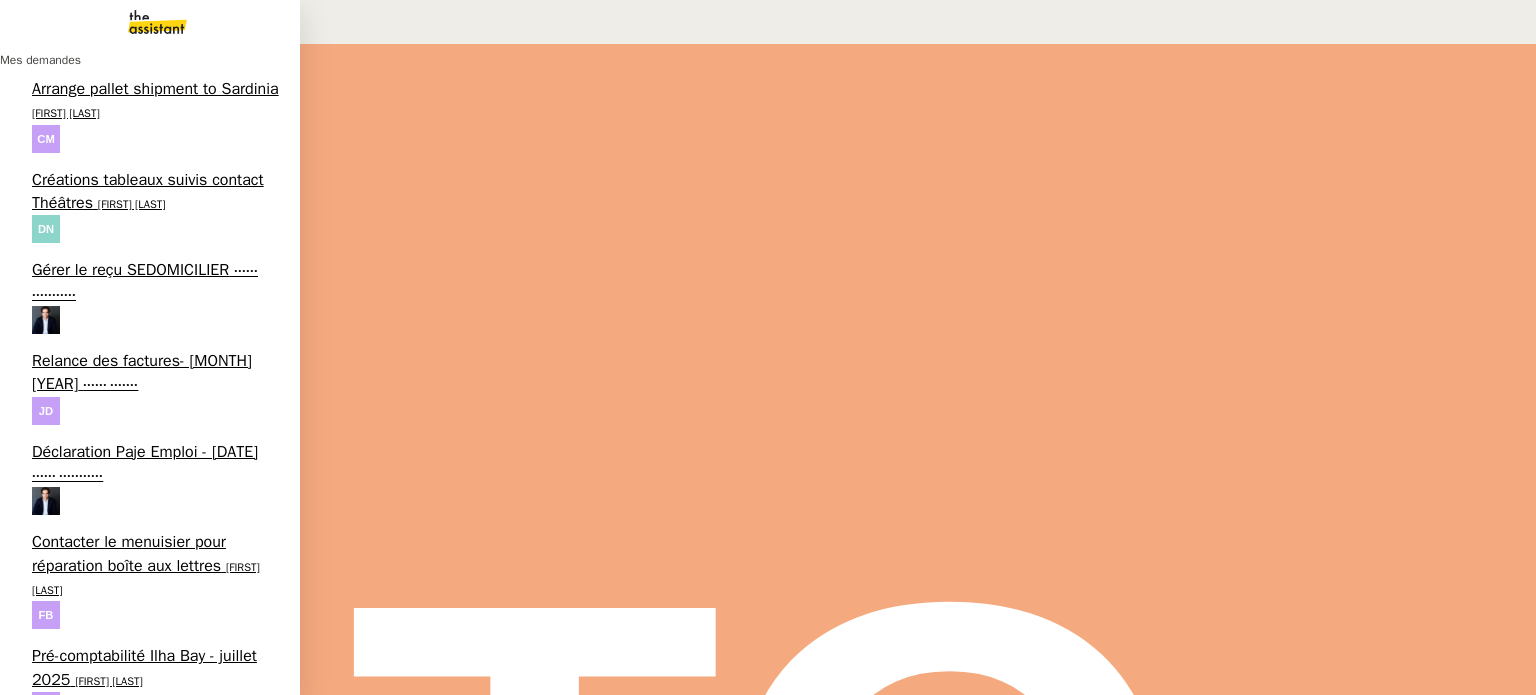 scroll, scrollTop: 30, scrollLeft: 0, axis: vertical 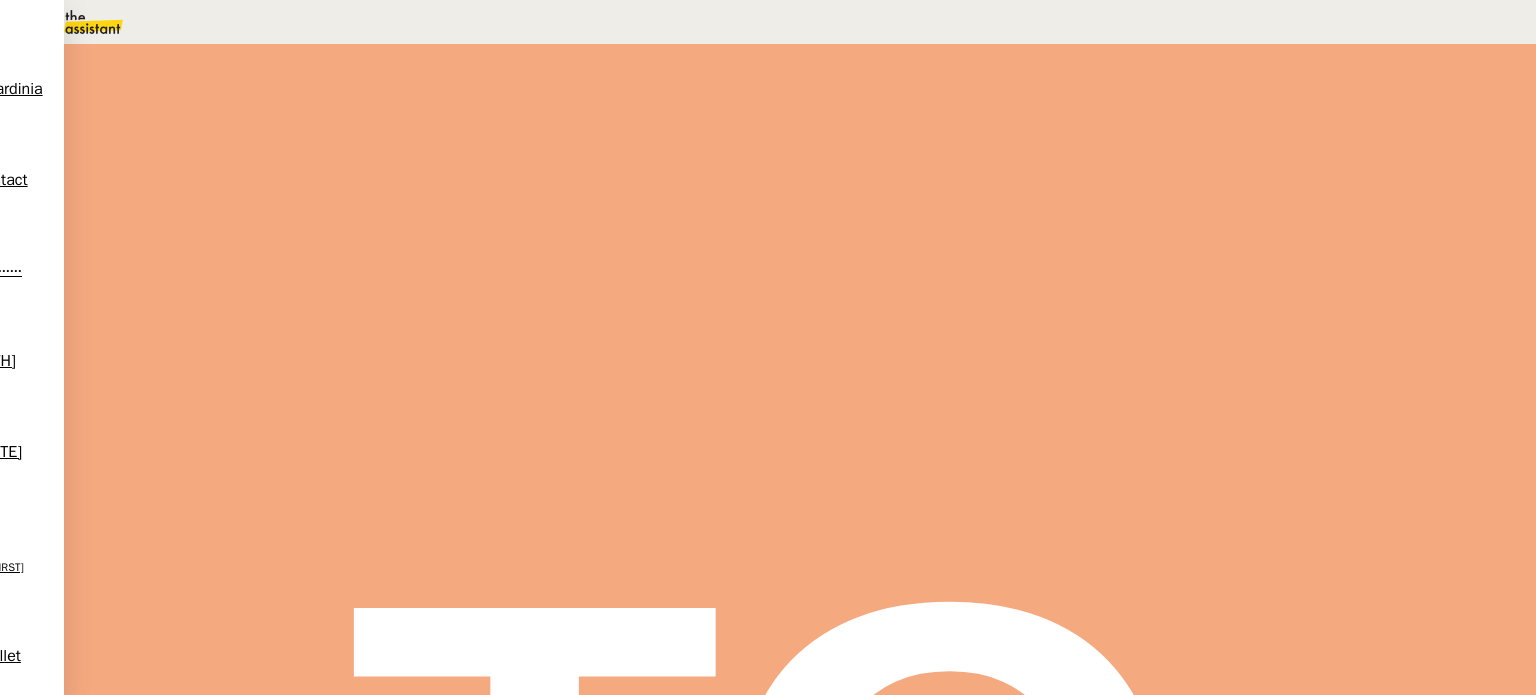click on "Tâche" at bounding box center (819, 239) 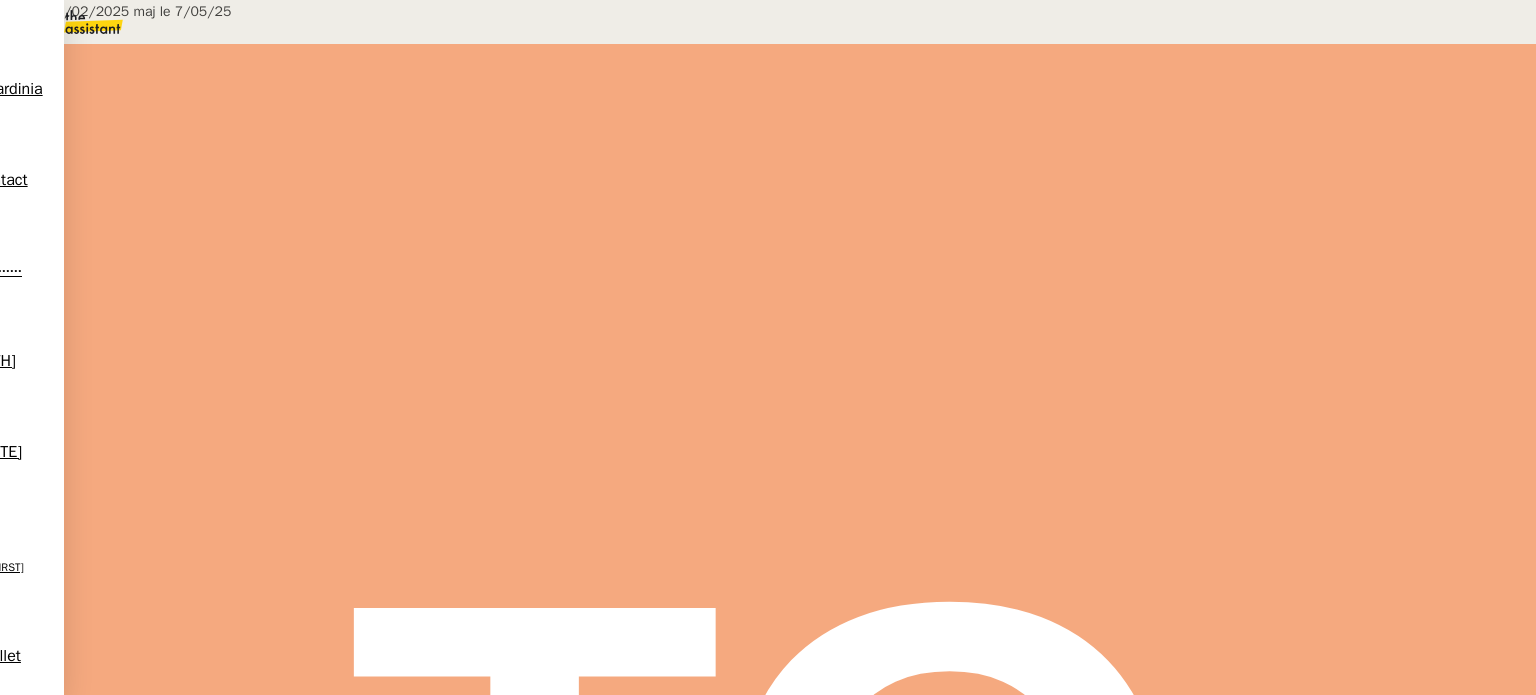 scroll, scrollTop: 100, scrollLeft: 0, axis: vertical 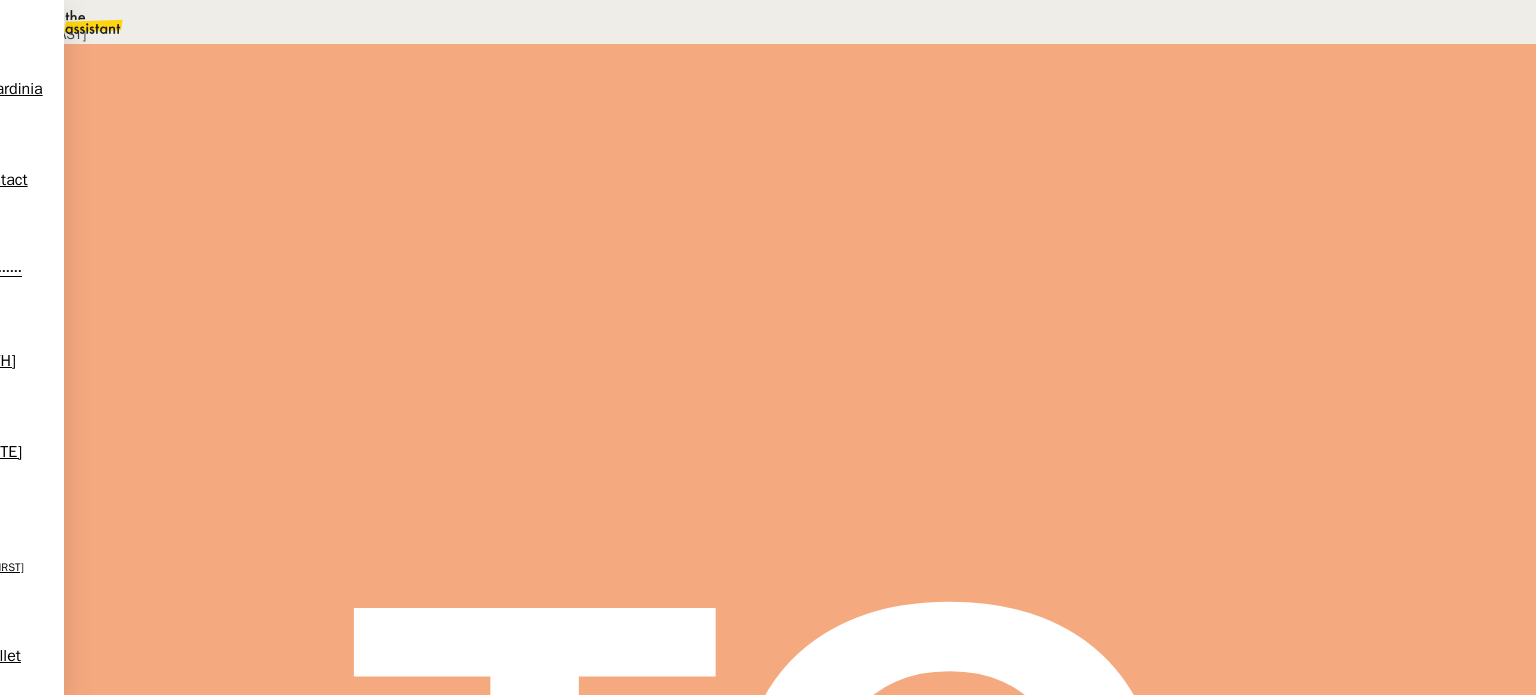 click on "Déverrouiller" at bounding box center [57, 98] 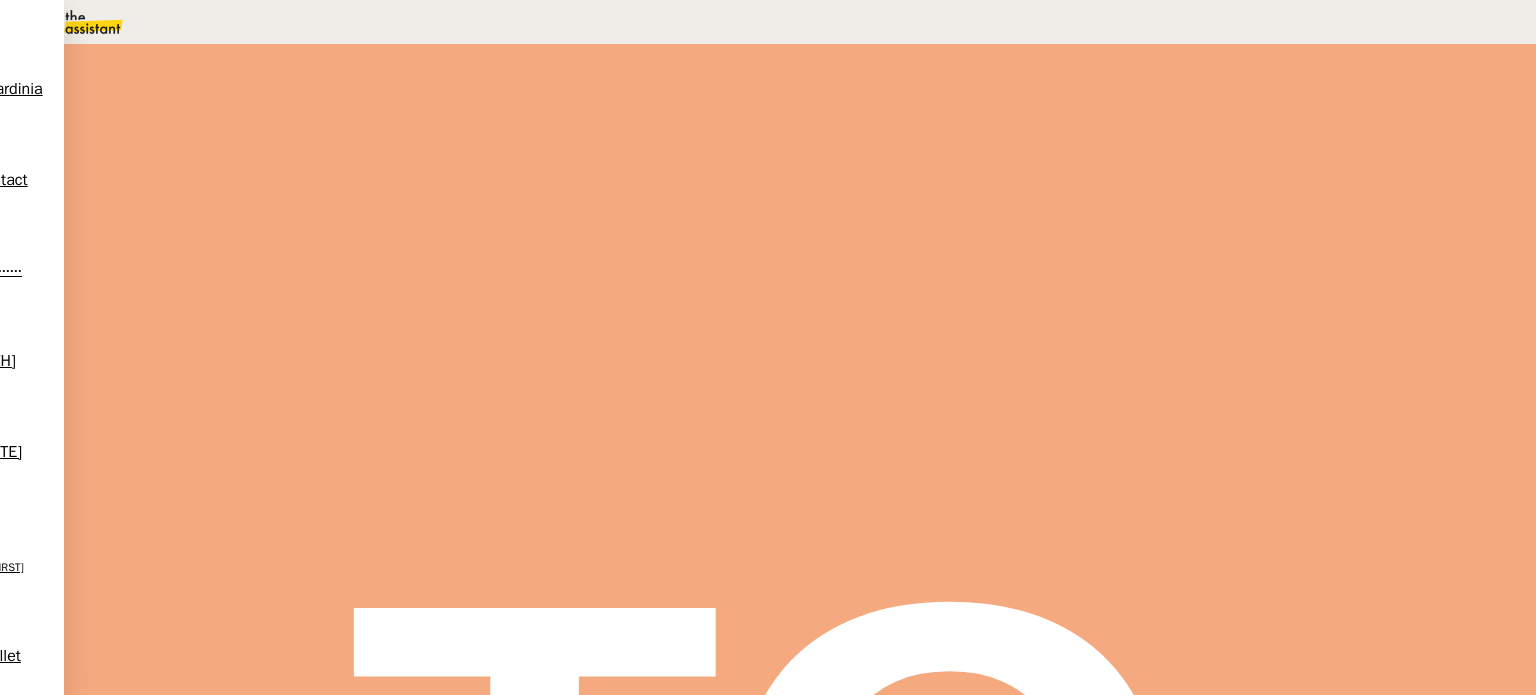 click on "Facturation Dior" at bounding box center (130, 2331) 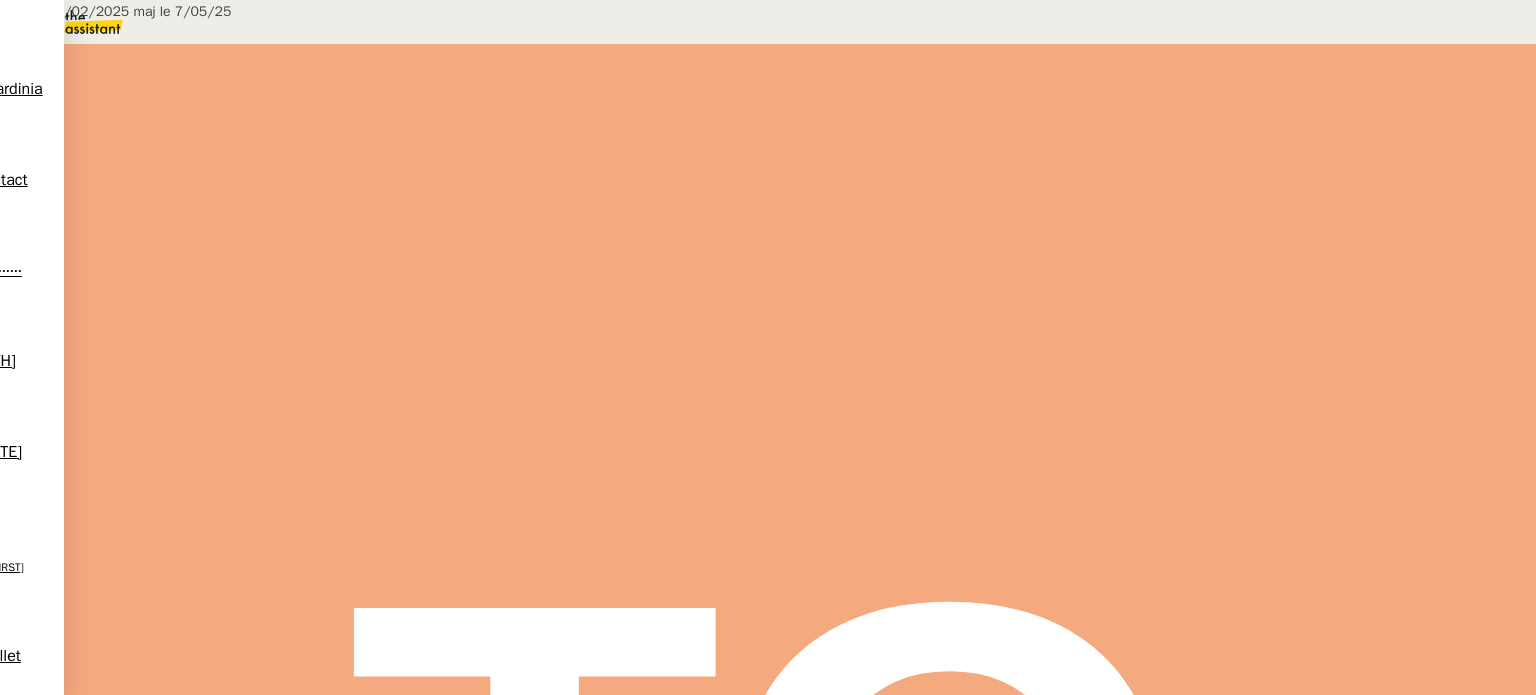 scroll, scrollTop: 200, scrollLeft: 0, axis: vertical 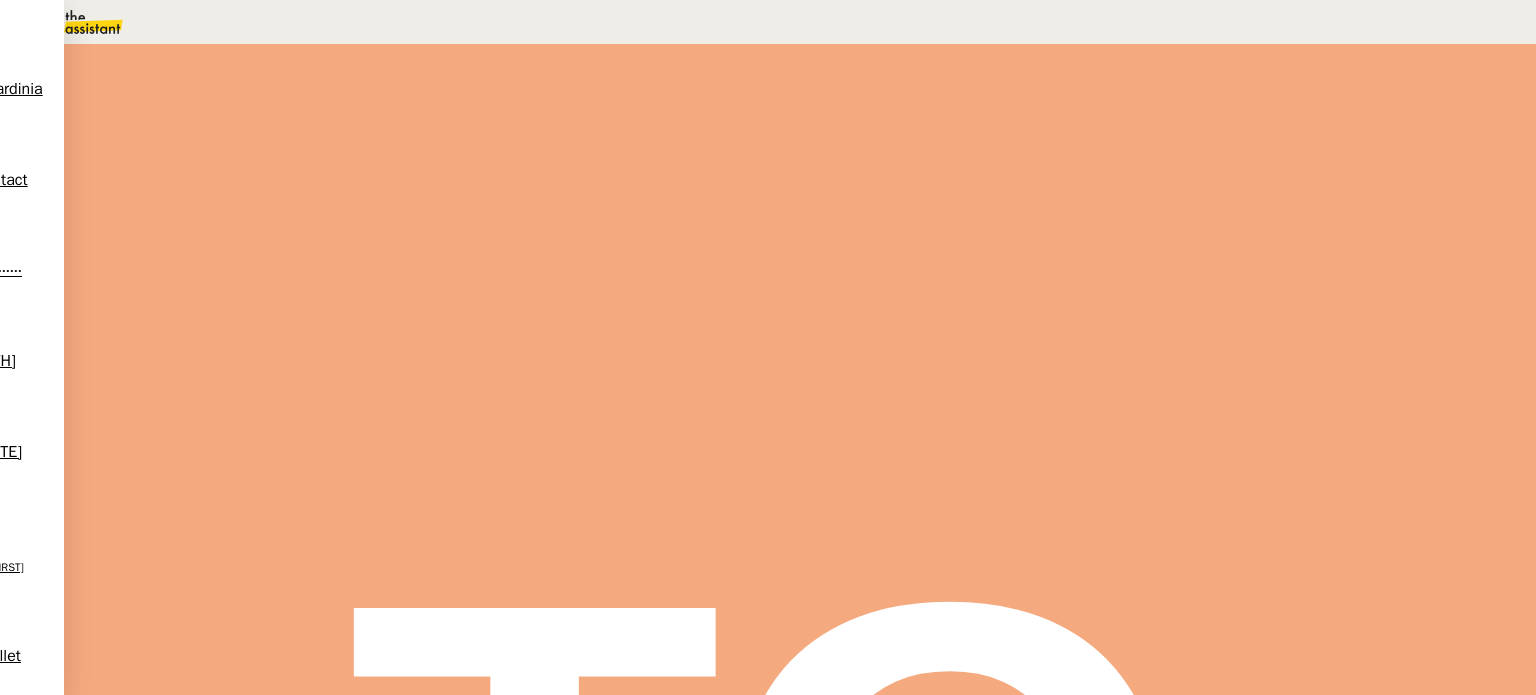 click on "Facturation Dior" at bounding box center (800, 2330) 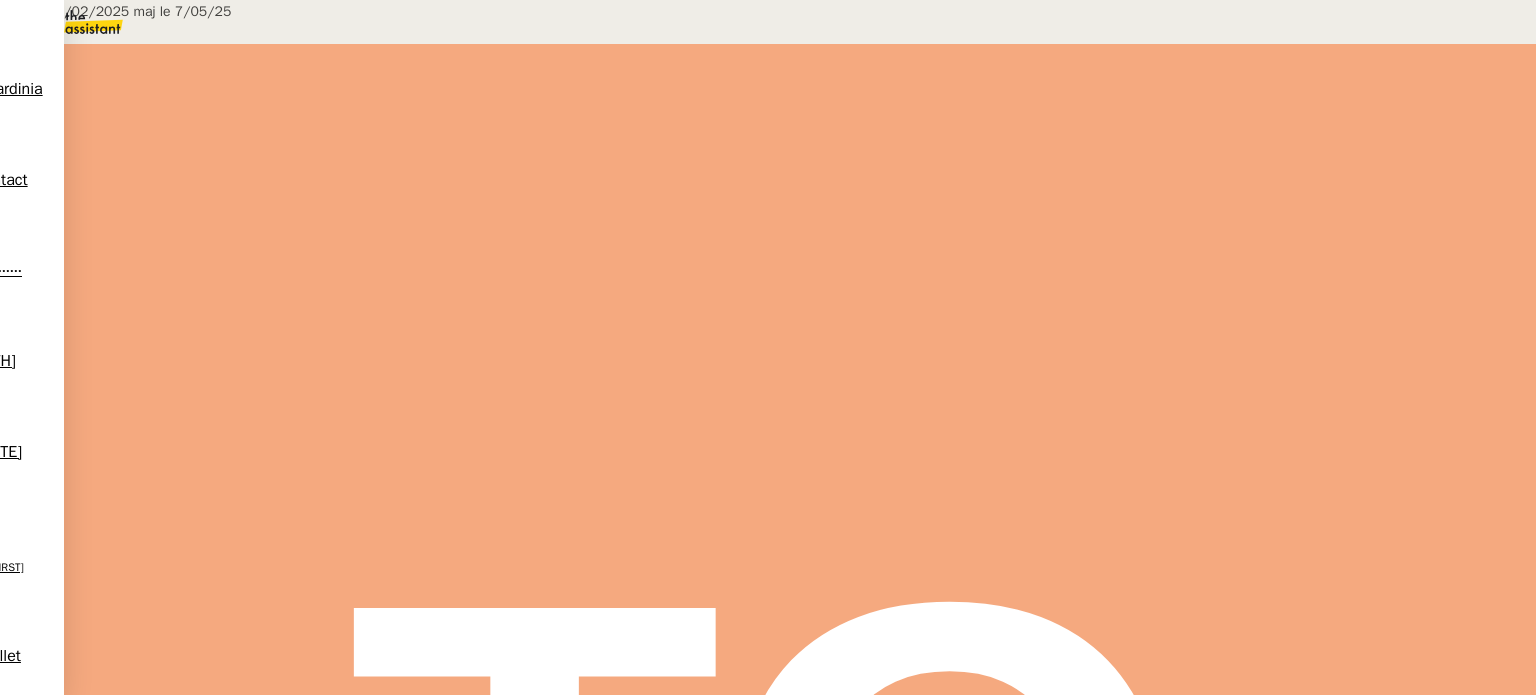 scroll, scrollTop: 300, scrollLeft: 0, axis: vertical 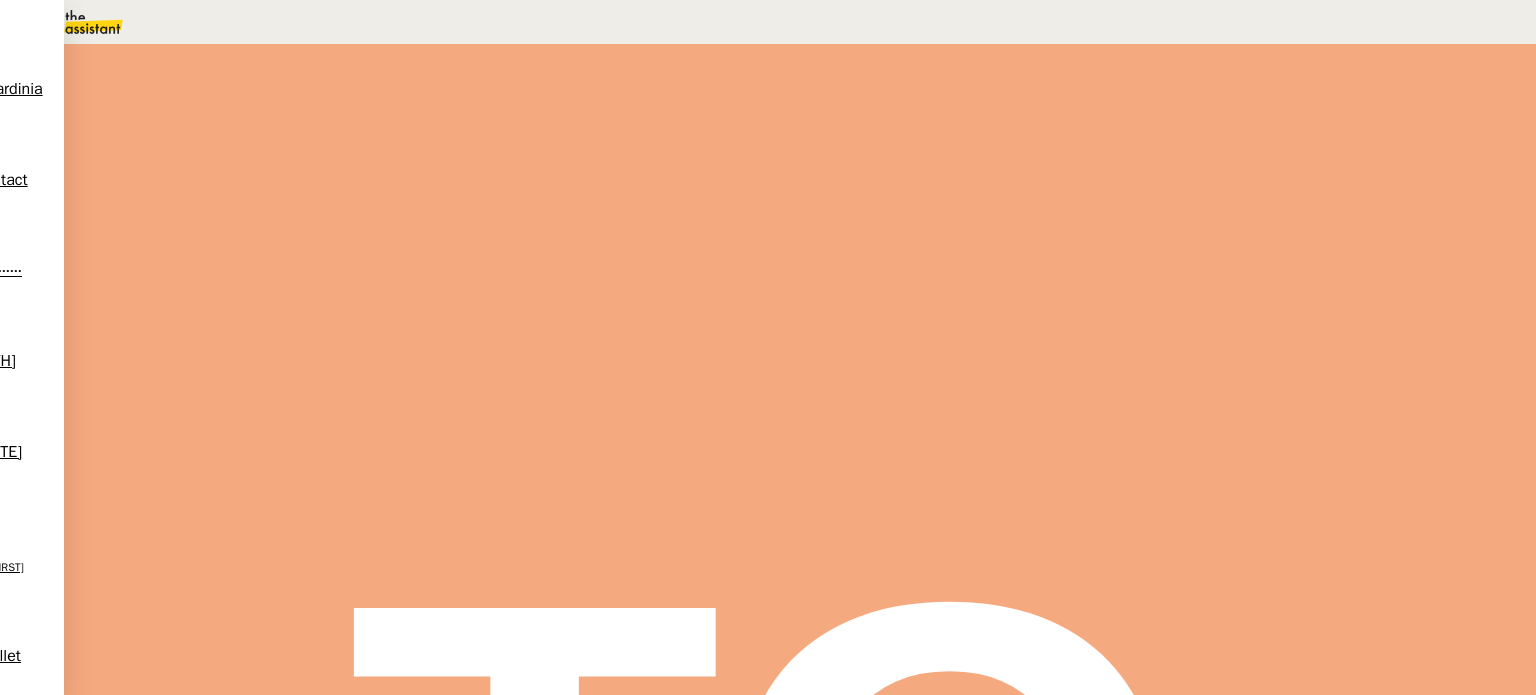 click on "One Drive - Comptabilité Fernaci" at bounding box center (114, 2401) 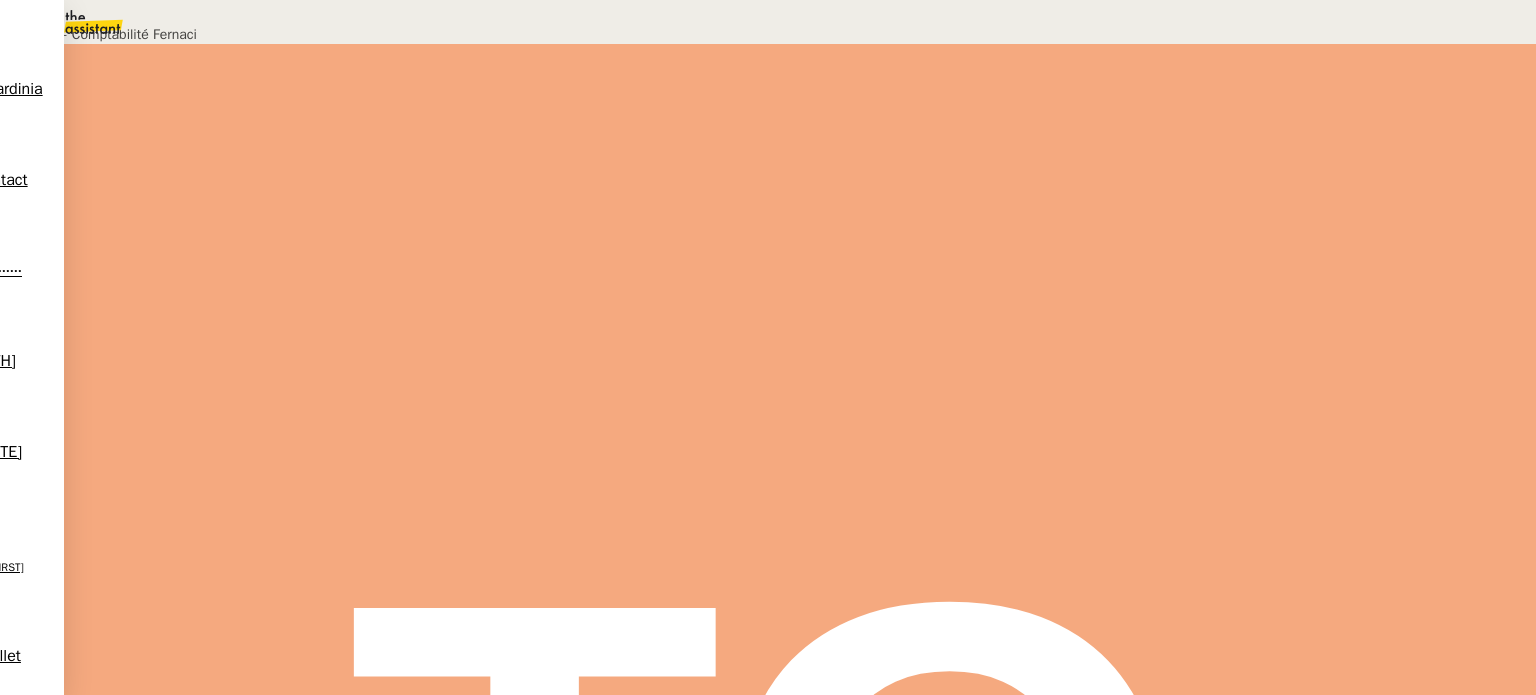 click on "Déverrouiller" at bounding box center (57, 98) 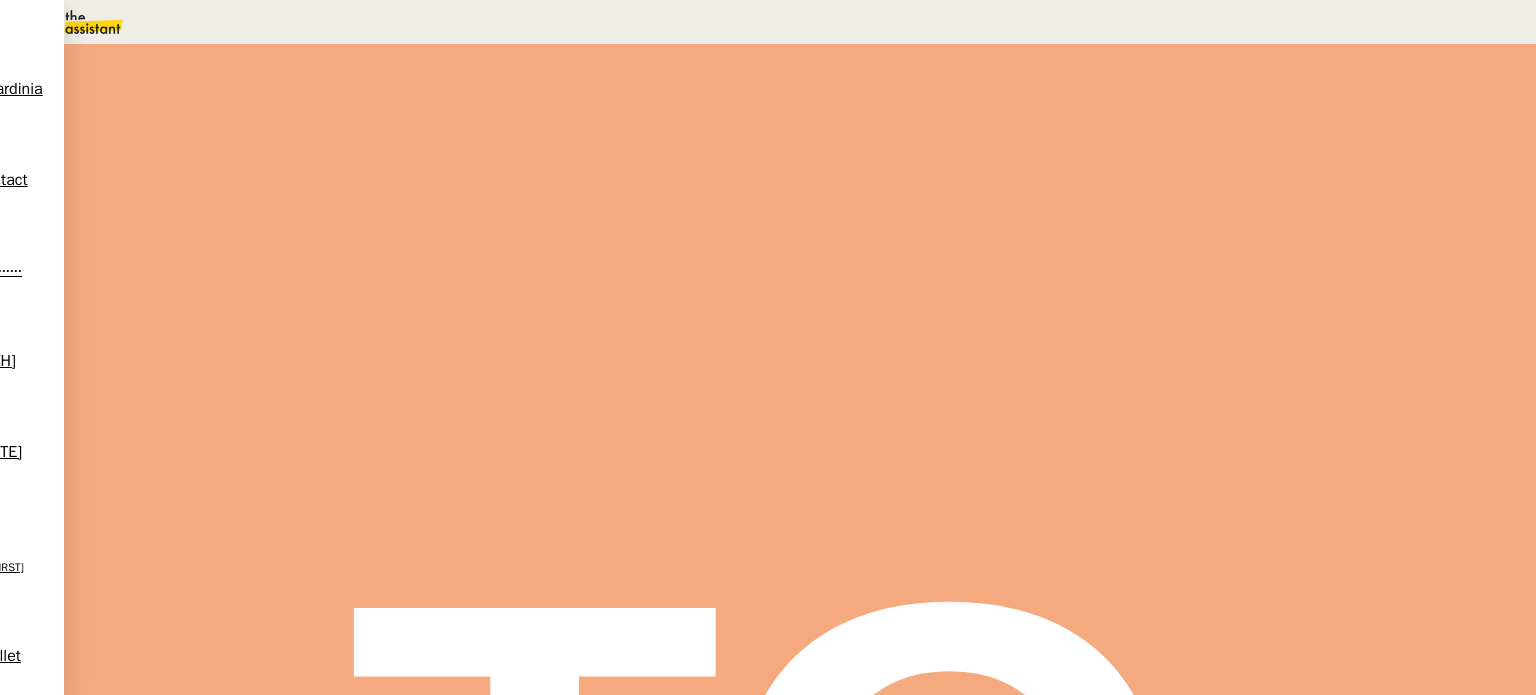 click on "Facturation Dior" at bounding box center [800, 2330] 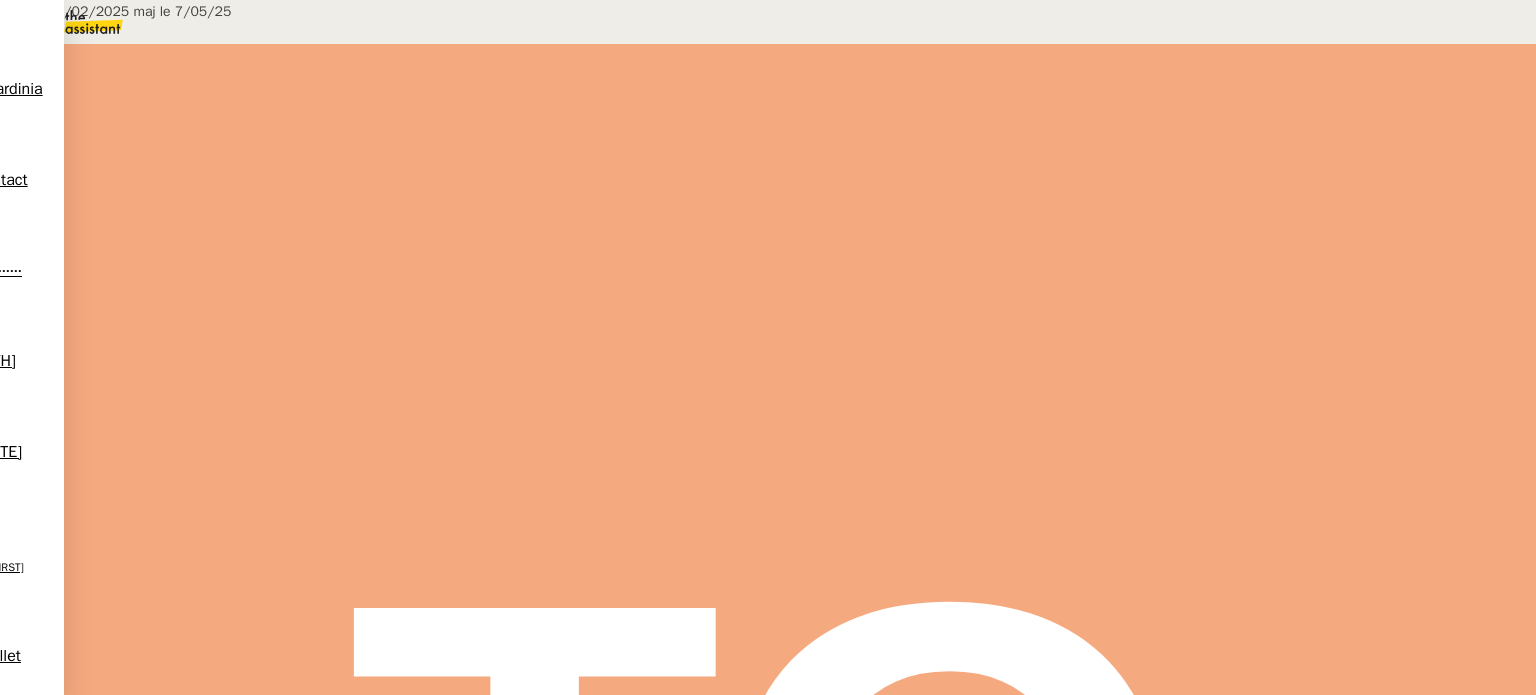 scroll, scrollTop: 357, scrollLeft: 0, axis: vertical 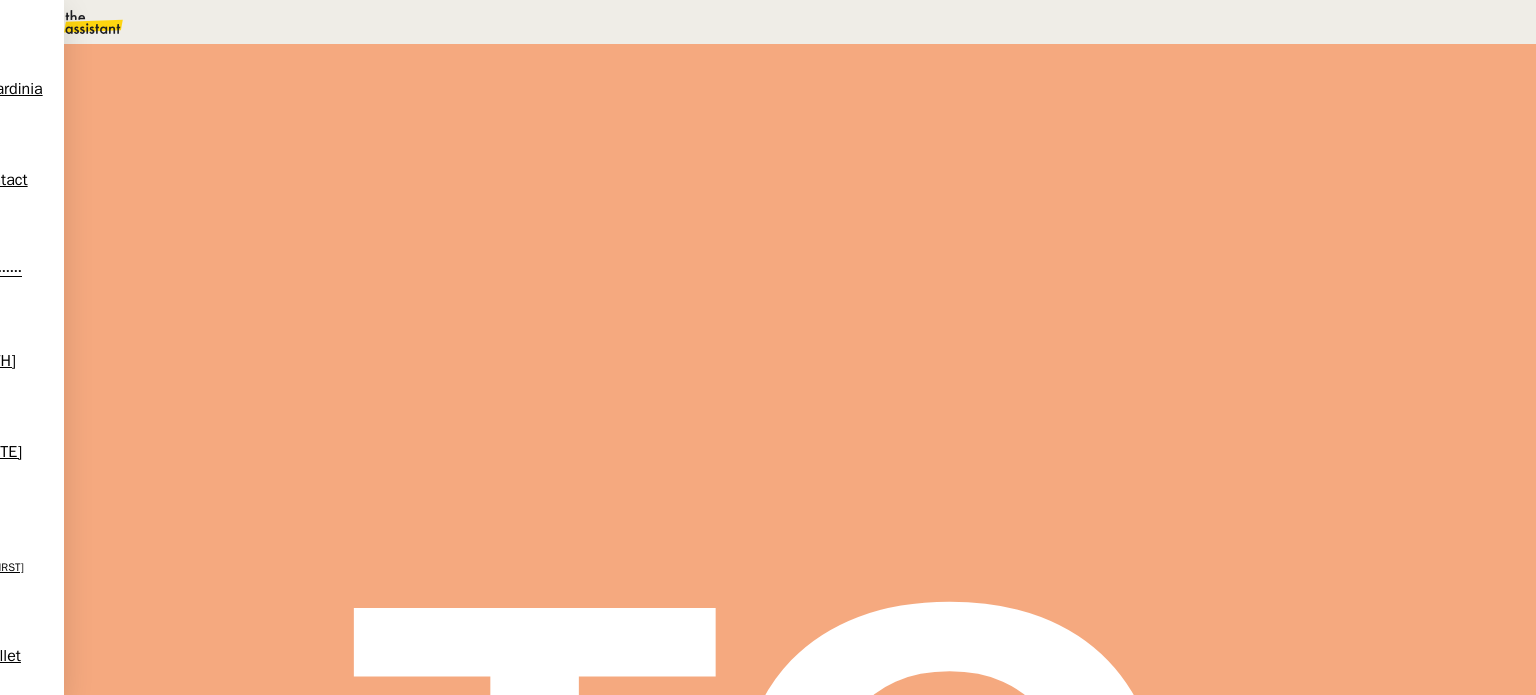 click on "Répondre" at bounding box center (291, 731) 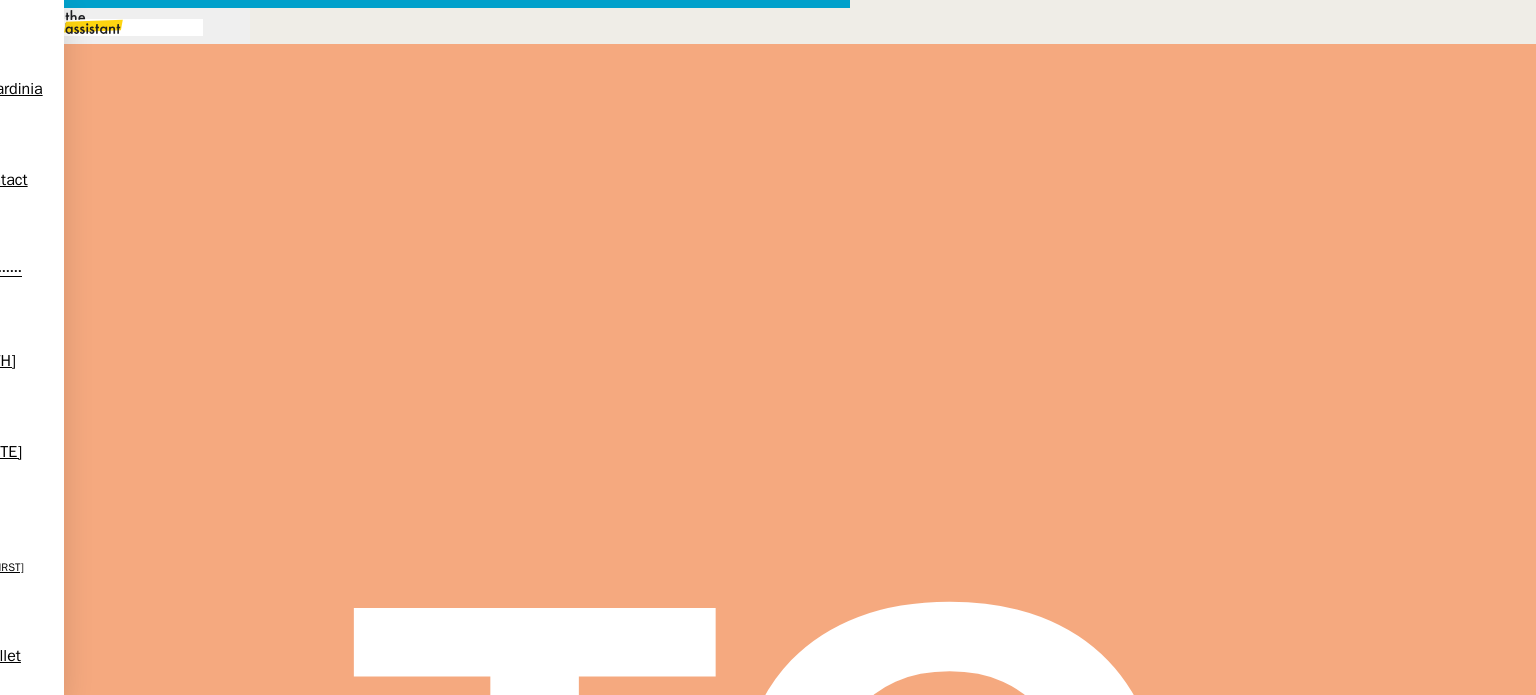 click at bounding box center (116, 27) 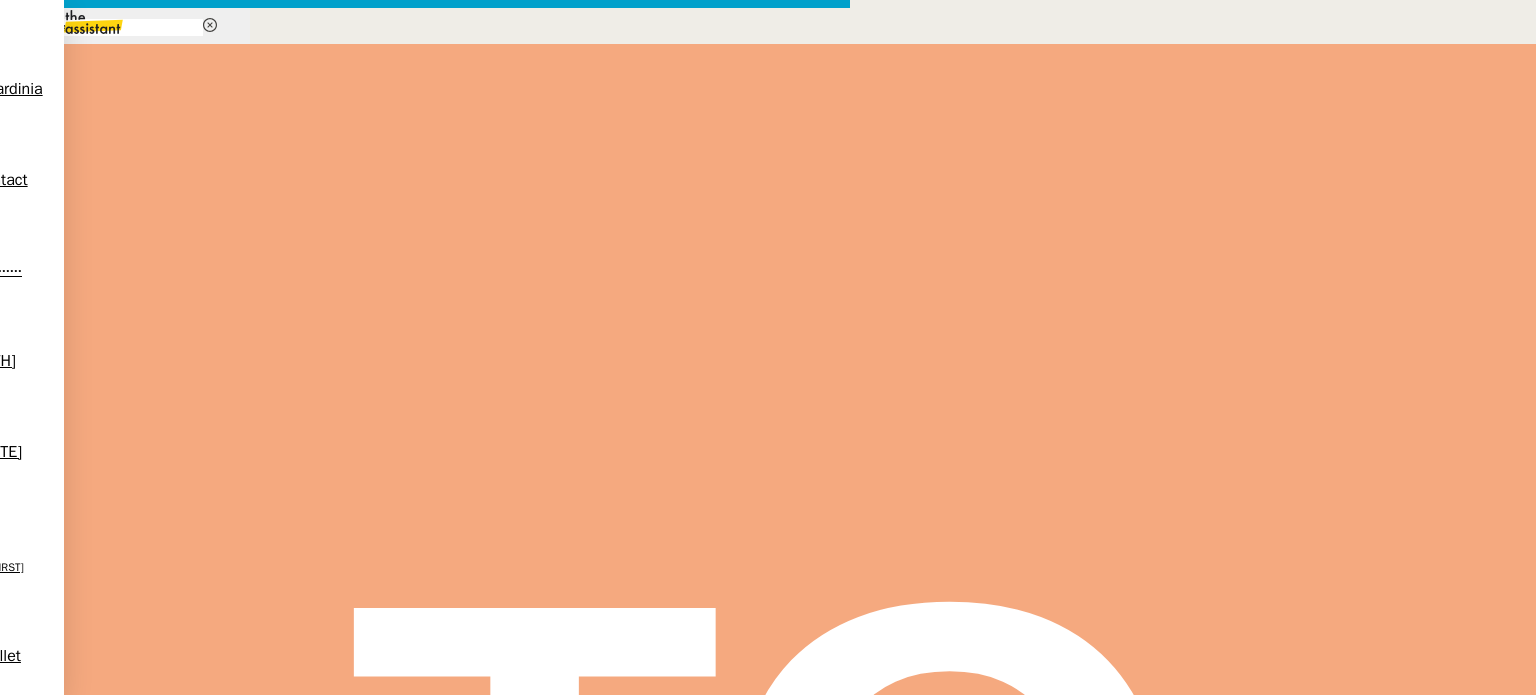type on "valida" 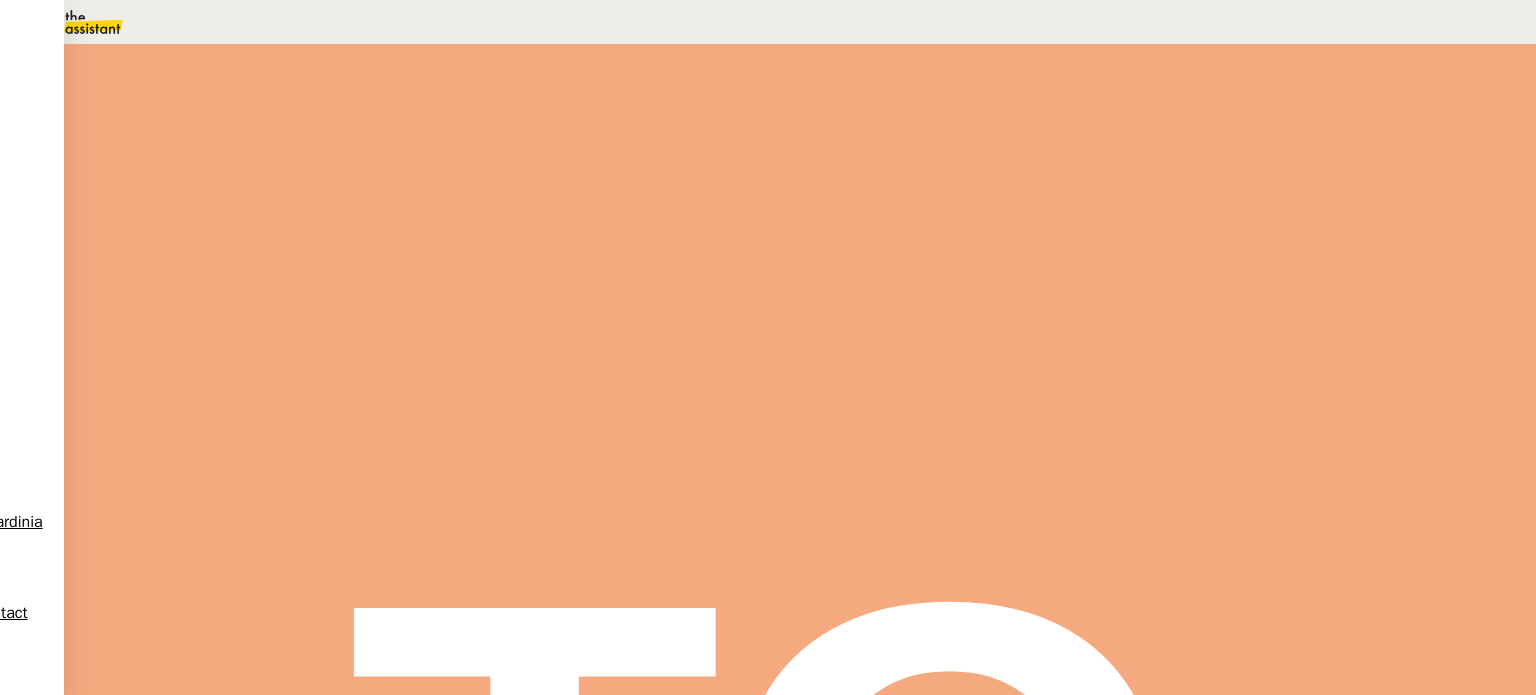scroll, scrollTop: 0, scrollLeft: 0, axis: both 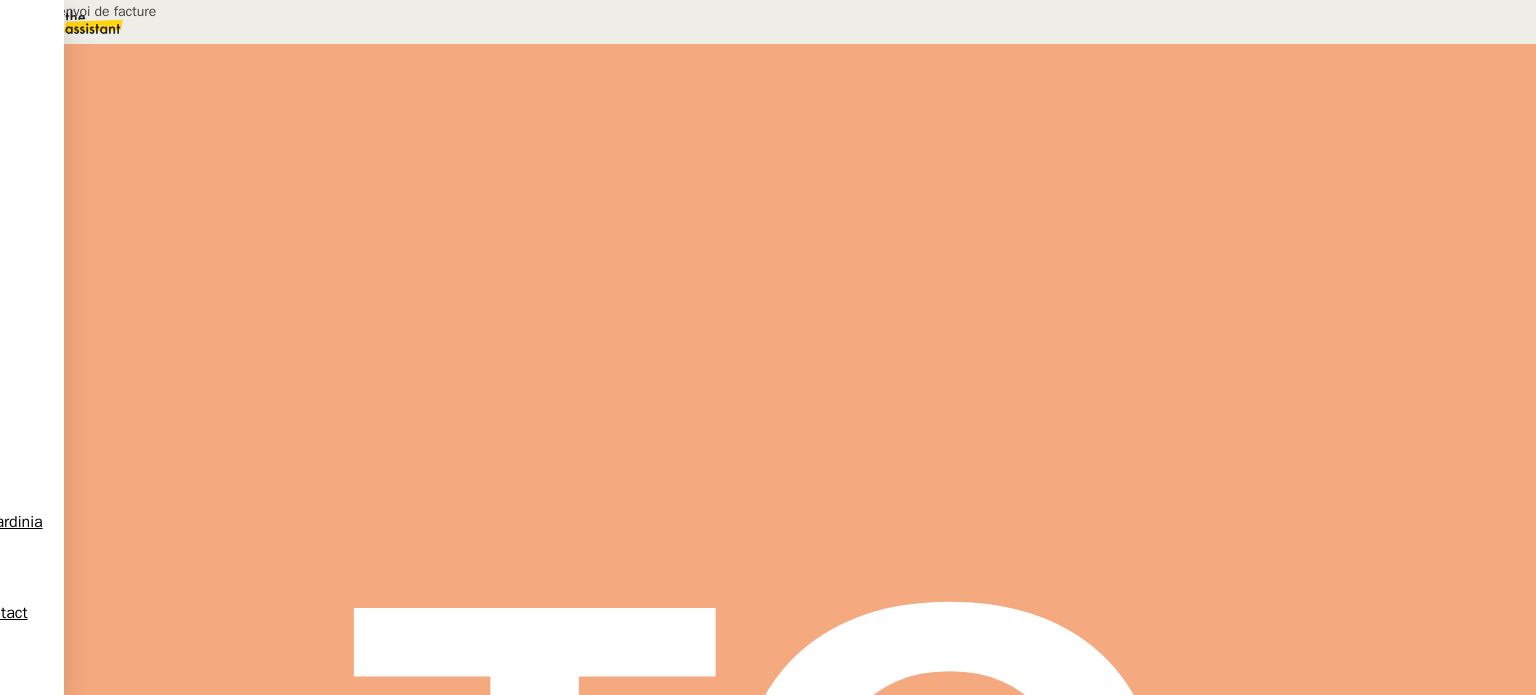 type on "Saisie et envoi de facture" 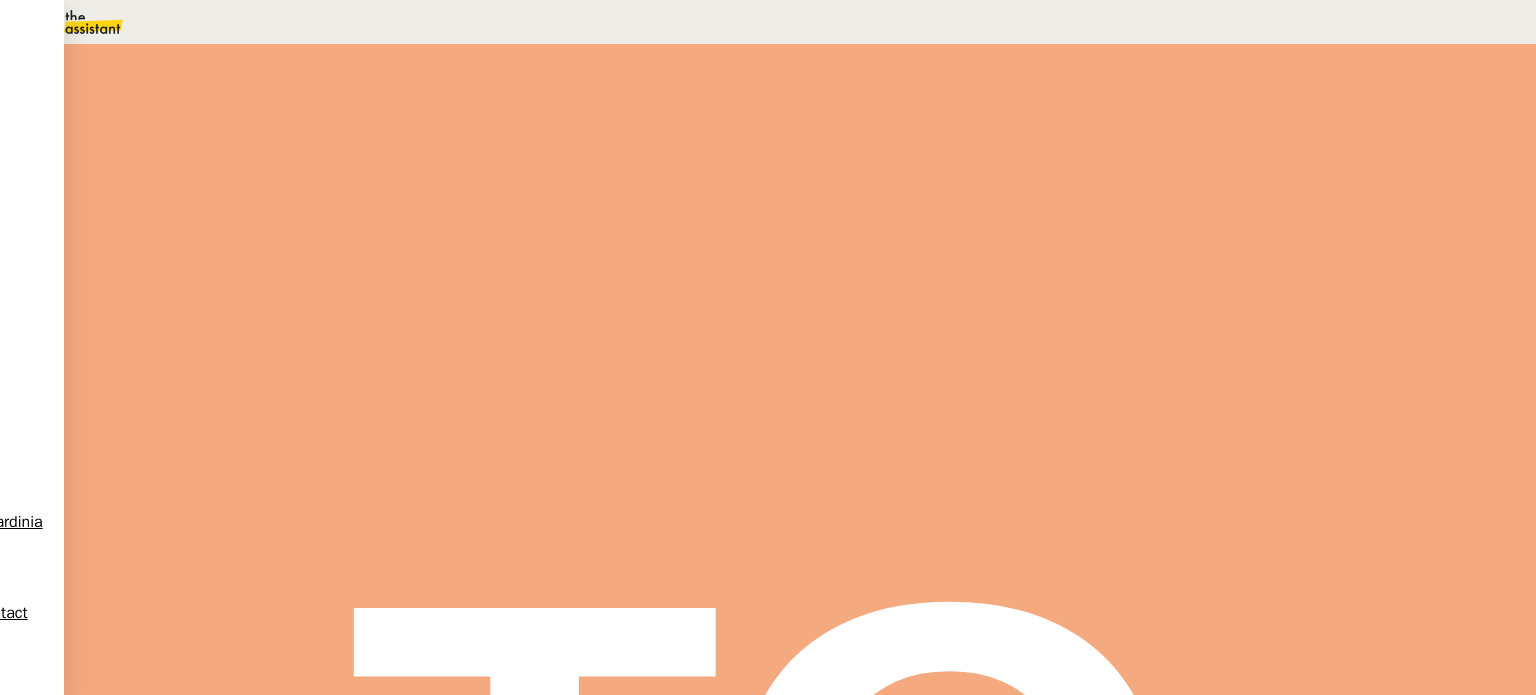 click at bounding box center (287, 340) 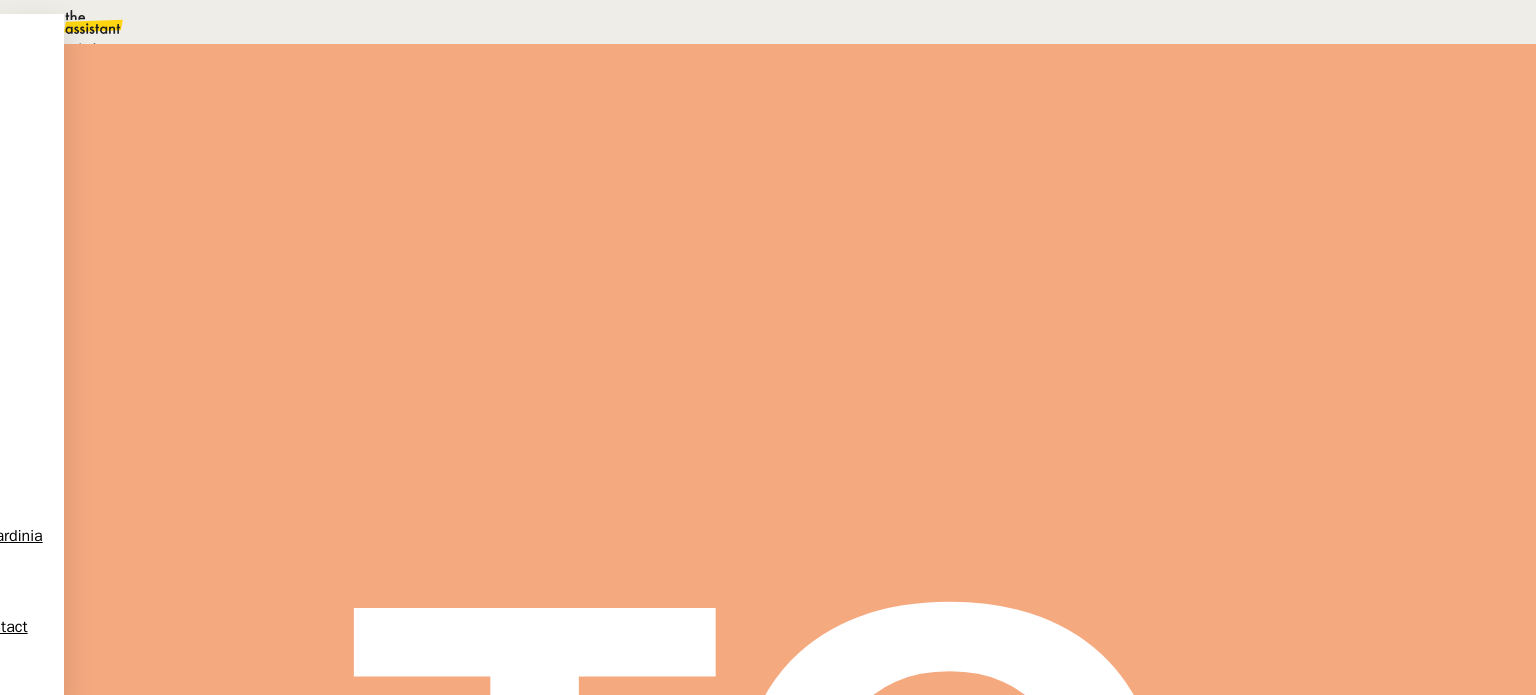 click on "Statut" at bounding box center [800, 111] 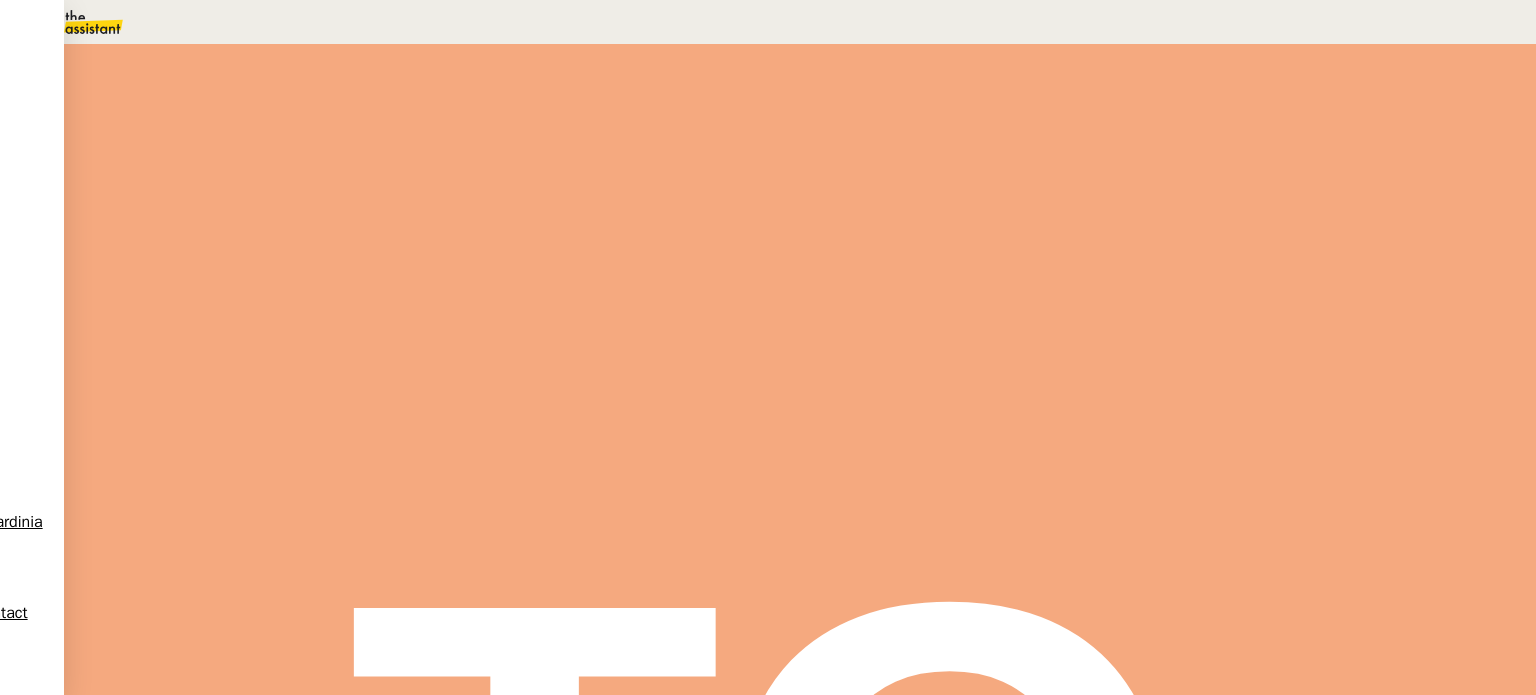 click on "Dans 2 jours ouvrés" at bounding box center [1173, 177] 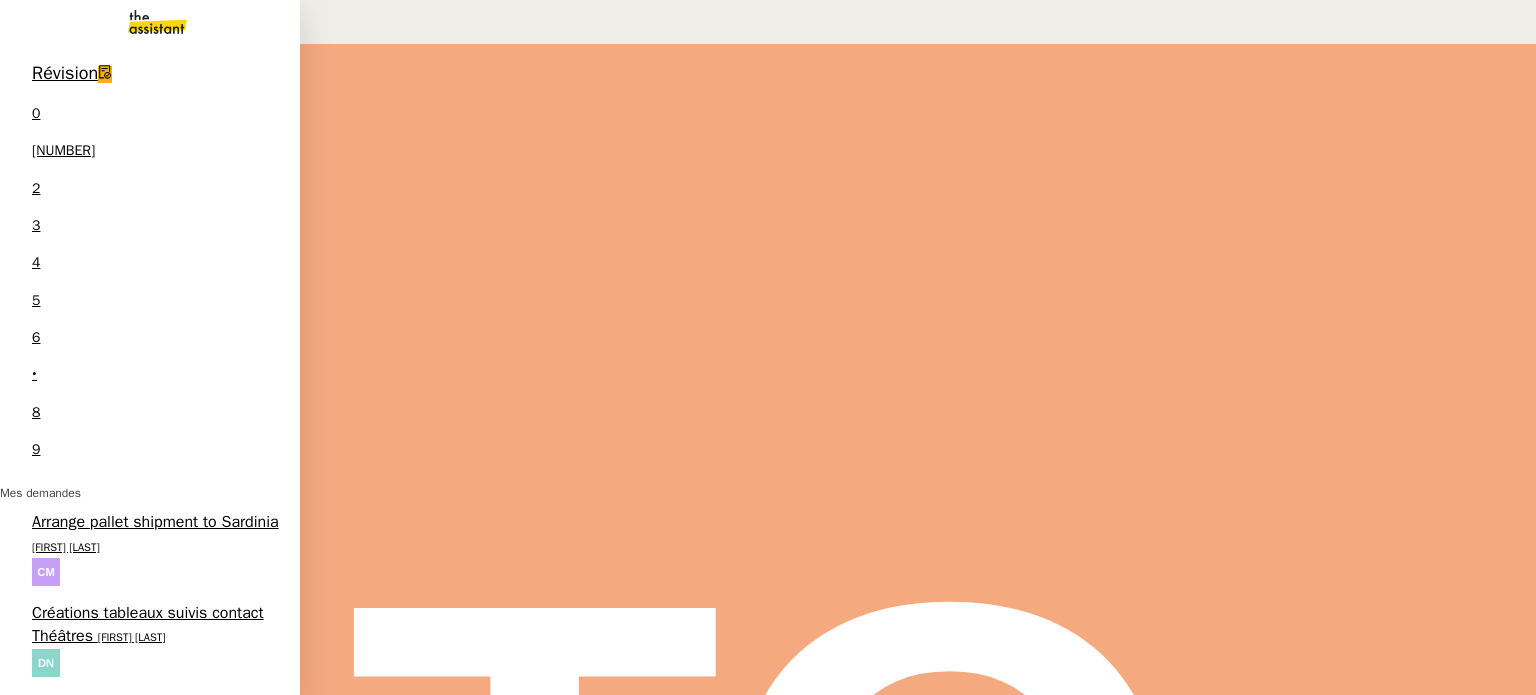 click on "Enora Conan" at bounding box center (158, 1725) 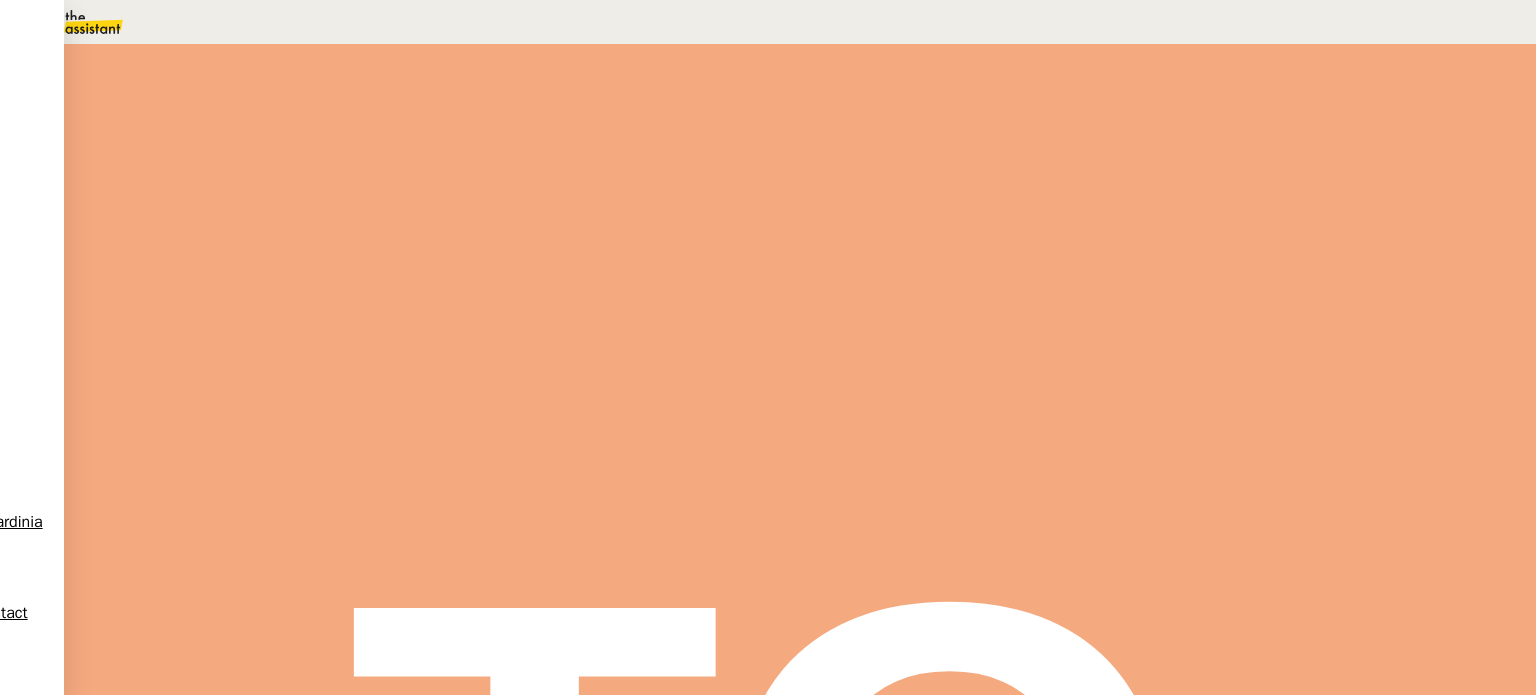 drag, startPoint x: 304, startPoint y: 614, endPoint x: 457, endPoint y: 612, distance: 153.01308 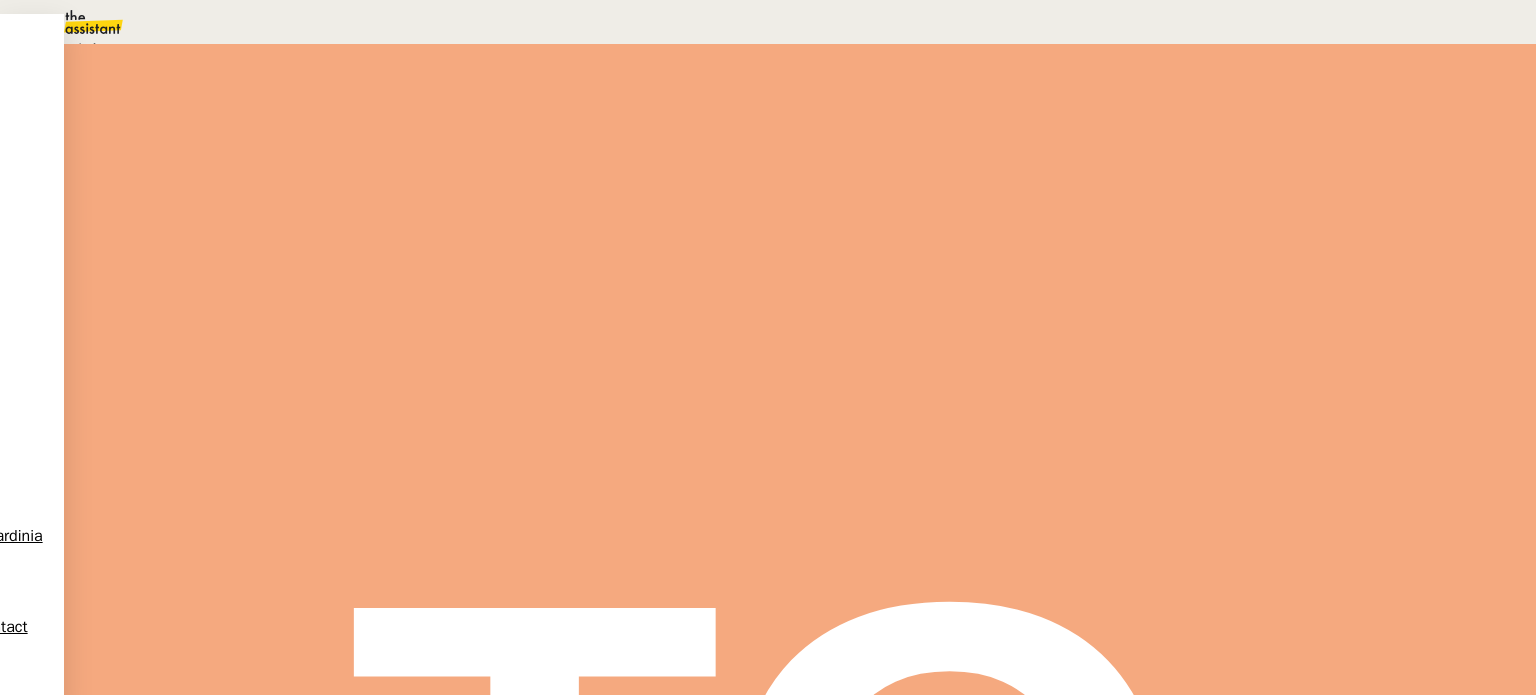 click on "Statut" at bounding box center [800, 111] 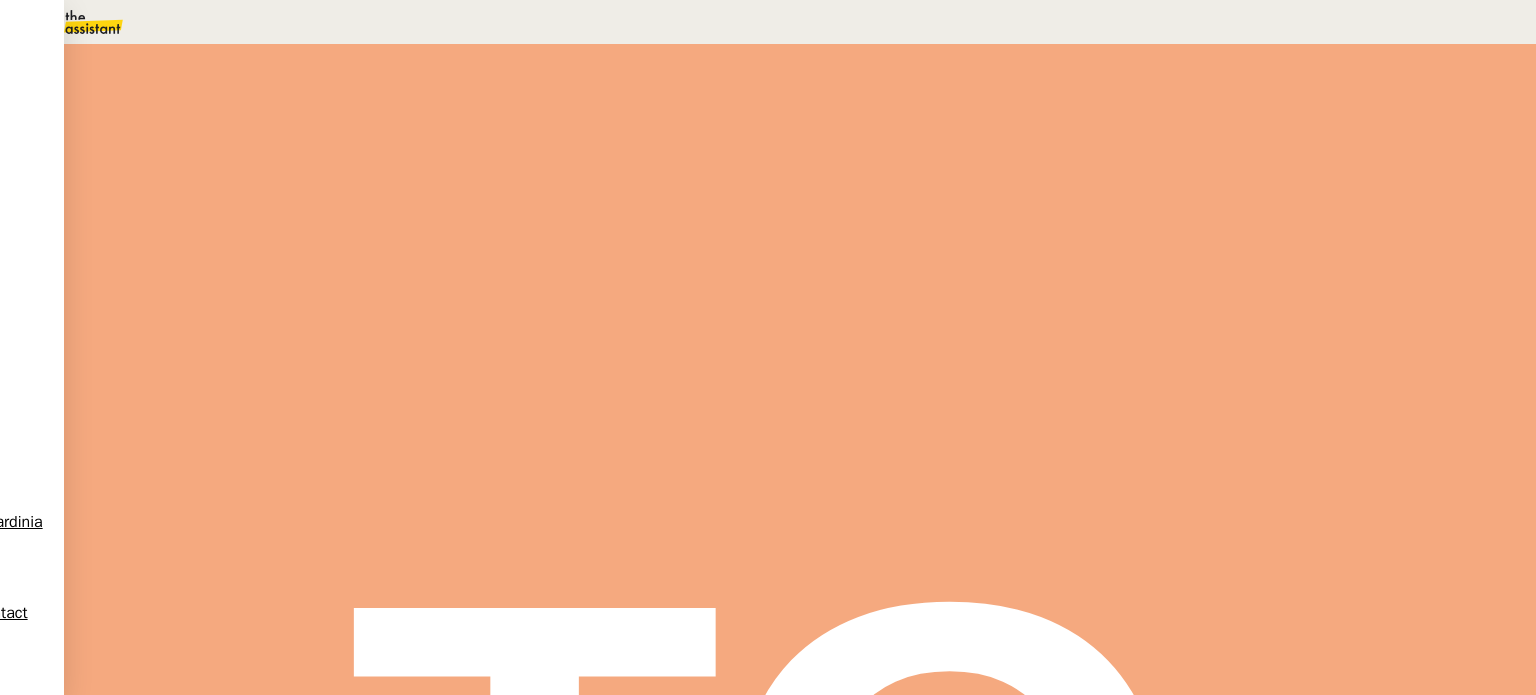 click on "Commentaire" at bounding box center (956, 239) 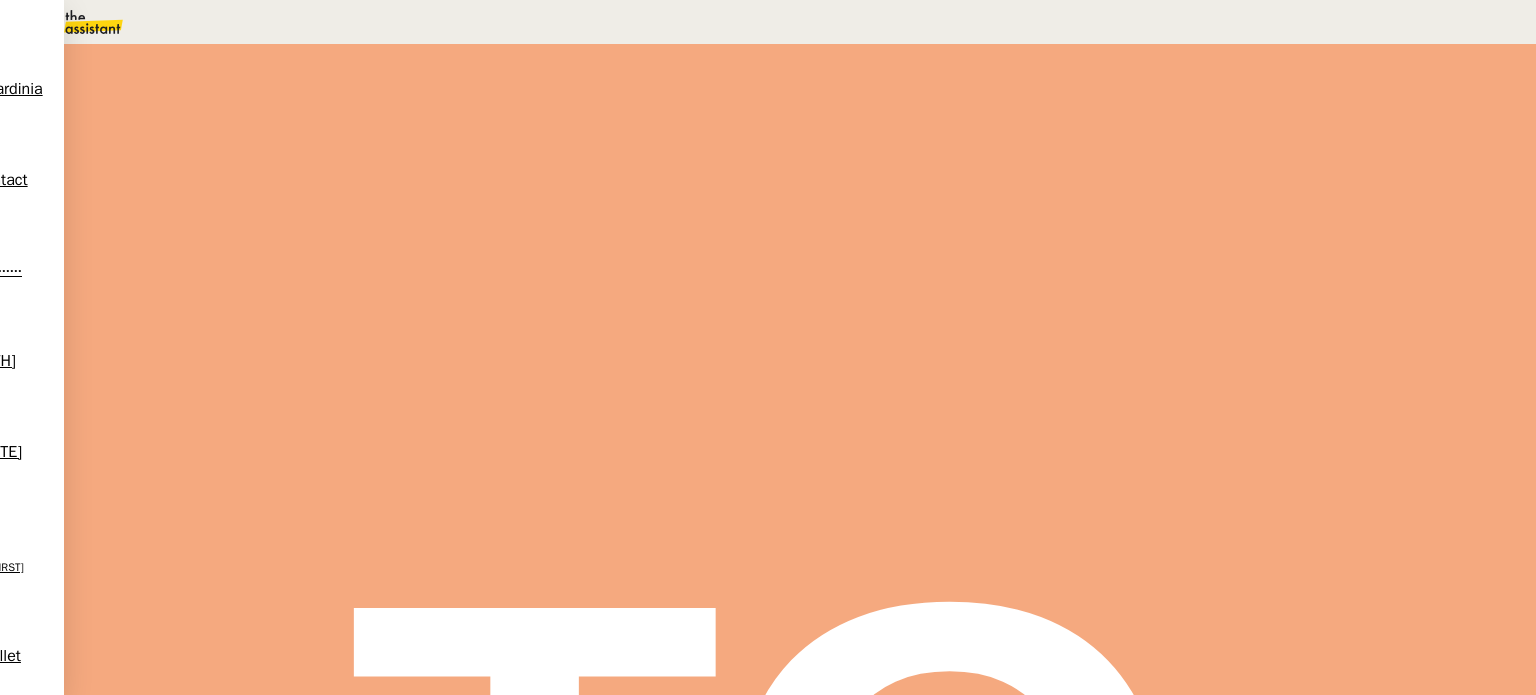 scroll, scrollTop: 30, scrollLeft: 0, axis: vertical 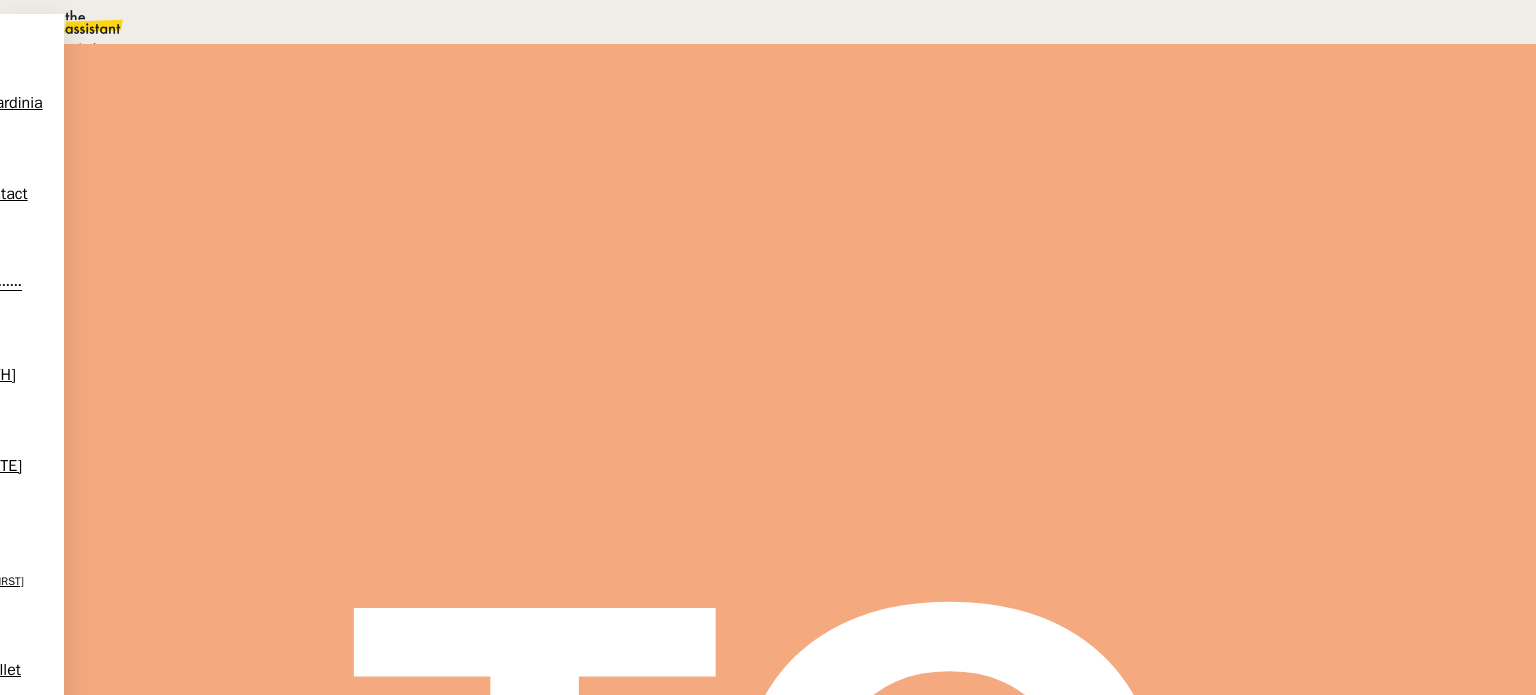 click on "Statut" at bounding box center (290, 112) 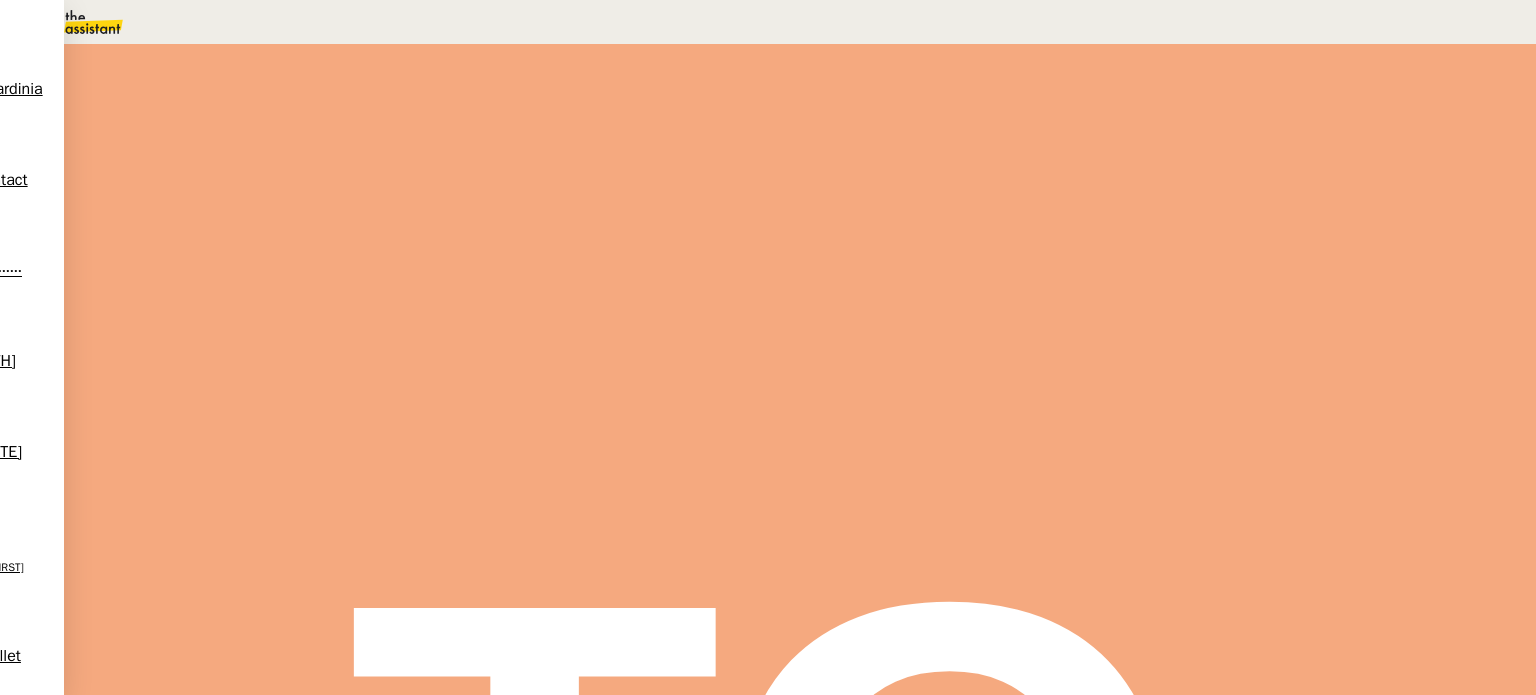 click on "Sauver" at bounding box center [1139, 188] 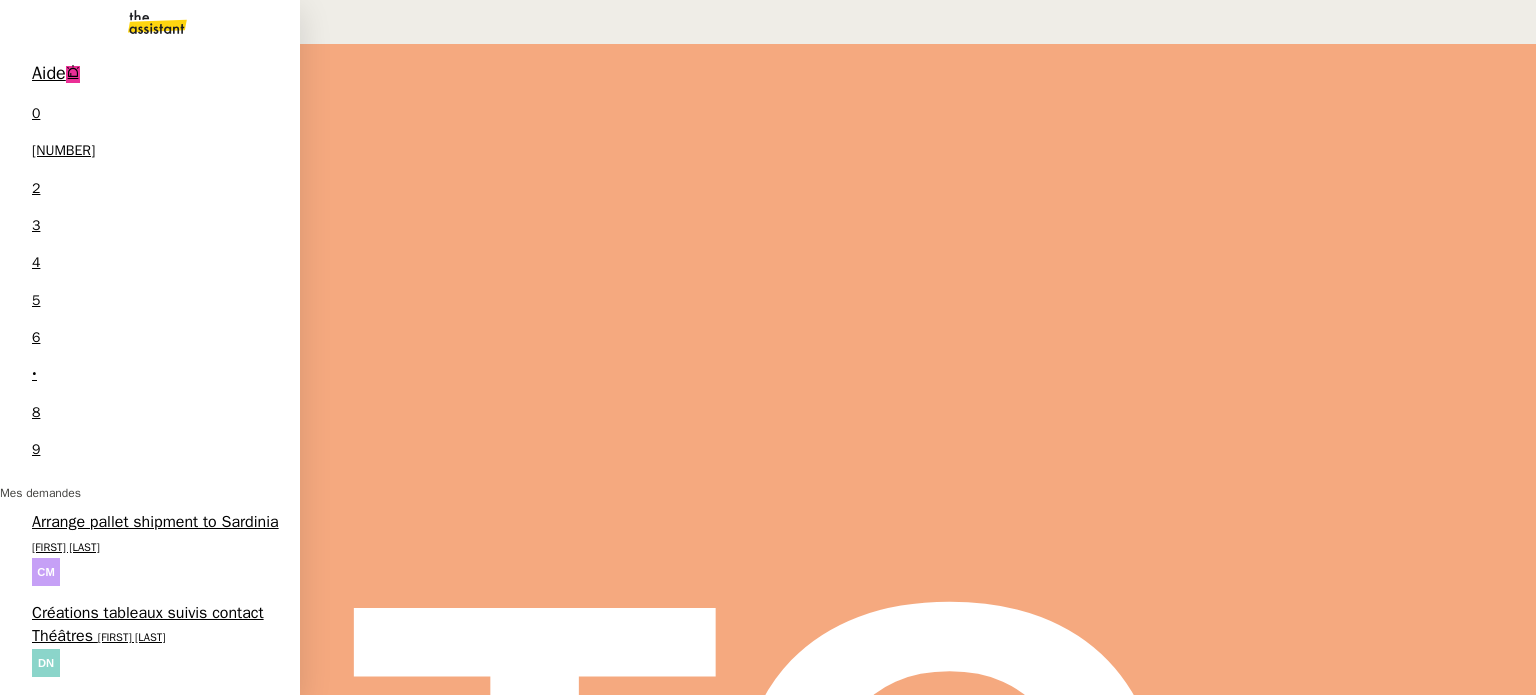 scroll, scrollTop: 0, scrollLeft: 0, axis: both 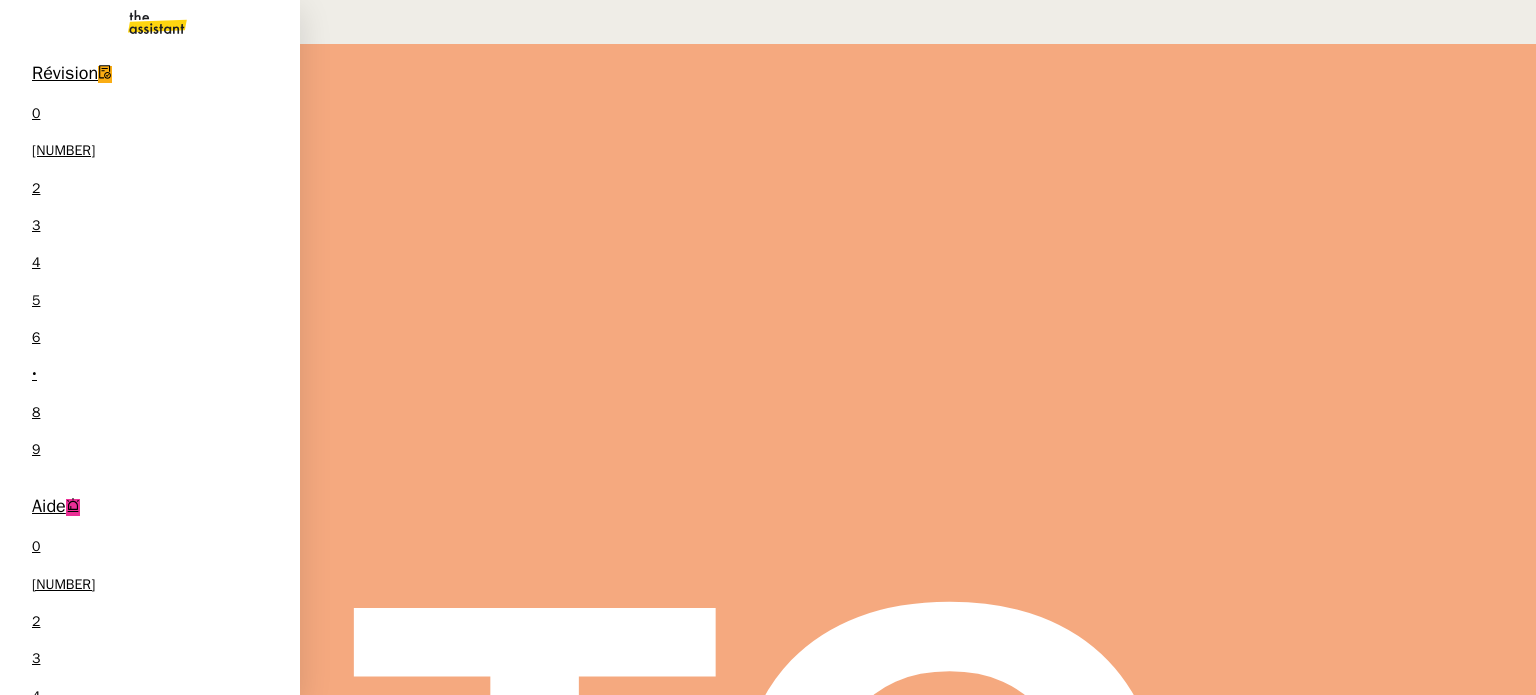 click on "Révision  0   1   2   3   4   5   6   7   8   9" at bounding box center [150, 266] 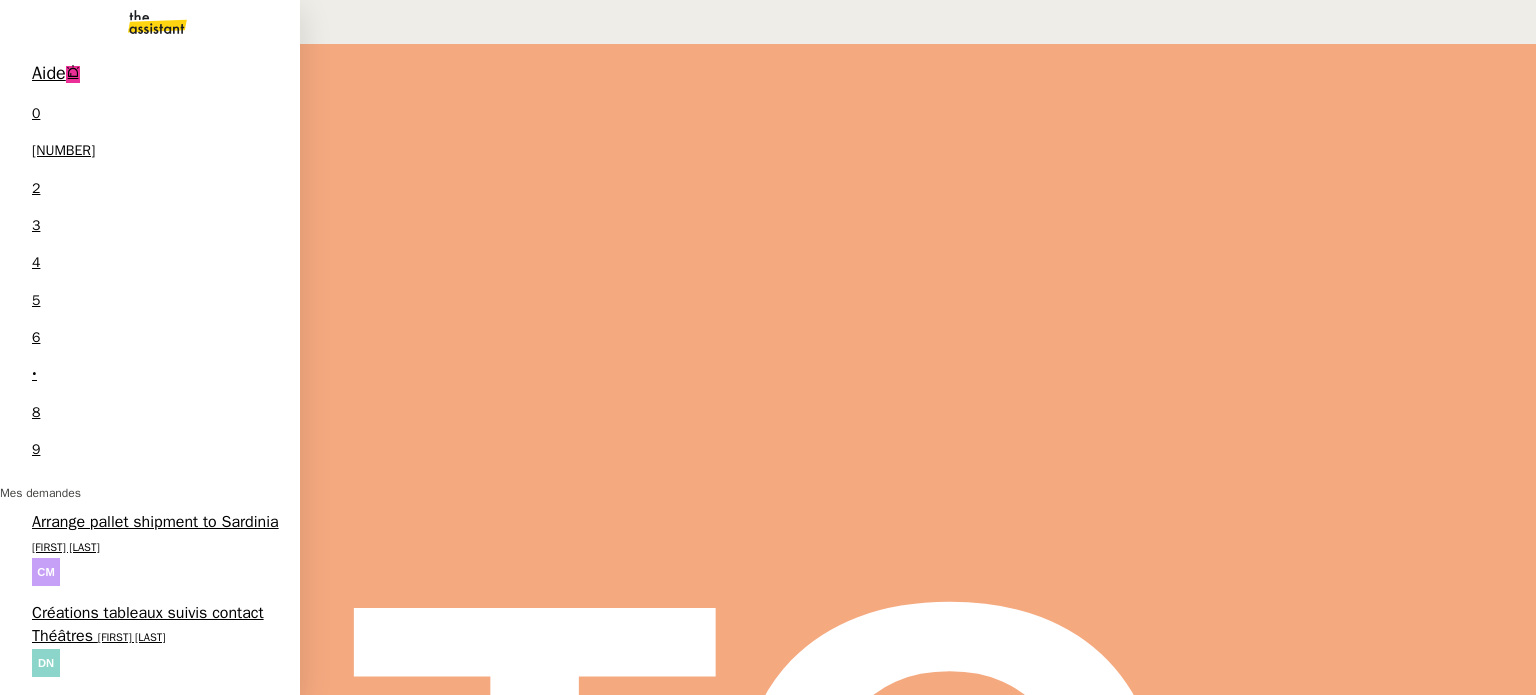 click on "Aide  0   1   2   3   4   5   6   7   8   9" at bounding box center [150, 266] 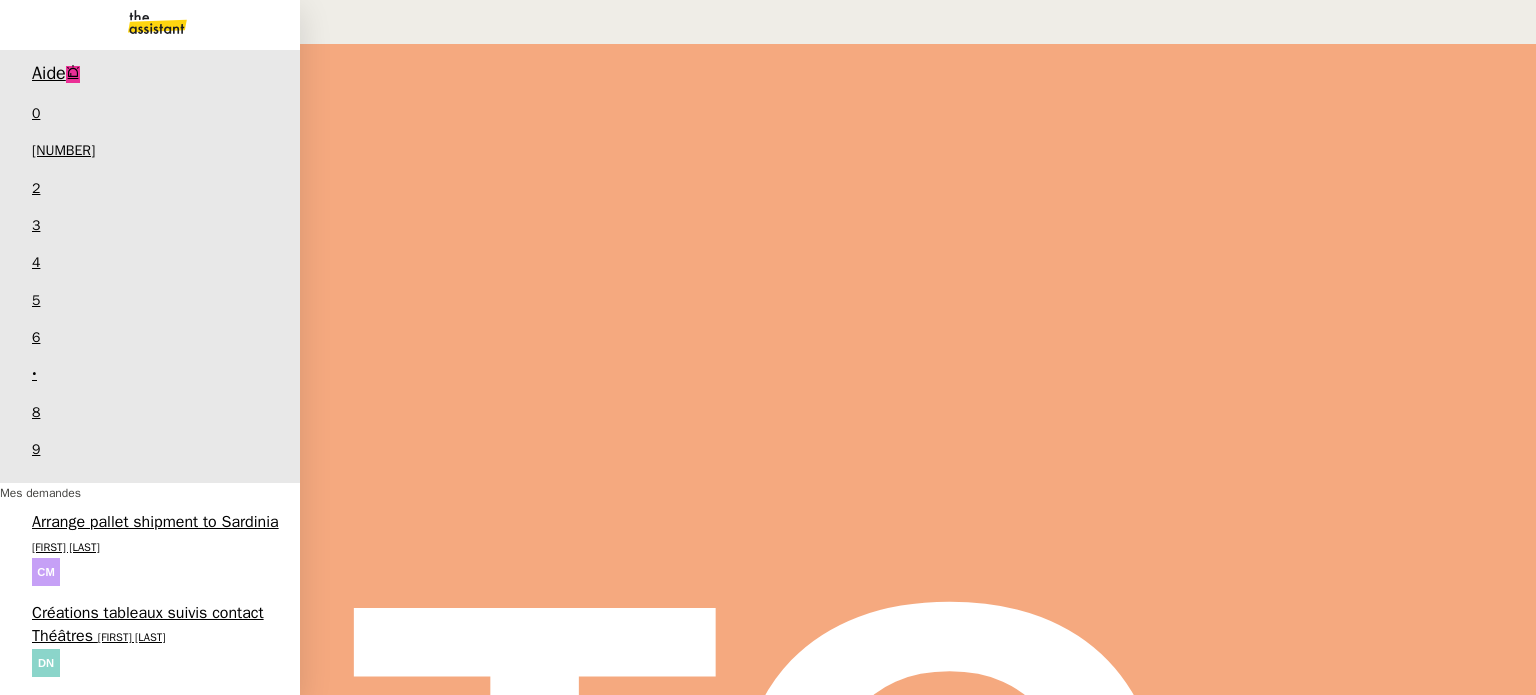 scroll, scrollTop: 76, scrollLeft: 0, axis: vertical 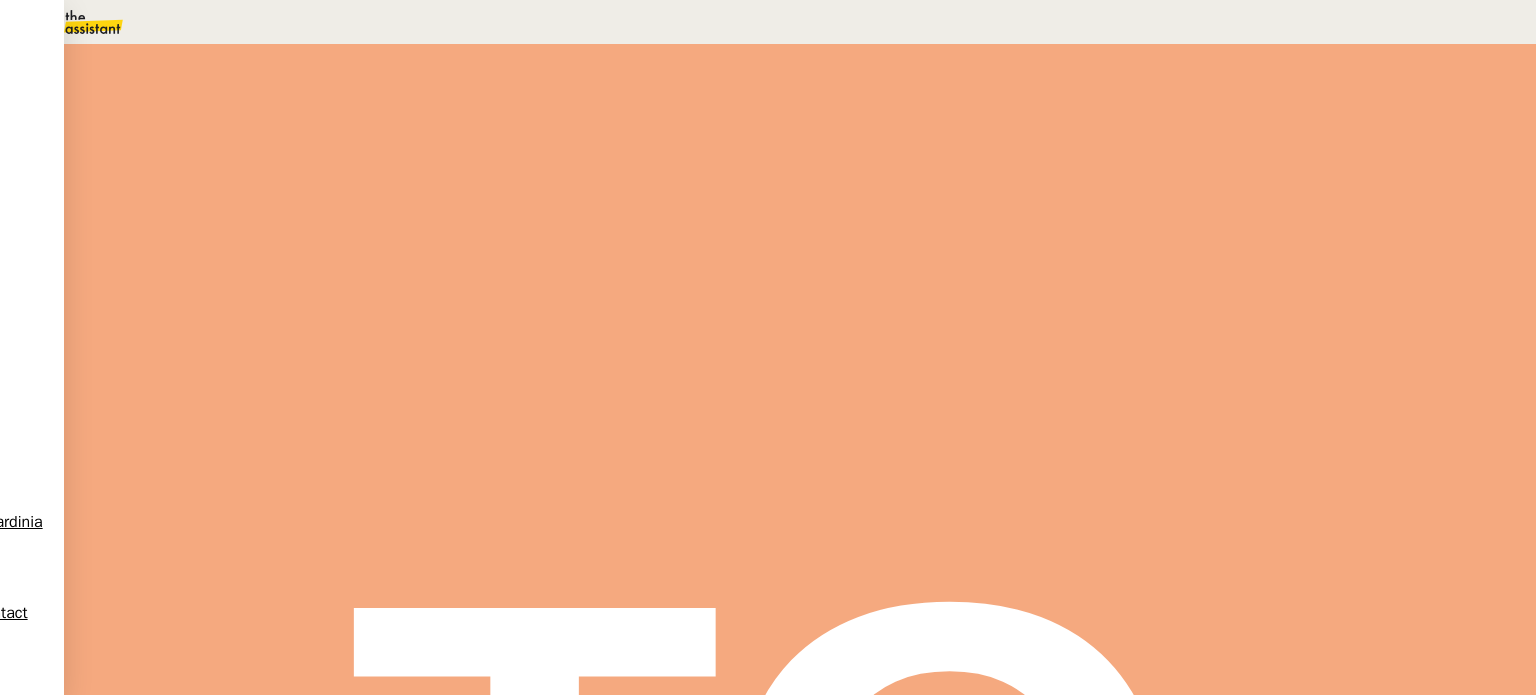 click on "Tâche" at bounding box center [819, 239] 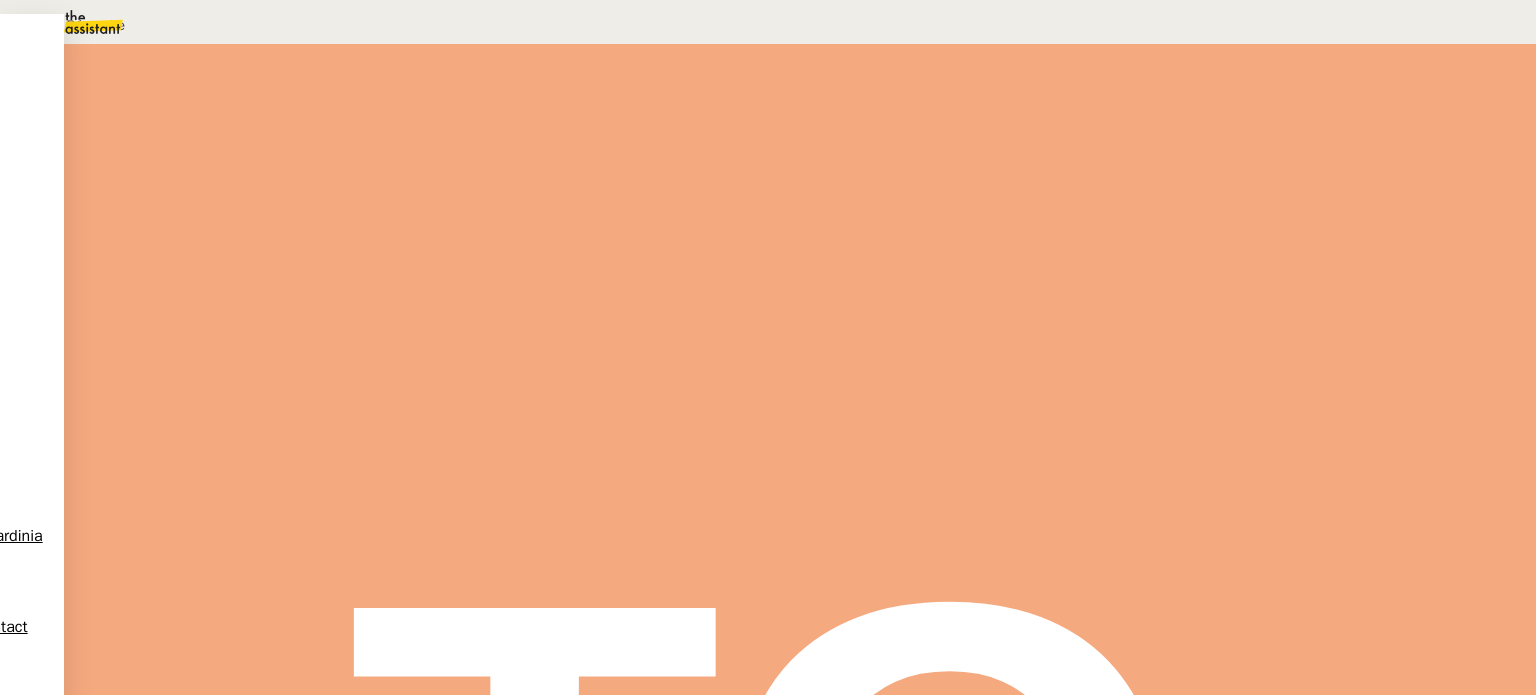 click at bounding box center (352, 625) 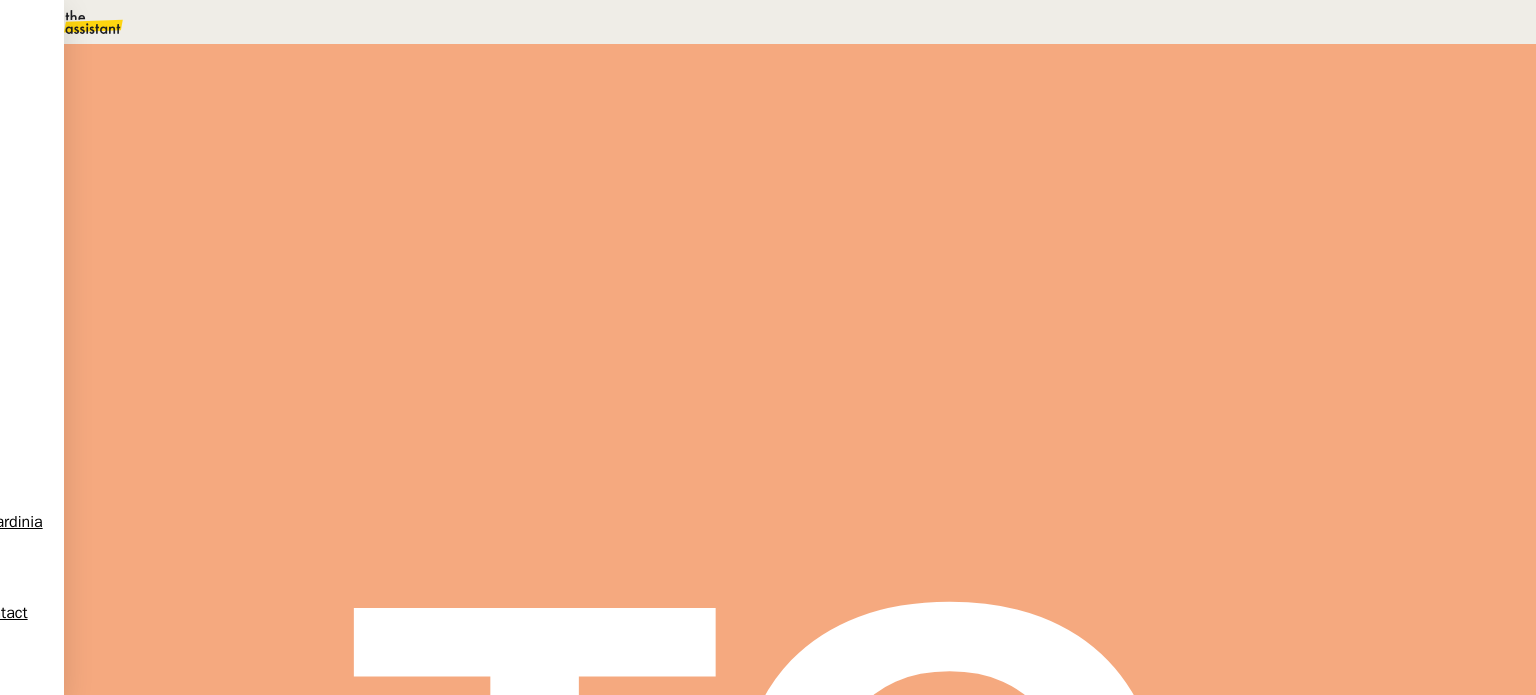 click at bounding box center (10, 1303) 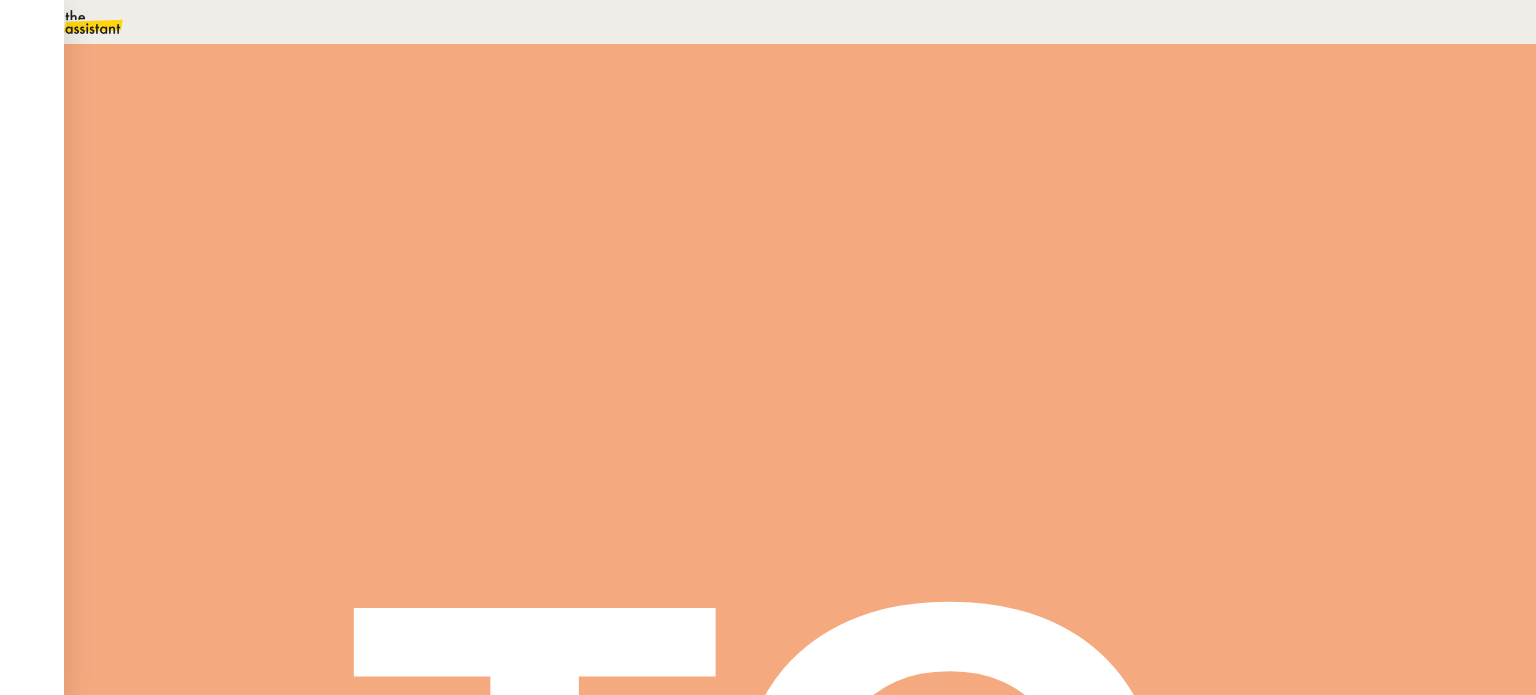 scroll, scrollTop: 76, scrollLeft: 0, axis: vertical 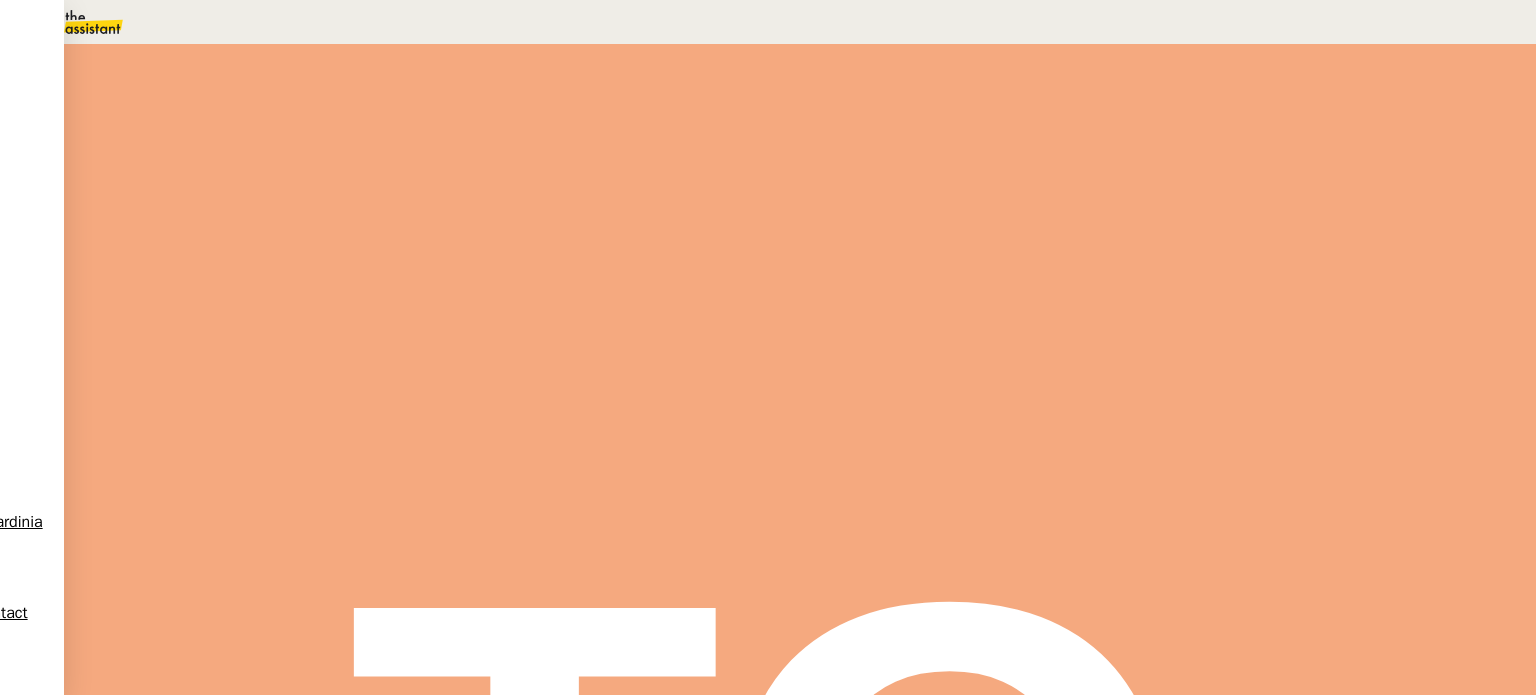 click at bounding box center (9, 4579) 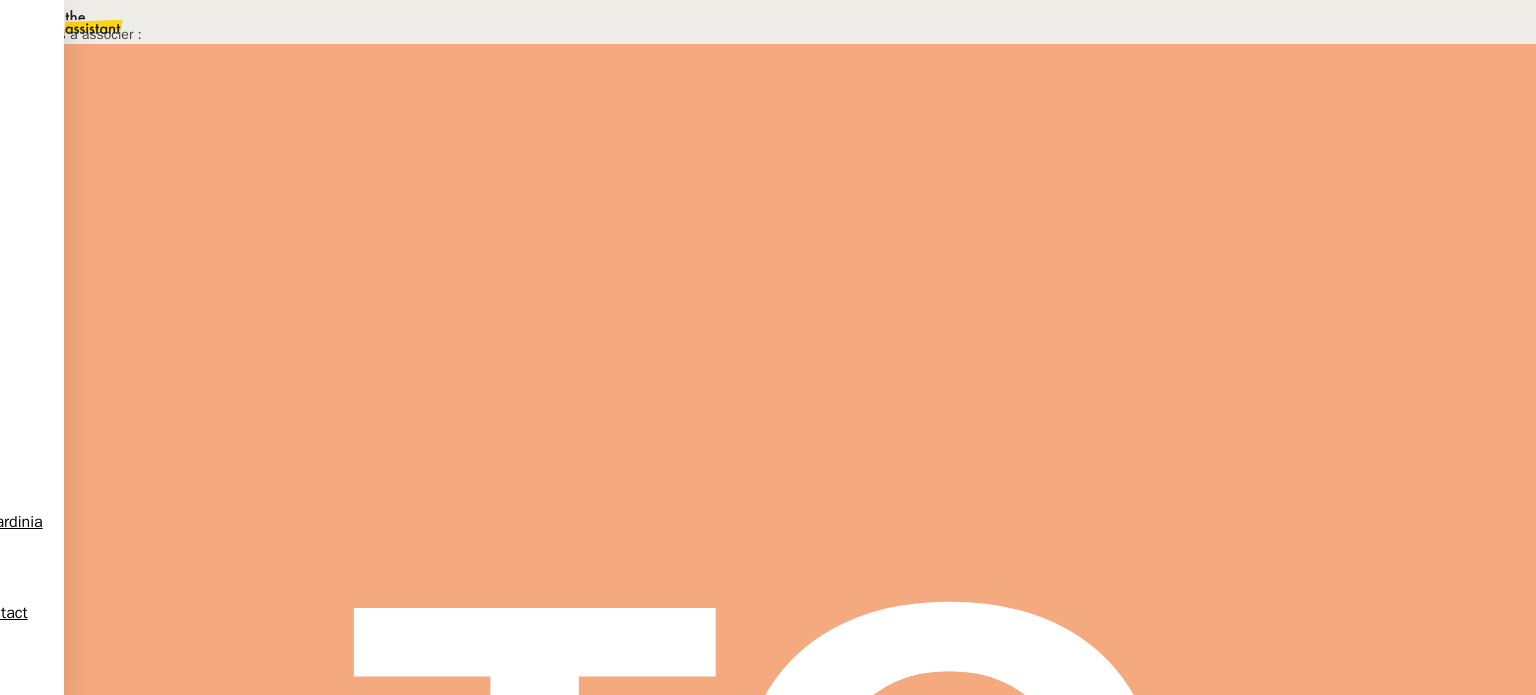 click on "Confirmer" at bounding box center [1484, 673] 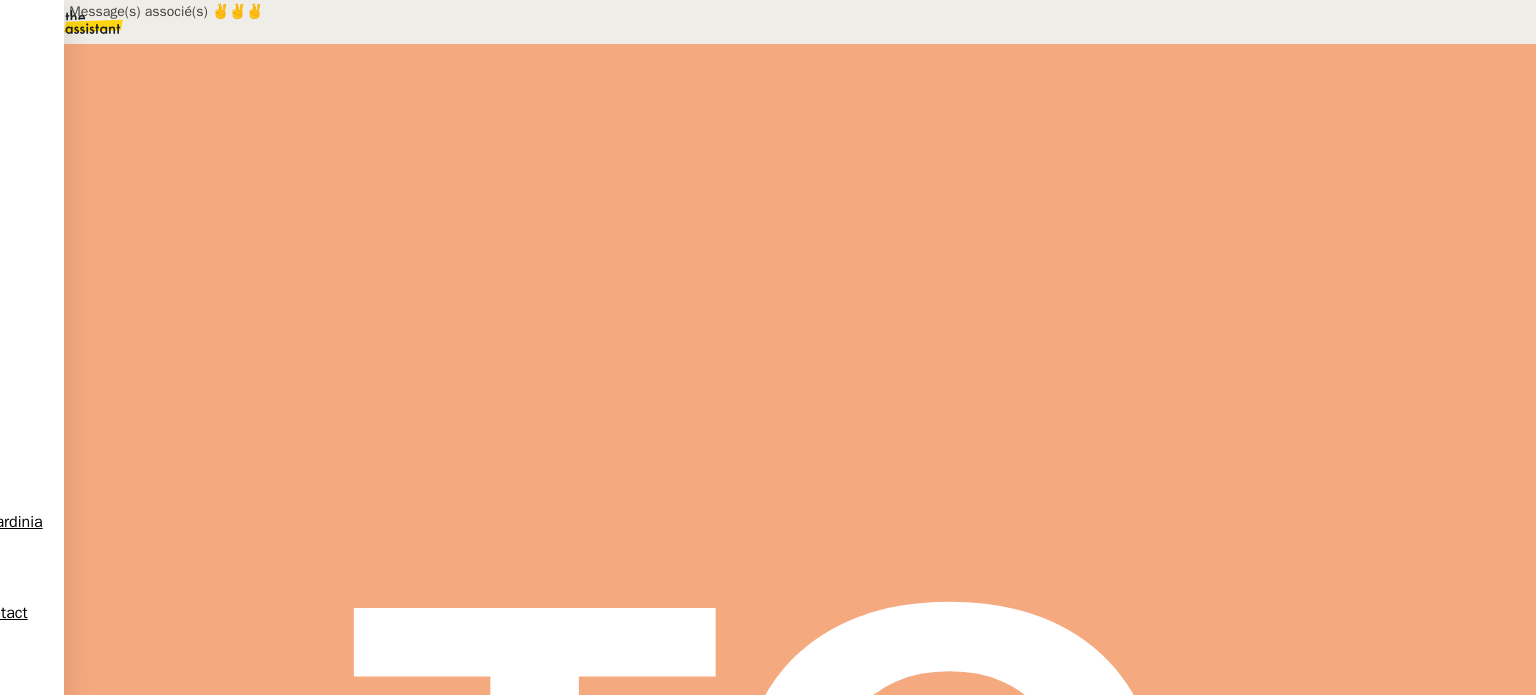 scroll, scrollTop: 0, scrollLeft: 0, axis: both 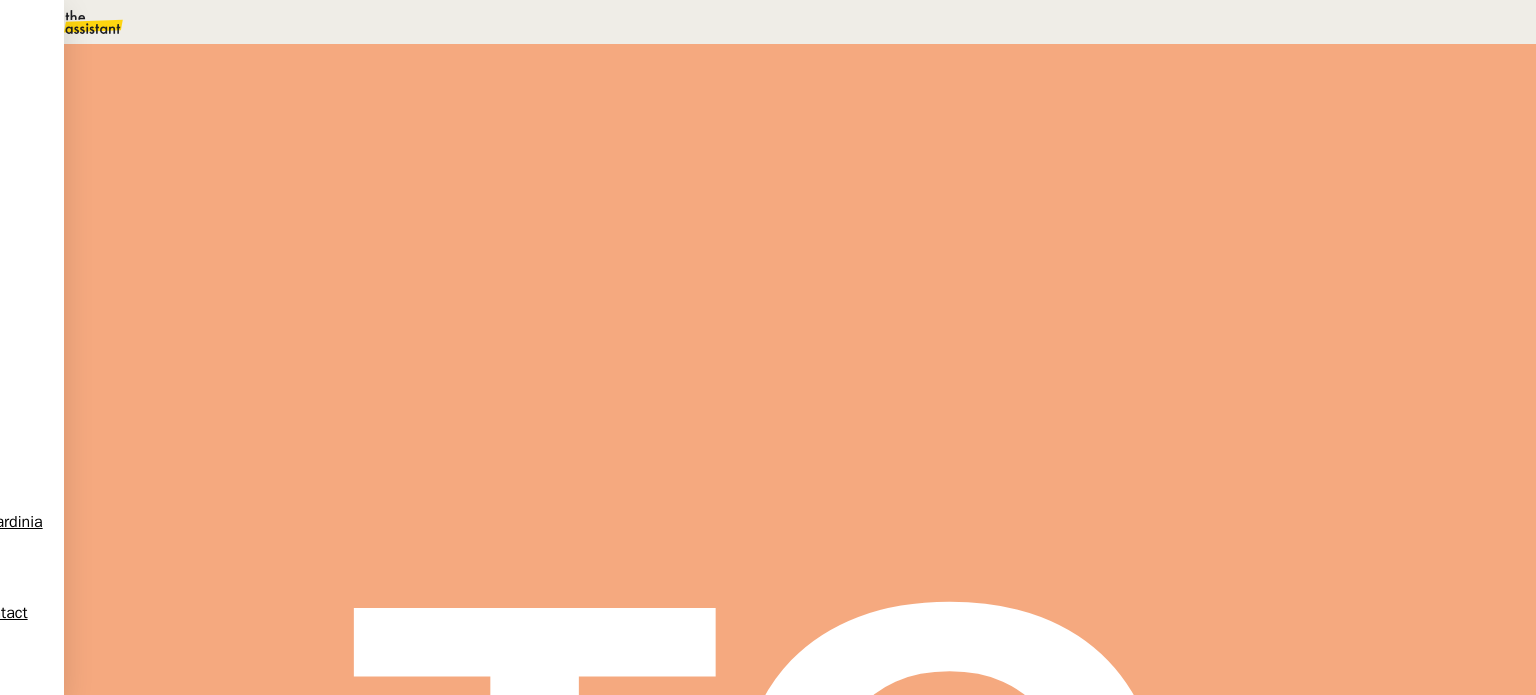 click on "🚨   Lancer pré-comptabilité pour reçus bancaires      Ouvert     Statut" at bounding box center [800, 123] 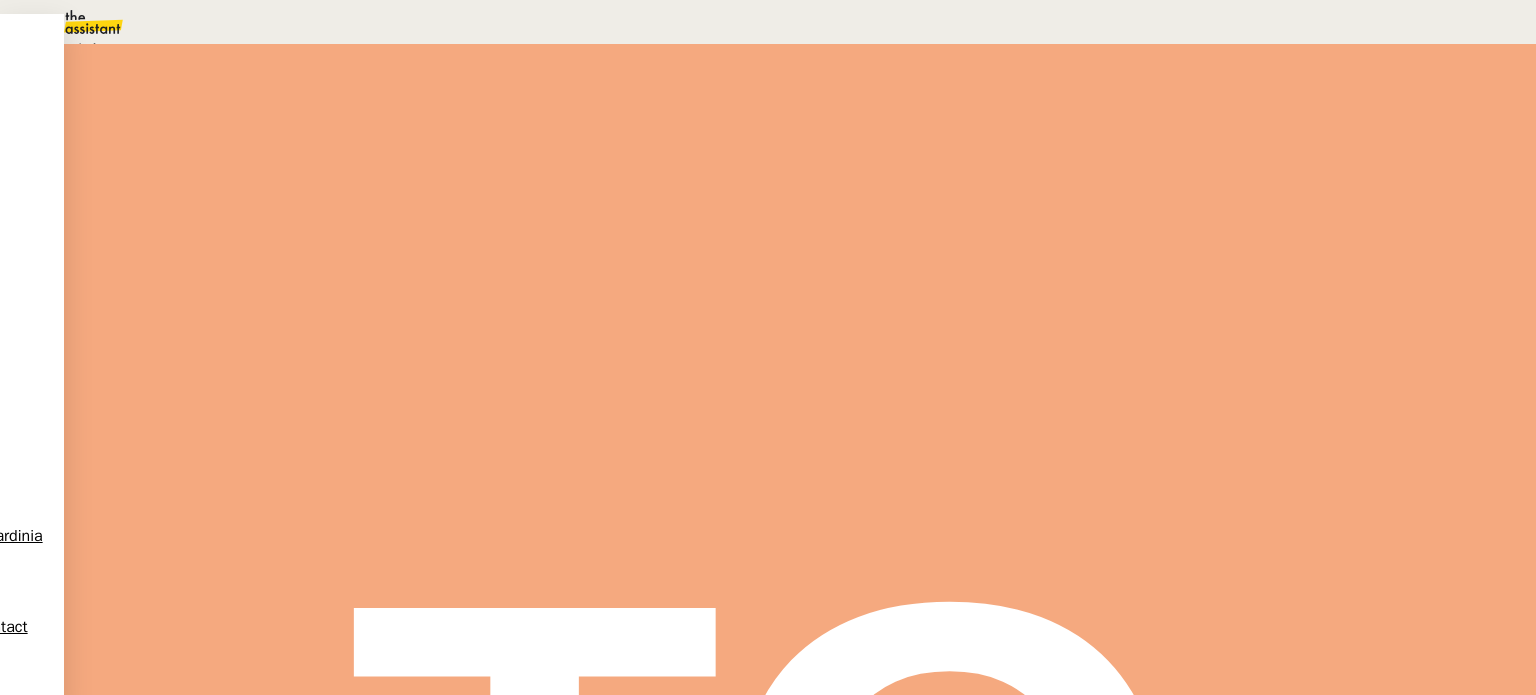 click at bounding box center [287, 338] 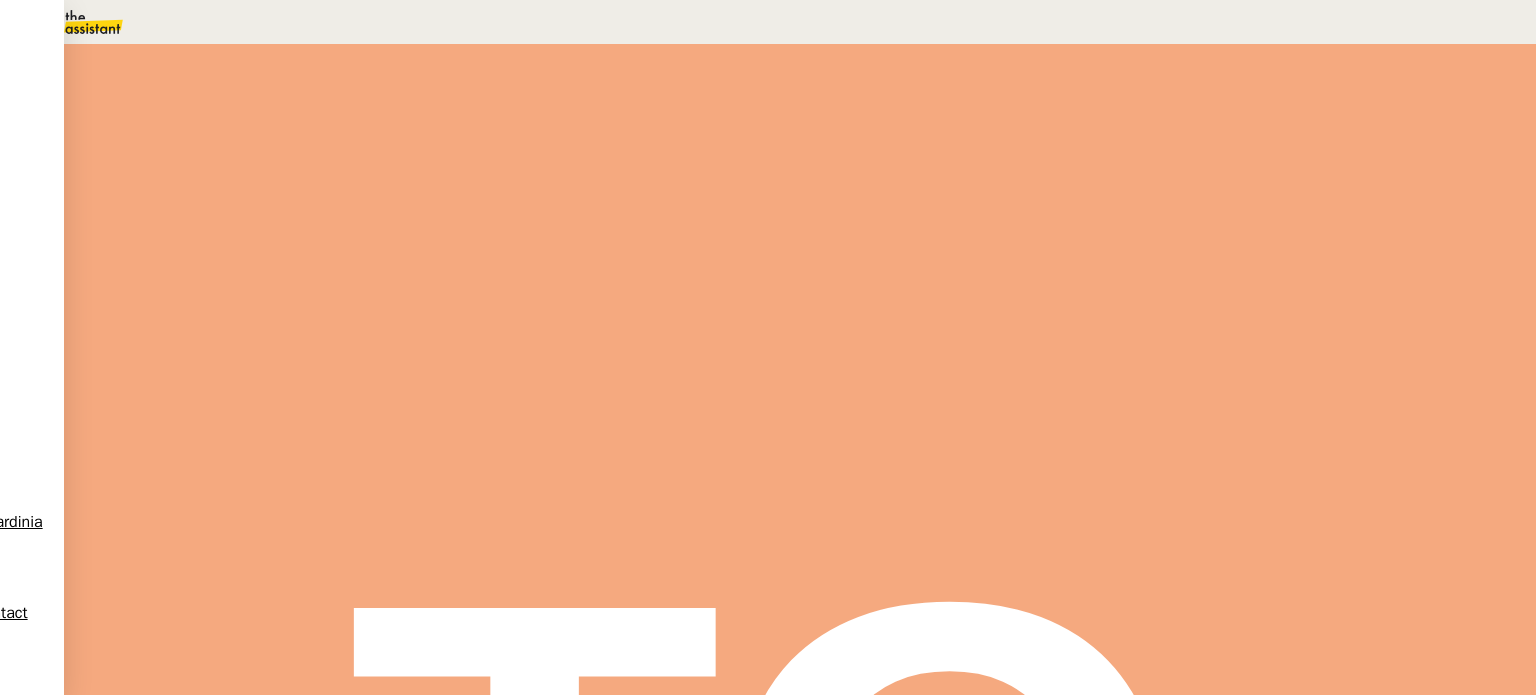 click at bounding box center [267, 340] 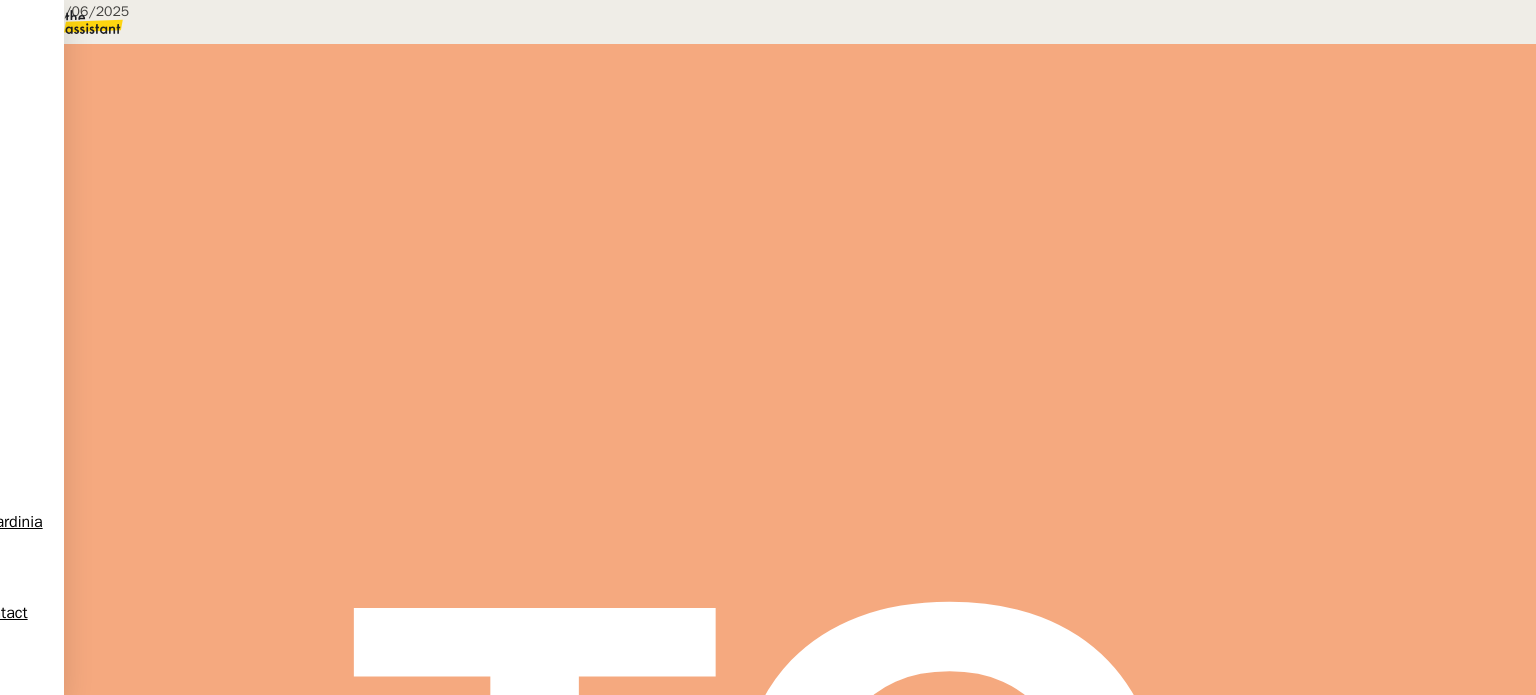 click on "Créé le 10/06/2025 Contexte :  Tous les mois, Ilyes souhaite que nous nous chargions de sa pré-comptabilité. Déclenchement :  Automatique Récurrence :  Tous les 01 du mois Date limite :  Le 10 du mois. PROCÉDURE : Télécharger  le relevé bancaire Qonto du mois précédent de la société Ilha Bay: sur l’espace Qonto  cliquer  dans  Compte pro  >  Comptes  >  Télécharger les relevés de compte Récupérer  également les justificatifs présents dans Qonto.  Attention à ne sélectionner que les justificatifs du mois concerné (ajouter un filtre) Sur le relevé bancaire,  cocher  en JAUNE les lignes traitées, celles dont les factures ont pu être récupérées. Si des factures sont toujours manquantes et ne peuvent pas être récupérés,  prévenir  Ilyès. Vérifier  tout de même que vous ne pouvez pas récupérer vous-même les justificatifs manquants en vous connectant aux sites concernés afin de télécharger l'ensemble des factures   Drive Envoyer un message Remarques :" at bounding box center [768, 518] 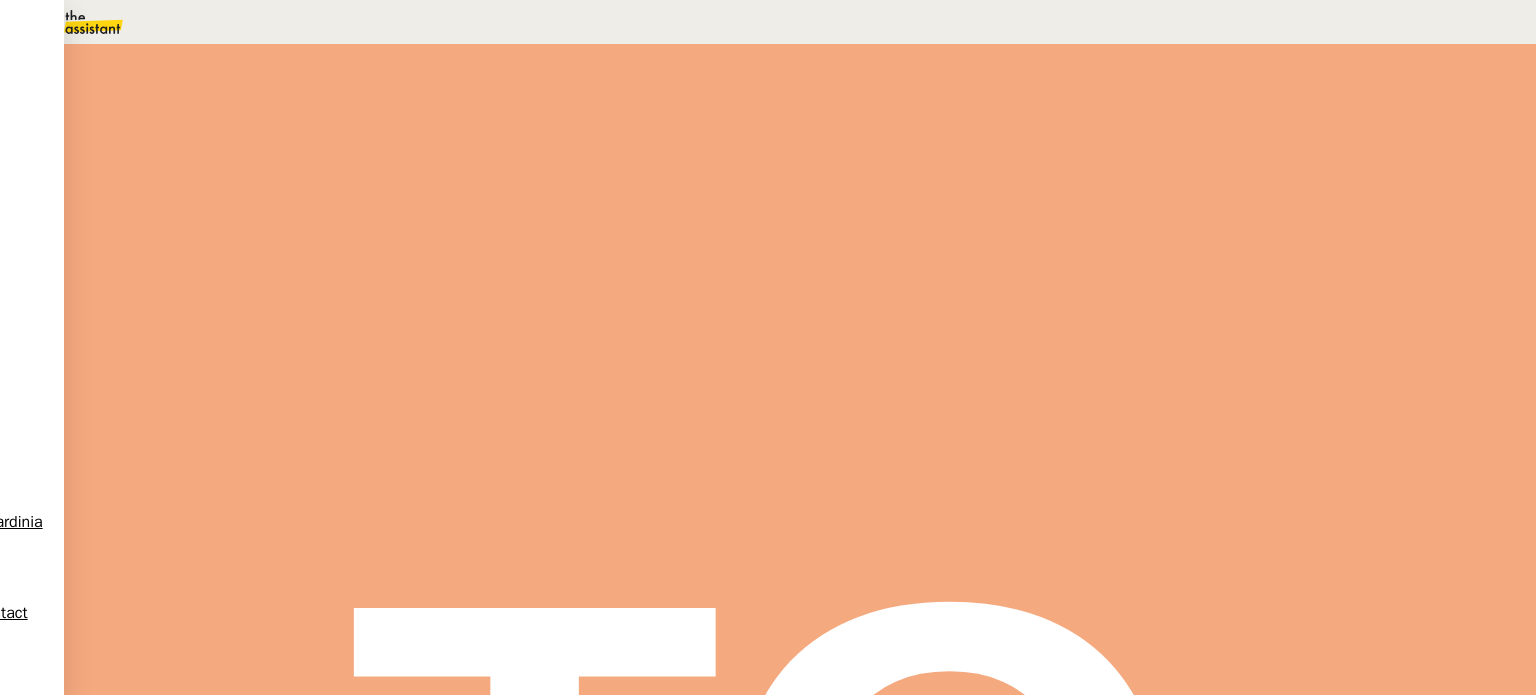 click on "Commentaire" at bounding box center [956, 239] 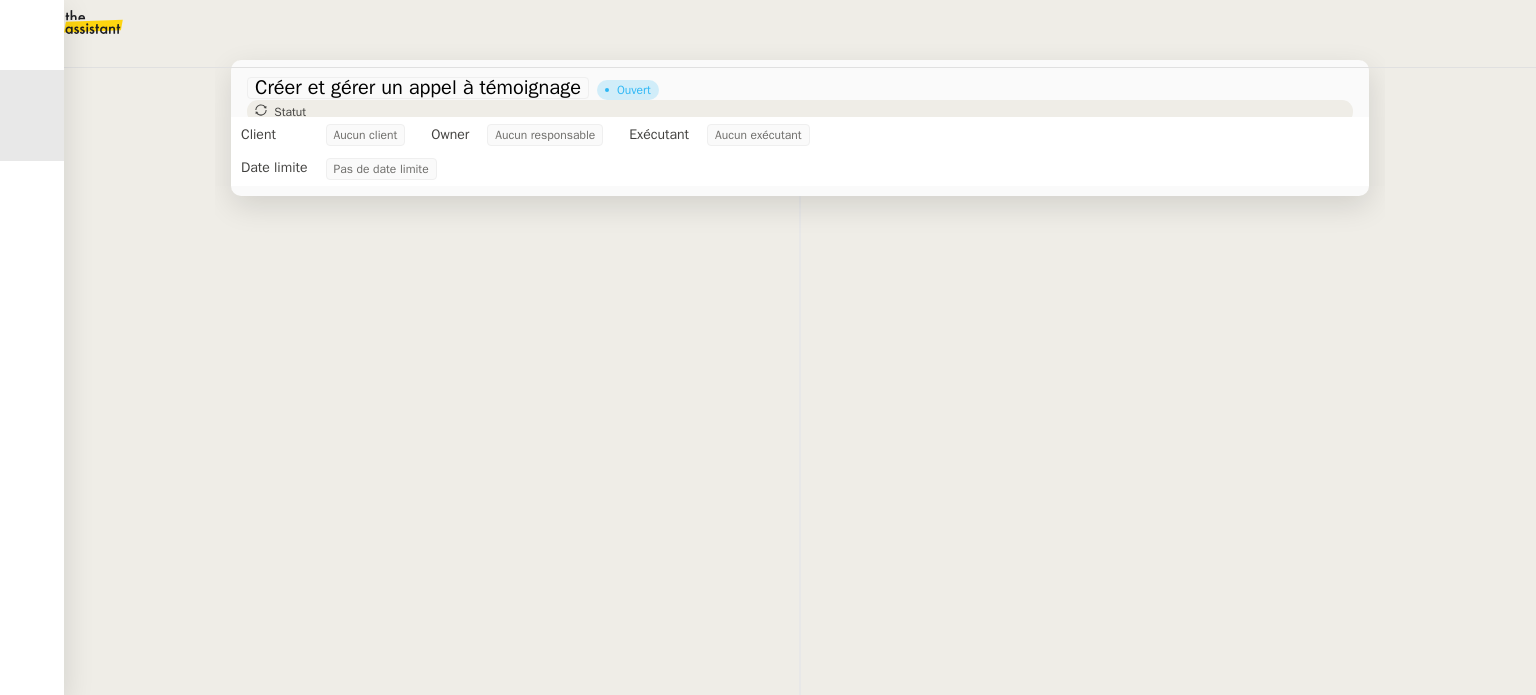 scroll, scrollTop: 0, scrollLeft: 0, axis: both 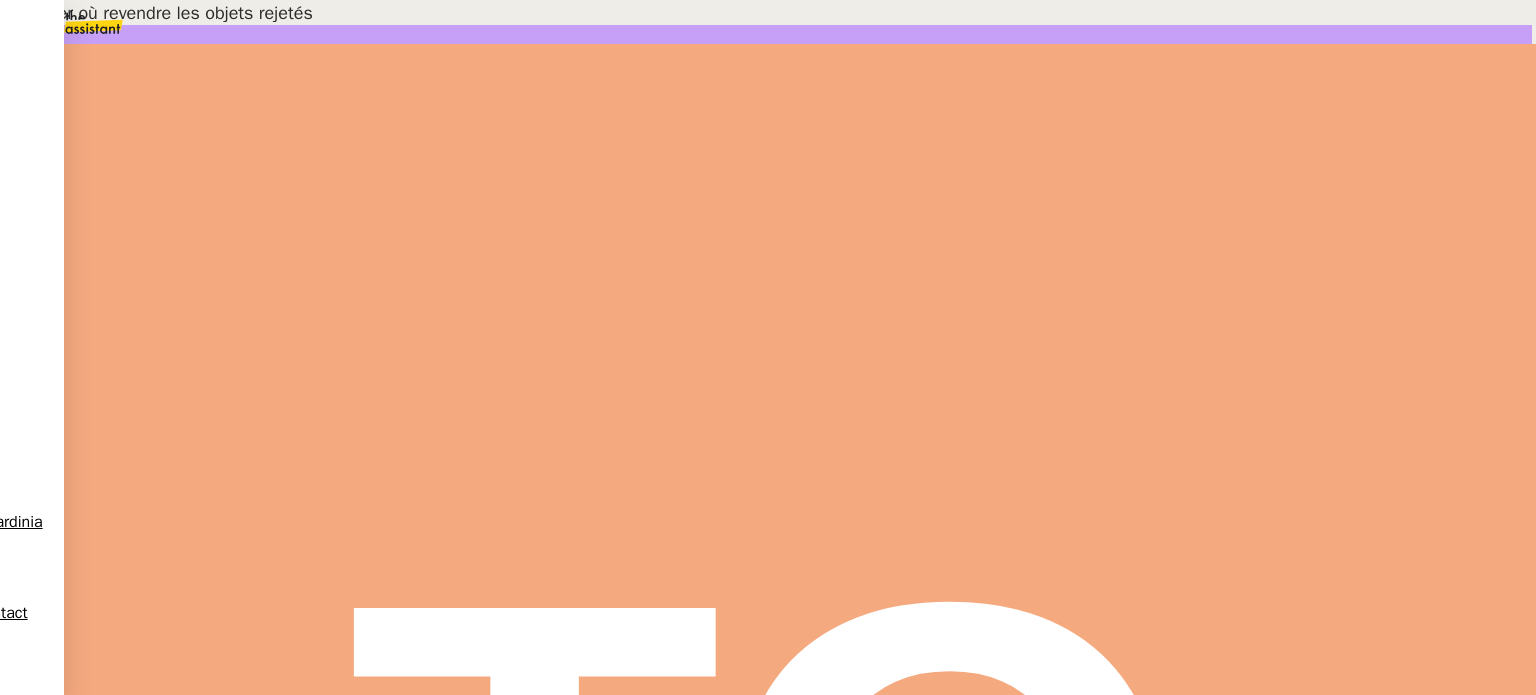 click on "Identifier où revendre les objets rejetés" at bounding box center [184, 2815] 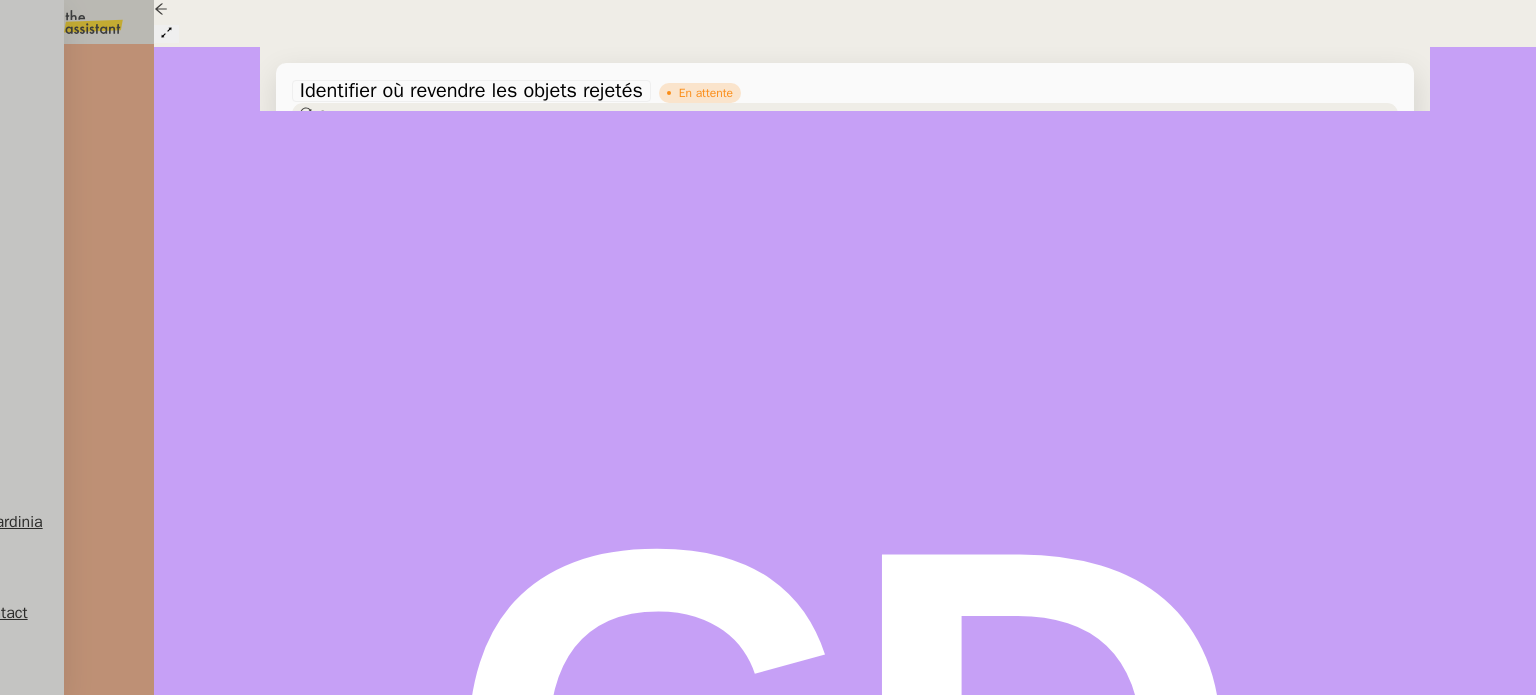 click on "Identifier où revendre les objets rejetés" at bounding box center (471, 90) 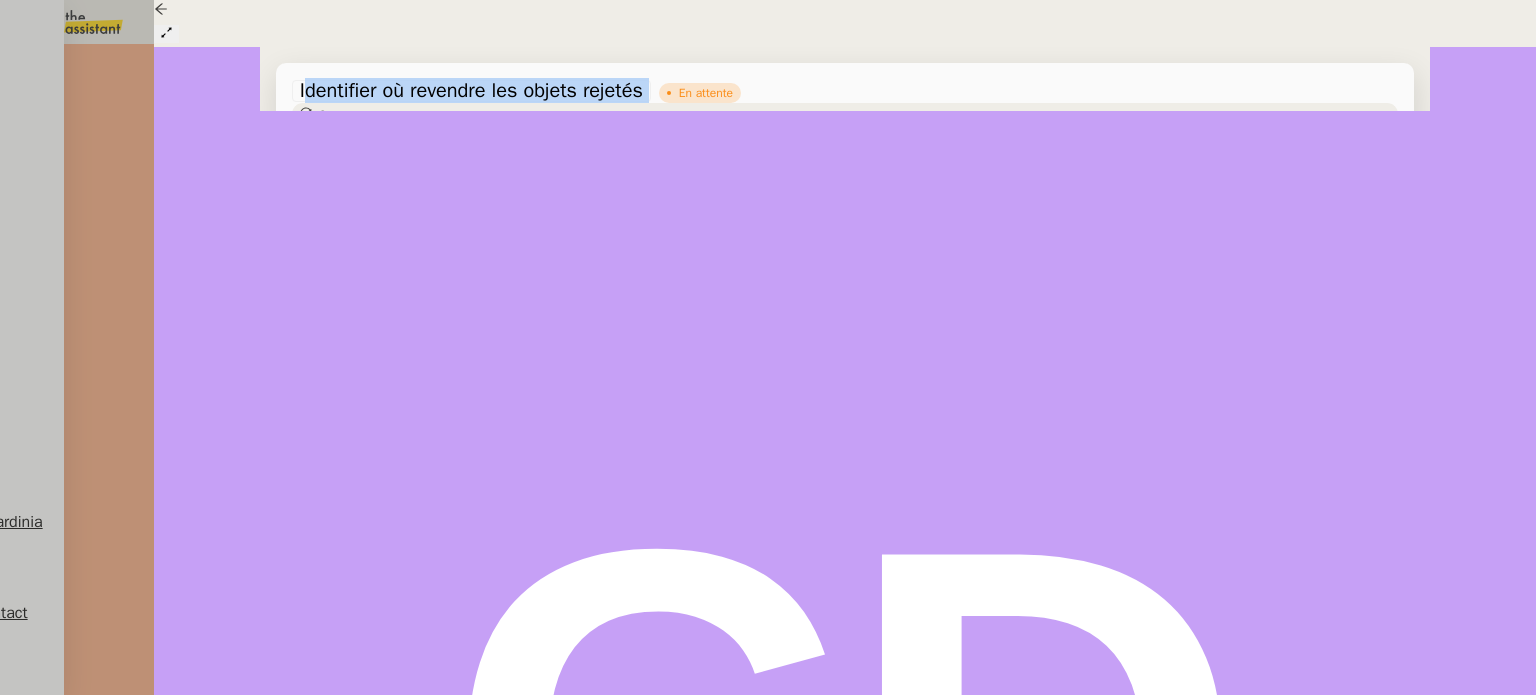scroll, scrollTop: 576, scrollLeft: 0, axis: vertical 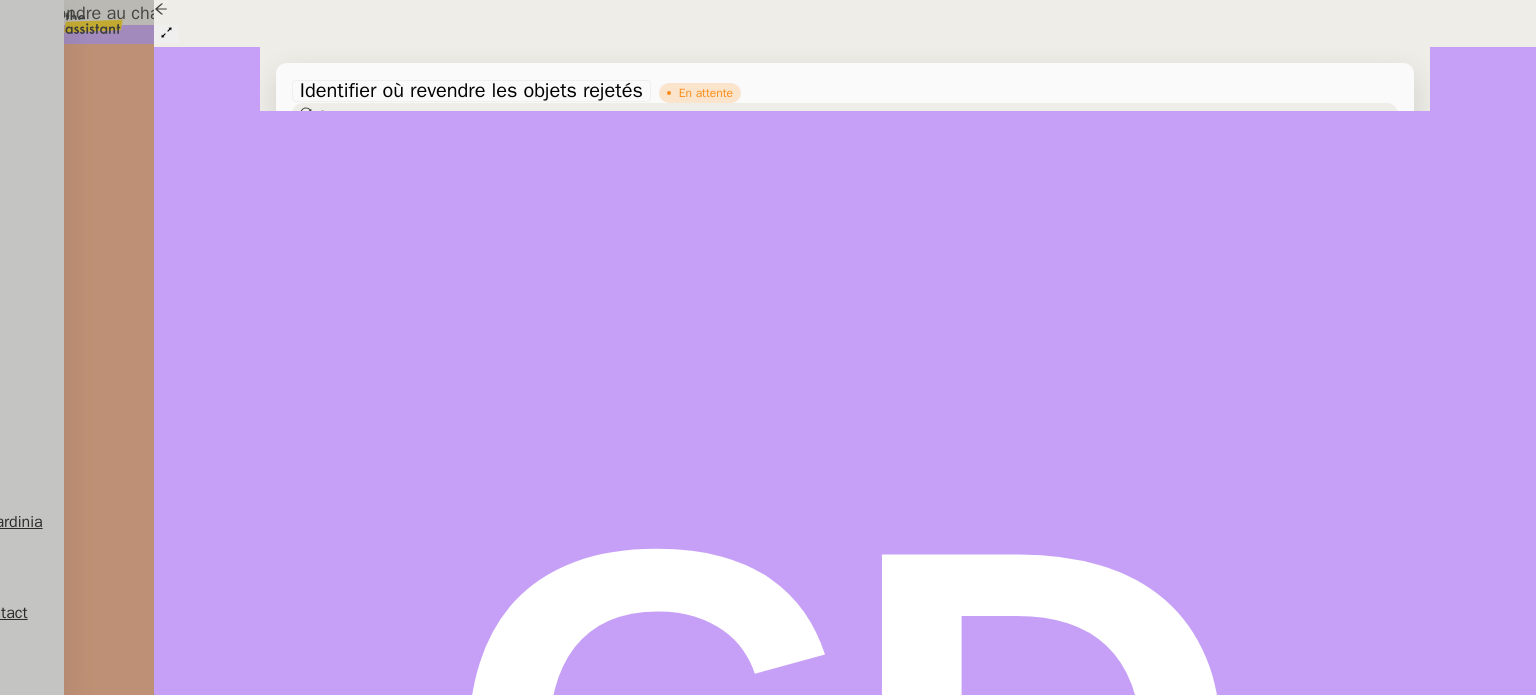click on "Répondre au changement de code d'entrée" at bounding box center [268, 2496] 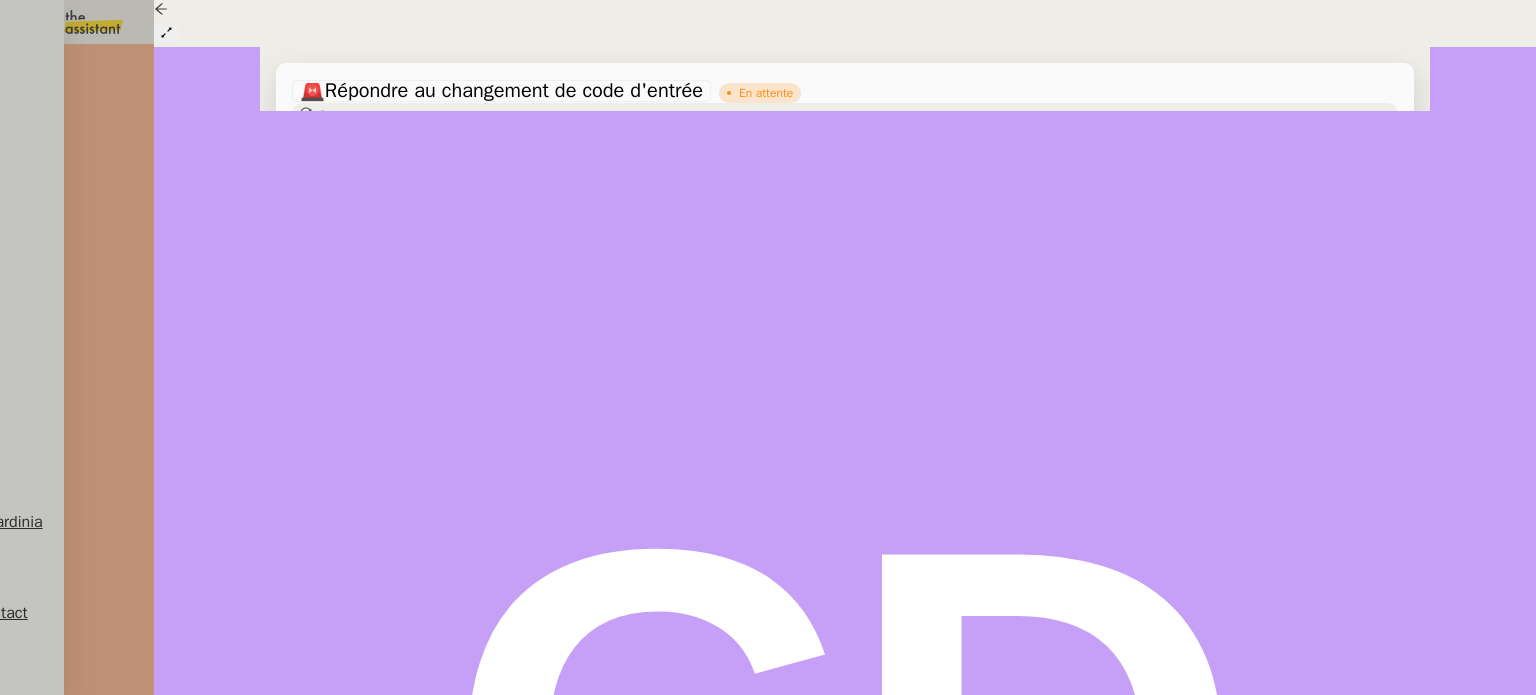 scroll, scrollTop: 55, scrollLeft: 0, axis: vertical 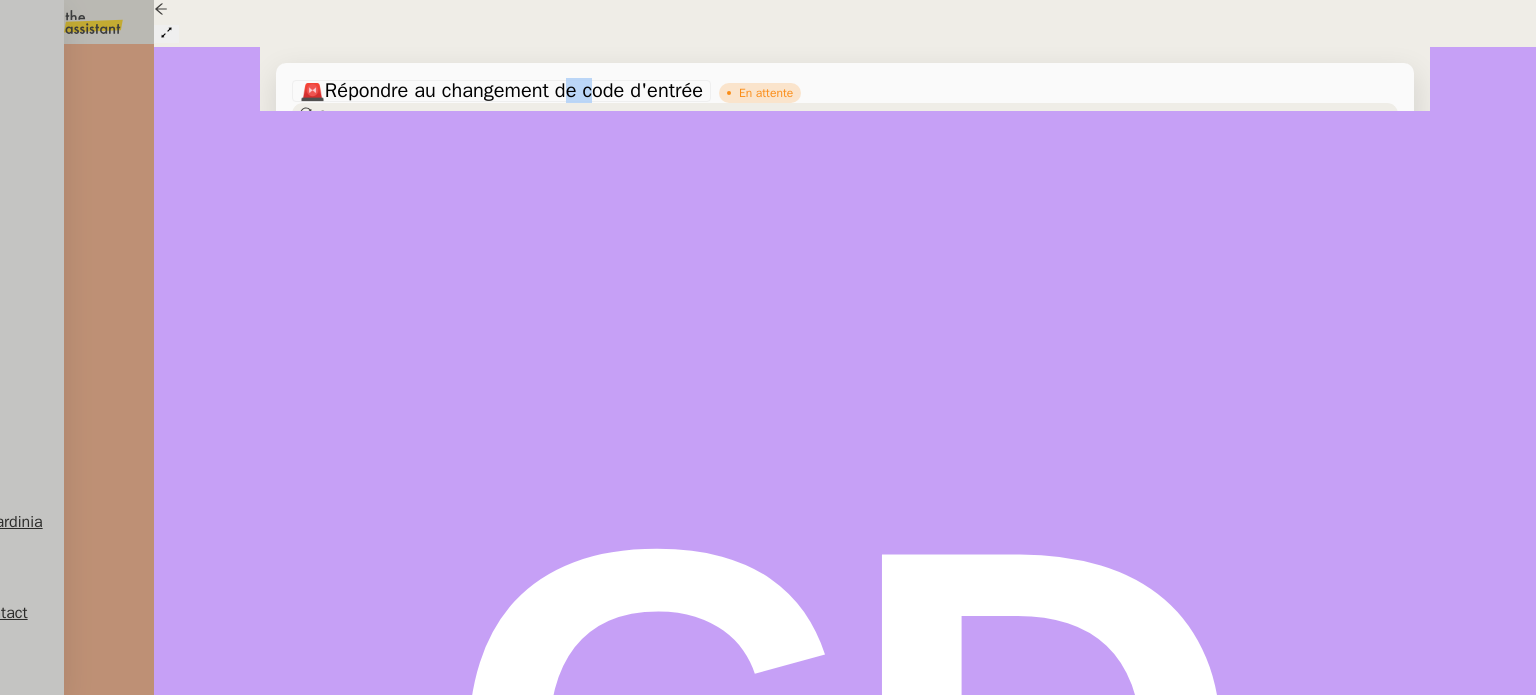 click on "🚨   Répondre au changement de code d'entrée" at bounding box center [501, 90] 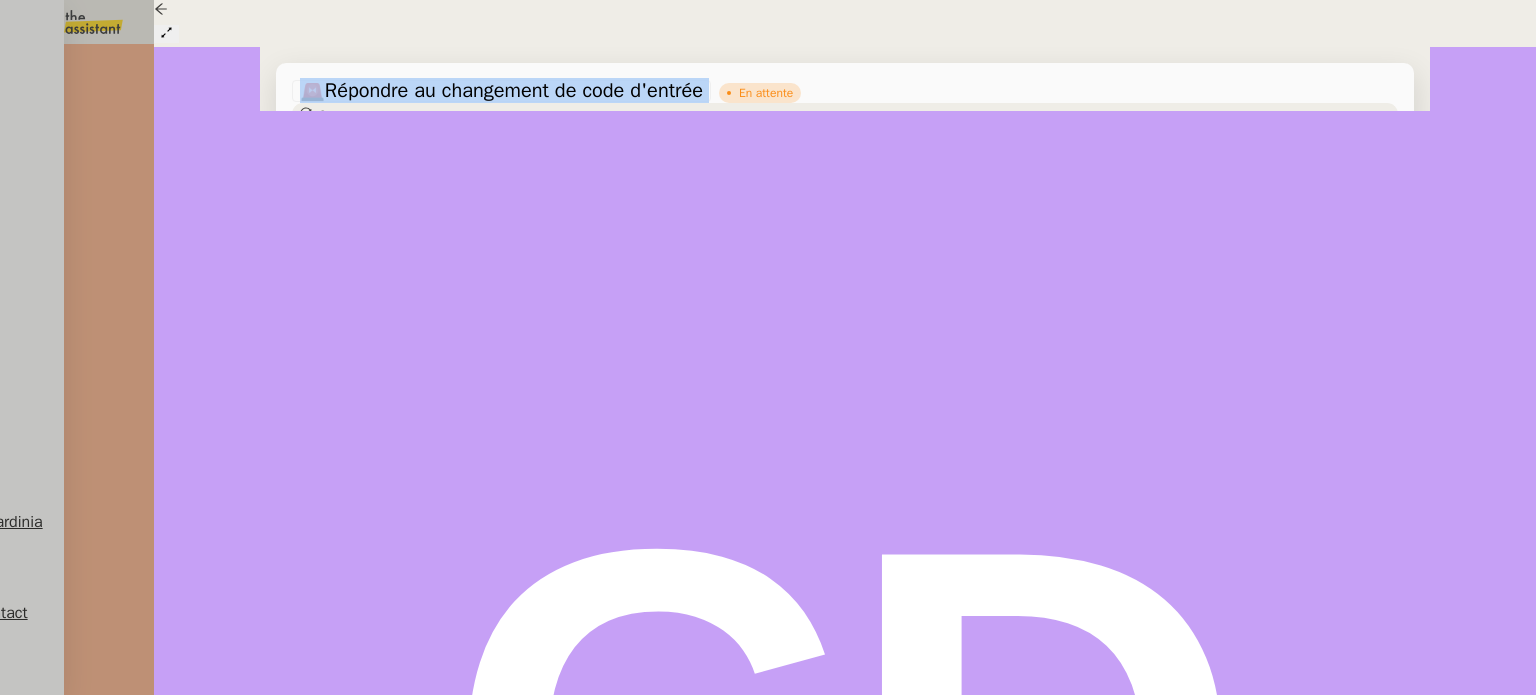 click on "🚨   Répondre au changement de code d'entrée" at bounding box center (501, 90) 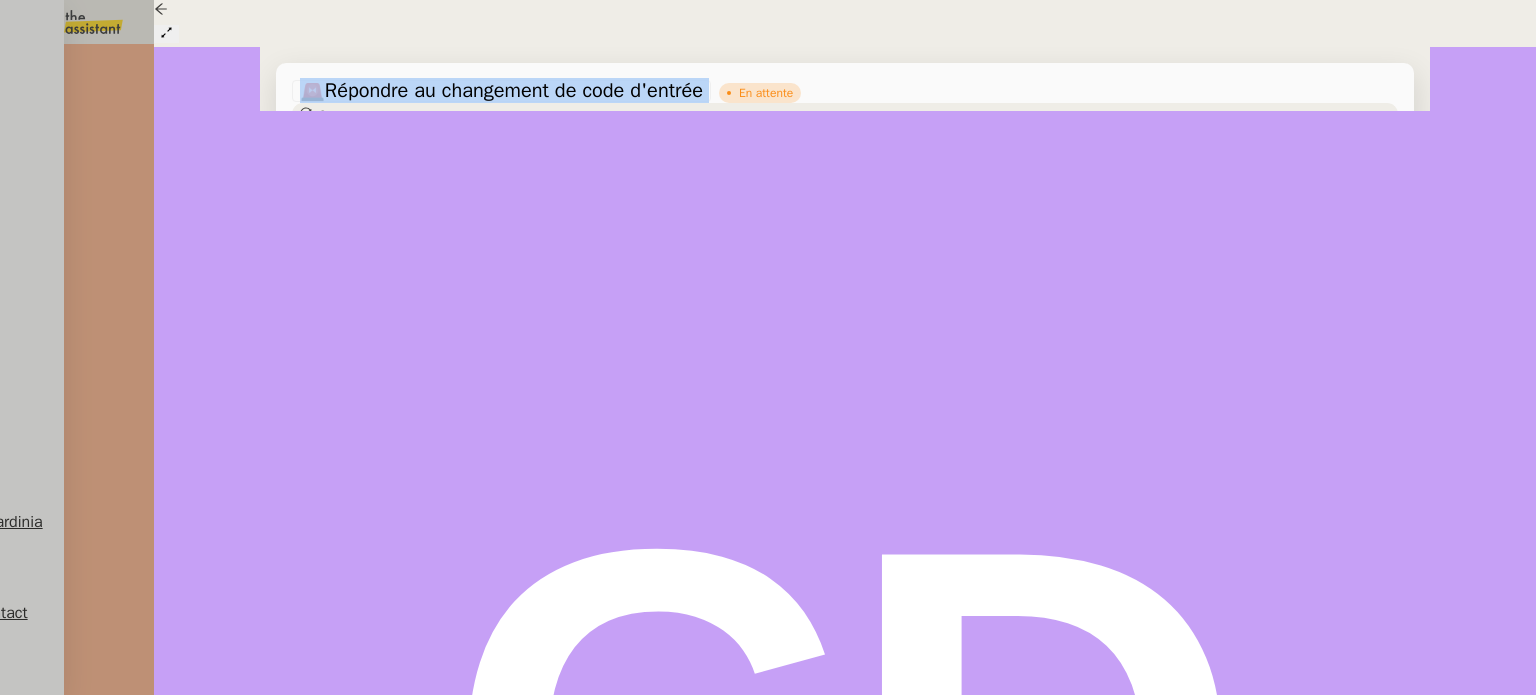 copy on "🚨   Répondre au changement de code d'entrée" 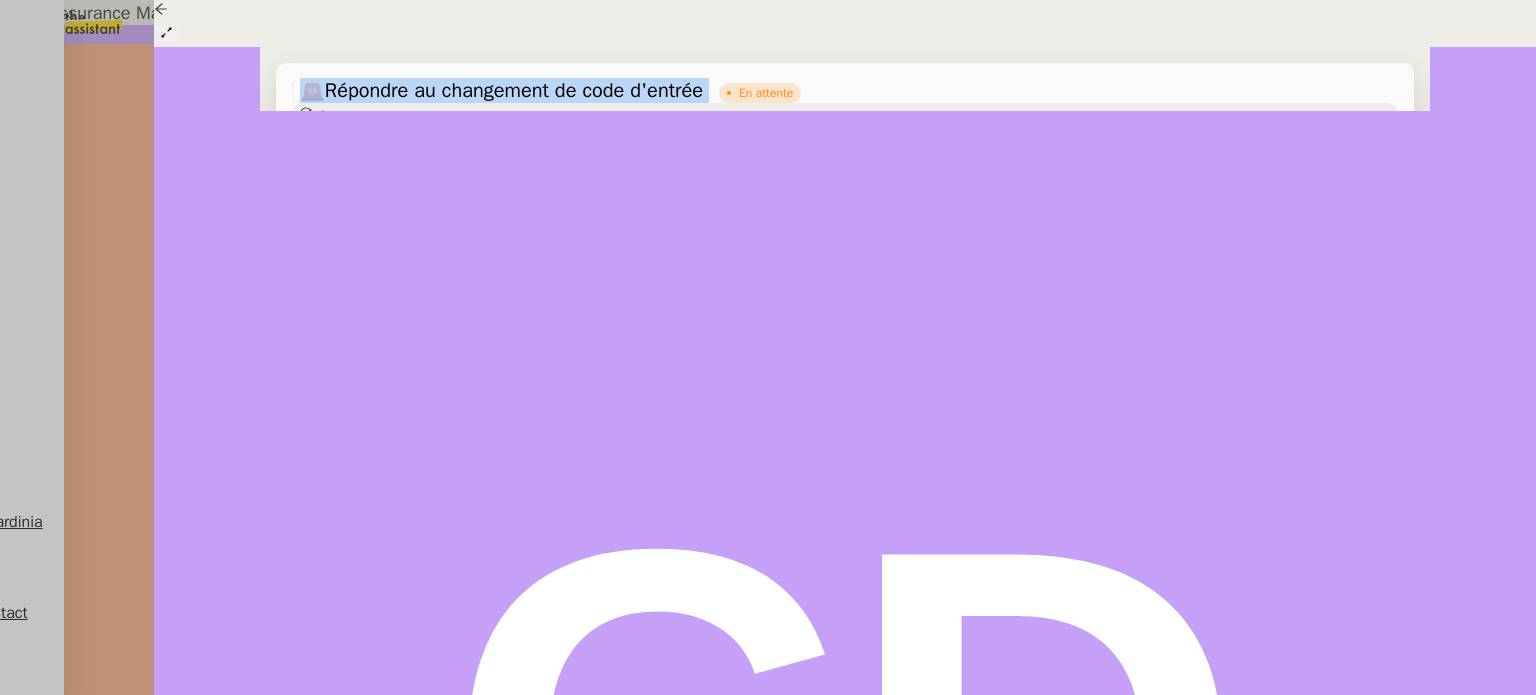 click on "Secu Assurance Maladie de Paris" at bounding box center (268, 1913) 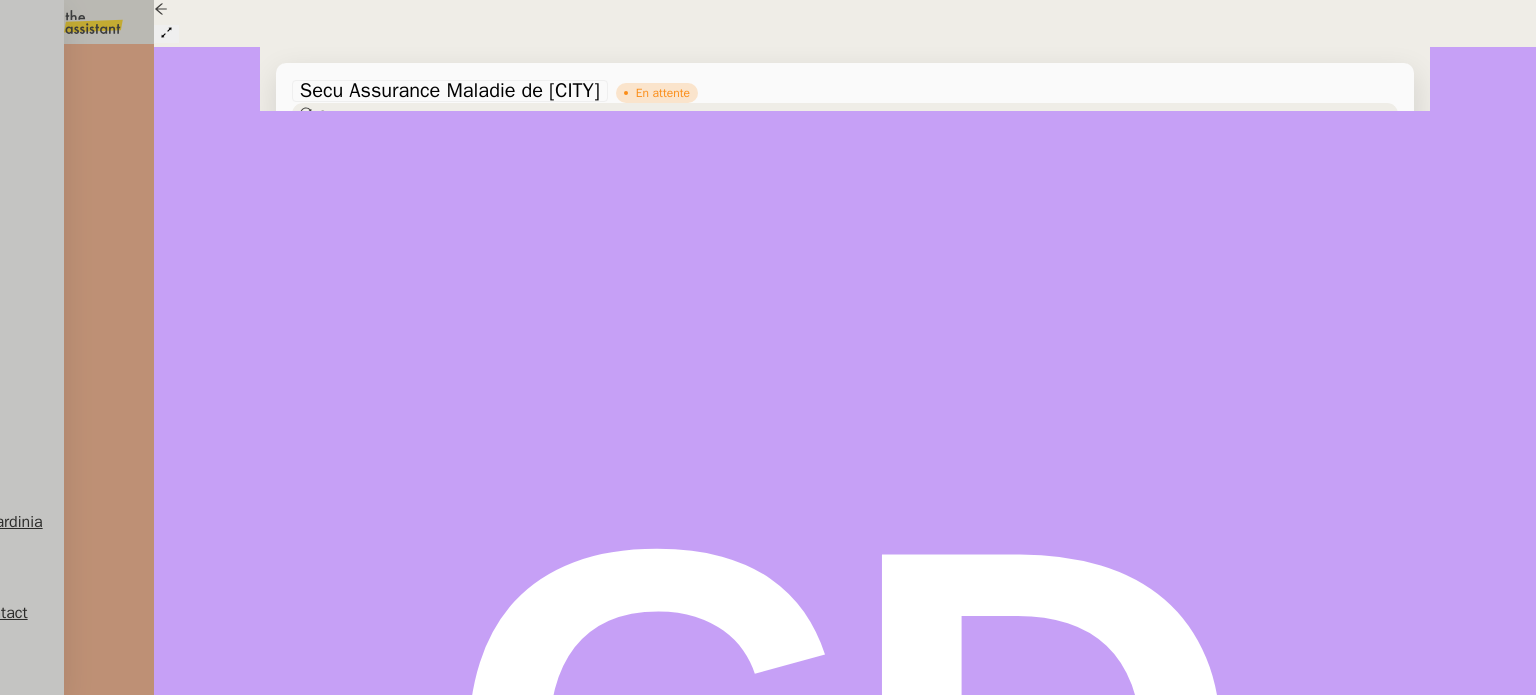 scroll, scrollTop: 18, scrollLeft: 0, axis: vertical 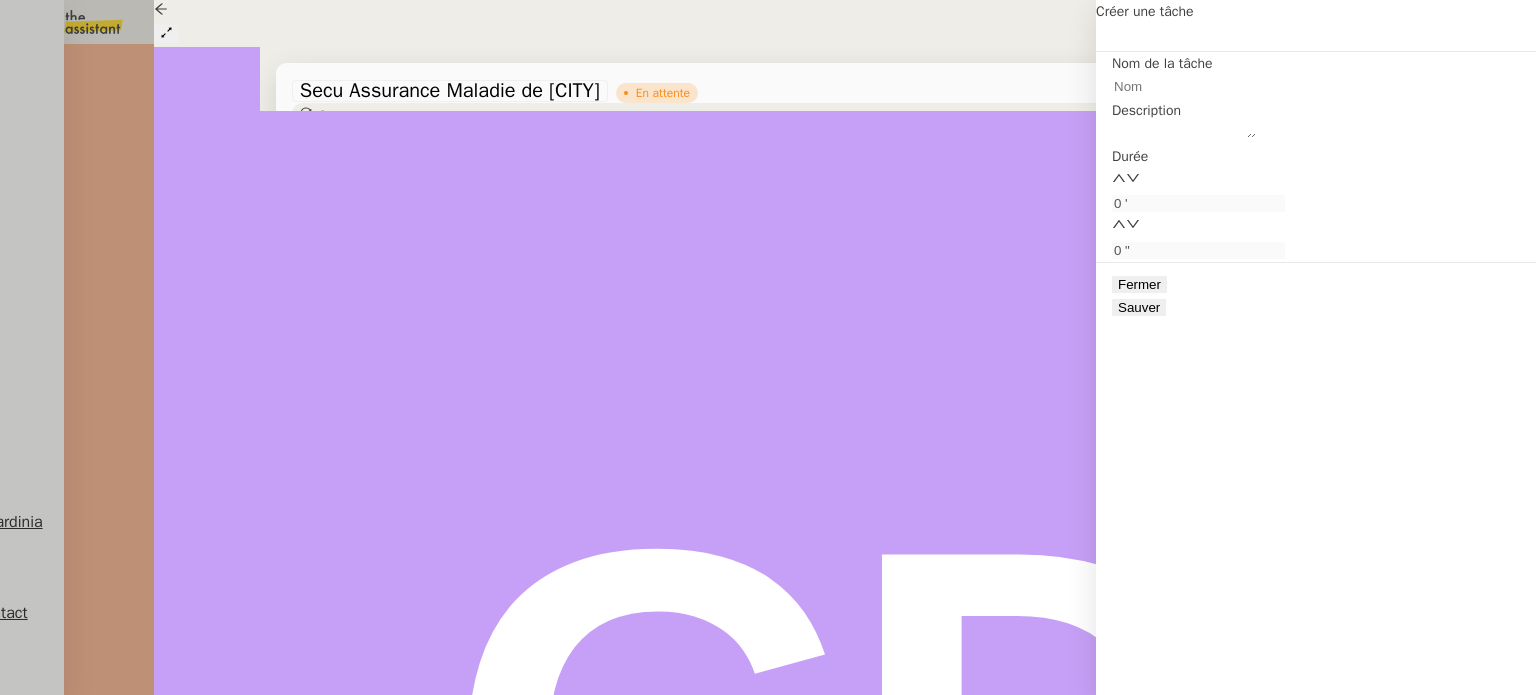 click at bounding box center [1198, 86] 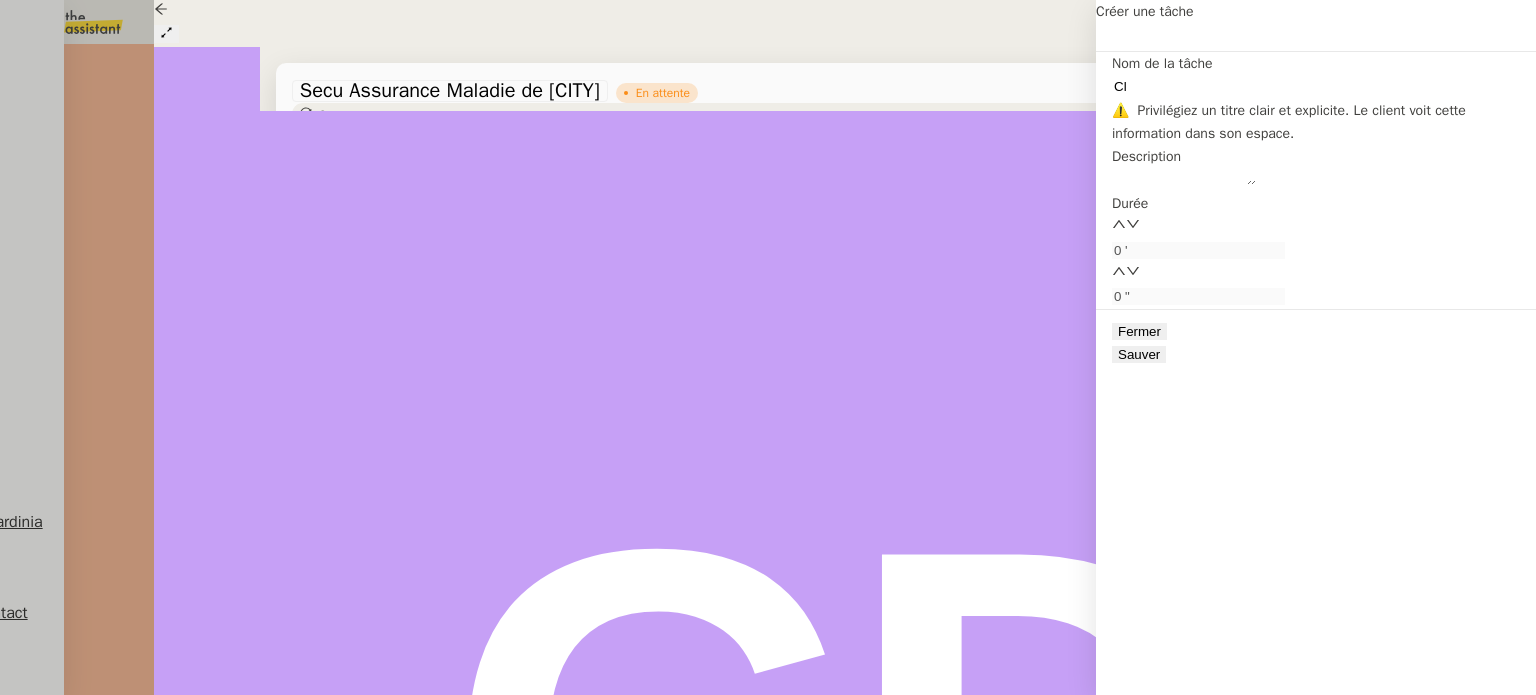 type on "Cl" 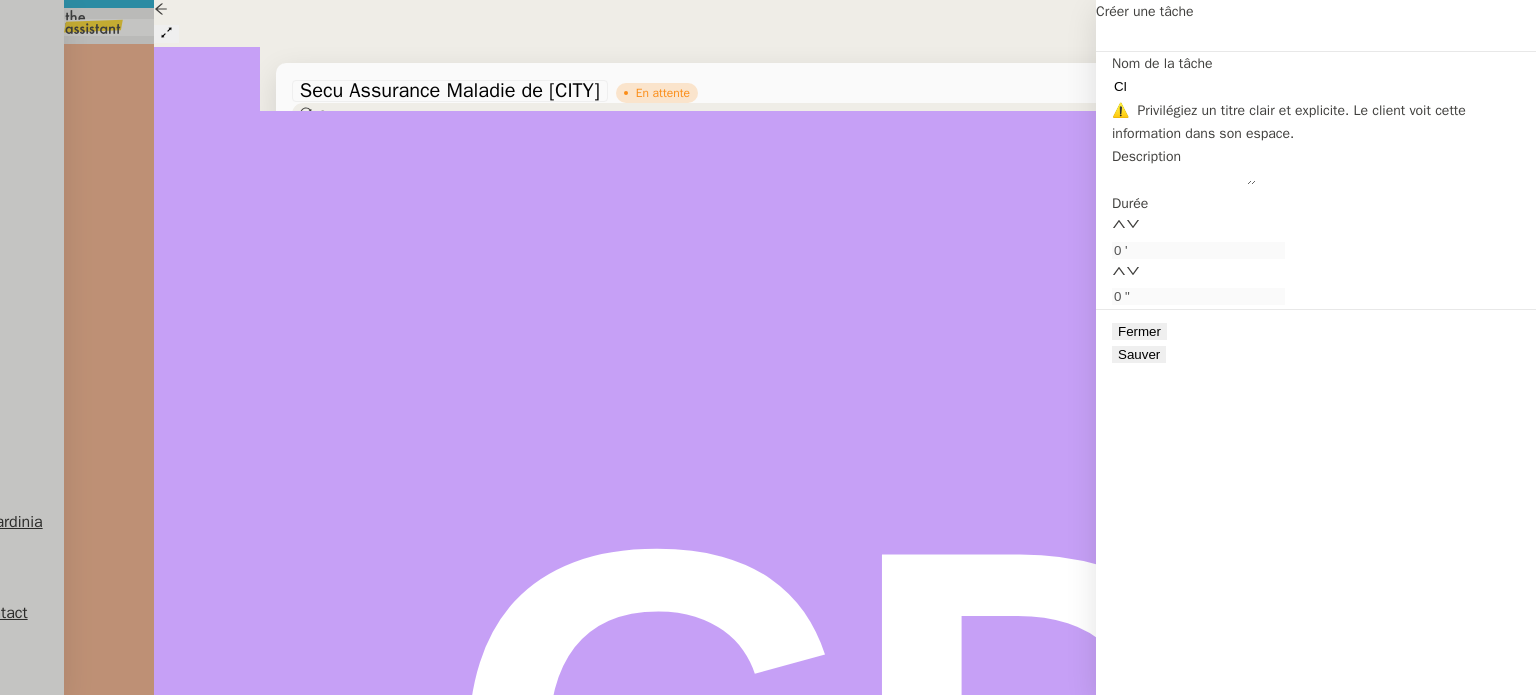 click at bounding box center [262, 672] 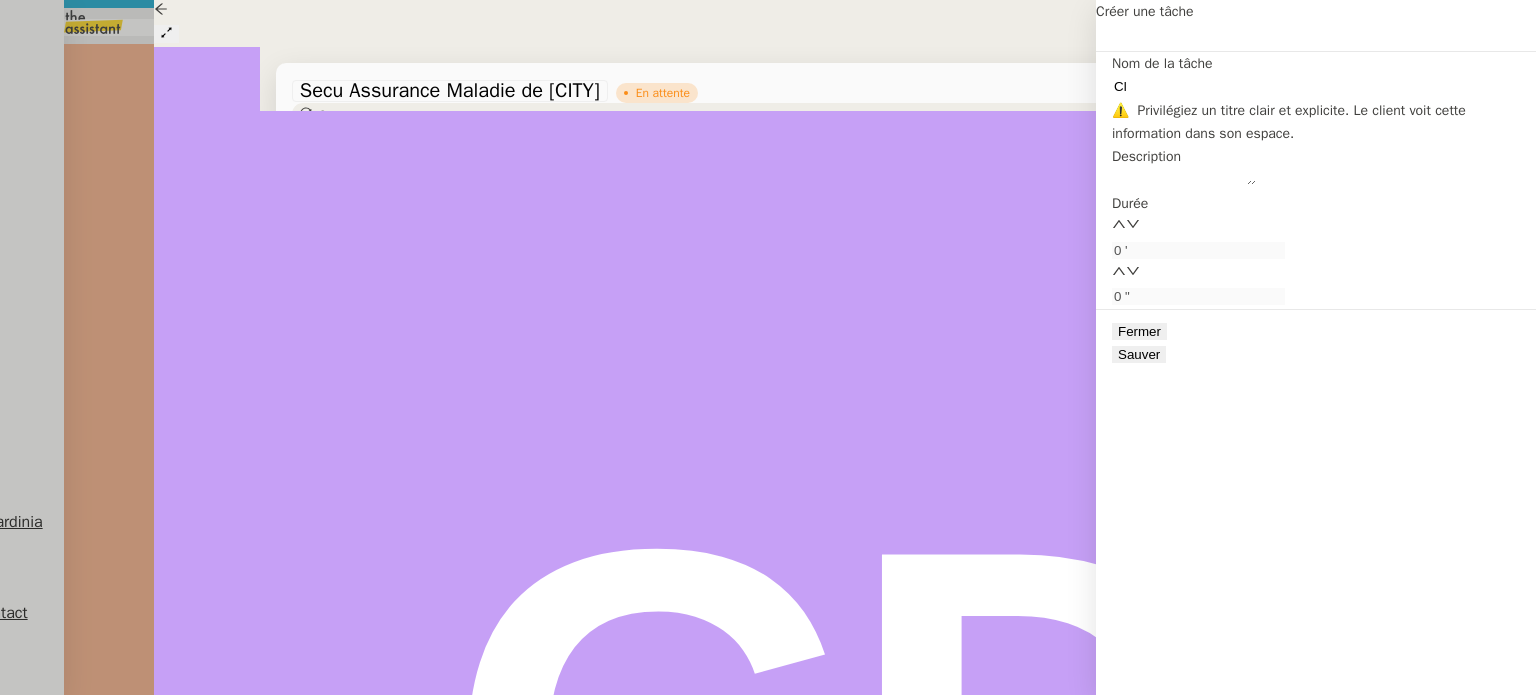 type on "fin" 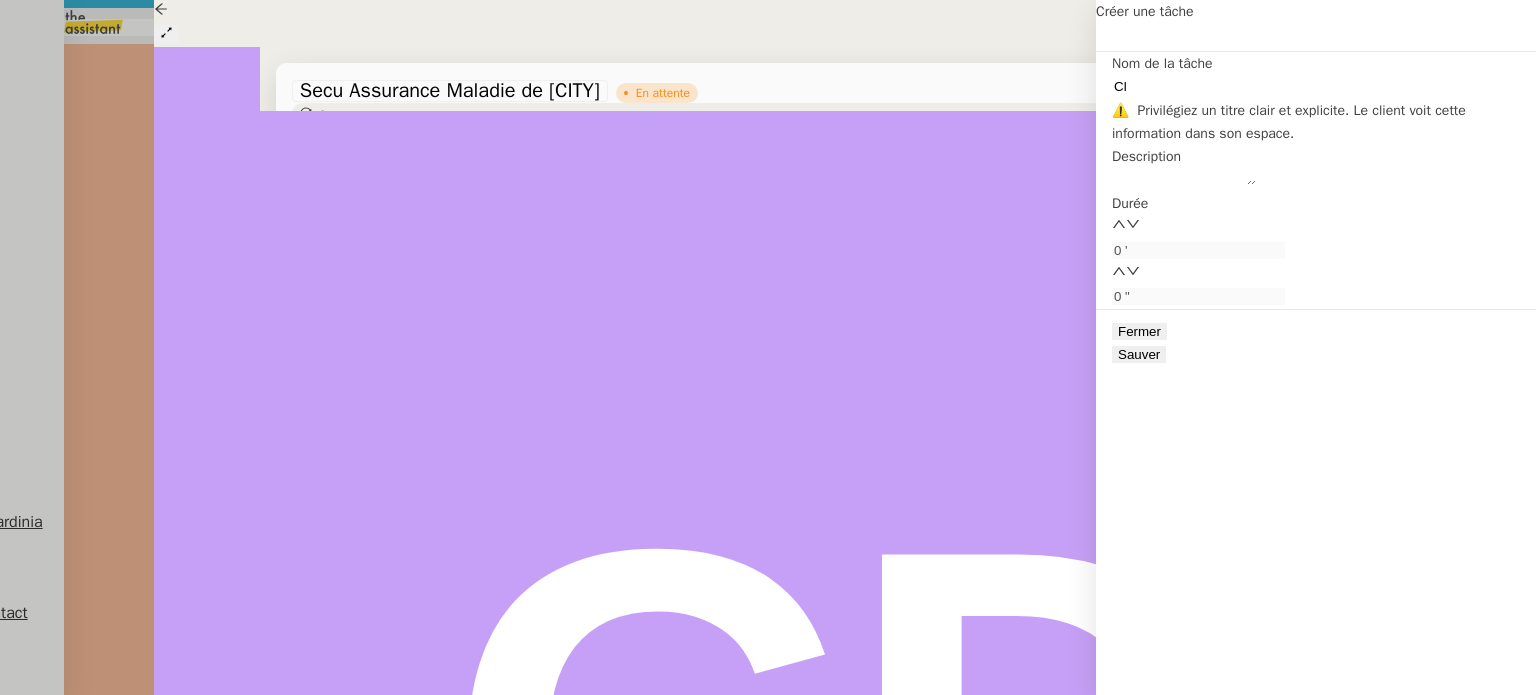 click on "TA -  FIN  DE MISSION (anglais)" at bounding box center [125, 127] 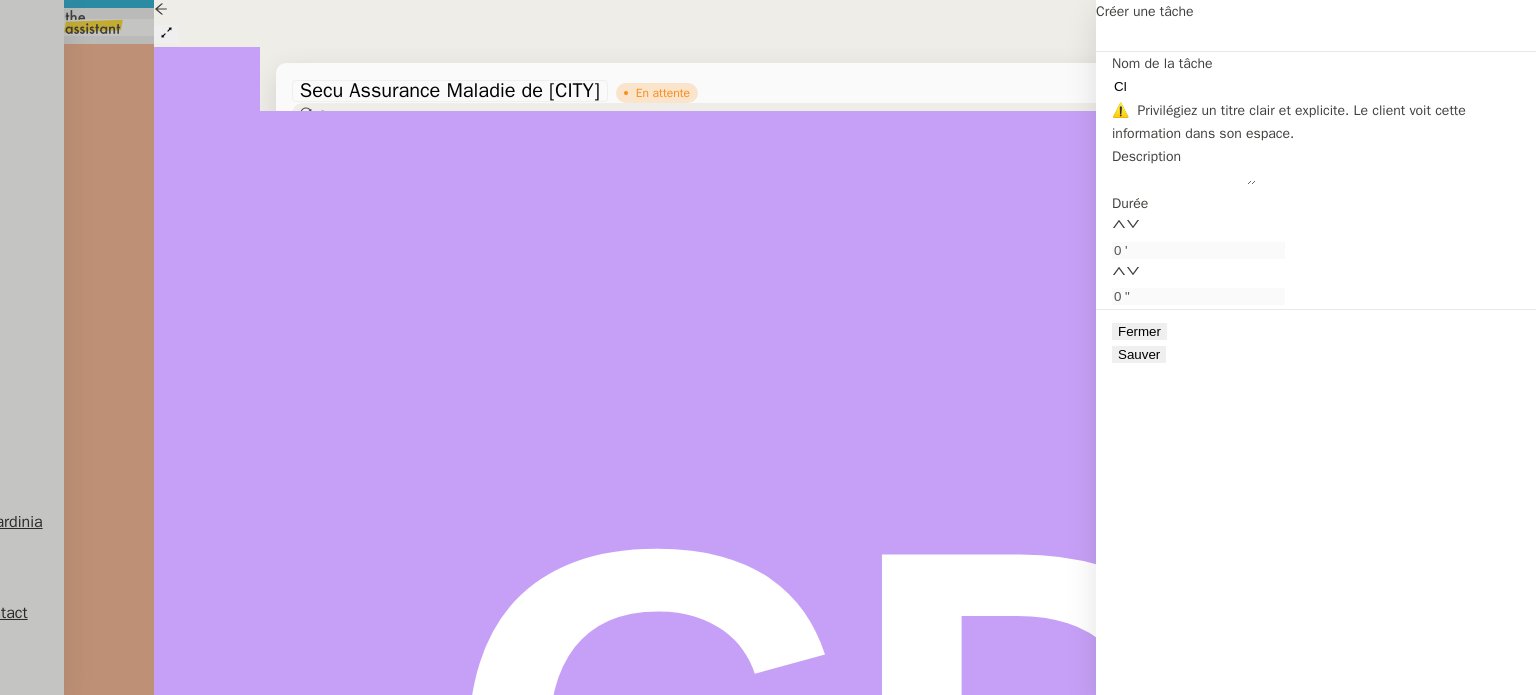 click on "TA -  FIN  MISSION    À envoyer à la fermeture de la demande" at bounding box center (125, 282) 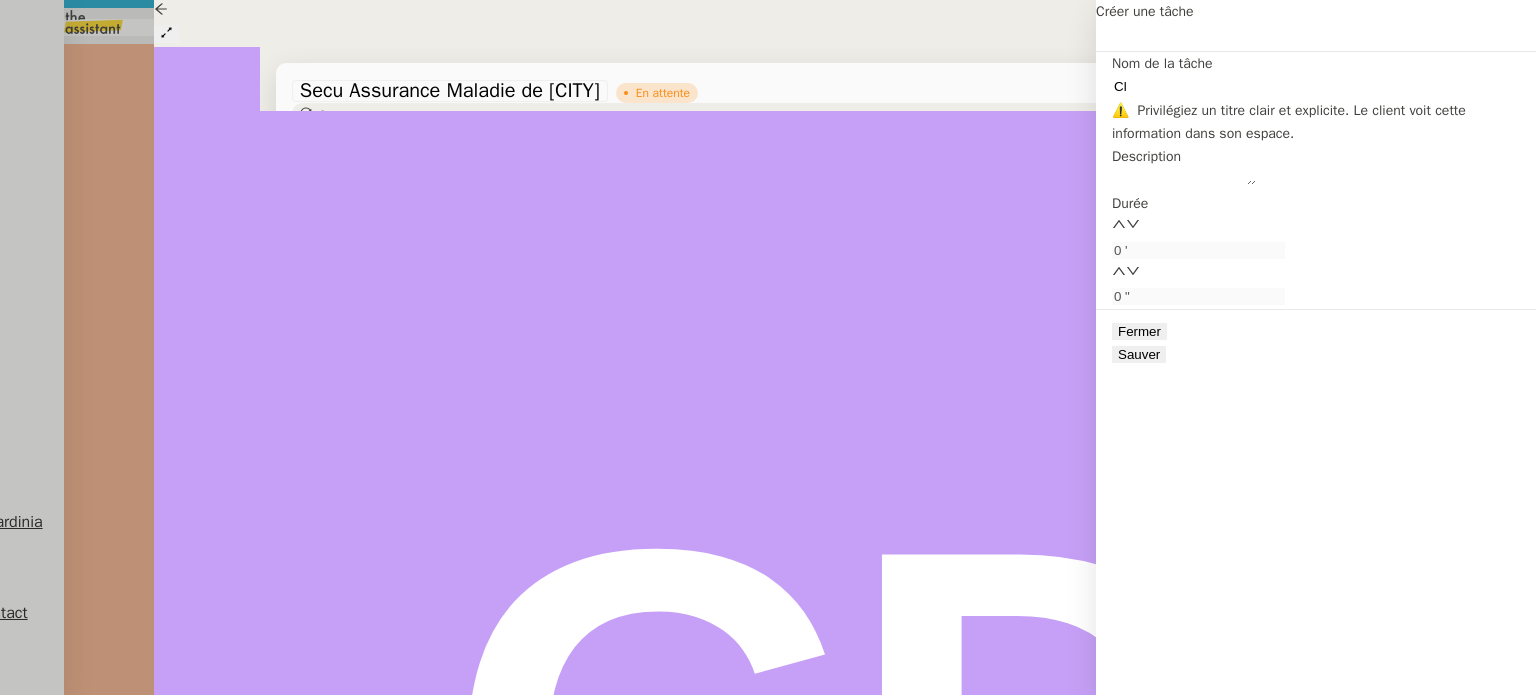 click on "﻿Claire﻿," at bounding box center (425, 837) 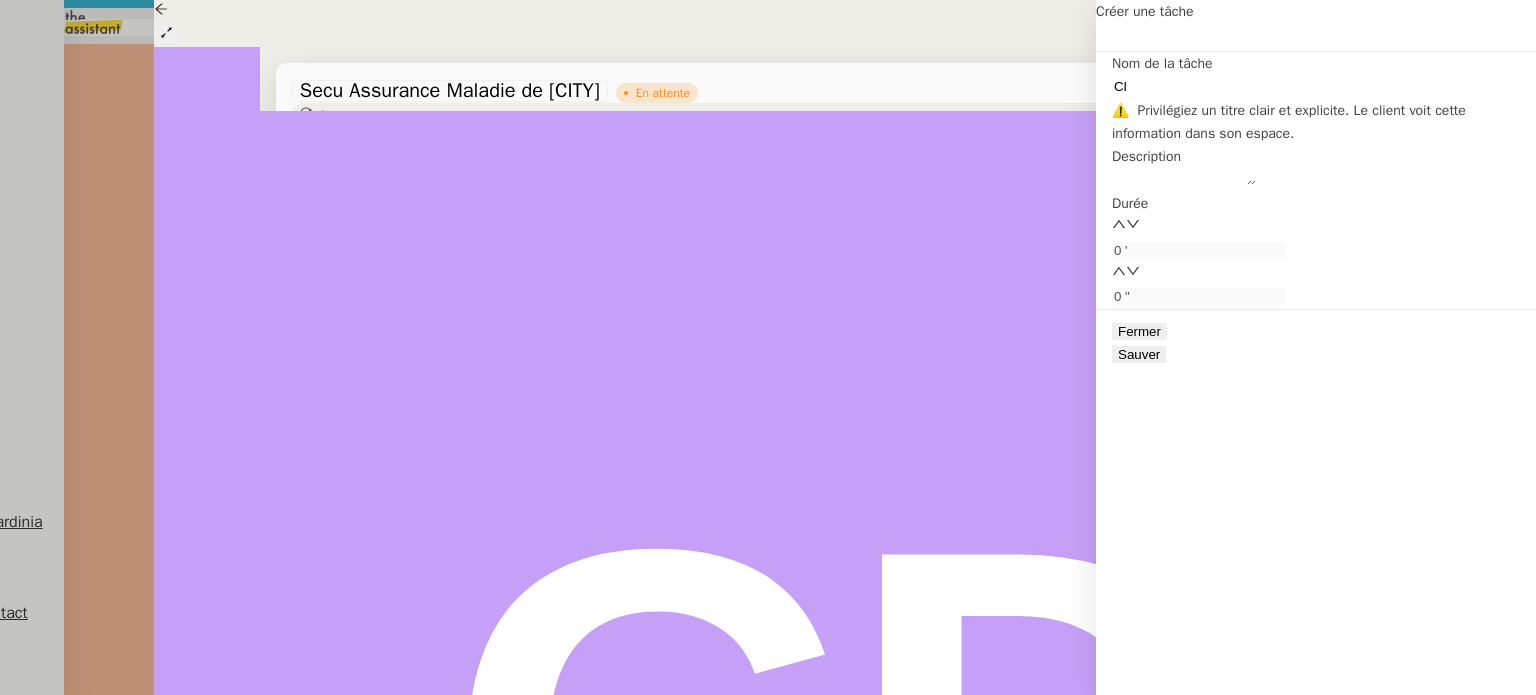 click on "Suite à votre demande, je me permets de clôture cette demande." at bounding box center (425, 883) 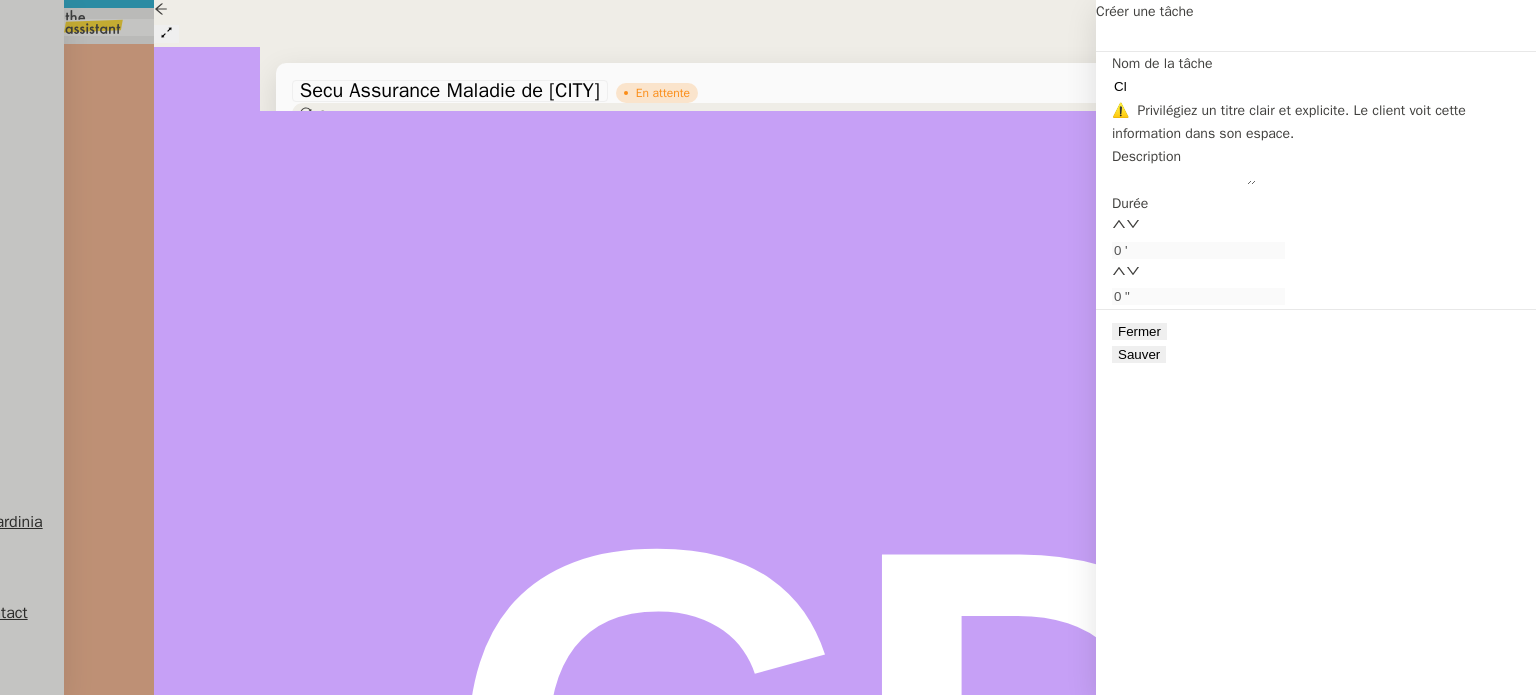 click on "Suite à votre demande, je me permets de clôture cette demande." at bounding box center [425, 883] 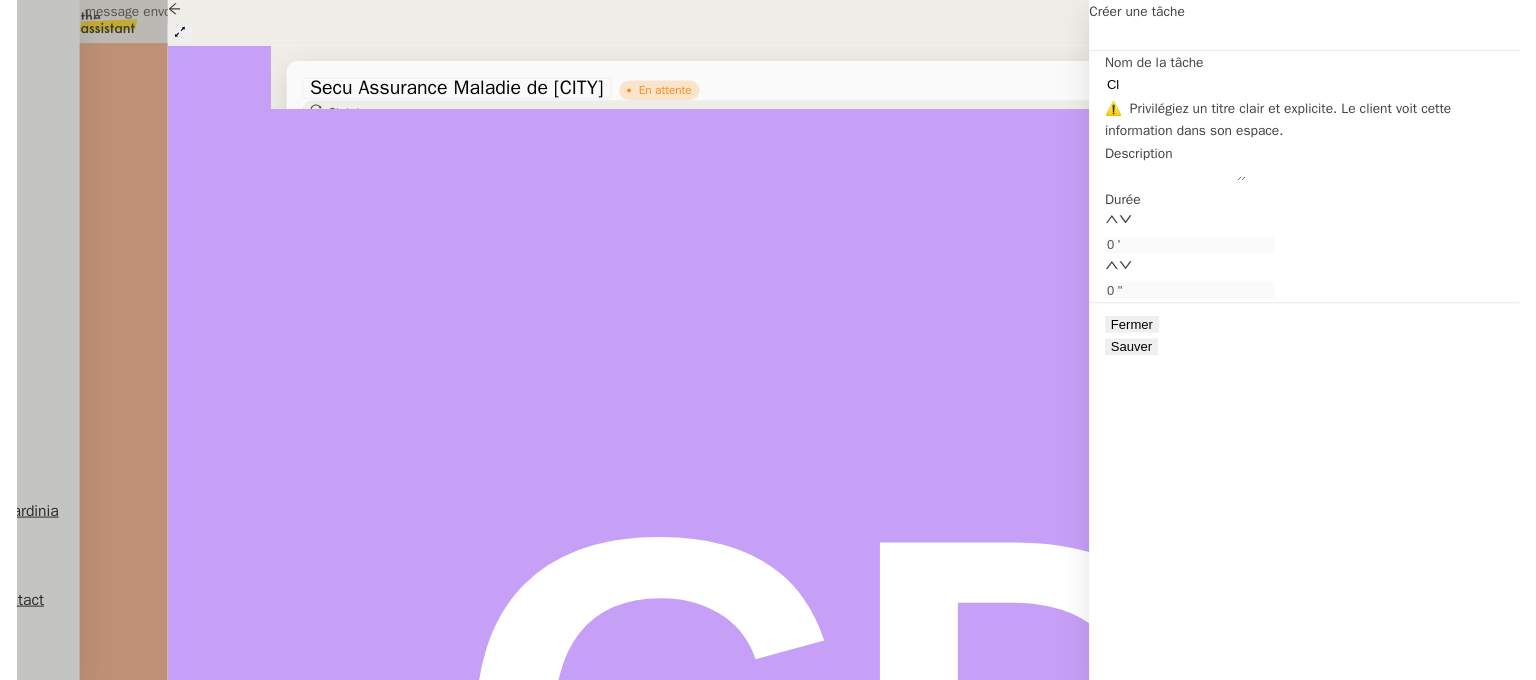 scroll, scrollTop: 0, scrollLeft: 0, axis: both 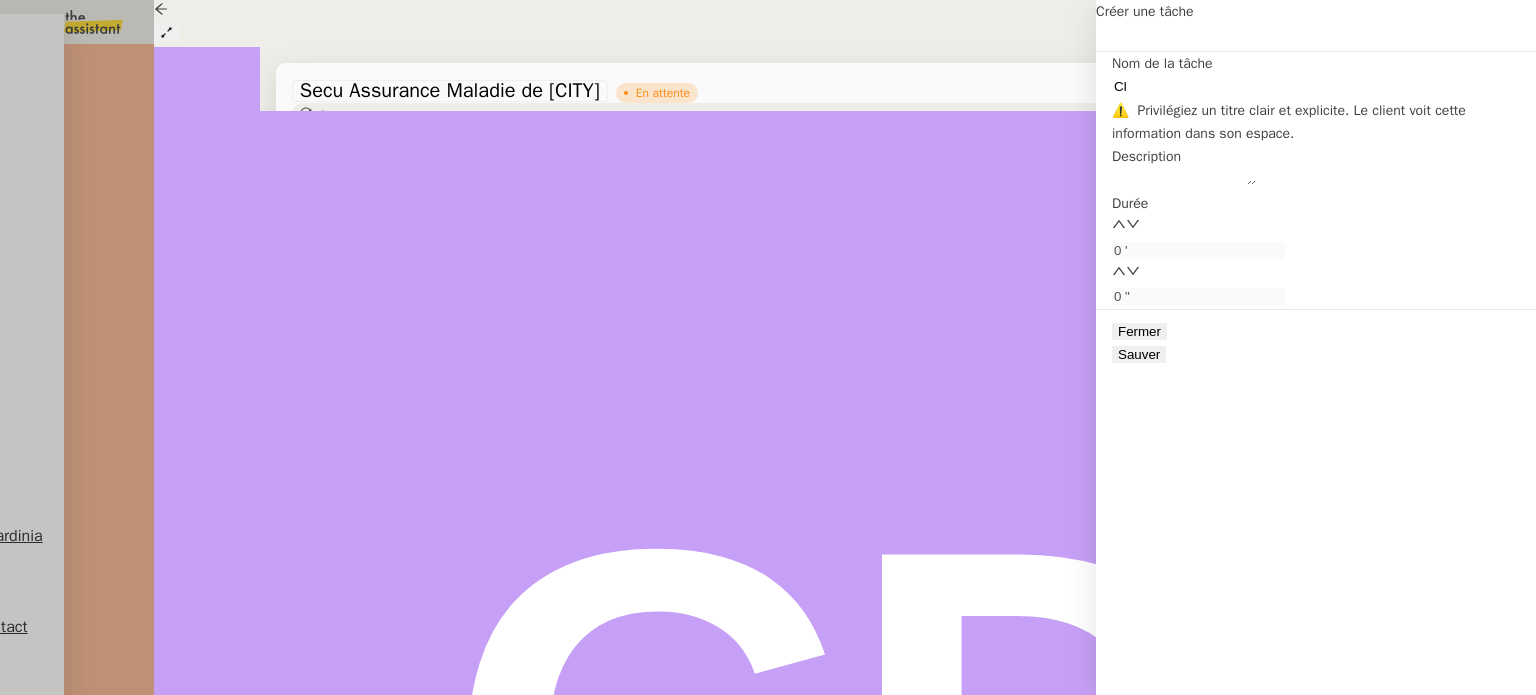 click on "Statut" at bounding box center [845, 114] 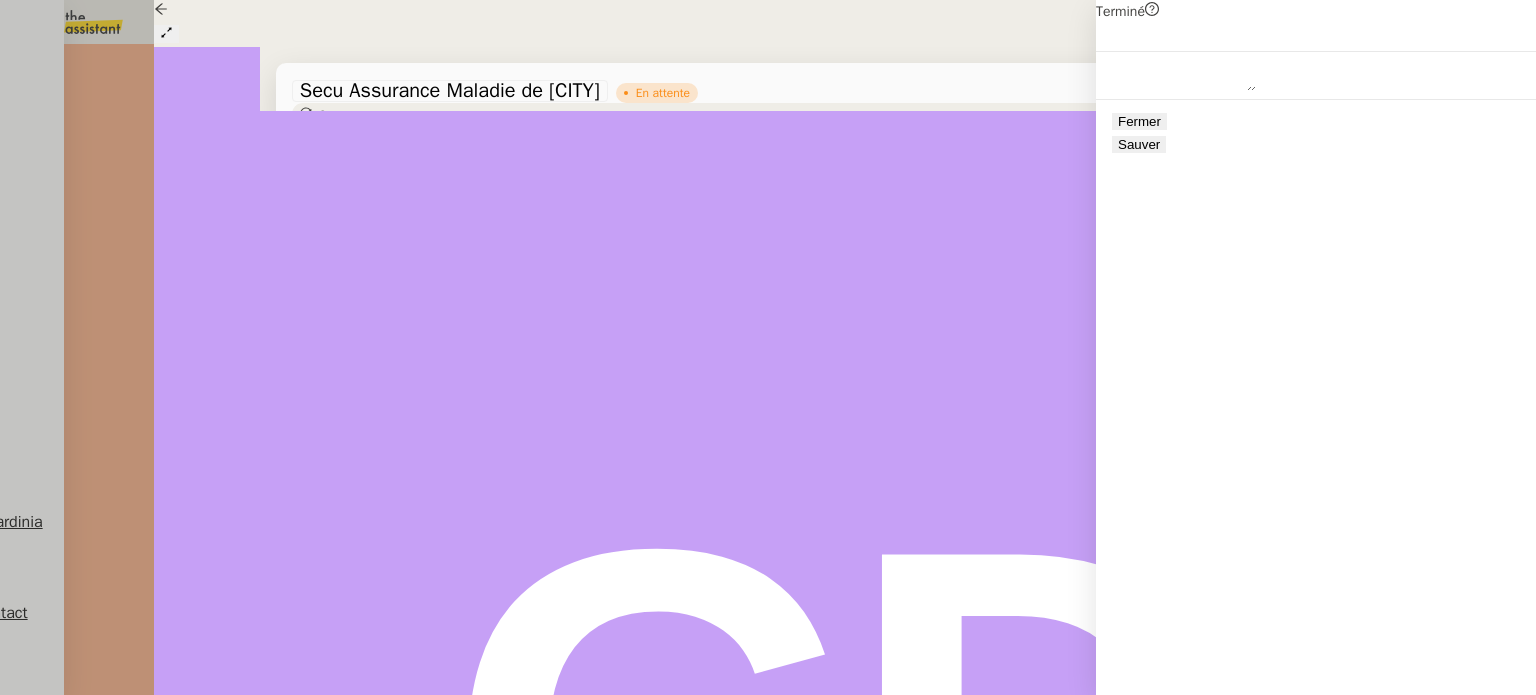 click on "Sauver" at bounding box center (1139, 144) 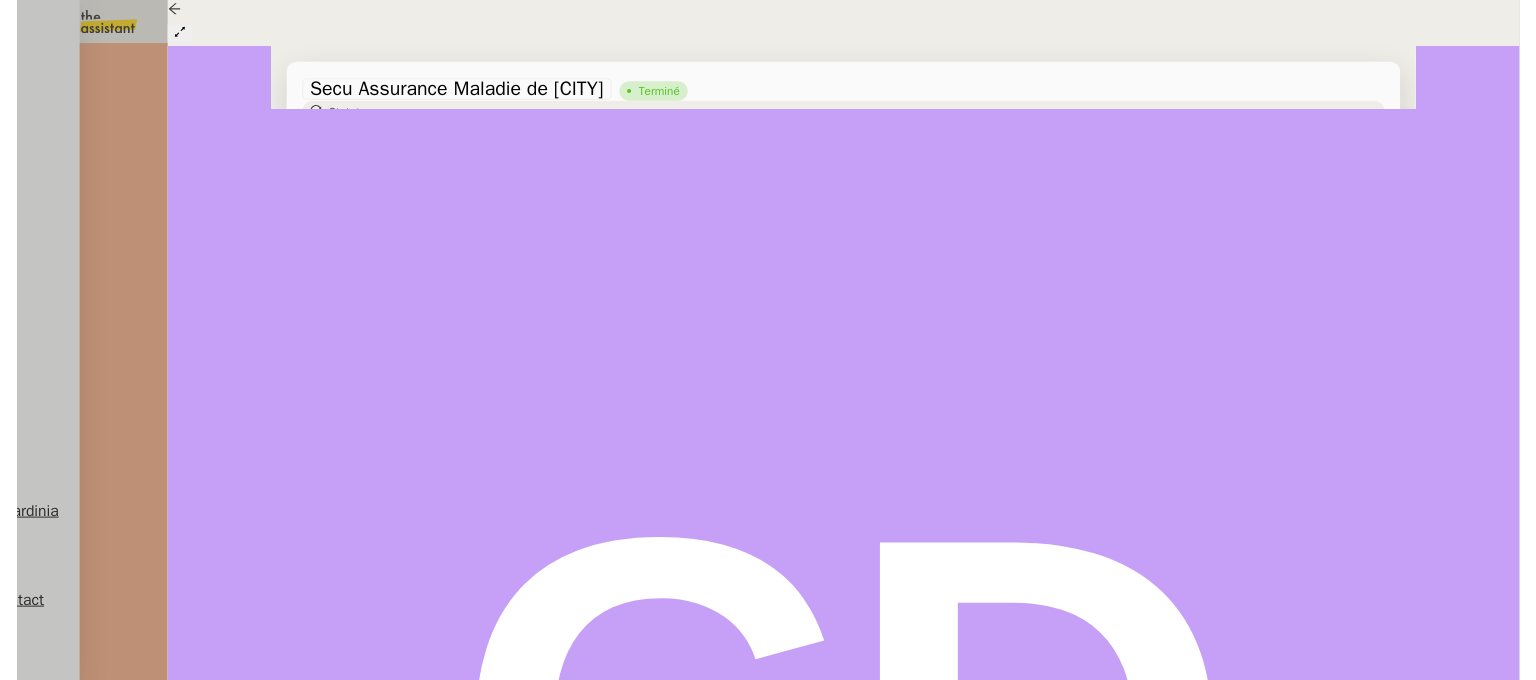 scroll, scrollTop: 256, scrollLeft: 0, axis: vertical 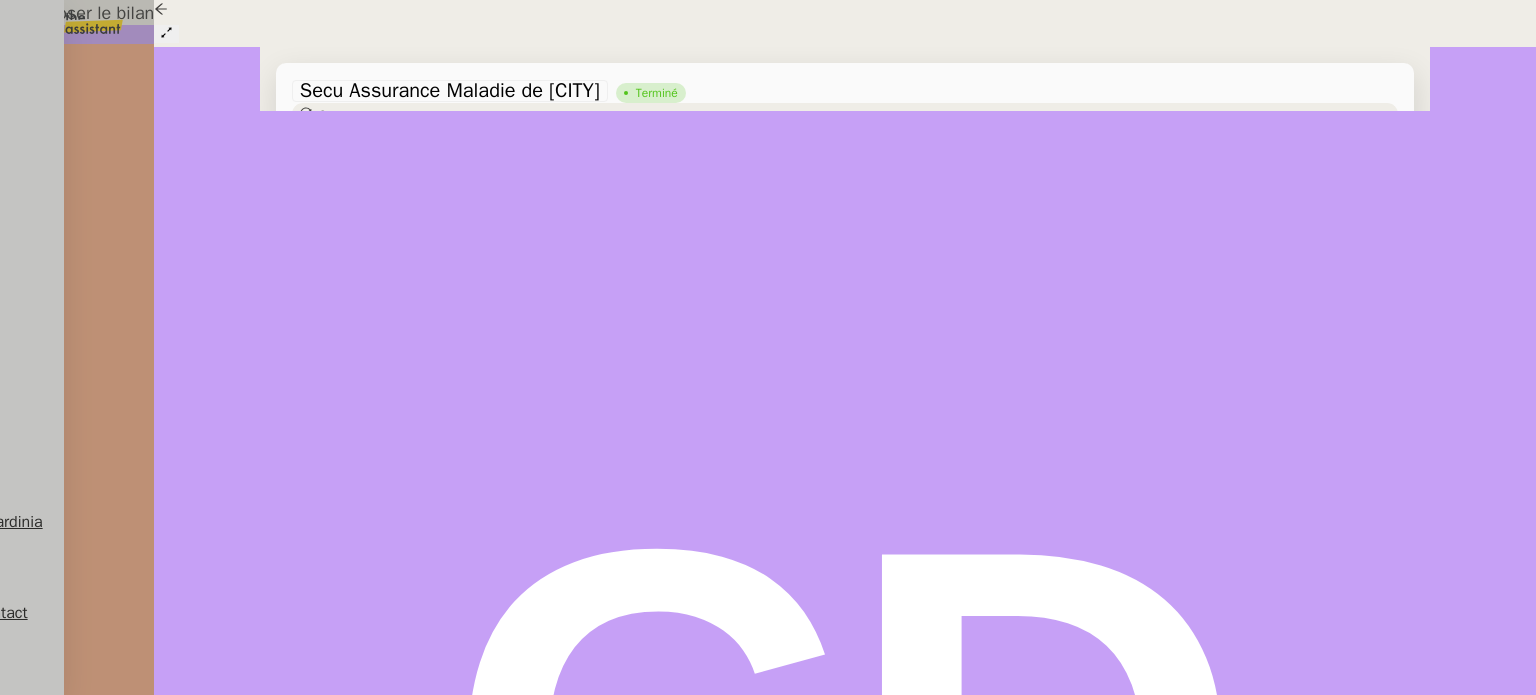 click on "Déposer le bilan 2024 au Tribunal de Commerce" at bounding box center (268, 1889) 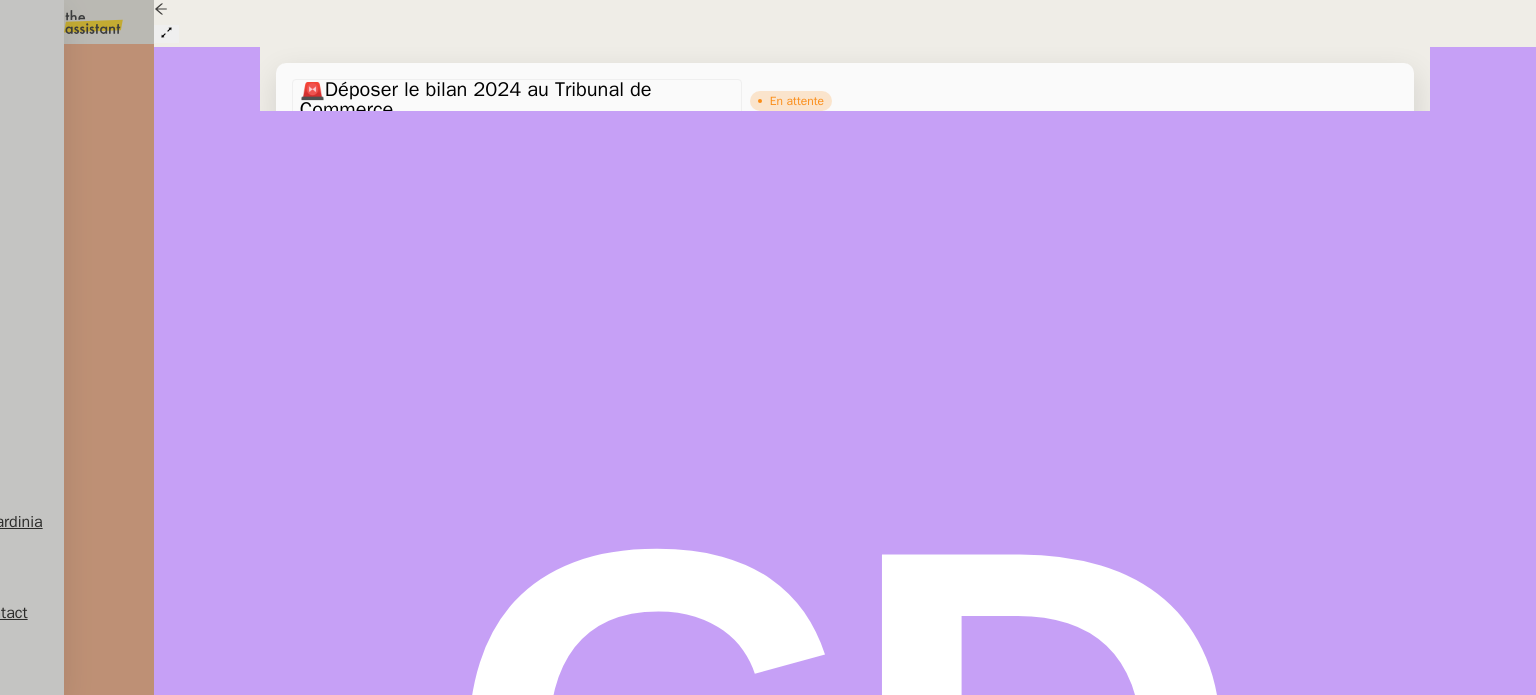 click on "Tâche" at bounding box center (864, 242) 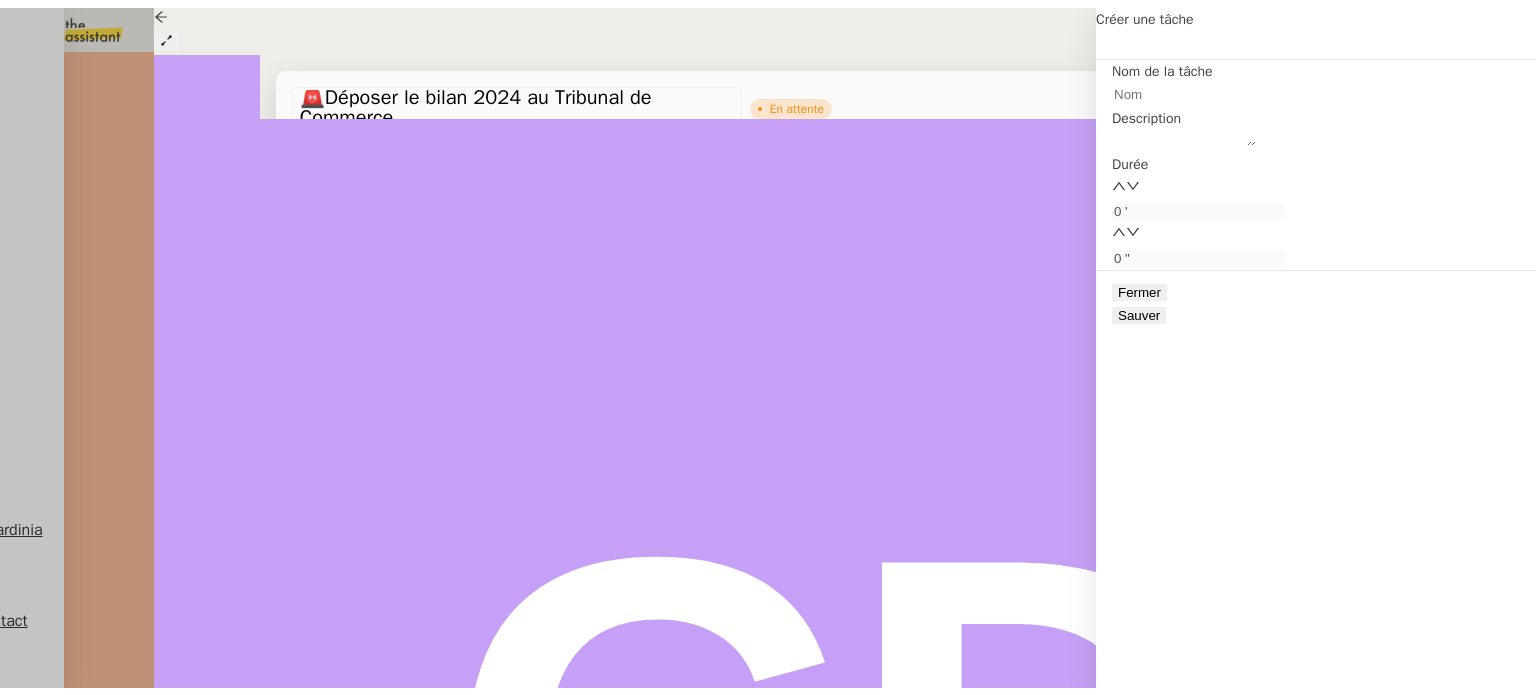 scroll, scrollTop: 256, scrollLeft: 0, axis: vertical 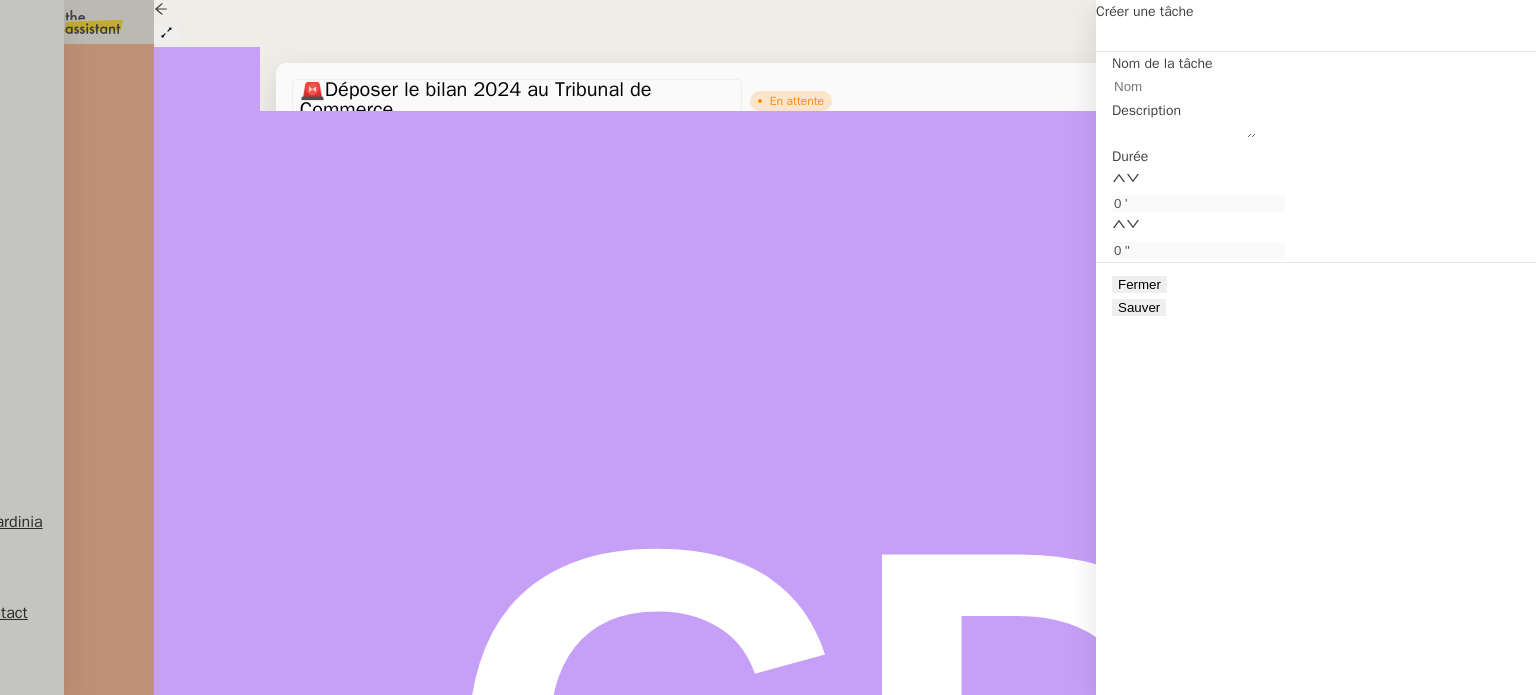 click at bounding box center (1198, 86) 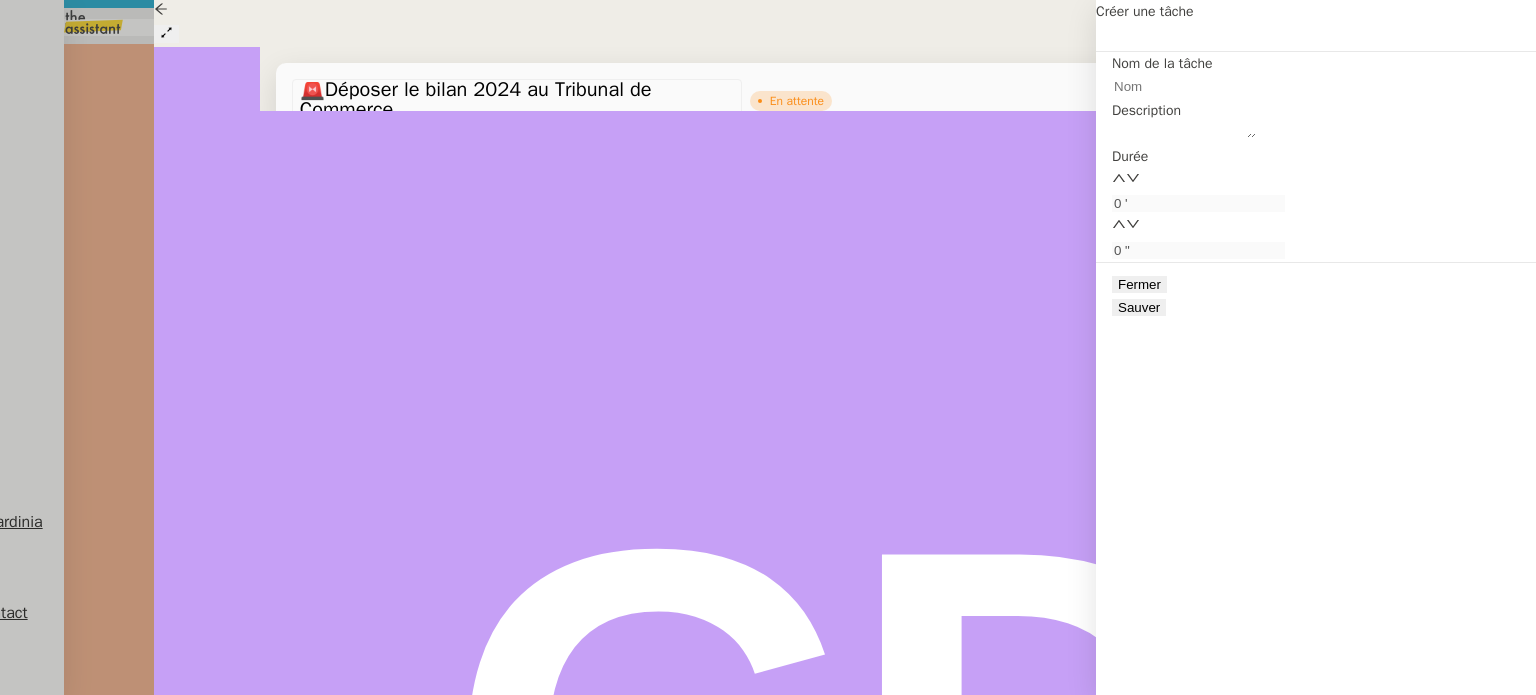 scroll, scrollTop: 261, scrollLeft: 0, axis: vertical 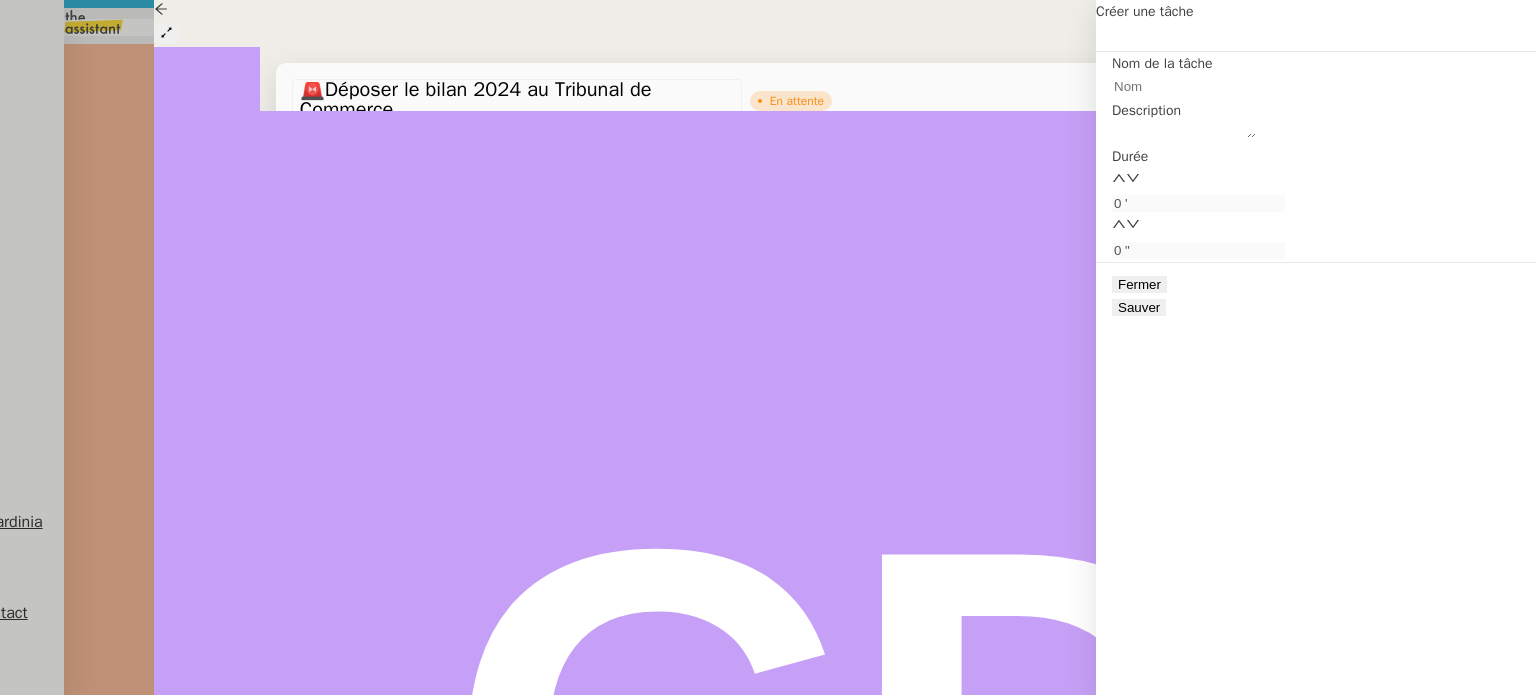click at bounding box center (262, 672) 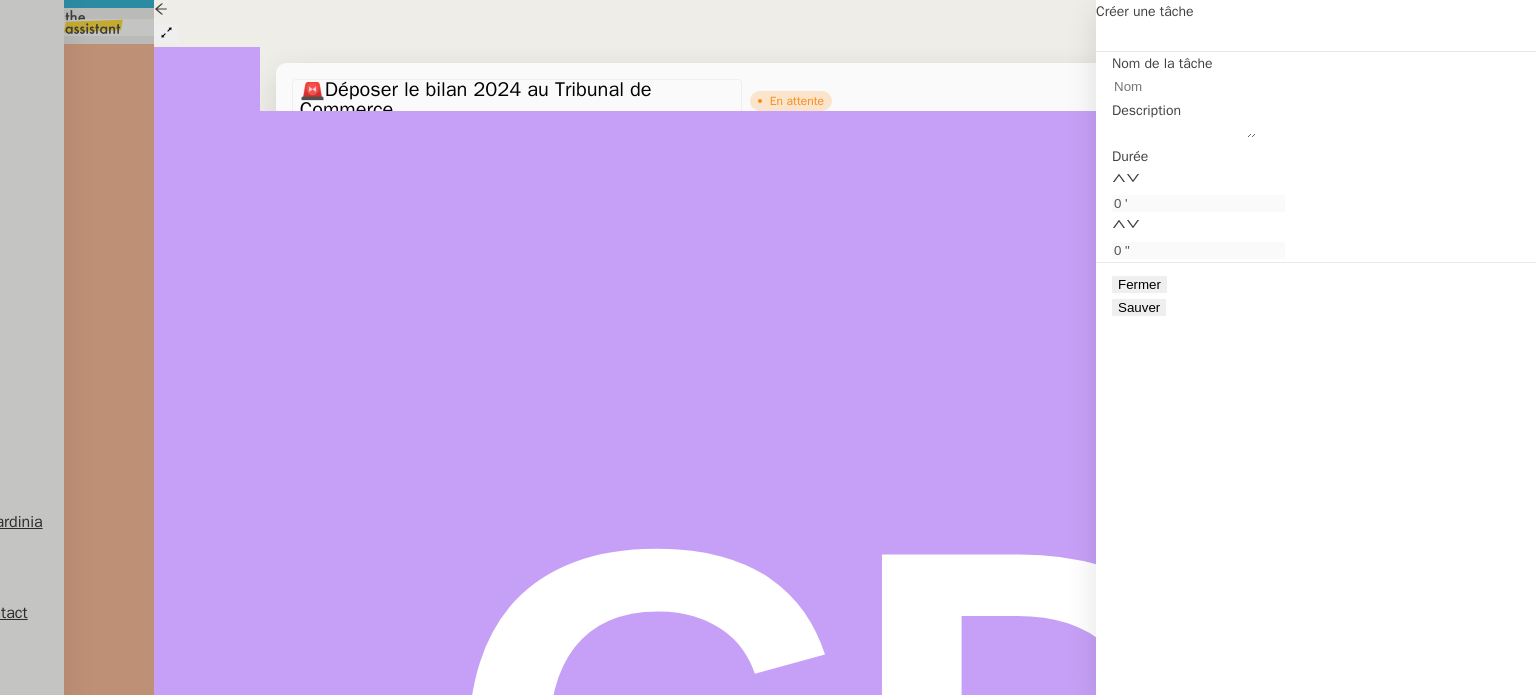 type on "fin" 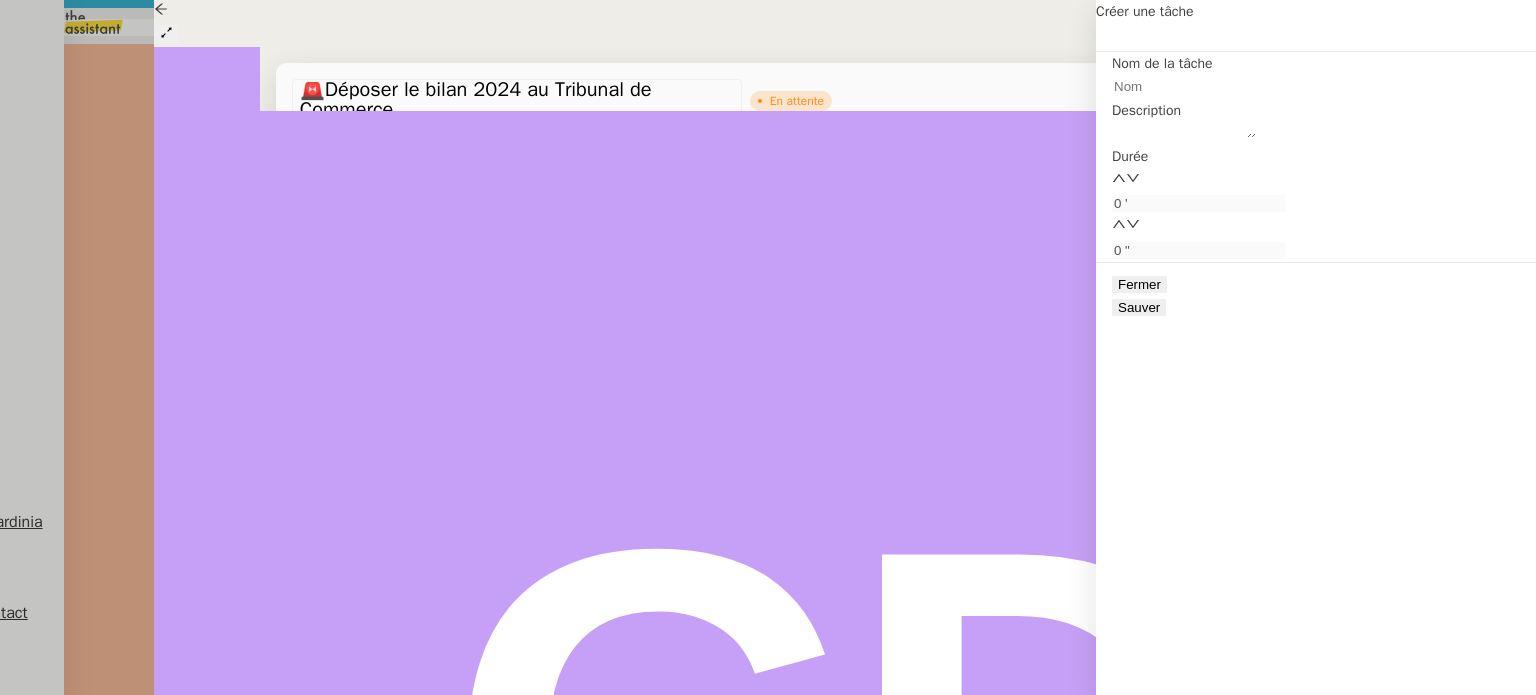 click on "À envoyer à la fermeture de la demande" at bounding box center [8, 144] 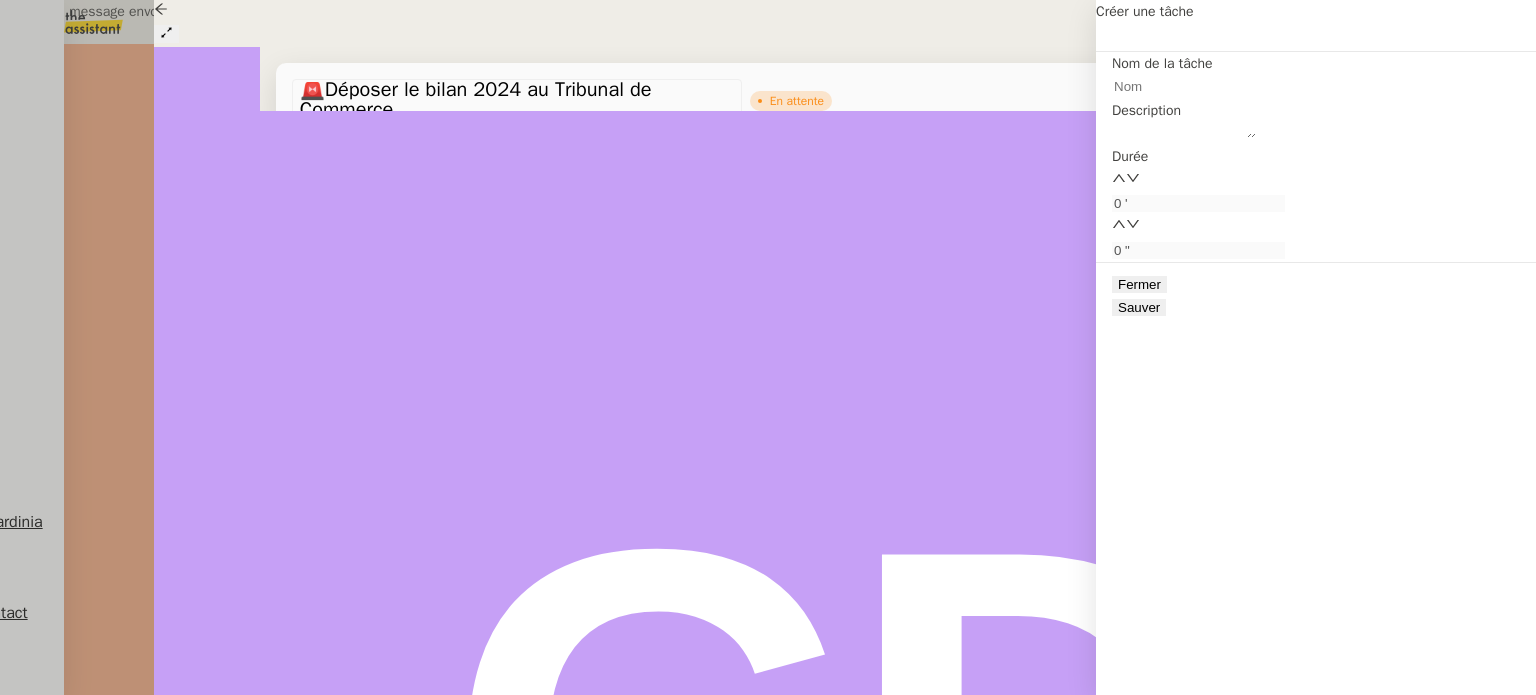 scroll, scrollTop: 564, scrollLeft: 0, axis: vertical 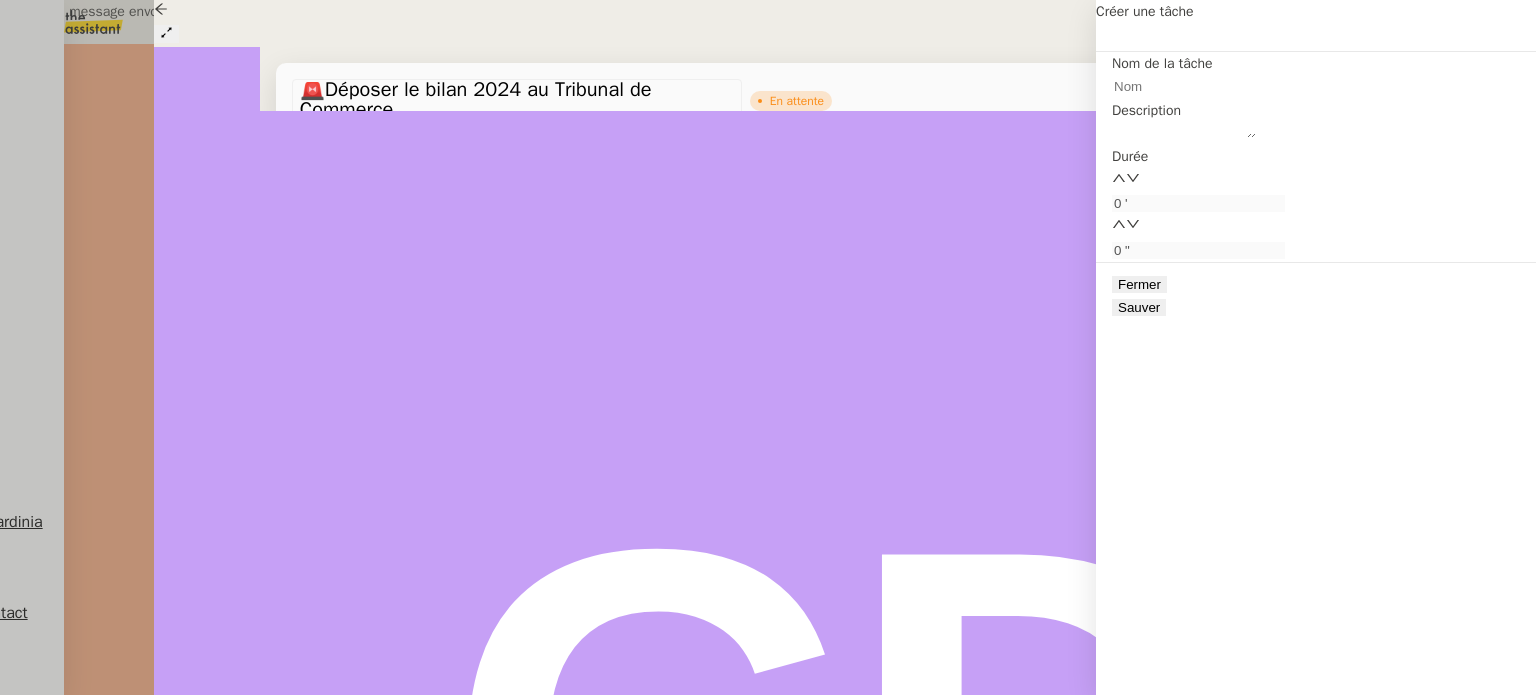 click on "Statut" at bounding box center [335, 133] 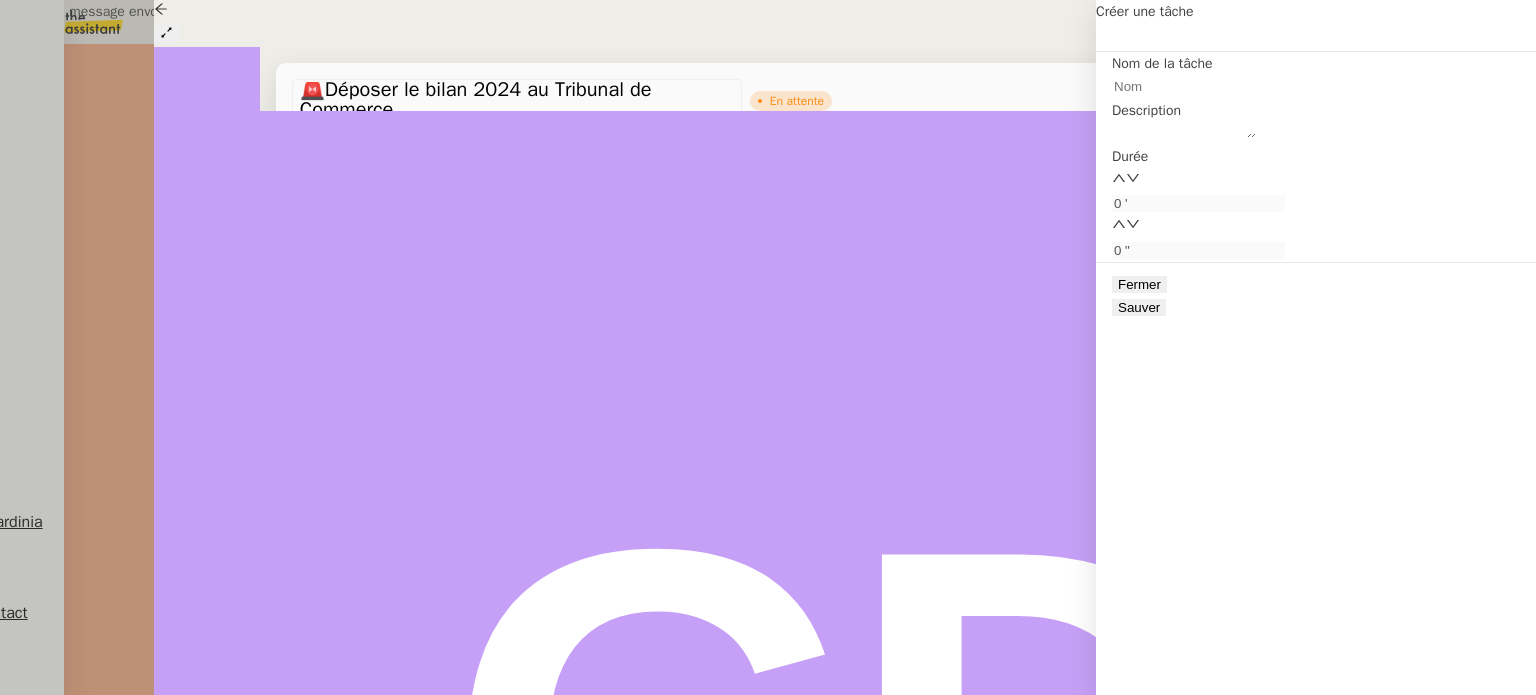 click on "Ouvert" at bounding box center [67, 72] 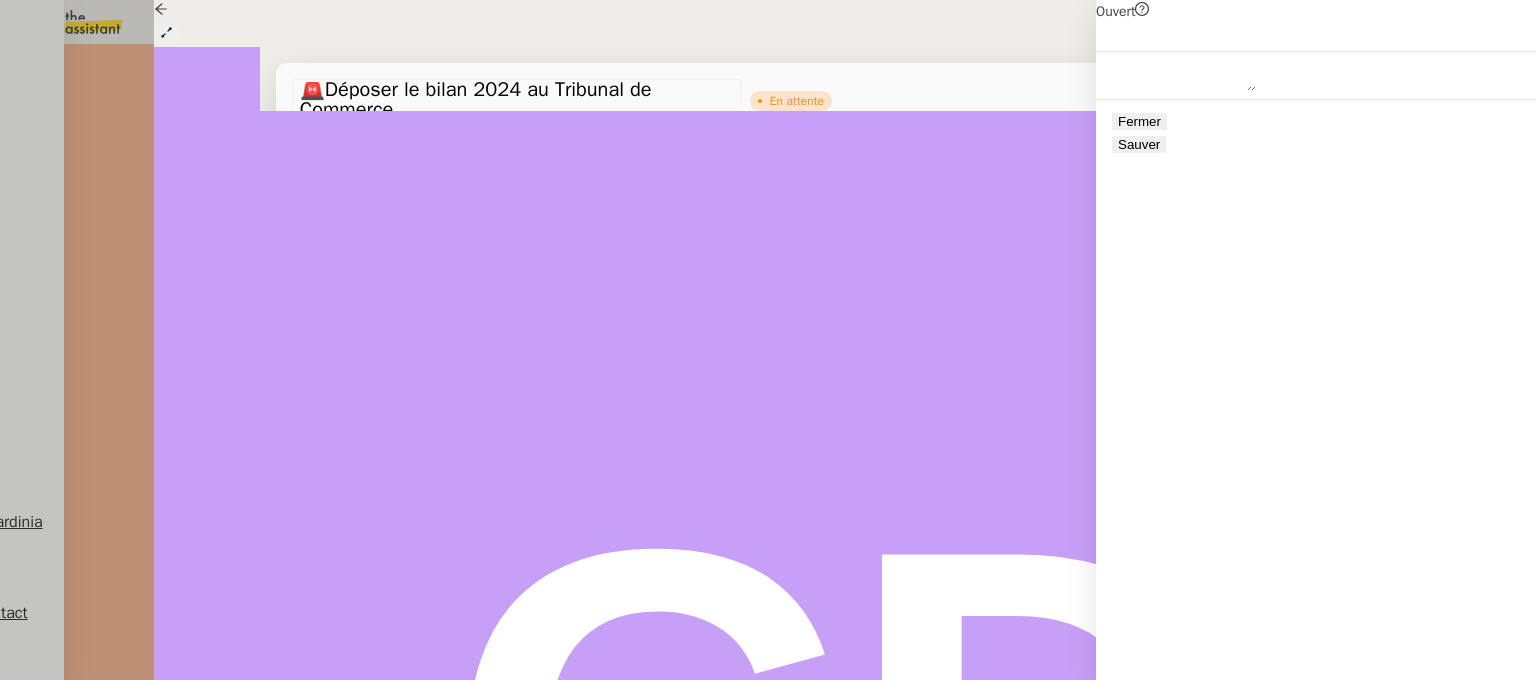 click on "Statut" at bounding box center (335, 133) 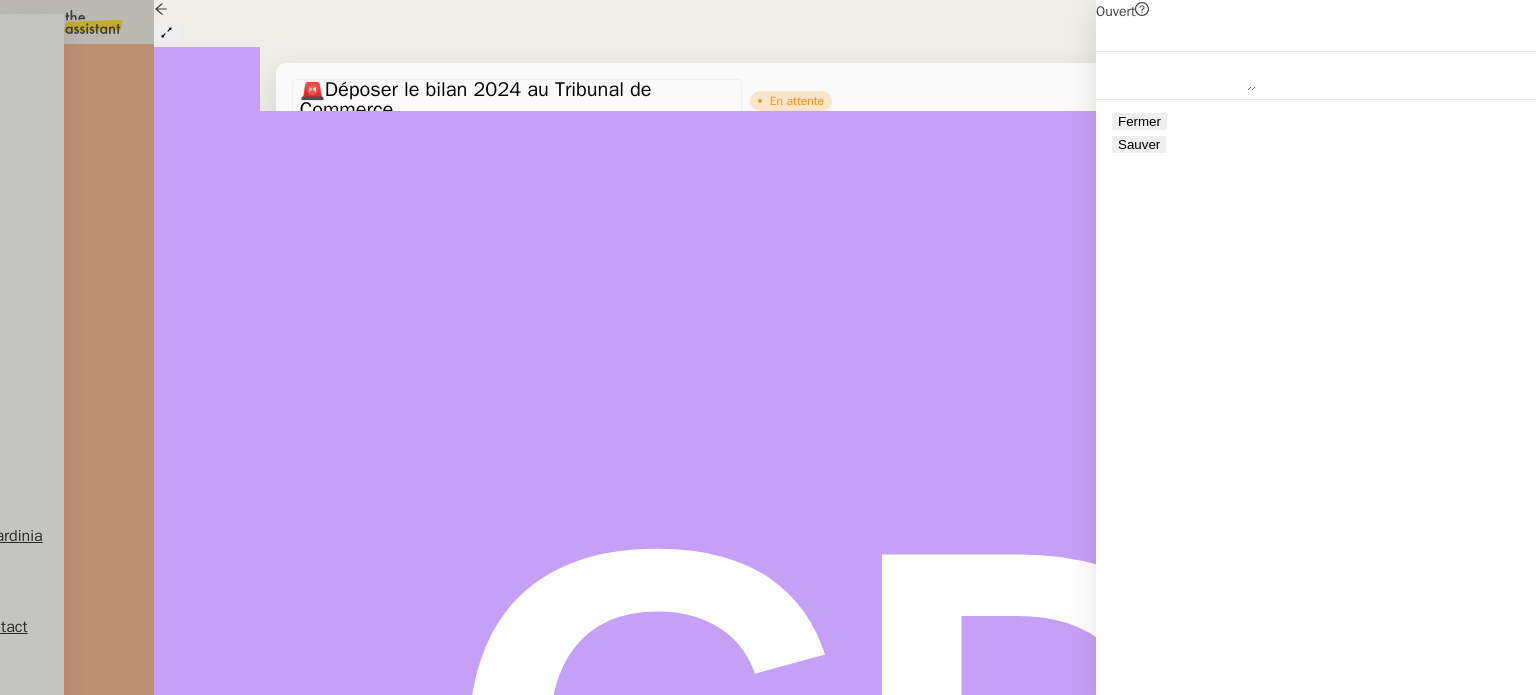 click on "Terminé" at bounding box center (67, 48) 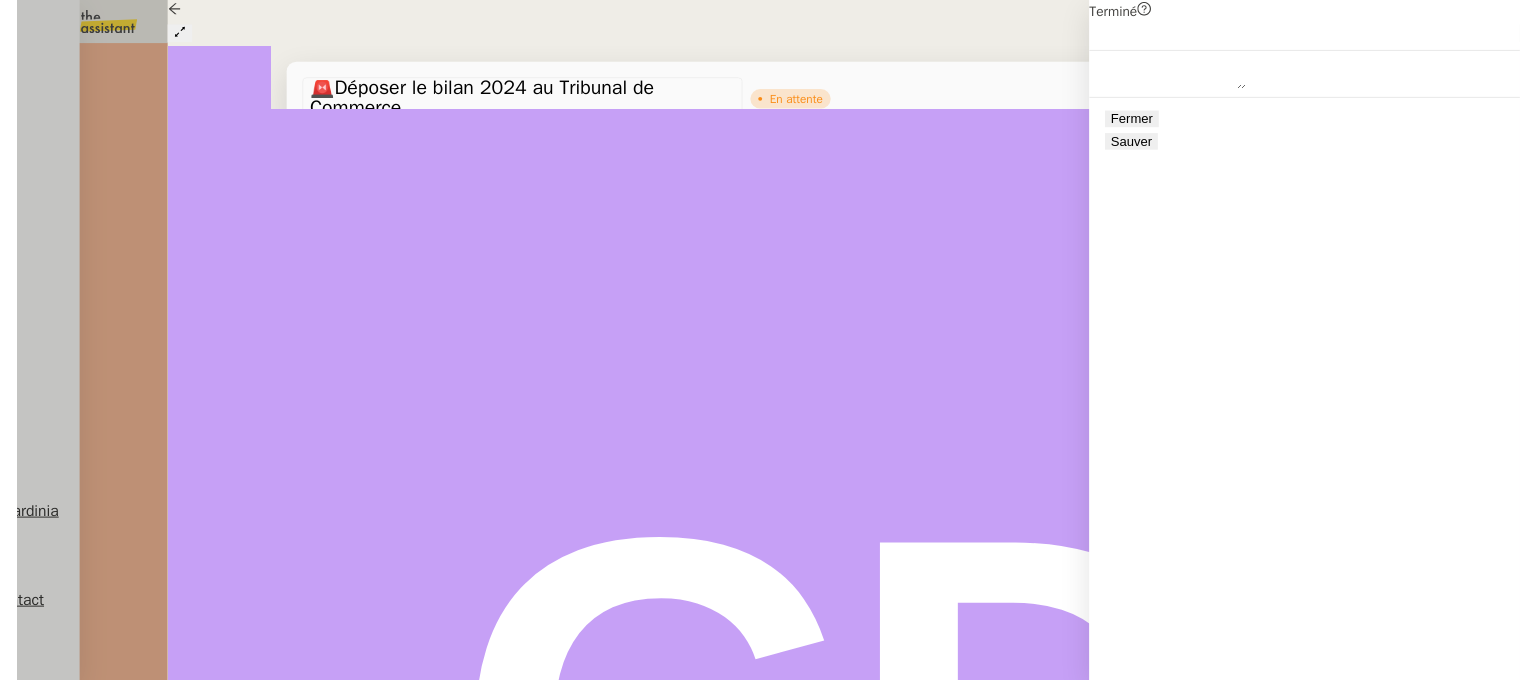 scroll, scrollTop: 256, scrollLeft: 0, axis: vertical 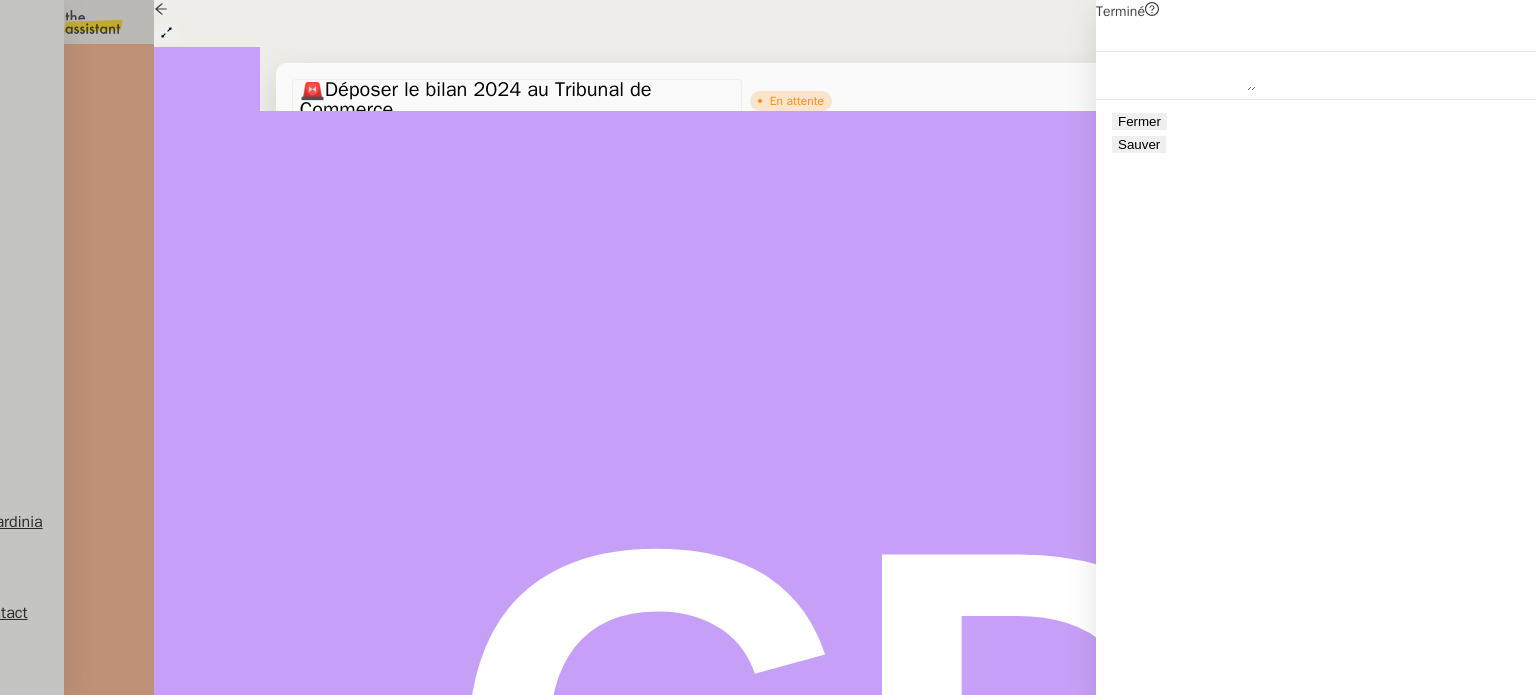 click on "Sauver" at bounding box center (1139, 144) 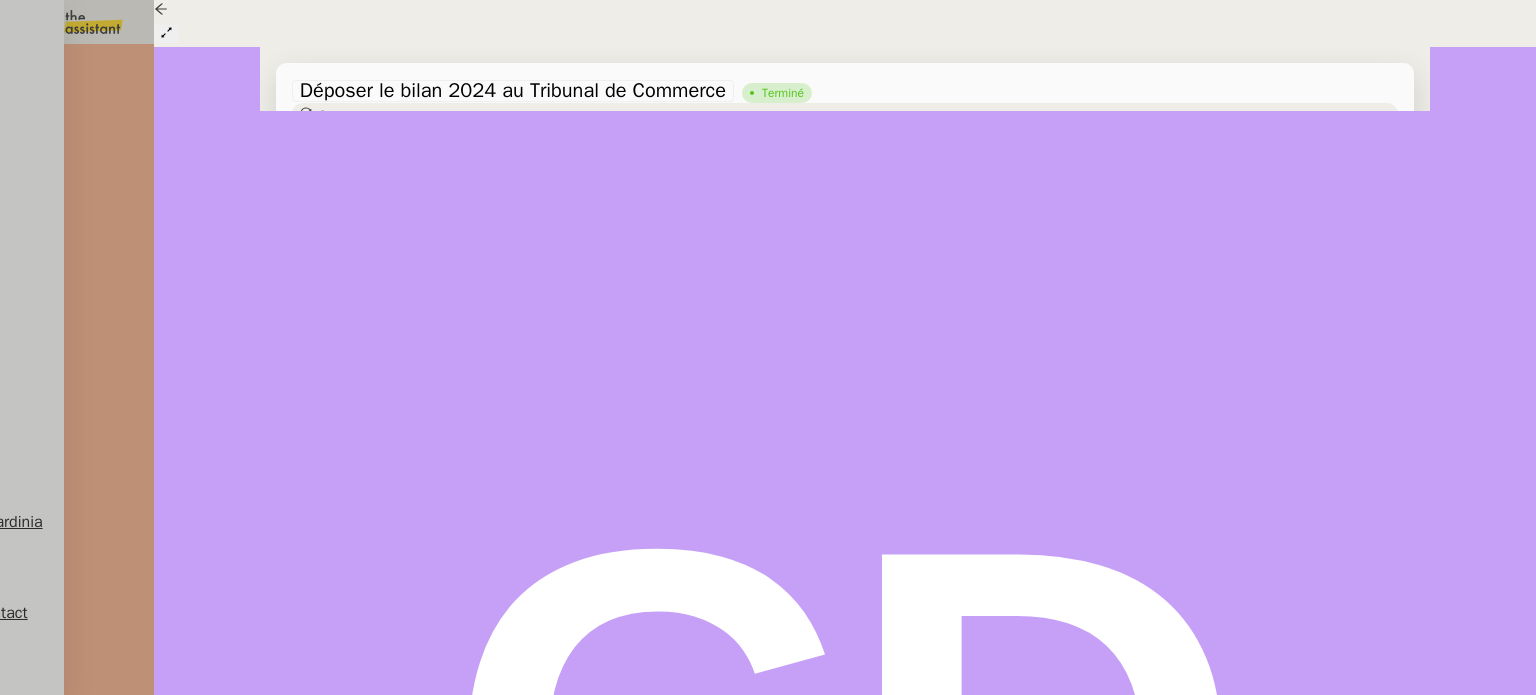 scroll, scrollTop: 256, scrollLeft: 0, axis: vertical 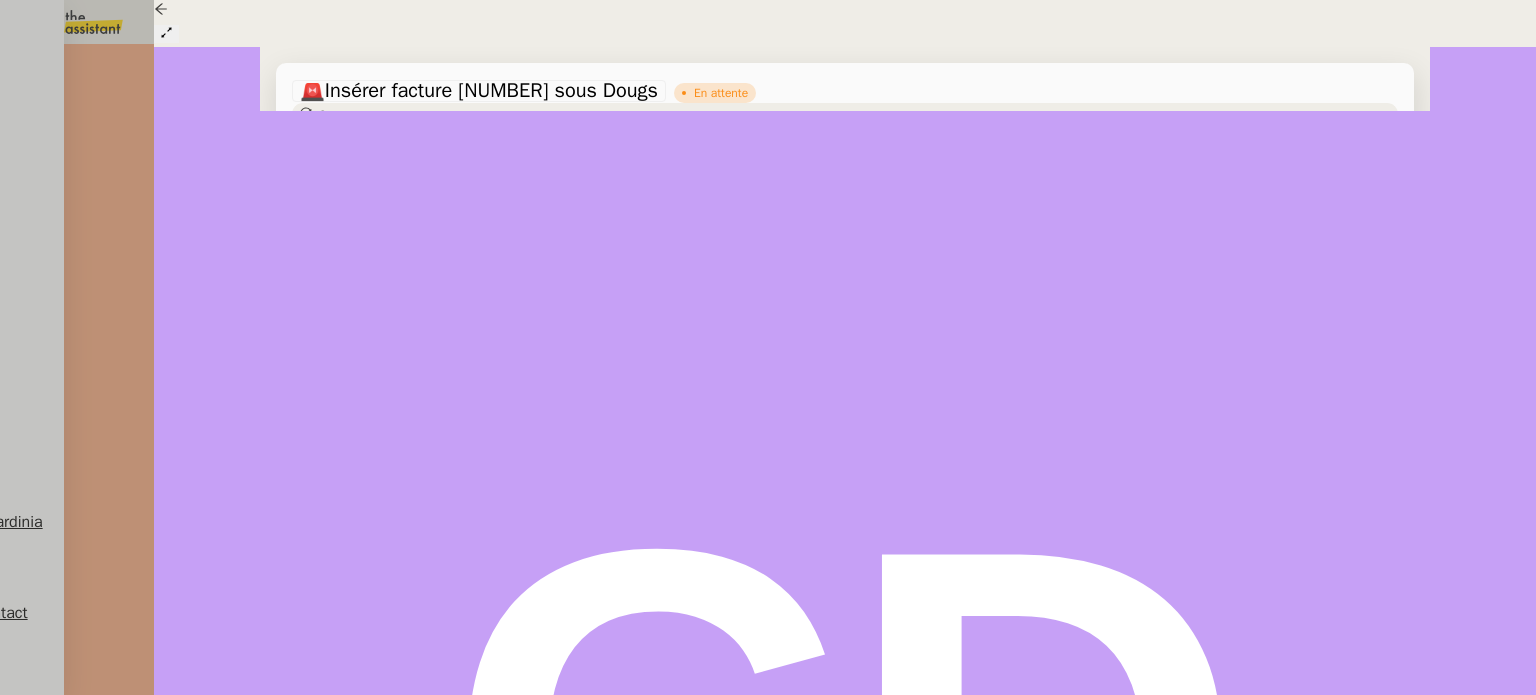 click on "🚨   Insérer facture 40135 sous Dougs" at bounding box center [479, 90] 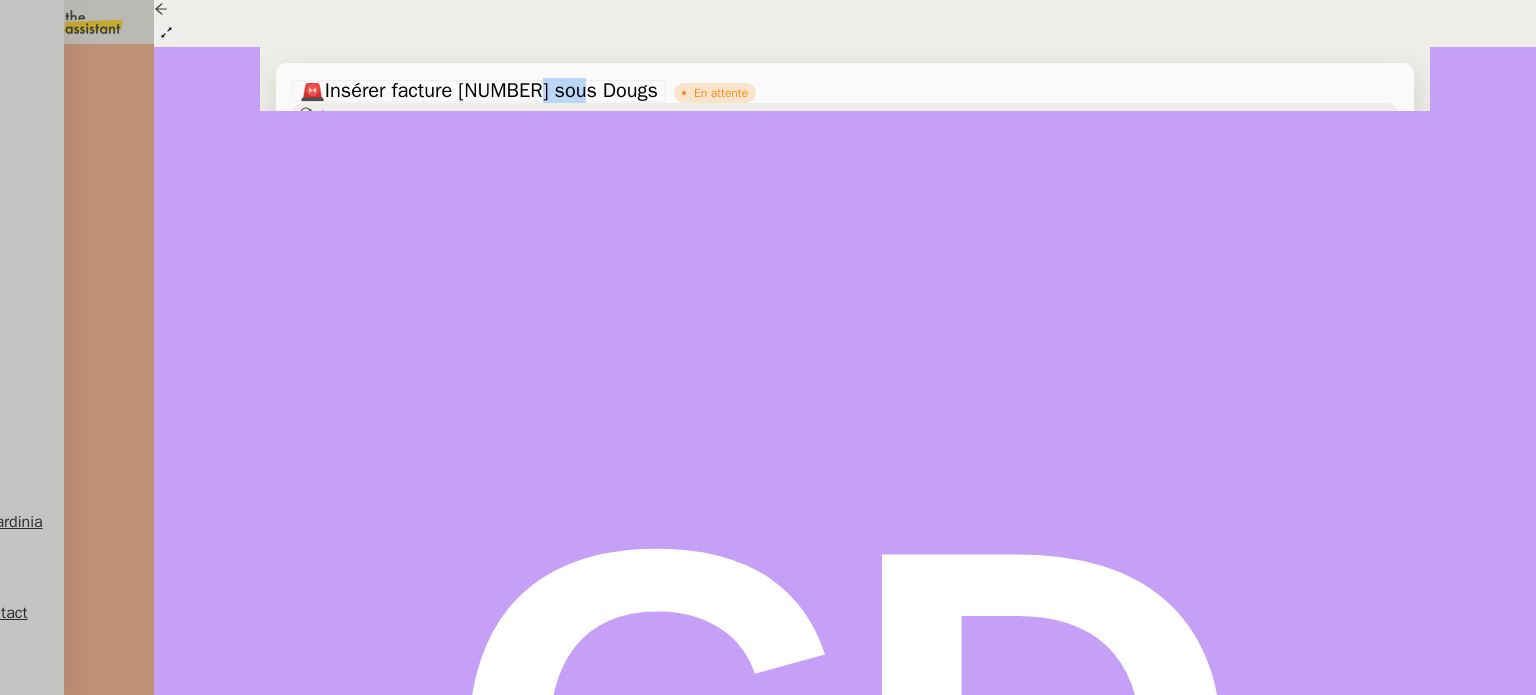 click on "🚨   Insérer facture 40135 sous Dougs" at bounding box center (479, 90) 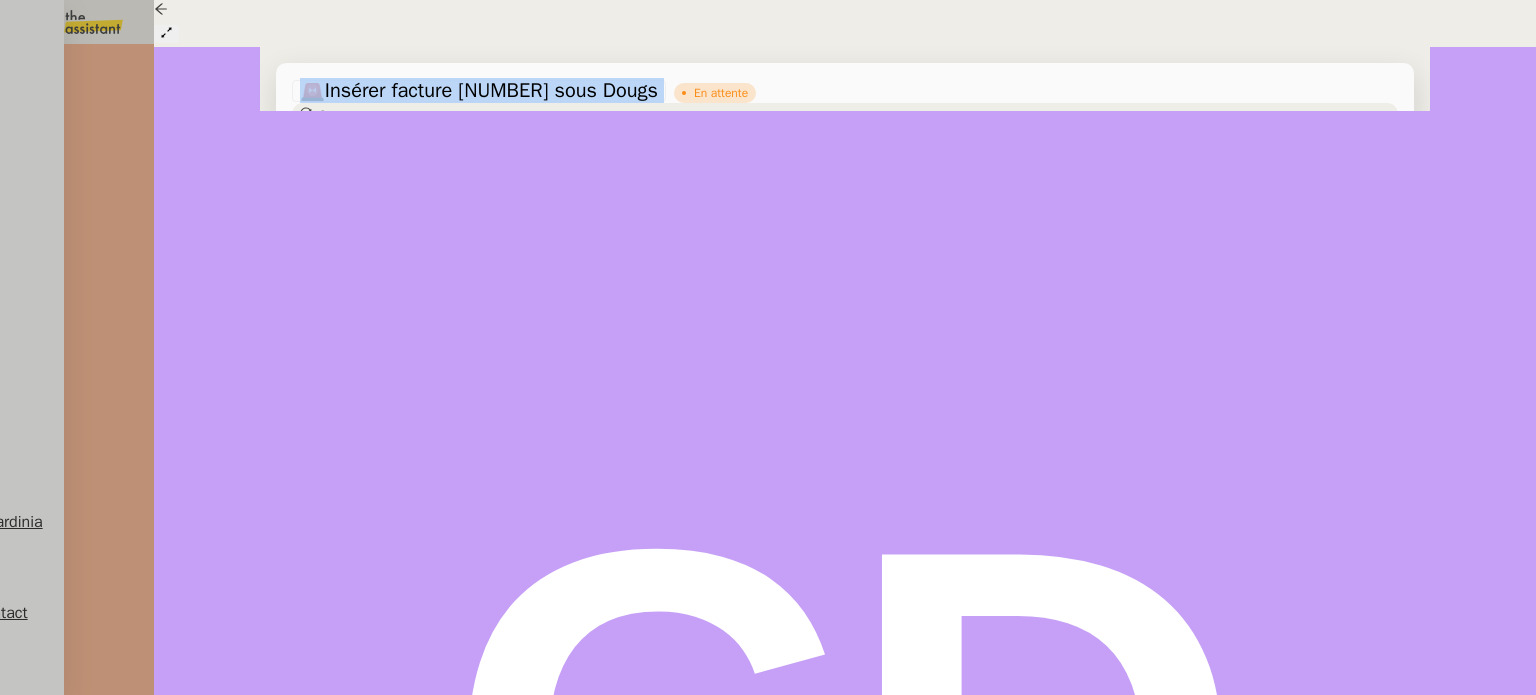 click on "🚨   Insérer facture 40135 sous Dougs" at bounding box center (479, 90) 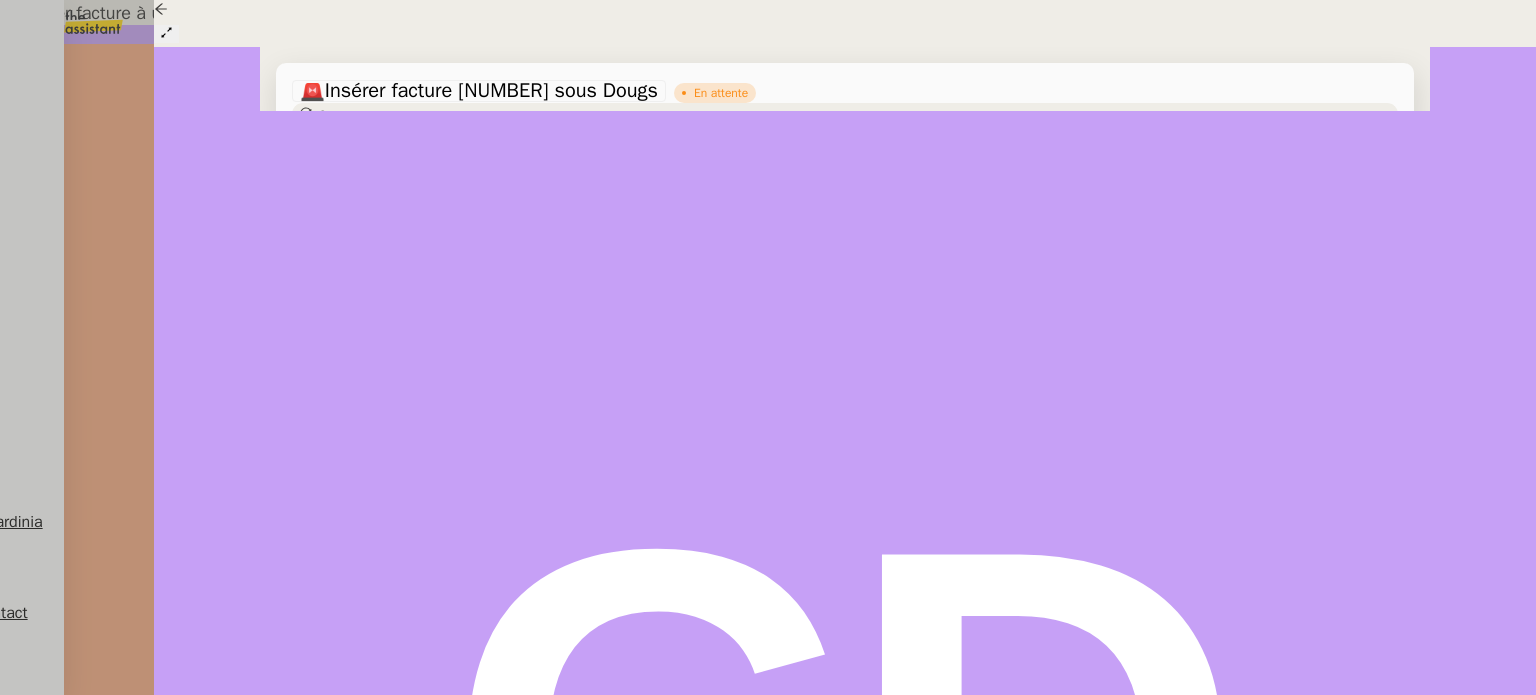 click on "Associer facture à une dépense" at bounding box center [268, 1889] 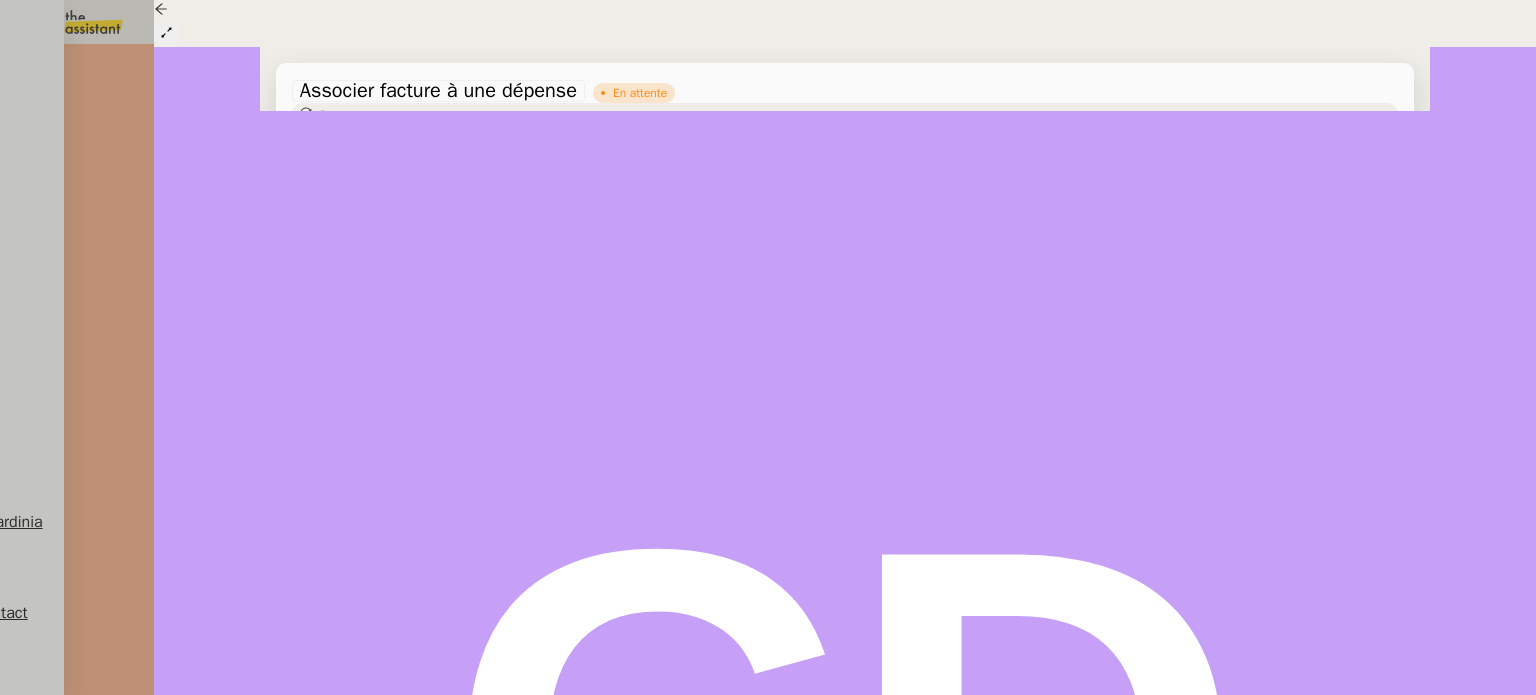click on "Associer facture à une dépense" at bounding box center (438, 90) 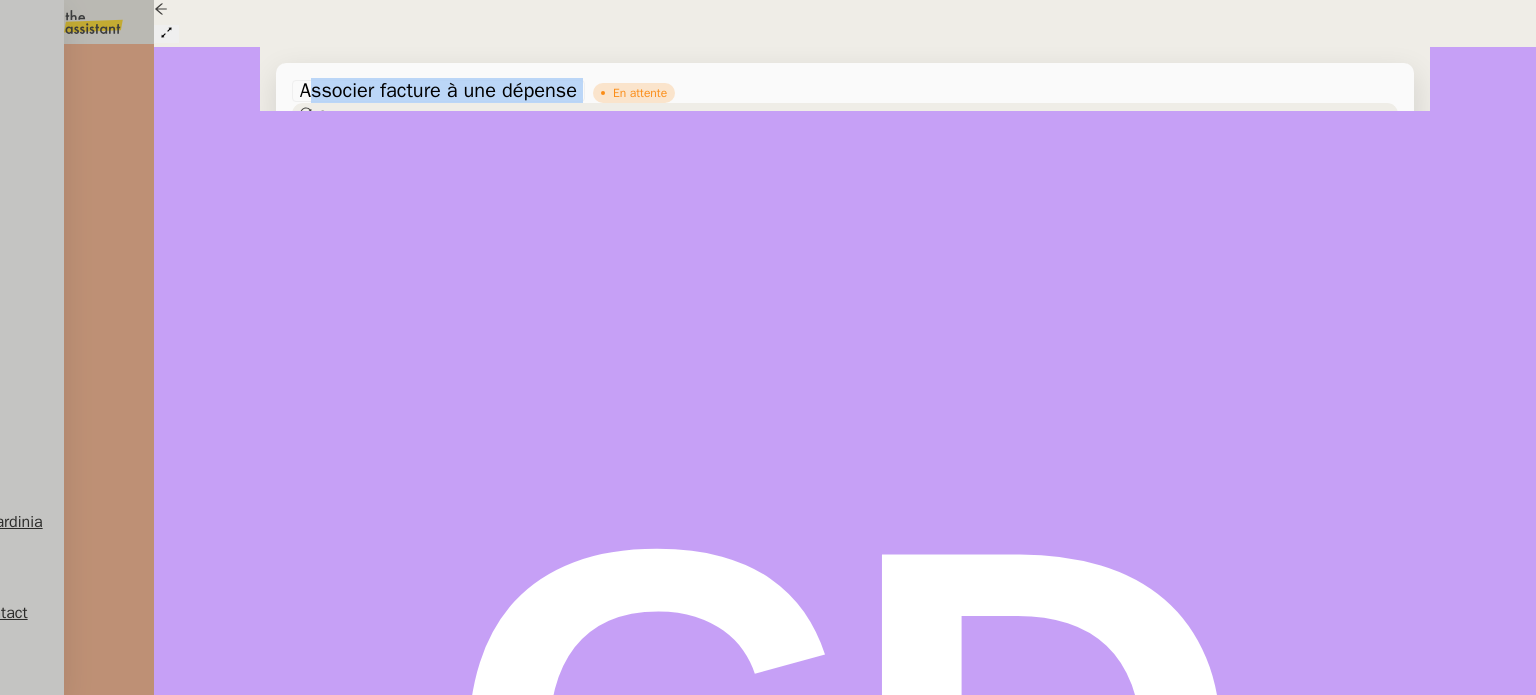click on "Associer facture à une dépense" at bounding box center [438, 90] 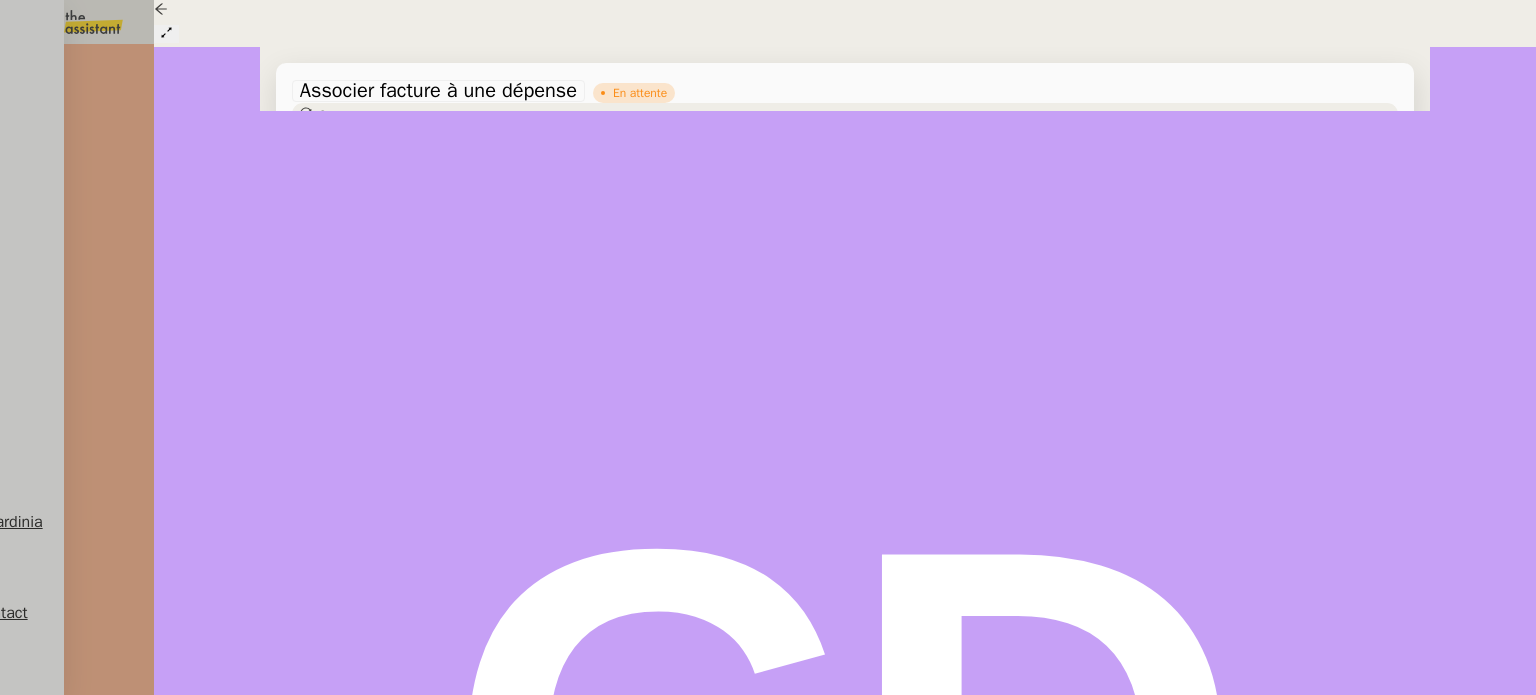 click on "Surveiller suivi dégât des eaux cabinet" at bounding box center [268, 1889] 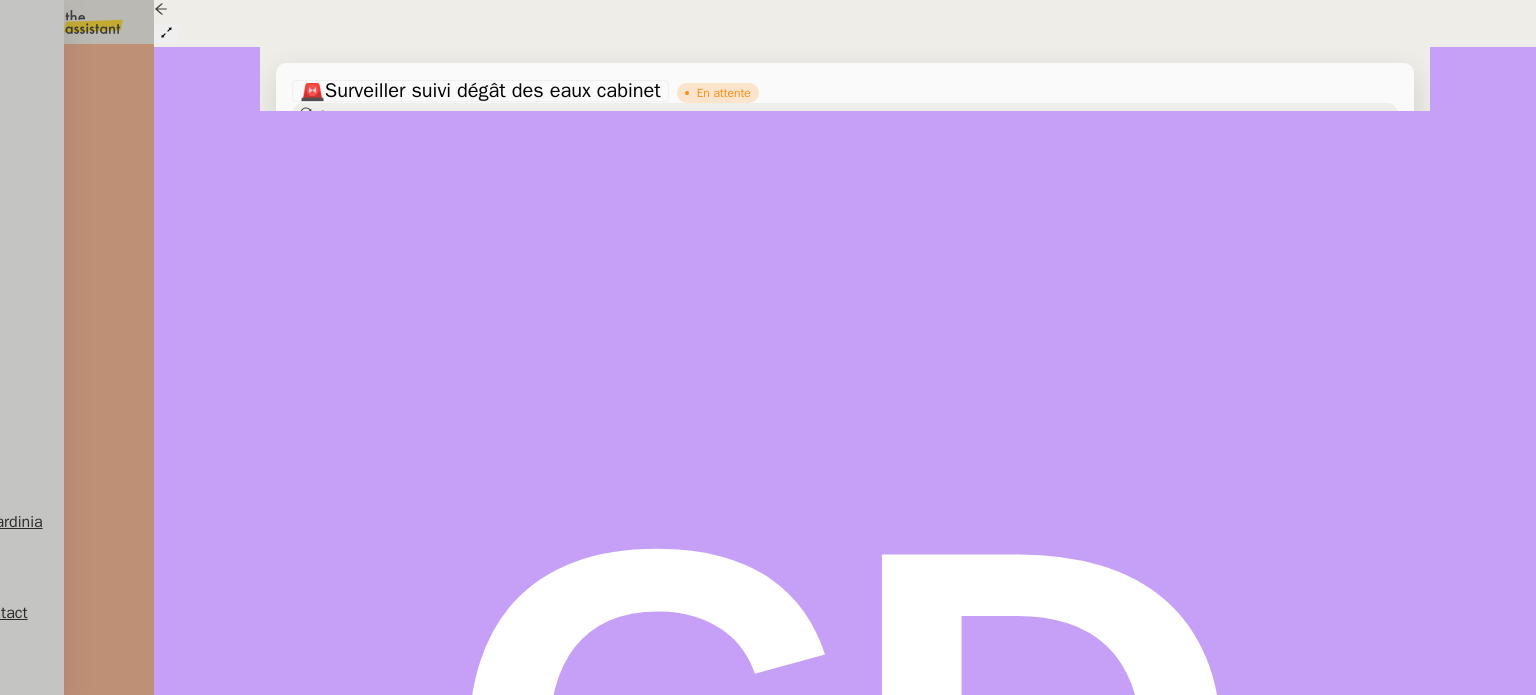 click on "🚨   Surveiller suivi dégât des eaux cabinet" at bounding box center (480, 90) 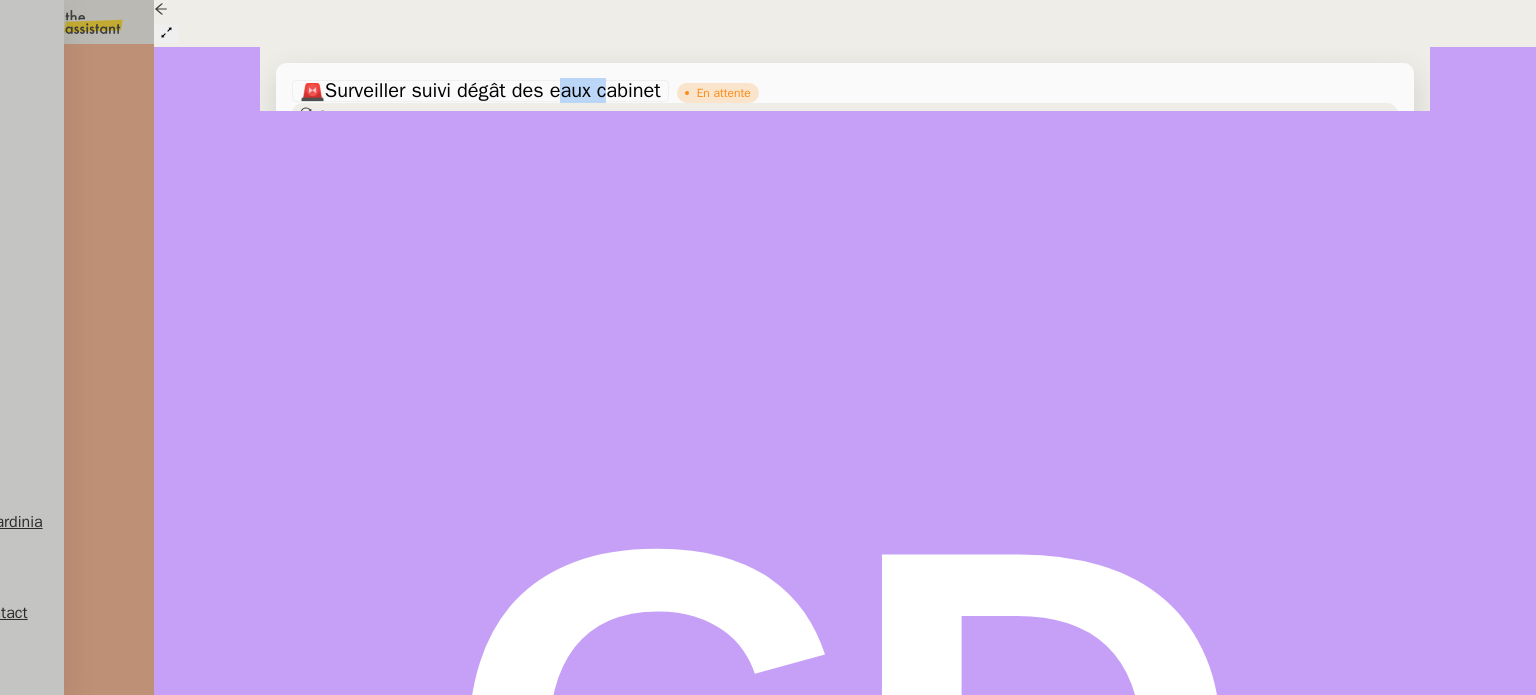 click on "🚨   Surveiller suivi dégât des eaux cabinet" at bounding box center [480, 90] 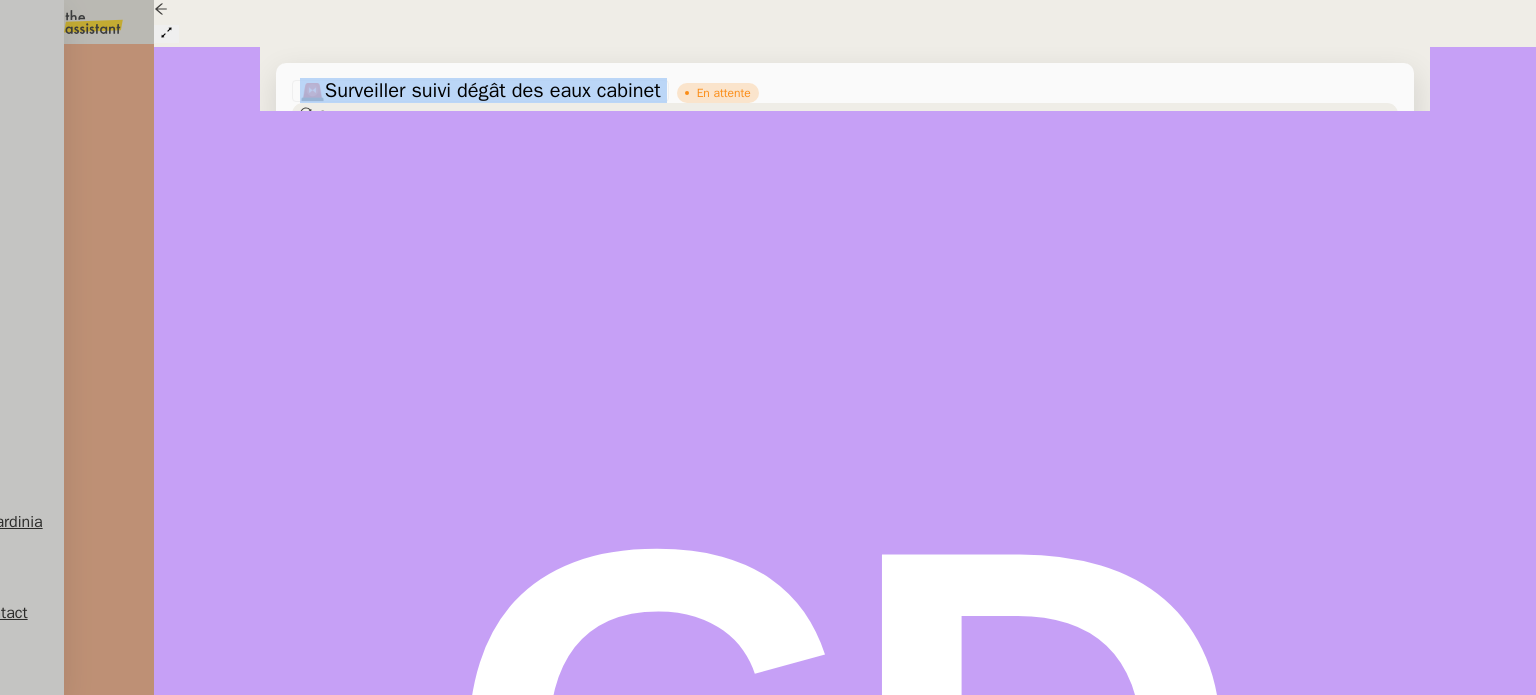 scroll, scrollTop: 400, scrollLeft: 0, axis: vertical 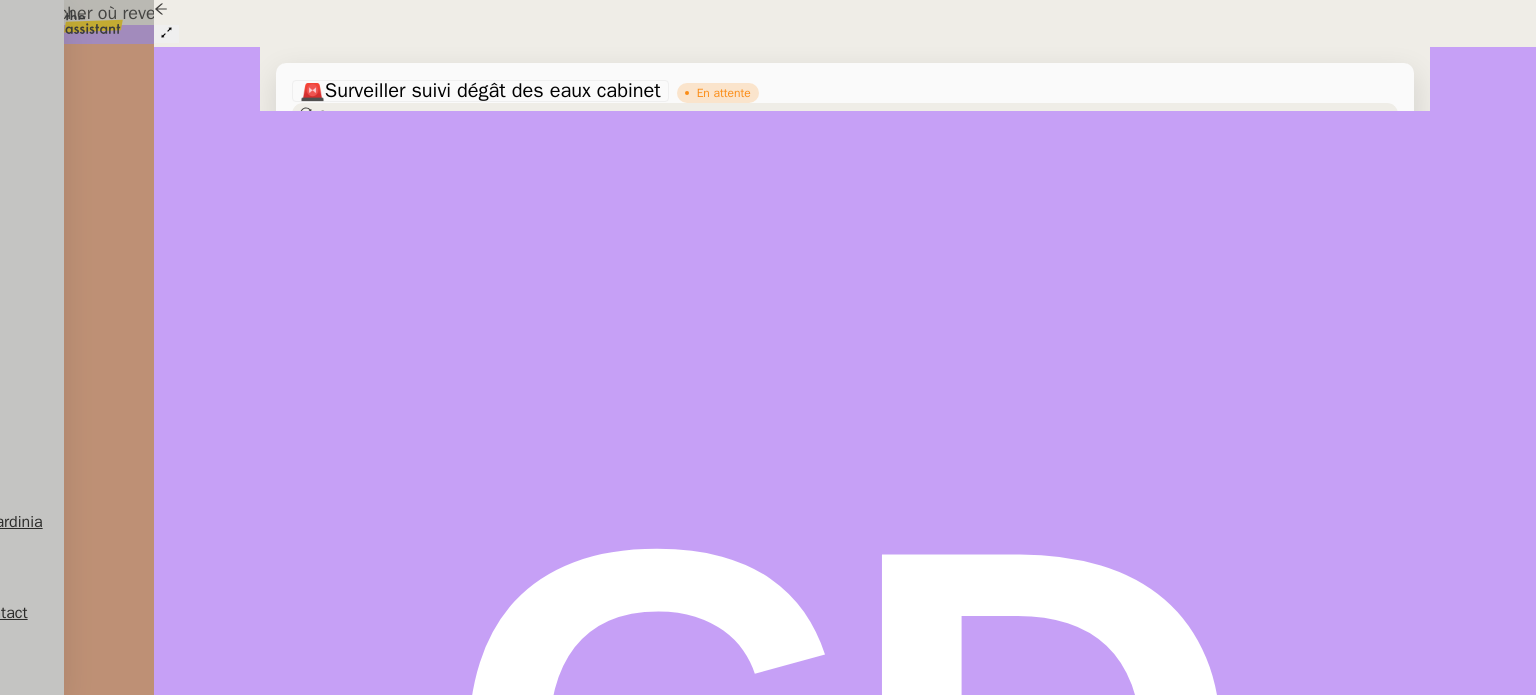 click on "Rechercher où revendre le Device" at bounding box center (268, 3667) 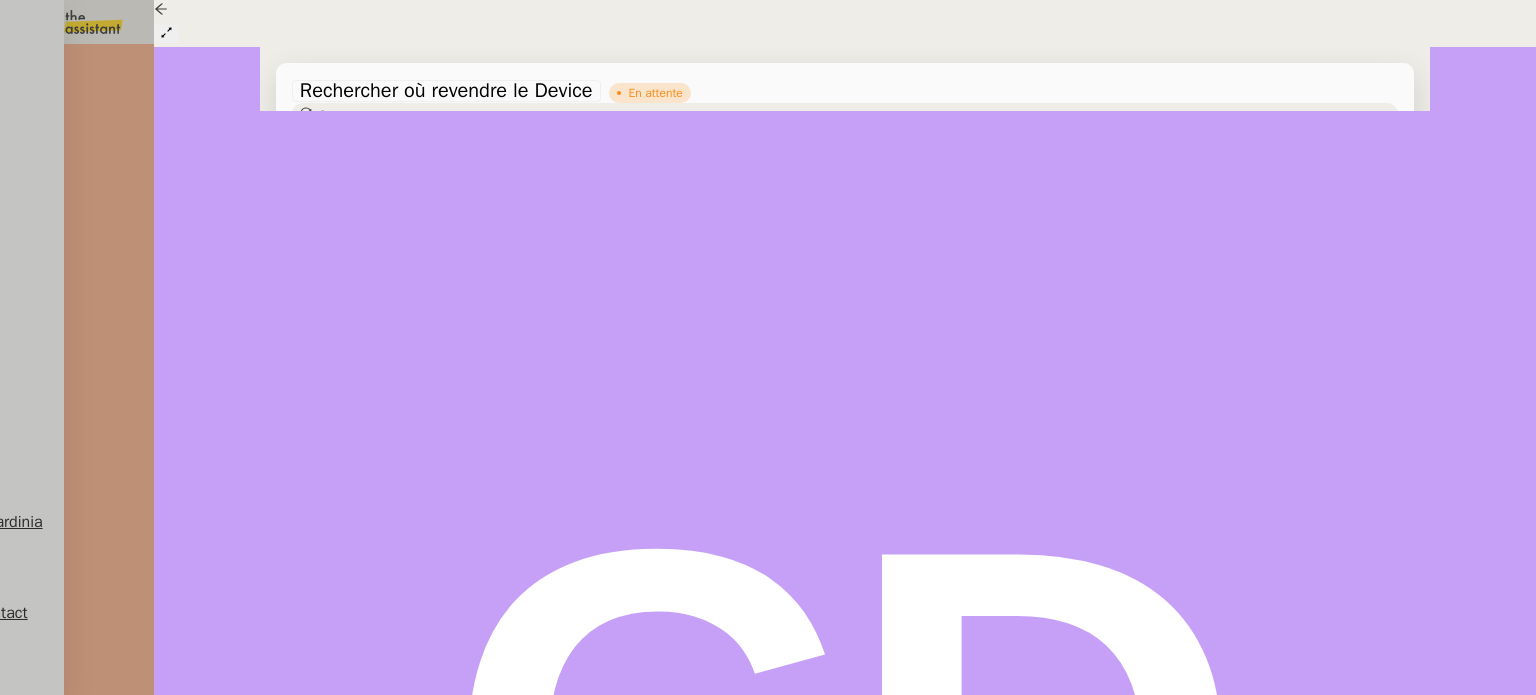 scroll, scrollTop: 284, scrollLeft: 0, axis: vertical 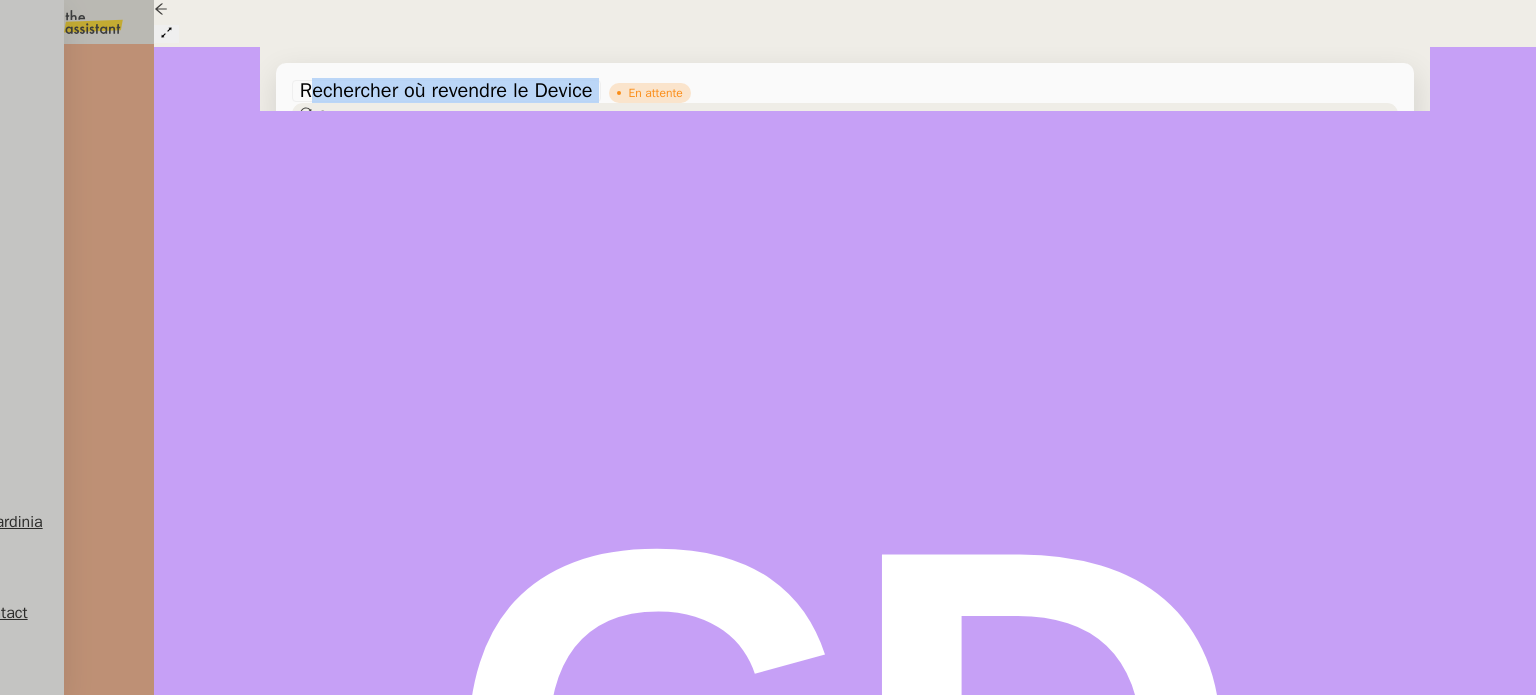 copy on "Rechercher où revendre le Device" 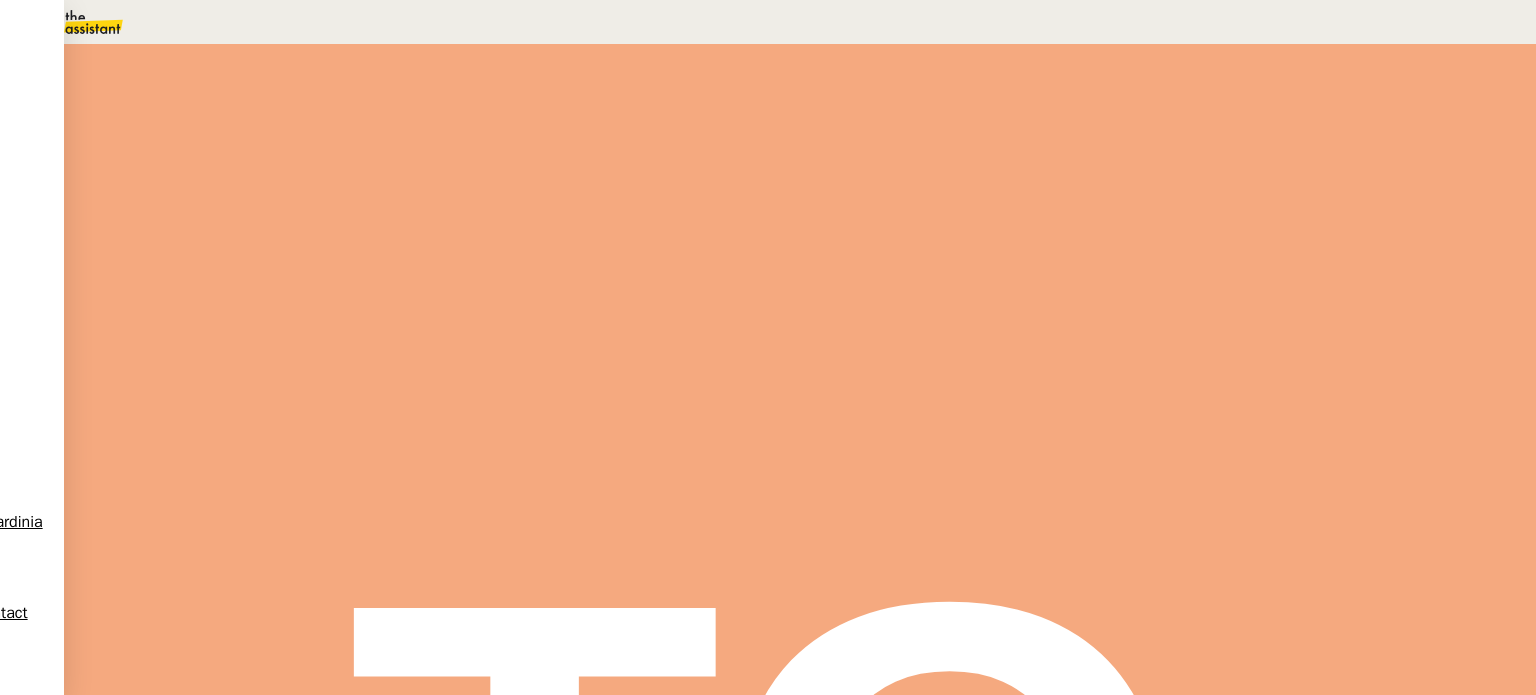 scroll, scrollTop: 0, scrollLeft: 0, axis: both 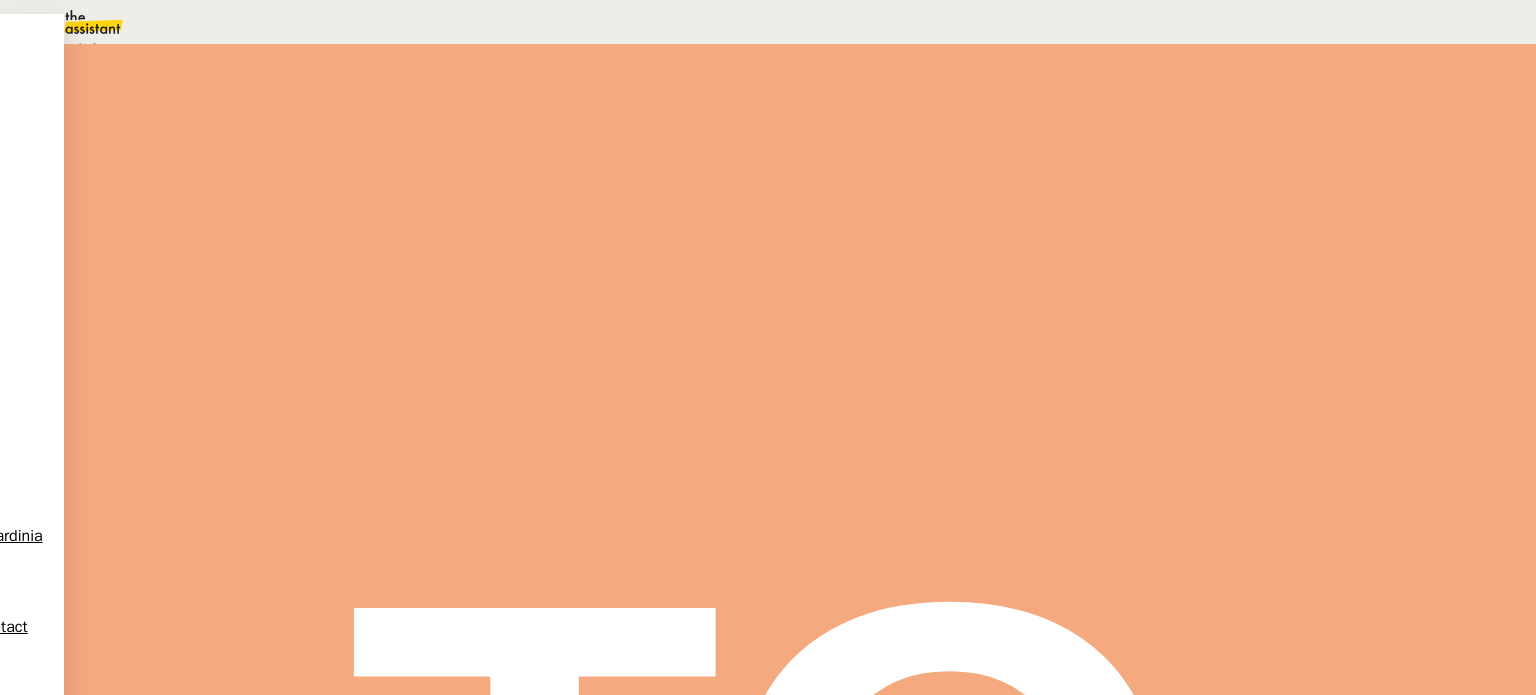 click on "Statut" at bounding box center [290, 112] 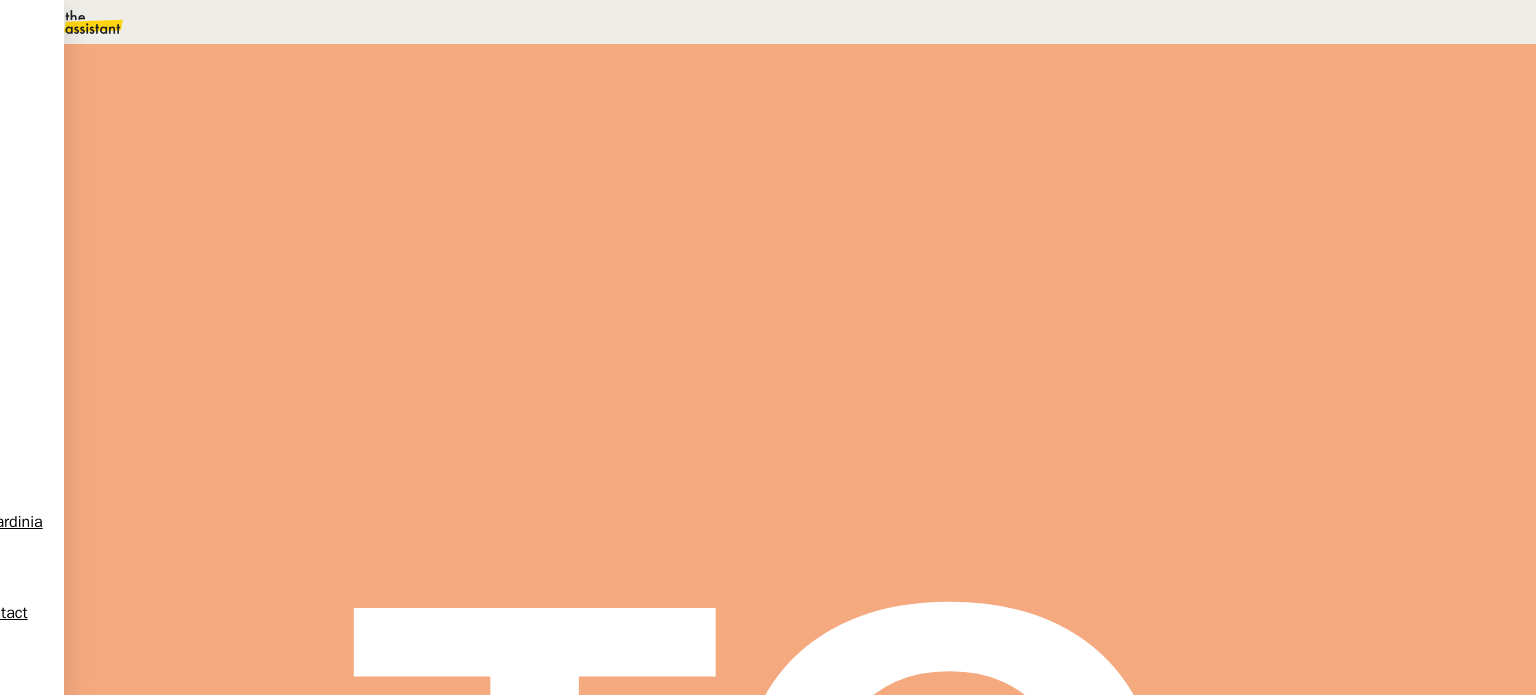 click on "Sauver" at bounding box center [1139, 188] 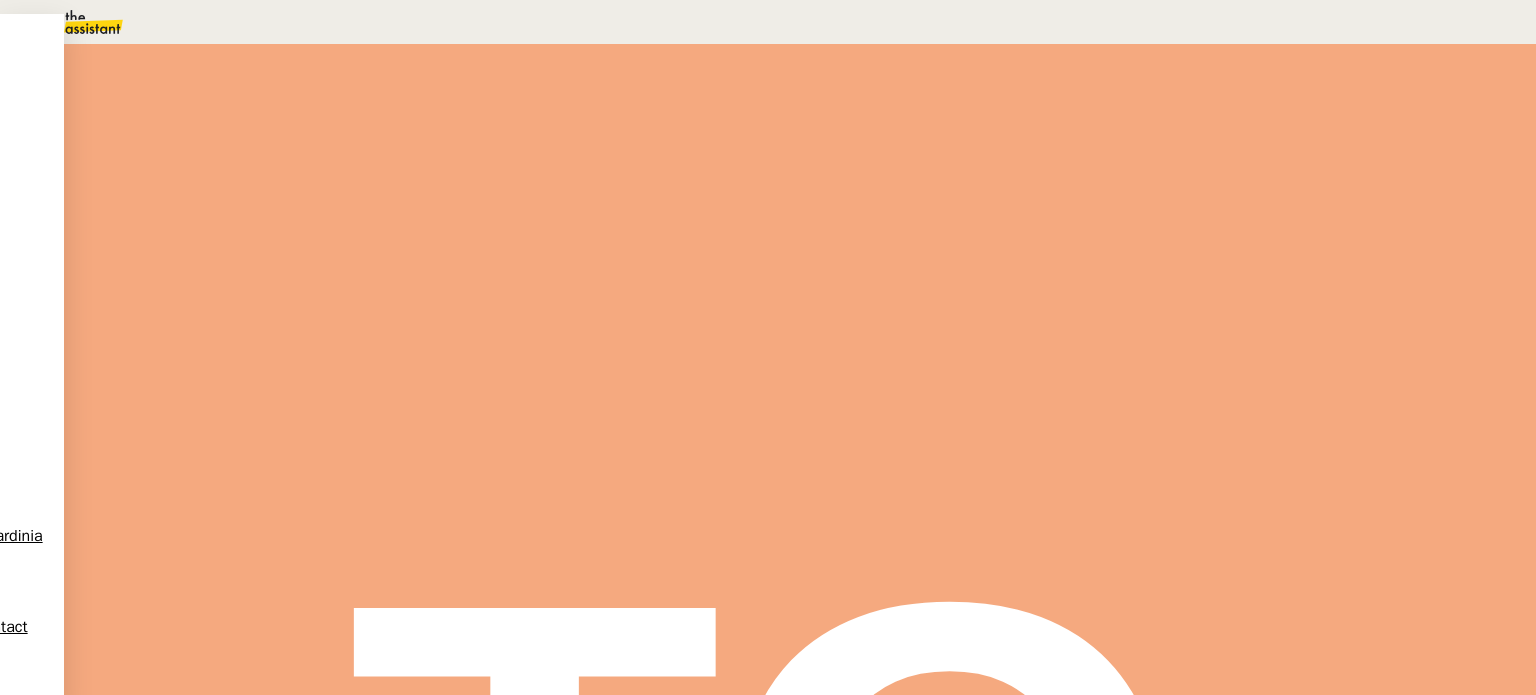 click on "La demande nécessite une action" at bounding box center (168, 49) 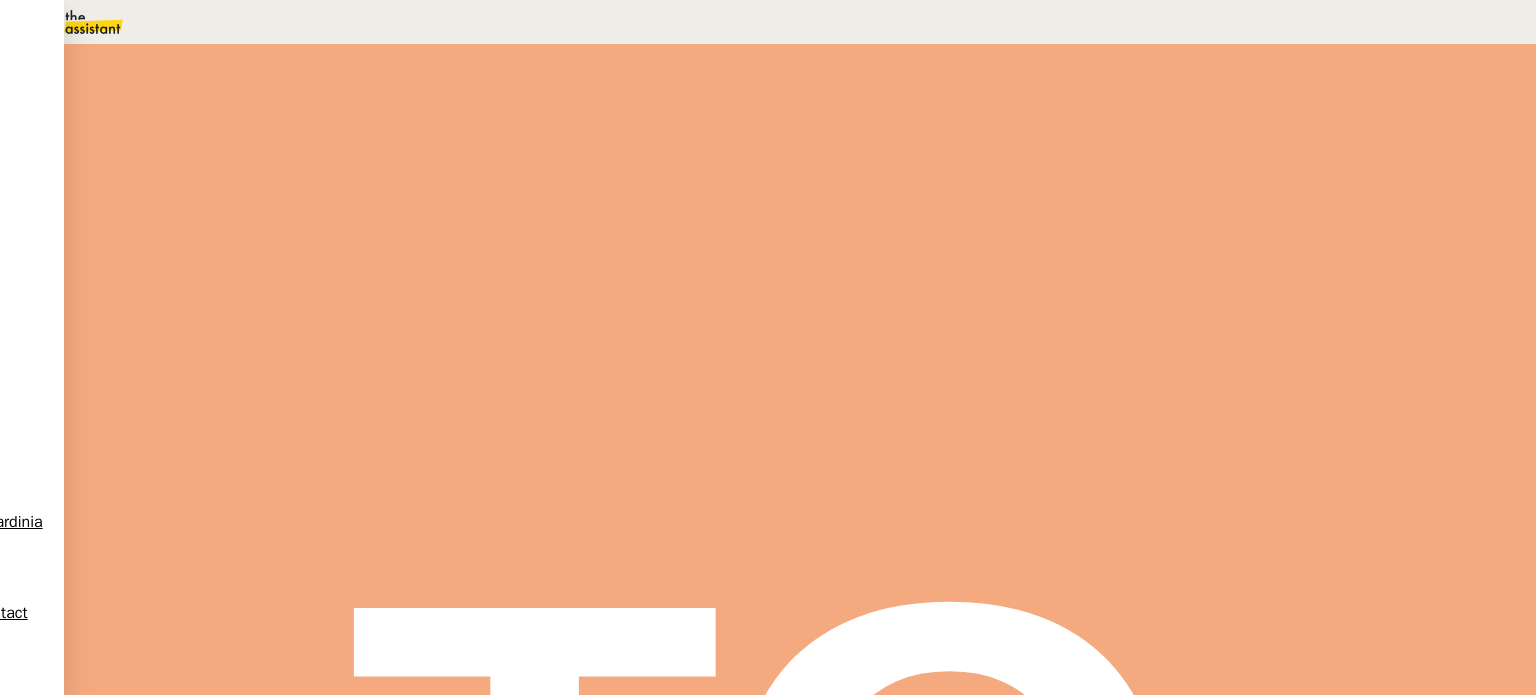 drag, startPoint x: 1510, startPoint y: 658, endPoint x: 1480, endPoint y: 662, distance: 30.265491 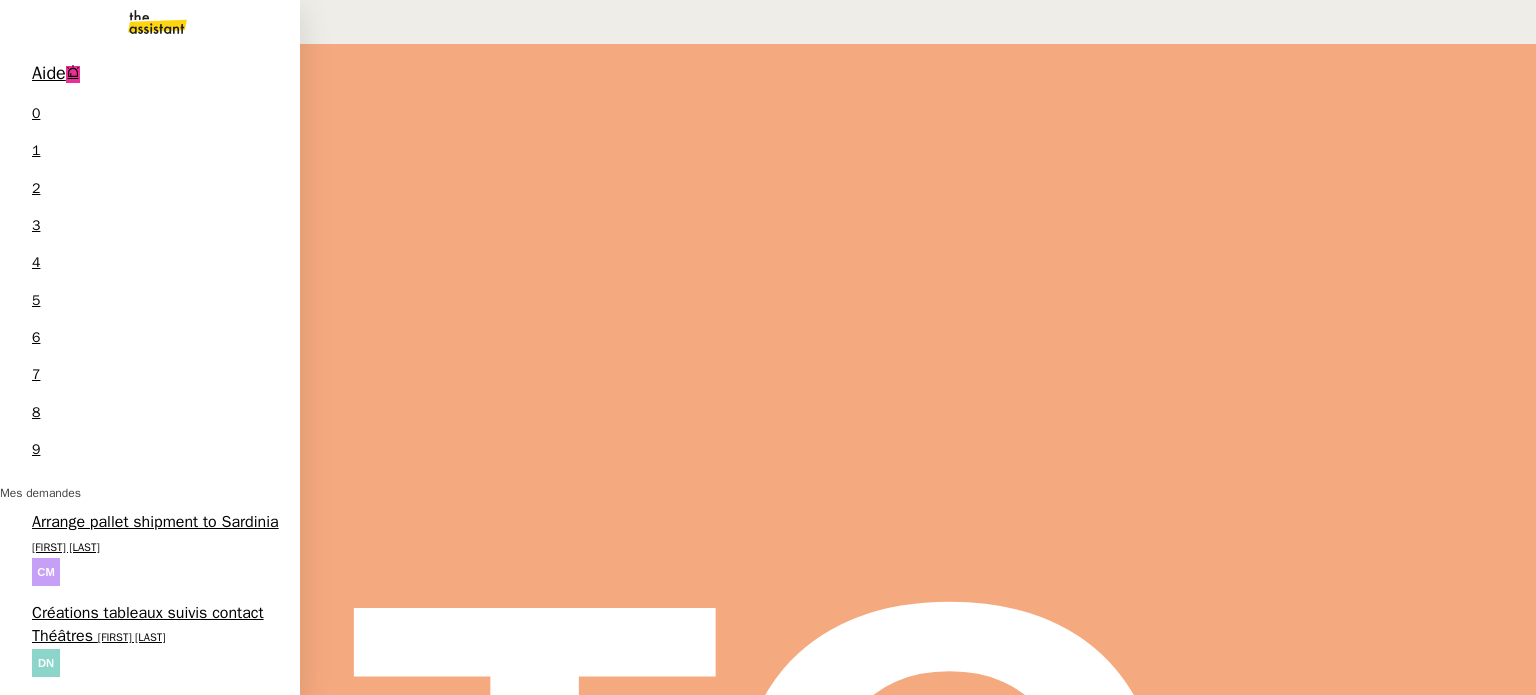 click on "Lancer la pré-comptabilité" at bounding box center (122, 1677) 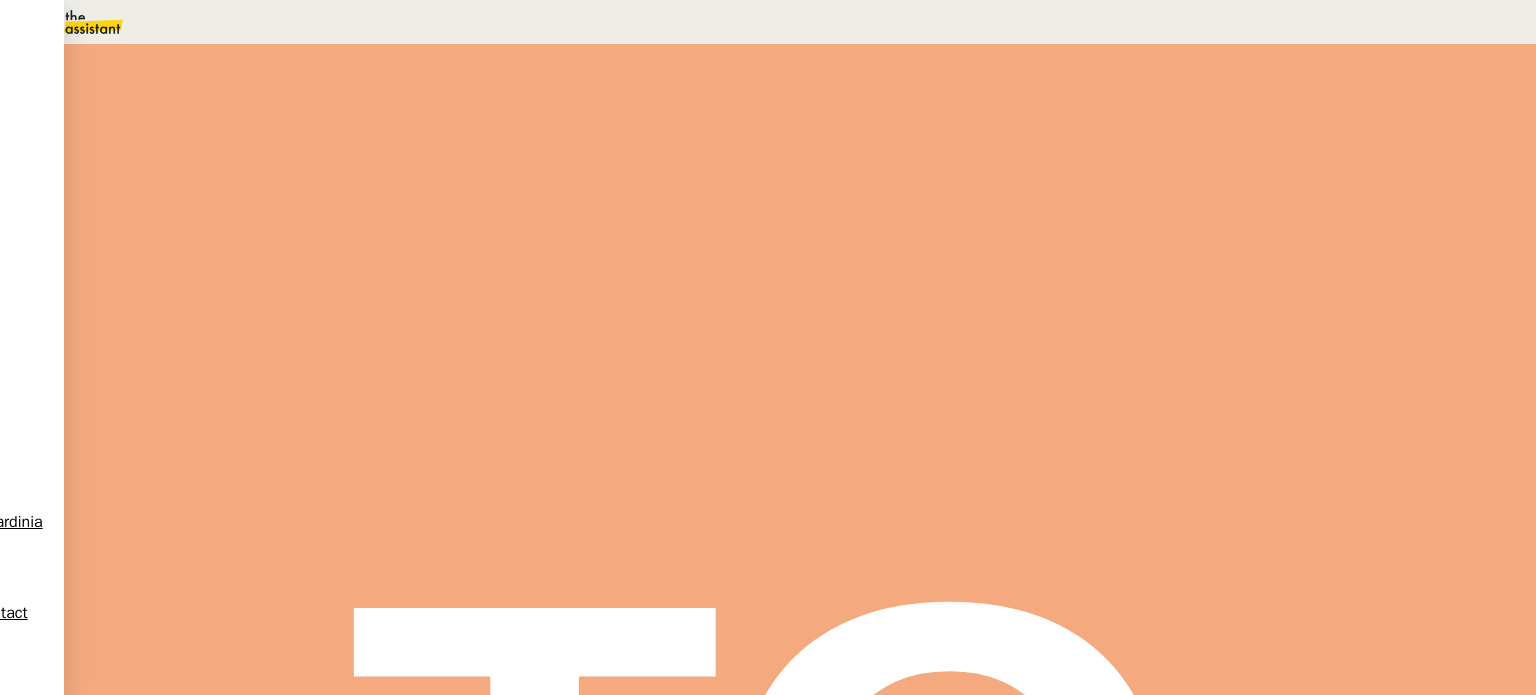 scroll, scrollTop: 0, scrollLeft: 0, axis: both 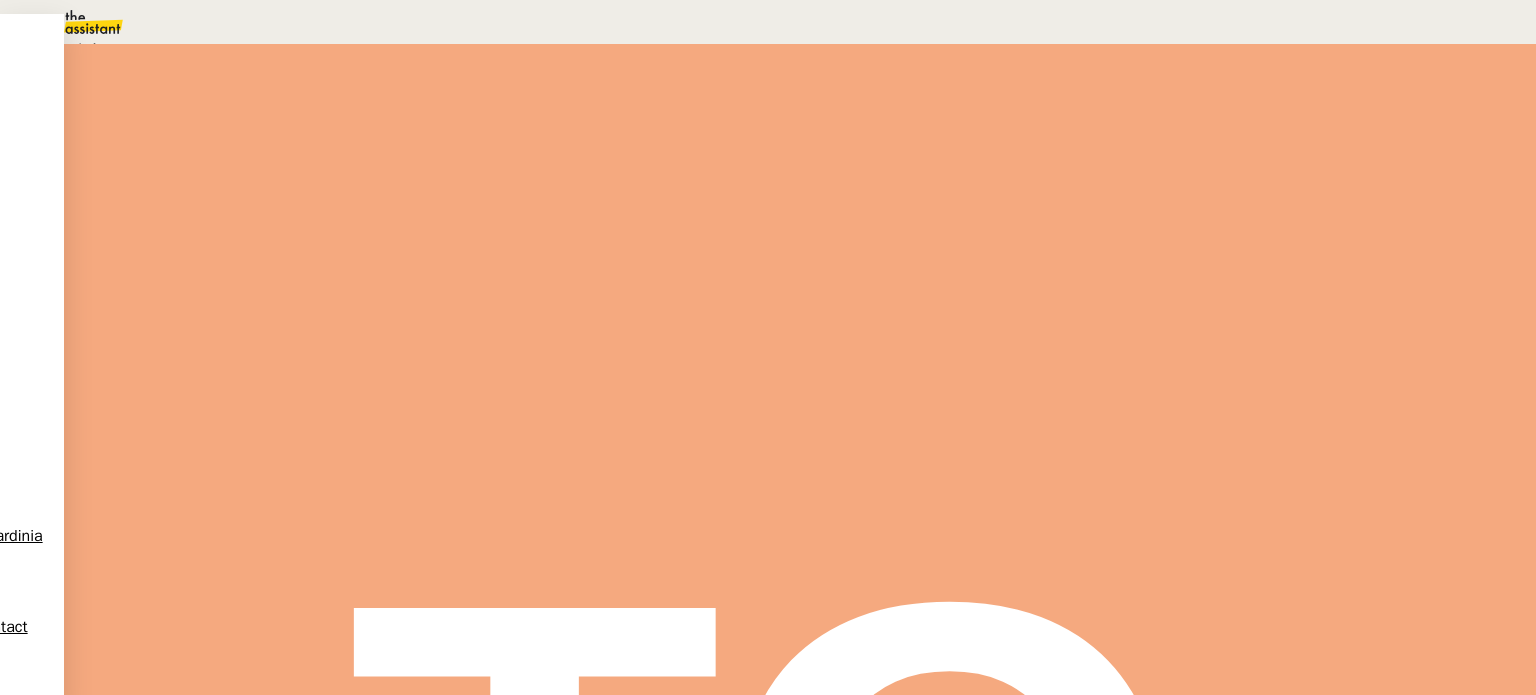 click on "Terminé" at bounding box center [72, 48] 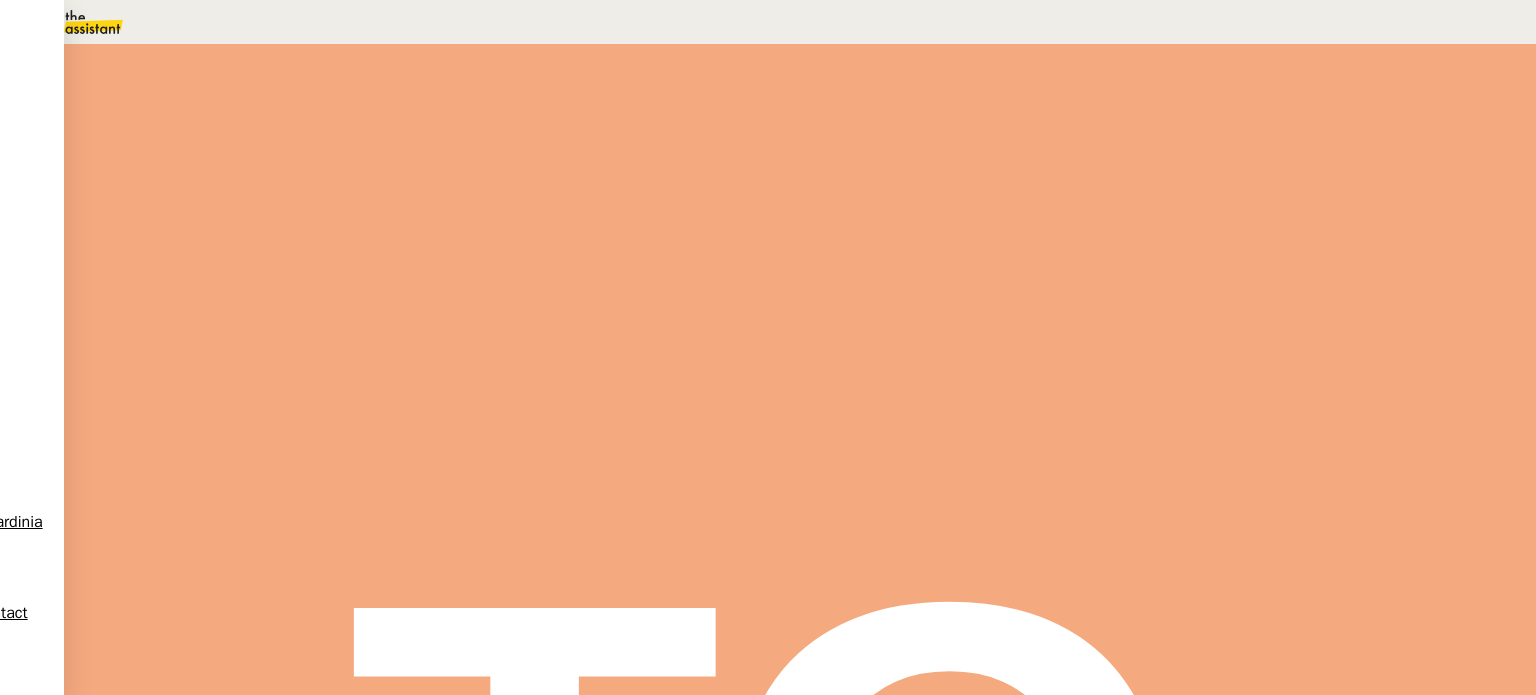 click on "Sauver" at bounding box center (1139, 188) 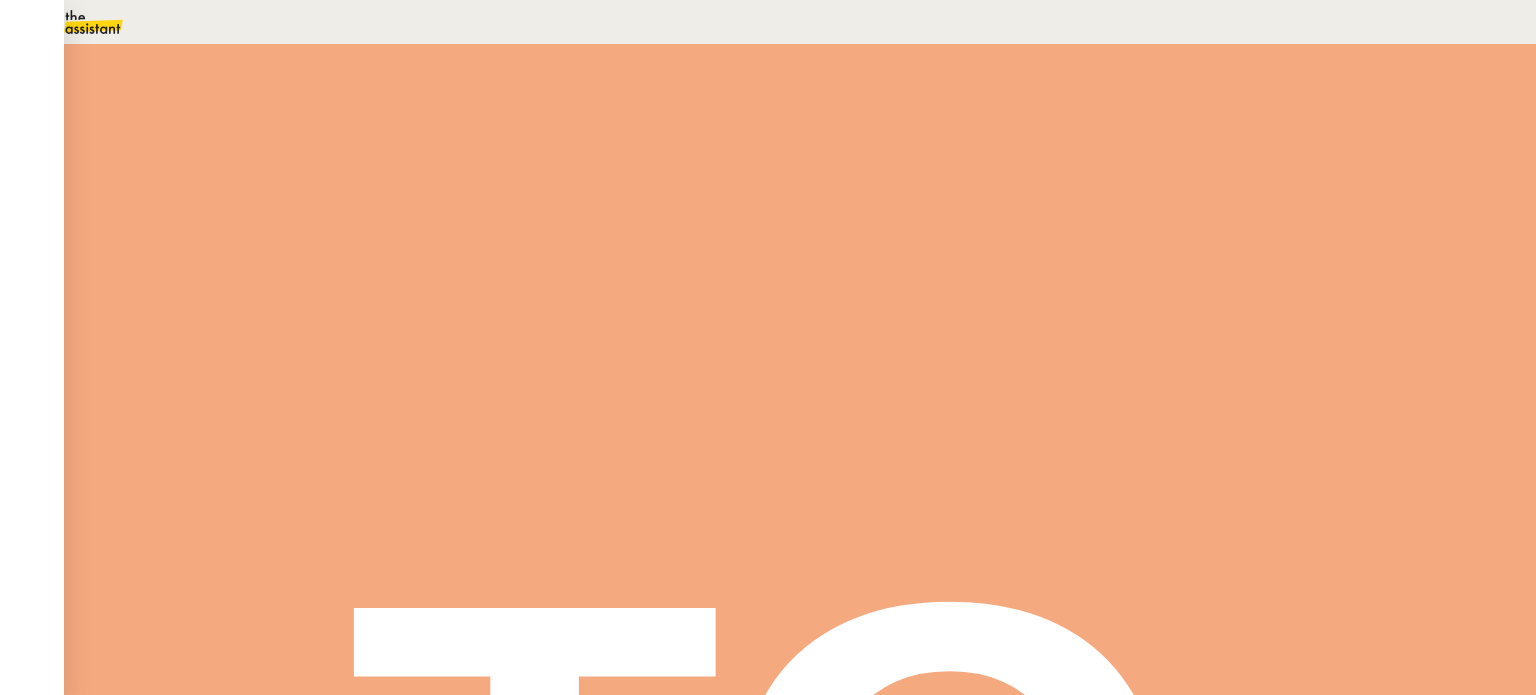 scroll, scrollTop: 122, scrollLeft: 0, axis: vertical 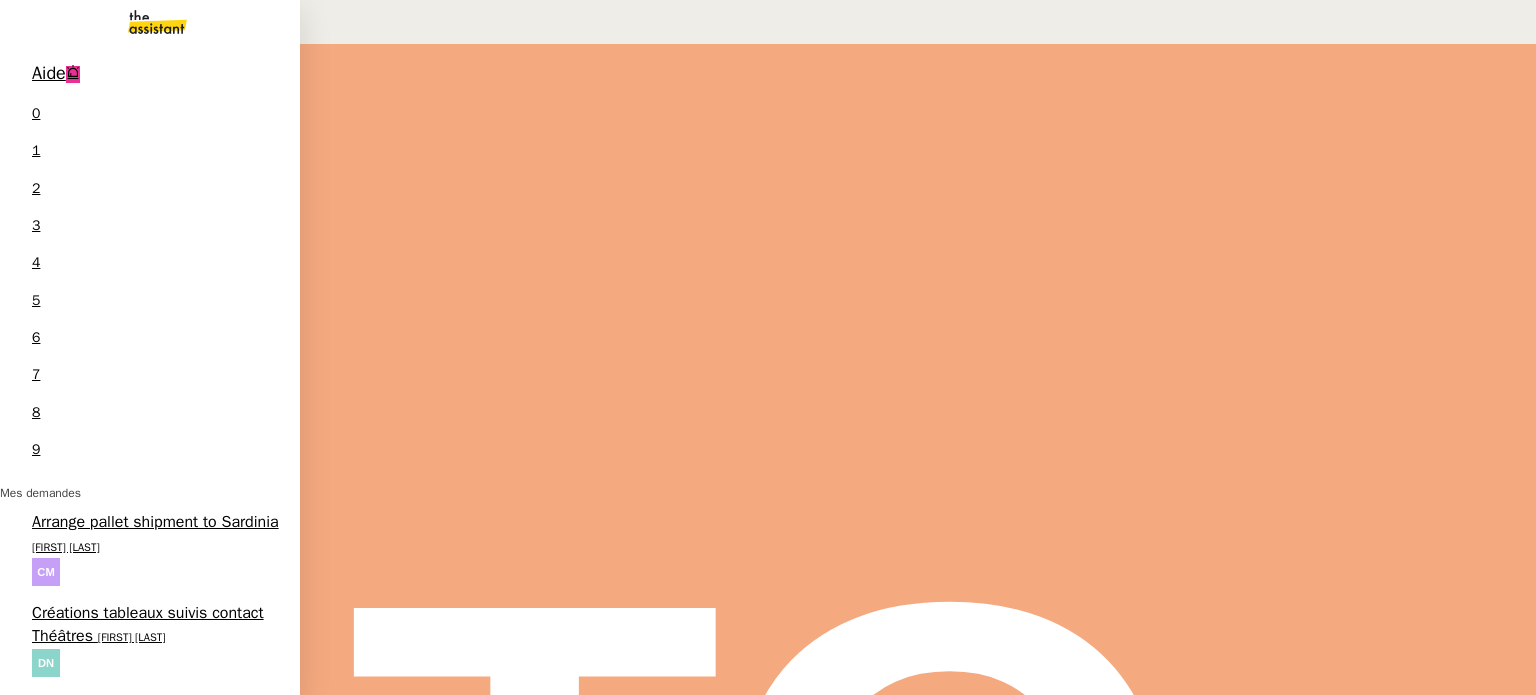 click on "Pré-comptabilité Ilha Bay - [DATE]" at bounding box center [136, 1077] 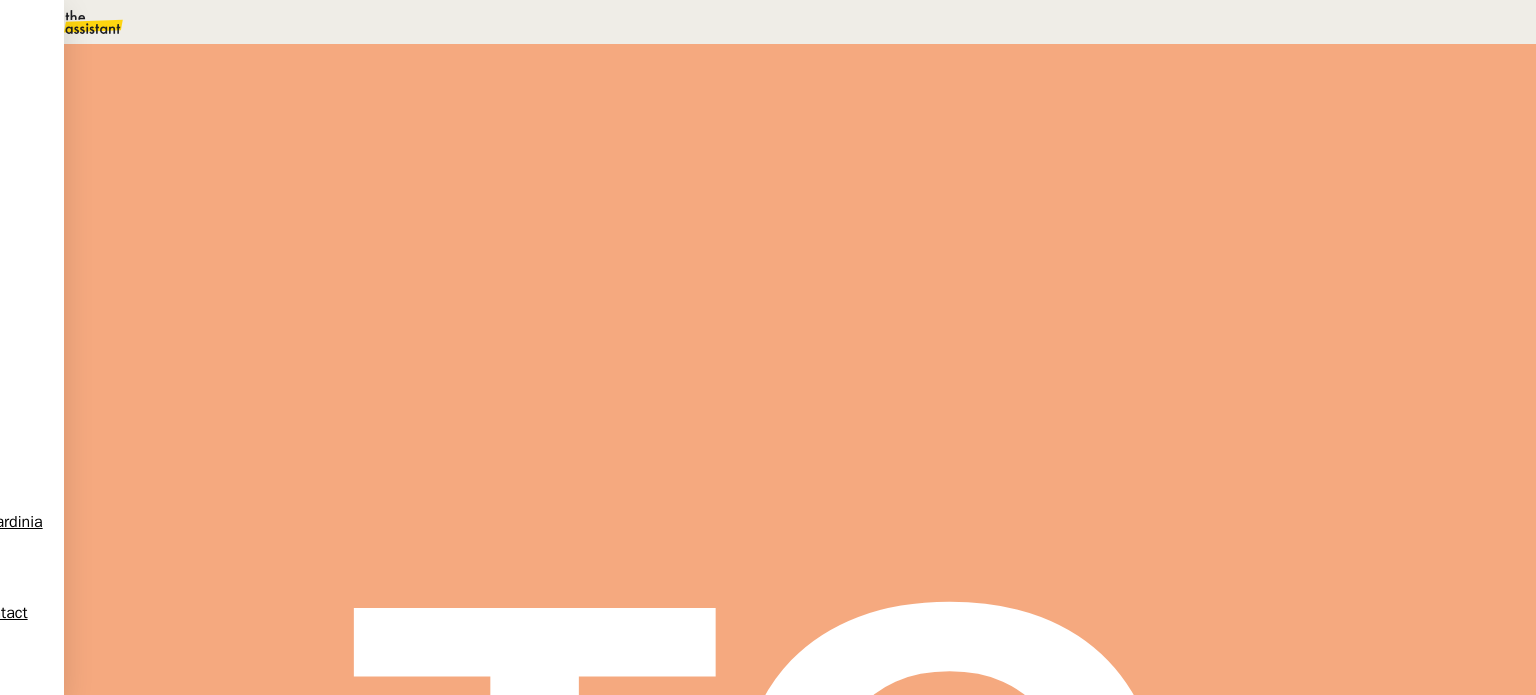 click on "Qonto - Ines" at bounding box center [117, 2401] 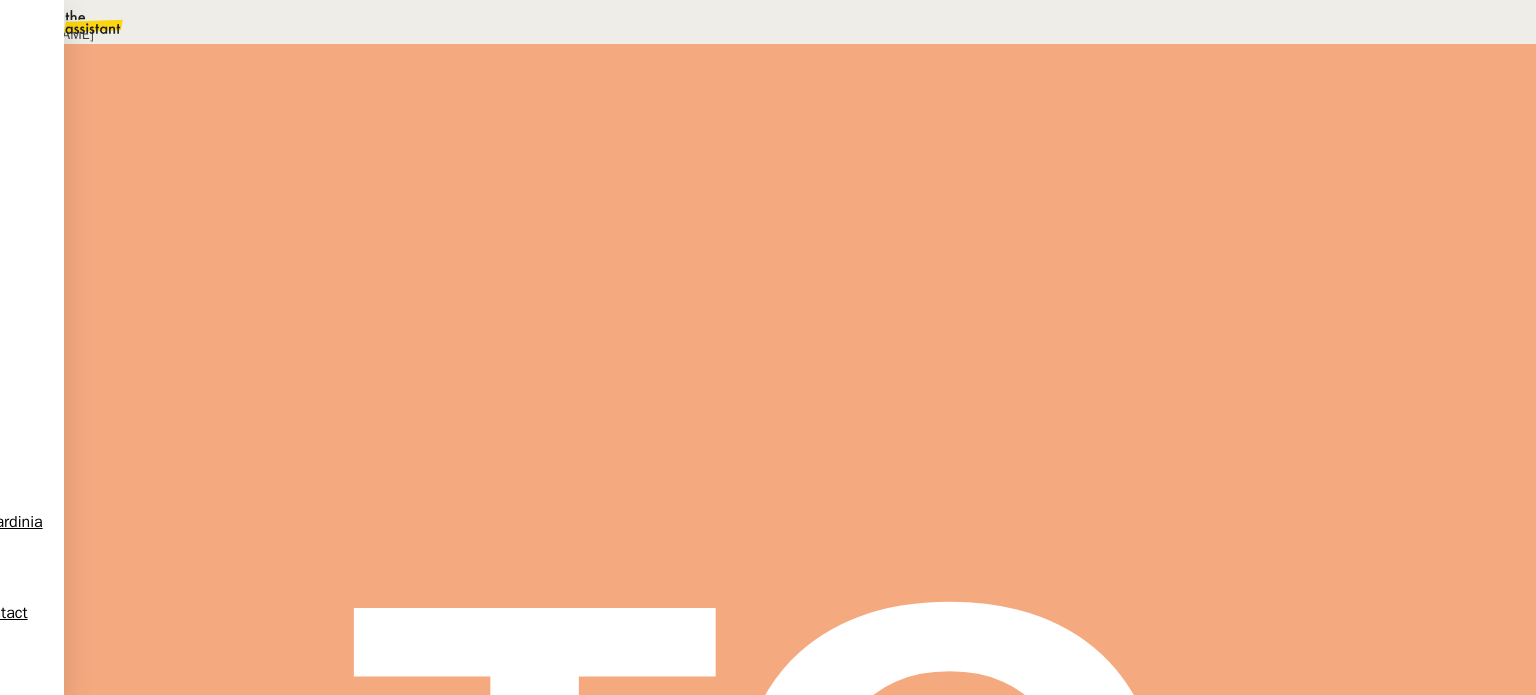 click on "Déverrouiller" at bounding box center [57, 98] 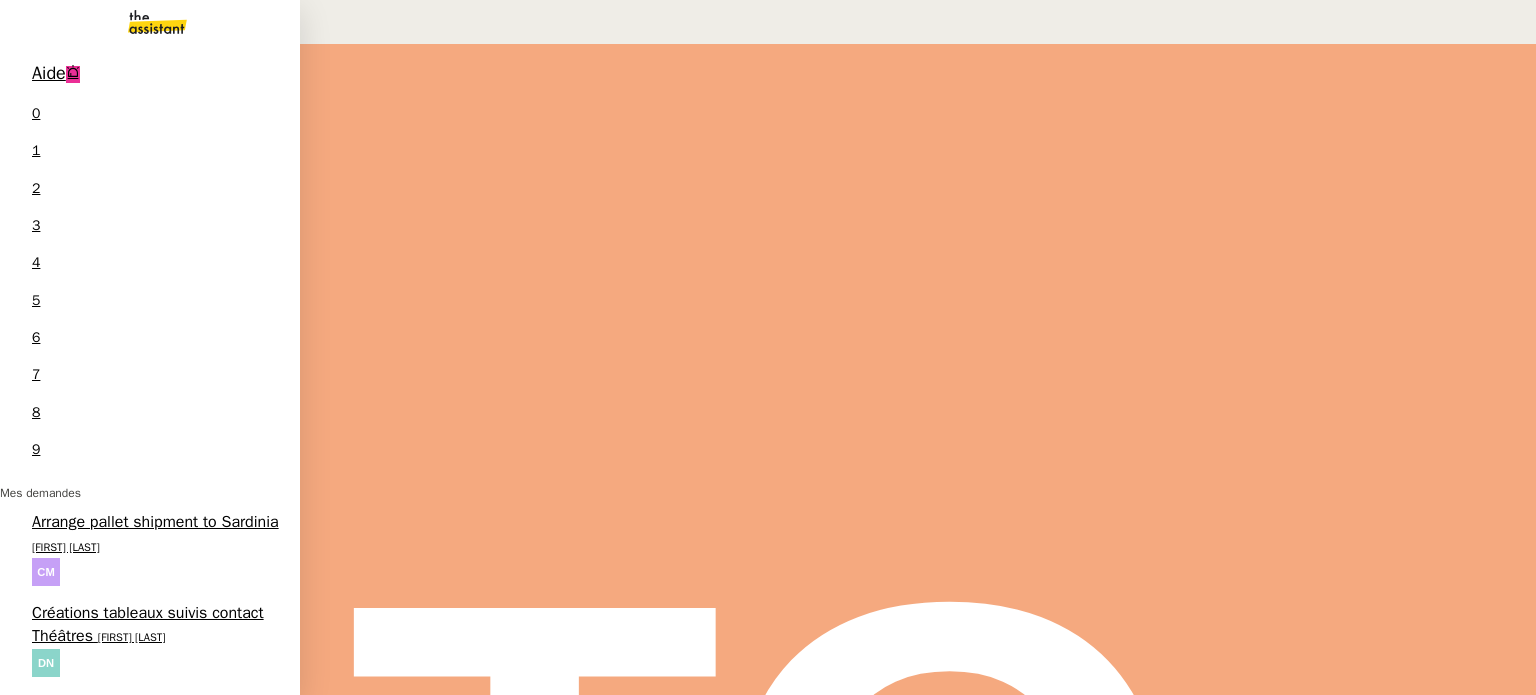 scroll, scrollTop: 122, scrollLeft: 0, axis: vertical 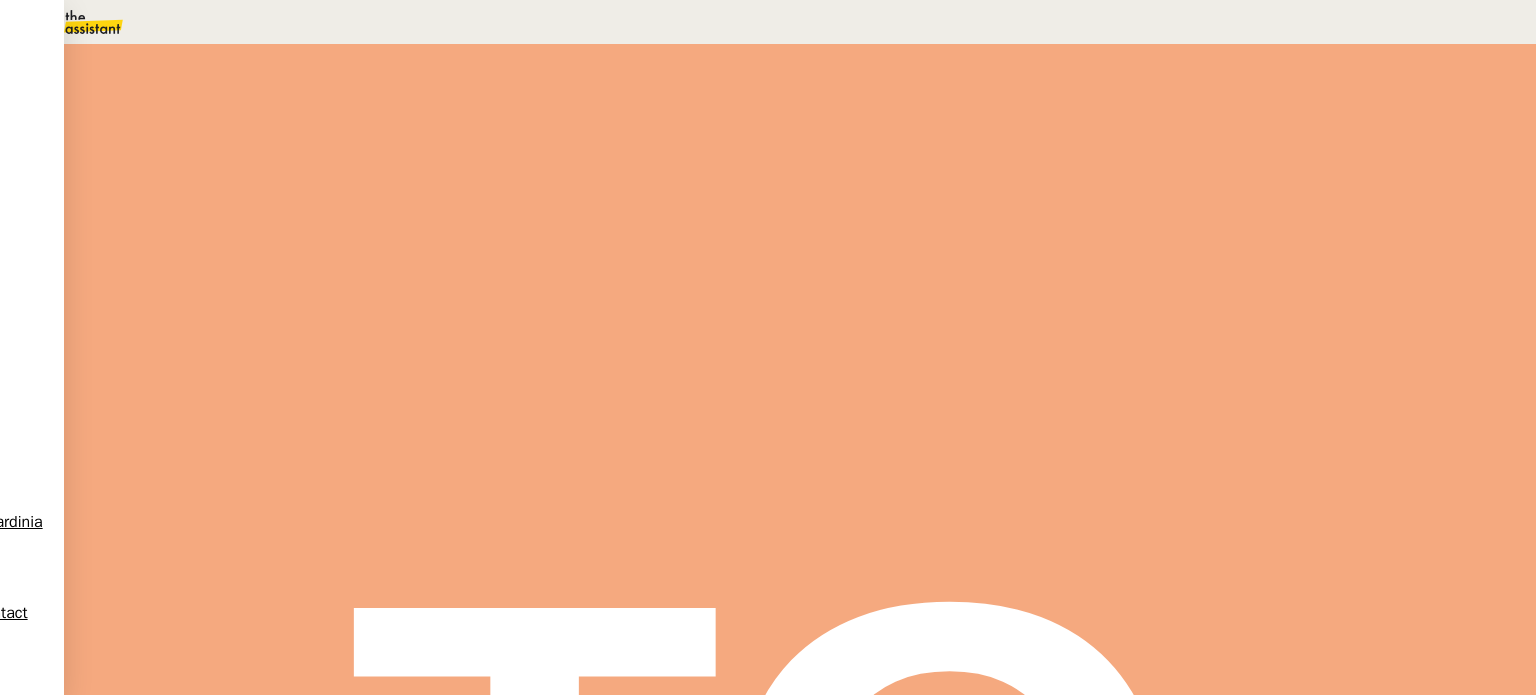 click on "Statut" at bounding box center [800, 111] 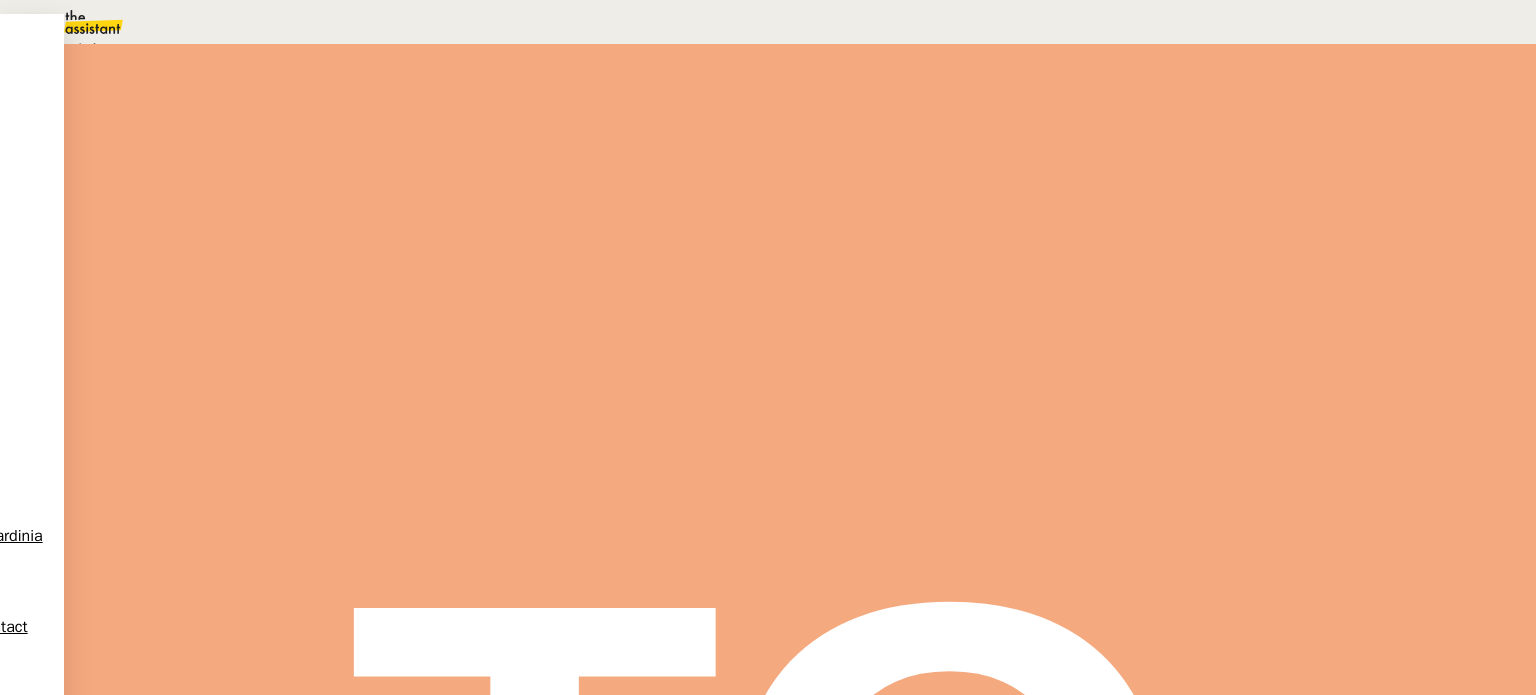 click on "Terminé" at bounding box center (72, 48) 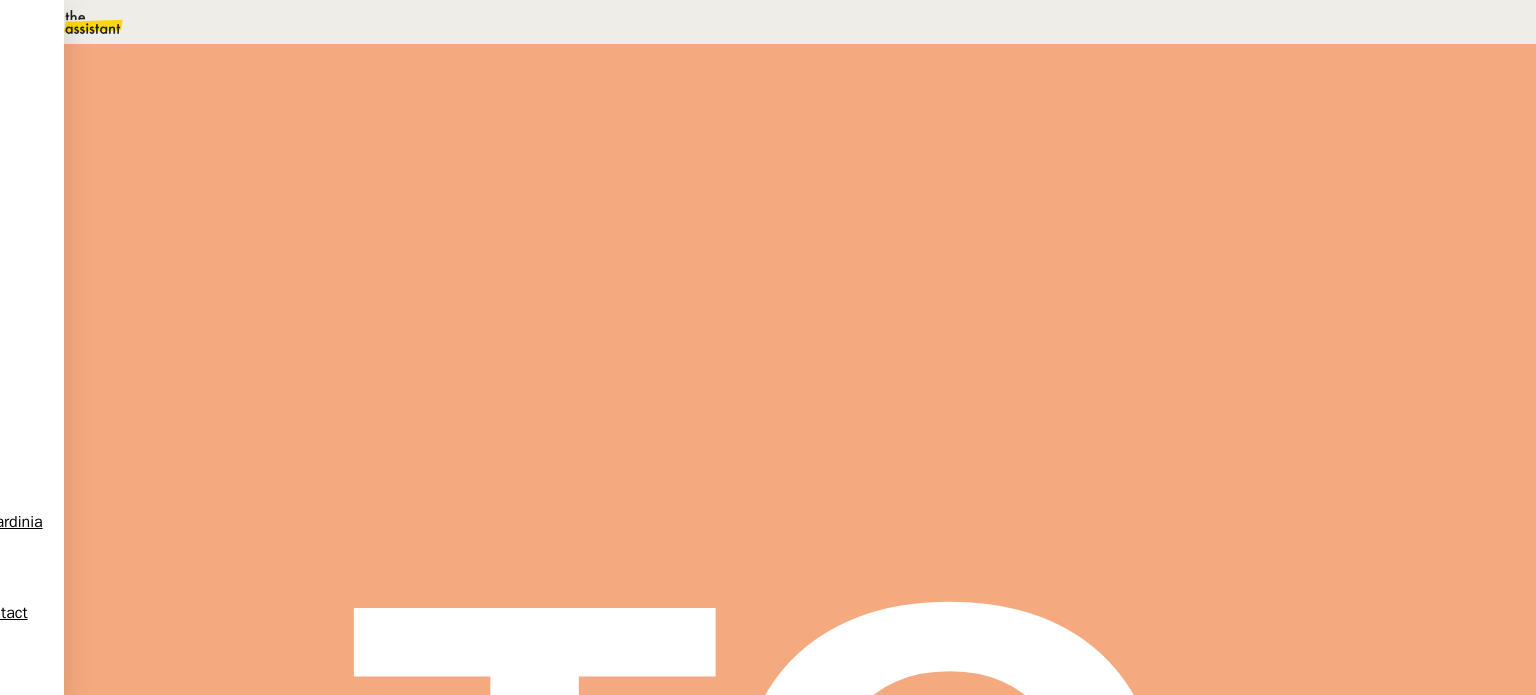 click on "Sauver" at bounding box center [1139, 188] 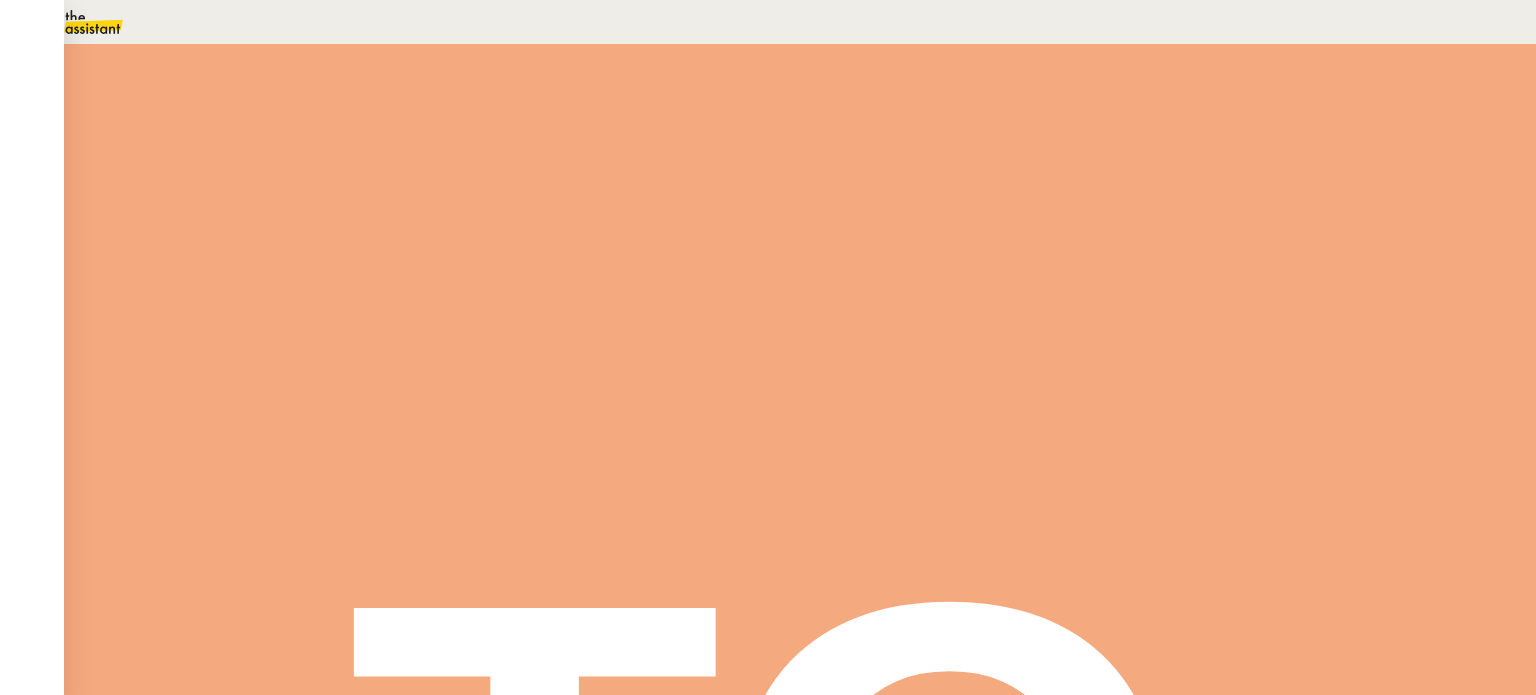 scroll, scrollTop: 122, scrollLeft: 0, axis: vertical 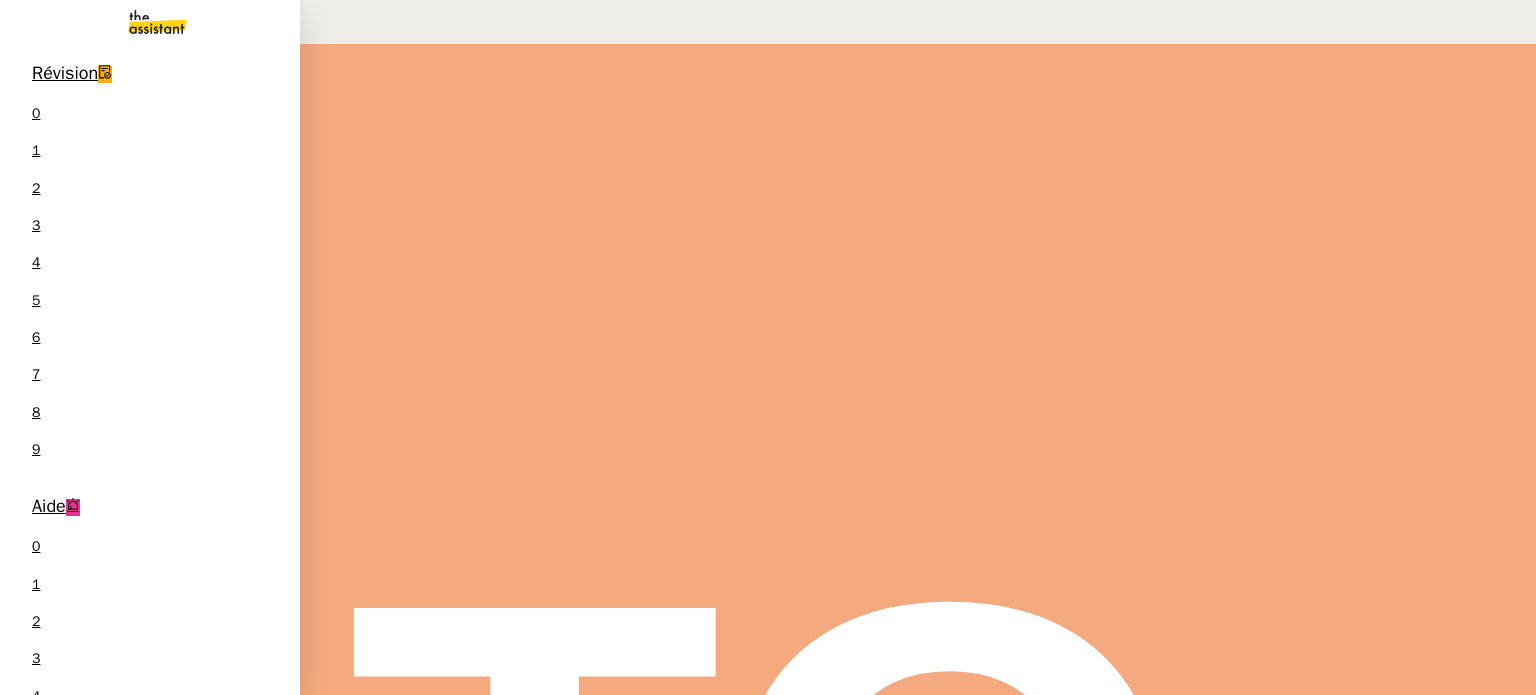 click on "Lancer pré-comptabilité pour reçus bancaires" at bounding box center [153, 2122] 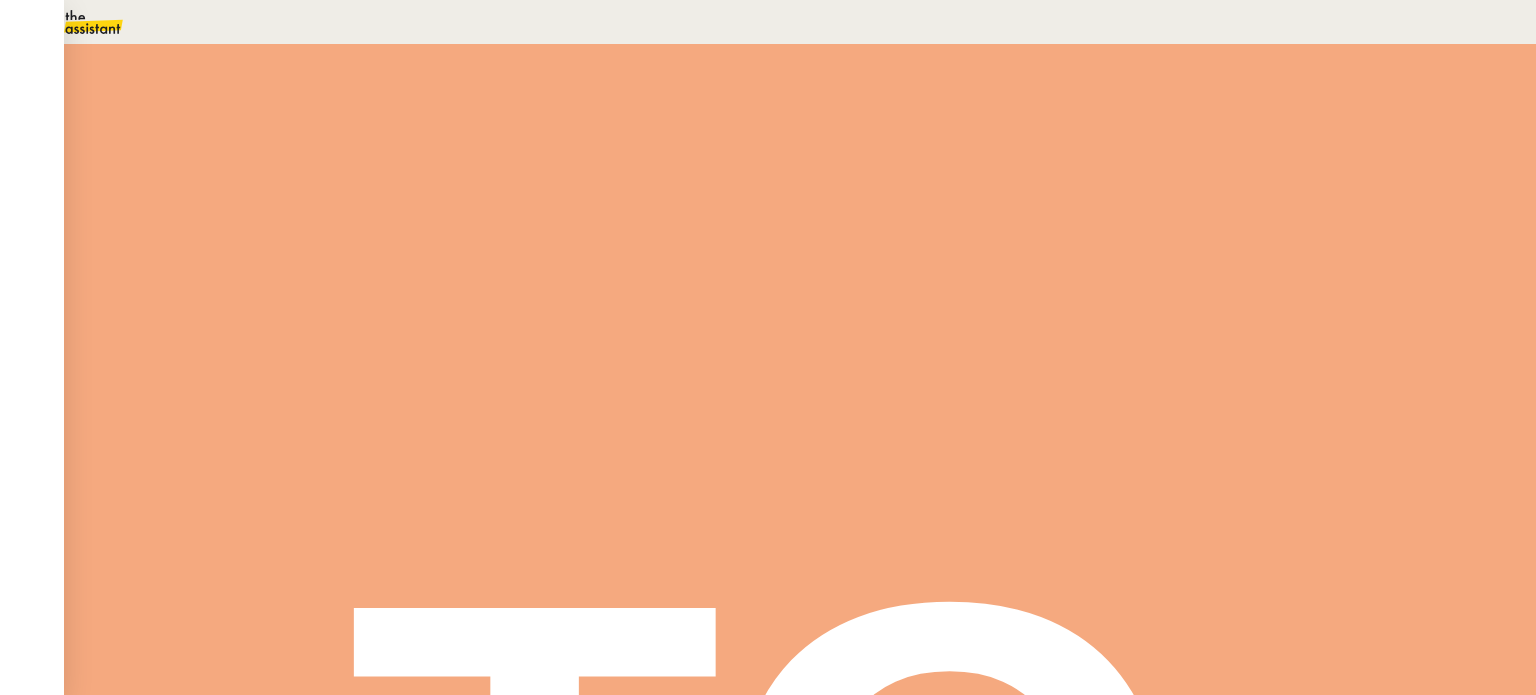 scroll, scrollTop: 300, scrollLeft: 0, axis: vertical 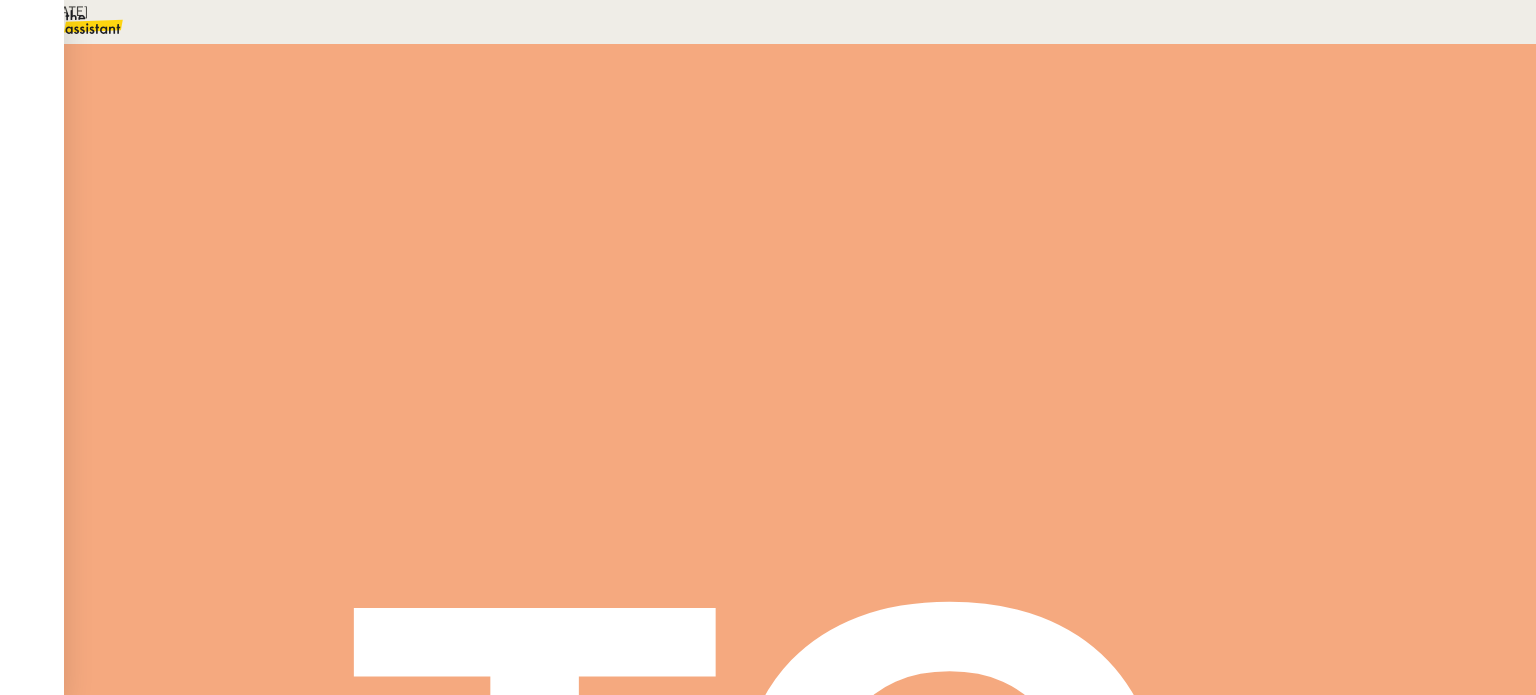 click on "Créé le 10/06/2025 Contexte :  Tous les mois, Ilyes souhaite que nous nous chargions de sa pré-comptabilité. Déclenchement :  Automatique Récurrence :  Tous les 01 du mois Date limite :  Le 10 du mois. PROCÉDURE : Télécharger  le relevé bancaire Qonto du mois précédent de la société Ilha Bay: sur l’espace Qonto  cliquer  dans  Compte pro  >  Comptes  >  Télécharger les relevés de compte Récupérer  également les justificatifs présents dans Qonto.  Attention à ne sélectionner que les justificatifs du mois concerné (ajouter un filtre) Sur le relevé bancaire,  cocher  en JAUNE les lignes traitées, celles dont les factures ont pu être récupérées. Si des factures sont toujours manquantes et ne peuvent pas être récupérés,  prévenir  Ilyès. Vérifier  tout de même que vous ne pouvez pas récupérer vous-même les justificatifs manquants en vous connectant aux sites concernés afin de télécharger l'ensemble des factures   Drive Envoyer un message Remarques :" at bounding box center (768, 518) 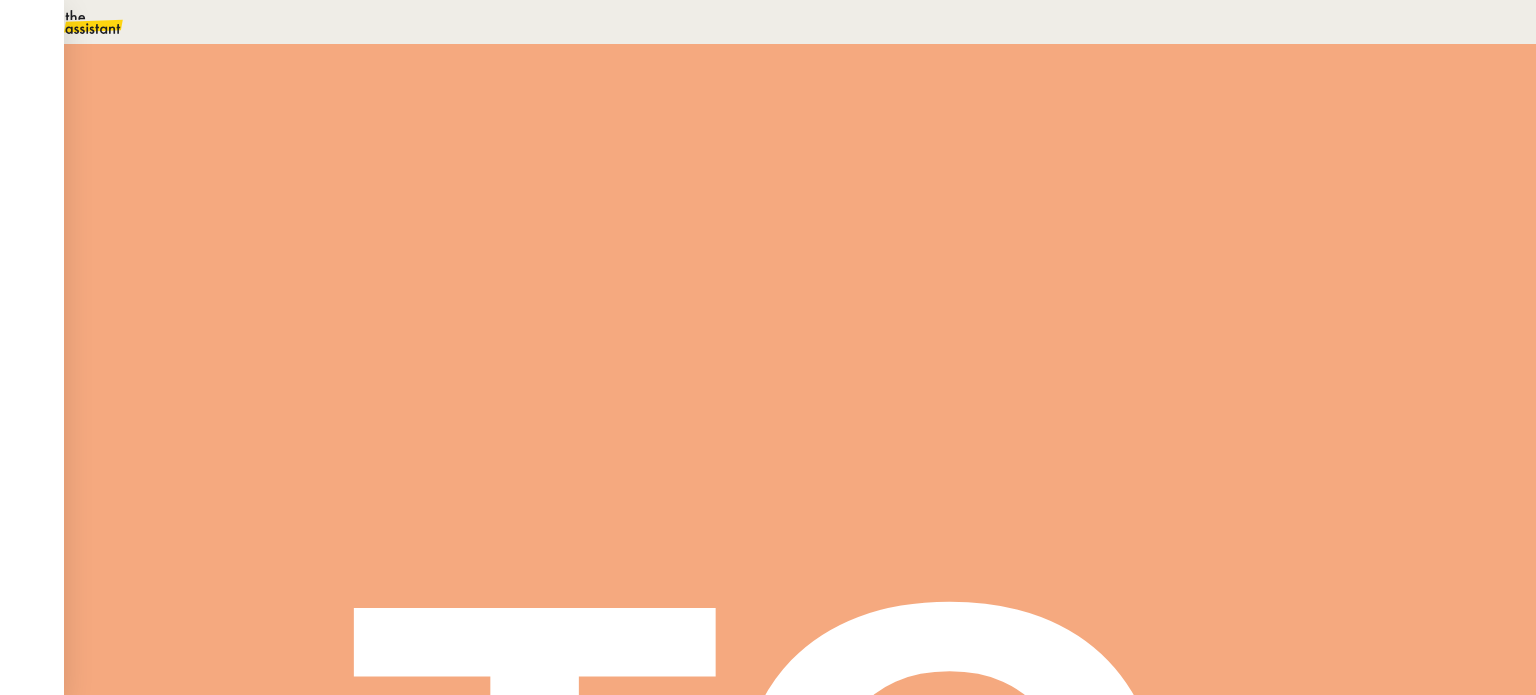 scroll, scrollTop: 0, scrollLeft: 0, axis: both 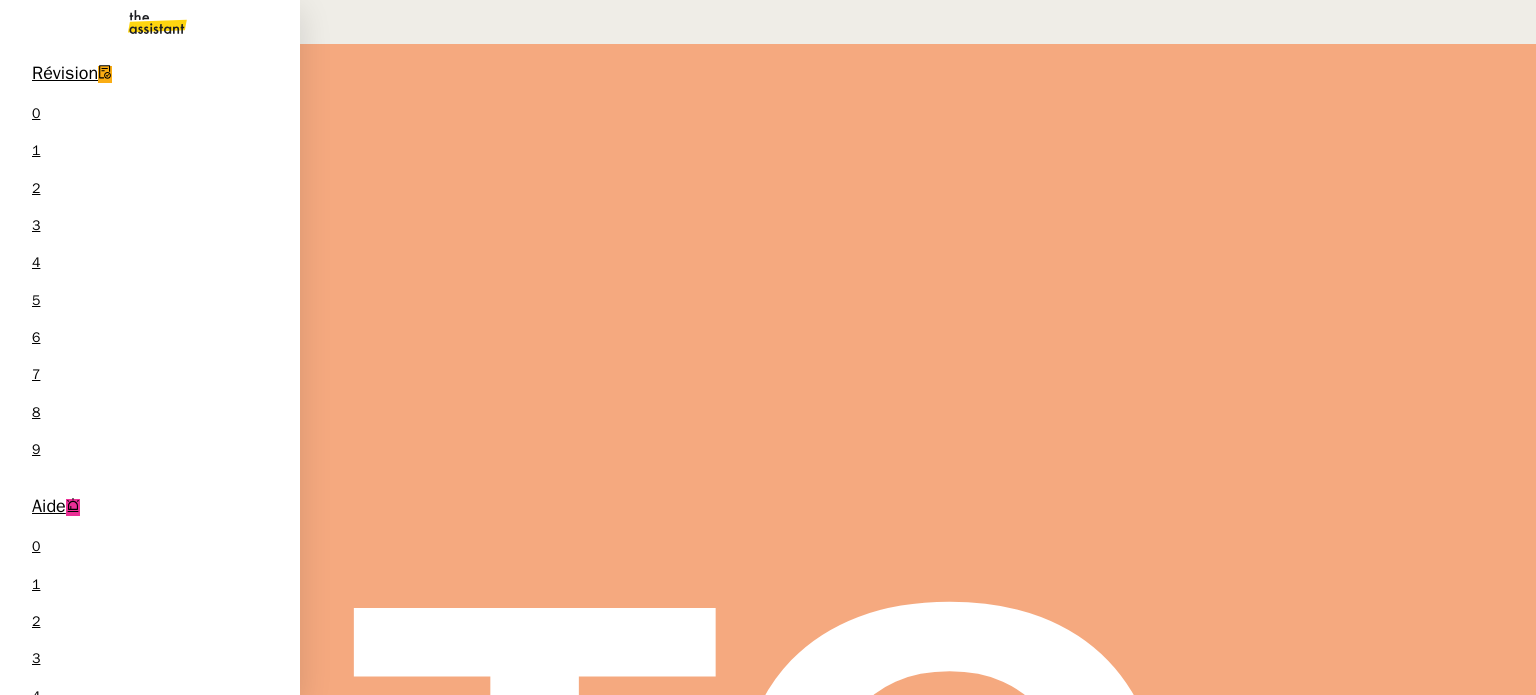 click on "Lancer pré-comptabilité pour reçus bancaires" at bounding box center (153, 2122) 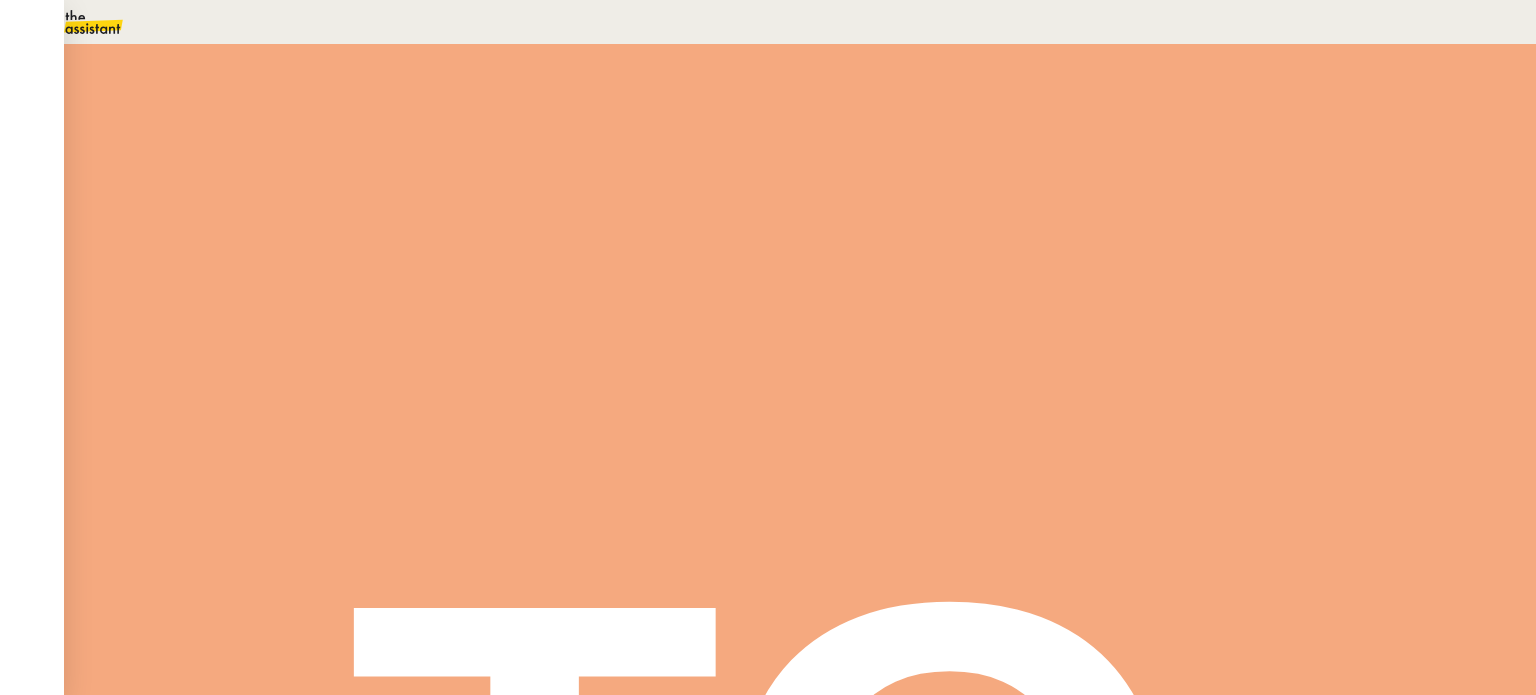 scroll, scrollTop: 0, scrollLeft: 0, axis: both 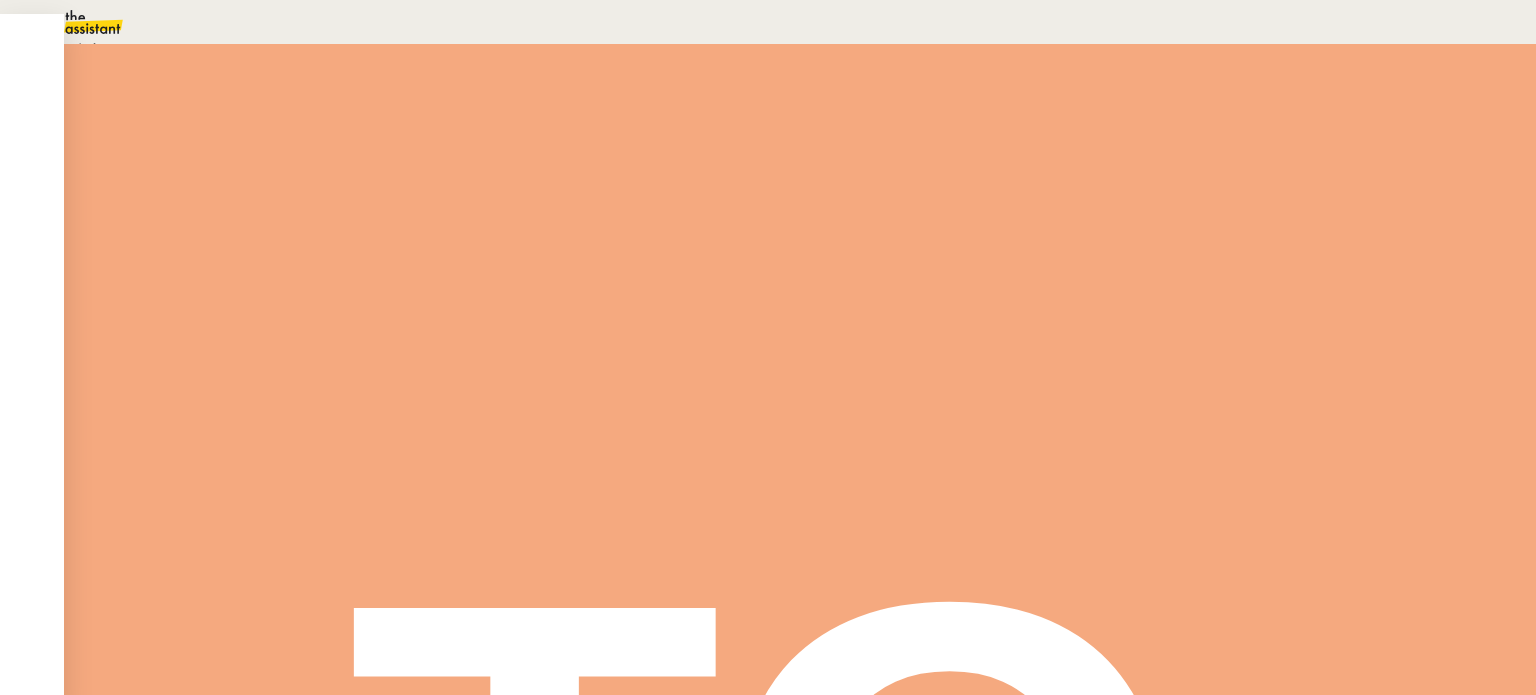 click on "Terminé" at bounding box center [72, 48] 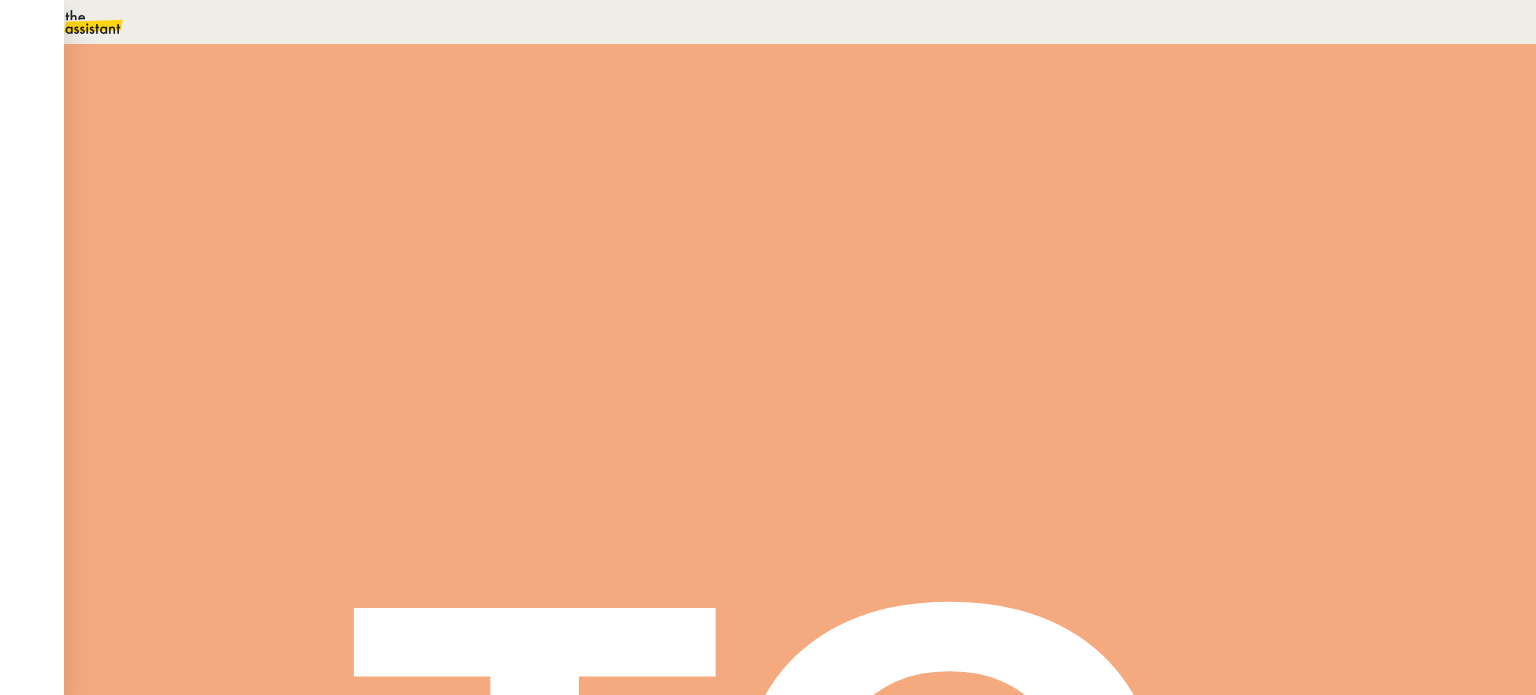 drag, startPoint x: 1493, startPoint y: 668, endPoint x: 1475, endPoint y: 665, distance: 18.248287 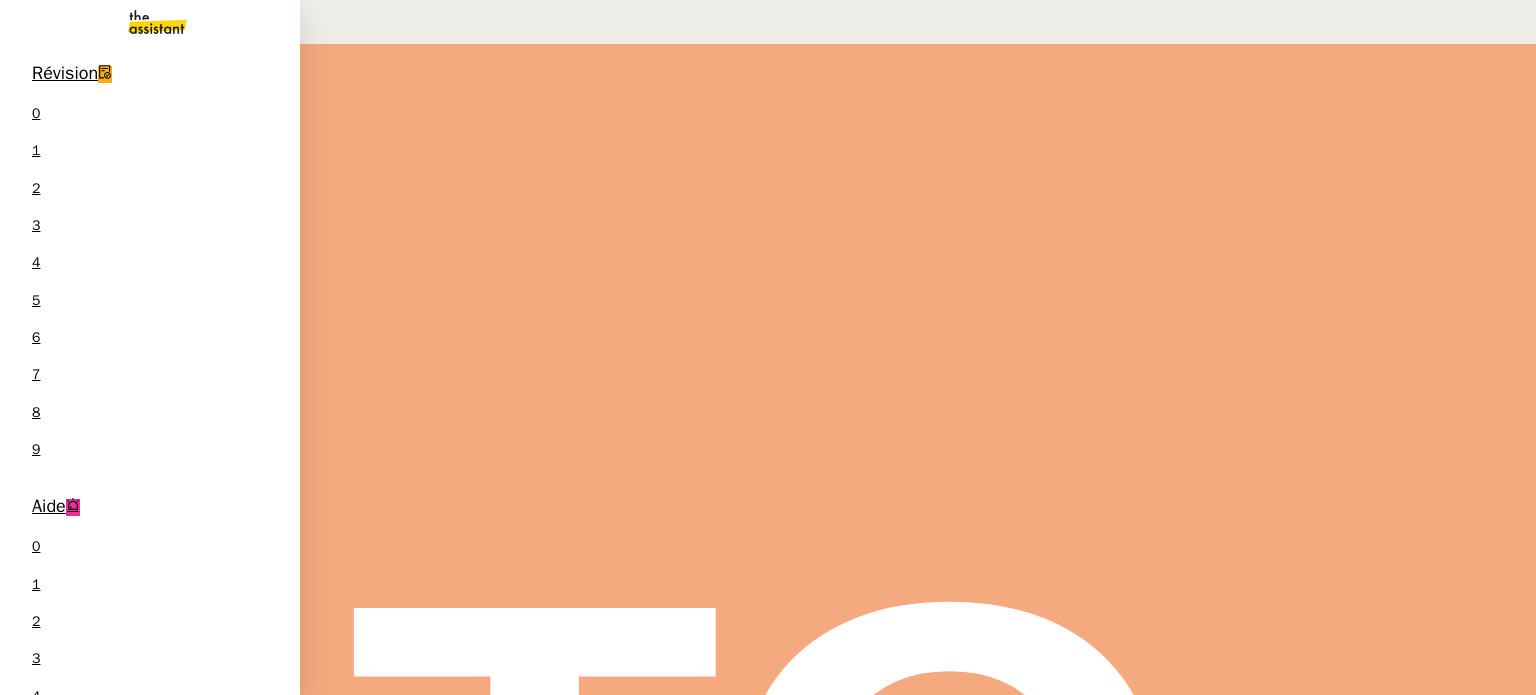 scroll, scrollTop: 76, scrollLeft: 0, axis: vertical 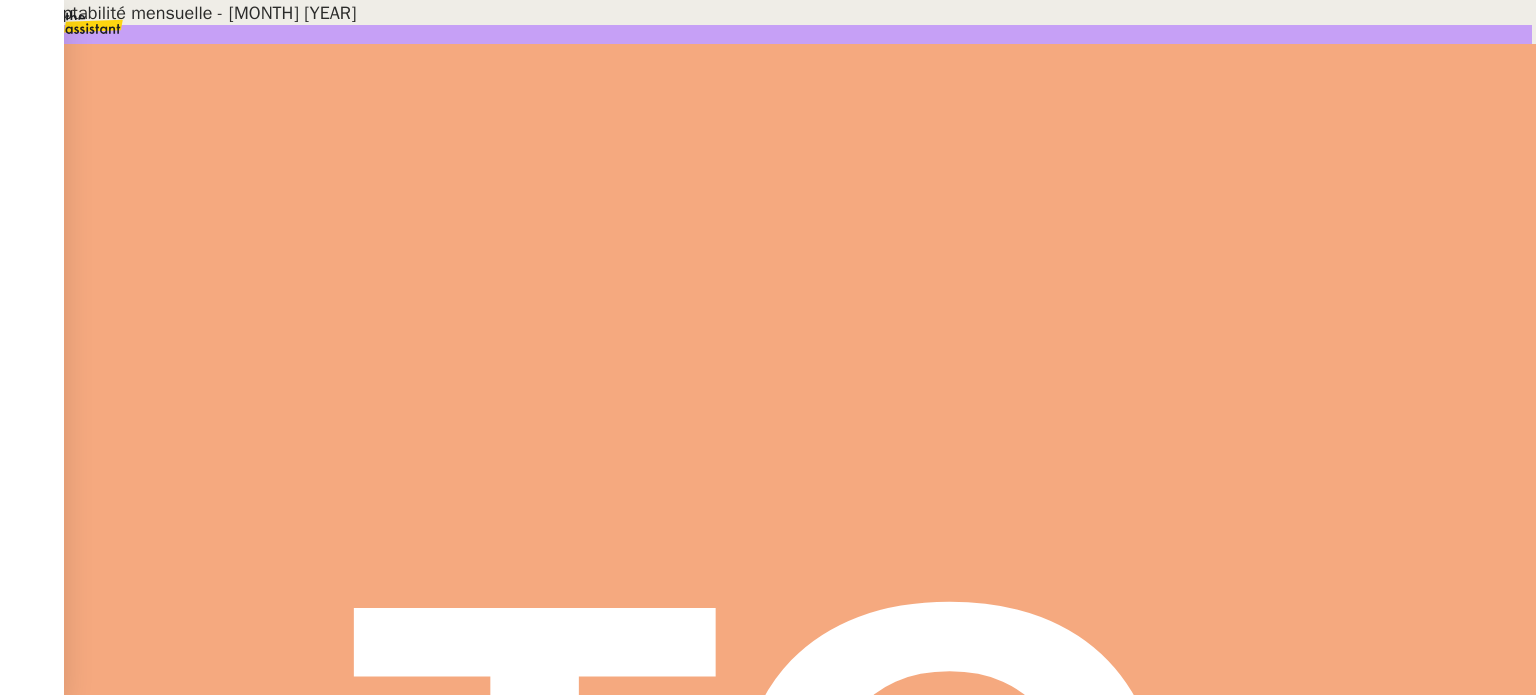 click on "Précomptabilité mensuelle - [MONTH] [YEAR]" at bounding box center [182, 3306] 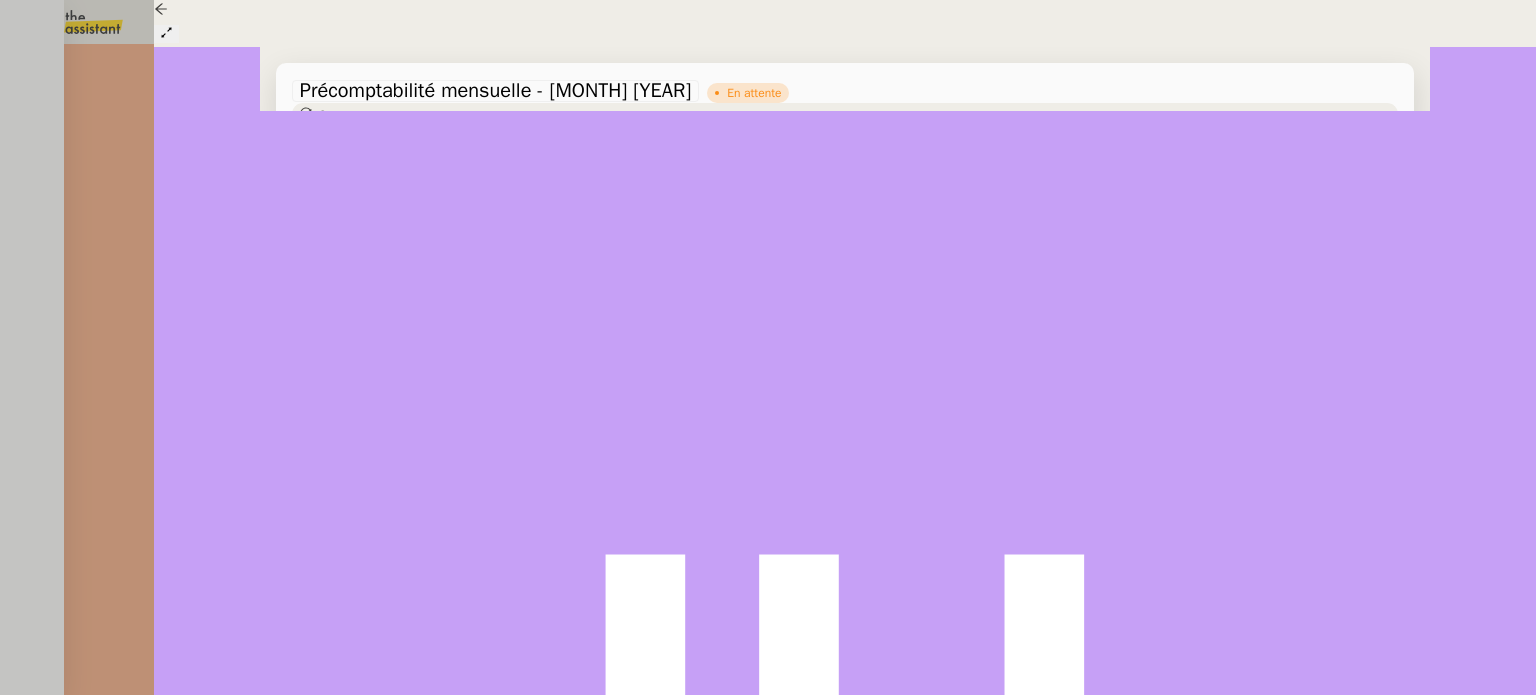 click on "Statut" at bounding box center [335, 115] 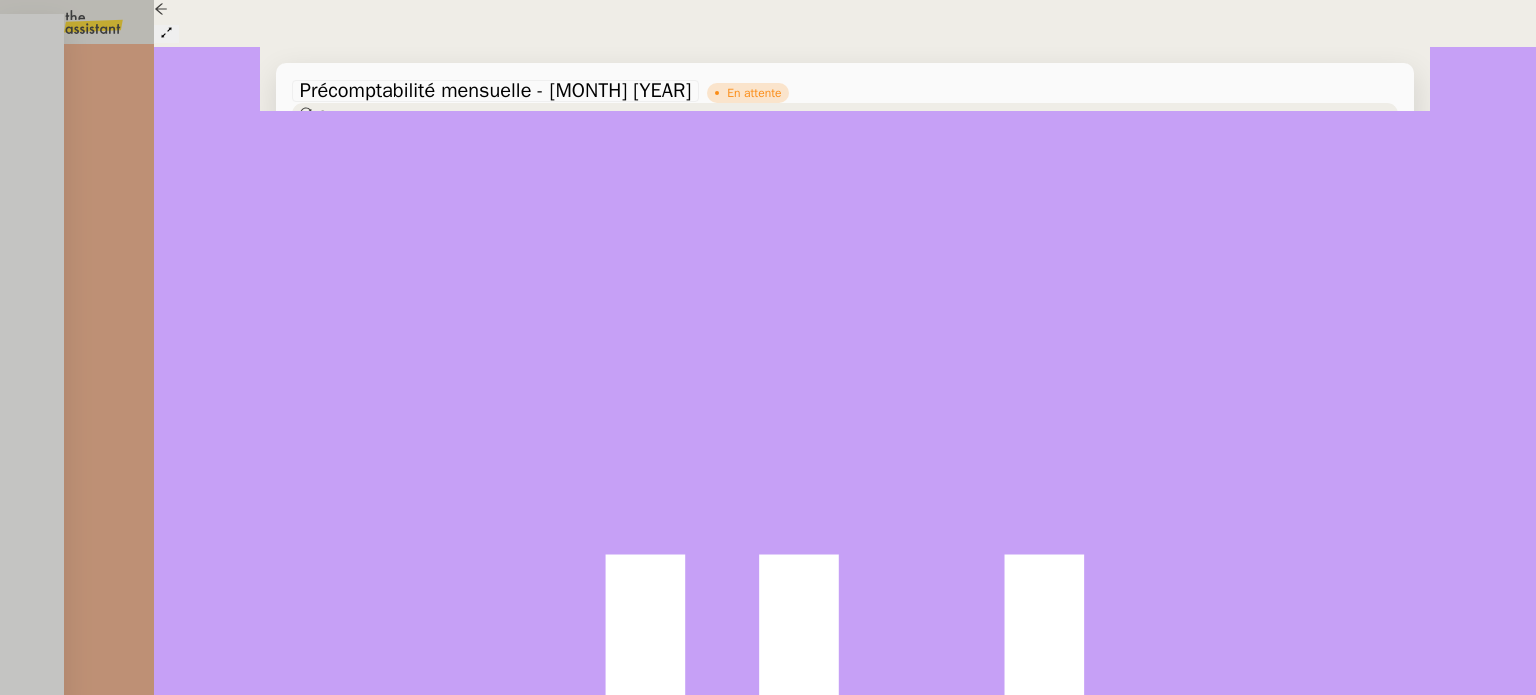 click on "La demande nécessite une action" at bounding box center (168, 49) 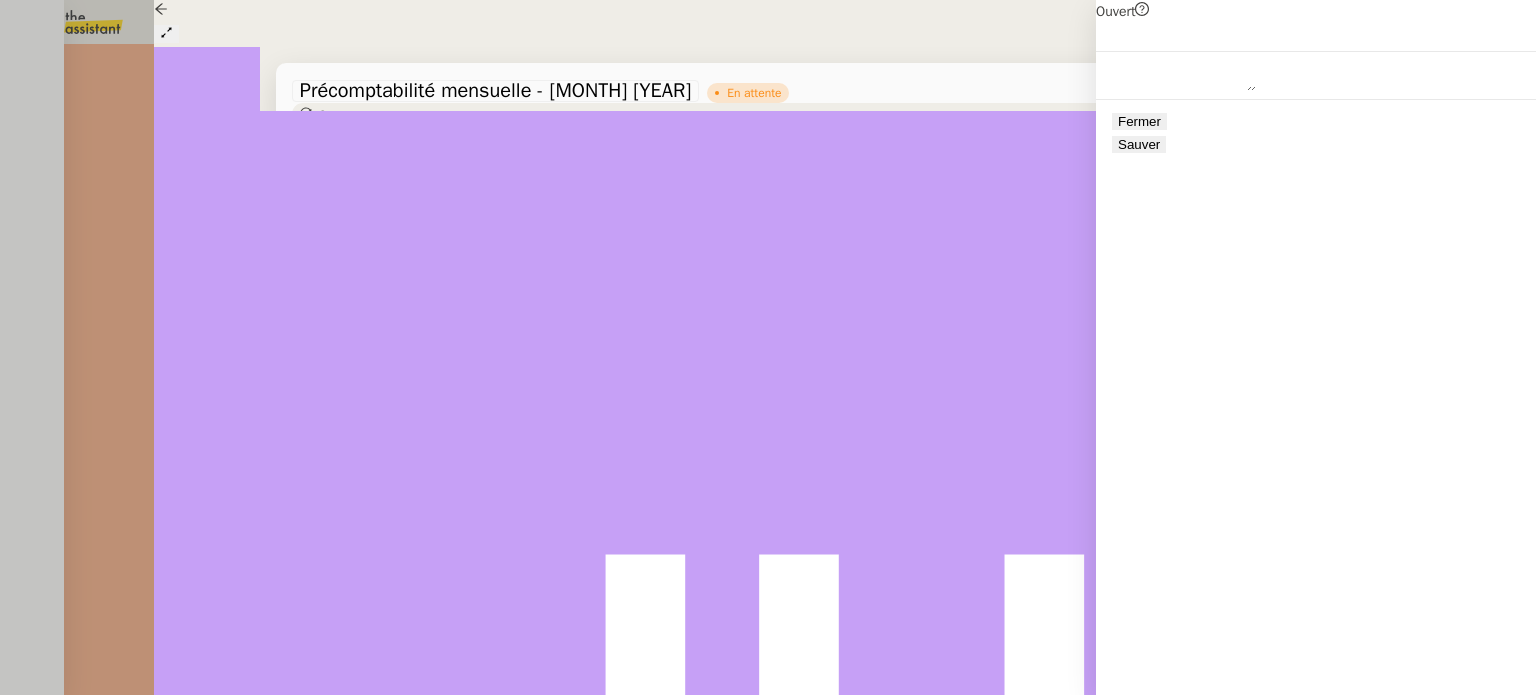 click on "Sauver" at bounding box center (1139, 144) 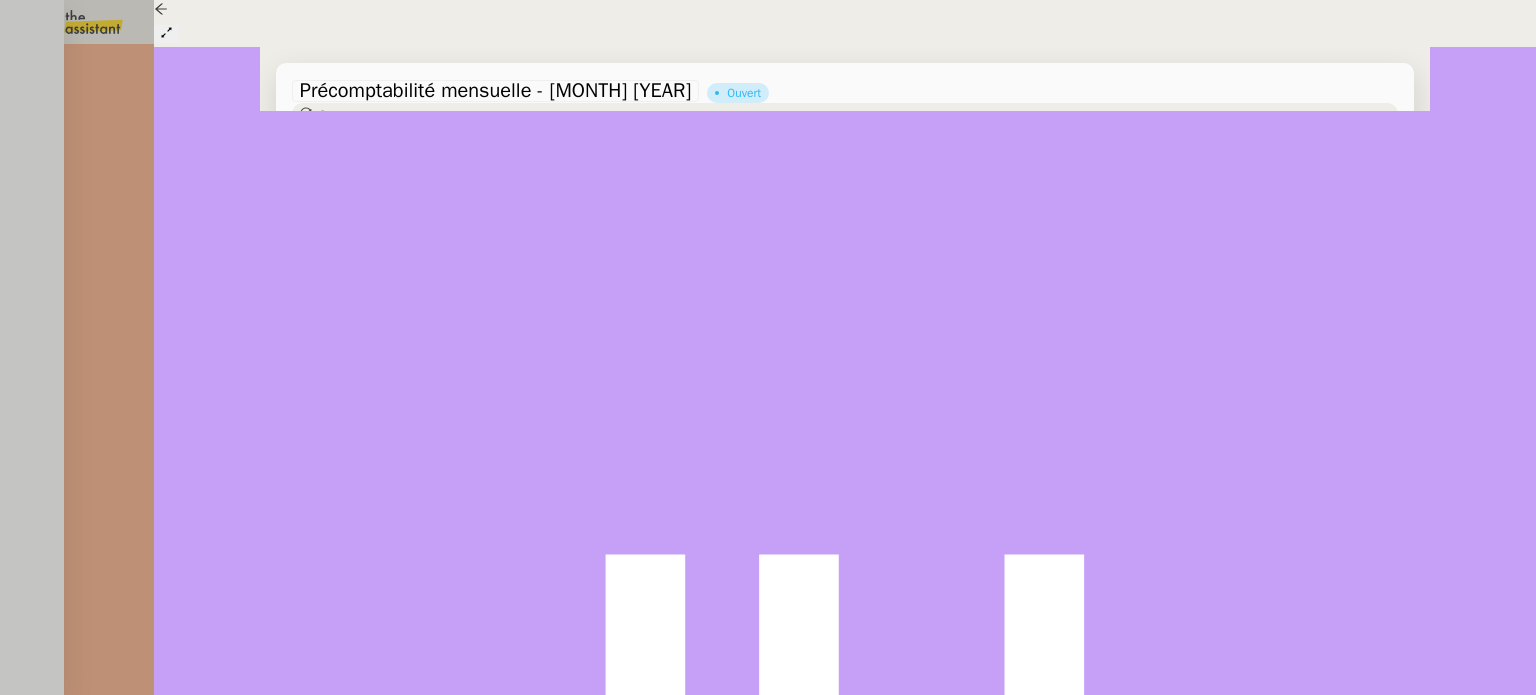 click on "Commentaire" at bounding box center [1001, 242] 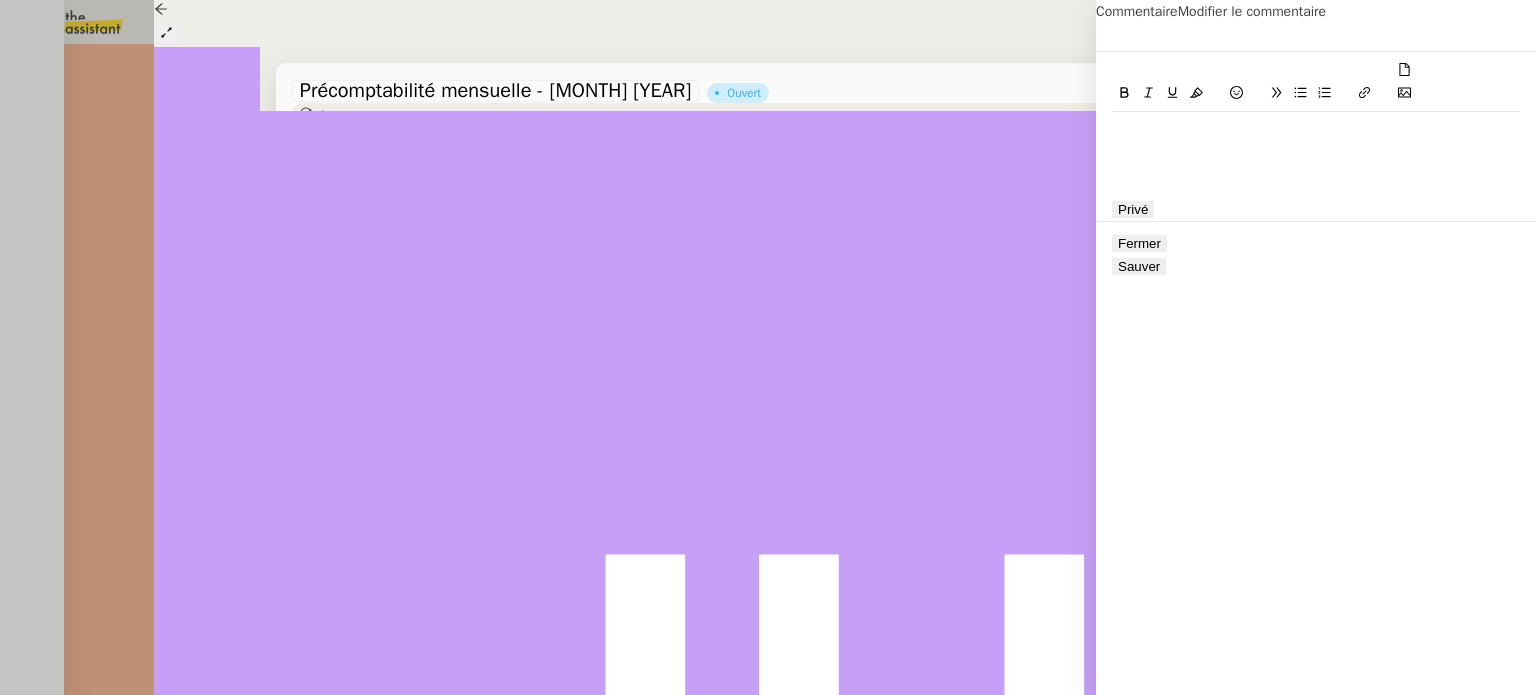 click on "Privé" at bounding box center (1316, 136) 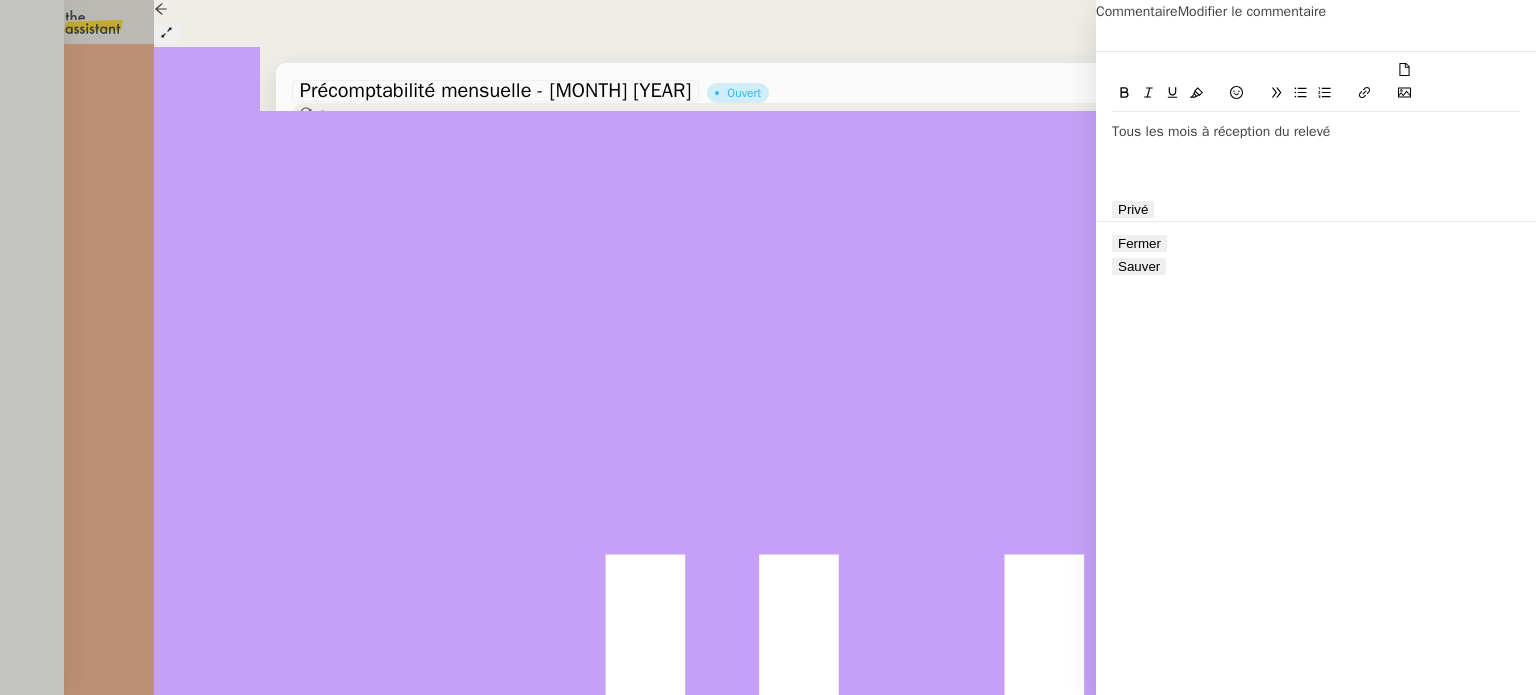click on "Sauver" at bounding box center [1139, 266] 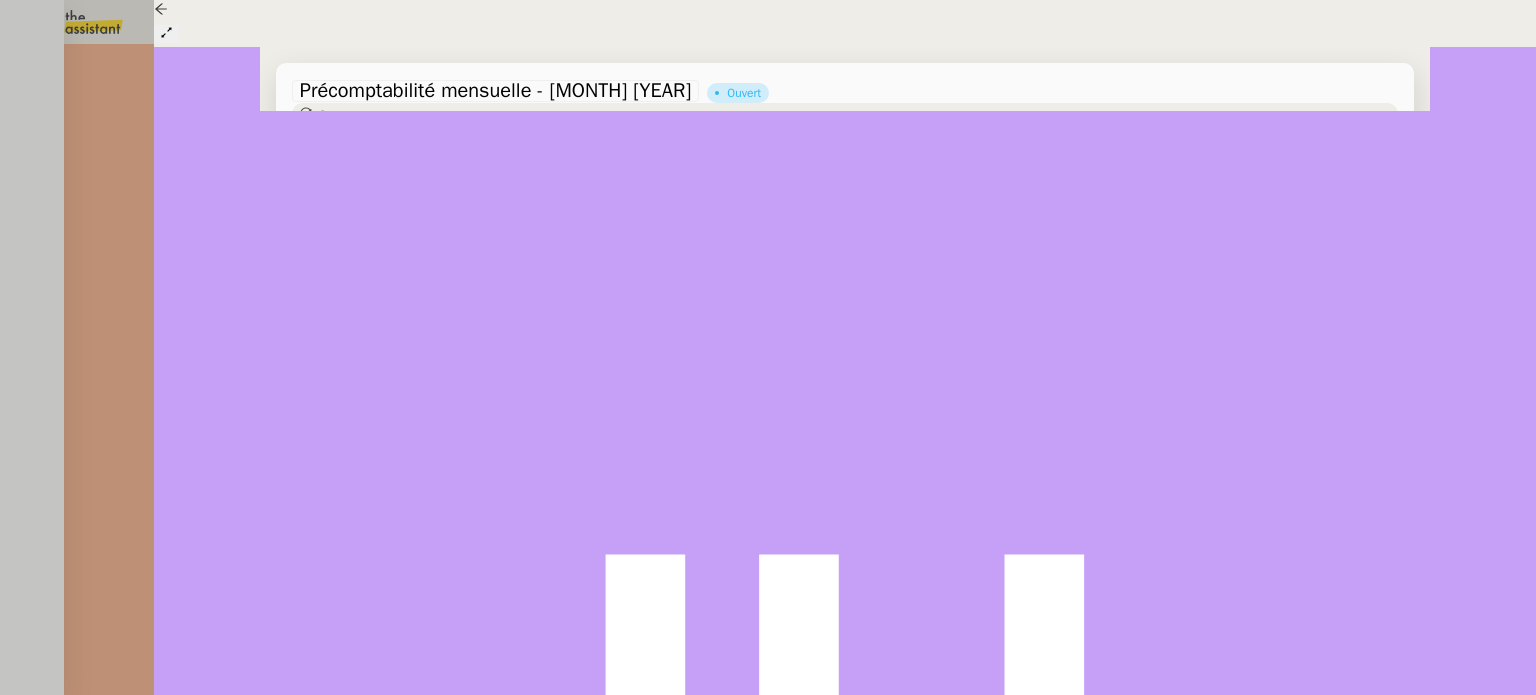click at bounding box center [768, 347] 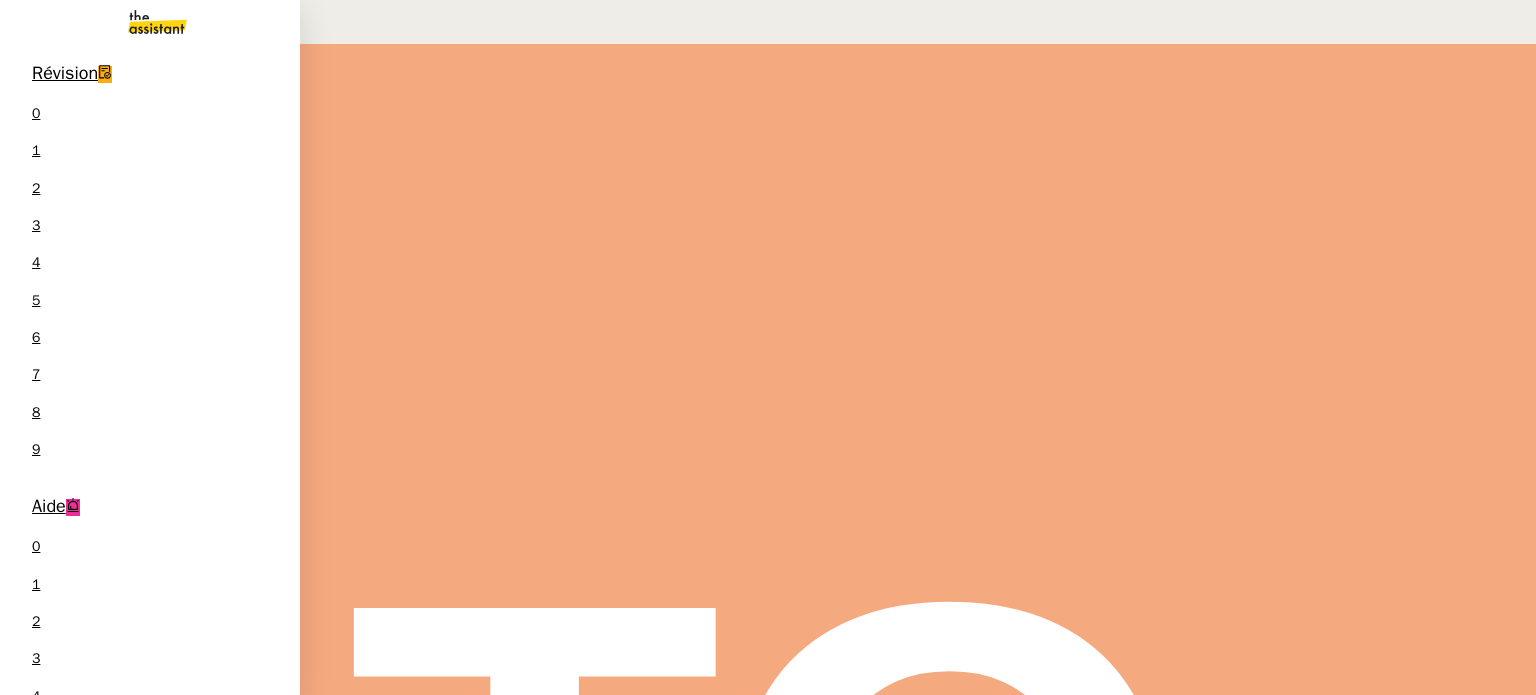 scroll, scrollTop: 122, scrollLeft: 0, axis: vertical 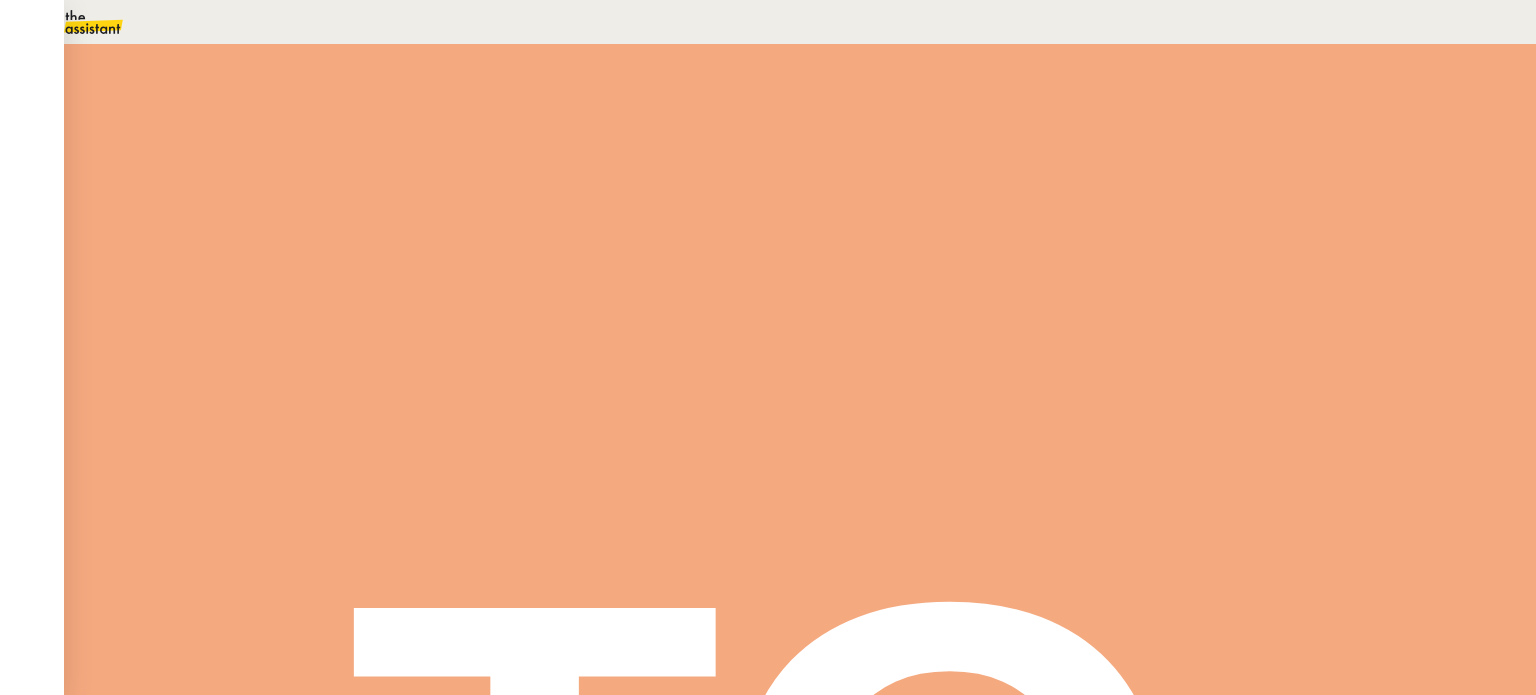 click on "Tâche" at bounding box center (819, 239) 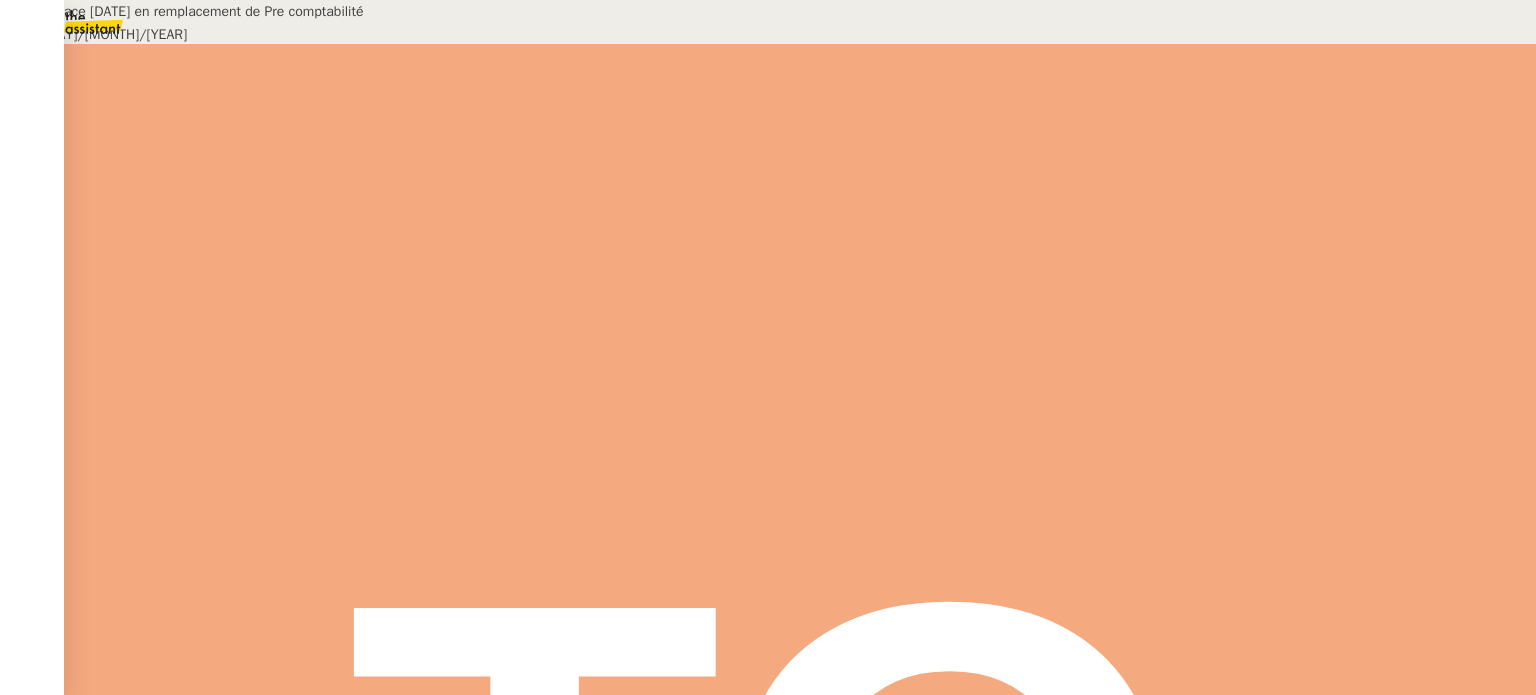 scroll, scrollTop: 100, scrollLeft: 0, axis: vertical 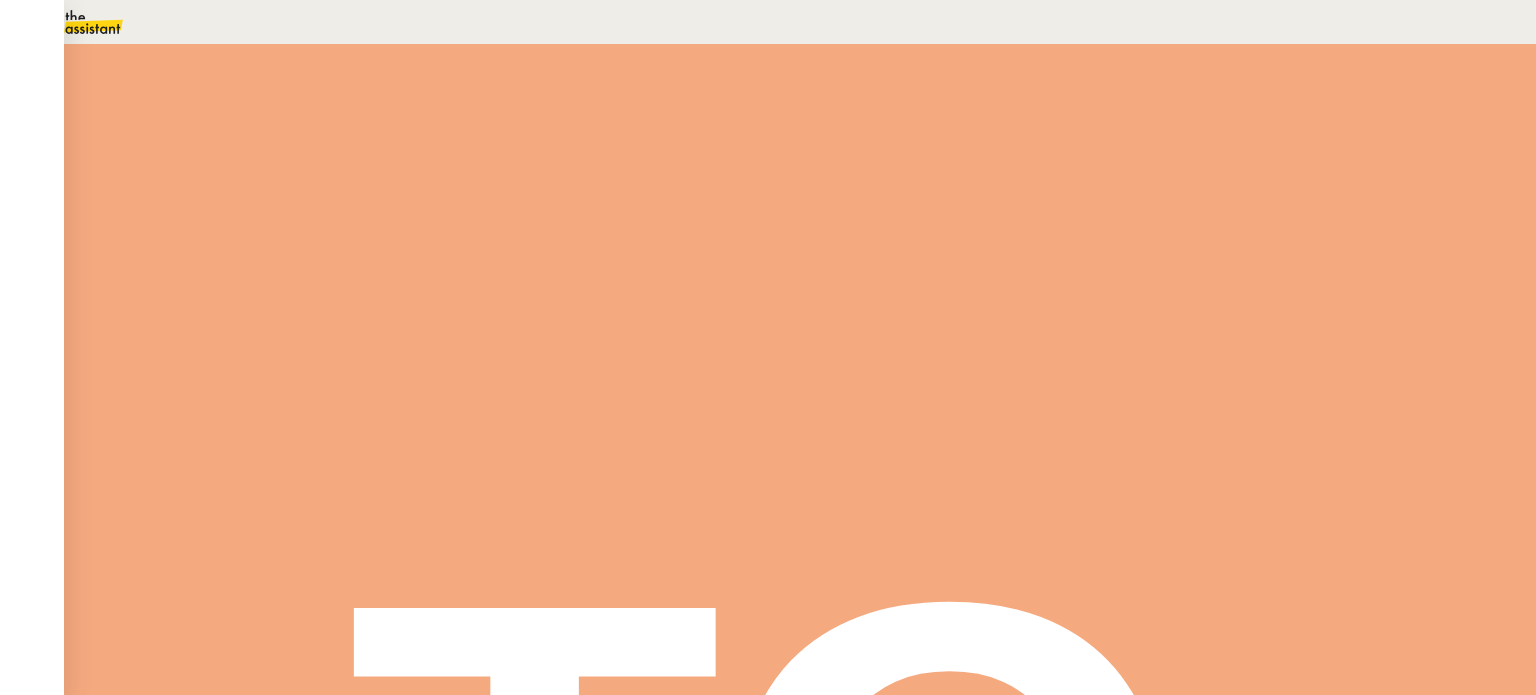 click on "Qonto - Ines" at bounding box center [117, 2401] 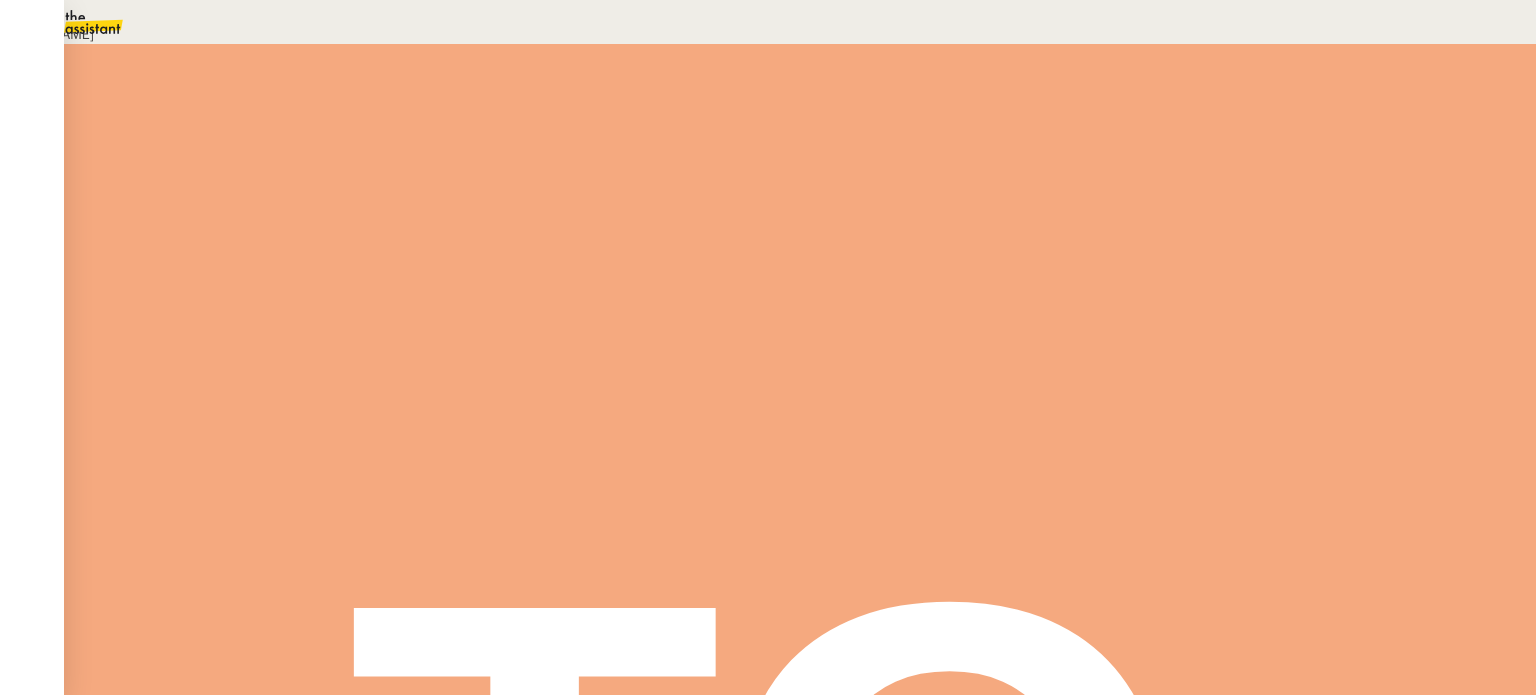 click on "Qonto - Ines Déverrouiller Url    Identifiant Mot de passe Note Fichiers Upload" at bounding box center (768, 81) 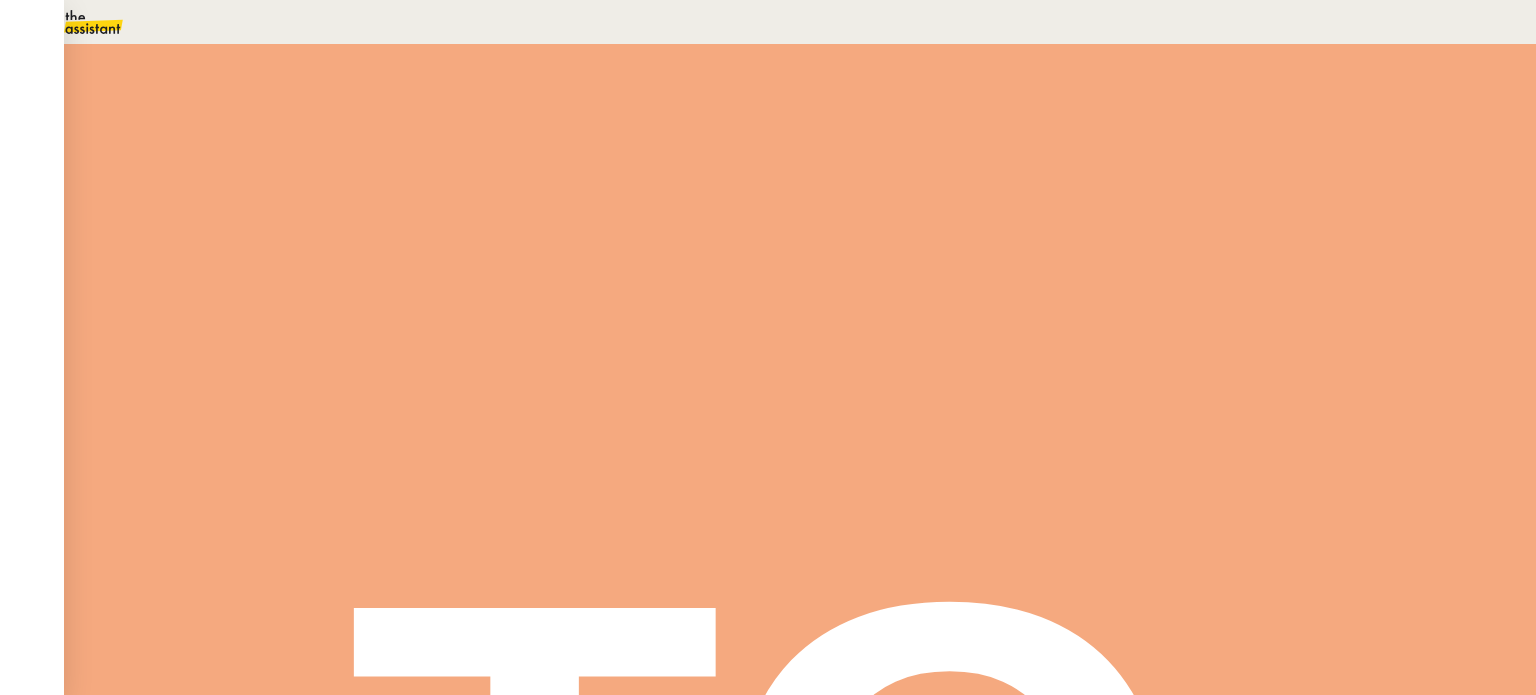 click on "Pré-comptabilité FERNACI" at bounding box center [144, 2331] 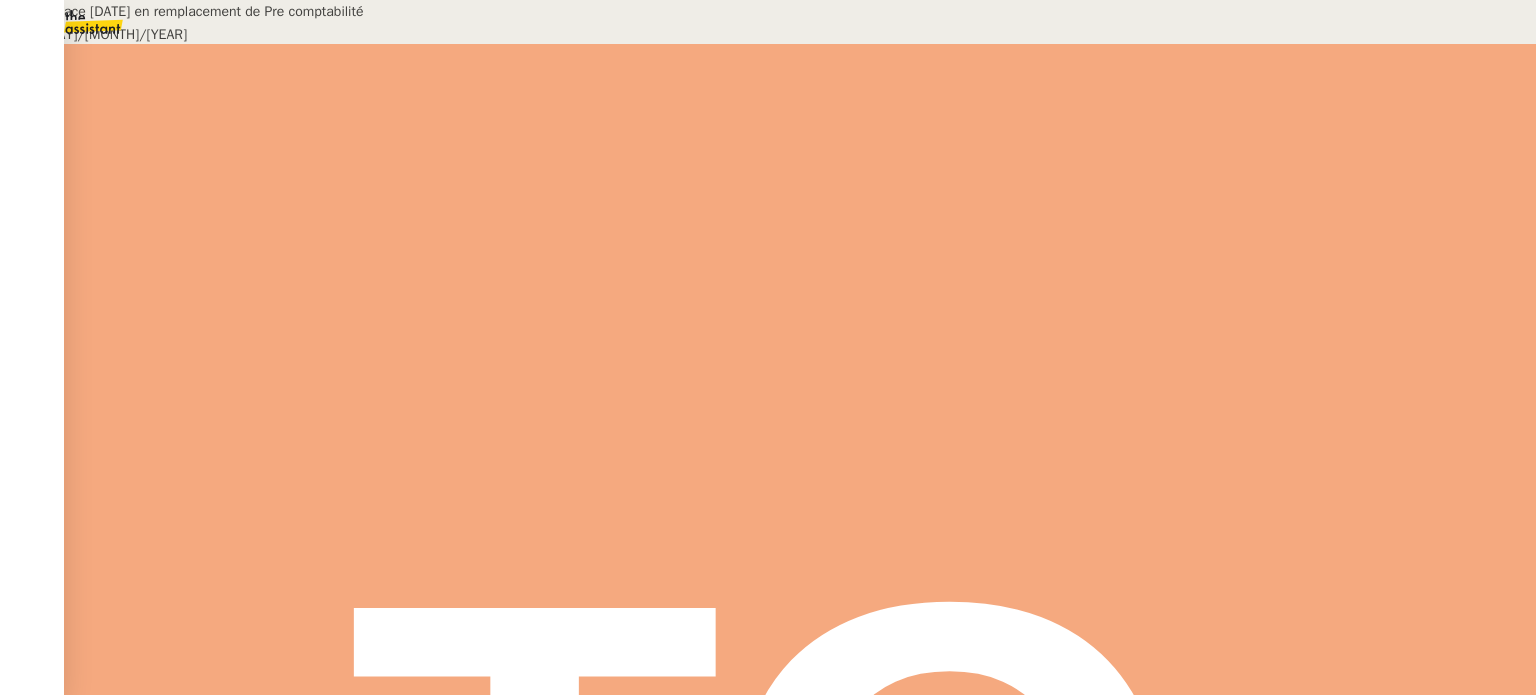 click on "Mise en place 05/05/2025 en remplacement de Pre comptabilité  MAJ le 10/06/2025 Contexte  : Tous les mois, Ilyes souhaite que nous nous chargions de  sa pré-comptabilité. Déclenchement :  Automatique Récurrence :  Tous les 01 du mois Date limite :  Le 10 du mois. PROCÉDURE : Télécharger le relevé bancaire Qonto du mois précédent de la société Fernaci : sur l’espace Qonto cliquer dans Compte pro > Comptes > Télécharger les relevés de compte Récupérer également les justificatifs présents dans Qonto.  Attention à ne sélectionner que les justificatifs du mois concerné (ajouter un filtre) Sur le relevé bancaire, cocher en JAUNE les lignes traitées, celles dont les factures ont pu être récupérées. Si des factures sont toujours manquantes et ne peuvent pas être récupérés, prévenir Ilyès. Vérifier tout de même que vous ne pouvez pas récupérer vous-même les justificatifs manquants en vous connectant aux sites concernés afin de télécharger l'ensemble des factures Drive" at bounding box center (768, 499) 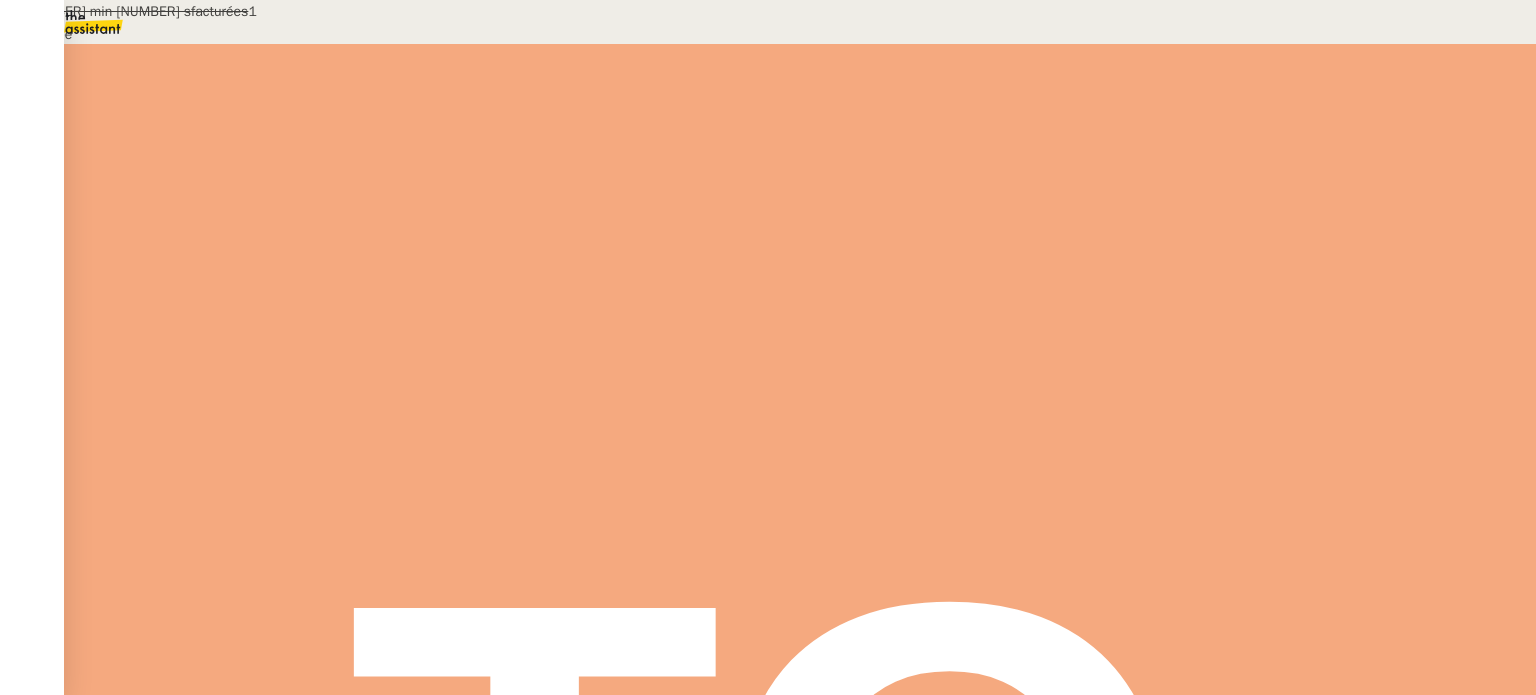 click on "Commentaire" at bounding box center [956, 239] 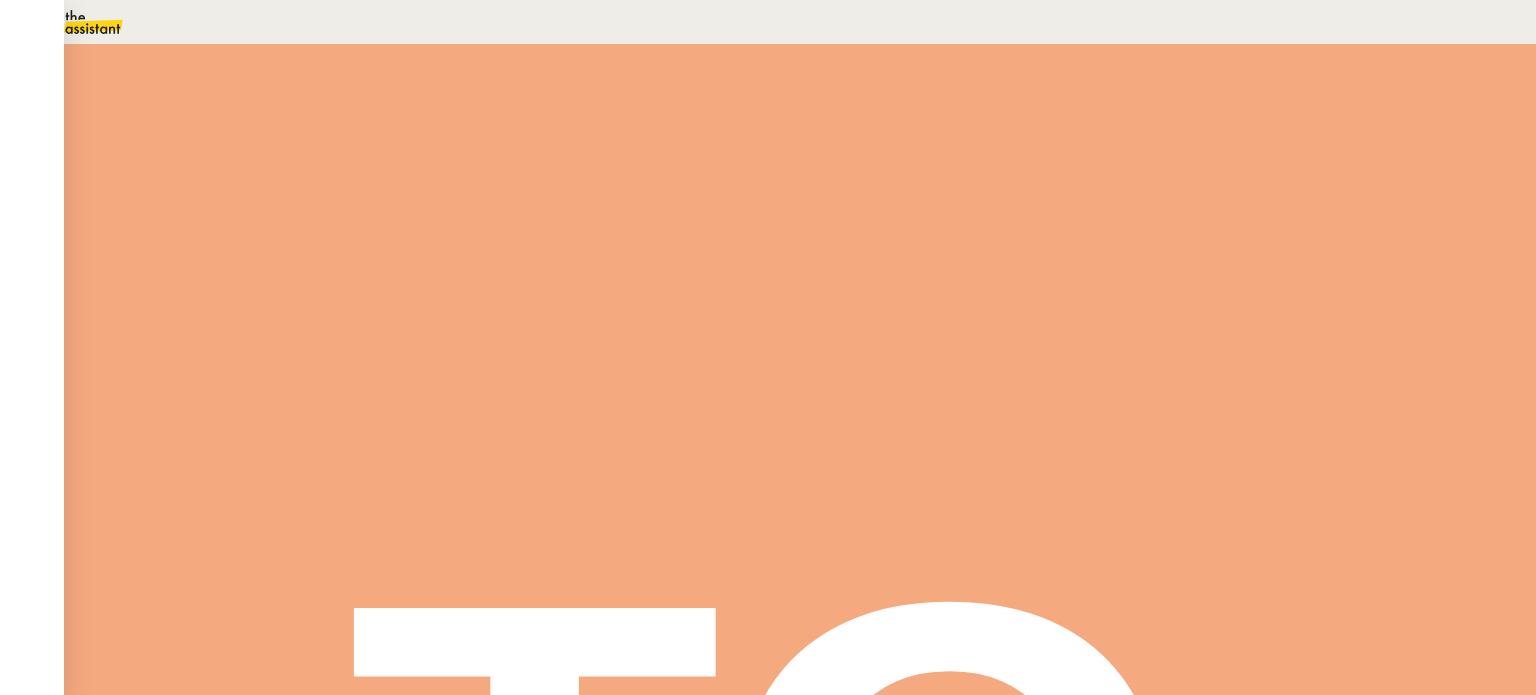 scroll, scrollTop: 28, scrollLeft: 0, axis: vertical 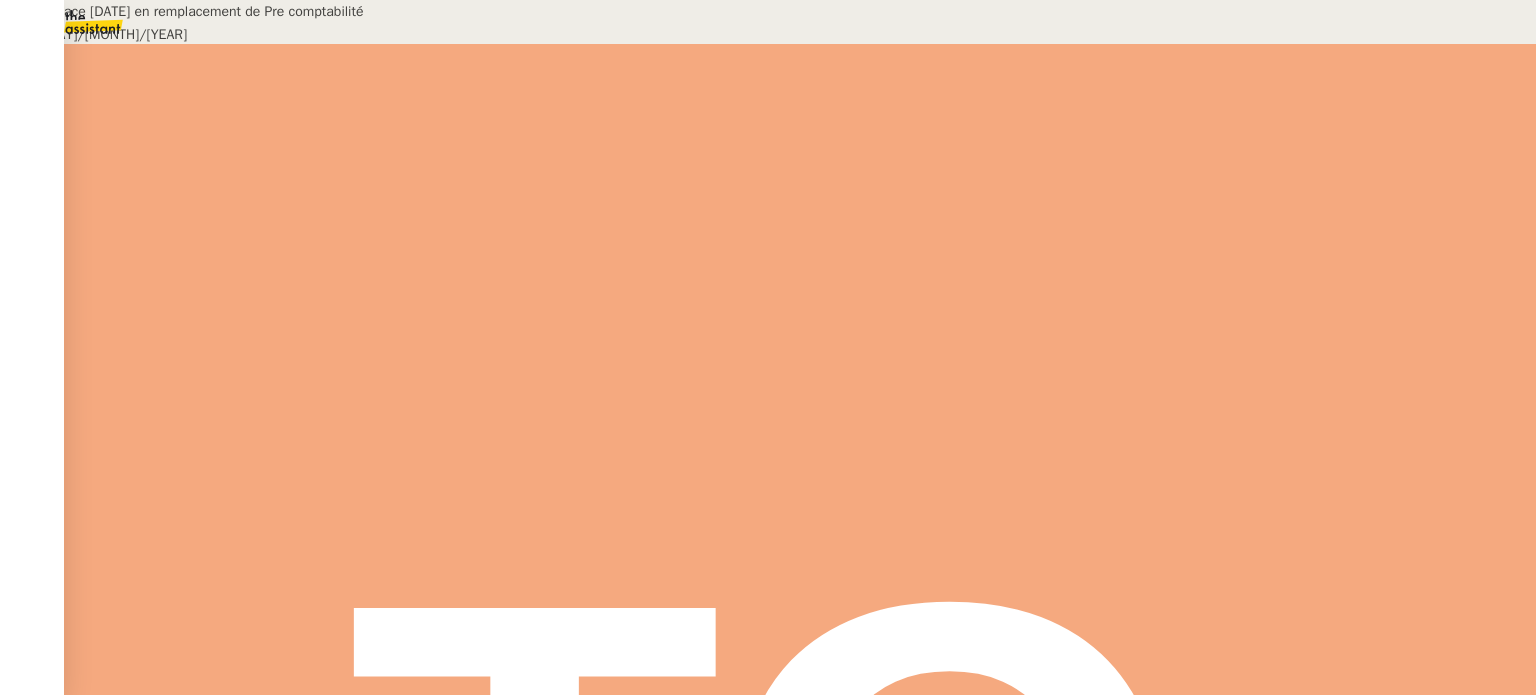 drag, startPoint x: 633, startPoint y: 498, endPoint x: 720, endPoint y: 498, distance: 87 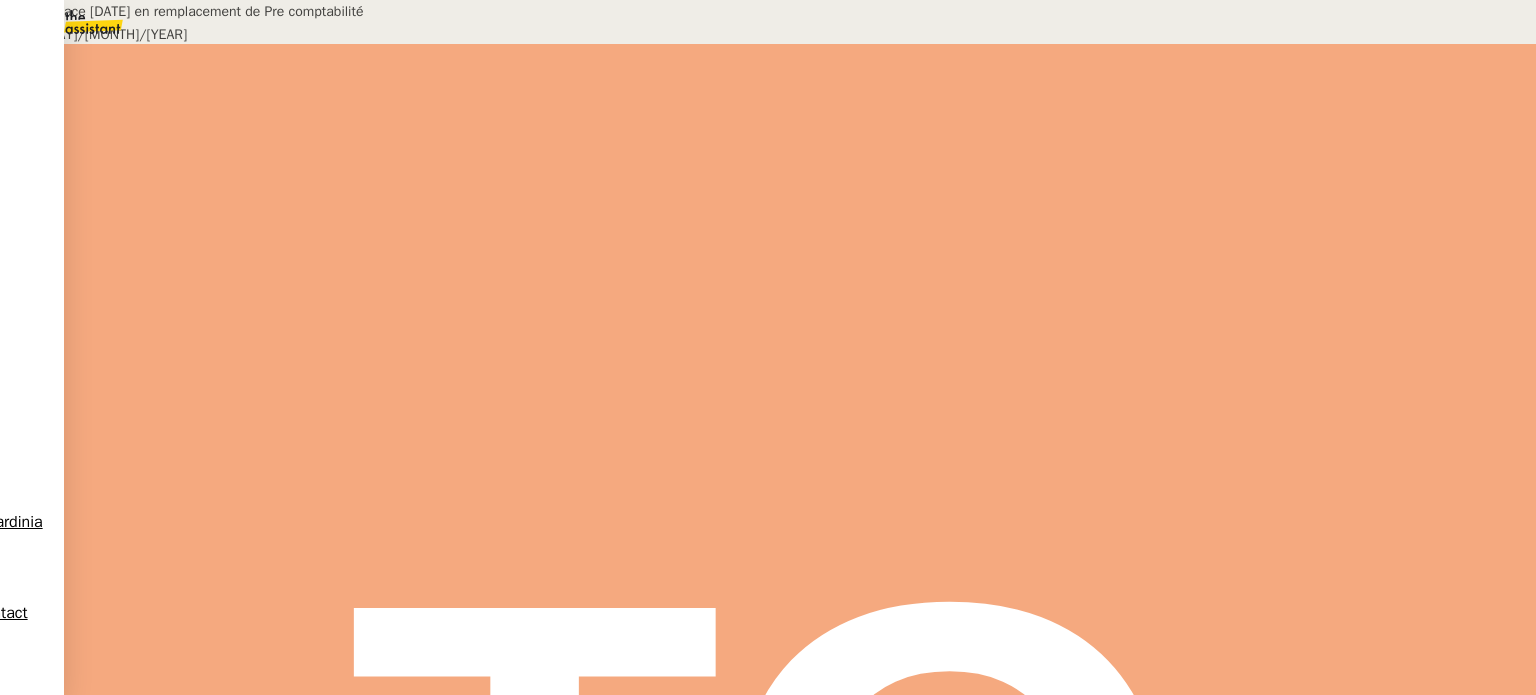 drag, startPoint x: 590, startPoint y: 532, endPoint x: 767, endPoint y: 528, distance: 177.0452 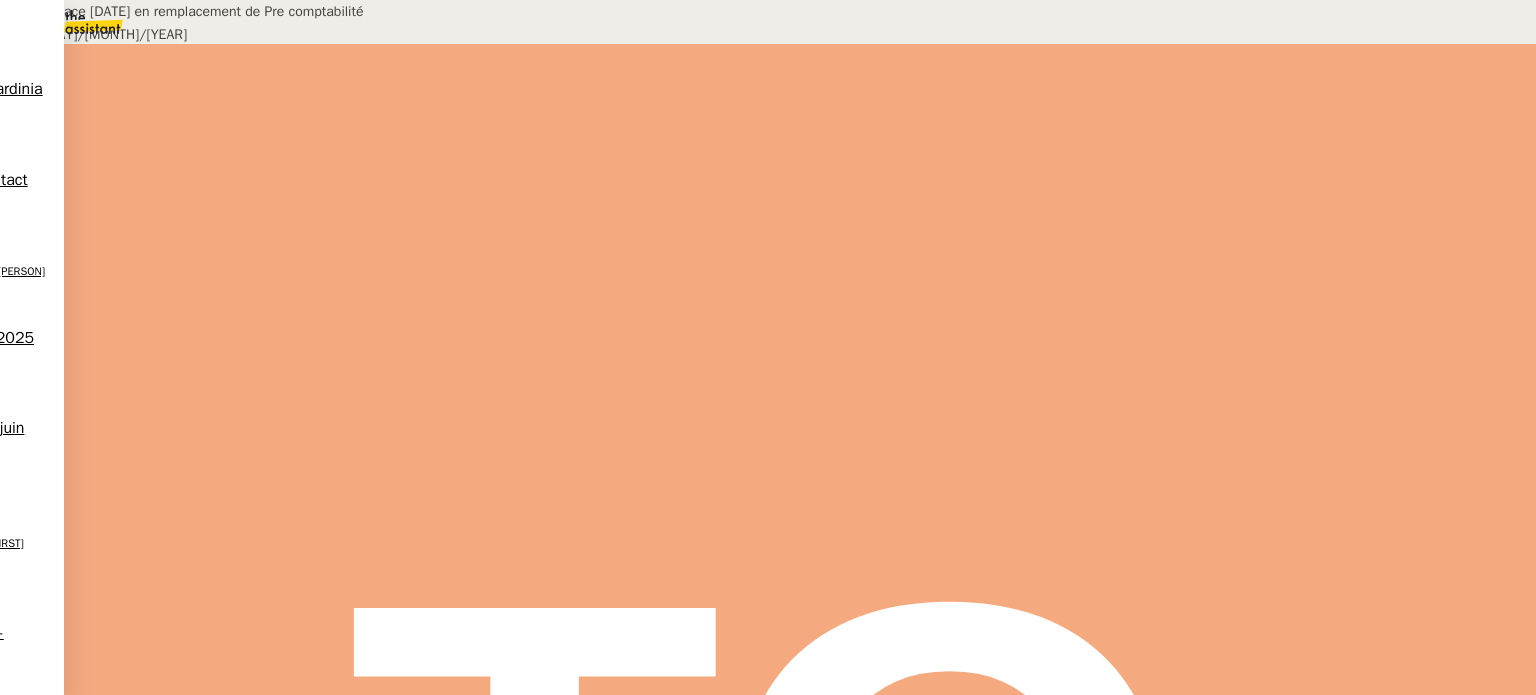 scroll, scrollTop: 30, scrollLeft: 0, axis: vertical 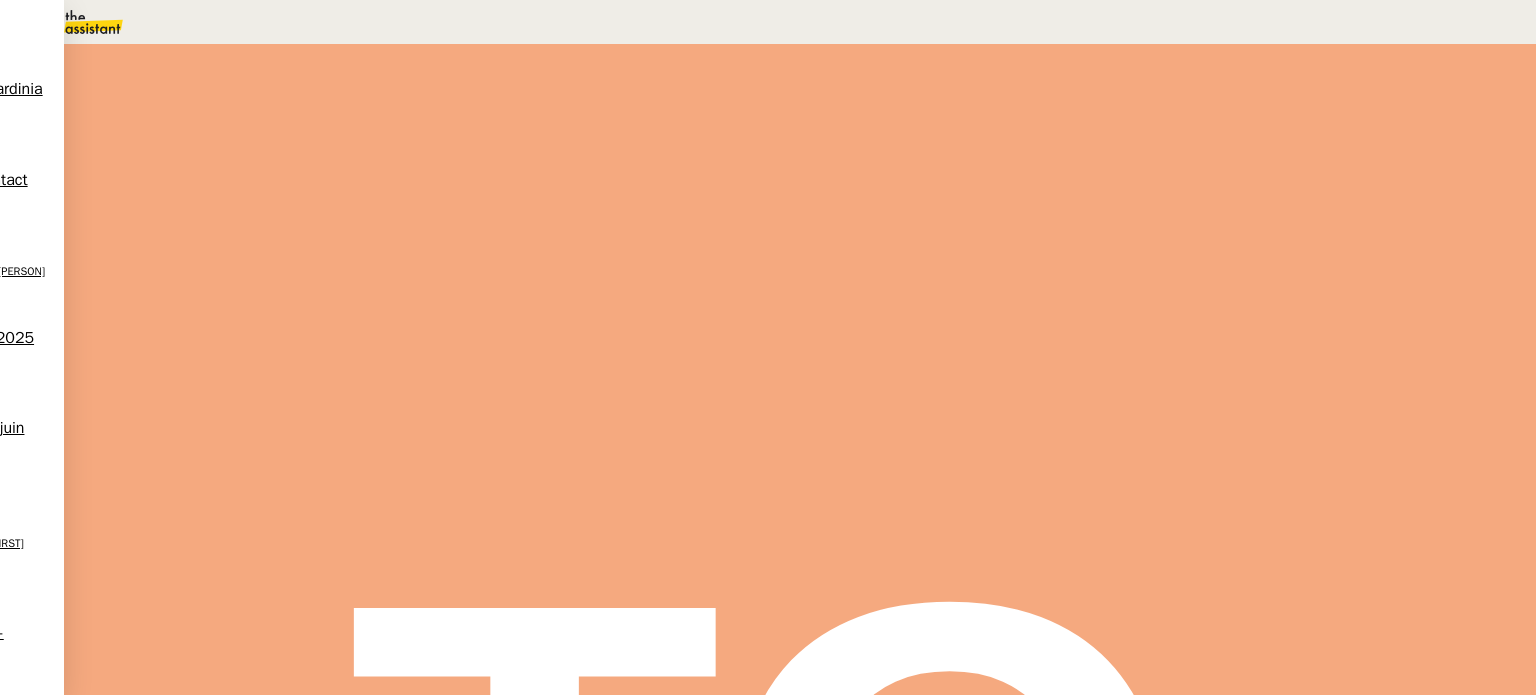 click at bounding box center [287, 336] 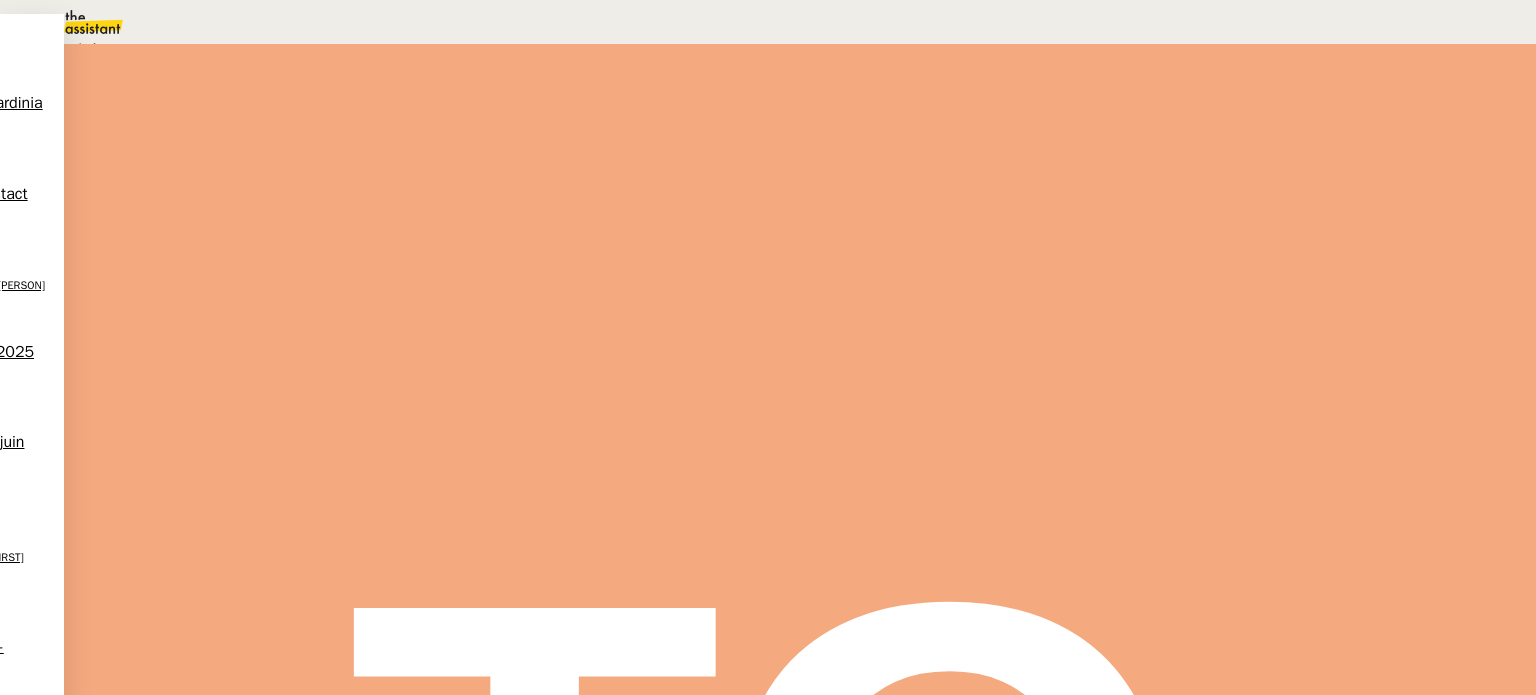 click on "Aide" at bounding box center [72, 48] 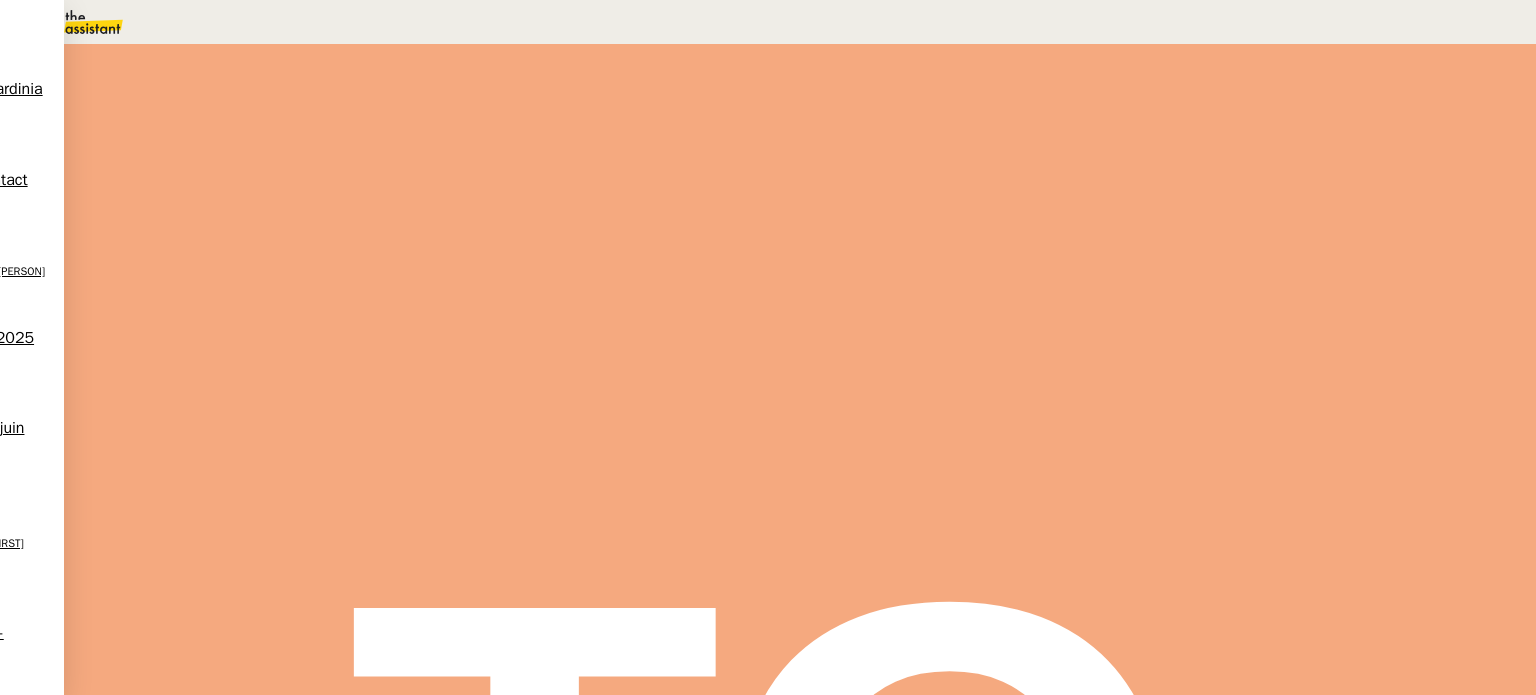 click on "Sauver" at bounding box center (1139, 188) 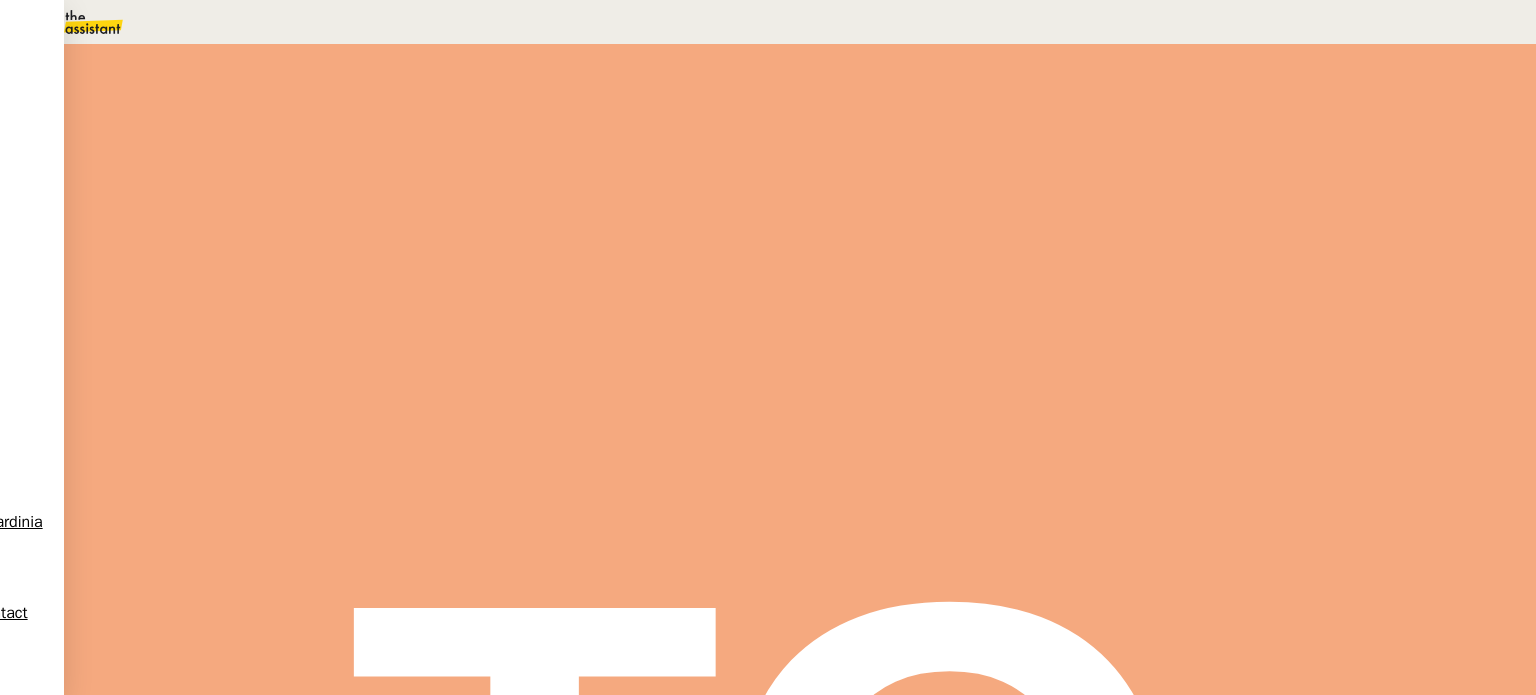 scroll, scrollTop: 136, scrollLeft: 0, axis: vertical 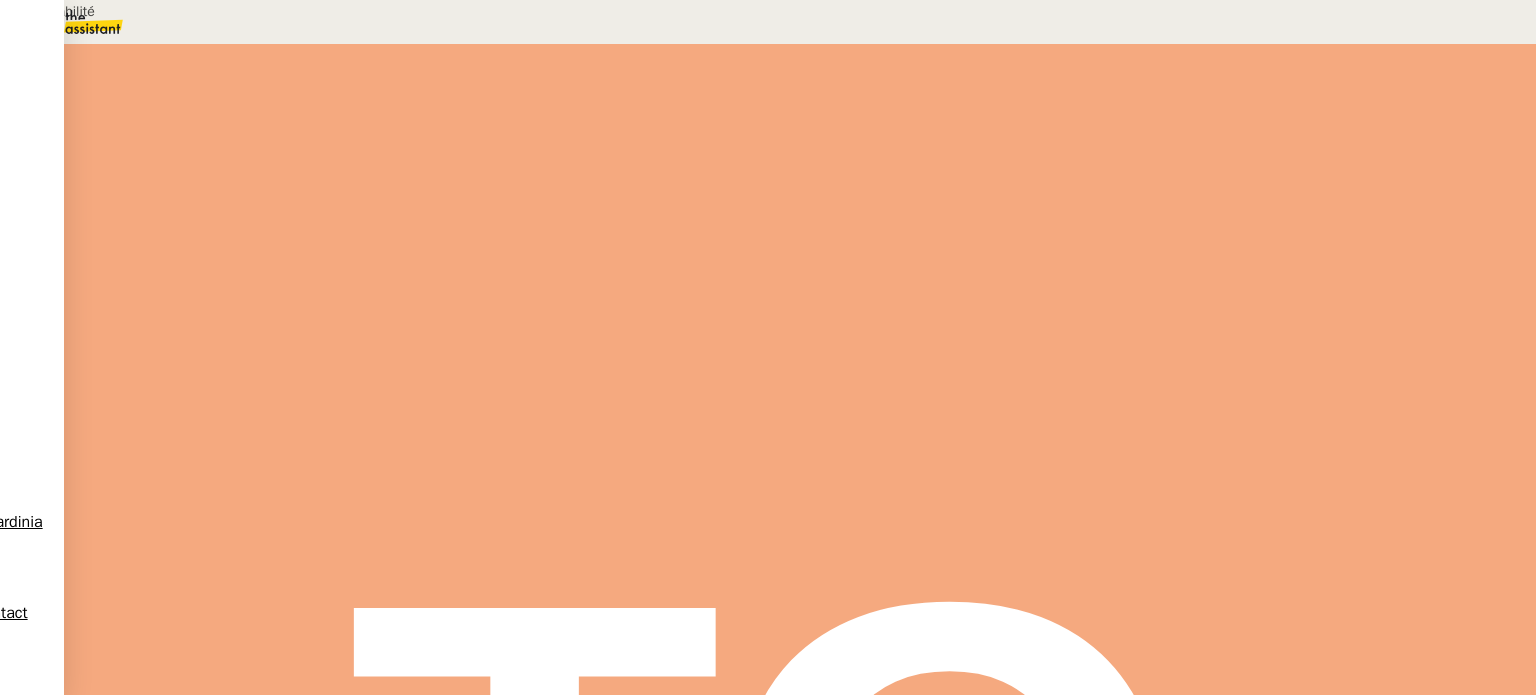 type on "Précomptabilité" 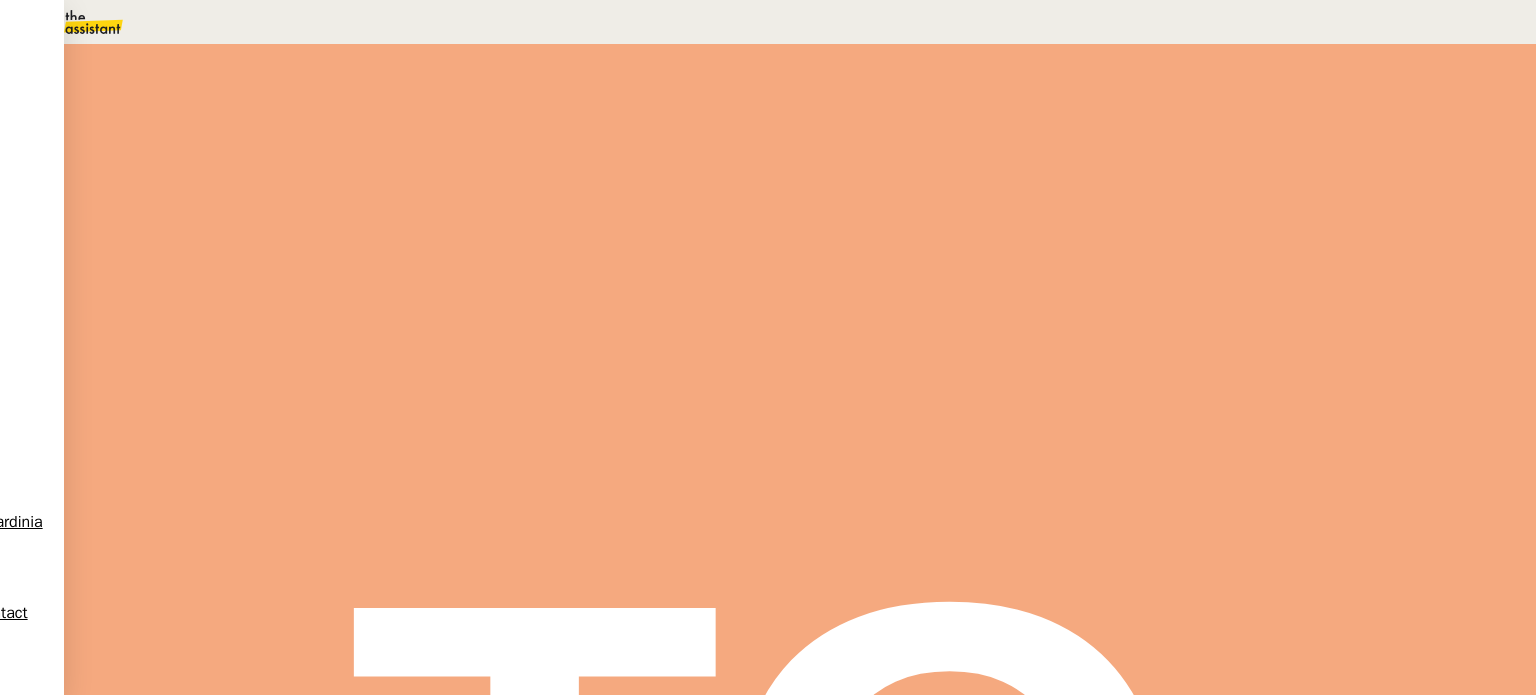type on "Fernanci" 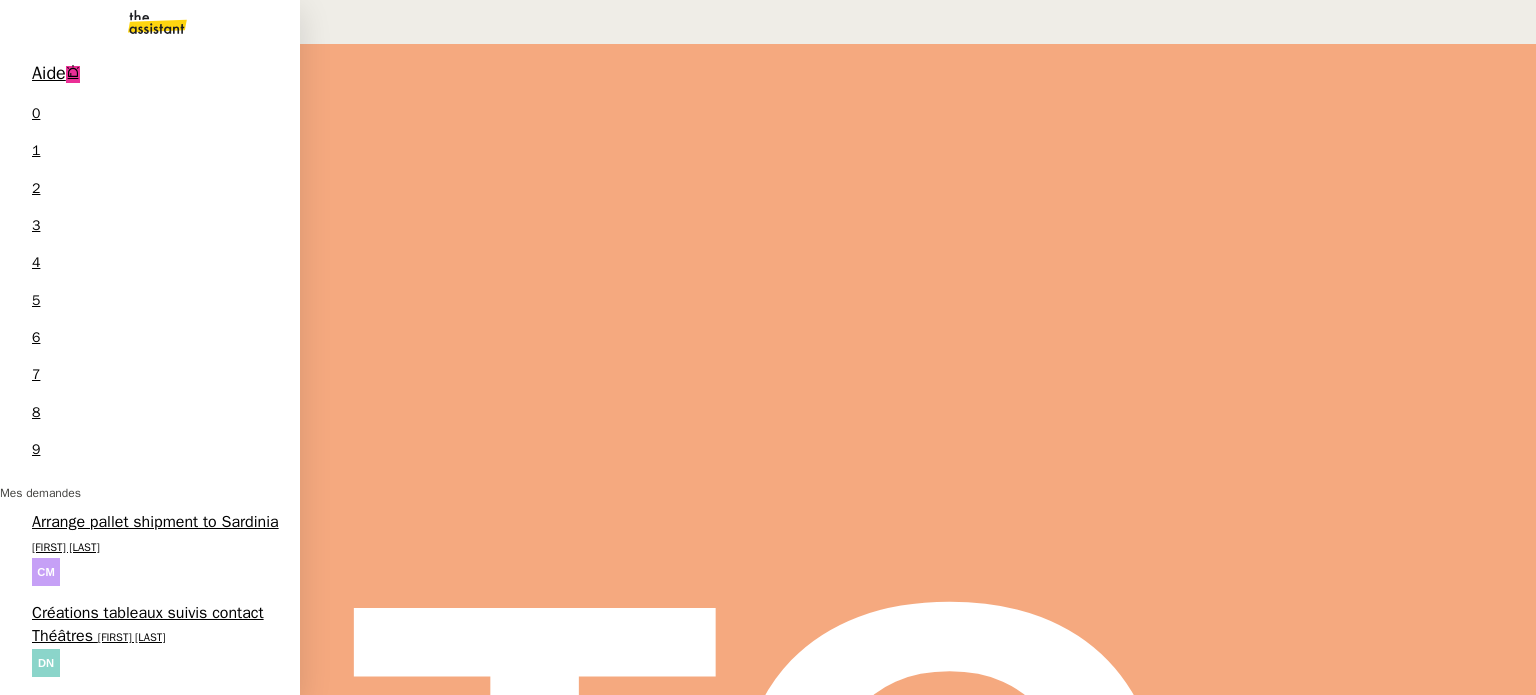scroll, scrollTop: 145, scrollLeft: 0, axis: vertical 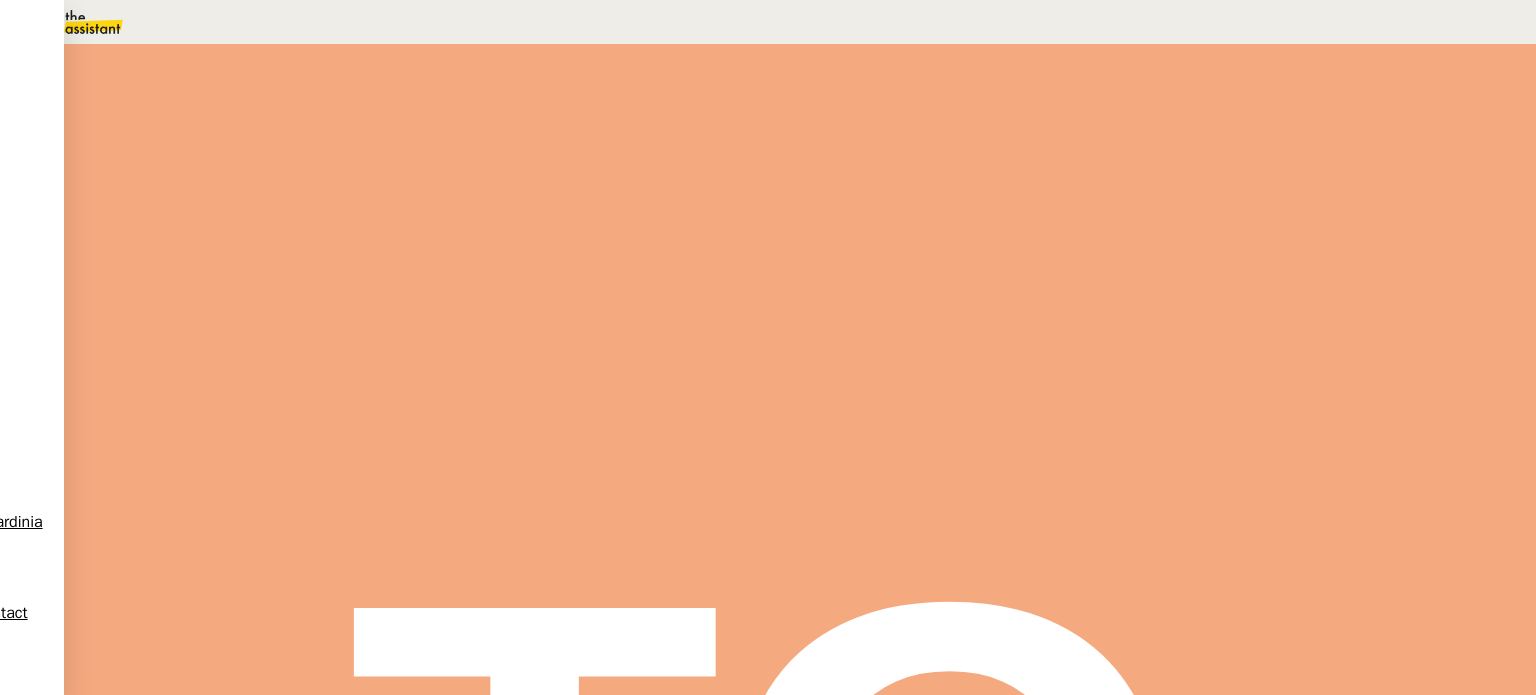 click on "Statut" at bounding box center [290, 112] 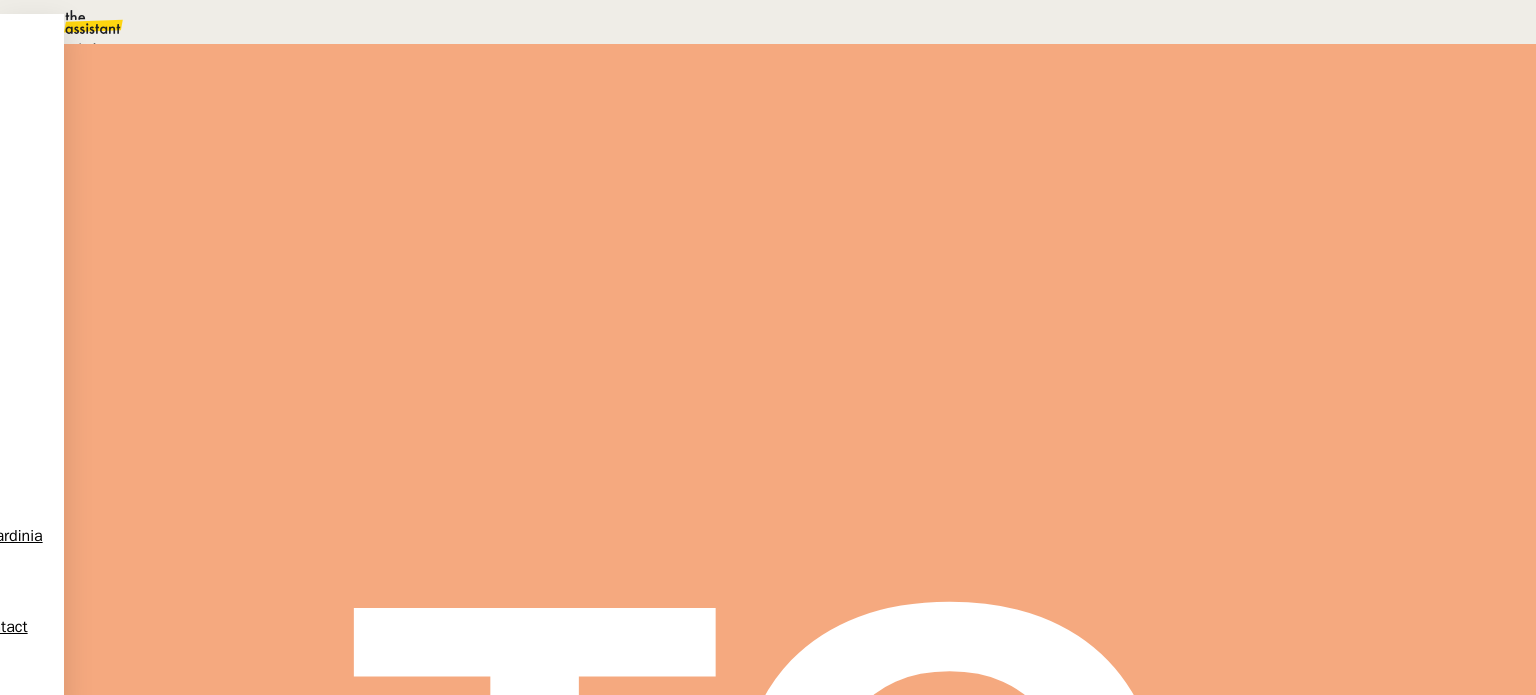 click on "En attente" at bounding box center (72, 48) 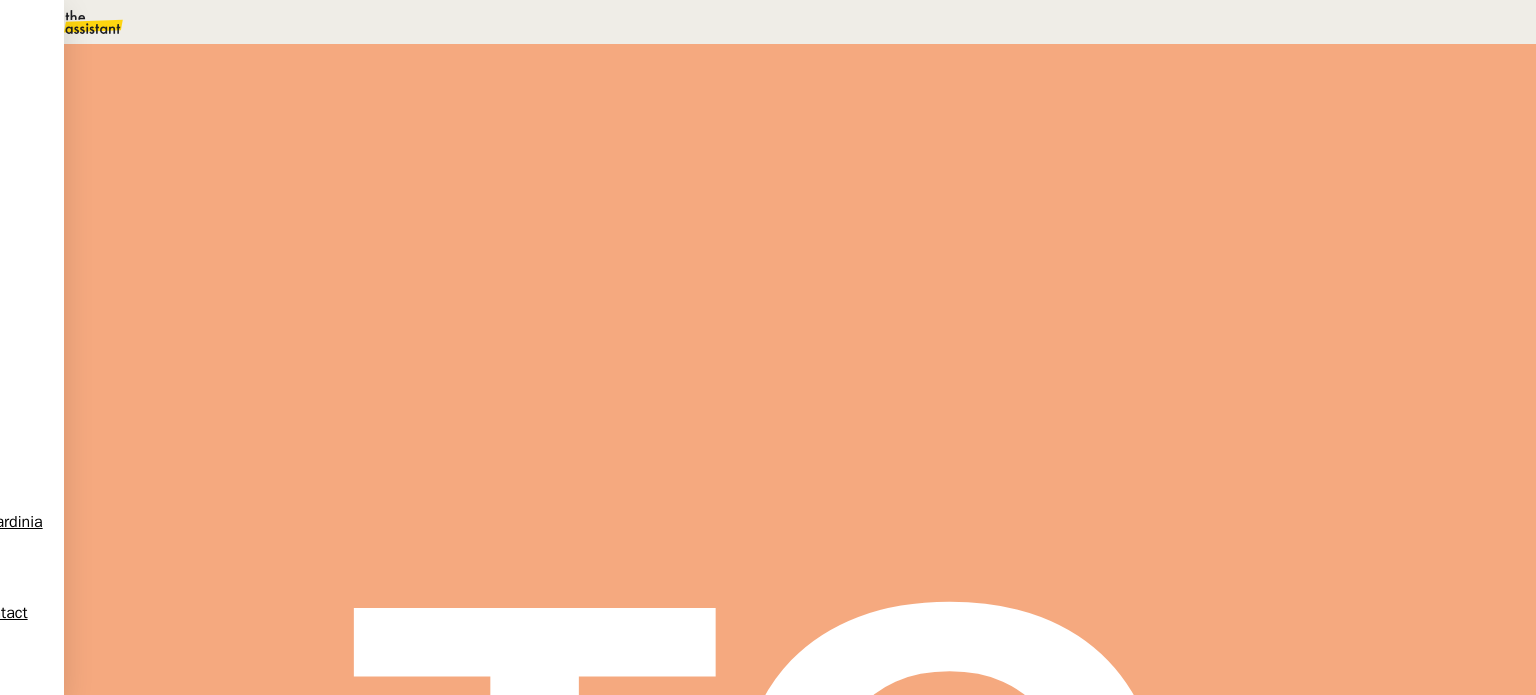 scroll, scrollTop: 333, scrollLeft: 0, axis: vertical 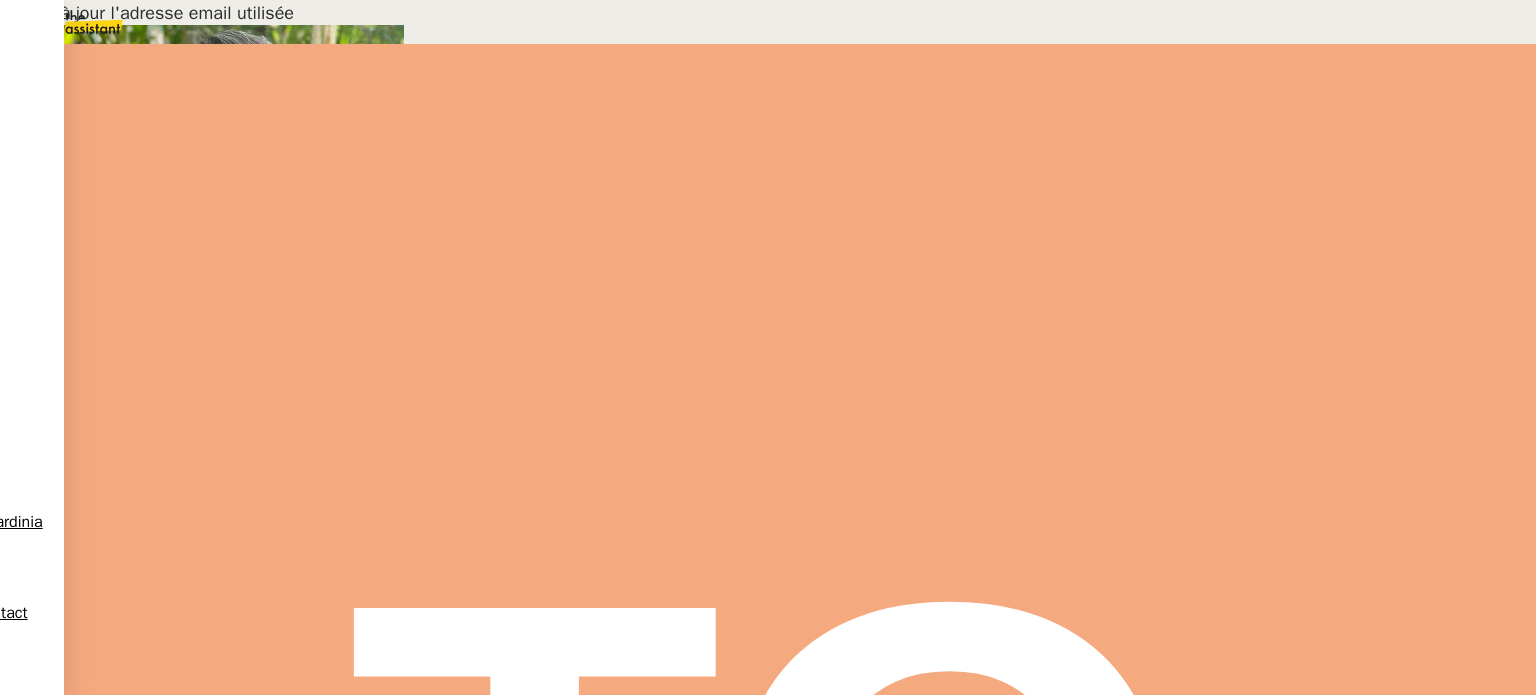 click on "Mettre à jour l'adresse email utilisée" at bounding box center [177, 1838] 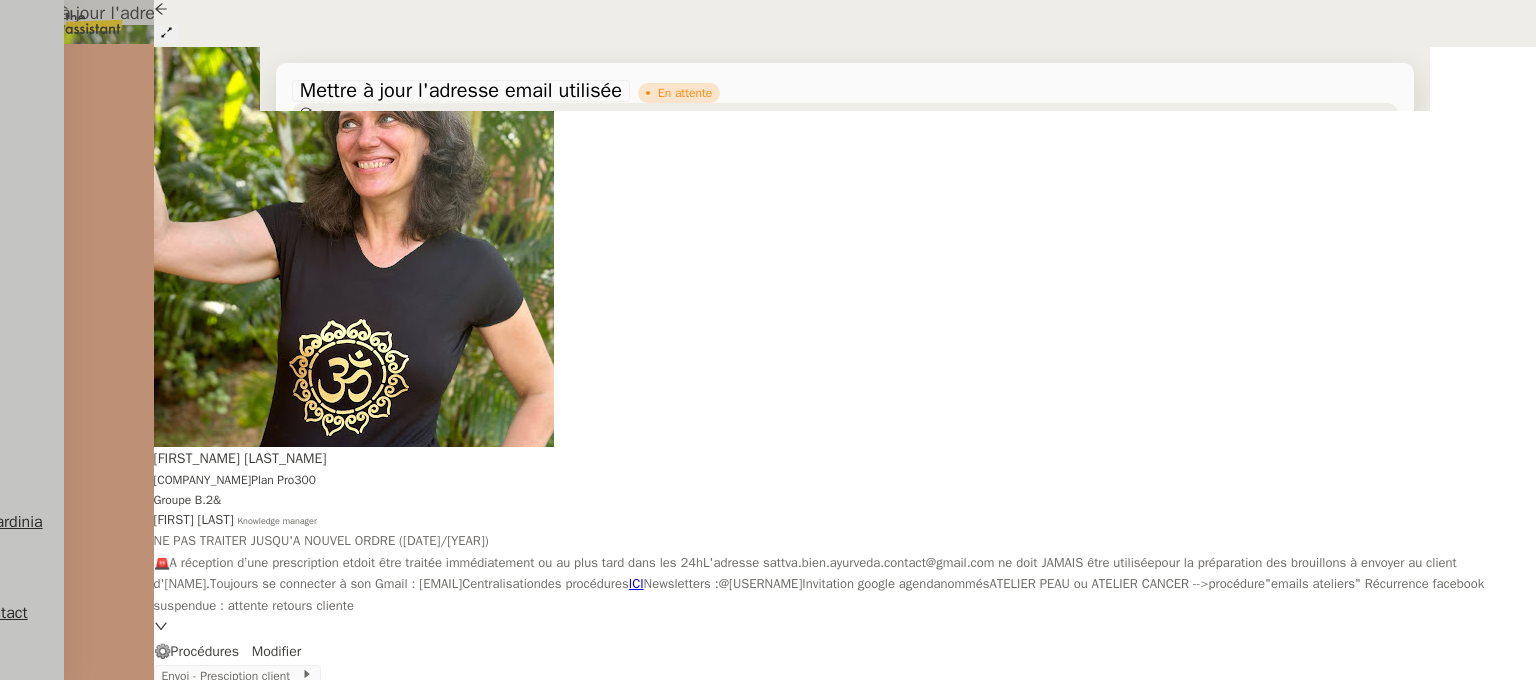 scroll, scrollTop: 333, scrollLeft: 0, axis: vertical 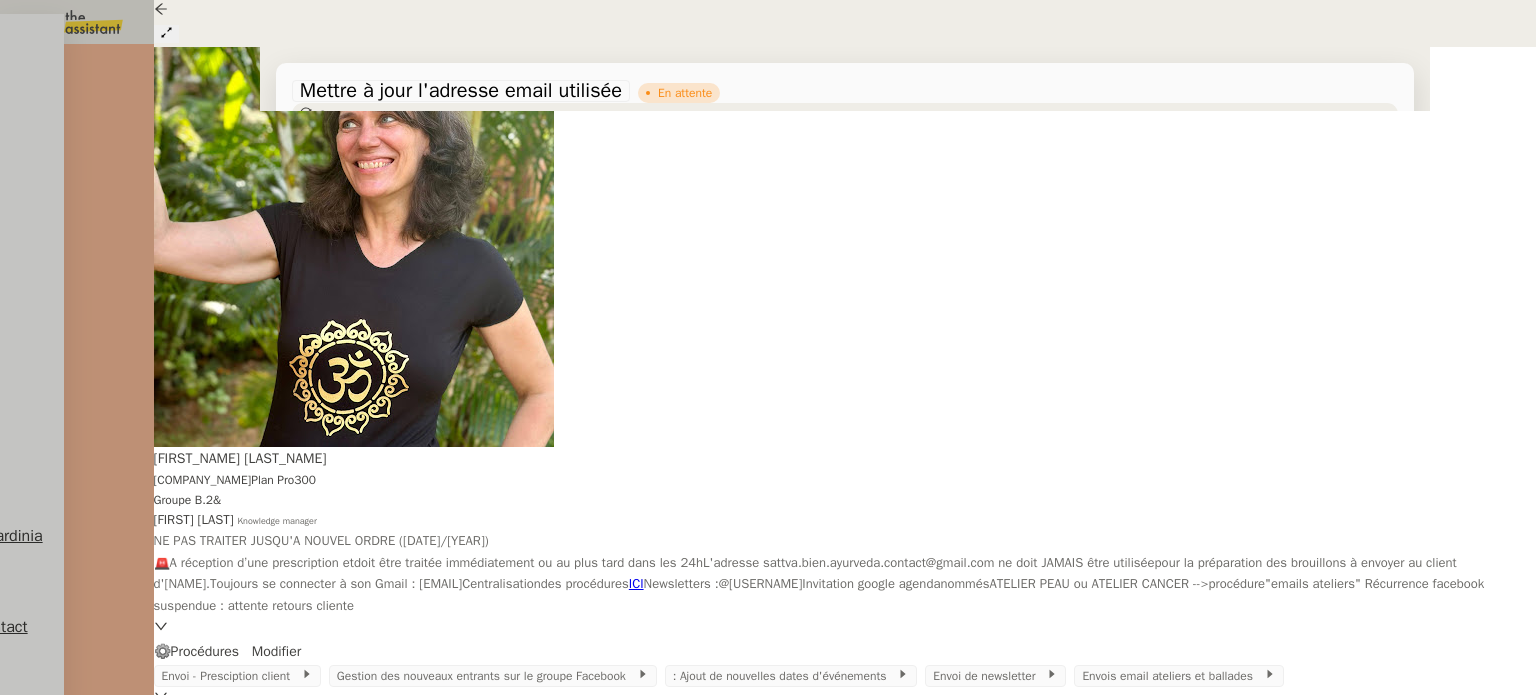 click on "Statut" at bounding box center (335, 115) 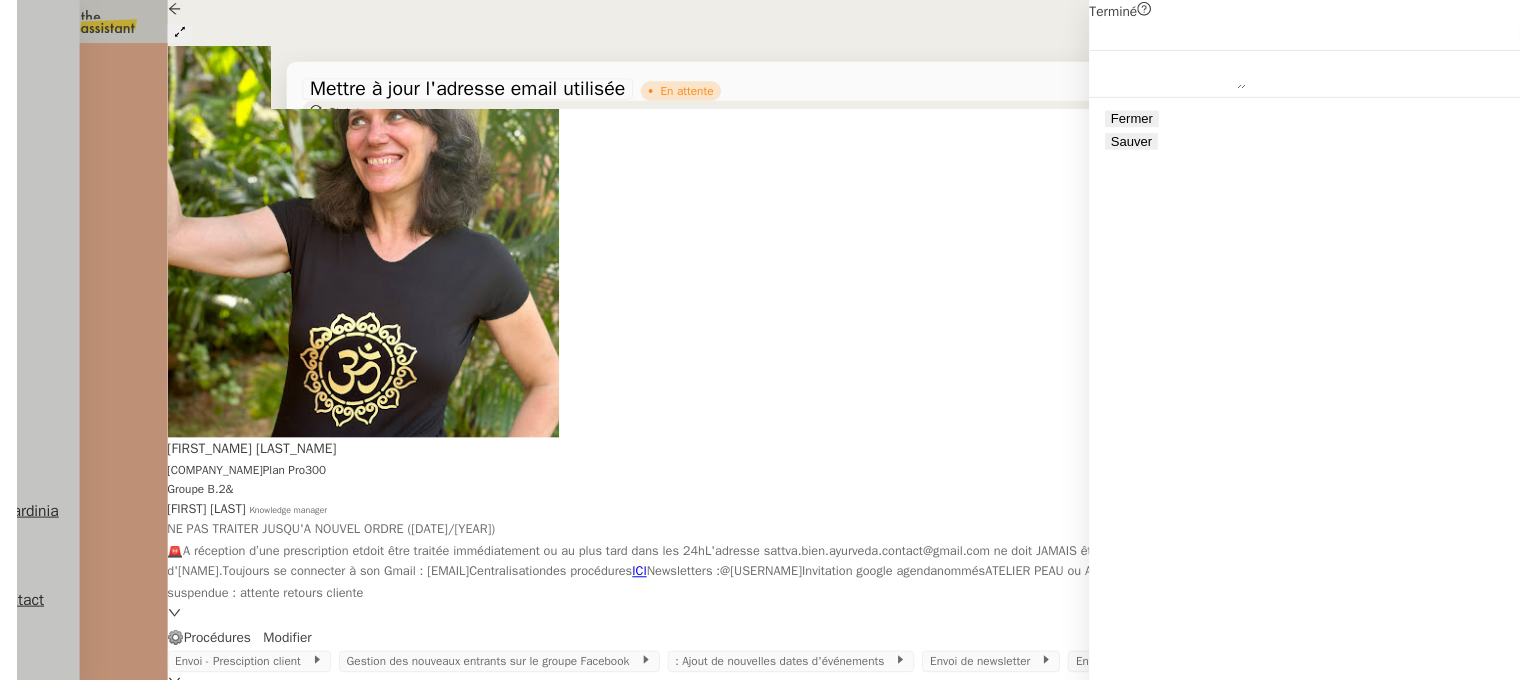 scroll, scrollTop: 333, scrollLeft: 0, axis: vertical 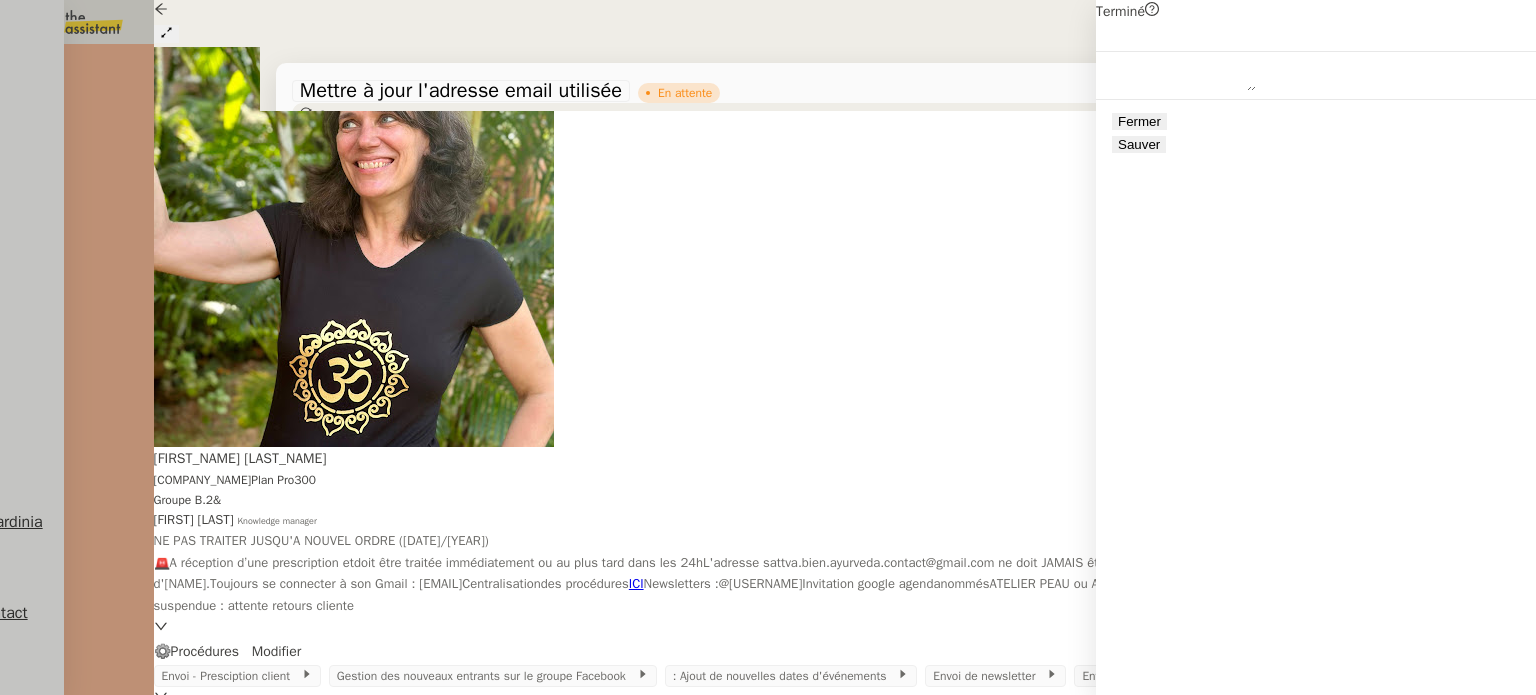 click on "Statut" at bounding box center (335, 115) 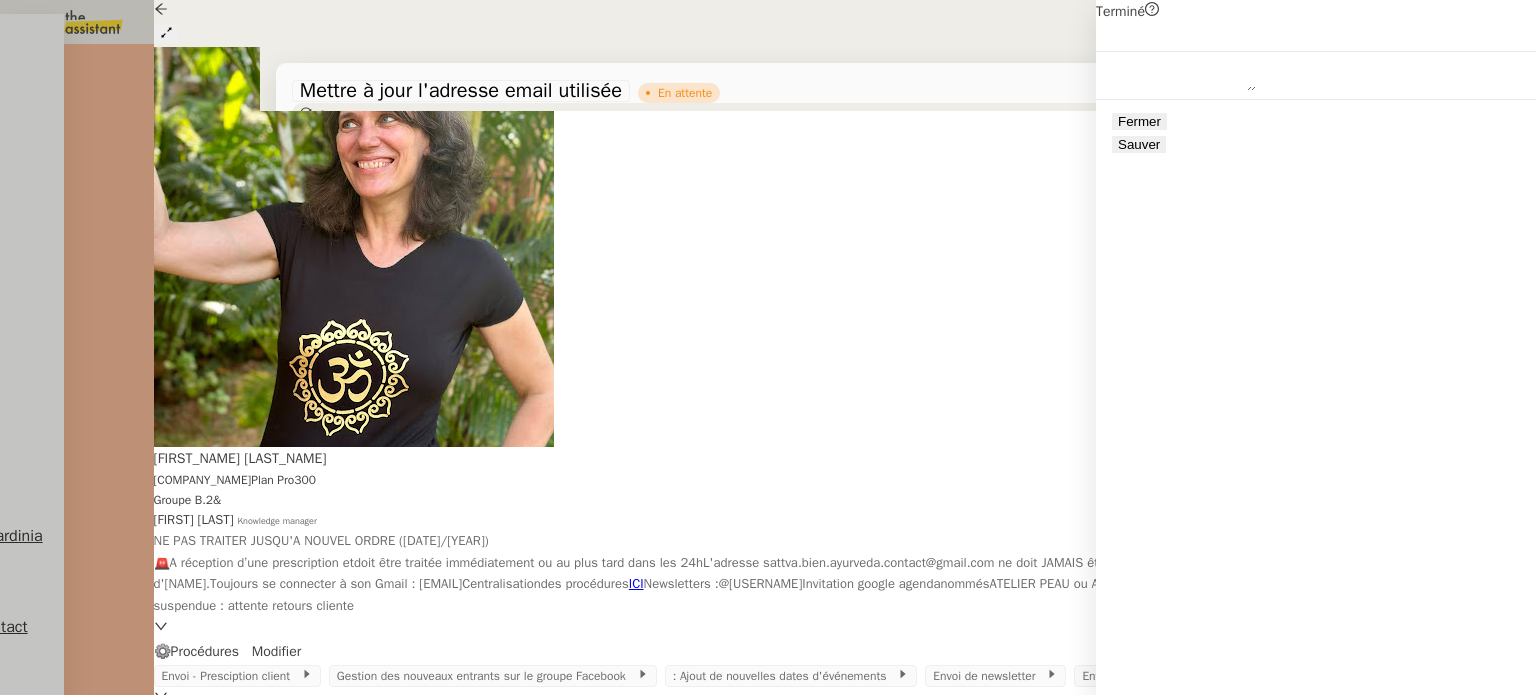 click on "En attente" at bounding box center (541, 291) 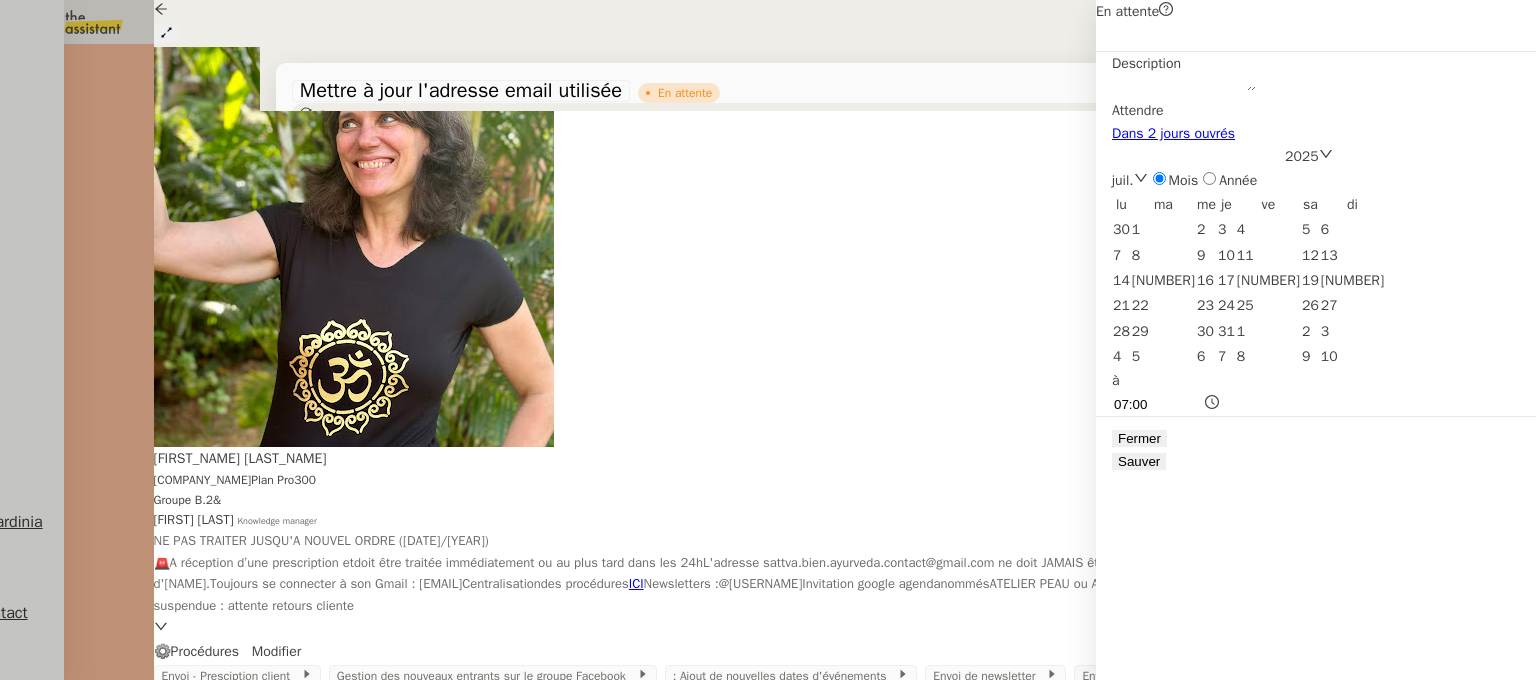 scroll, scrollTop: 333, scrollLeft: 0, axis: vertical 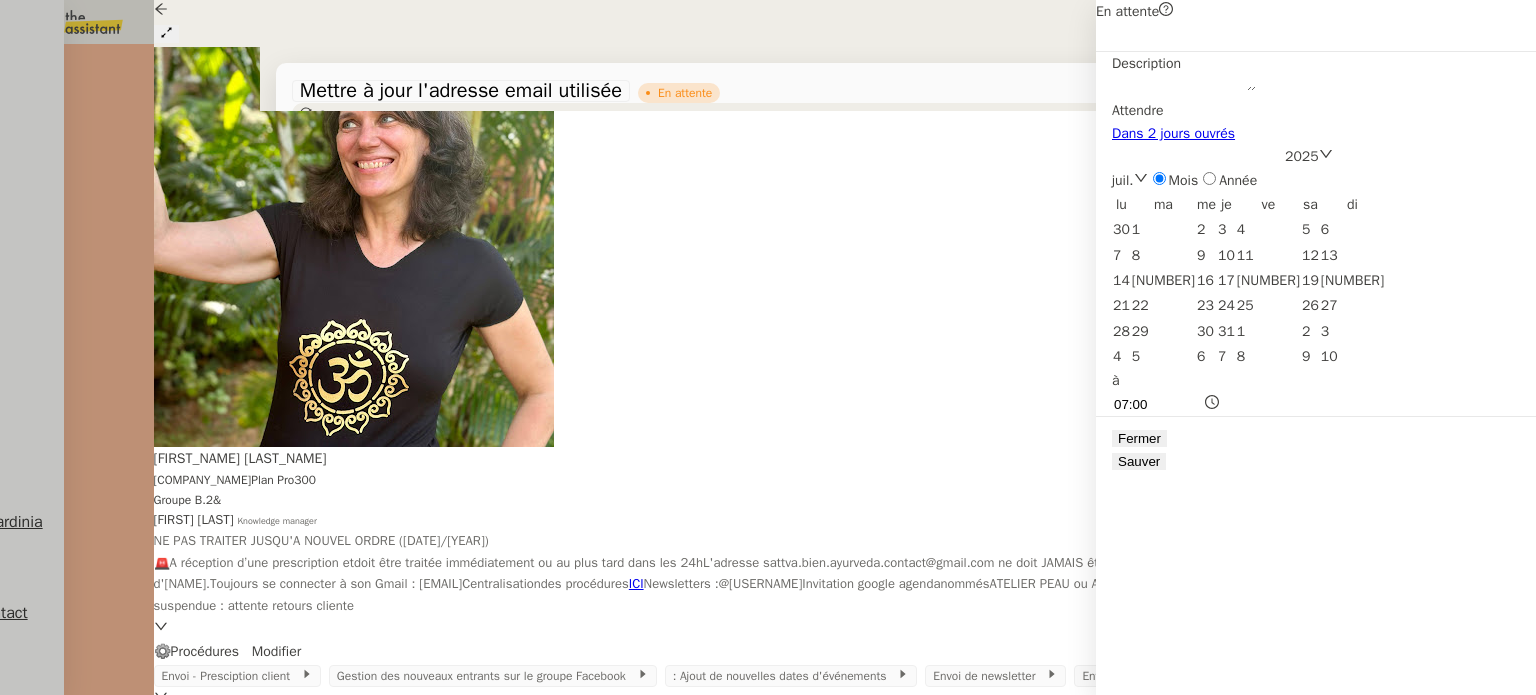 click on "31" at bounding box center (1226, 229) 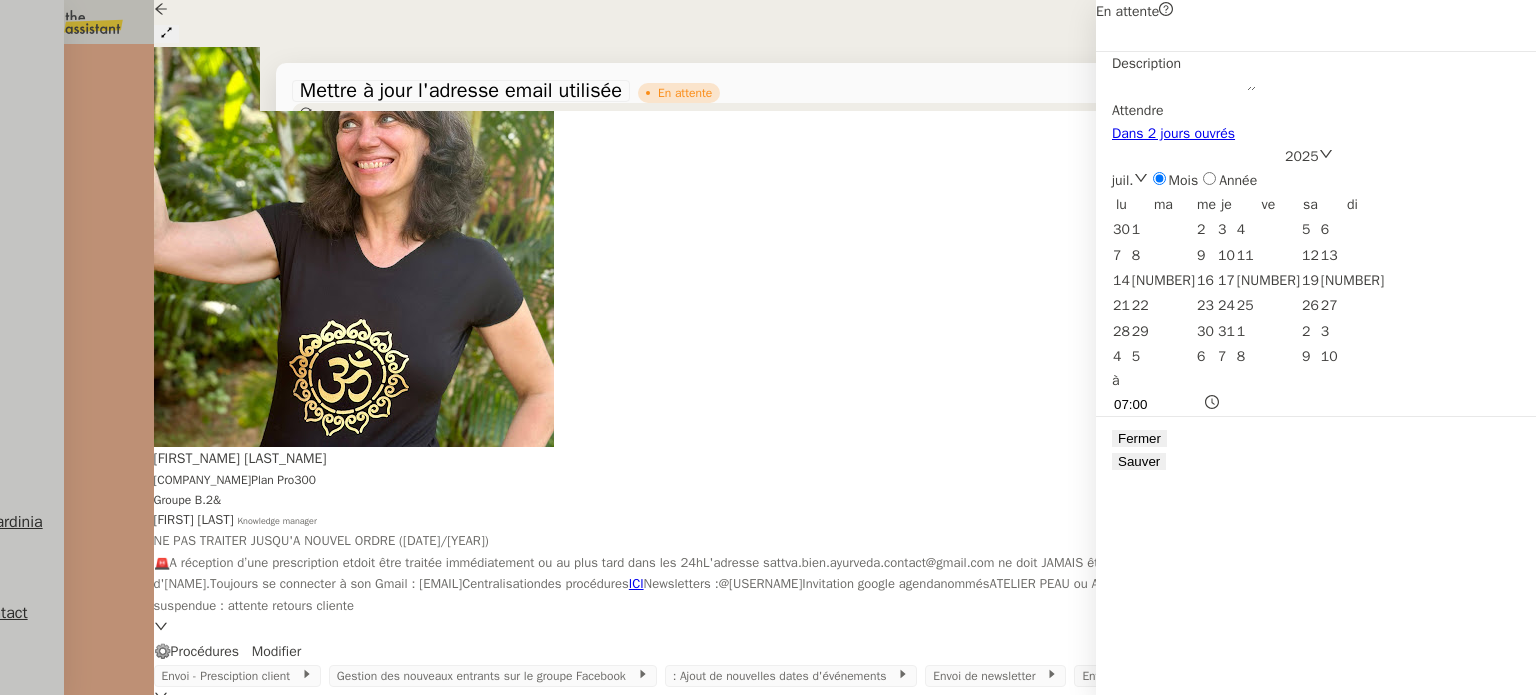 click on "Sauver" at bounding box center (1139, 461) 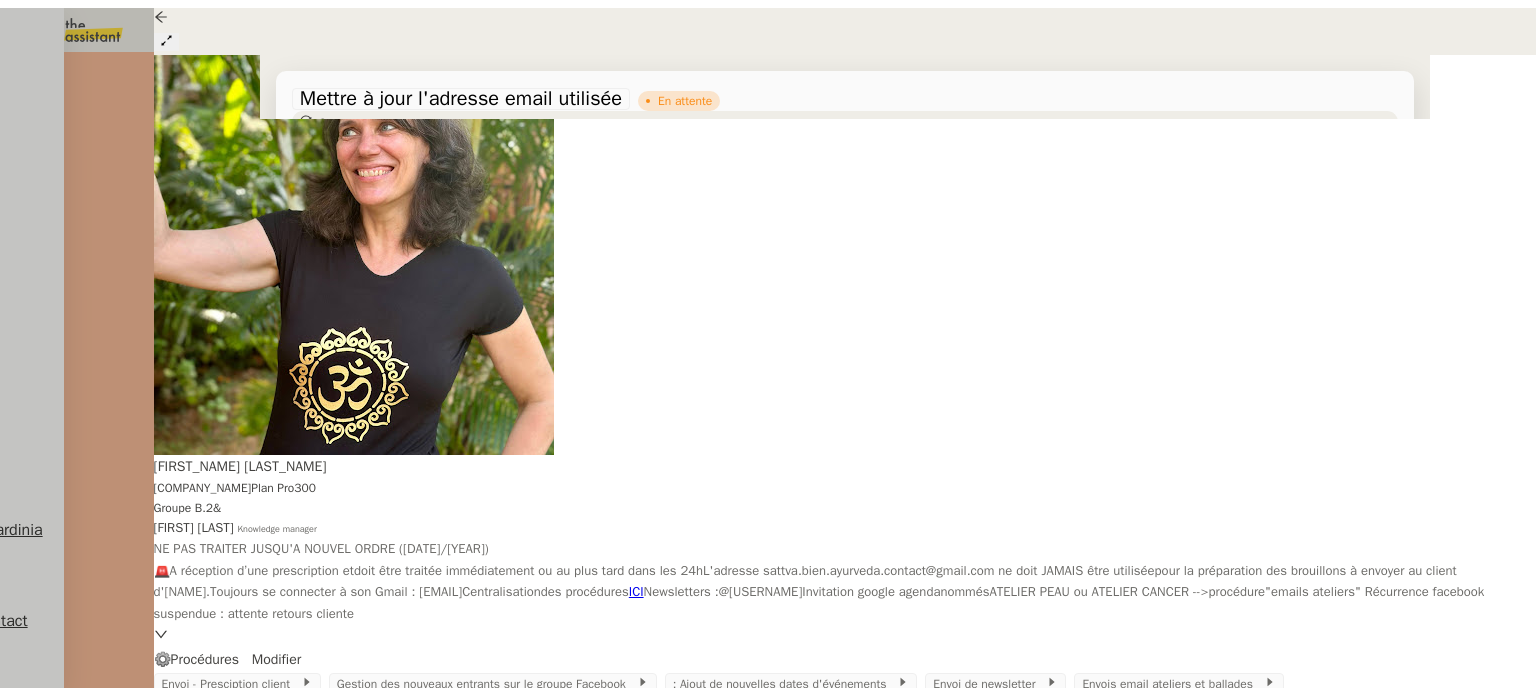 scroll, scrollTop: 333, scrollLeft: 0, axis: vertical 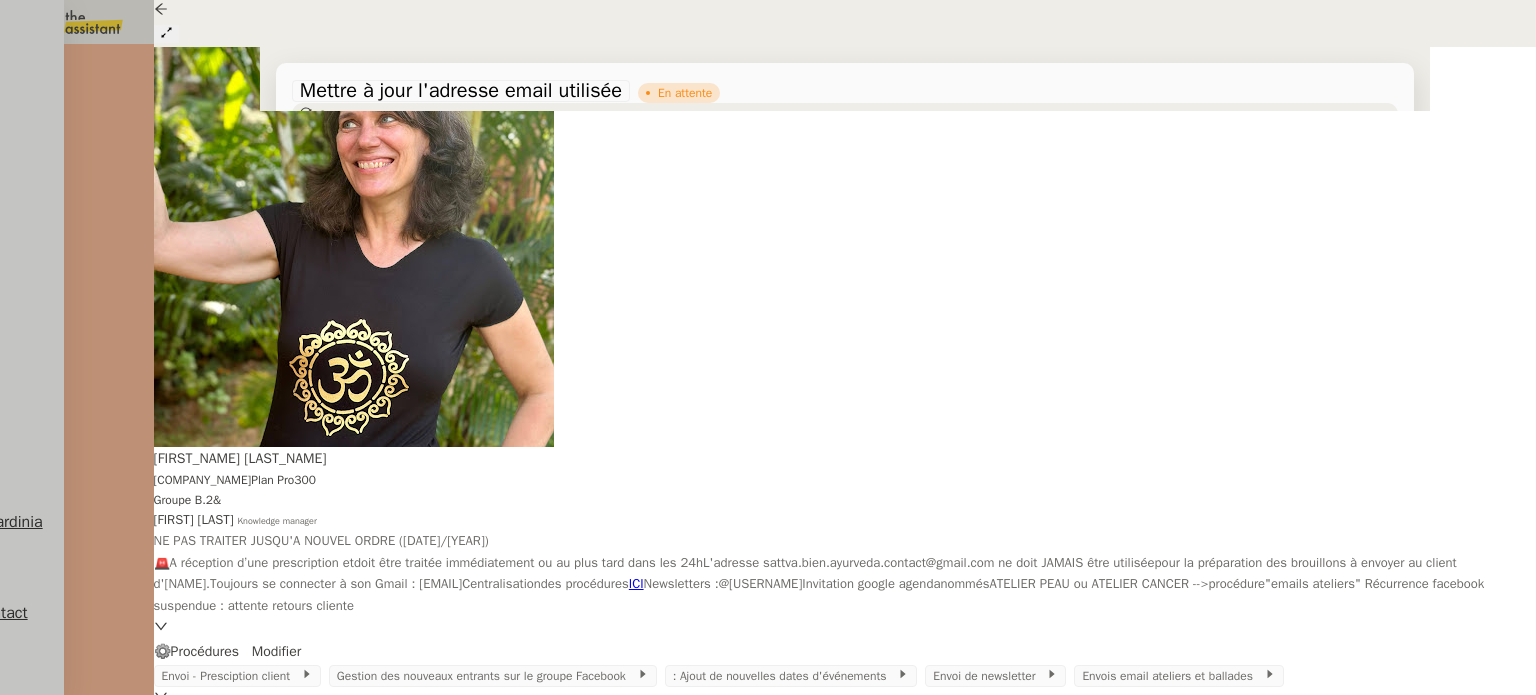 click at bounding box center (768, 347) 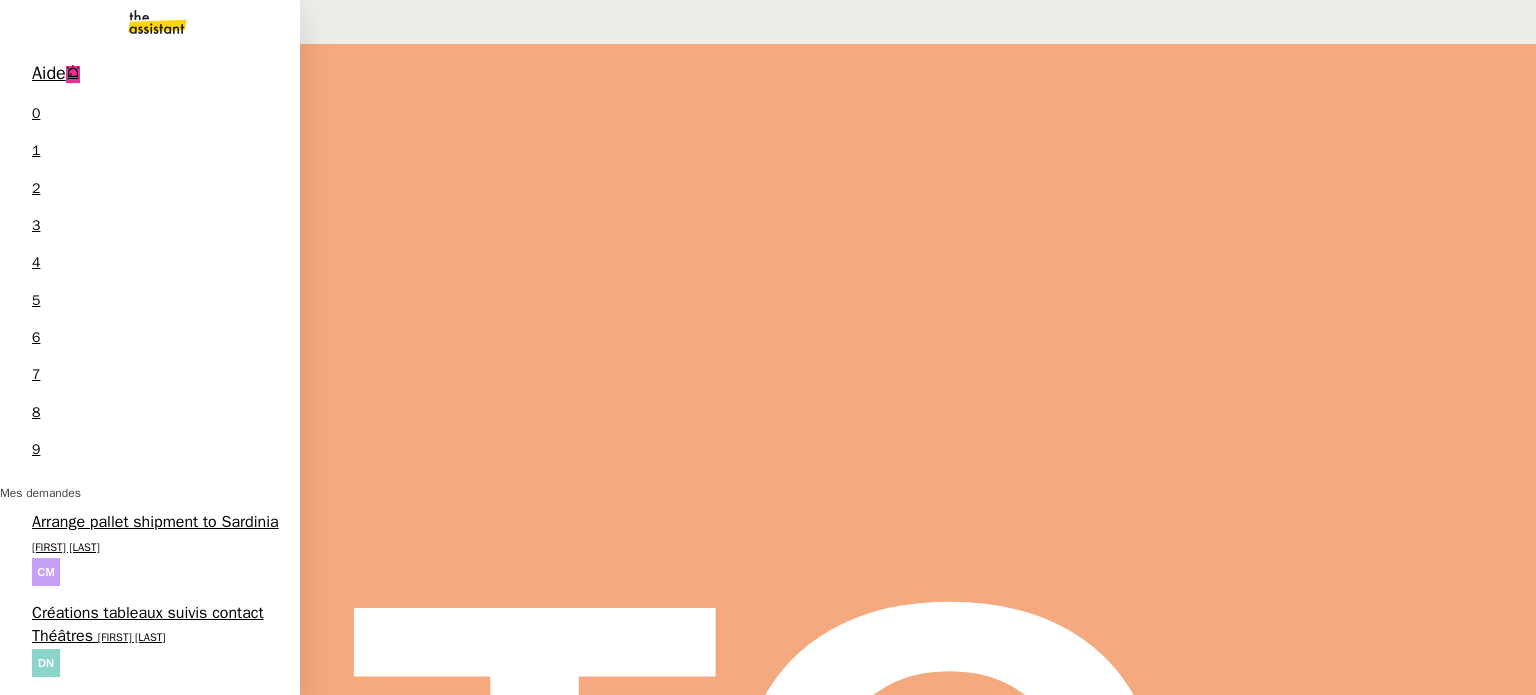 scroll, scrollTop: 0, scrollLeft: 0, axis: both 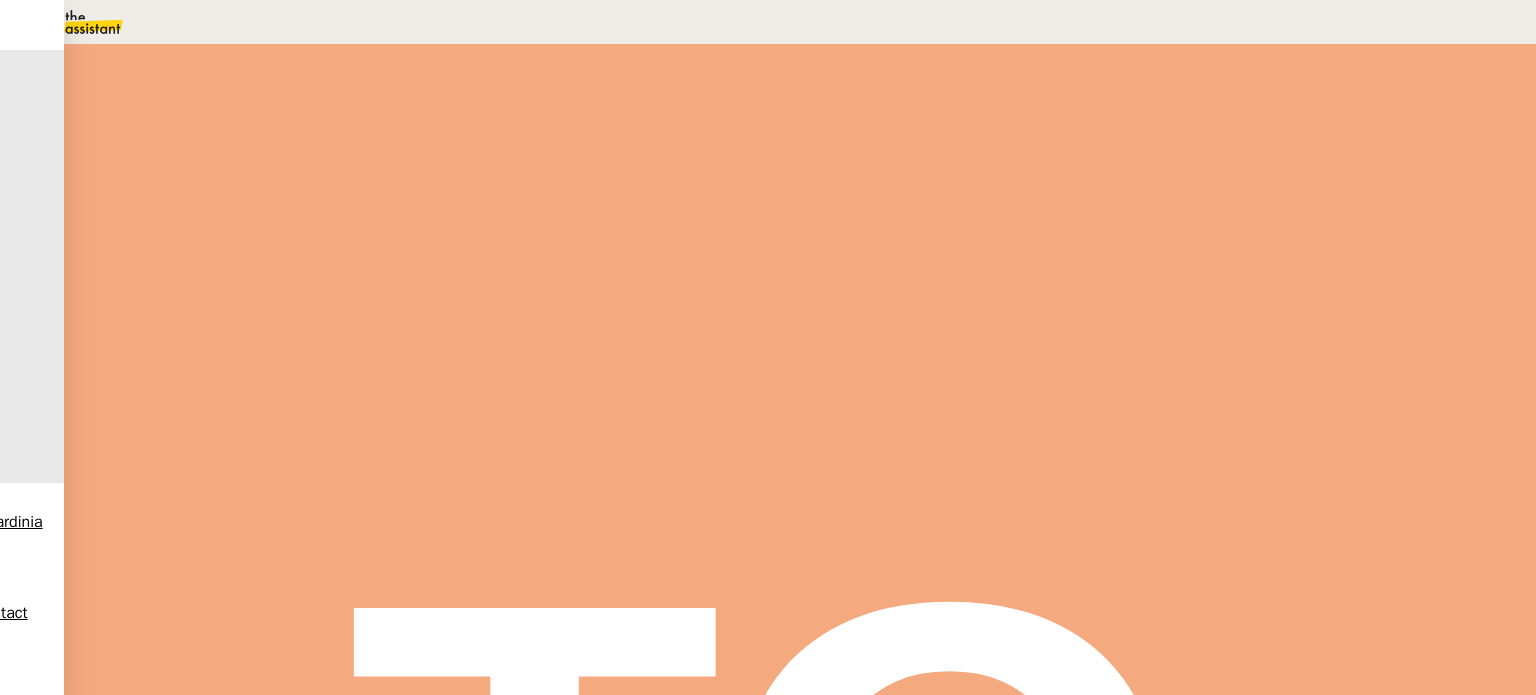 click on "Précomptabilité mensuelle - [MONTH] [YEAR]" at bounding box center (800, 110) 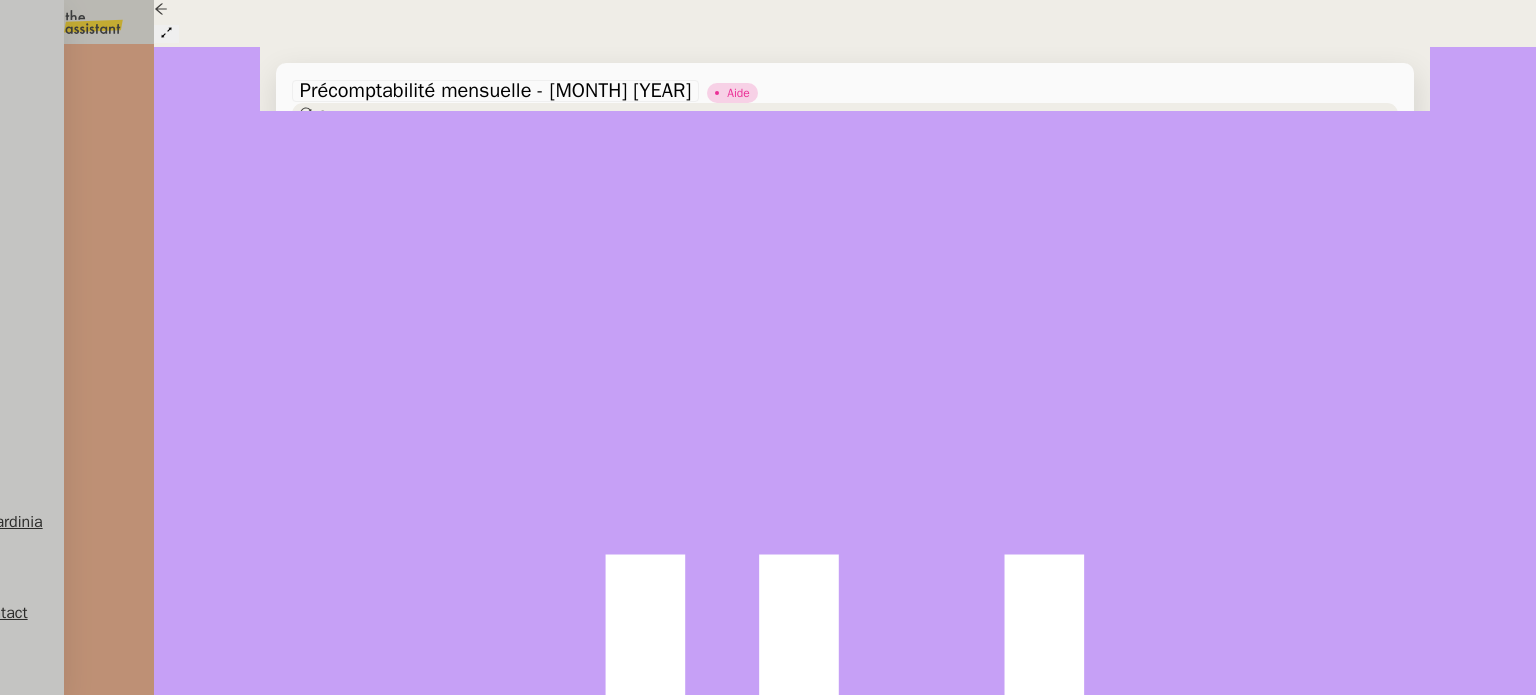 click at bounding box center [312, 491] 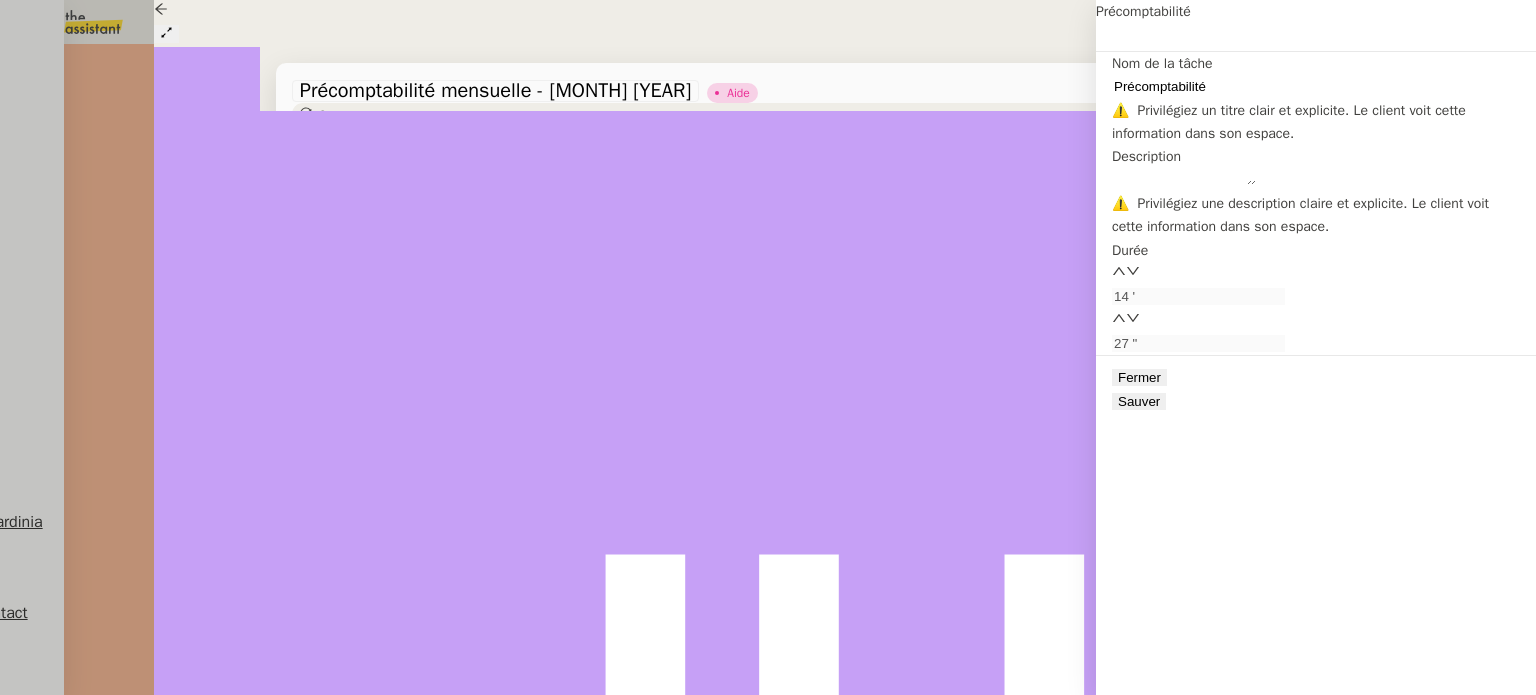 drag, startPoint x: 1160, startPoint y: 207, endPoint x: 1190, endPoint y: 208, distance: 30.016663 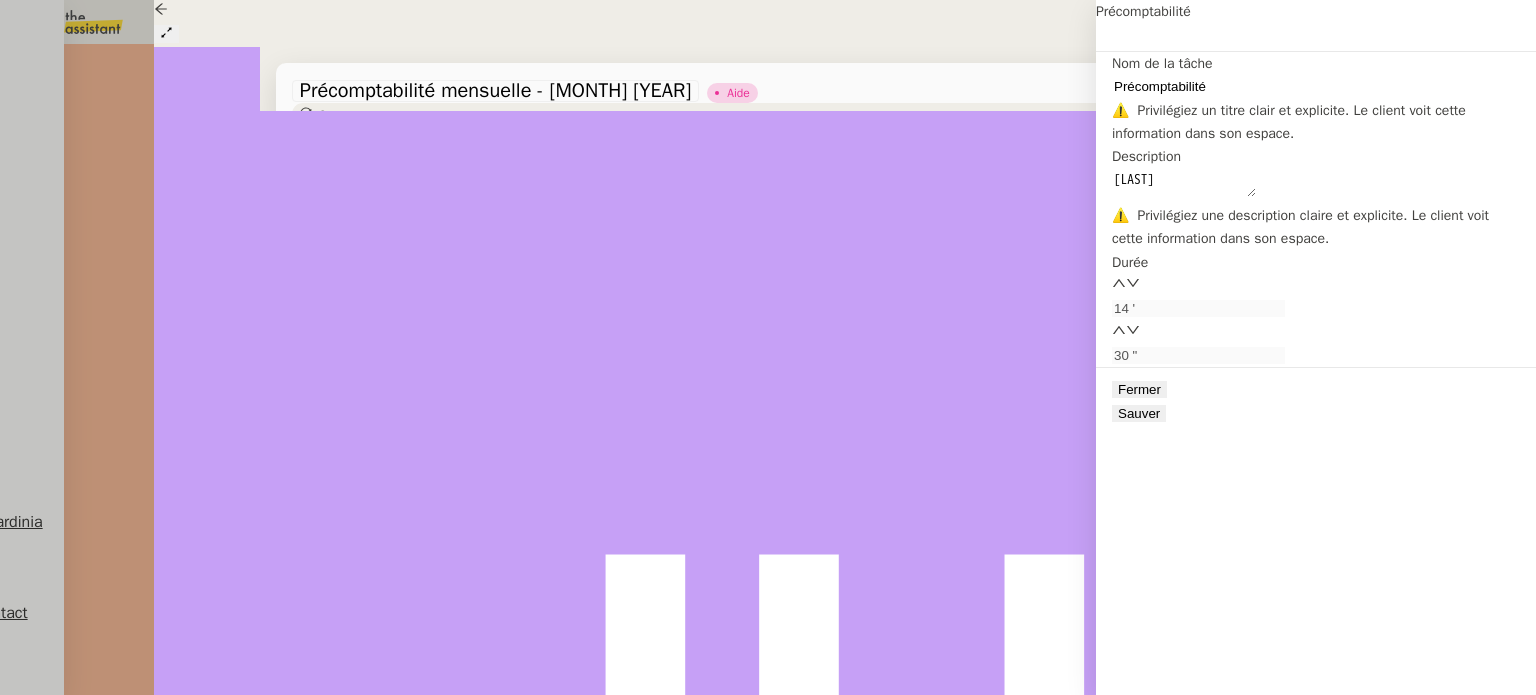 type on "Fernaci" 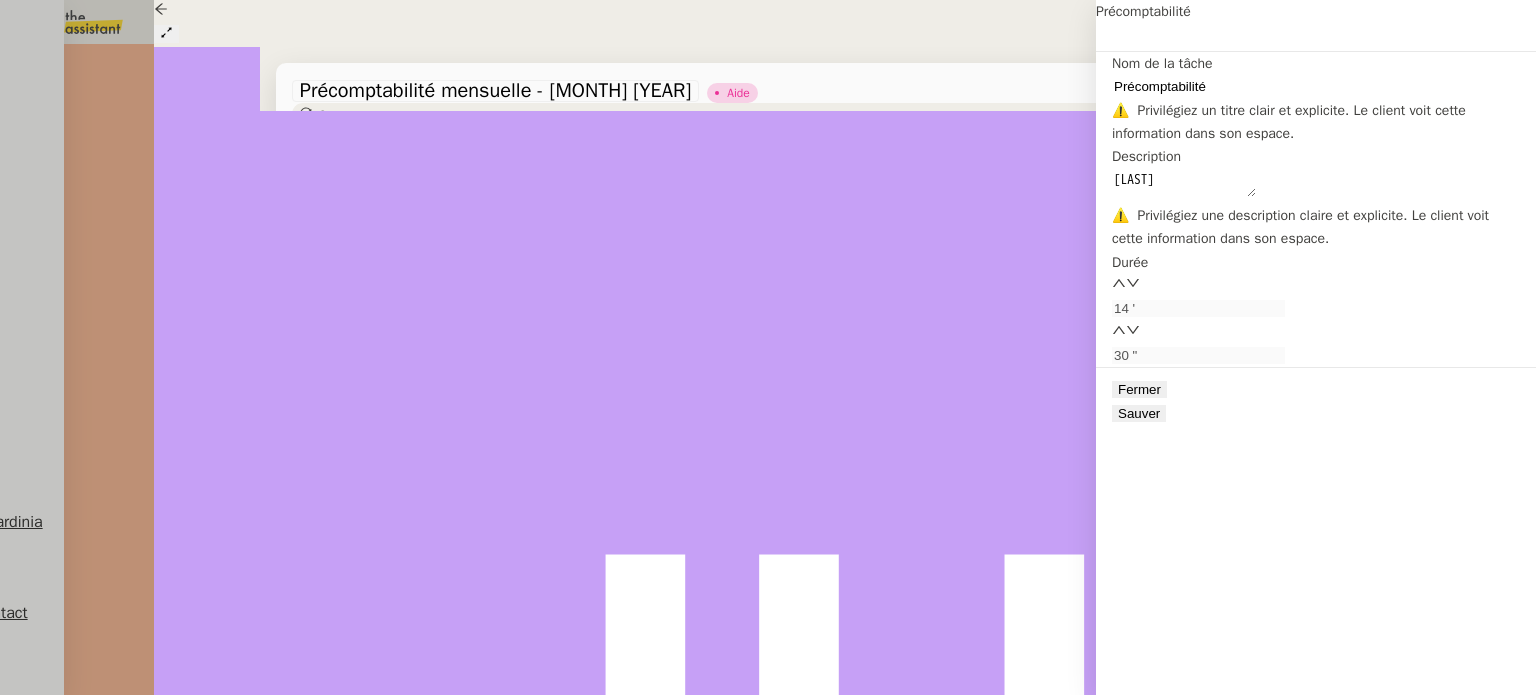 click on "Sauver" at bounding box center (1139, 413) 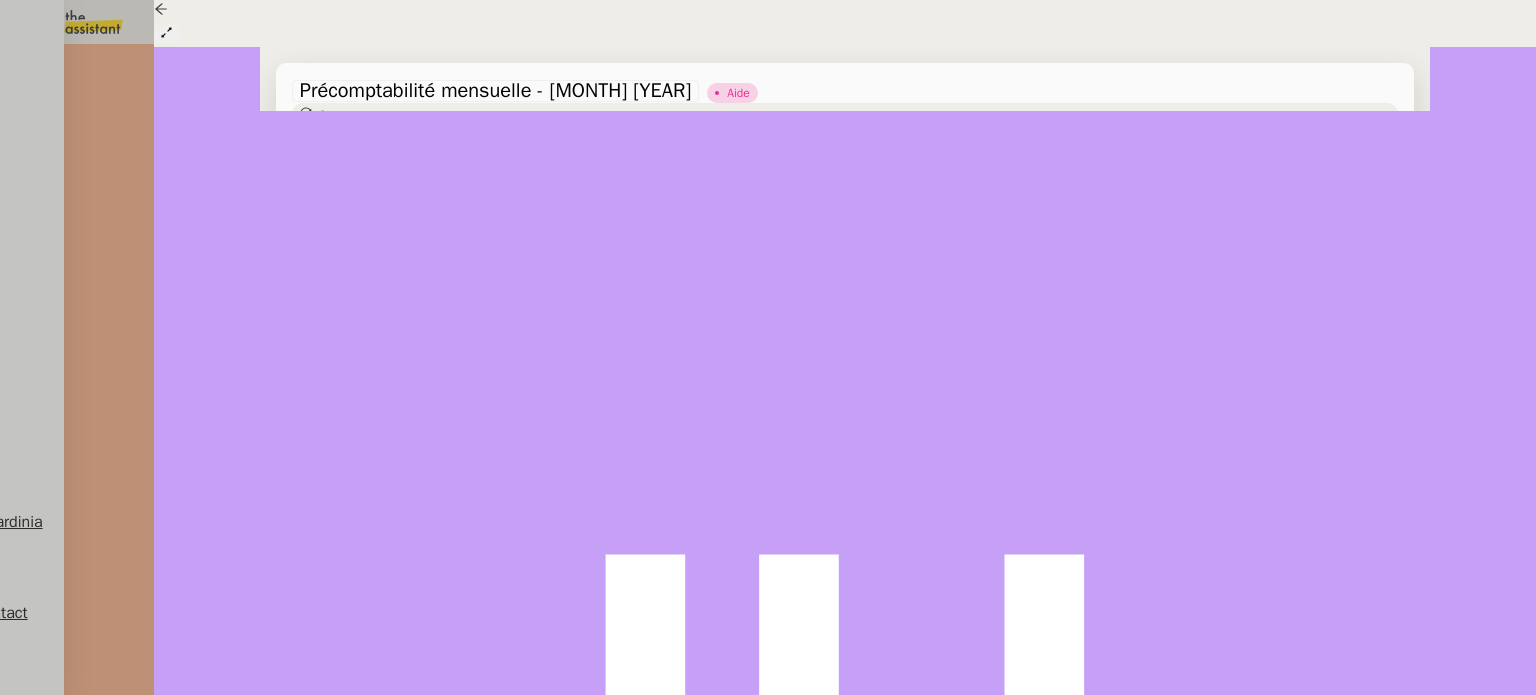 click on "Modifier" at bounding box center [299, 1638] 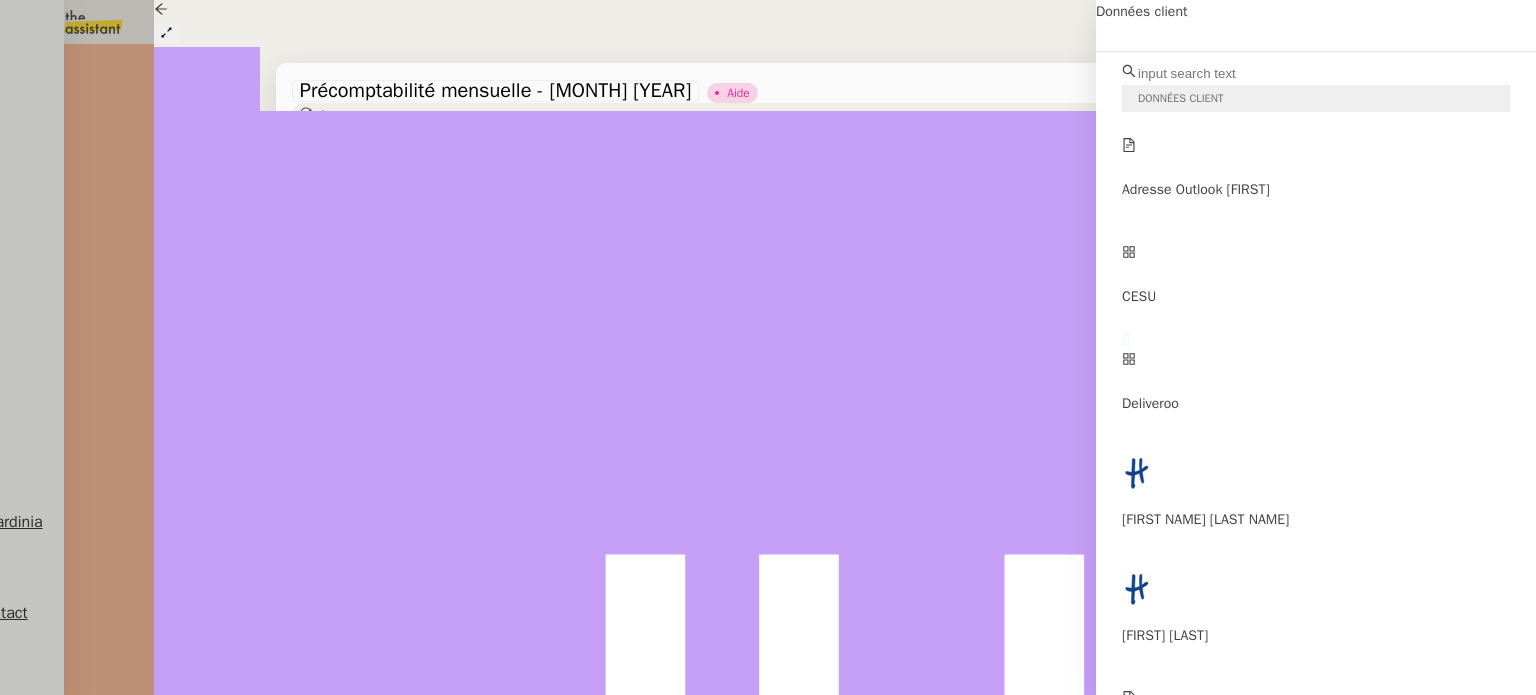 click on "Deliveroo" at bounding box center (1316, 189) 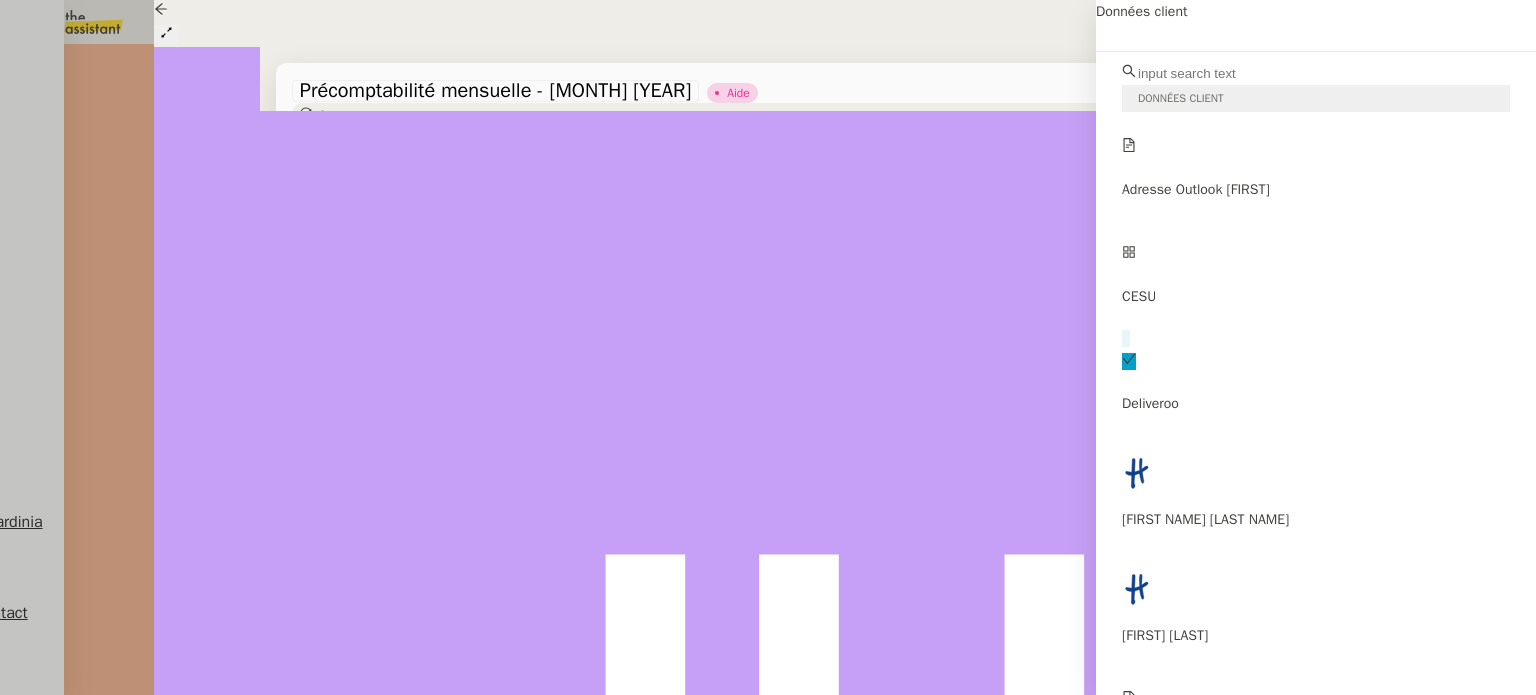 scroll, scrollTop: 100, scrollLeft: 0, axis: vertical 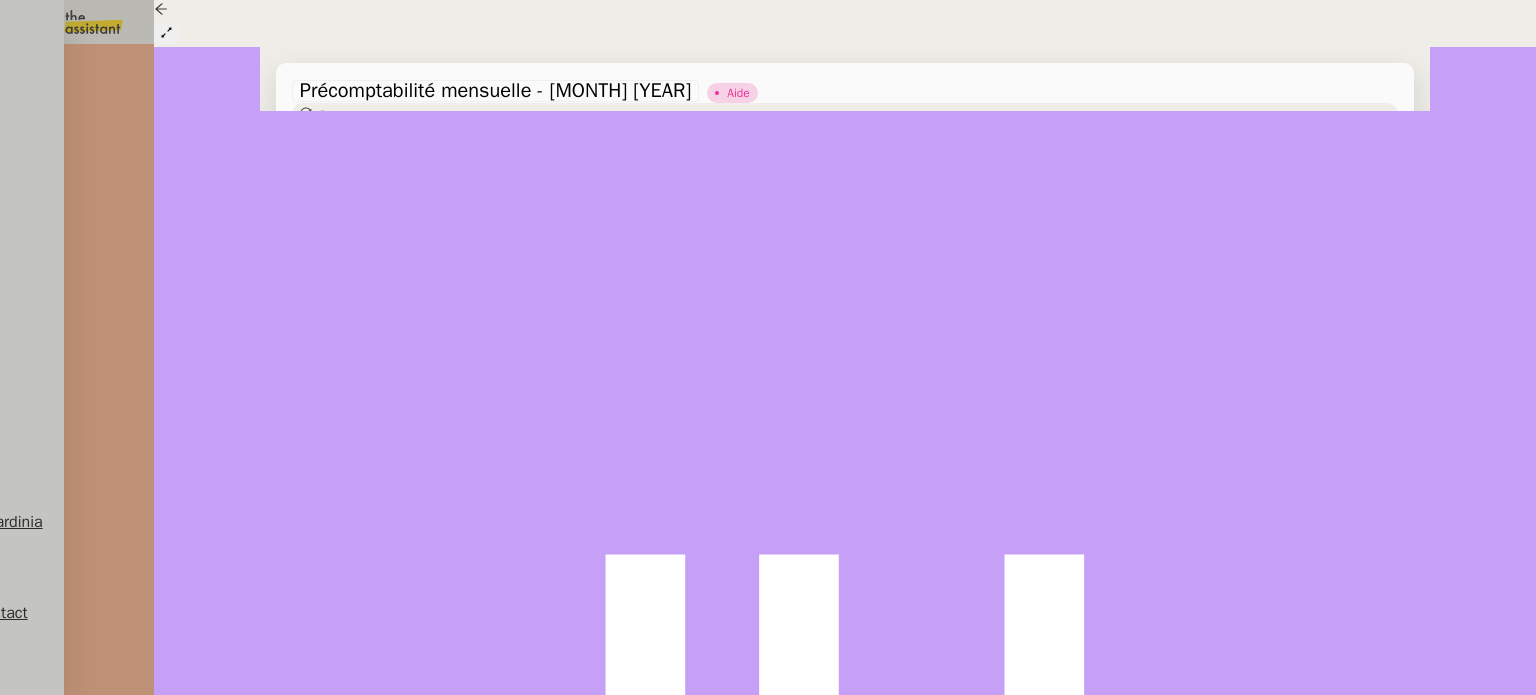 click at bounding box center [332, 495] 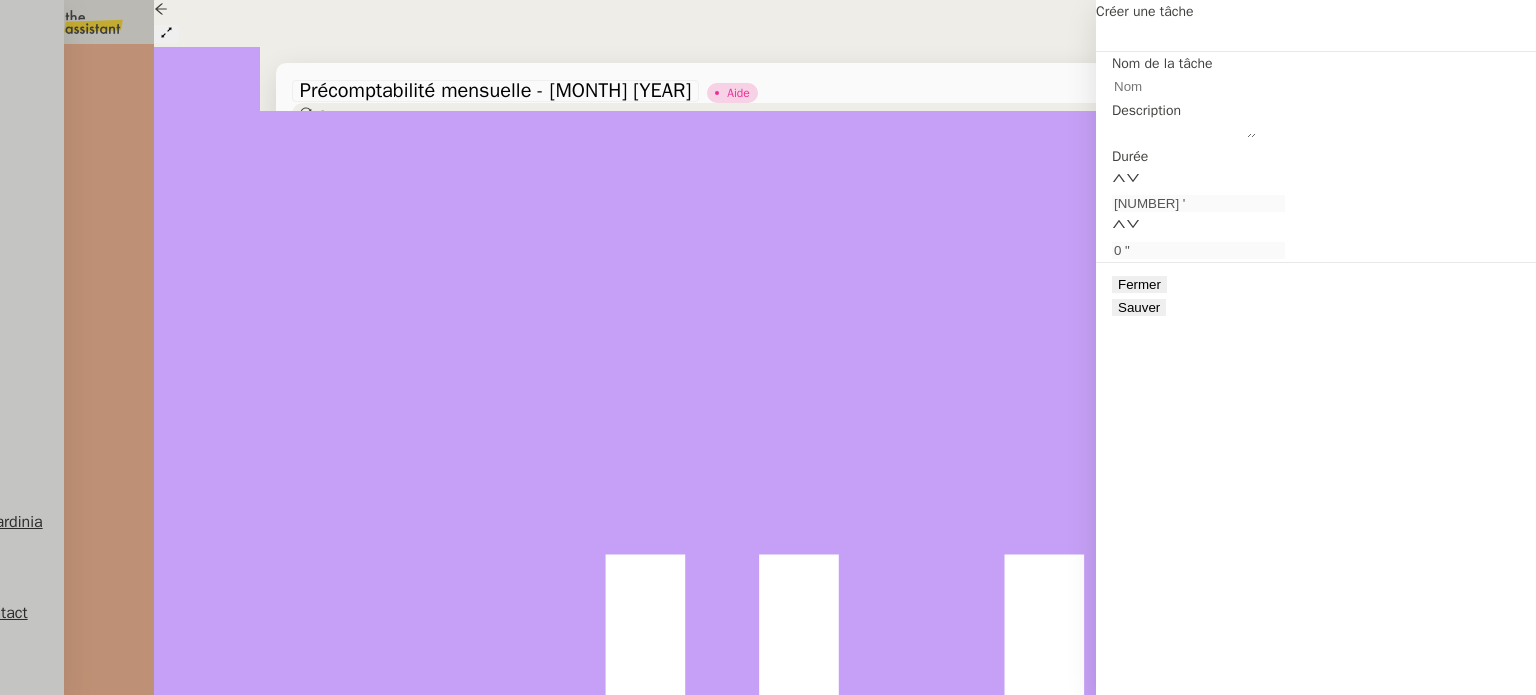 click at bounding box center (1198, 86) 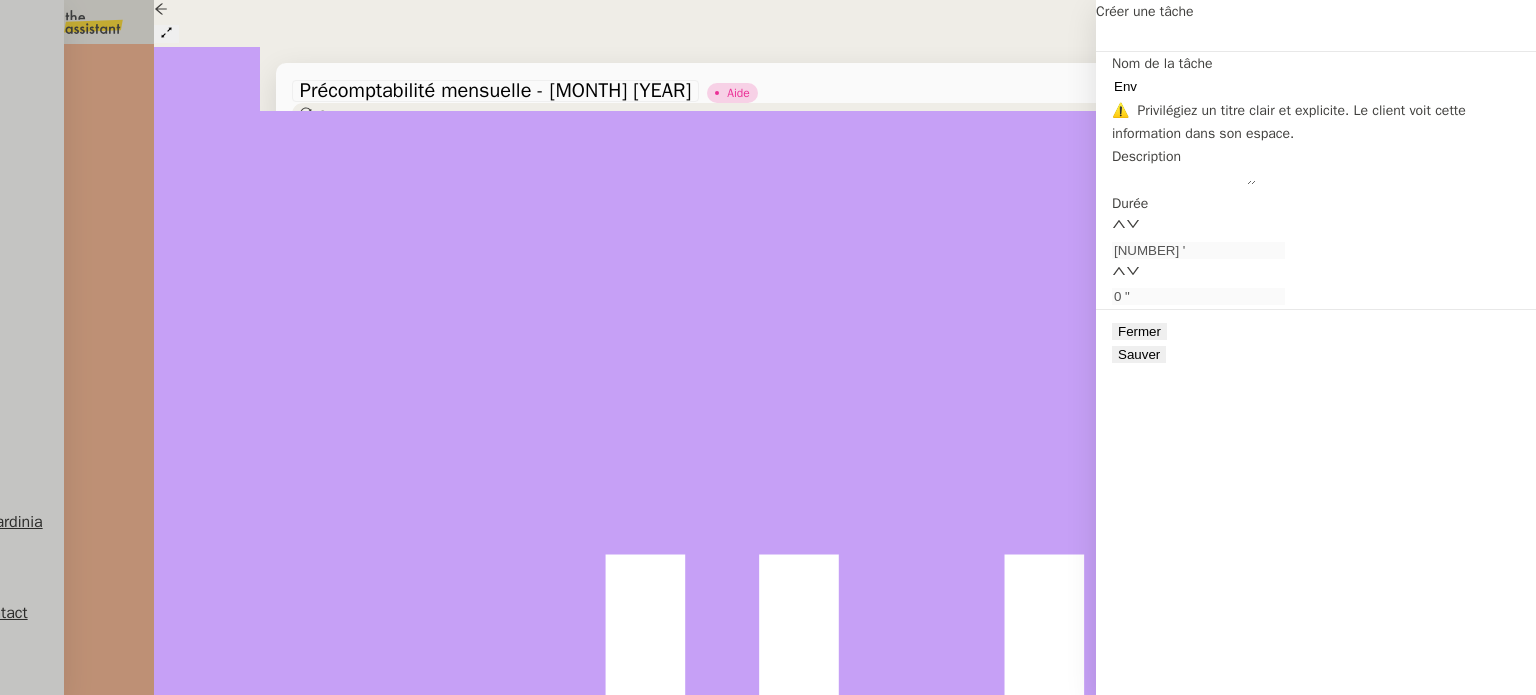 click on "📧 Envoi d'email" at bounding box center (204, 58) 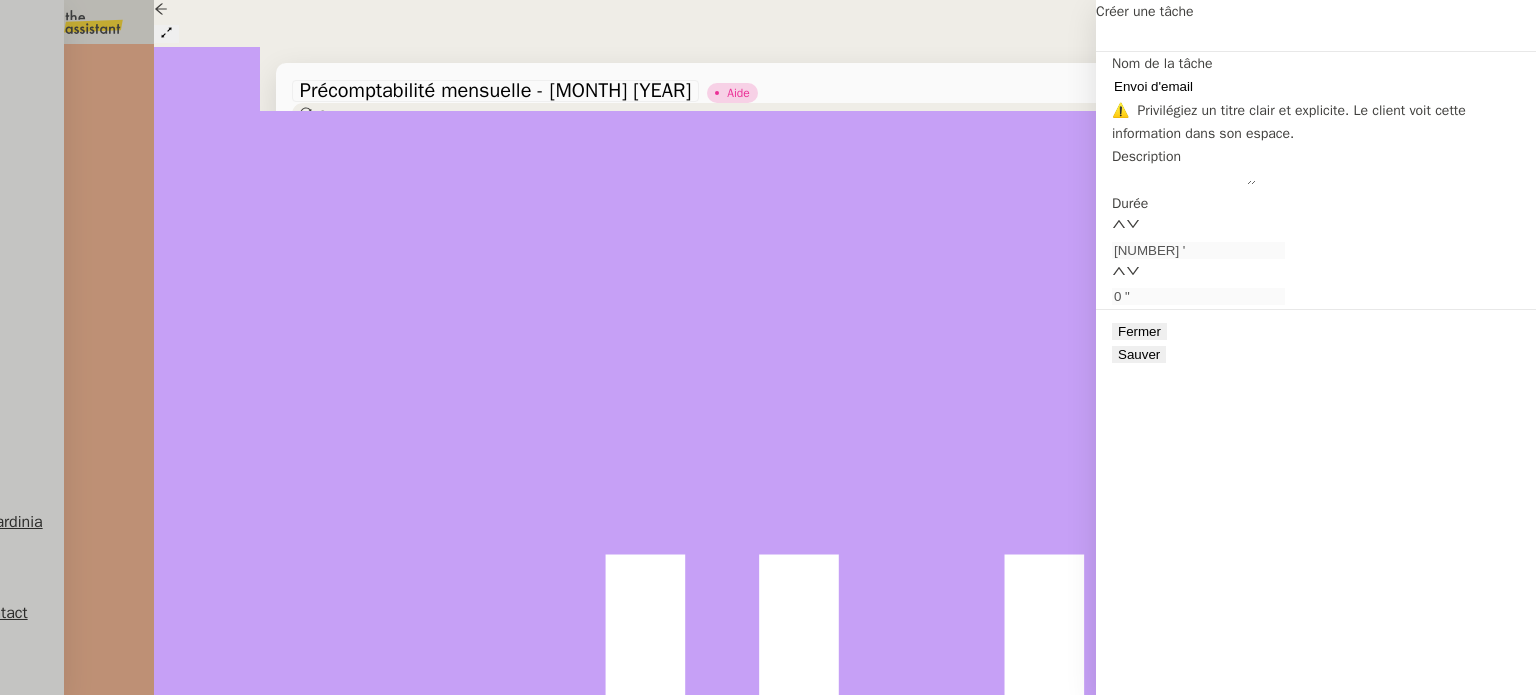 type on "Envoi d'email" 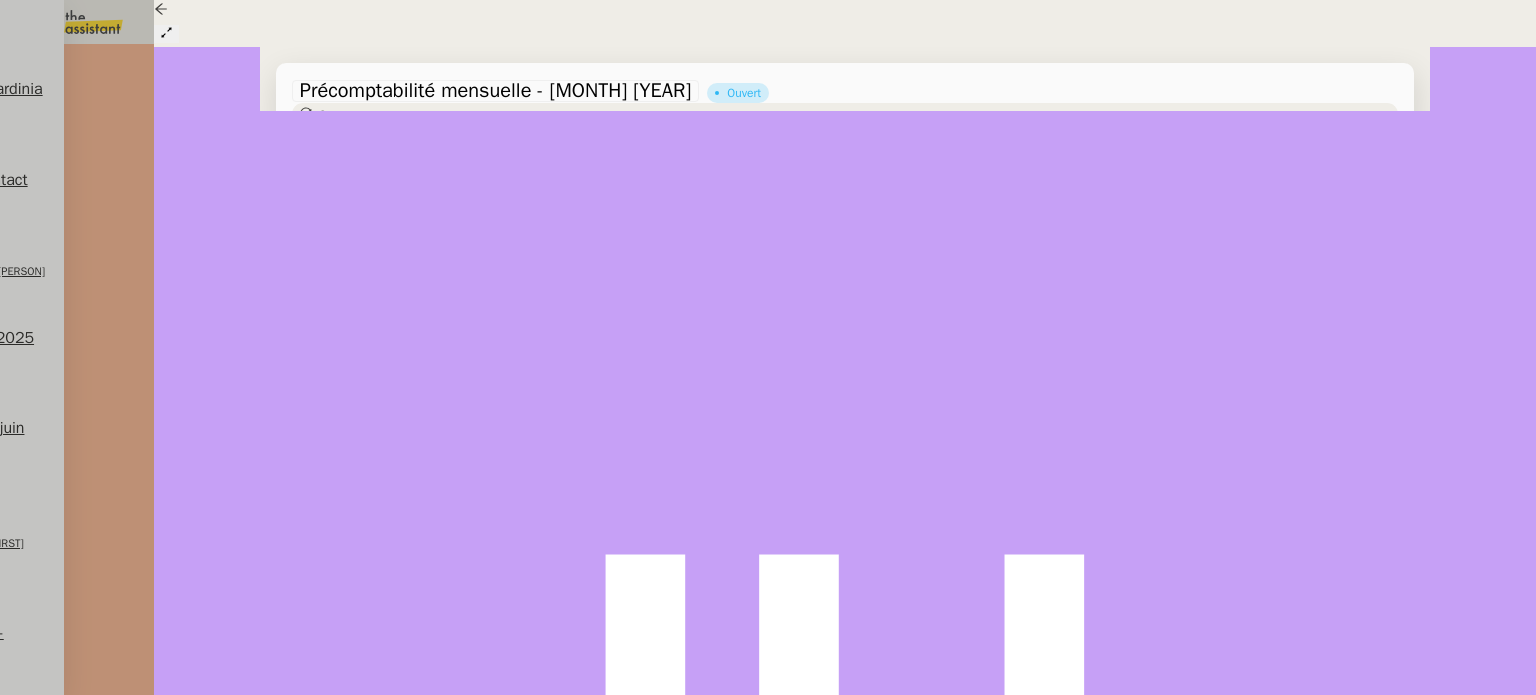 click at bounding box center (312, 342) 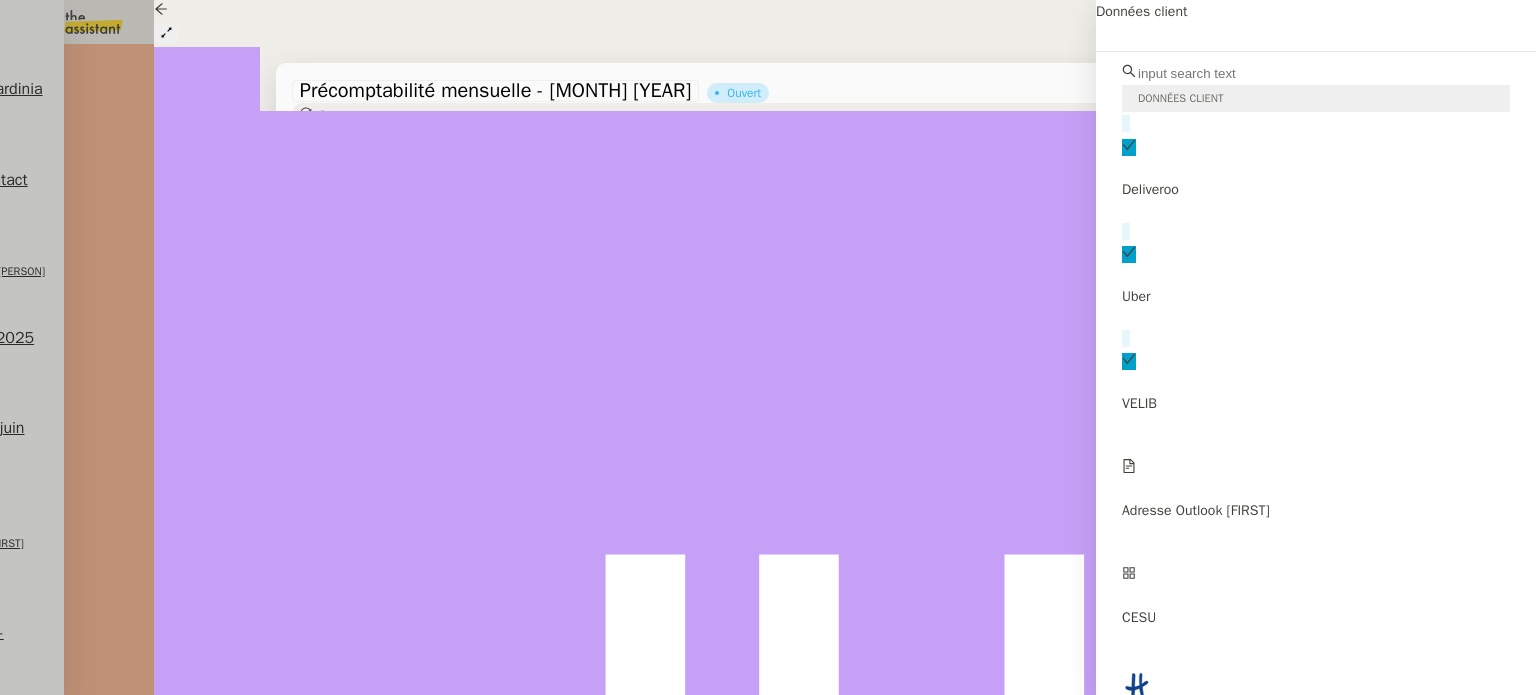 click at bounding box center [1222, 73] 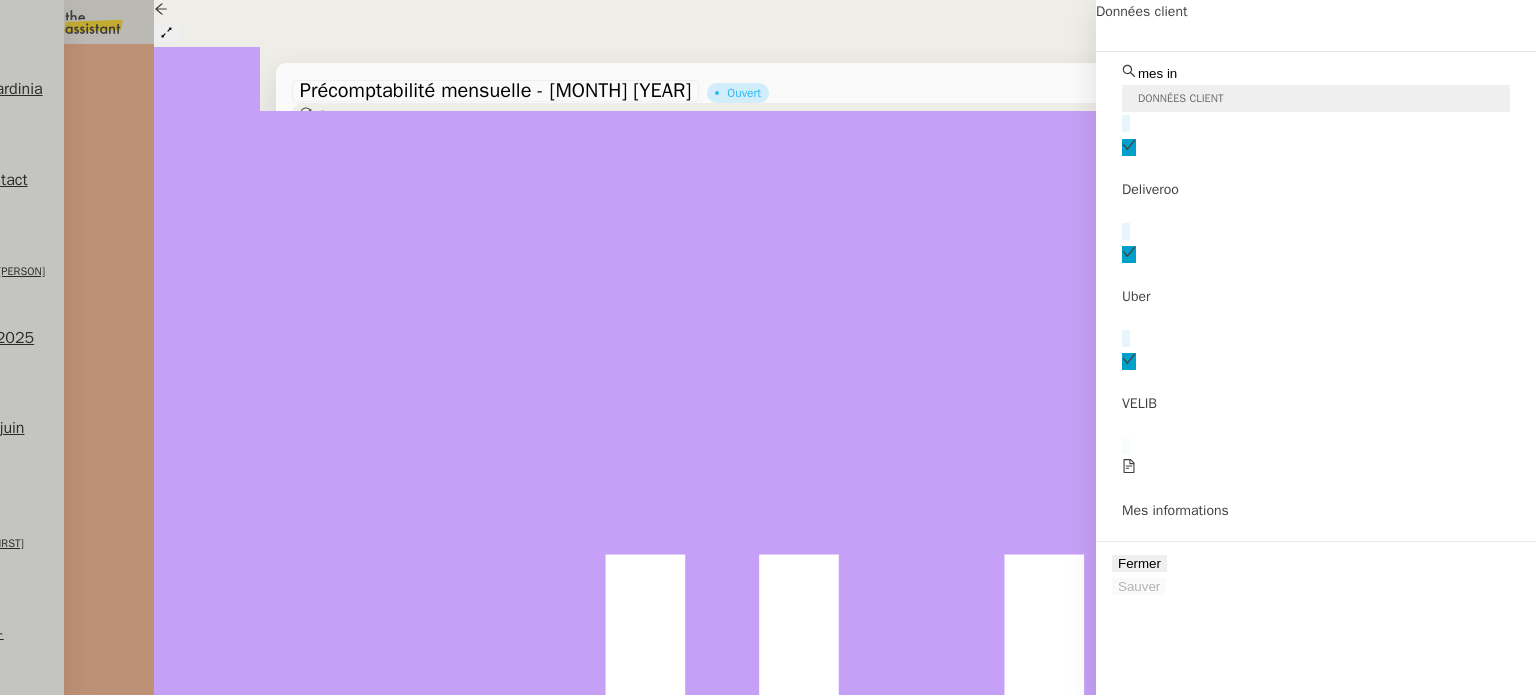 type on "mes in" 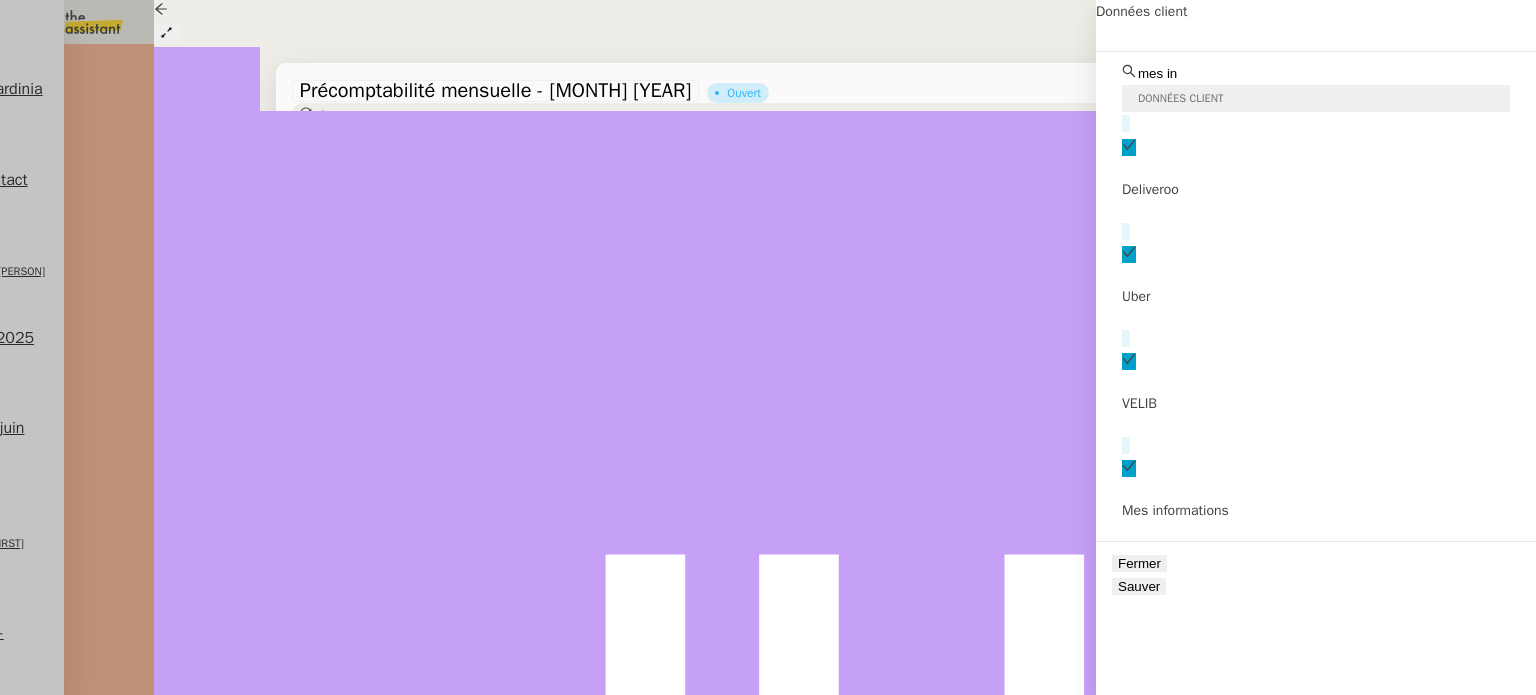 click on "Sauver" at bounding box center (1139, 586) 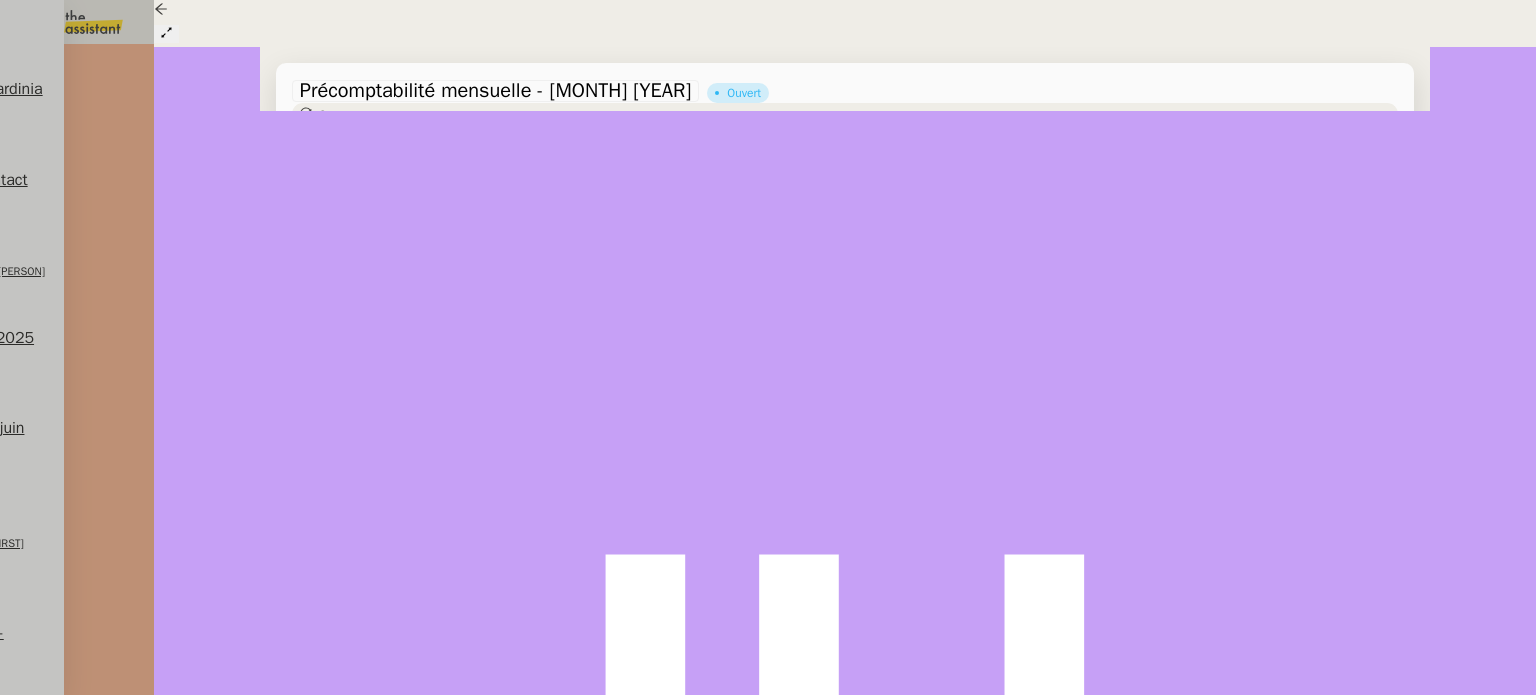 click on "Mes informations" at bounding box center (207, 1663) 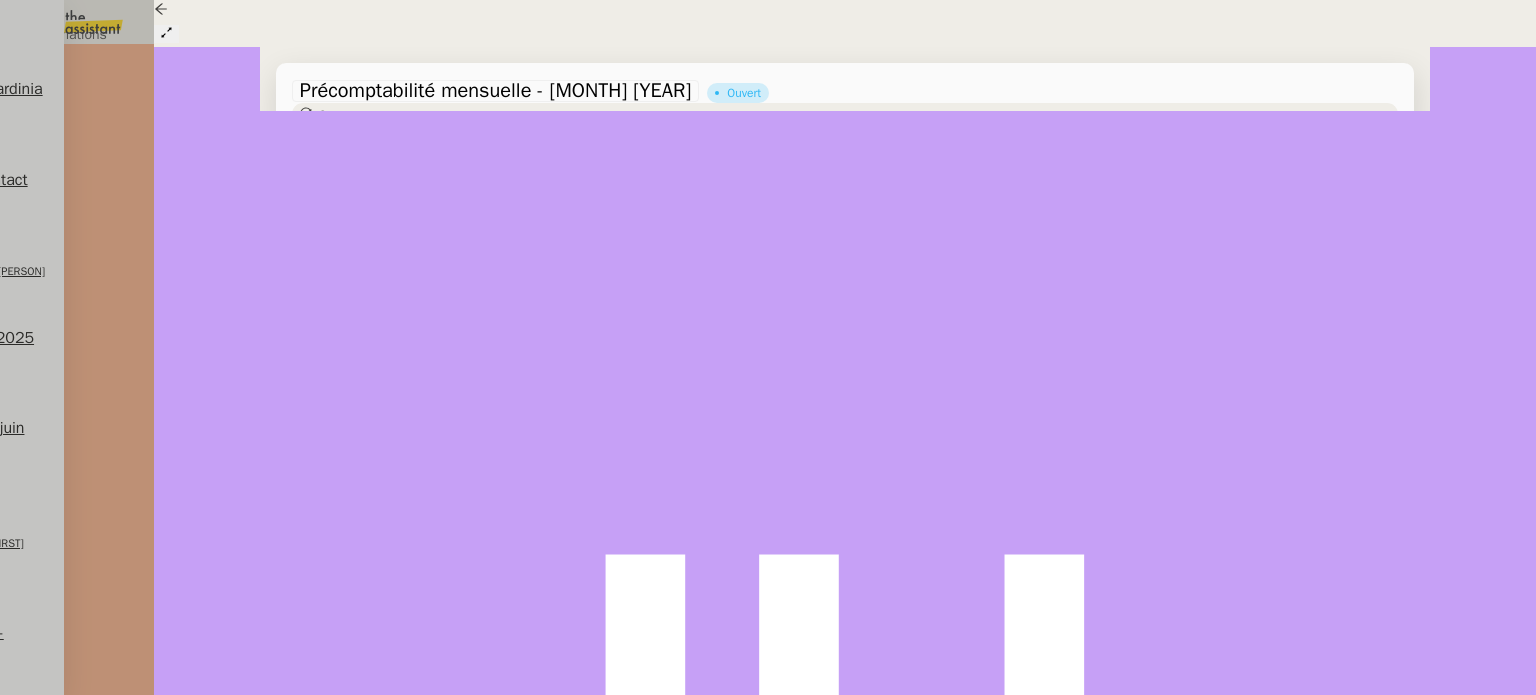 click on "Déverrouiller" at bounding box center (57, 98) 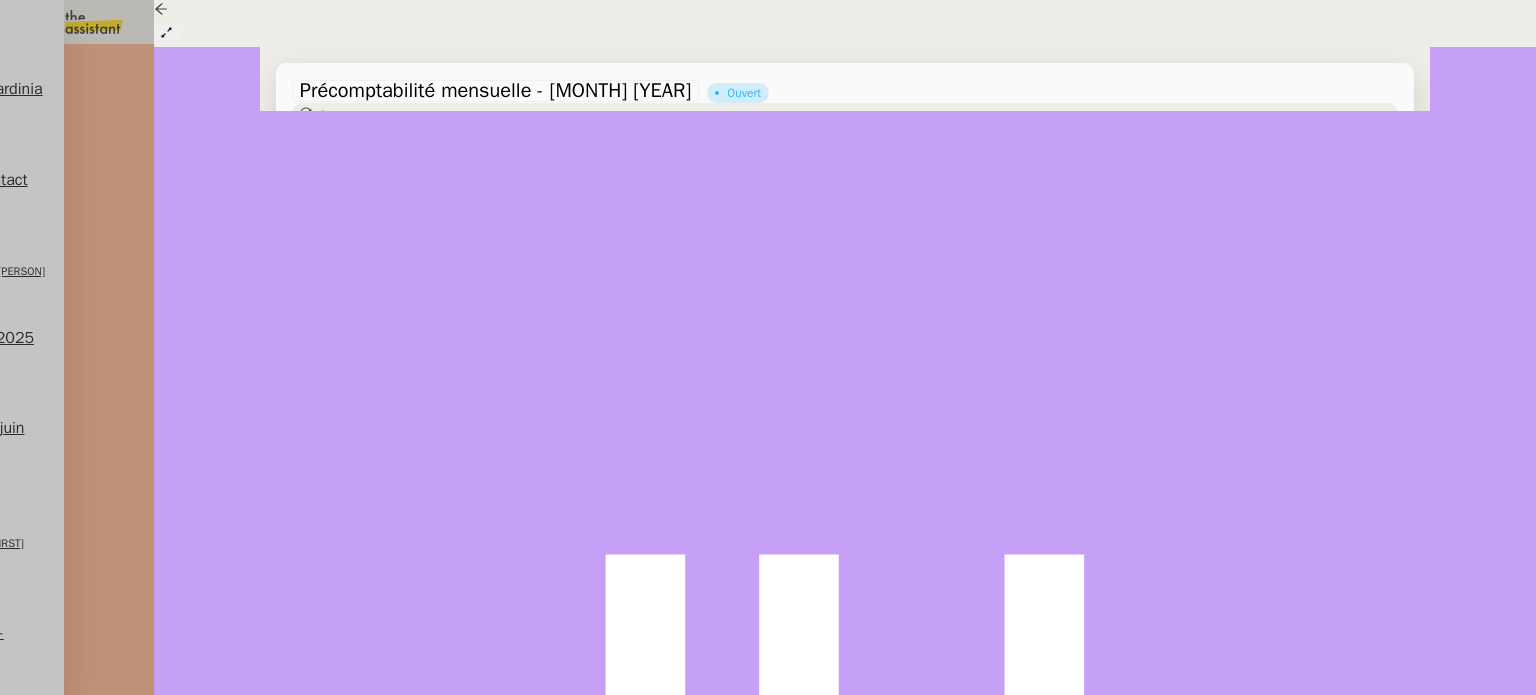 scroll, scrollTop: 0, scrollLeft: 0, axis: both 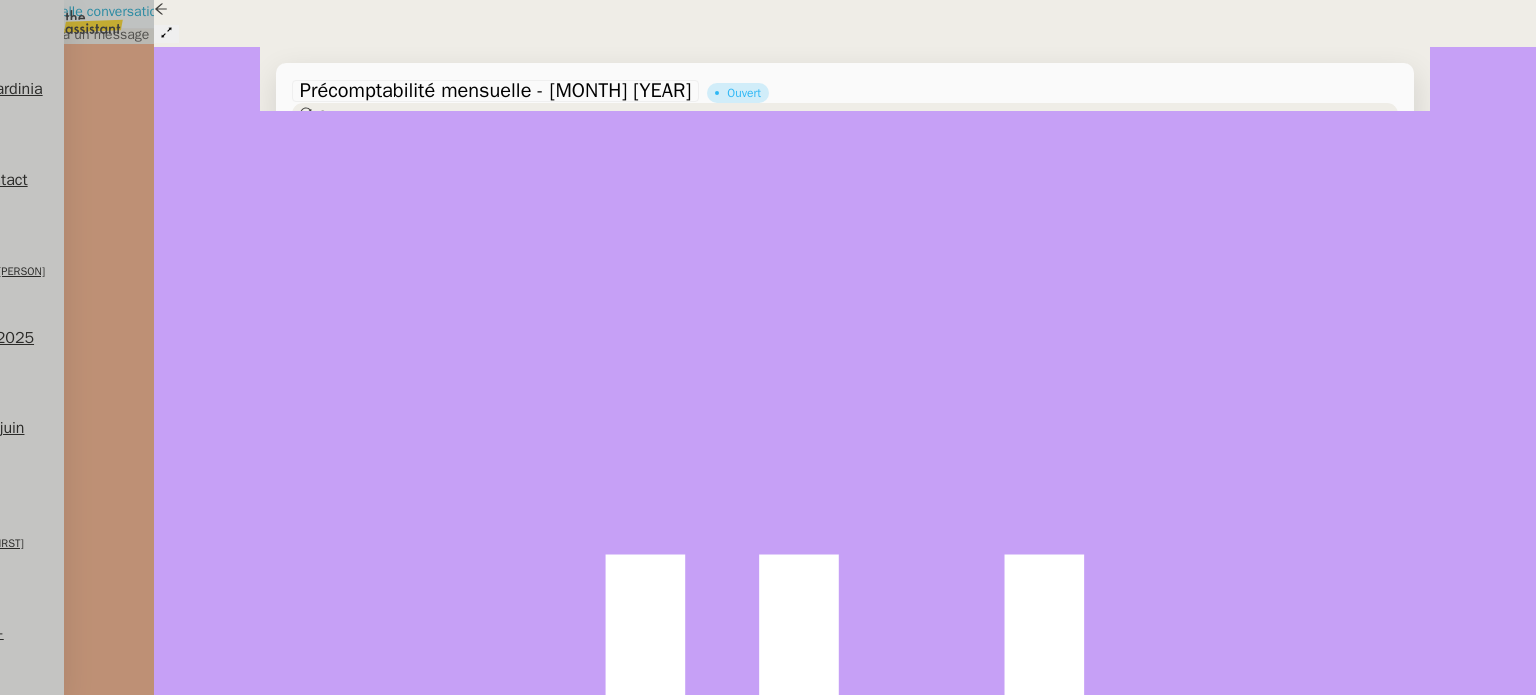 click on "Nouvelle conversation" at bounding box center [97, 11] 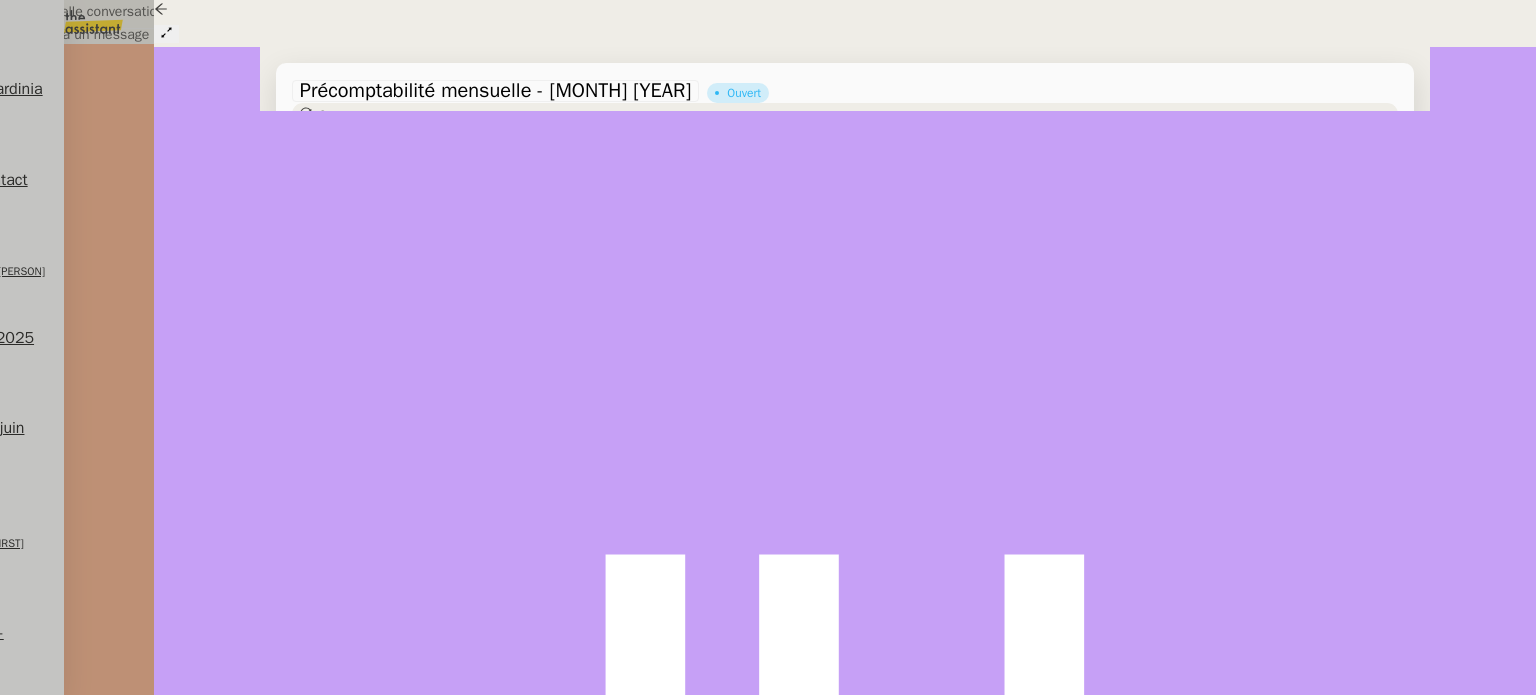 click on "_______" at bounding box center [41, 721] 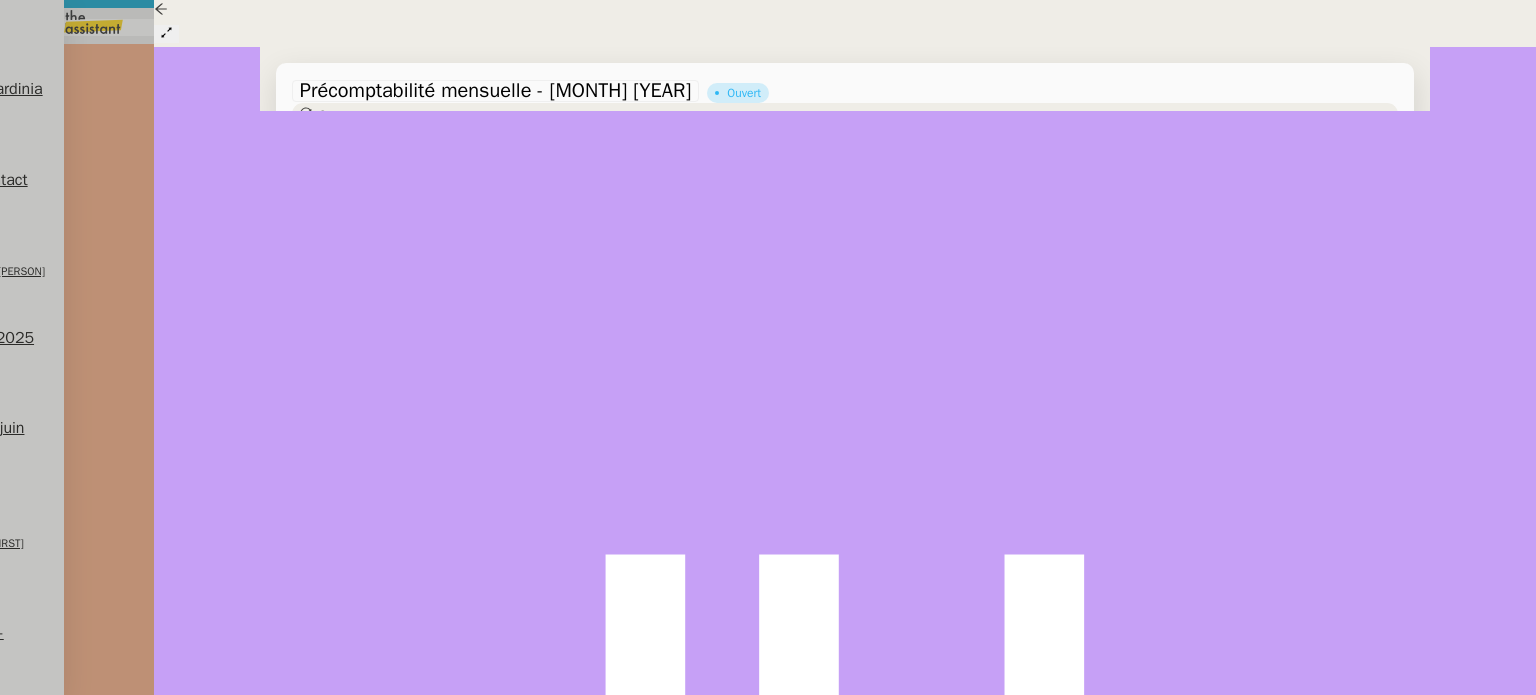 click on "Service TA - VOYAGE - PROPOSITION GLOBALE    A utiliser dans le cadre de proposition de déplacement Envoi facture Kering    Envoi facture Kering  Ilyes Hadj TA - RELANCE CLIENT (EN)    Relancer un client lorsqu'il n'a pas répondu à un précédent message BAFERTY - MAIL AUDITION    A utiliser dans le cadre de la procédure d'envoi des mails d'audition TA - PUBLICATION OFFRE D'EMPLOI     Organisation du recrutement Discours de présentation du paiement sécurisé    TA - VOYAGES - PROPOSITION ITINERAIRE    Soumettre les résultats d'une recherche TA - CONFIRMATION PAIEMENT (EN)    Confirmer avec le client de modèle de transaction - Attention Plan Pro nécessaire. TA - COURRIER EXPEDIE (recommandé)    A utiliser dans le cadre de l'envoi d'un courrier recommandé TA - PARTAGE DE CALENDRIER (EN)    A utiliser pour demander au client de partager son calendrier afin de faciliter l'accès et la gestion PSPI - Appel de fonds MJL    A utiliser dans le cadre de la procédure d'appel de fonds MJL" at bounding box center [768, 495] 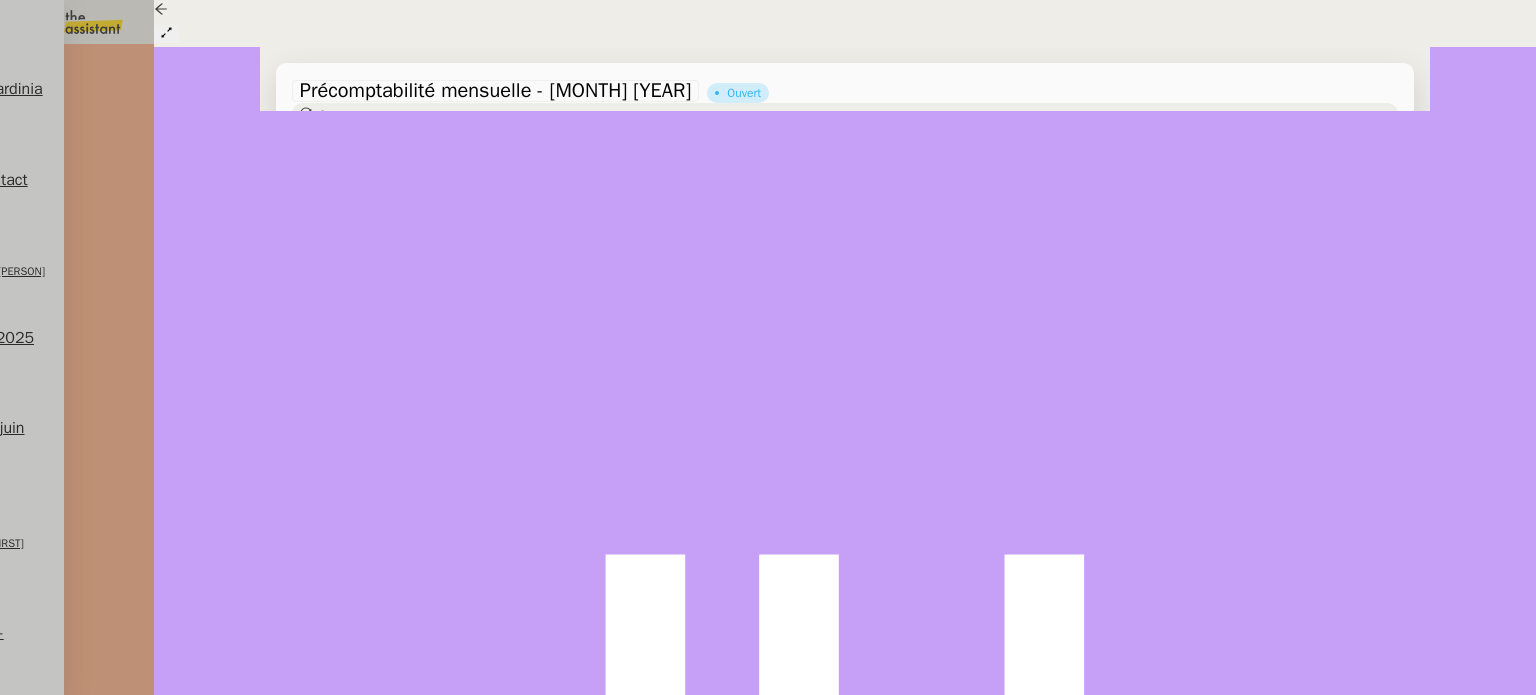 scroll, scrollTop: 0, scrollLeft: 0, axis: both 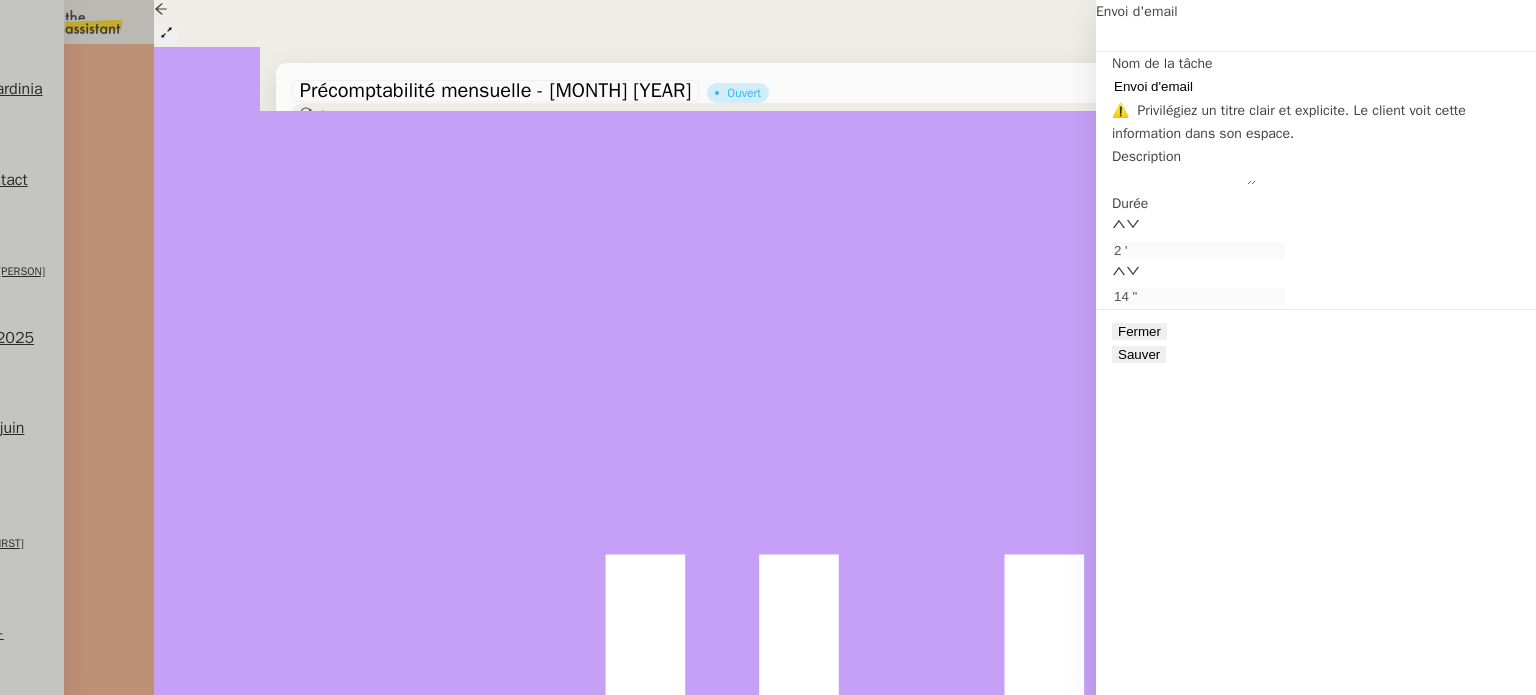 click on "Envoi d'email" at bounding box center [1198, 86] 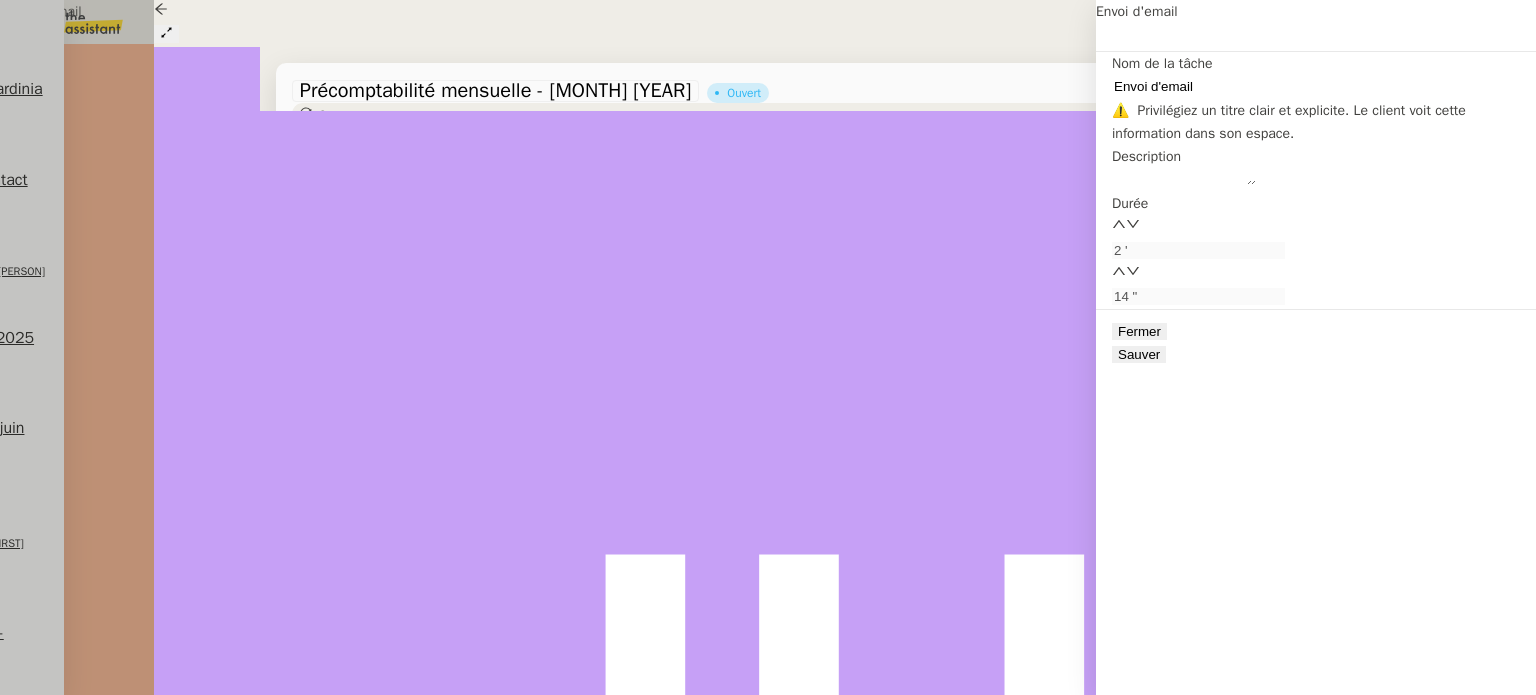 click on "Envoi d'email" at bounding box center [1198, 86] 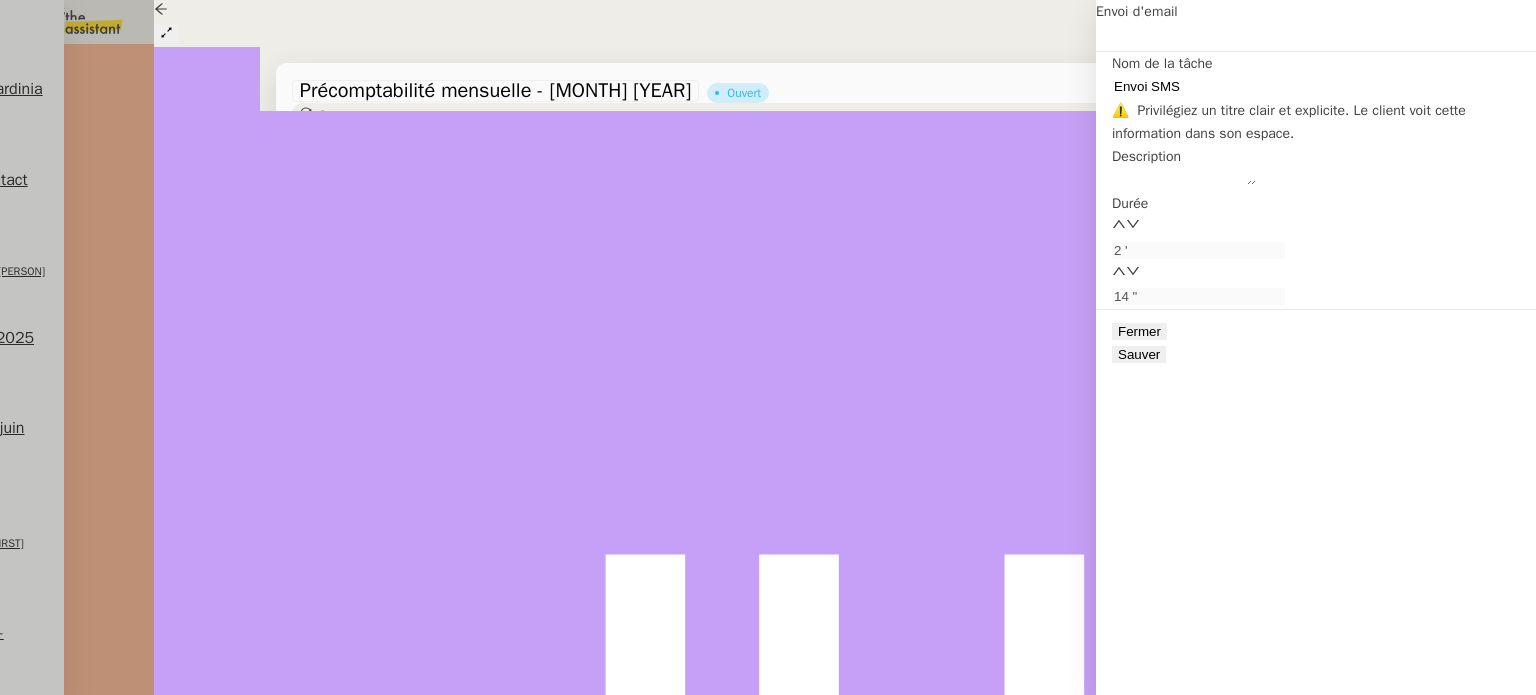 type on "Envoi SMS" 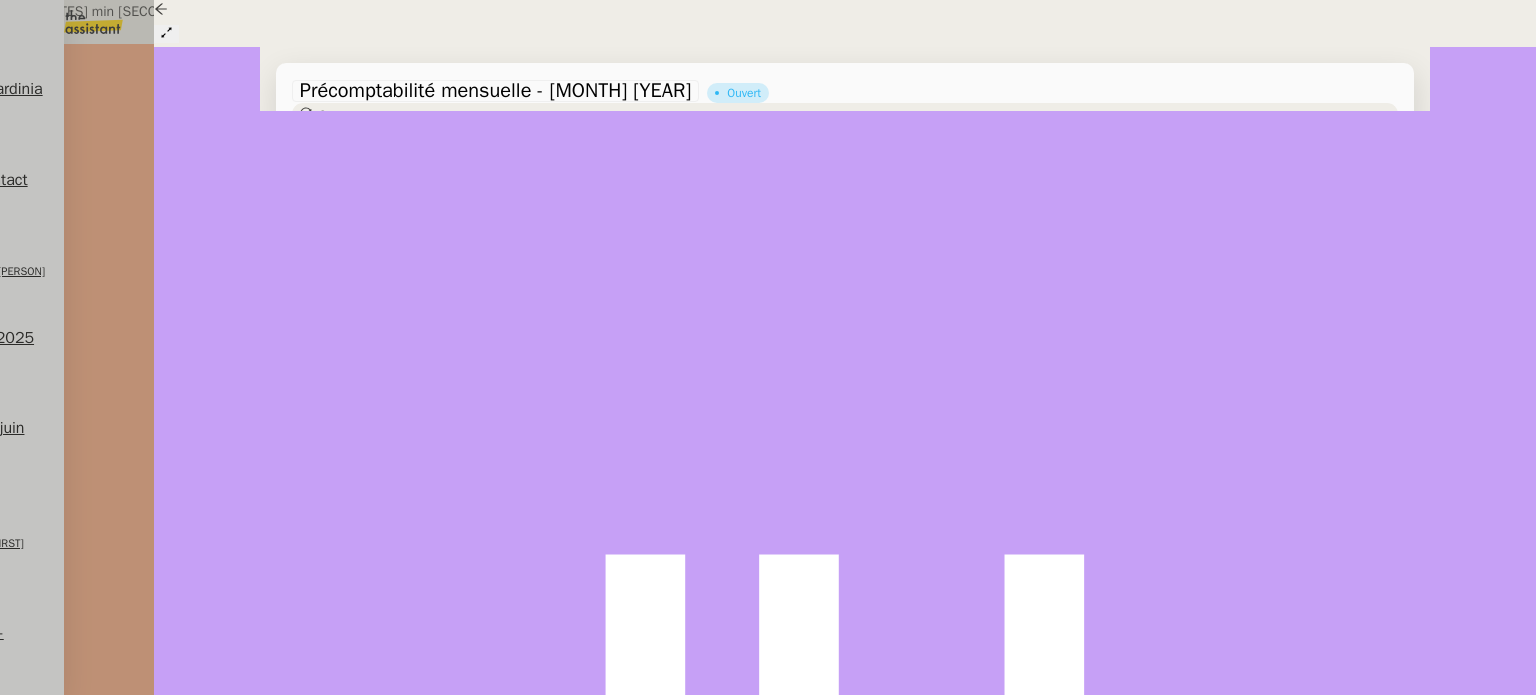 scroll, scrollTop: 100, scrollLeft: 0, axis: vertical 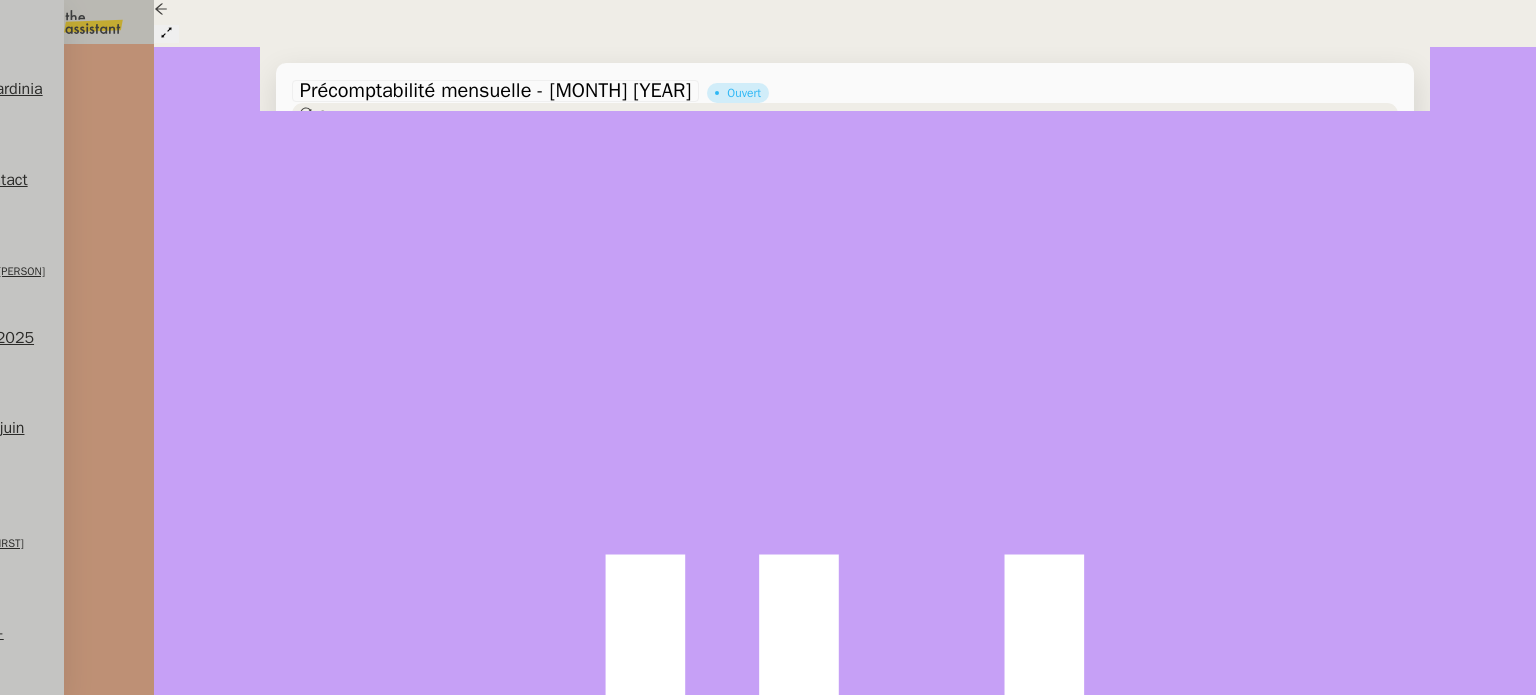 click at bounding box center [352, 743] 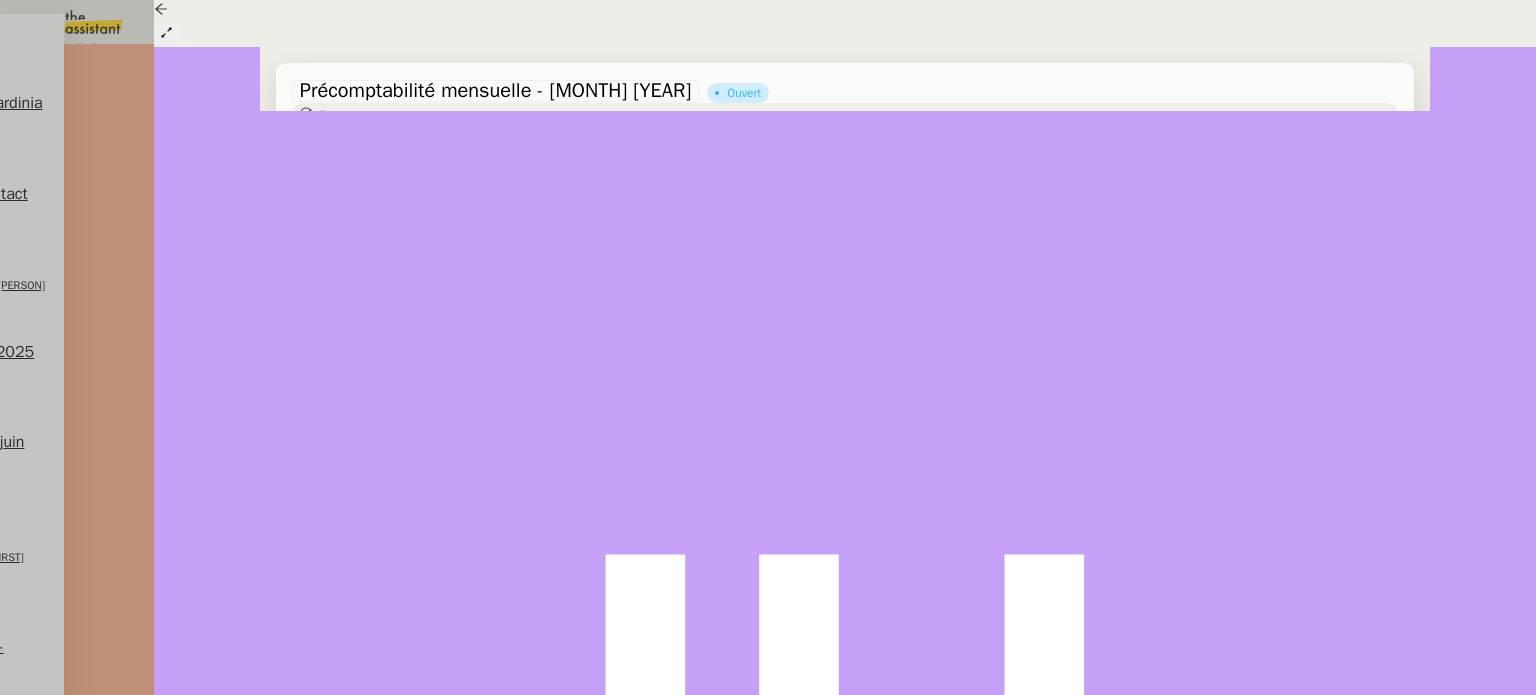 click on "Statut" at bounding box center [335, 115] 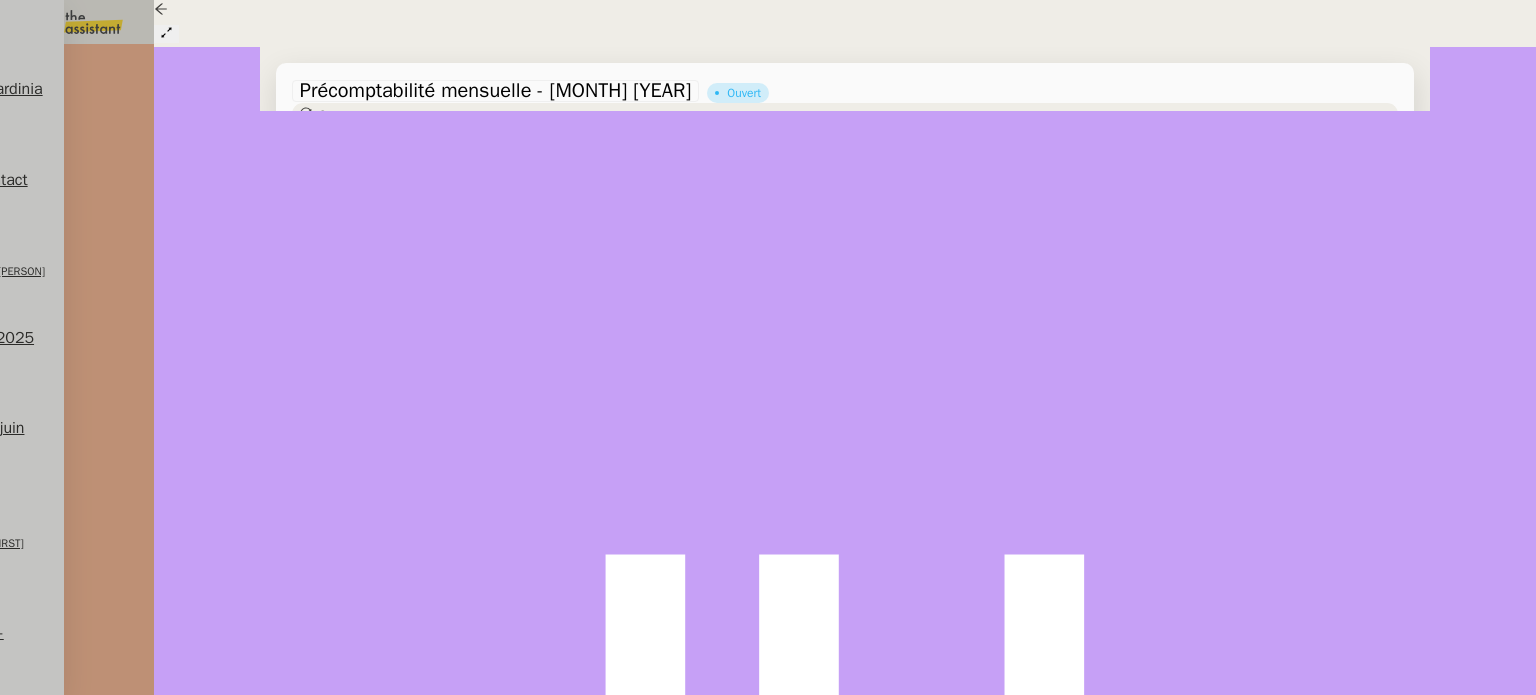click on "min" at bounding box center [314, 231] 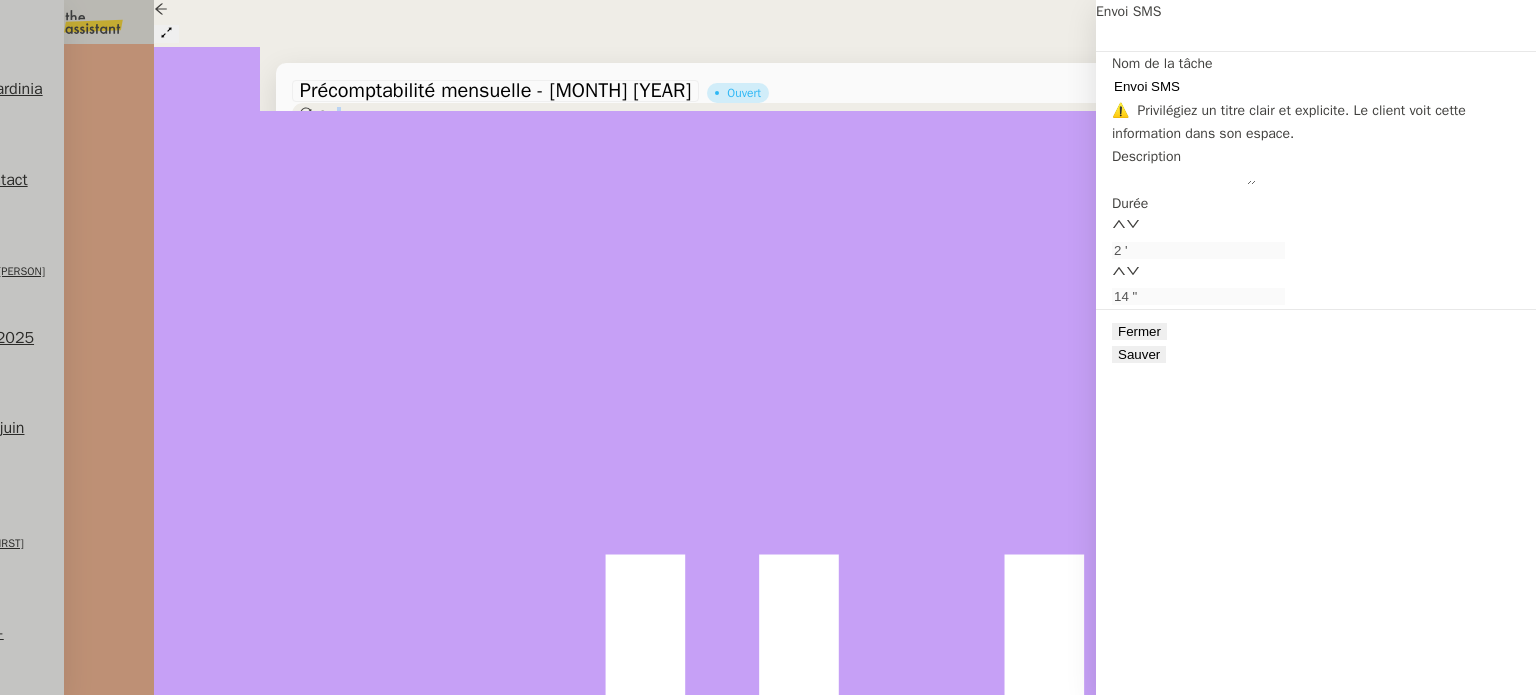 click on "Précomptabilité mensuelle - juillet 2025      Ouvert     Statut" at bounding box center [845, 126] 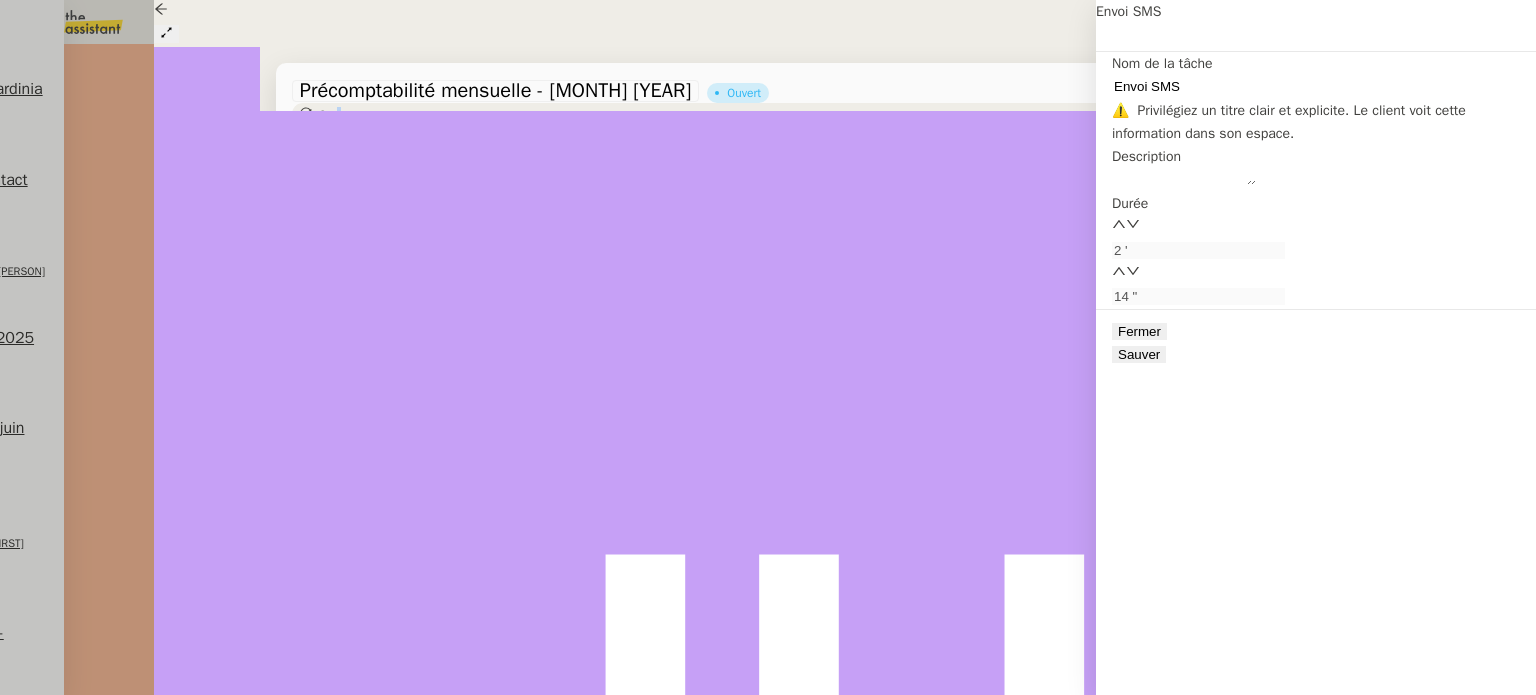 click on "Statut" at bounding box center [335, 115] 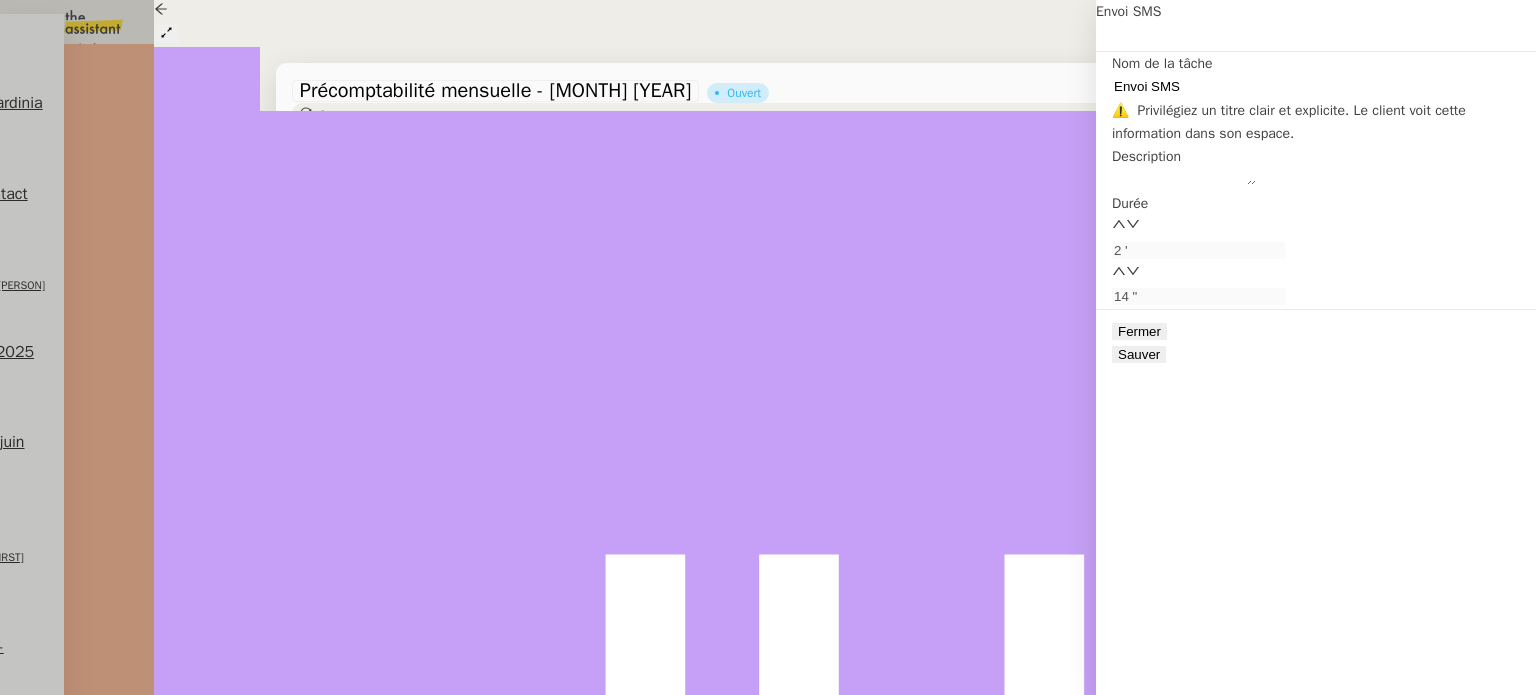 click on "Aucune procédure ne permet de répondre à la demande." at bounding box center [213, 49] 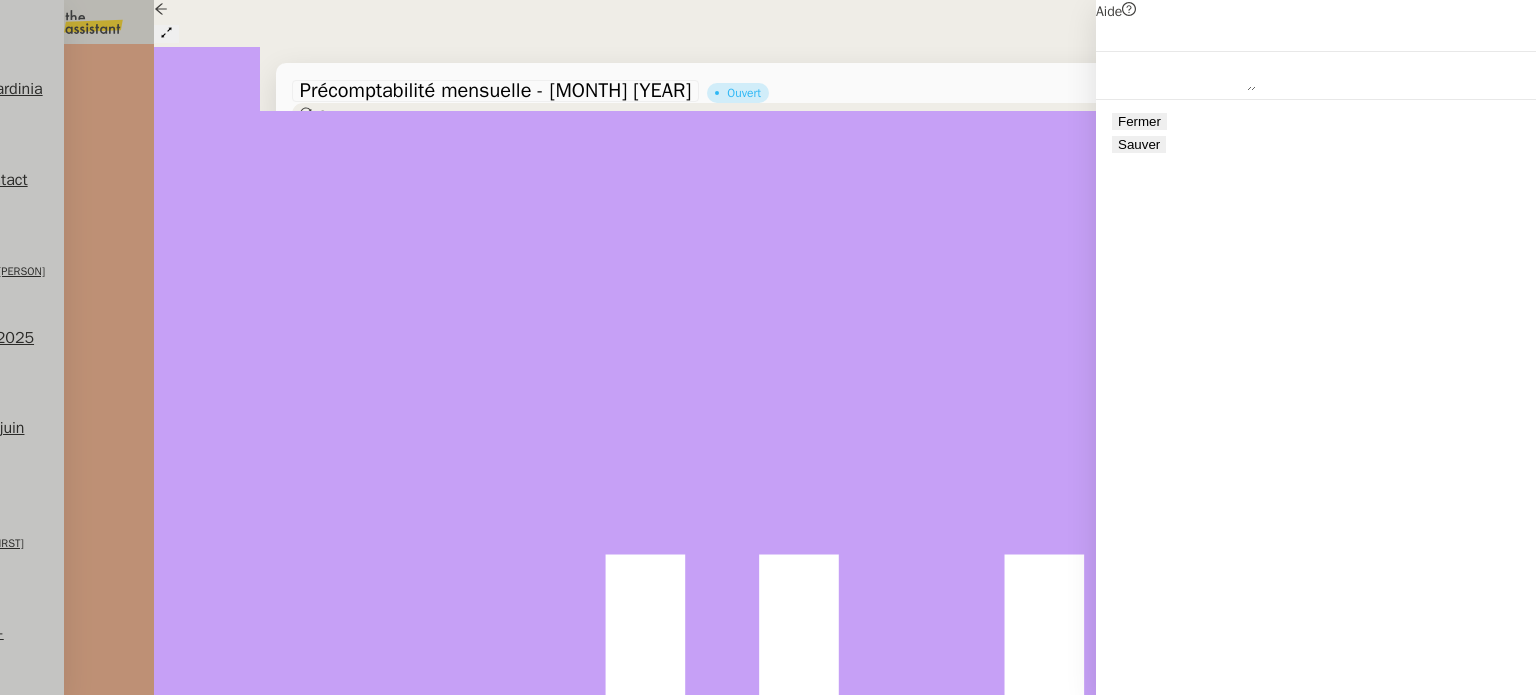 click on "Sauver" at bounding box center (1139, 144) 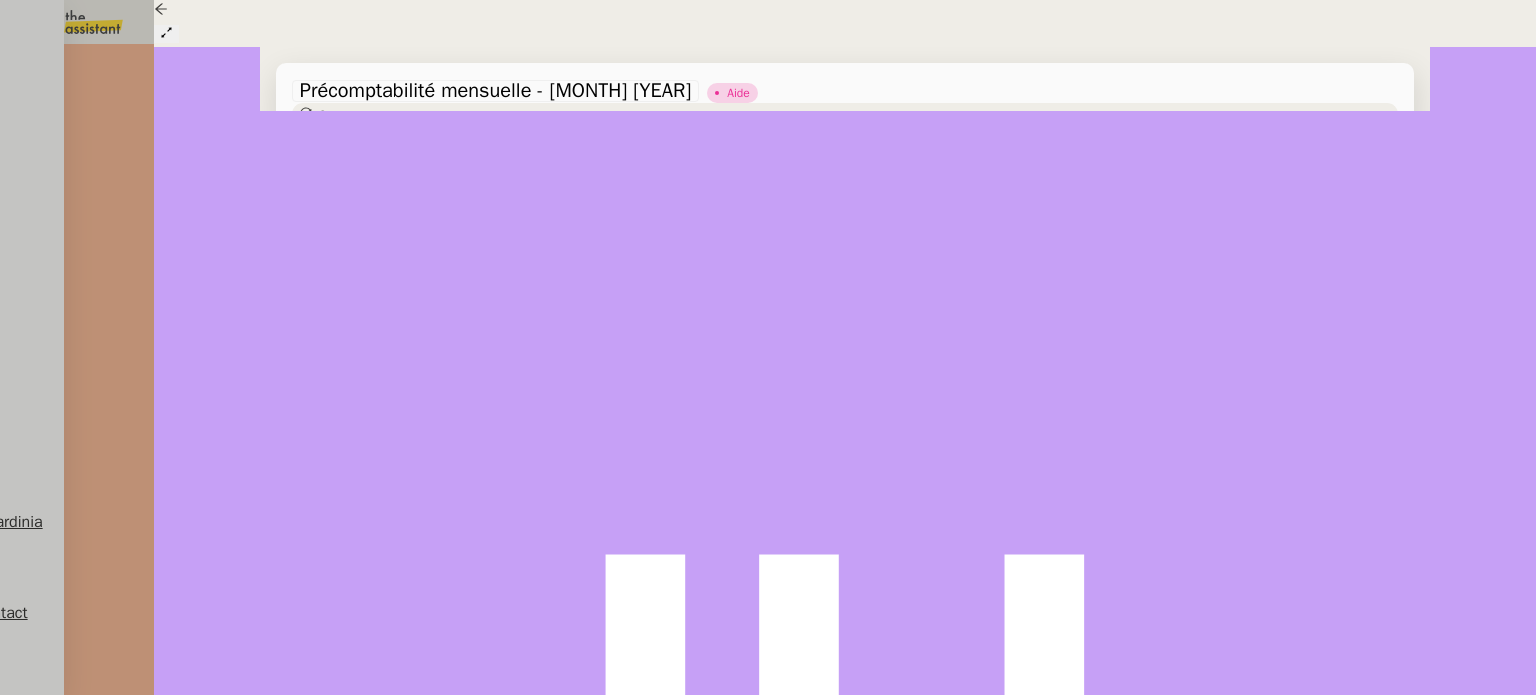 drag, startPoint x: 14, startPoint y: 306, endPoint x: 29, endPoint y: 151, distance: 155.72412 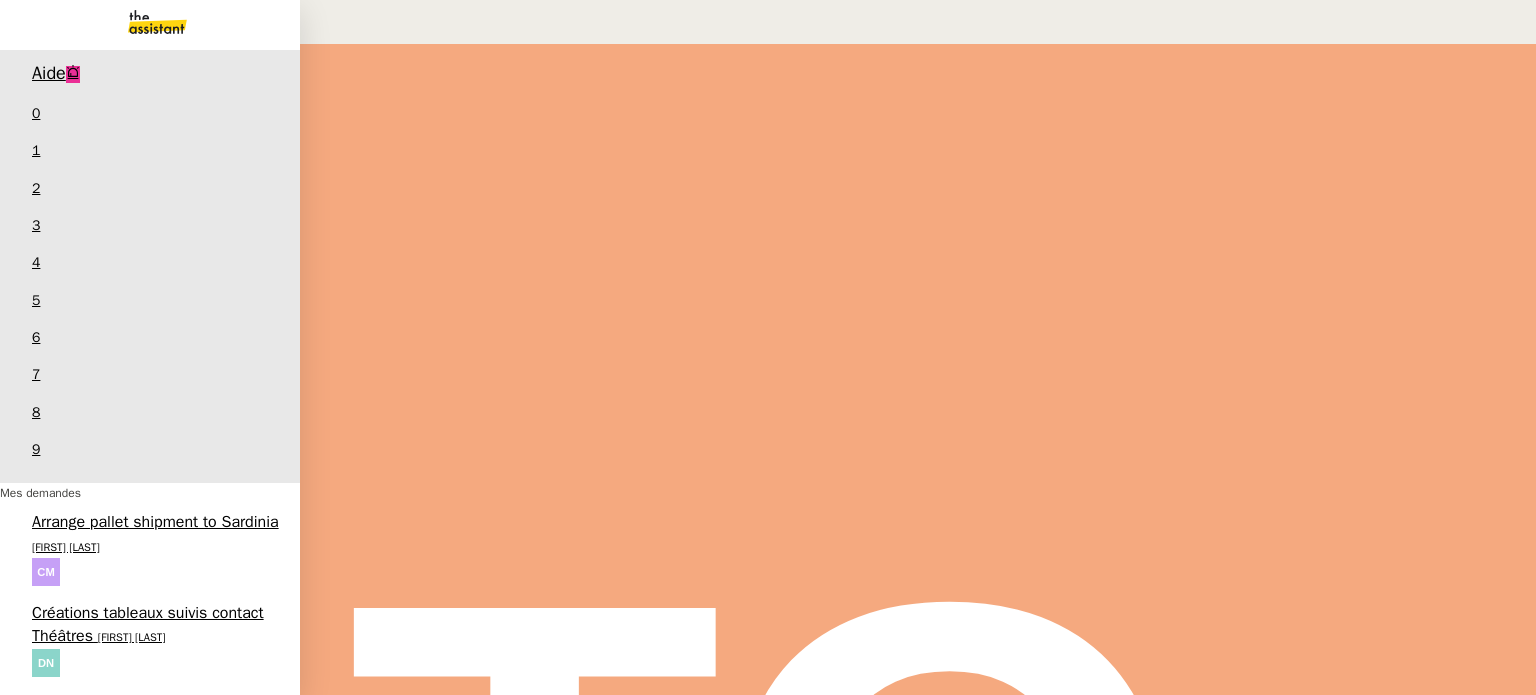 scroll, scrollTop: 0, scrollLeft: 0, axis: both 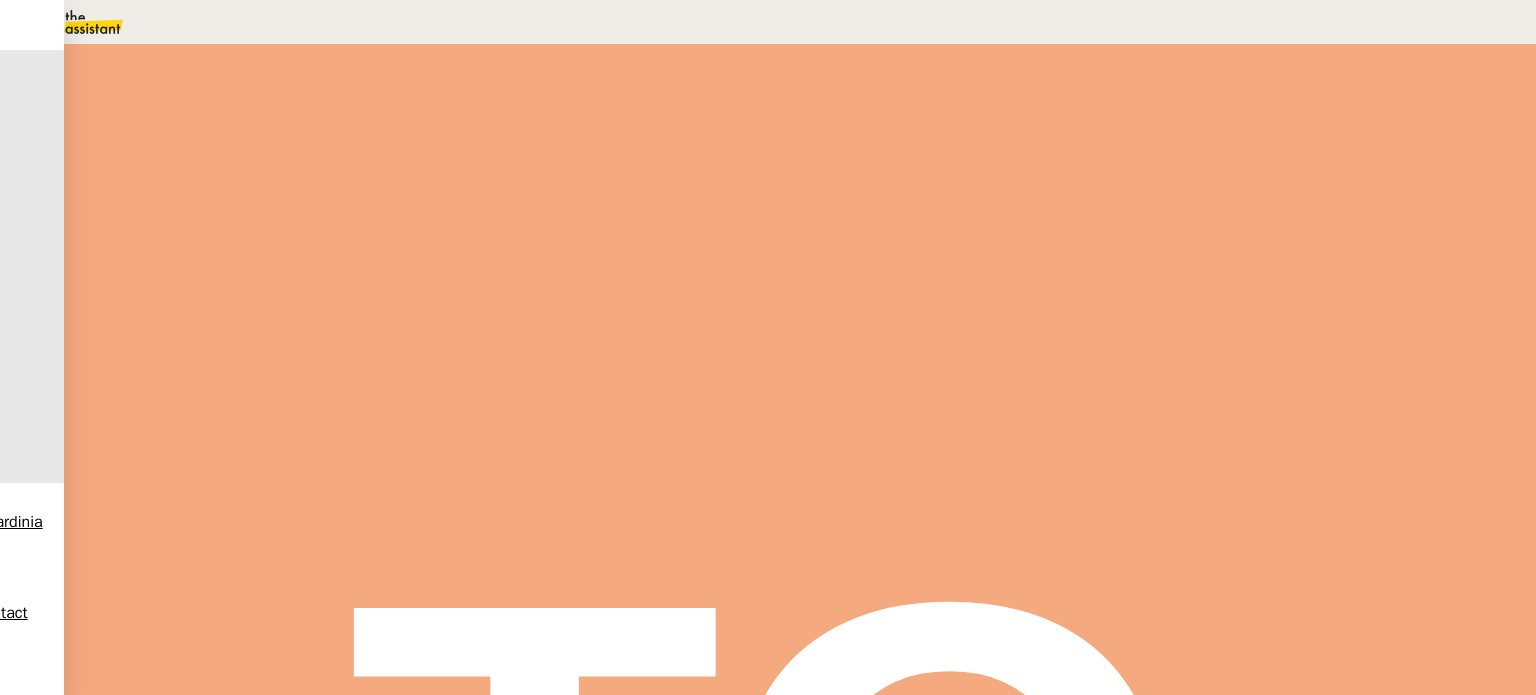 click at bounding box center [77, 22] 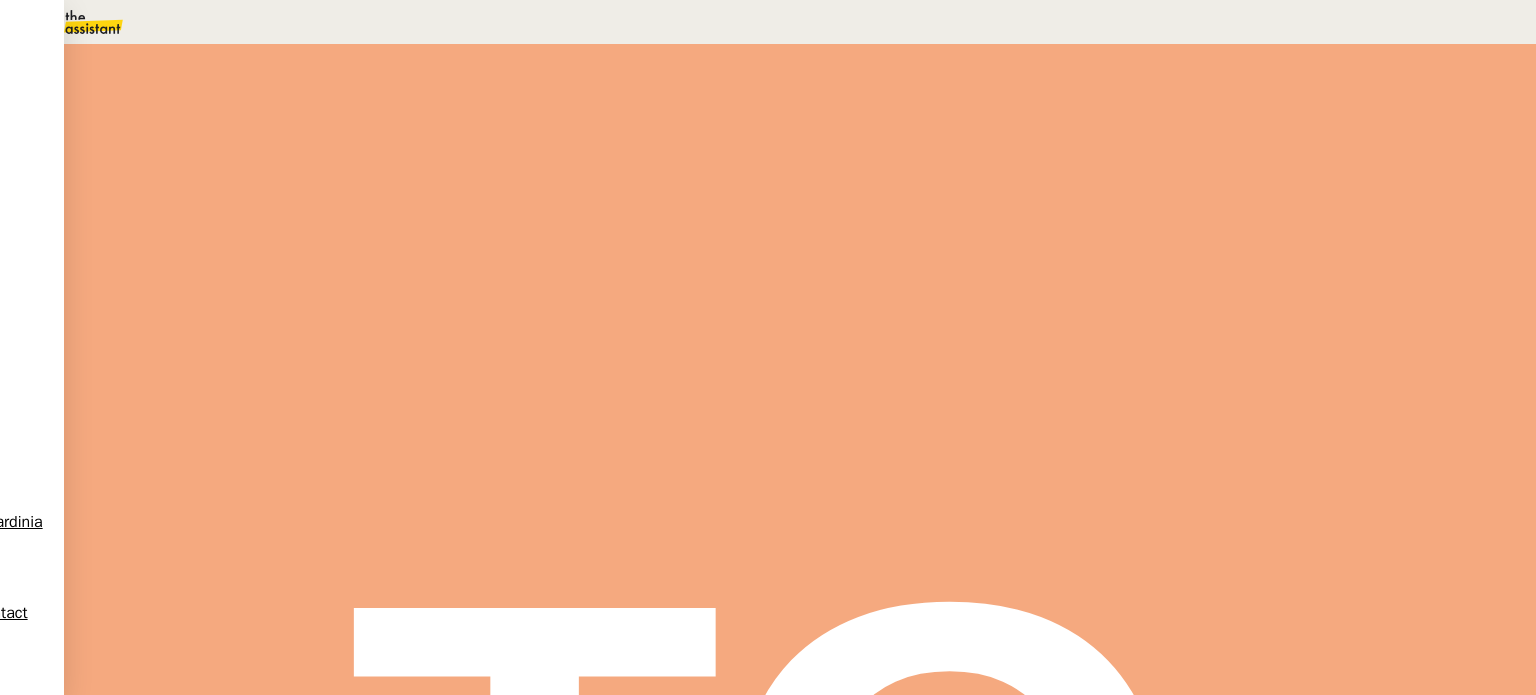 click at bounding box center [150, 78] 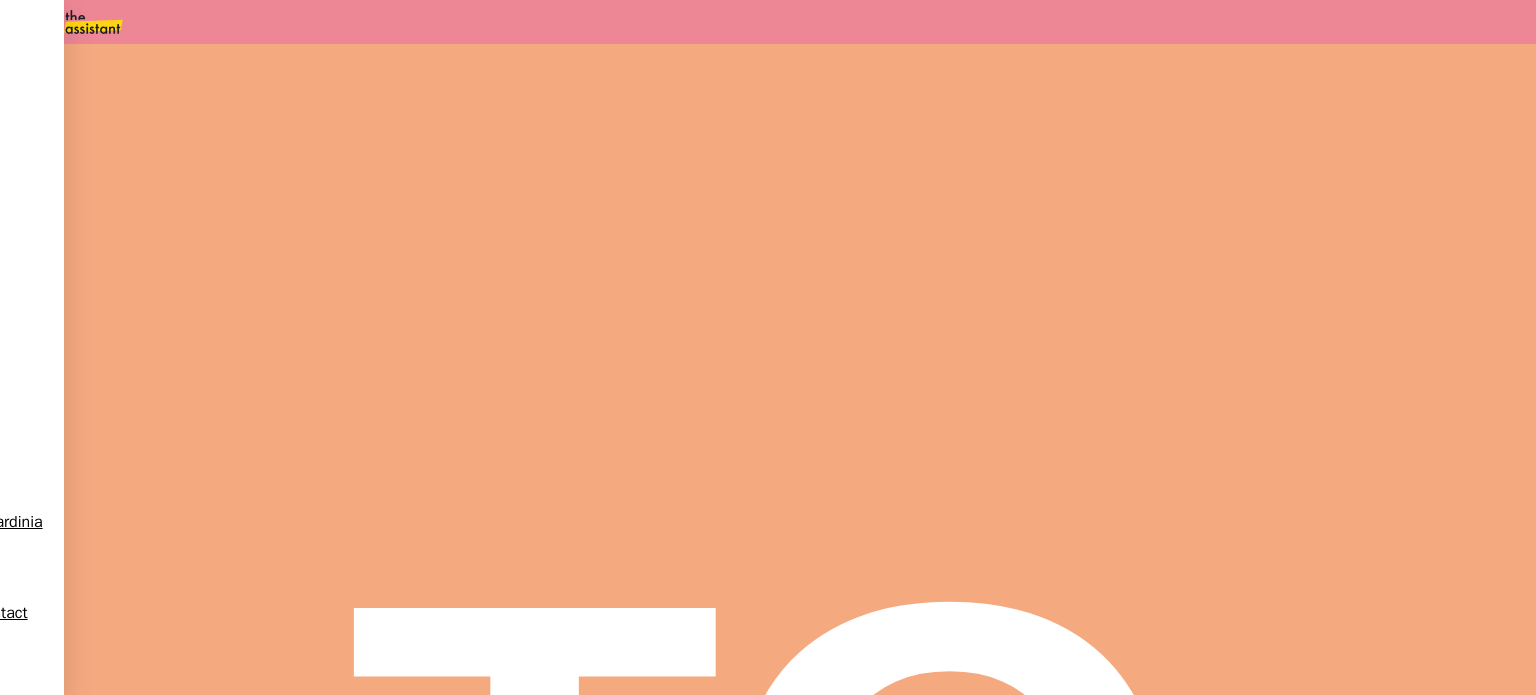 type on "genev" 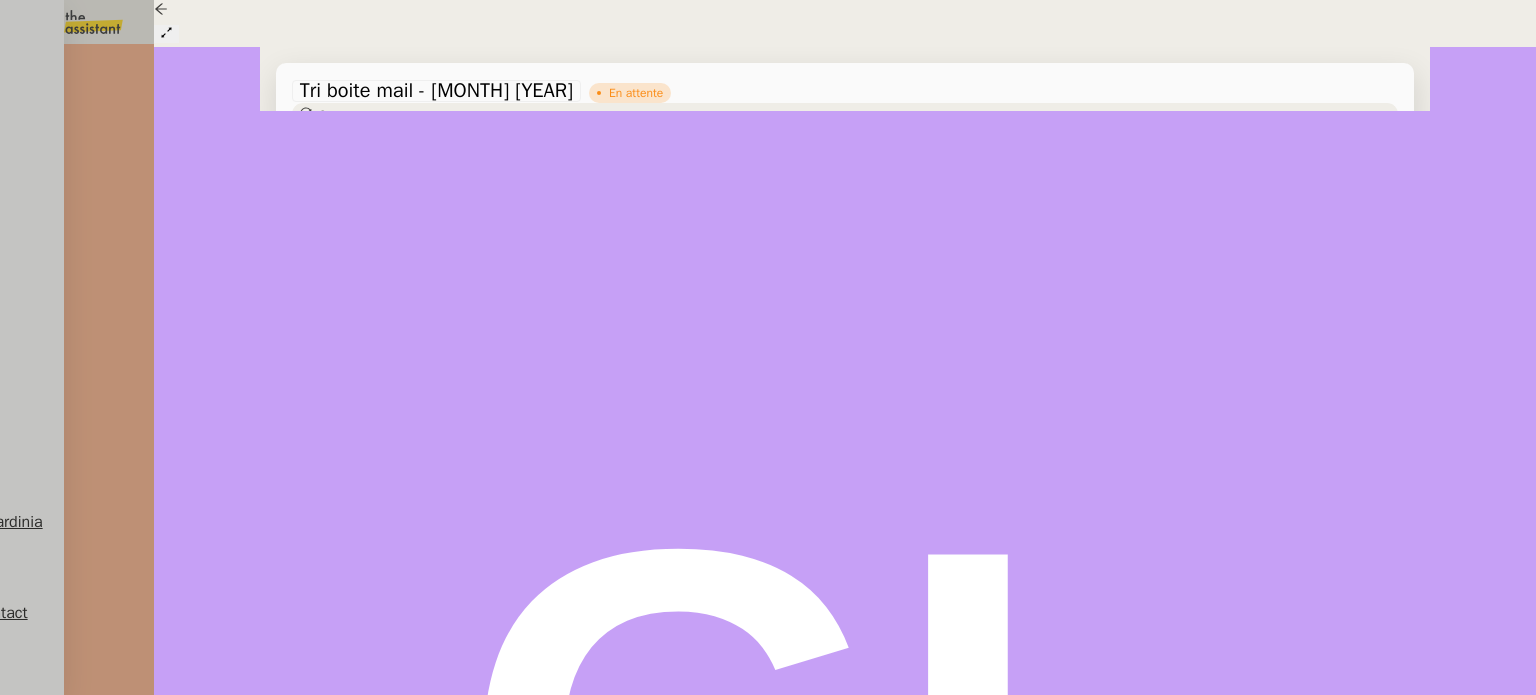 click on "Statut" at bounding box center [335, 115] 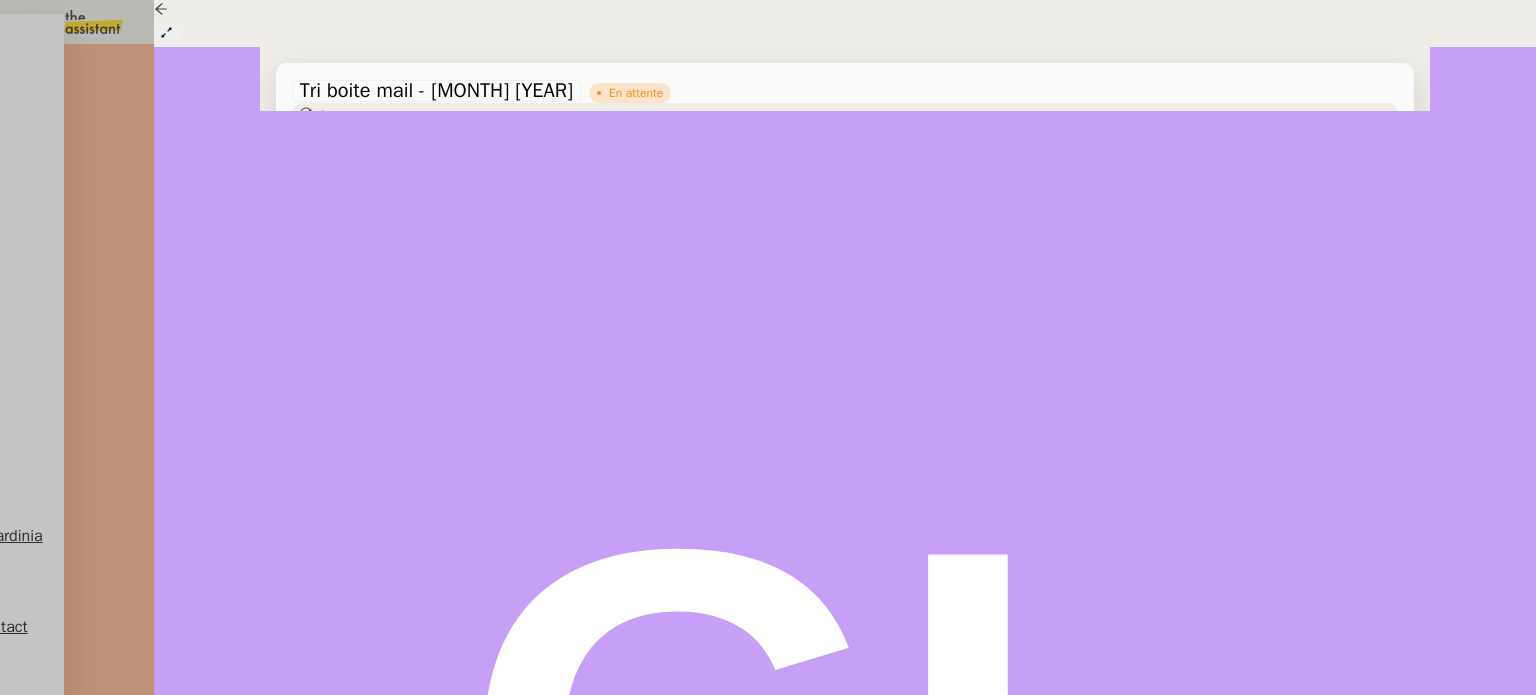 click on "La demande nécessite une action" at bounding box center (168, 49) 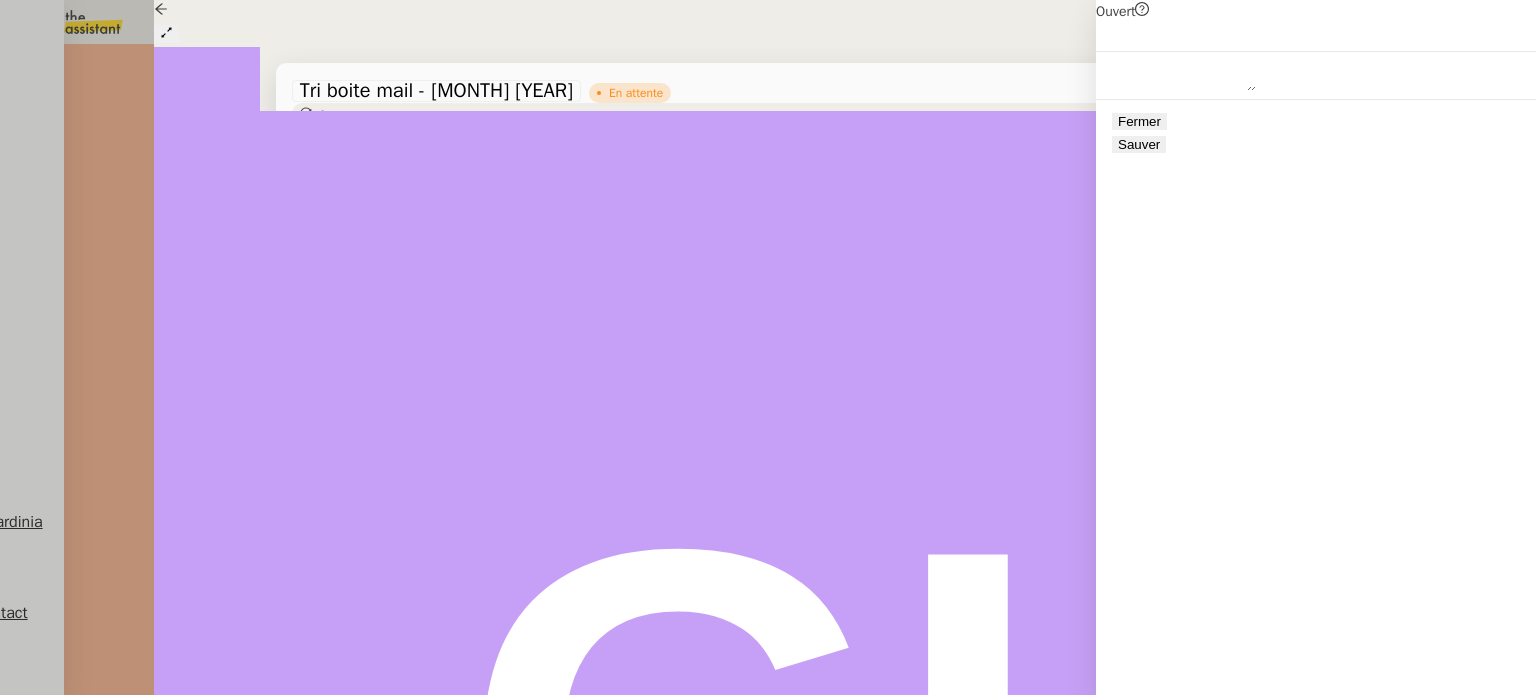 click on "Sauver" at bounding box center (1139, 144) 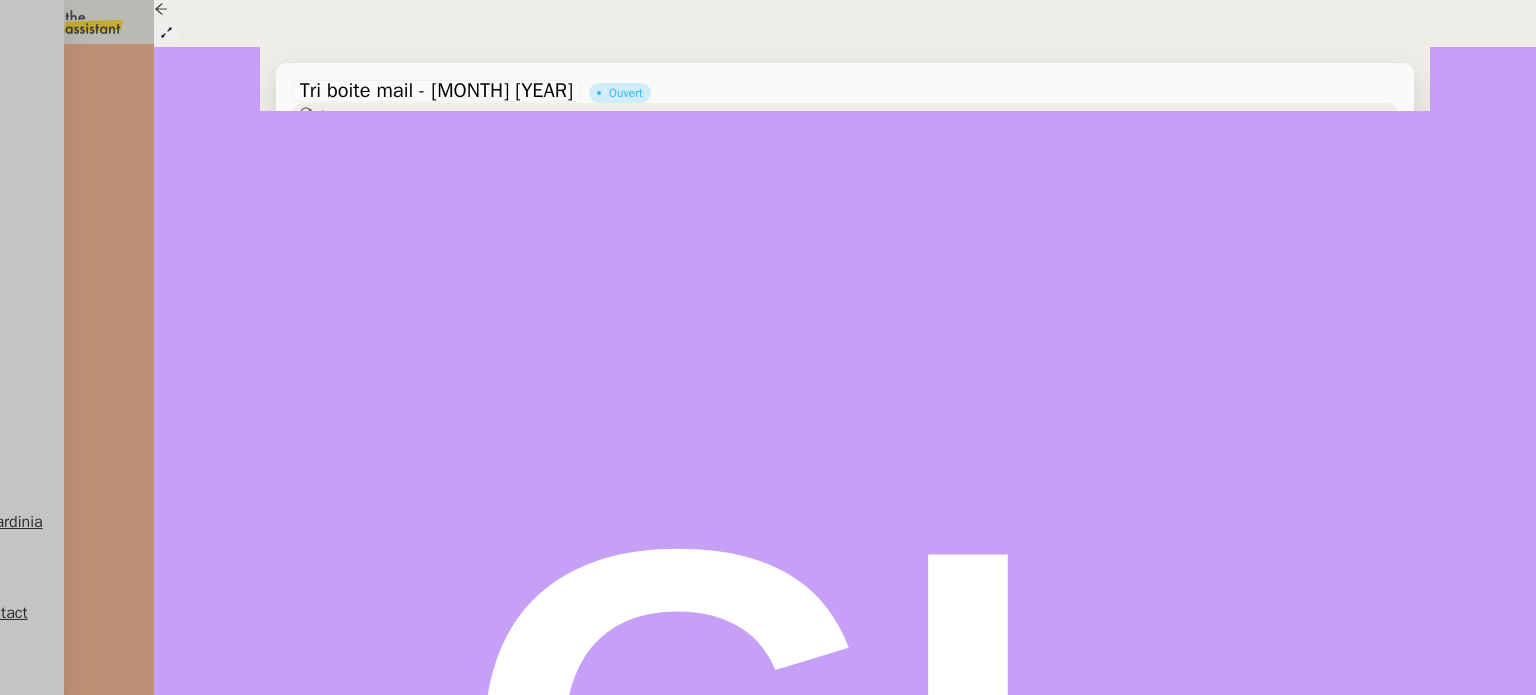 click on "par   Tatyana O.   il y a 4 heures" at bounding box center [541, 710] 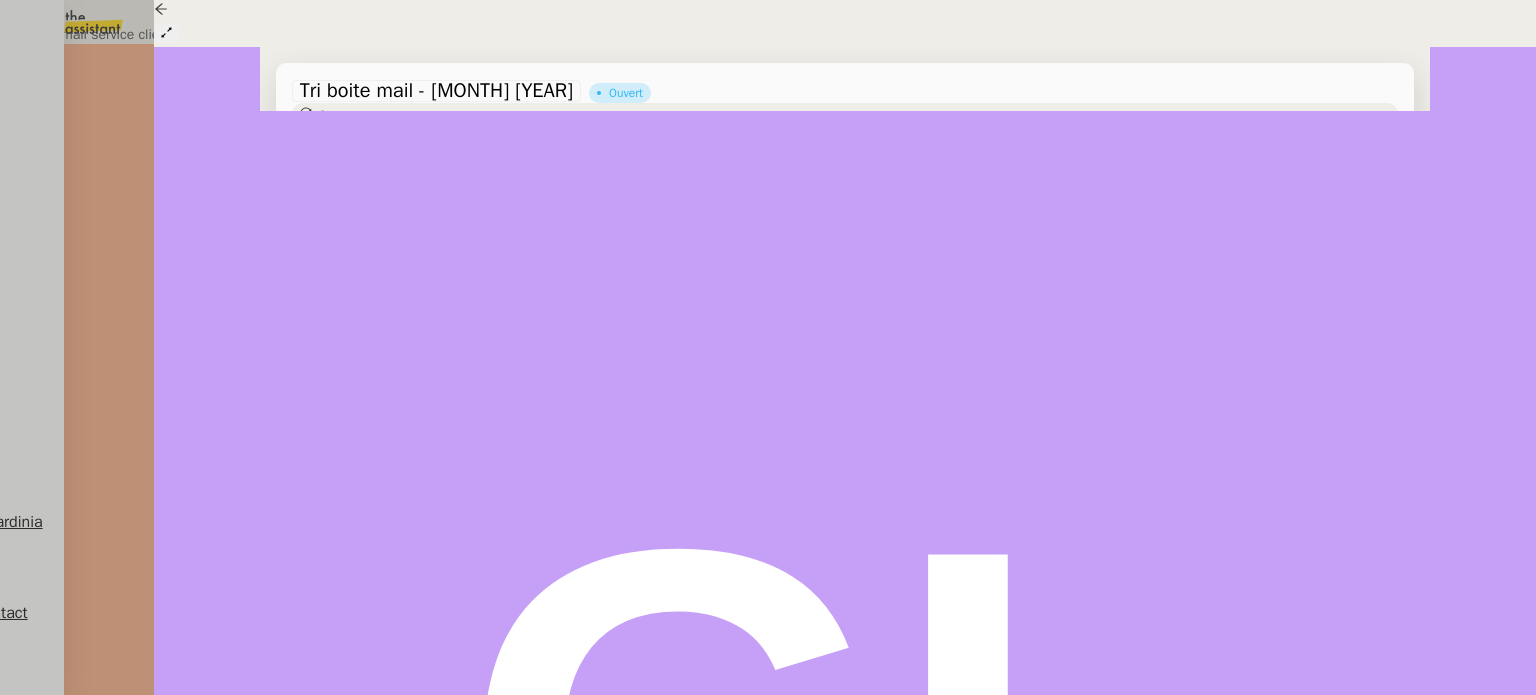 click on "Déverrouiller" at bounding box center (57, 98) 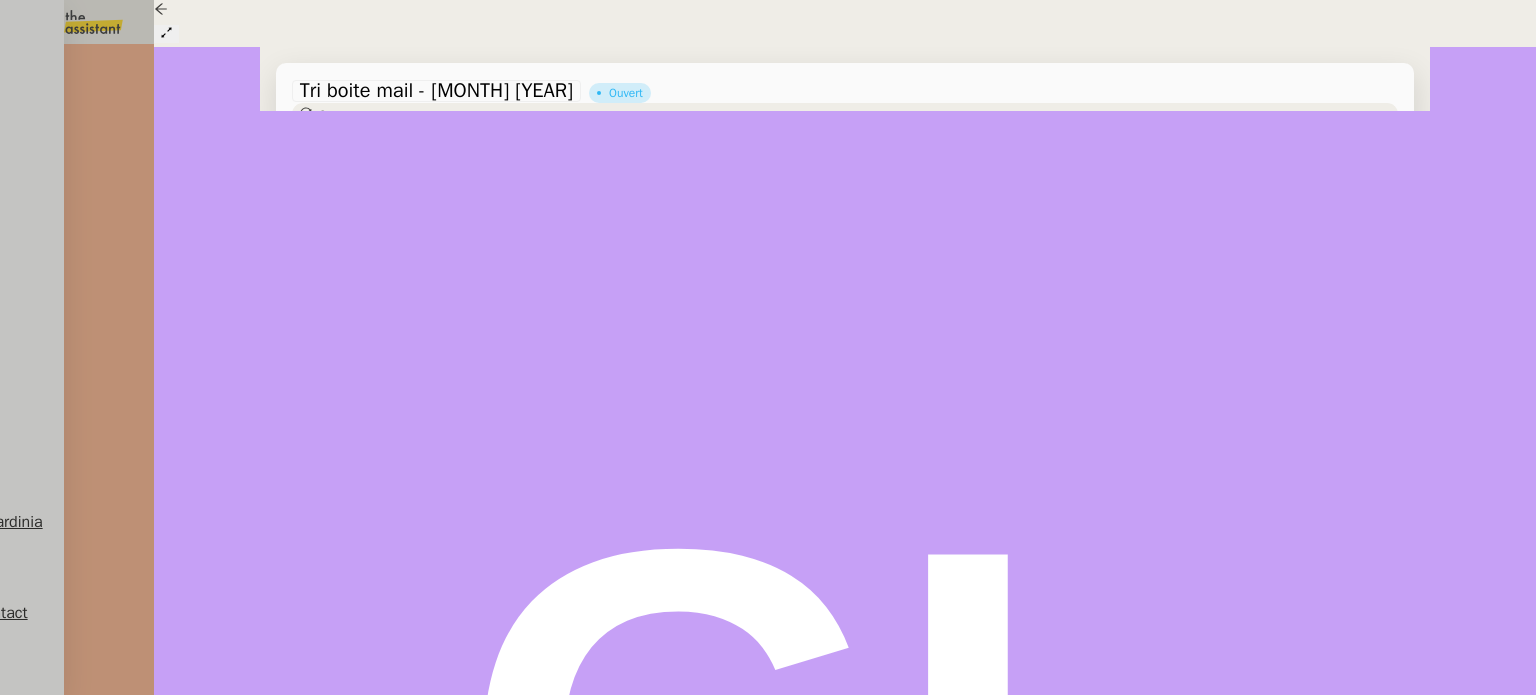 scroll, scrollTop: 0, scrollLeft: 0, axis: both 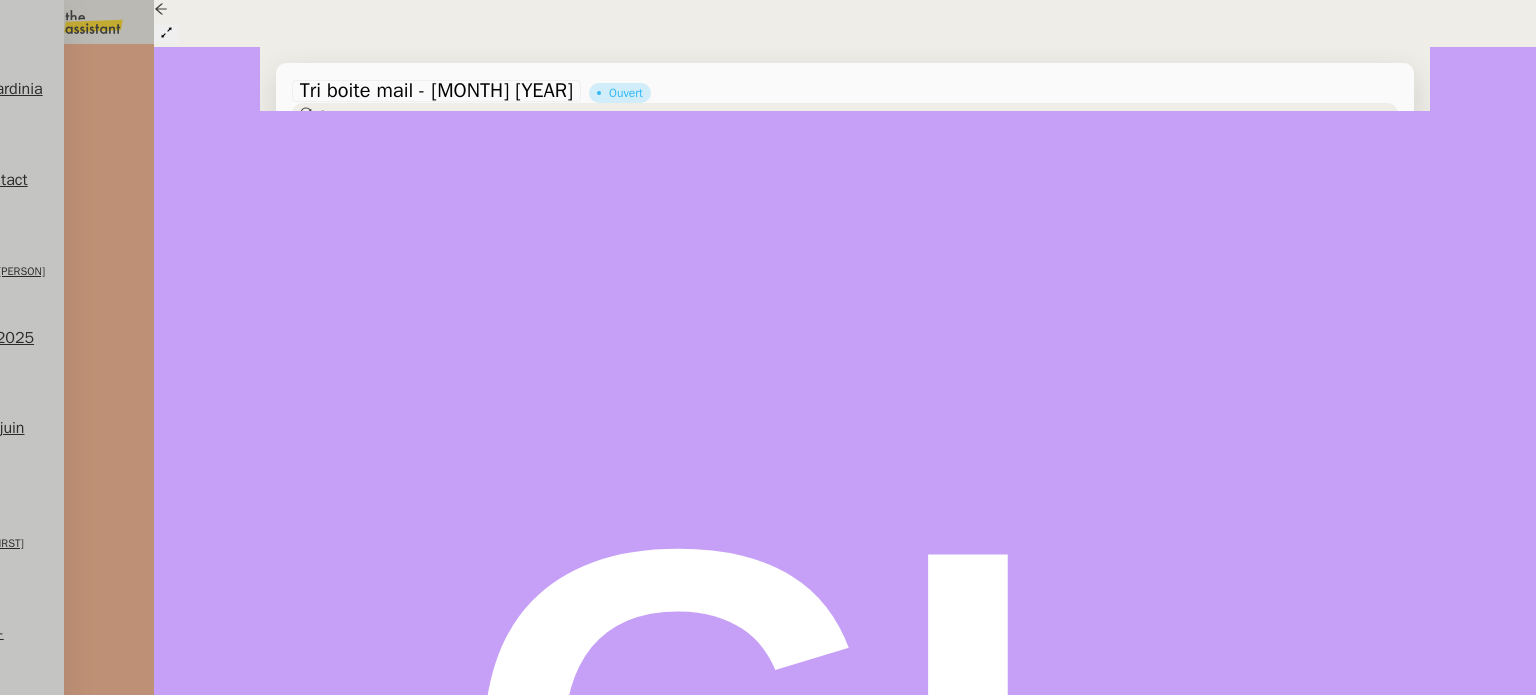 click on "Listing procédures" at bounding box center (215, 1766) 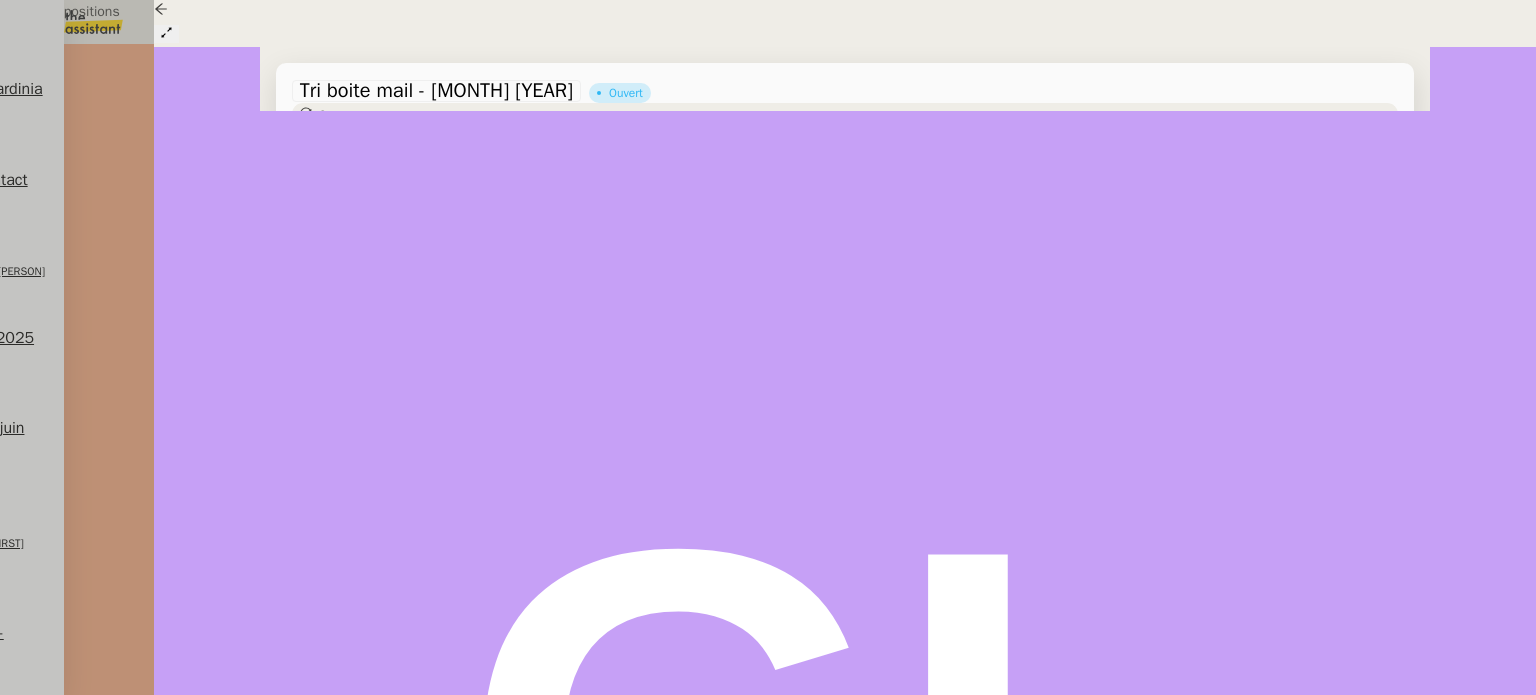 click on "ICI" at bounding box center (47, 58) 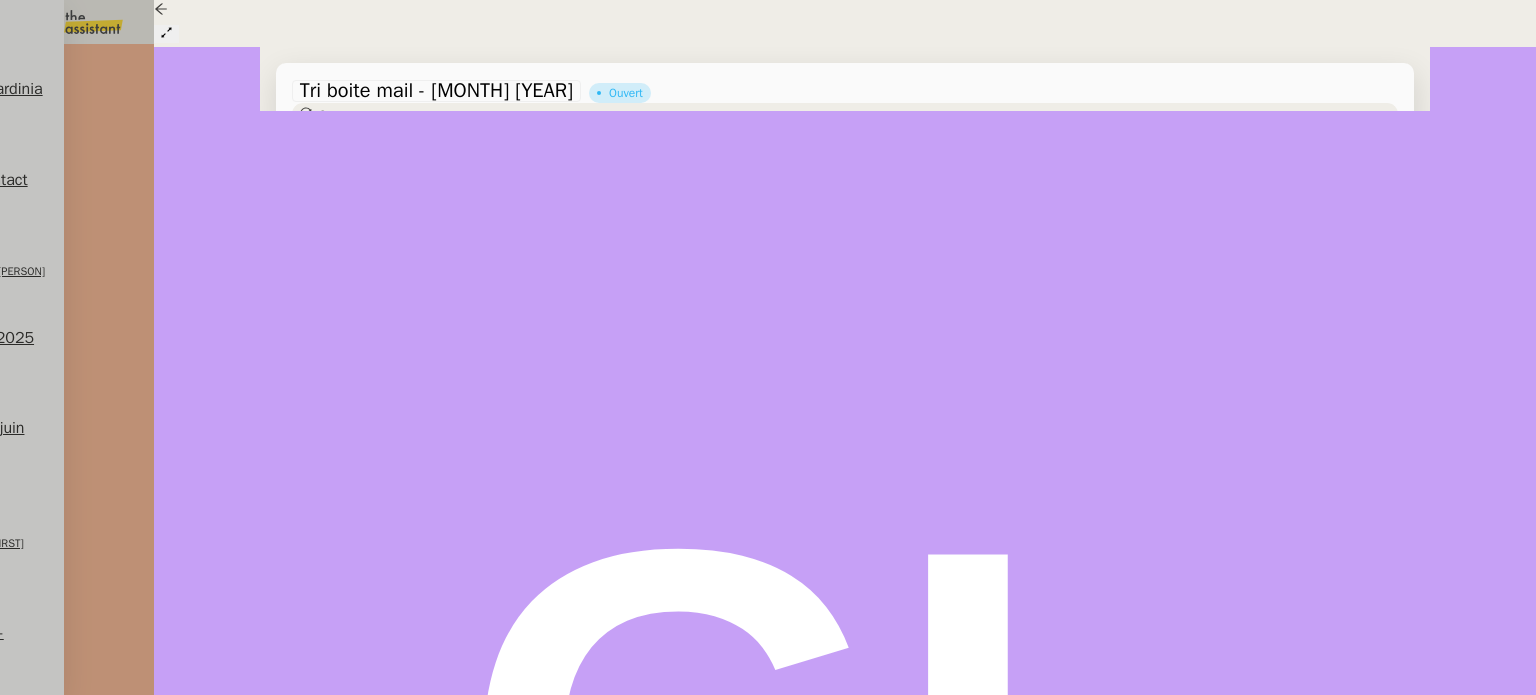 click on "Commentaire" at bounding box center [1001, 242] 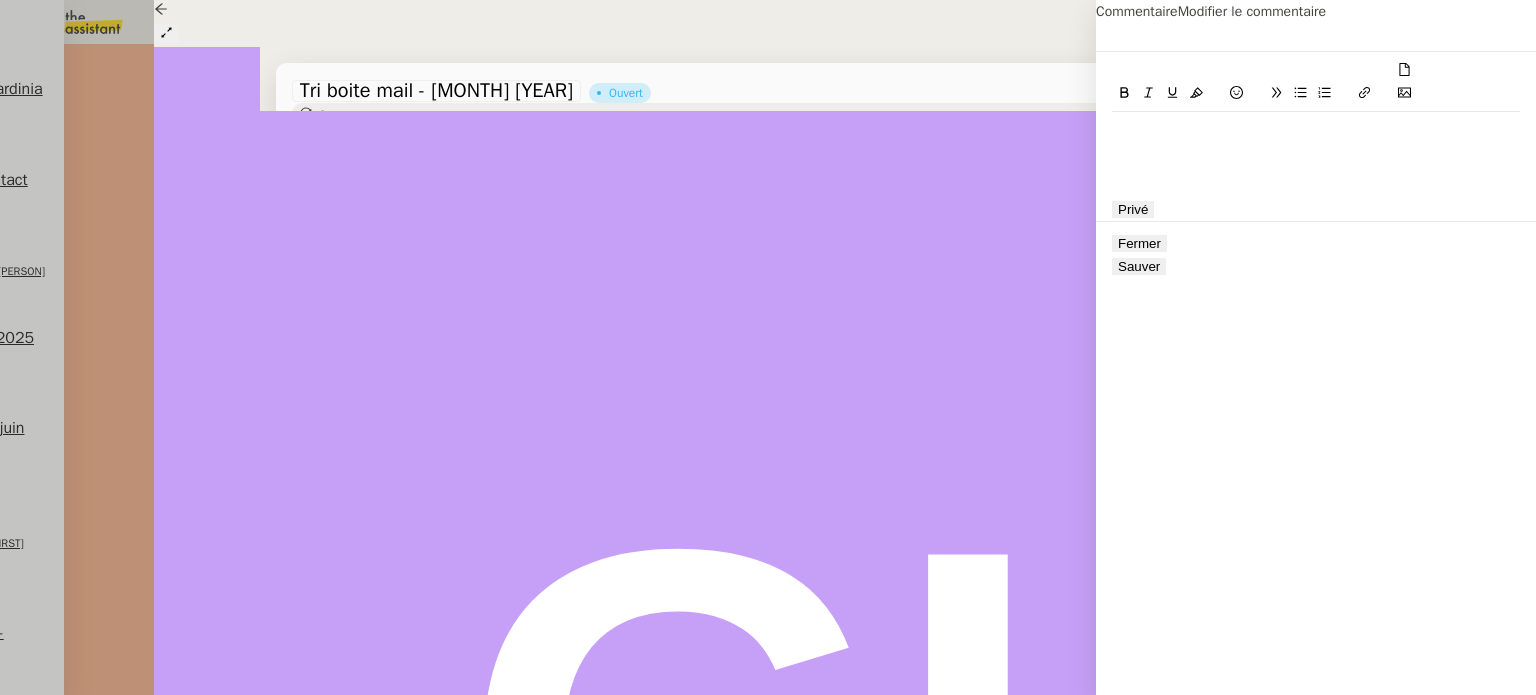 click at bounding box center (1316, 131) 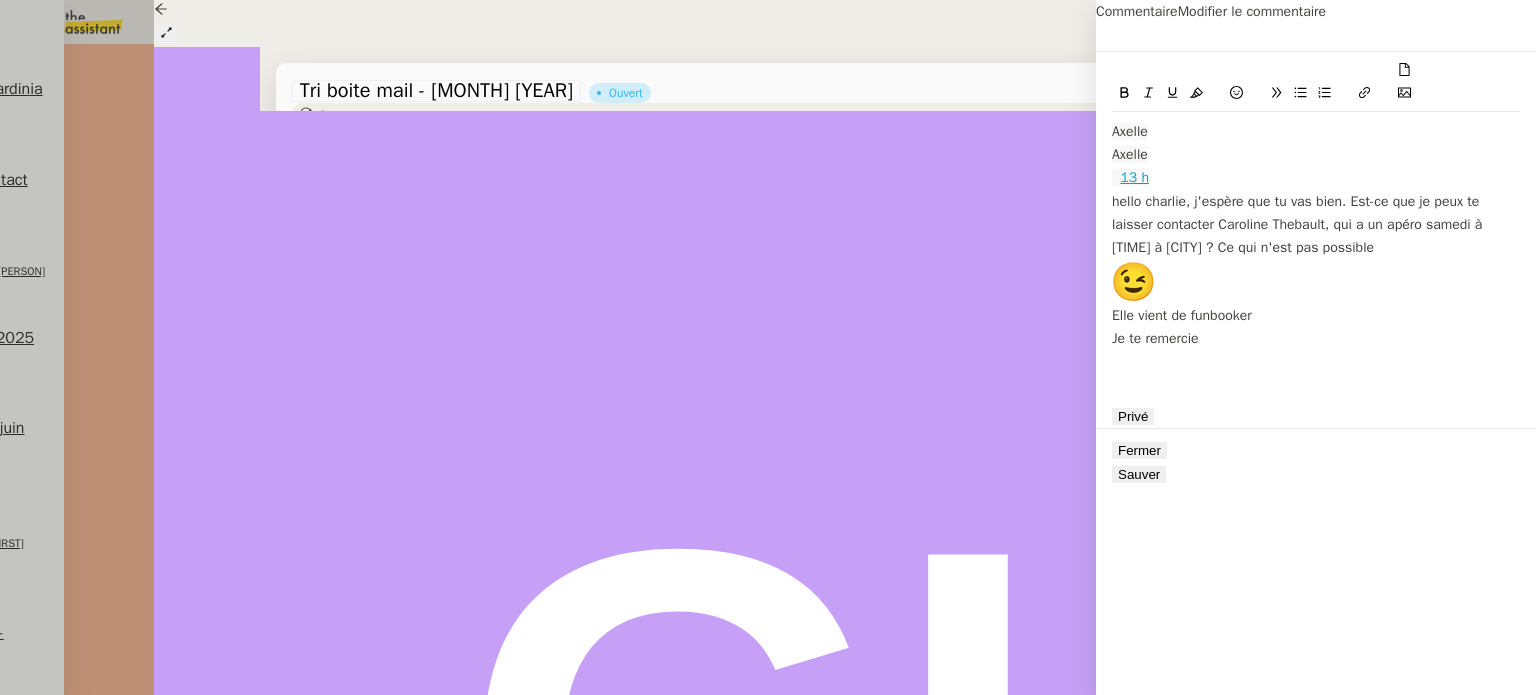 scroll, scrollTop: 0, scrollLeft: 0, axis: both 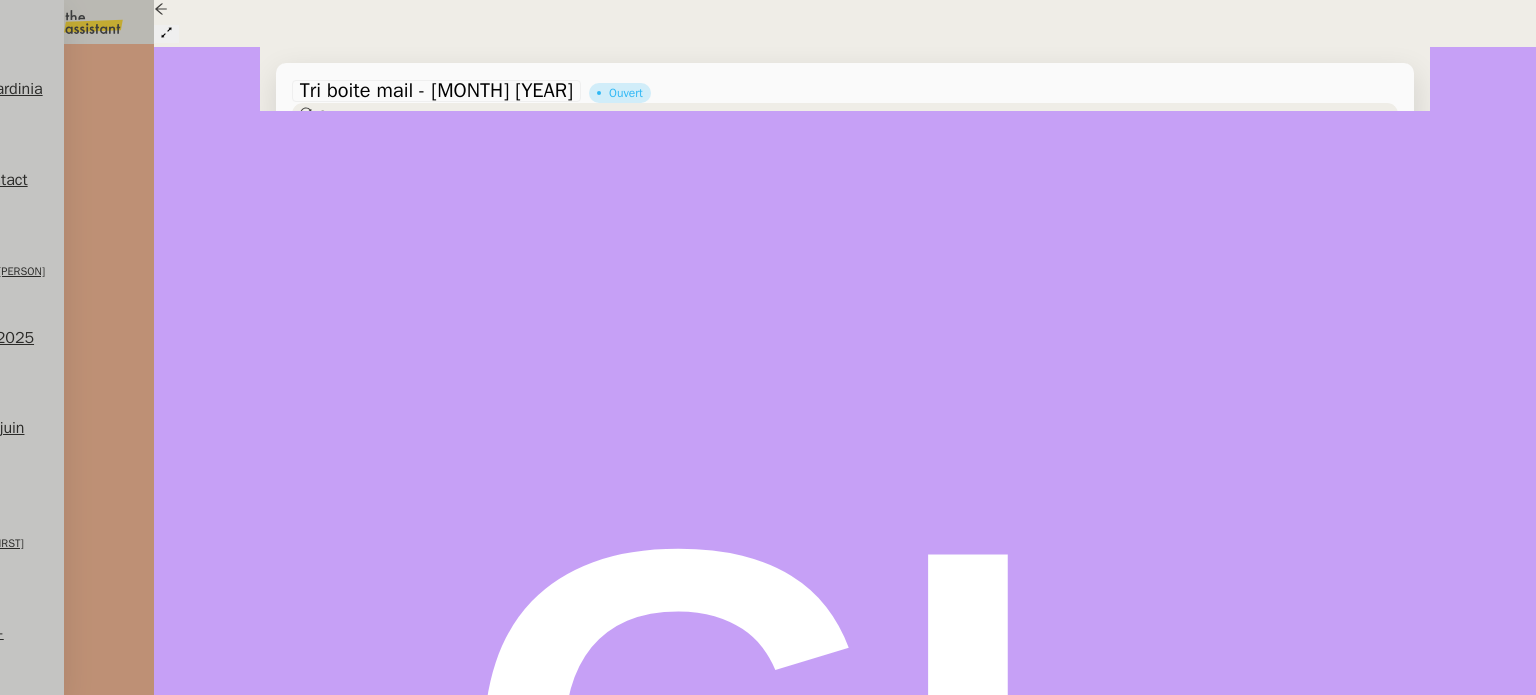 click at bounding box center [332, 682] 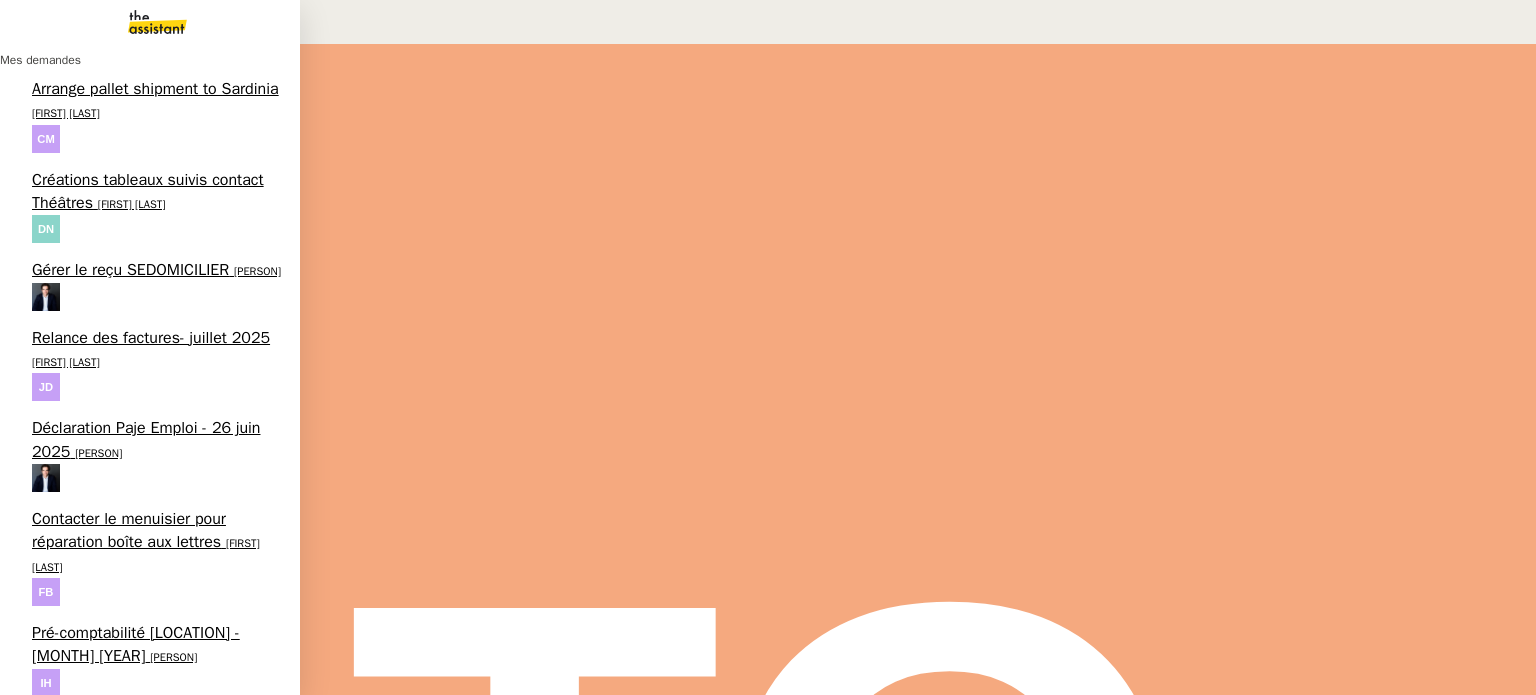 scroll, scrollTop: 191, scrollLeft: 0, axis: vertical 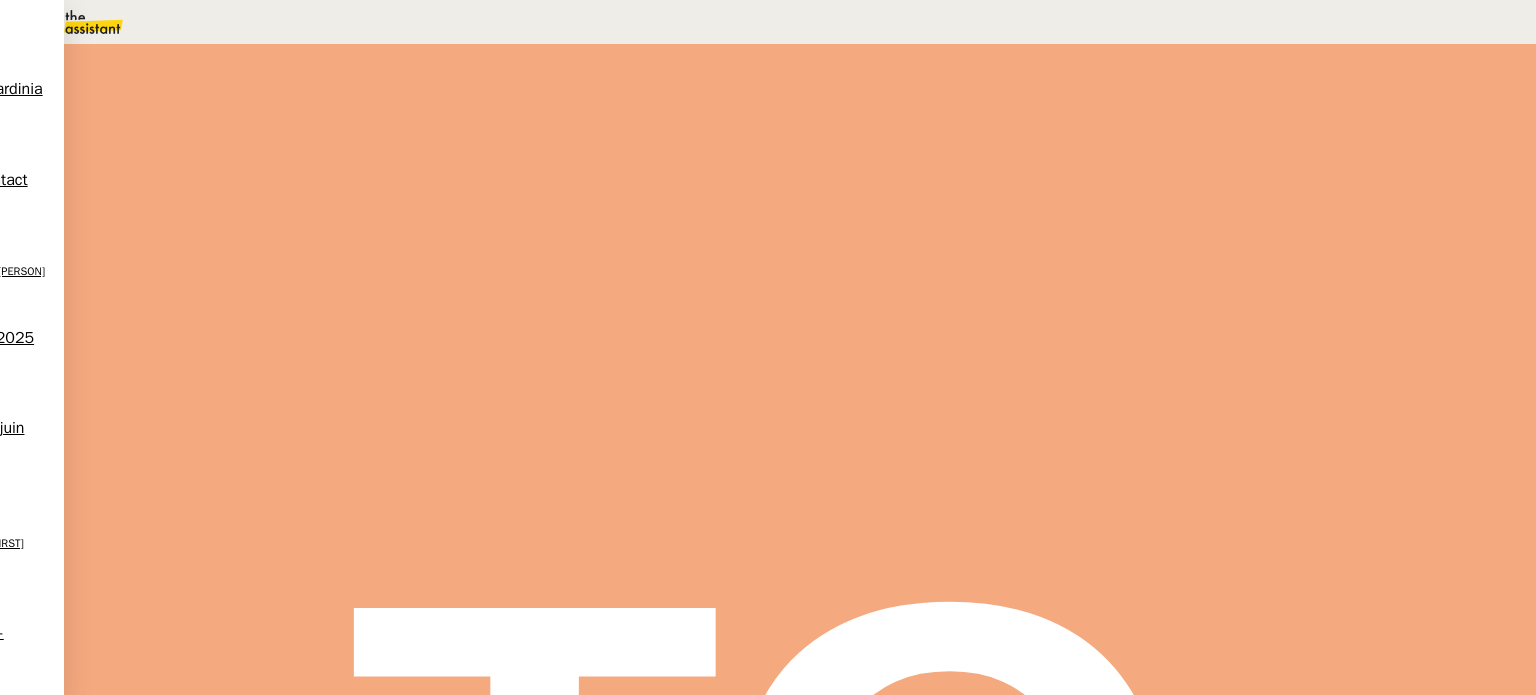 click at bounding box center (267, 686) 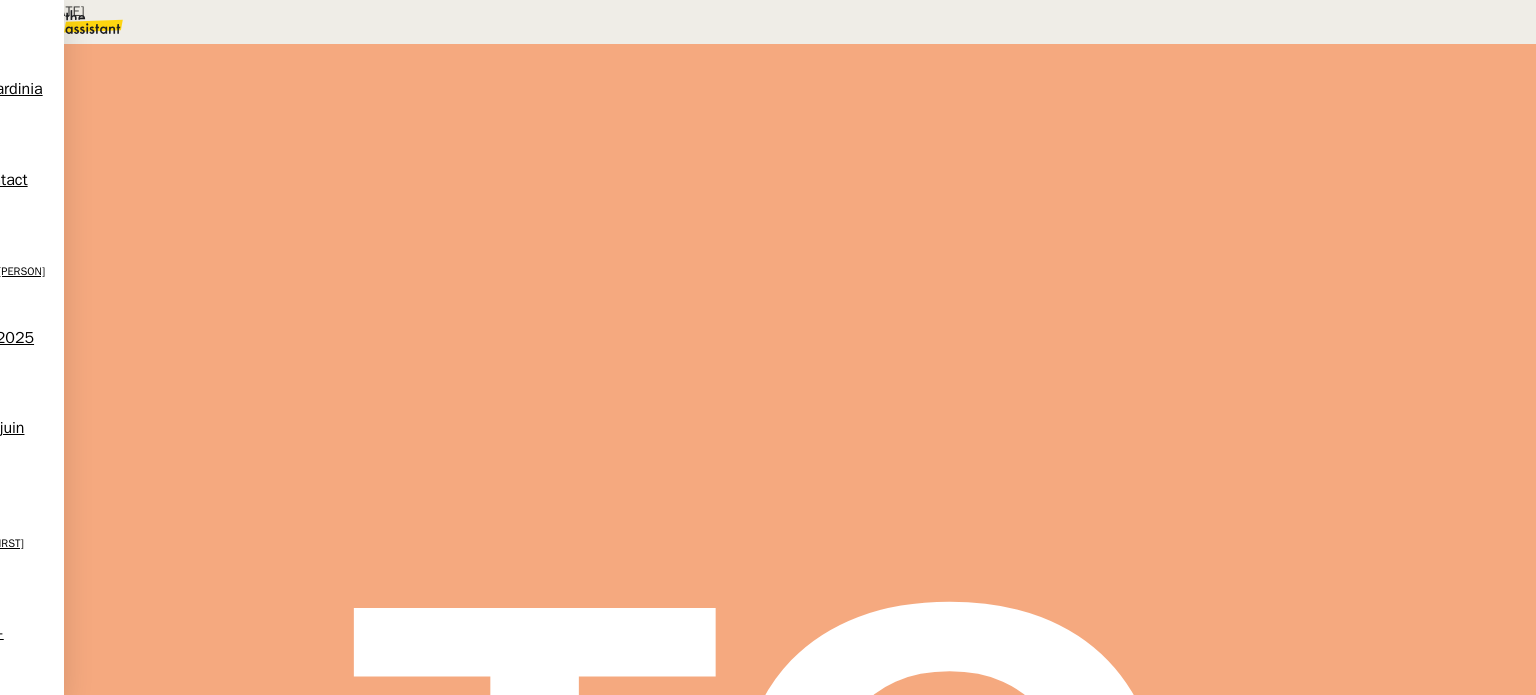 click on "enrichissement des connaissances" at bounding box center (205, 163) 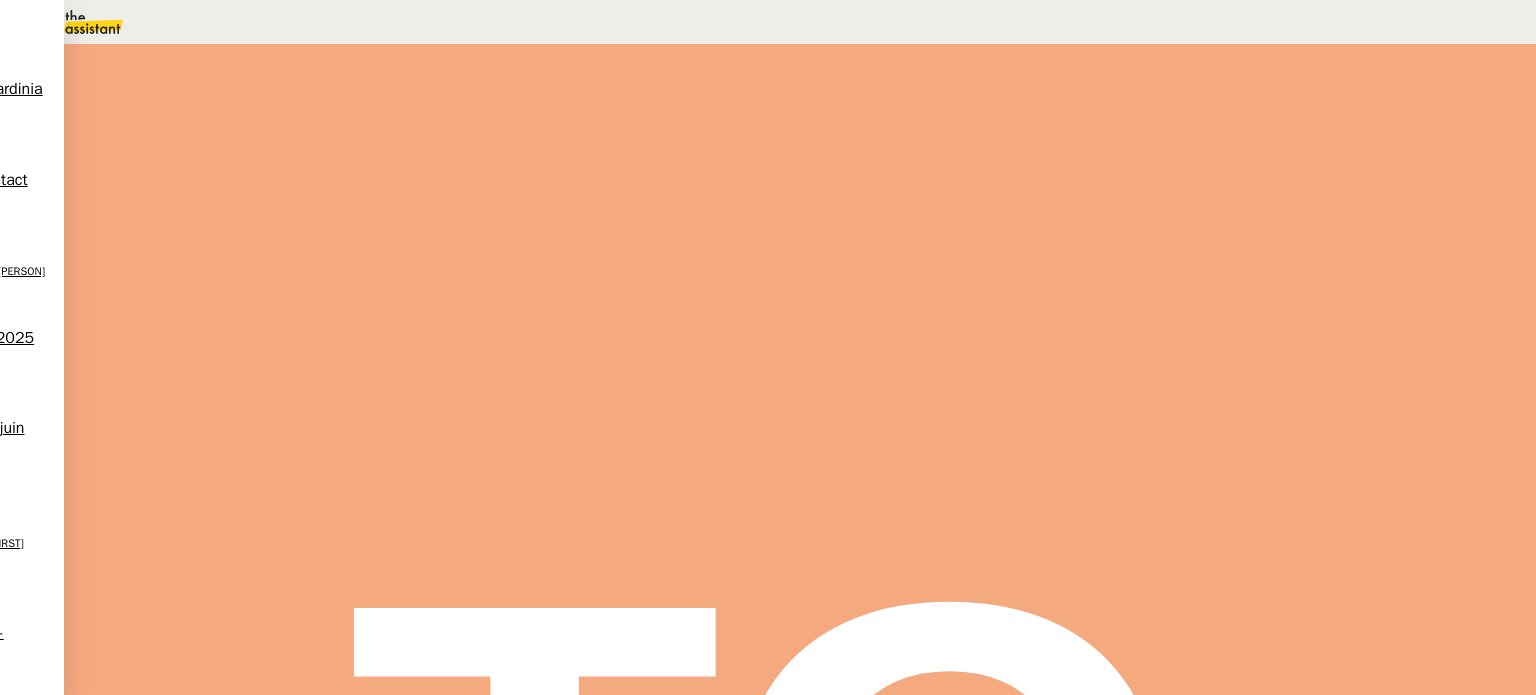 scroll, scrollTop: 500, scrollLeft: 0, axis: vertical 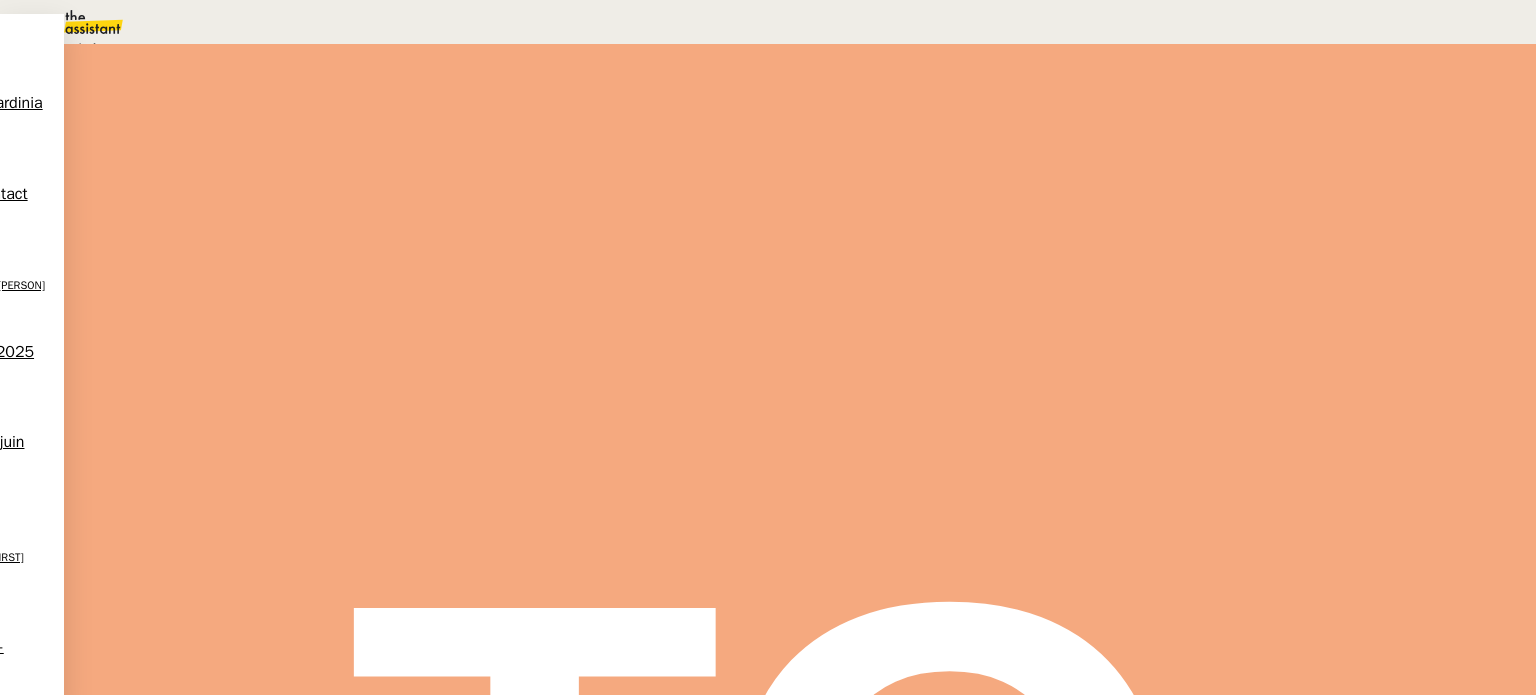 click at bounding box center [261, 110] 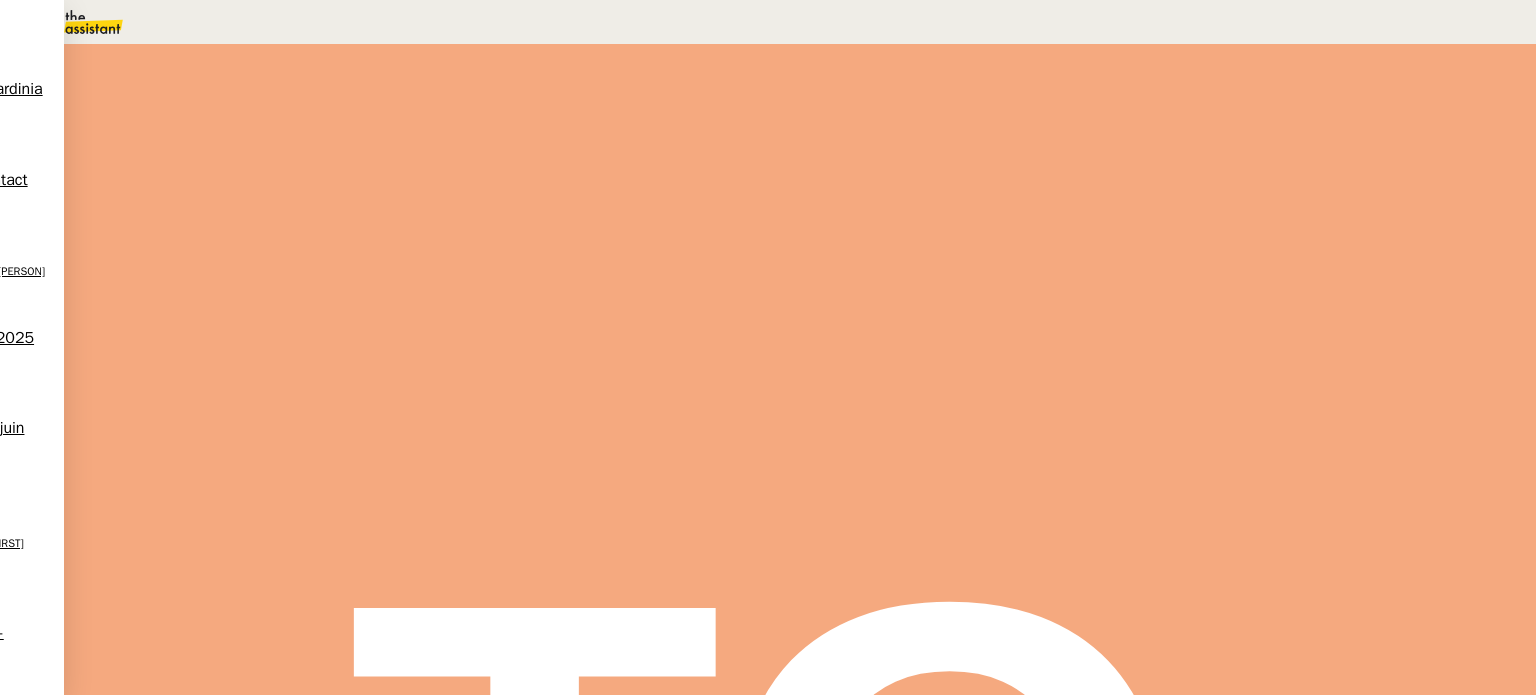 click on "Dans 2 jours ouvrés" at bounding box center [1173, 177] 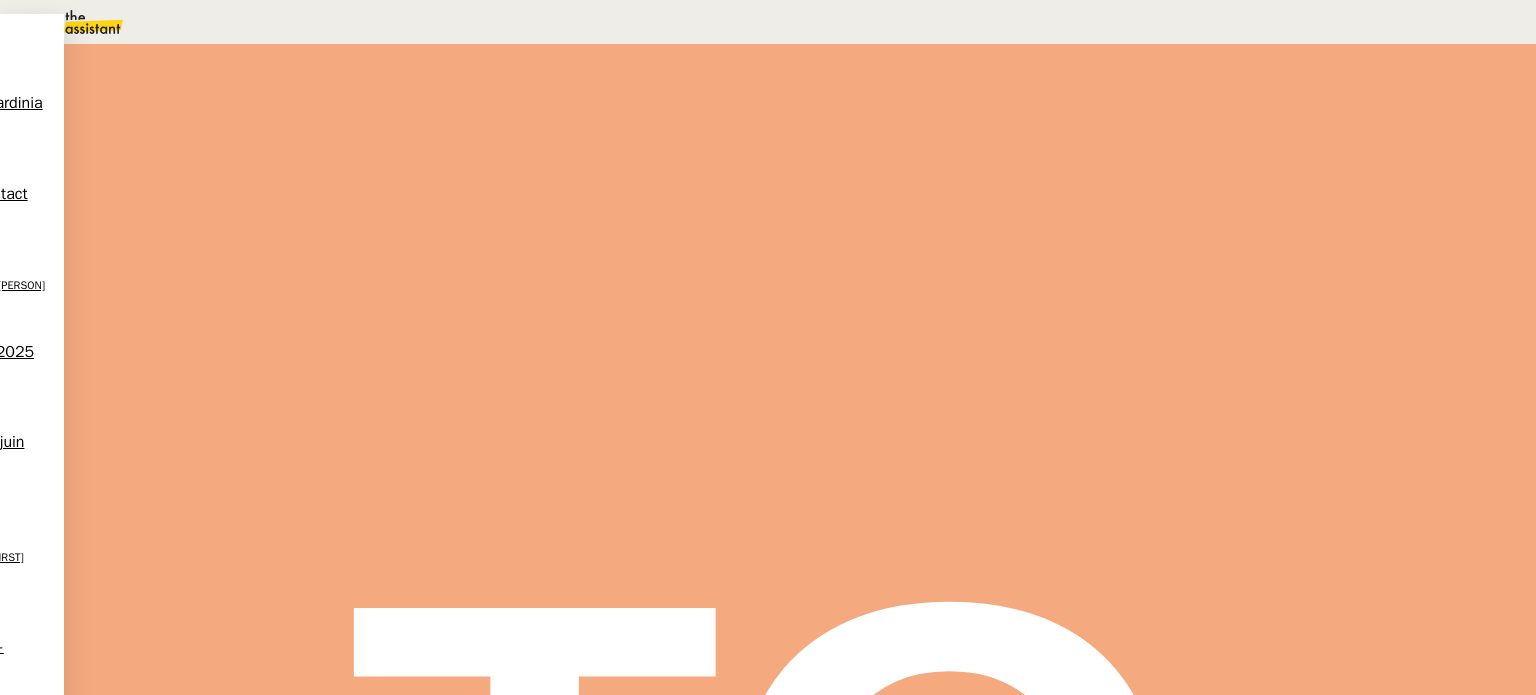 scroll, scrollTop: 268, scrollLeft: 0, axis: vertical 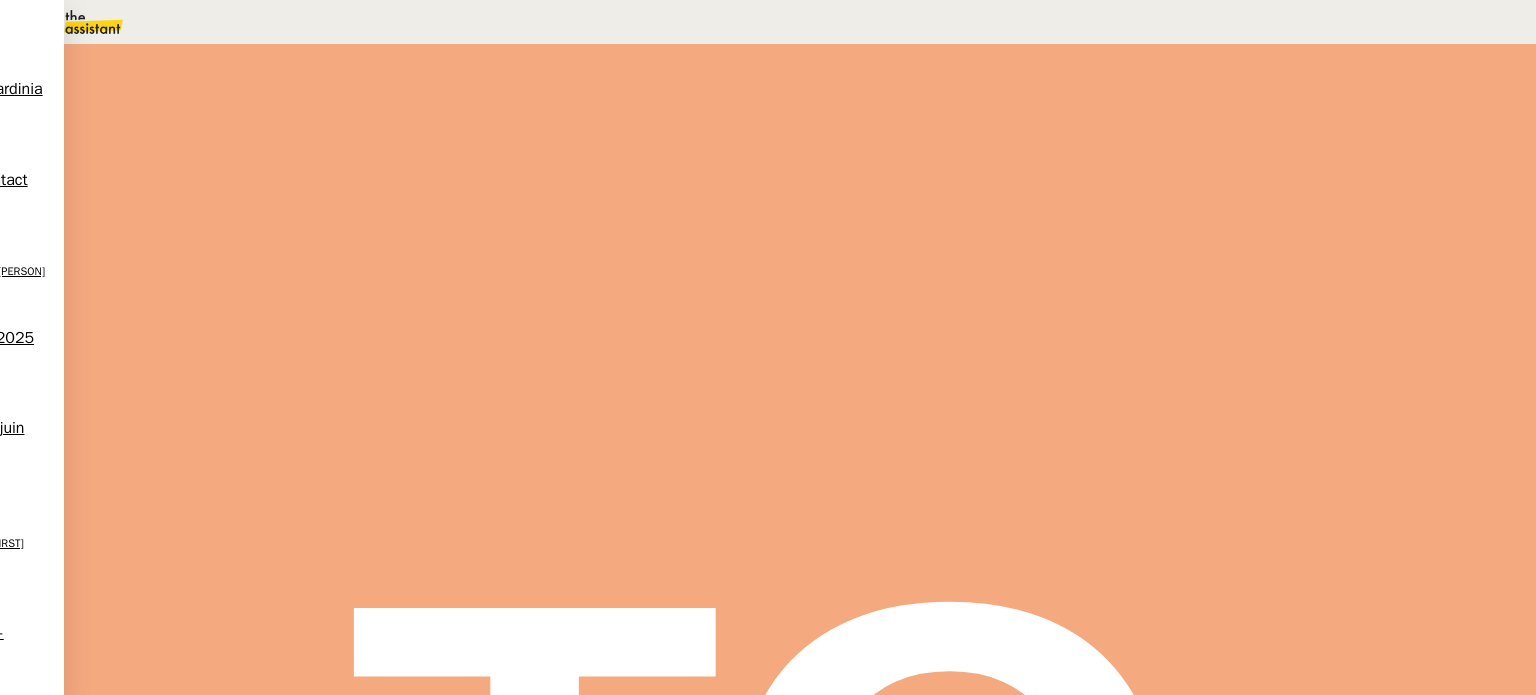 click on "Sauver" at bounding box center [1139, 505] 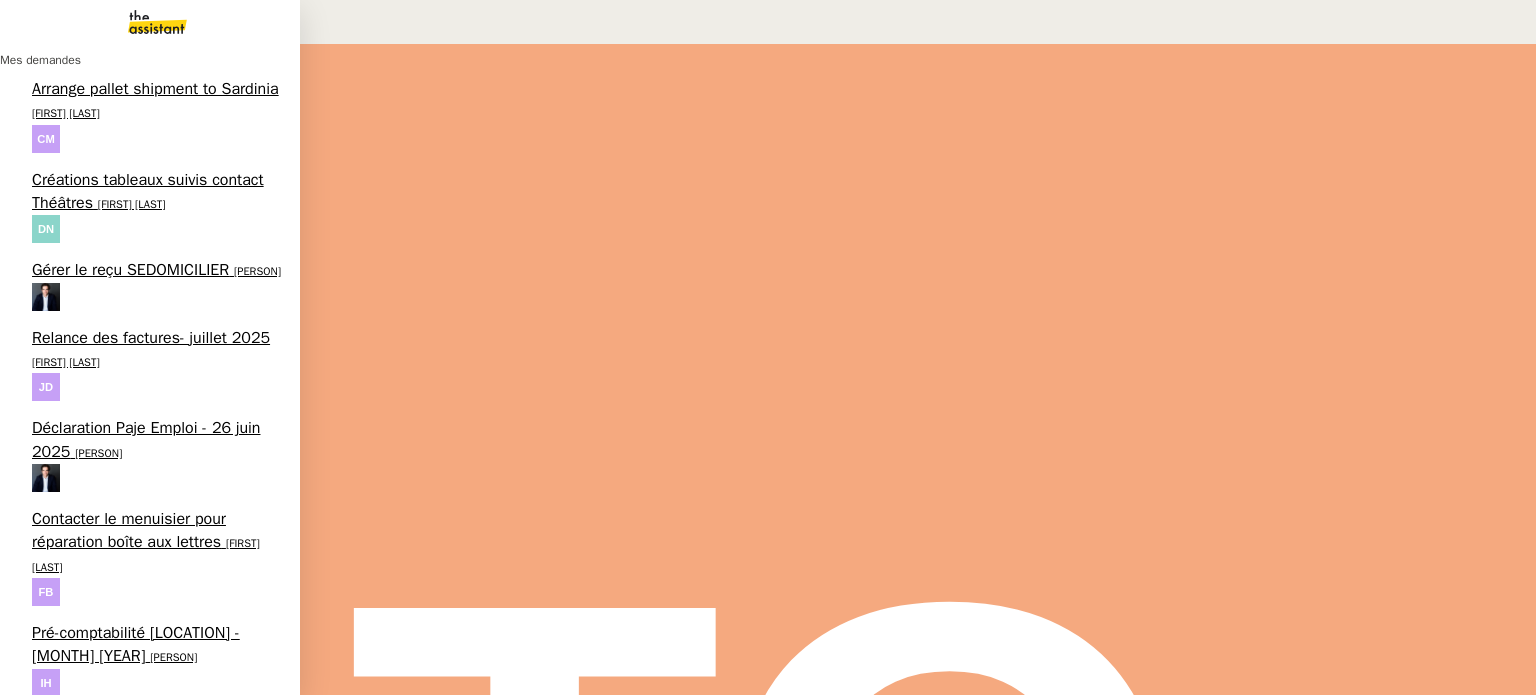 click on "Facture Dior - juillet 2025" at bounding box center (138, 1426) 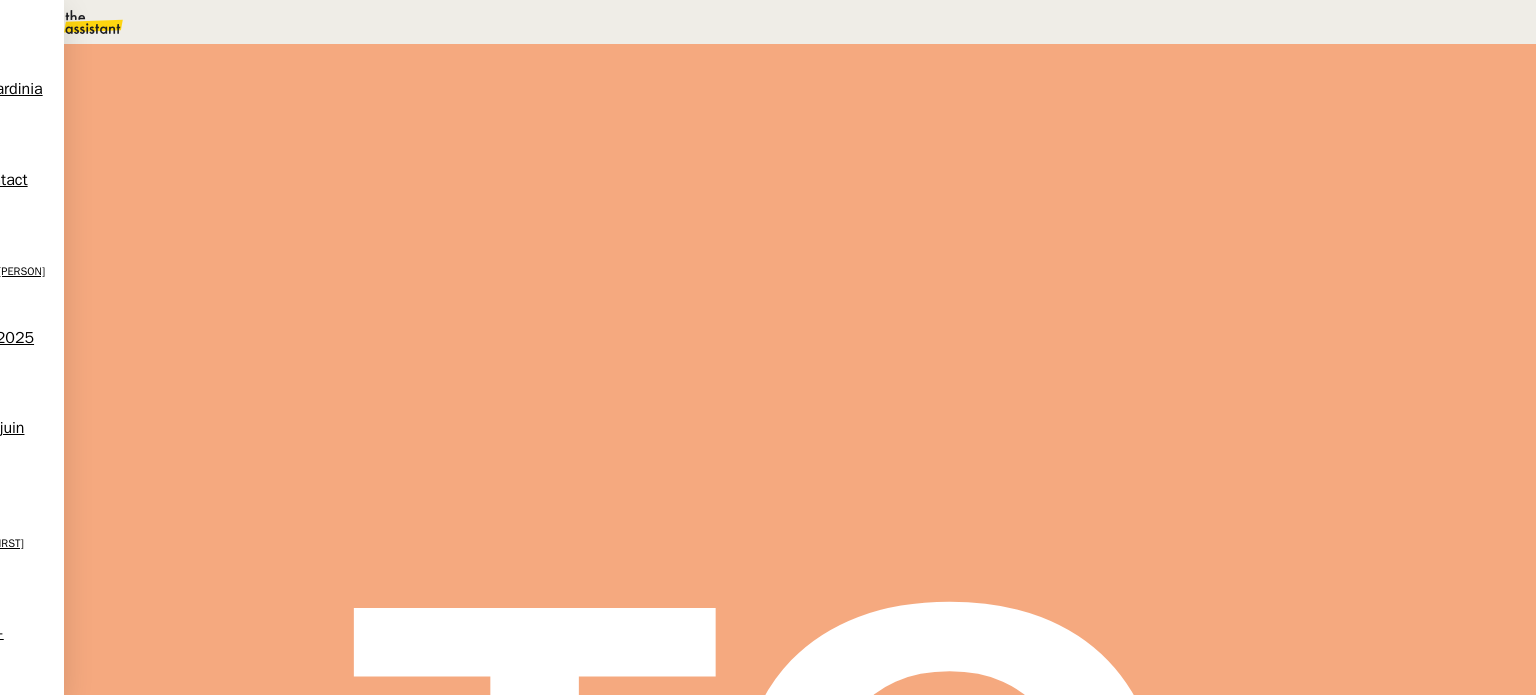 click on "Tâche" at bounding box center (819, 239) 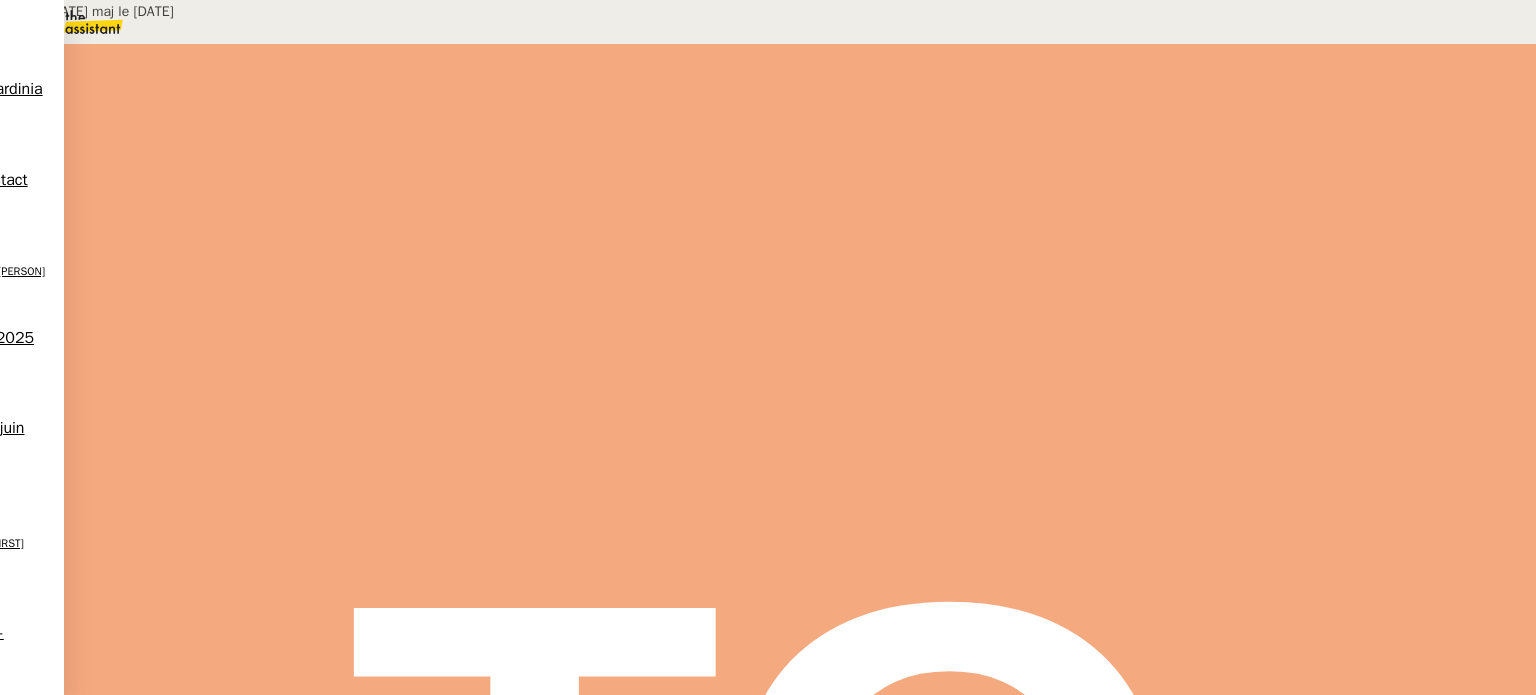 scroll, scrollTop: 357, scrollLeft: 0, axis: vertical 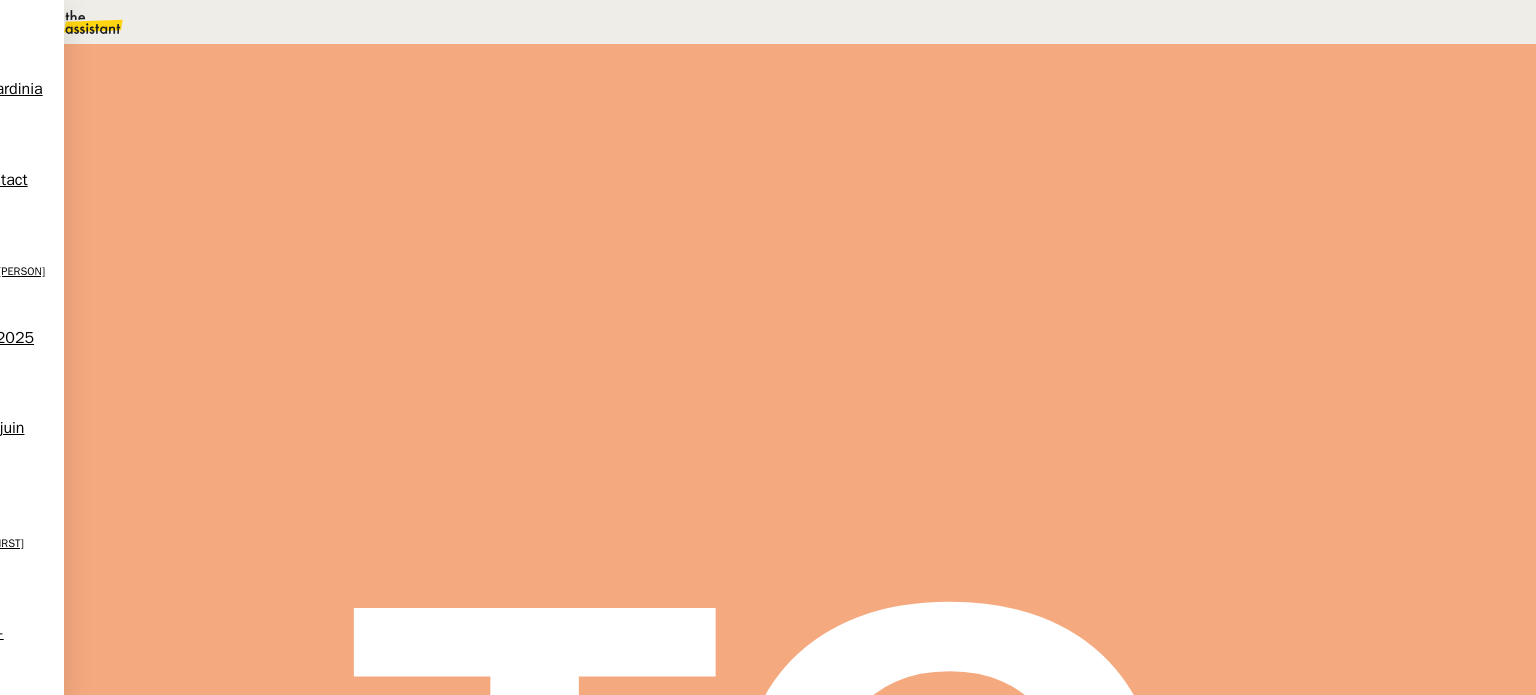 click on "Tâche Message Commentaire" at bounding box center [1068, 239] 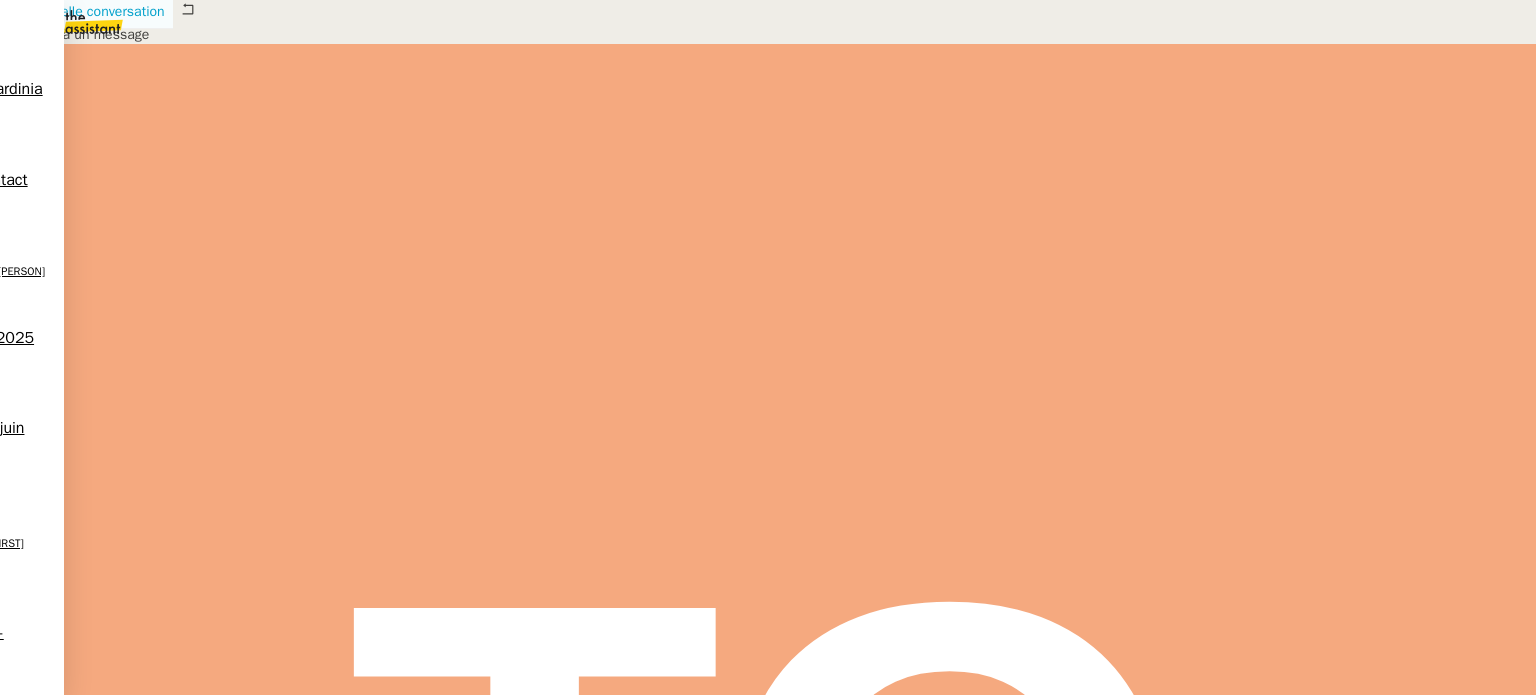 click on "Nouvelle conversation" at bounding box center [86, 12] 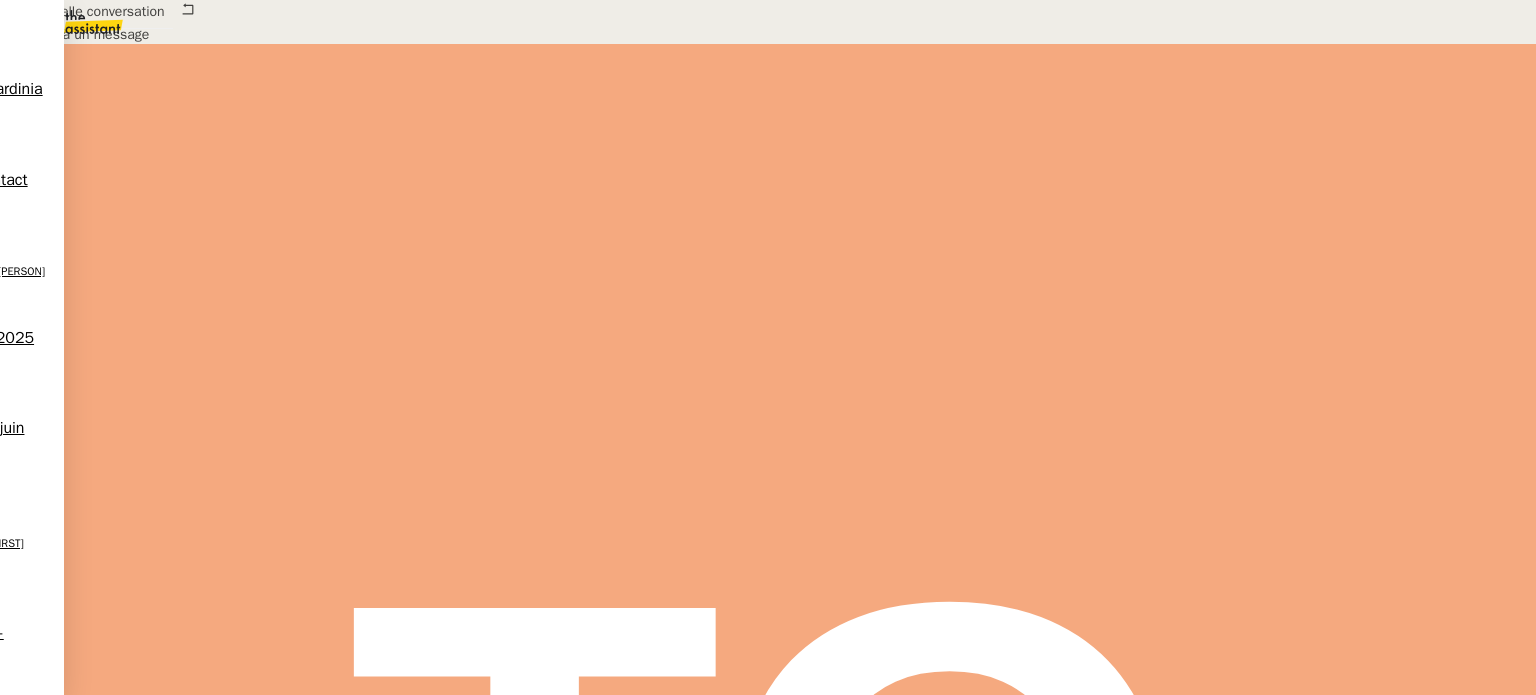click at bounding box center [116, 74] 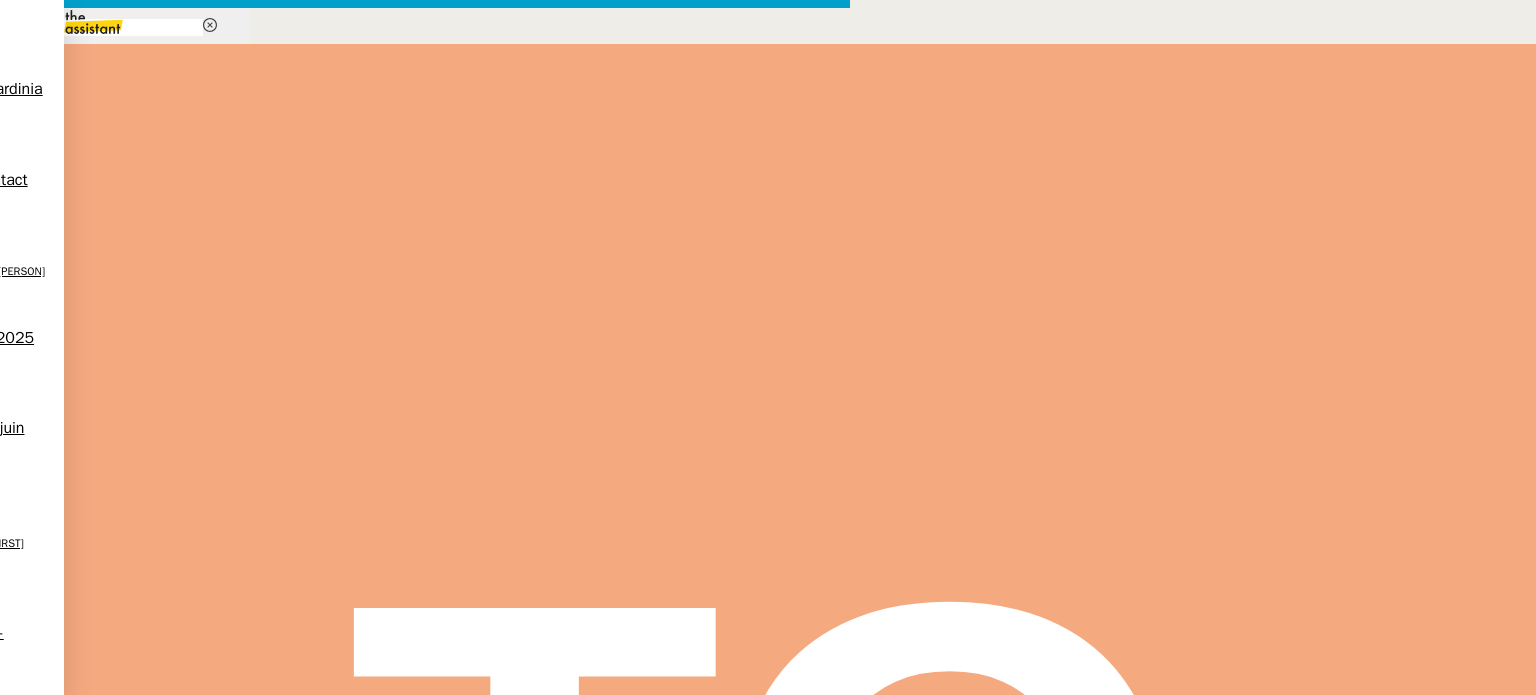 click on "Validation  fac ture Dior    dans le cadre de la procédure d' envoi   fac ture Dior   Ilyes Hadj" at bounding box center (125, 377) 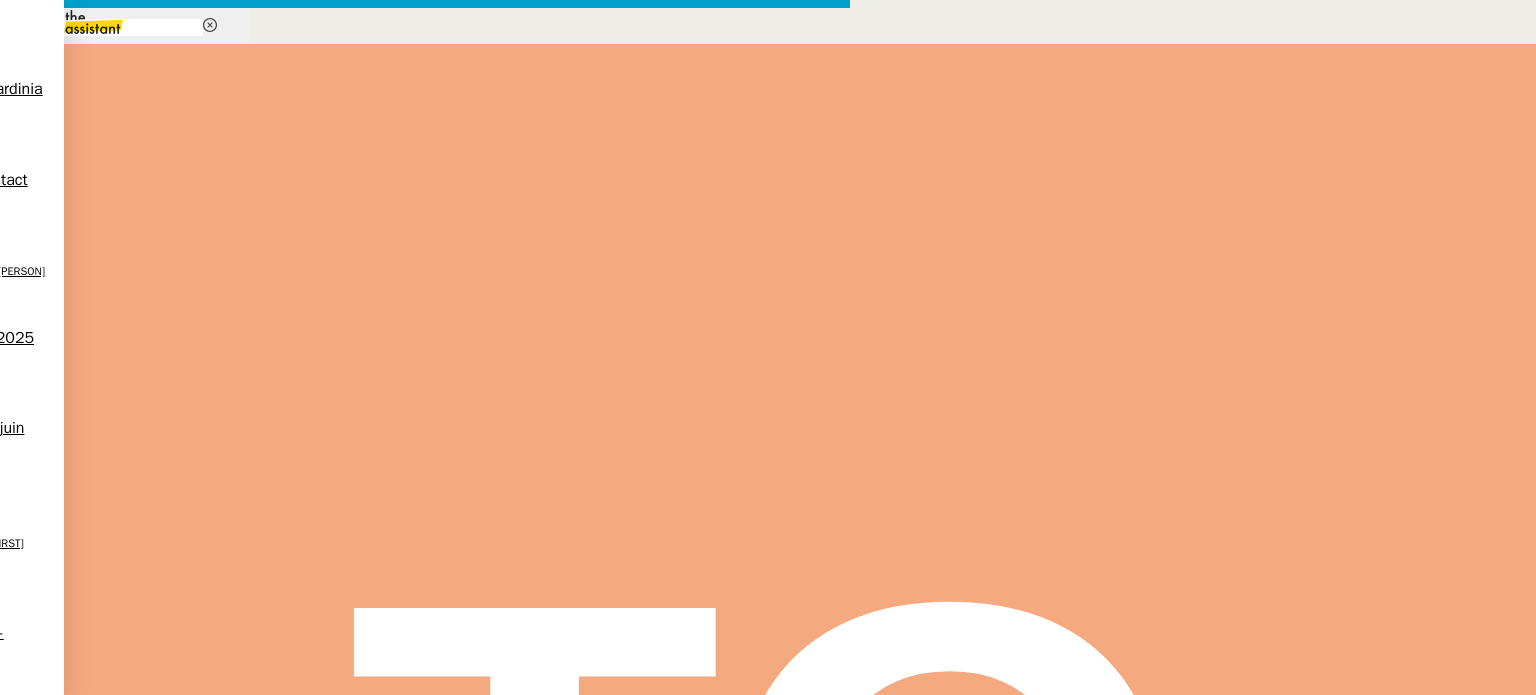 type on "dior" 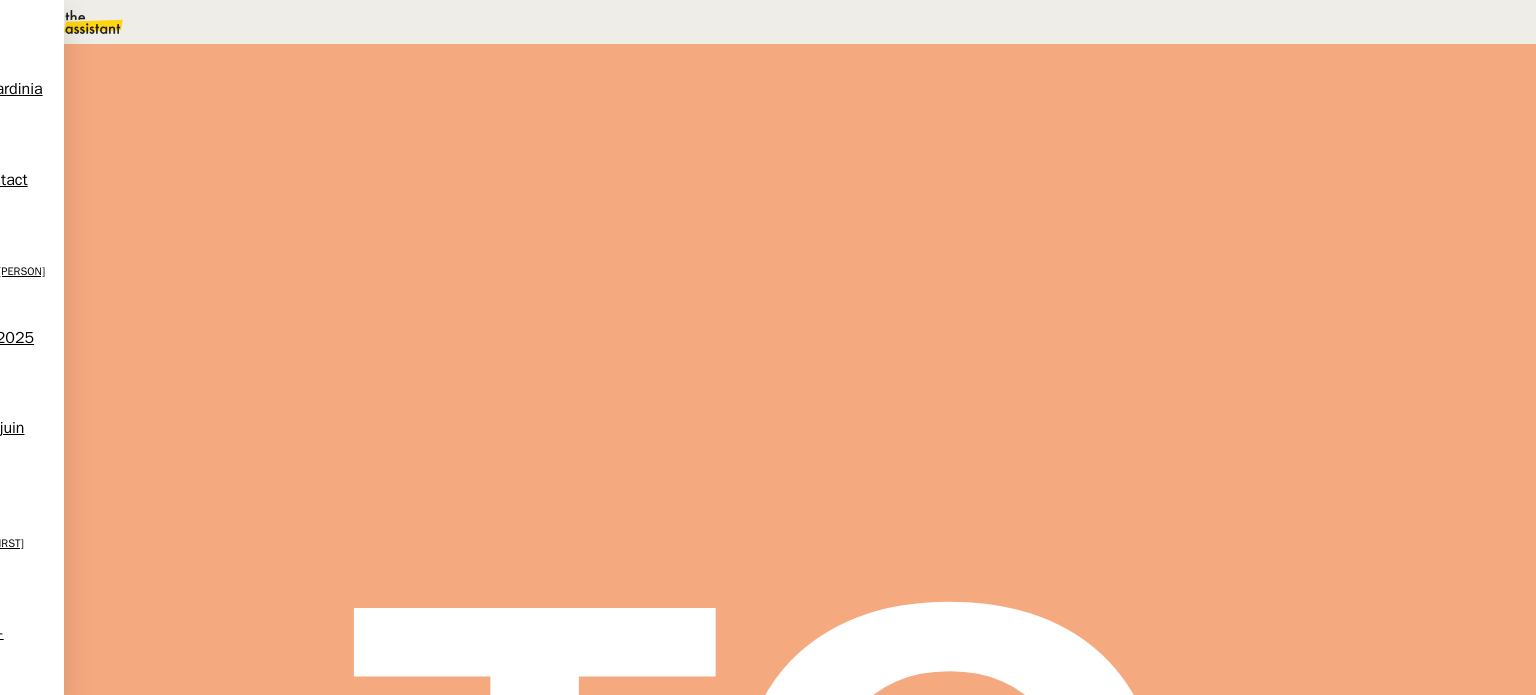 click on "Facturation Dior" at bounding box center [119, 2331] 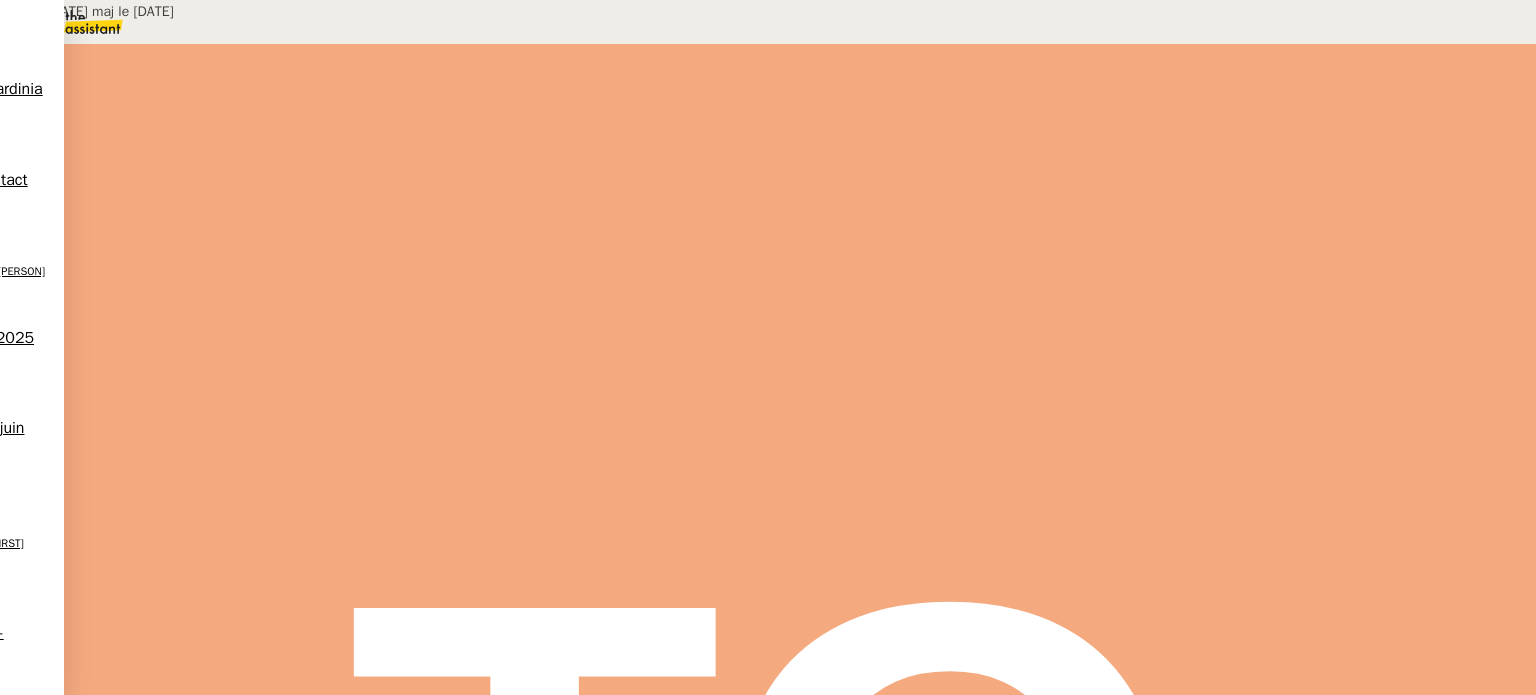 scroll, scrollTop: 357, scrollLeft: 0, axis: vertical 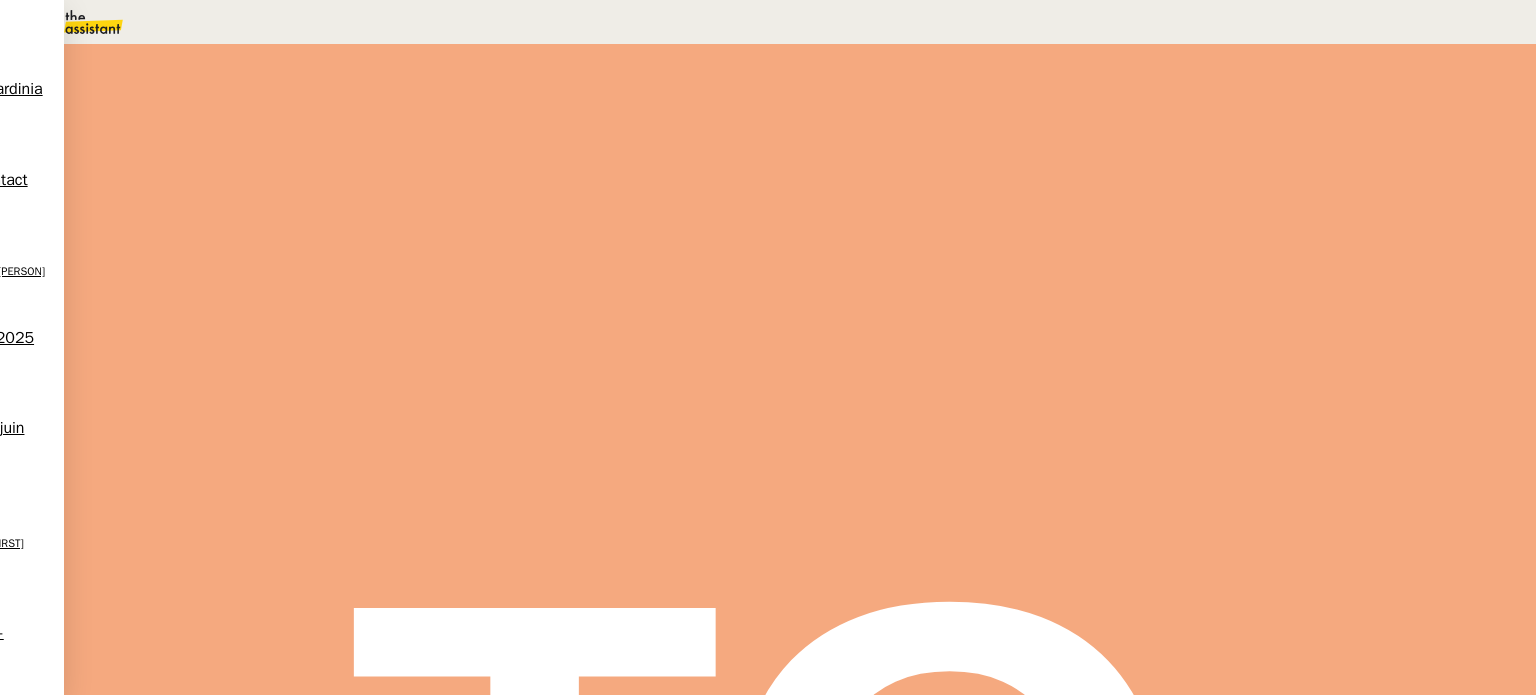 click on "Facturation Dior" at bounding box center [129, 2330] 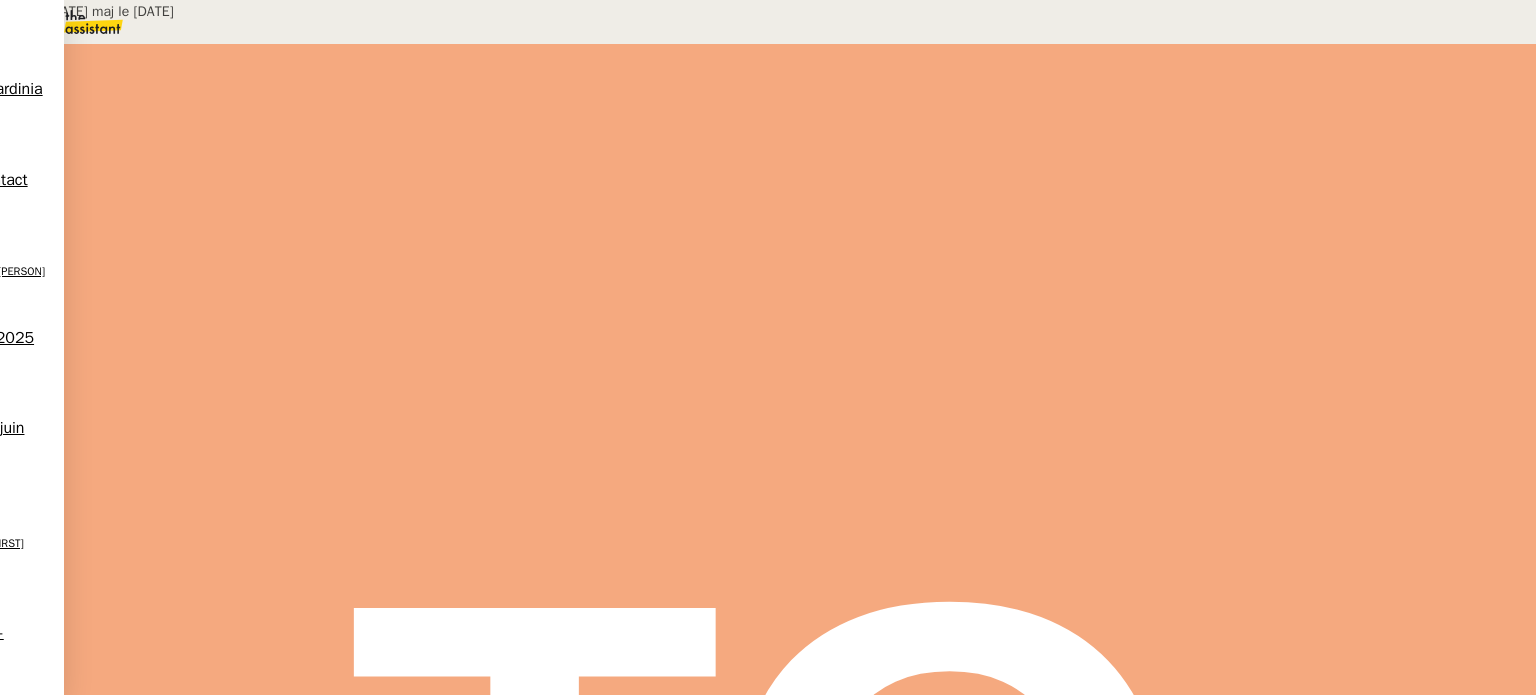 scroll, scrollTop: 357, scrollLeft: 0, axis: vertical 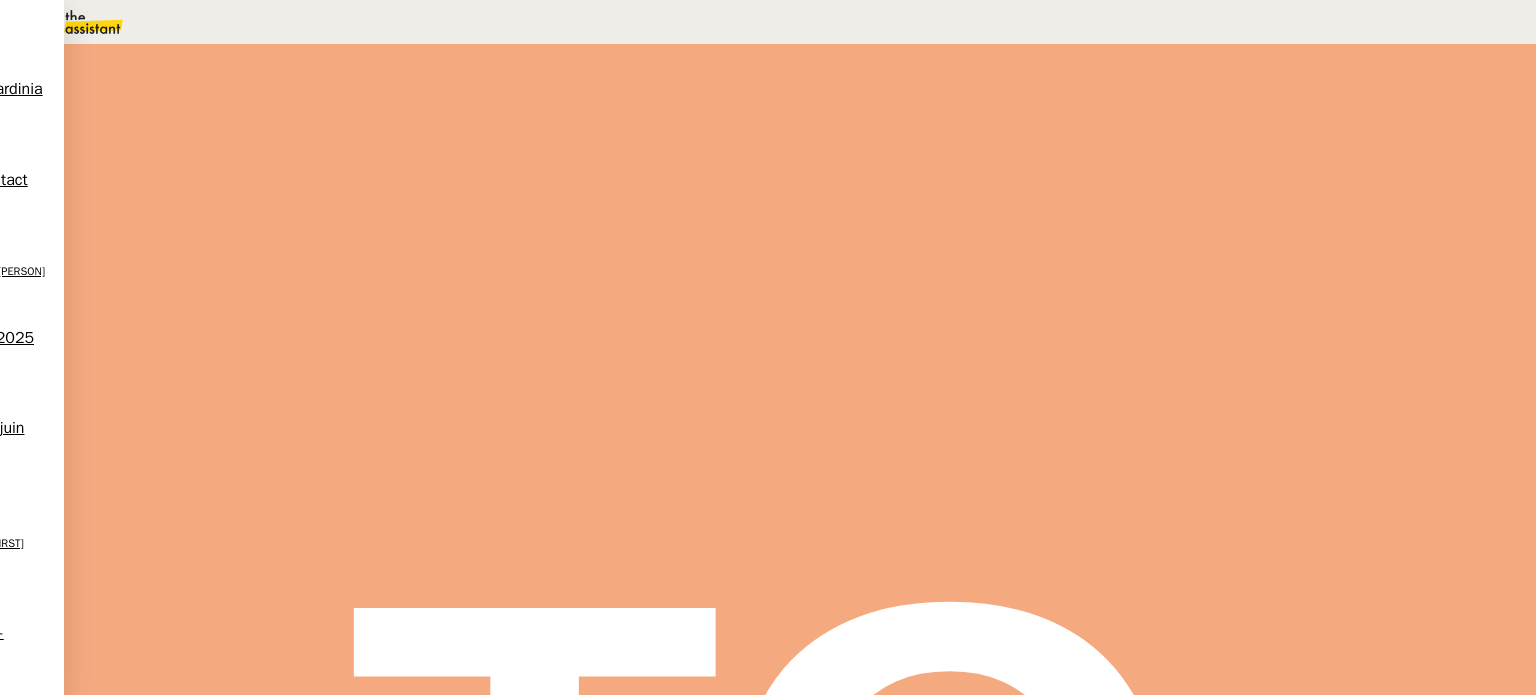 click at bounding box center (689, 449) 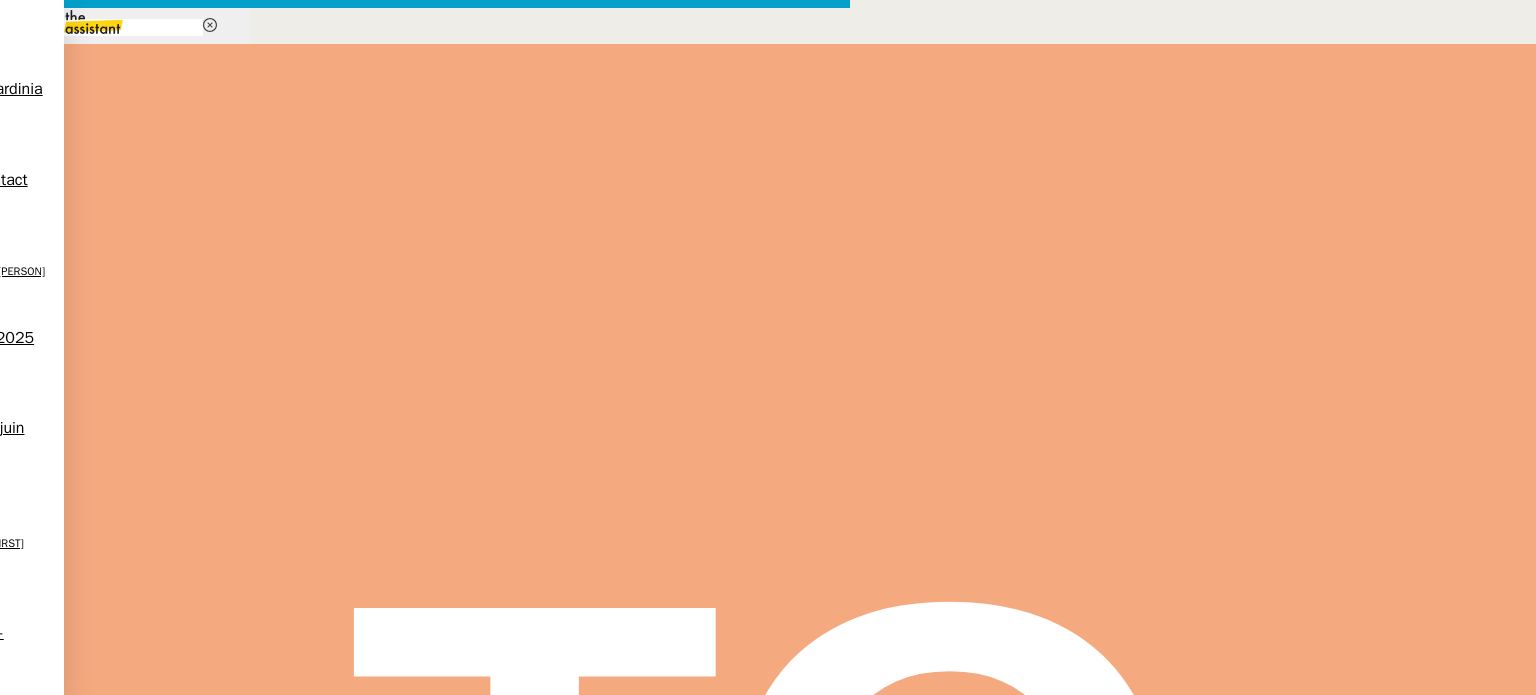scroll, scrollTop: 0, scrollLeft: 66, axis: horizontal 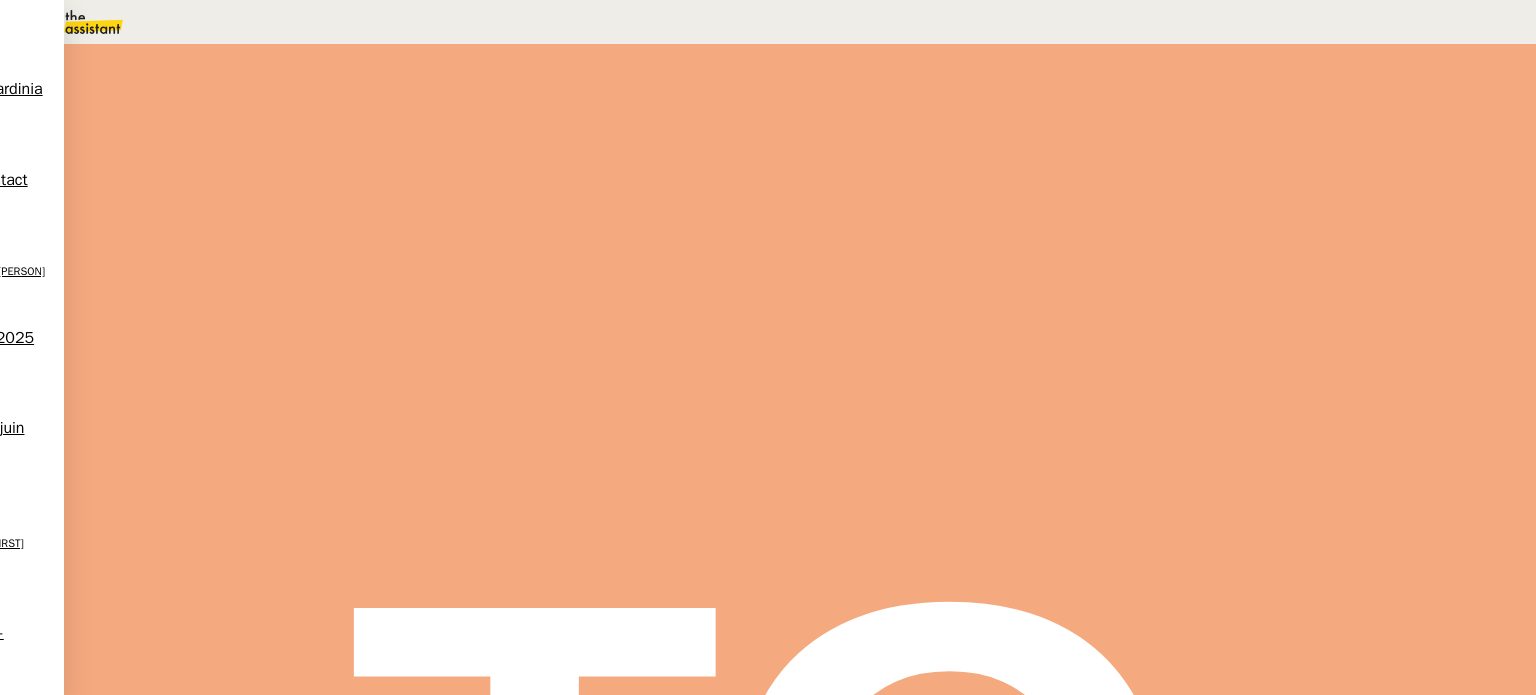 click on "🧴  Autres" at bounding box center [92, 2656] 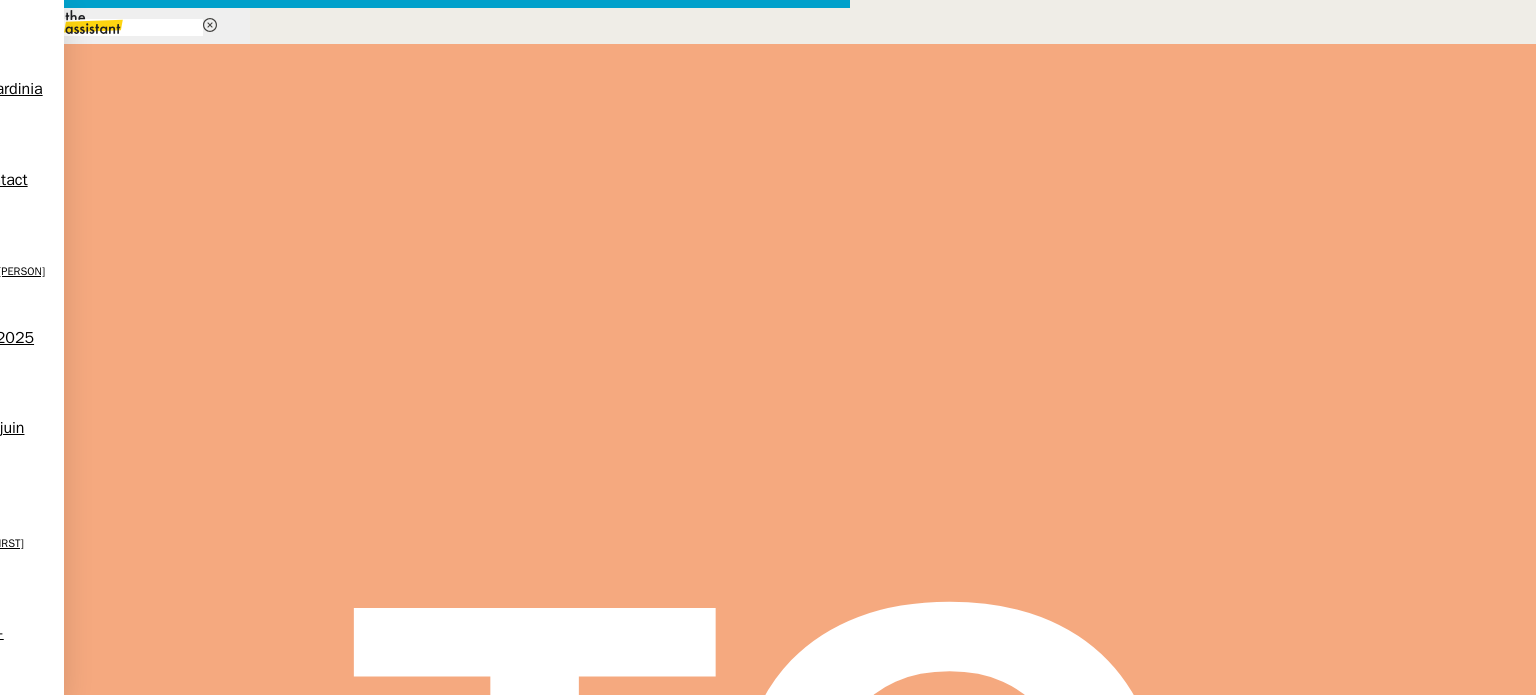 scroll, scrollTop: 0, scrollLeft: 66, axis: horizontal 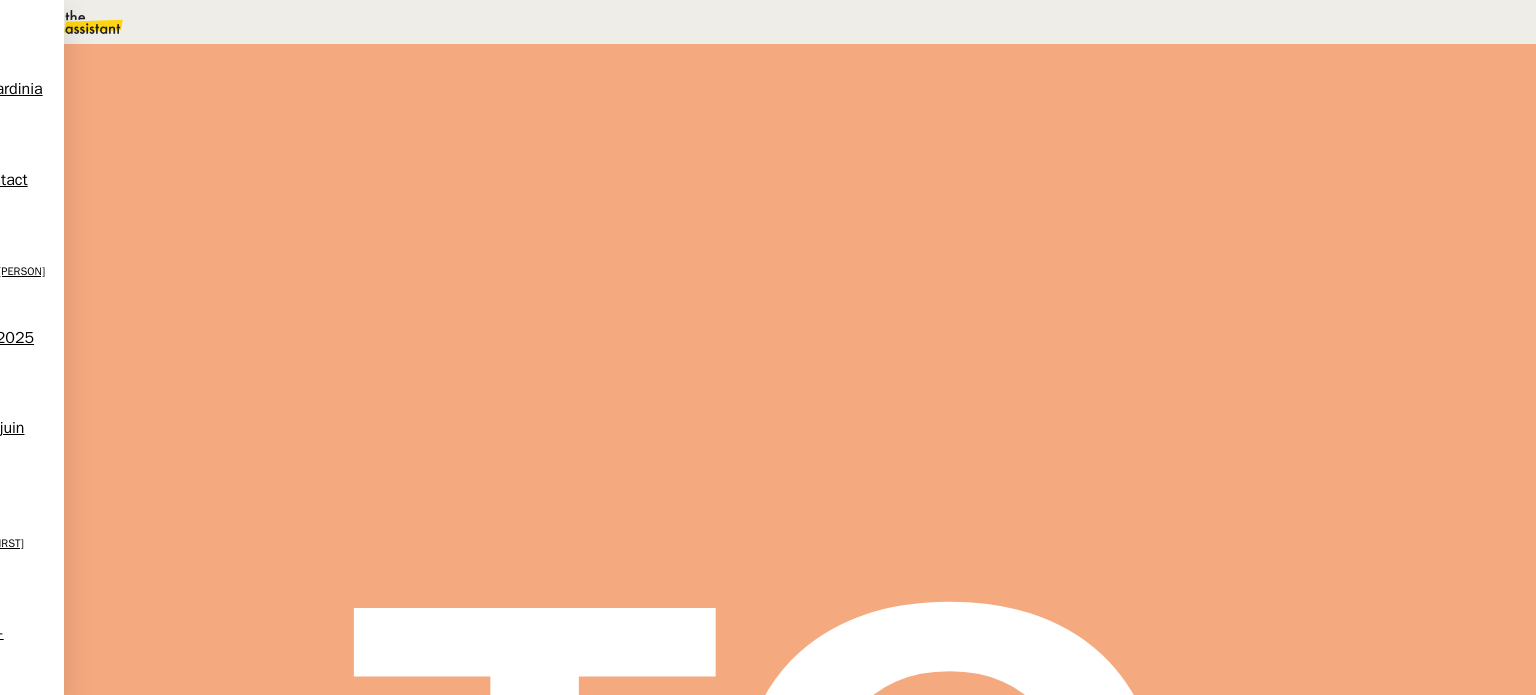 click at bounding box center (689, 363) 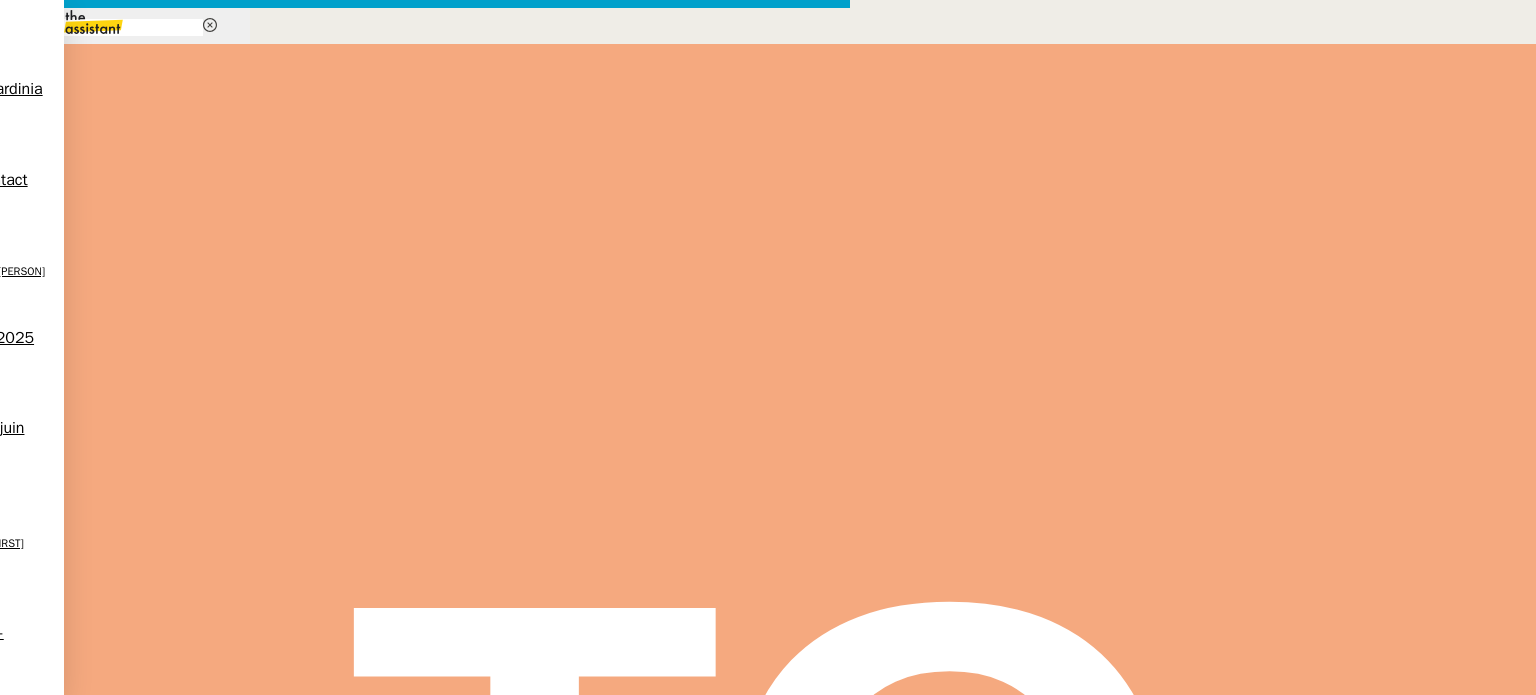 scroll, scrollTop: 0, scrollLeft: 66, axis: horizontal 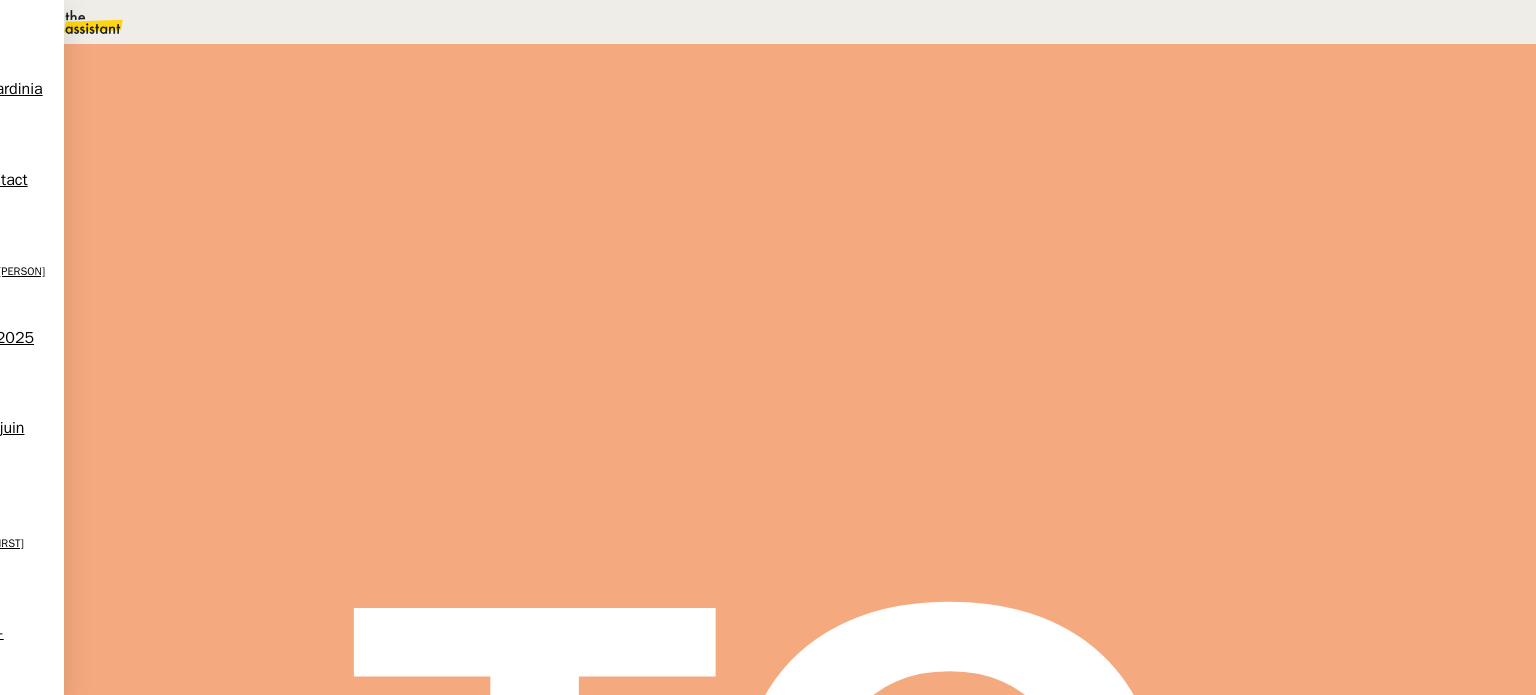 click on "Ouvert En attente Programmé Aide" at bounding box center (800, 252) 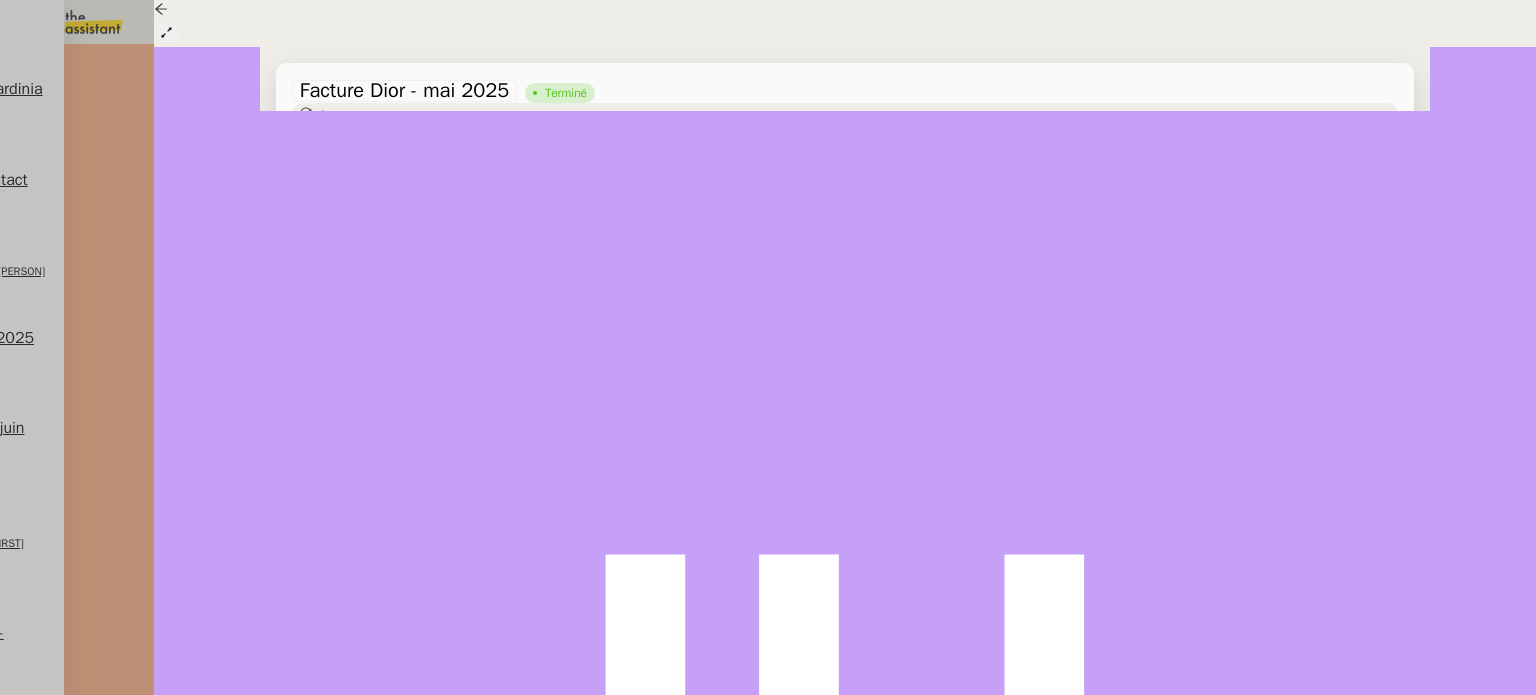 scroll, scrollTop: 3000, scrollLeft: 0, axis: vertical 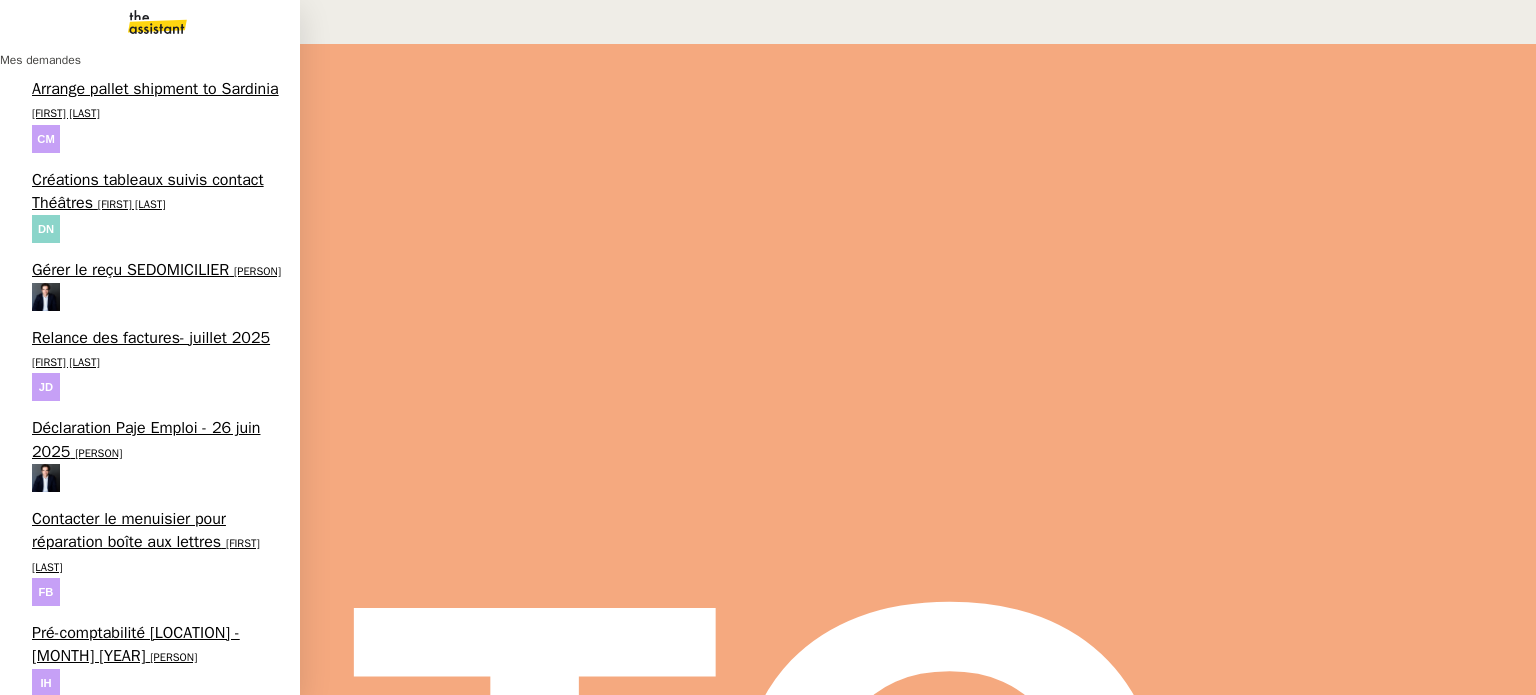 click on "Facture Dior - juillet 2025    Ilyes Hadj" at bounding box center [150, 1452] 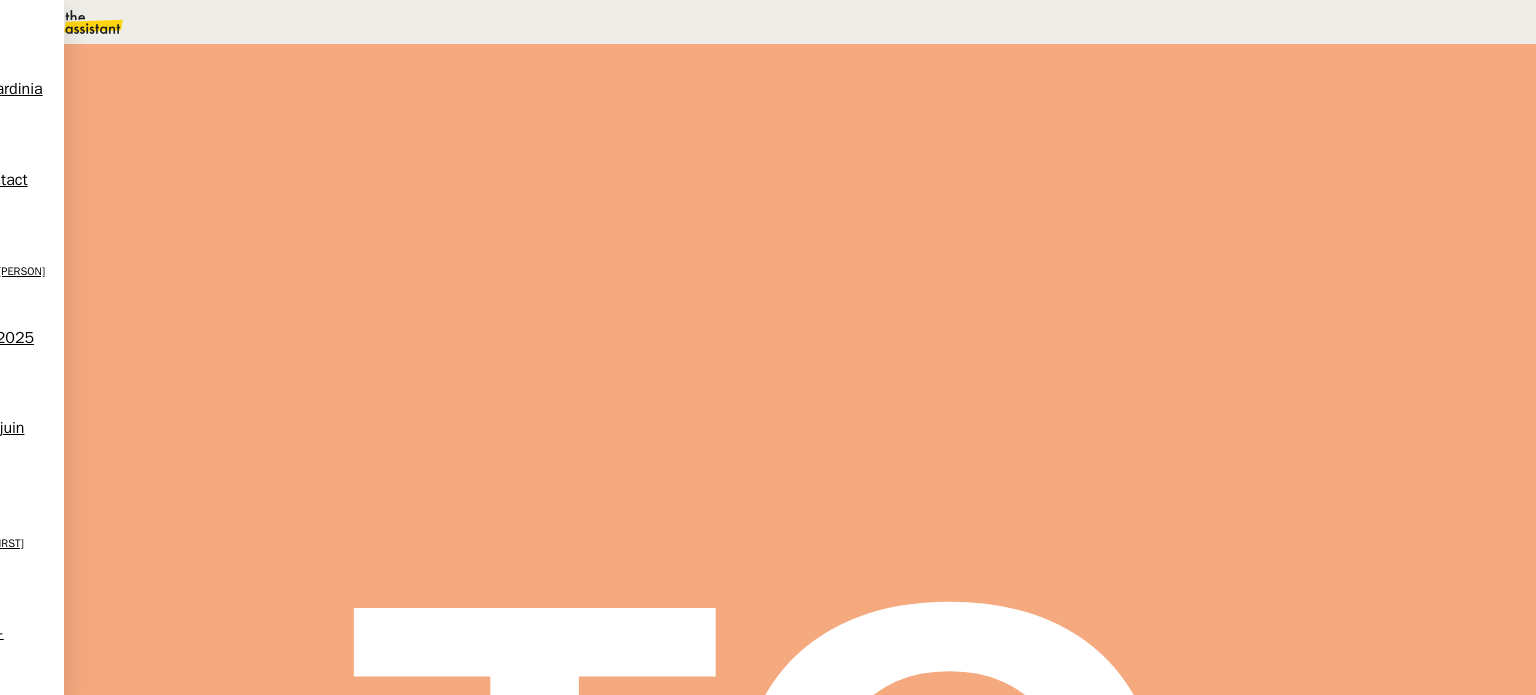 scroll, scrollTop: 200, scrollLeft: 0, axis: vertical 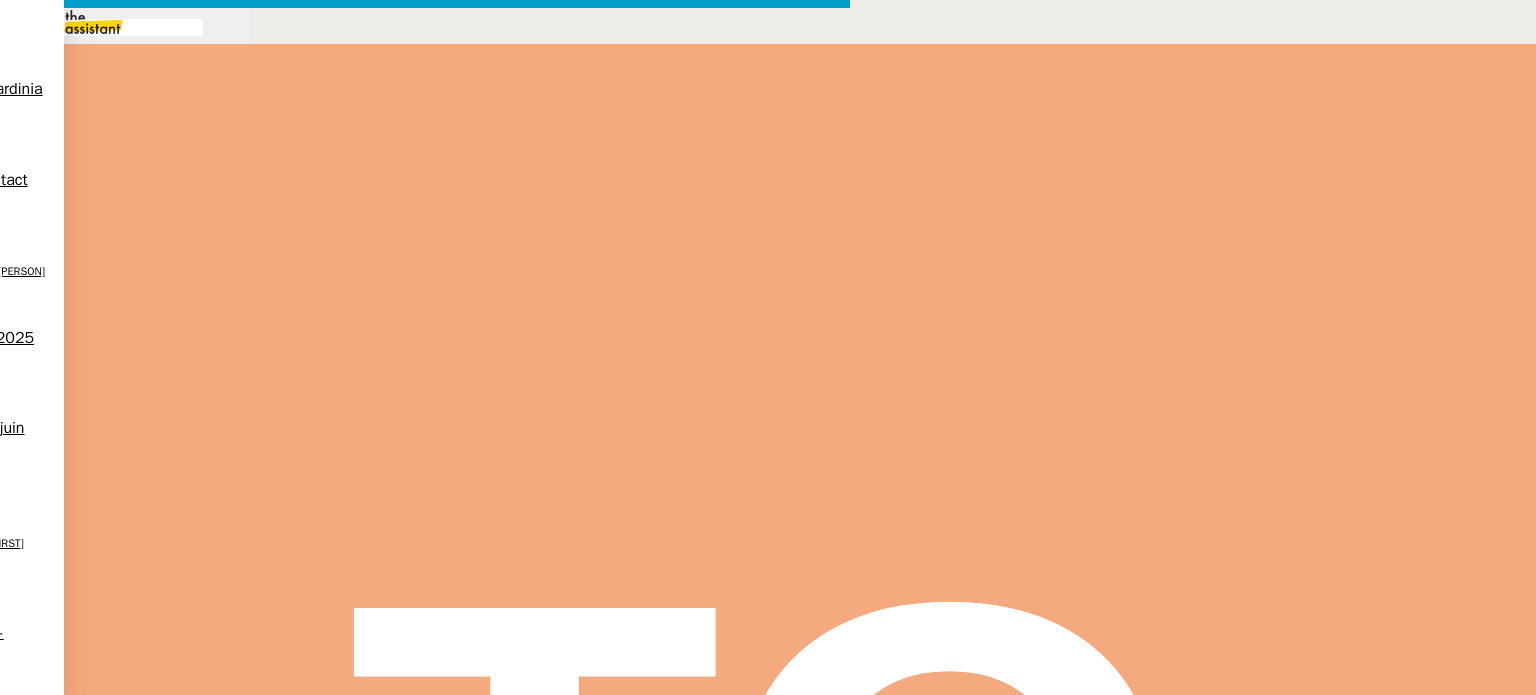 click on "Envoyer" at bounding box center (78, 1179) 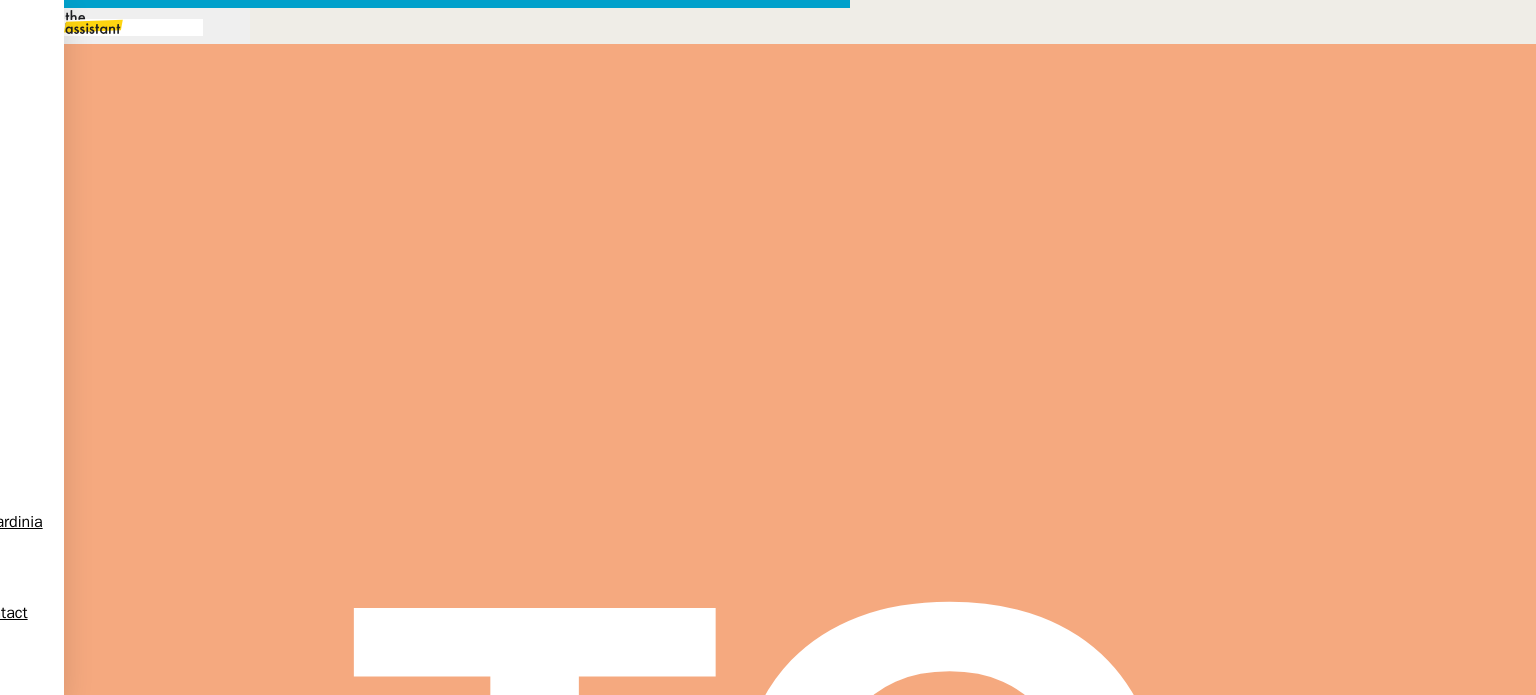 scroll, scrollTop: 236, scrollLeft: 0, axis: vertical 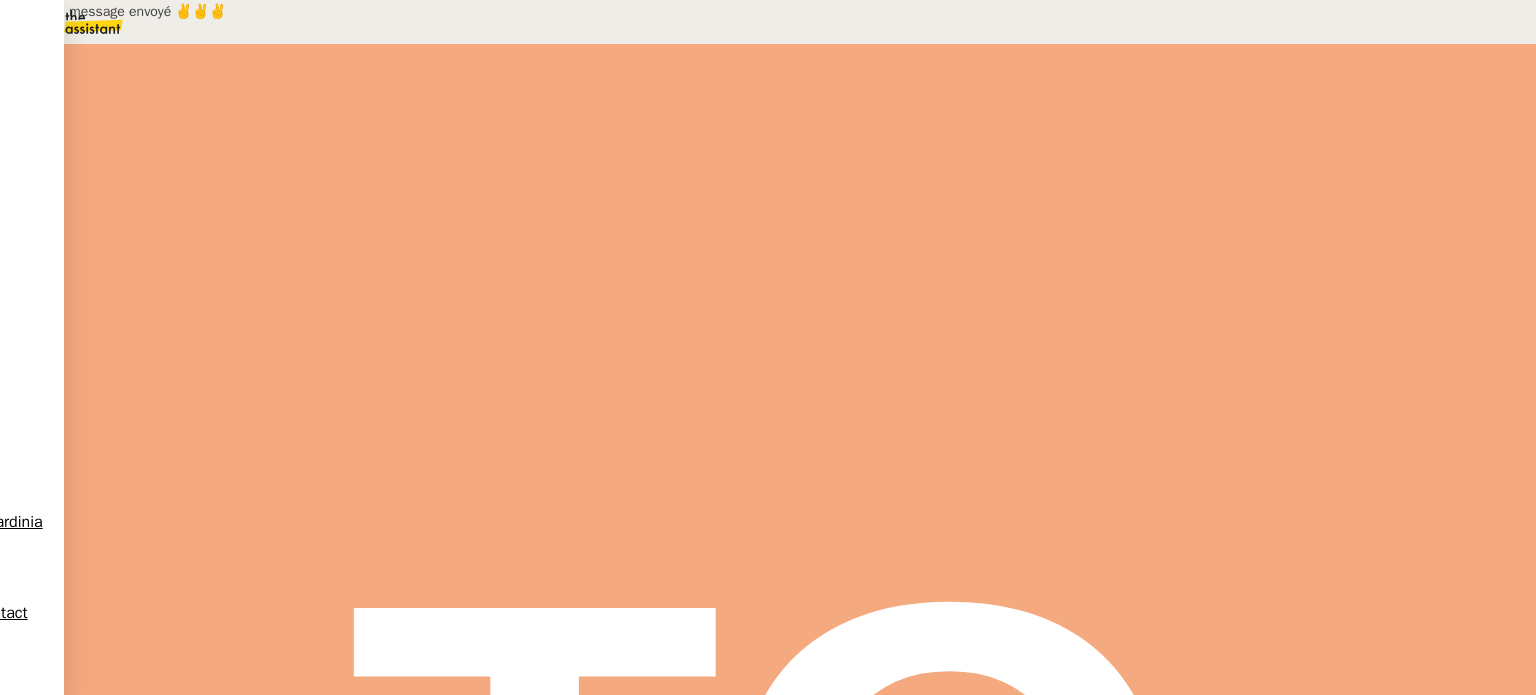 click at bounding box center (287, 340) 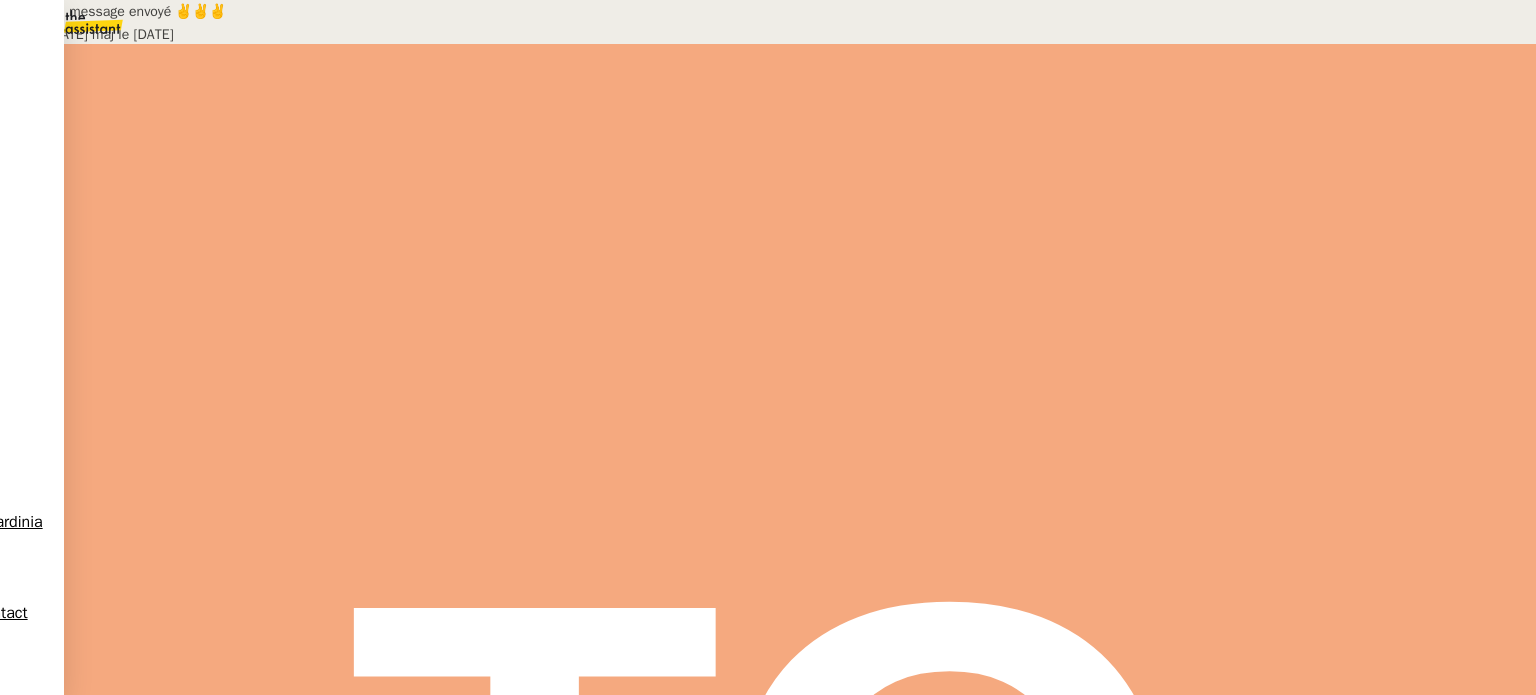 scroll, scrollTop: 357, scrollLeft: 0, axis: vertical 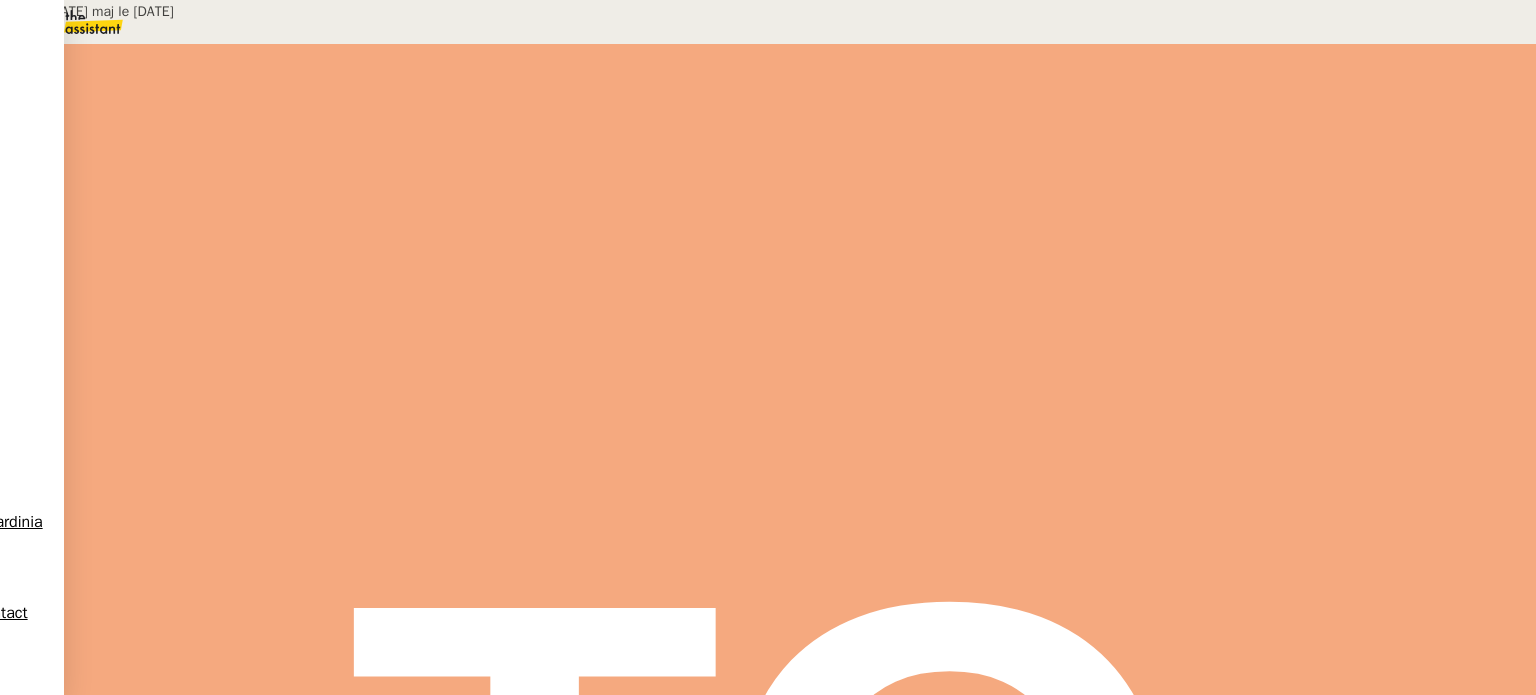 click on "Créé le 07/02/2025 maj le 7/05/25 Contexte :  Ilyès nous demande de créer et envoyer sa facture à Dior.   Déclenchement :  Automatique. Récurrence :  Tous les 1ᵉʳˢ du mois. PROCÉDURE :  A - Confirmer la facturation Envoyer  un email à Ilyès pour lui demander : le nombre de jours travaillés chez Dior et confirmer avec lui le numéro de commande. Template : " Confirmation DIOR" Attendre le retour d'Ilyès puis passer à l'étape B B - Préparer la facture Se connecter  à  Henrri Fernaci Cliquer  sur le menu à gauche puis  “documents” Dupliquer  la facture Christian Dior Couture du 15/01/2025. Indiquer le  nombre de jours travaillés  par Ilyès Si le numéro de commande n’a pas changé alors ne rien changer de plus. S’il a changé,  modifier  le champ  « référence »  et le titre de la facture avec le nouveau numéro de commande. Cliquer sur  Valider la facture. Vérifier les informations puis cliquer sur   "Finaliser la facture"  puis   puis “ Enregistrer    ." at bounding box center [768, 532] 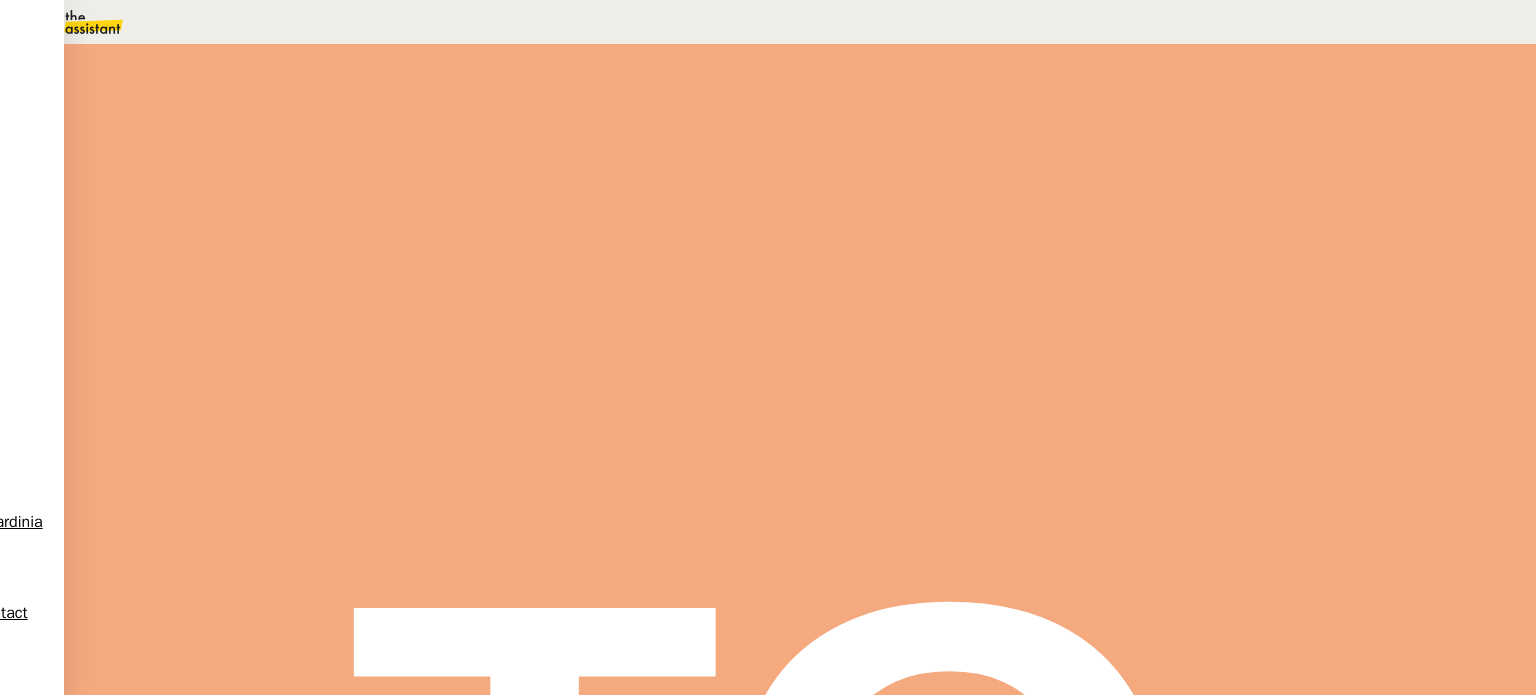 click at bounding box center [307, 340] 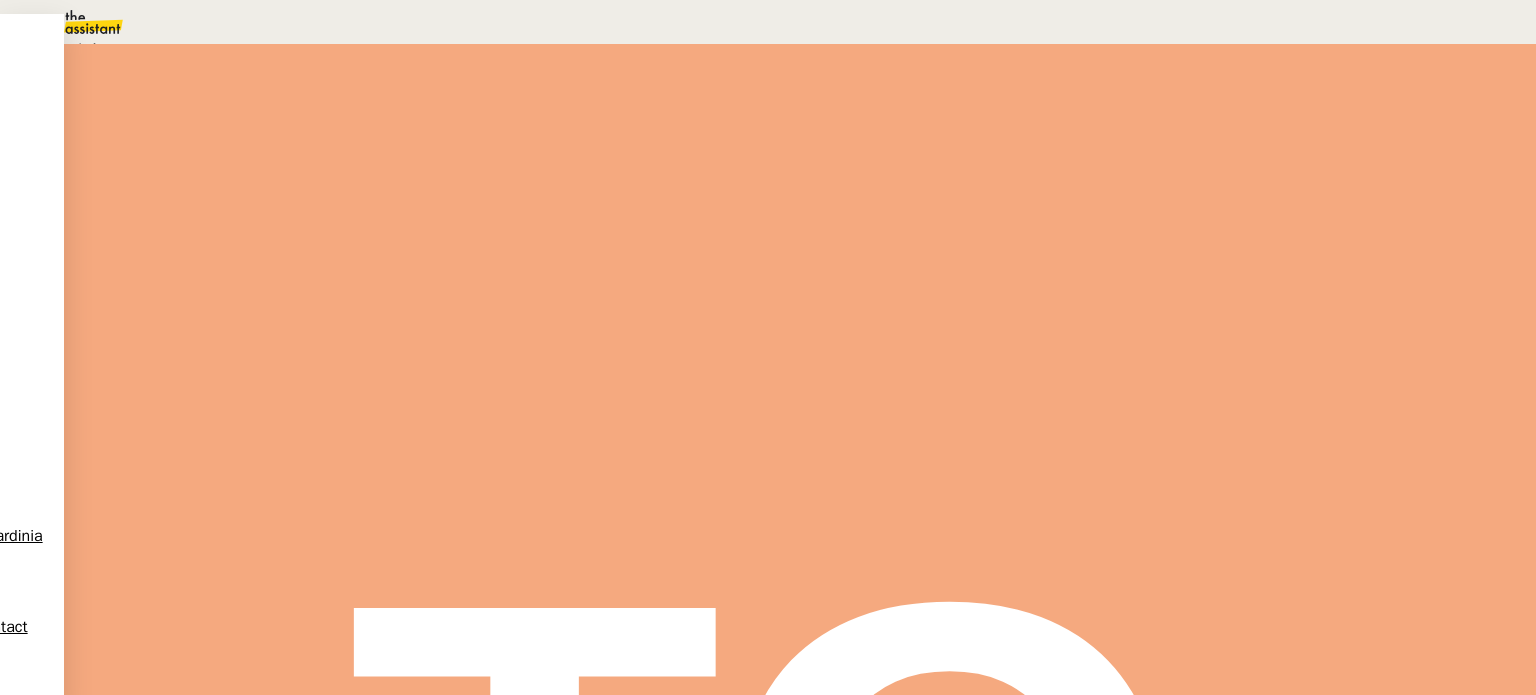 click on "Aucune action supplémentaire n'est nécessaire." at bounding box center (213, 49) 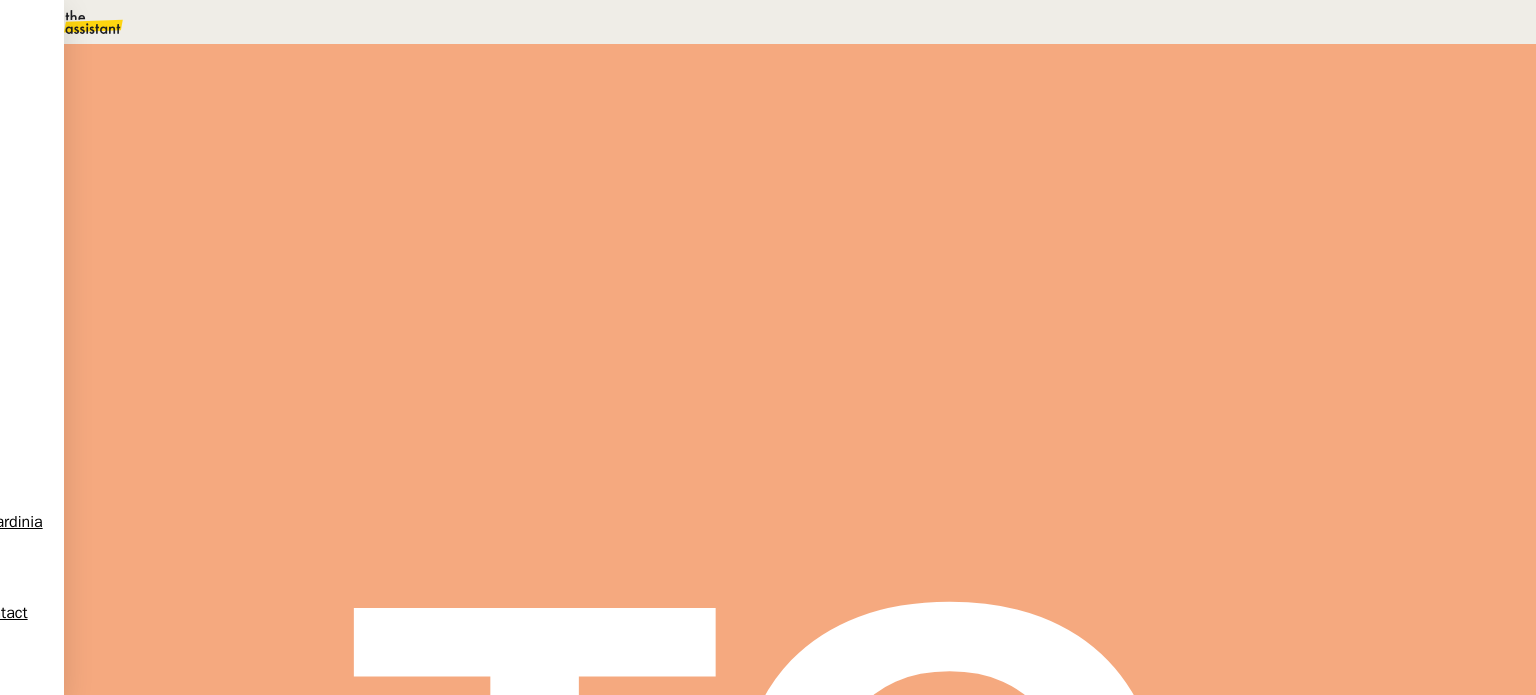 click on "Sauver" at bounding box center (1139, 188) 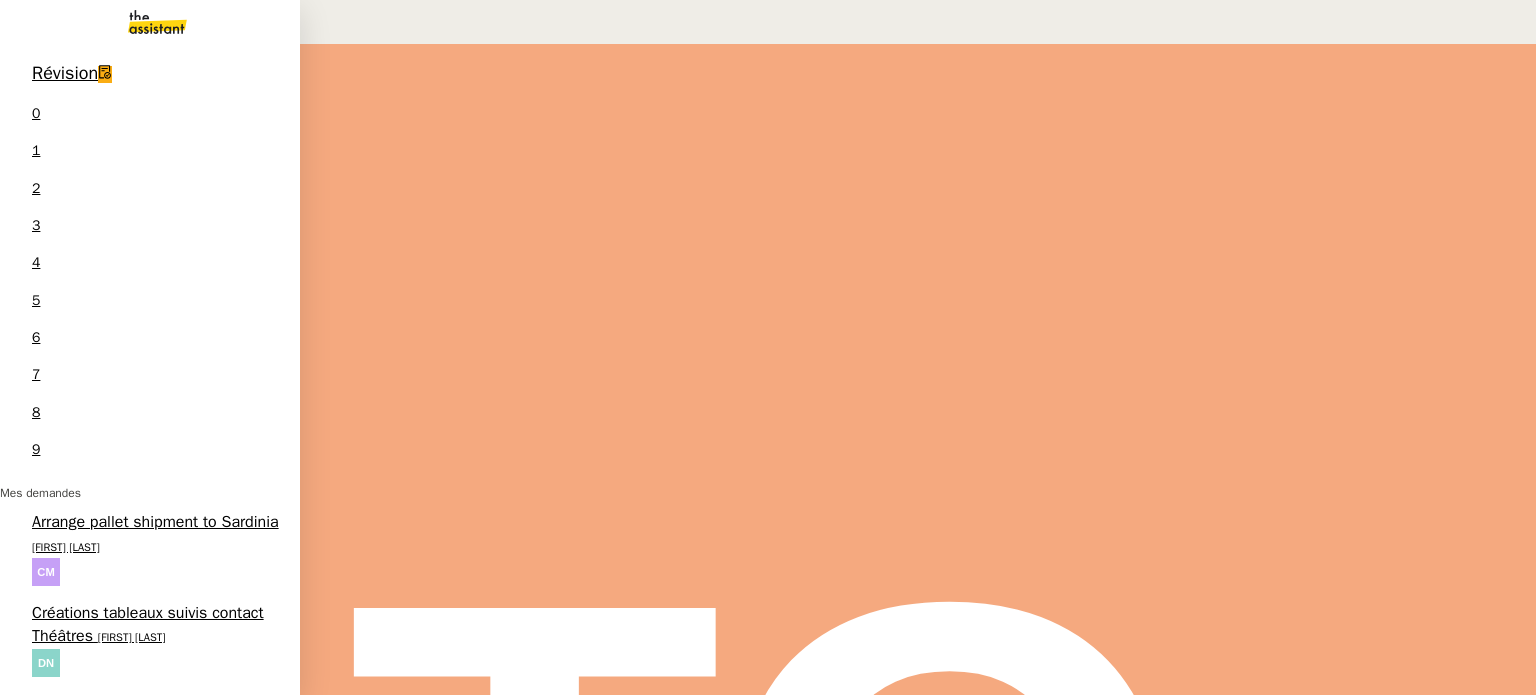 scroll, scrollTop: 191, scrollLeft: 0, axis: vertical 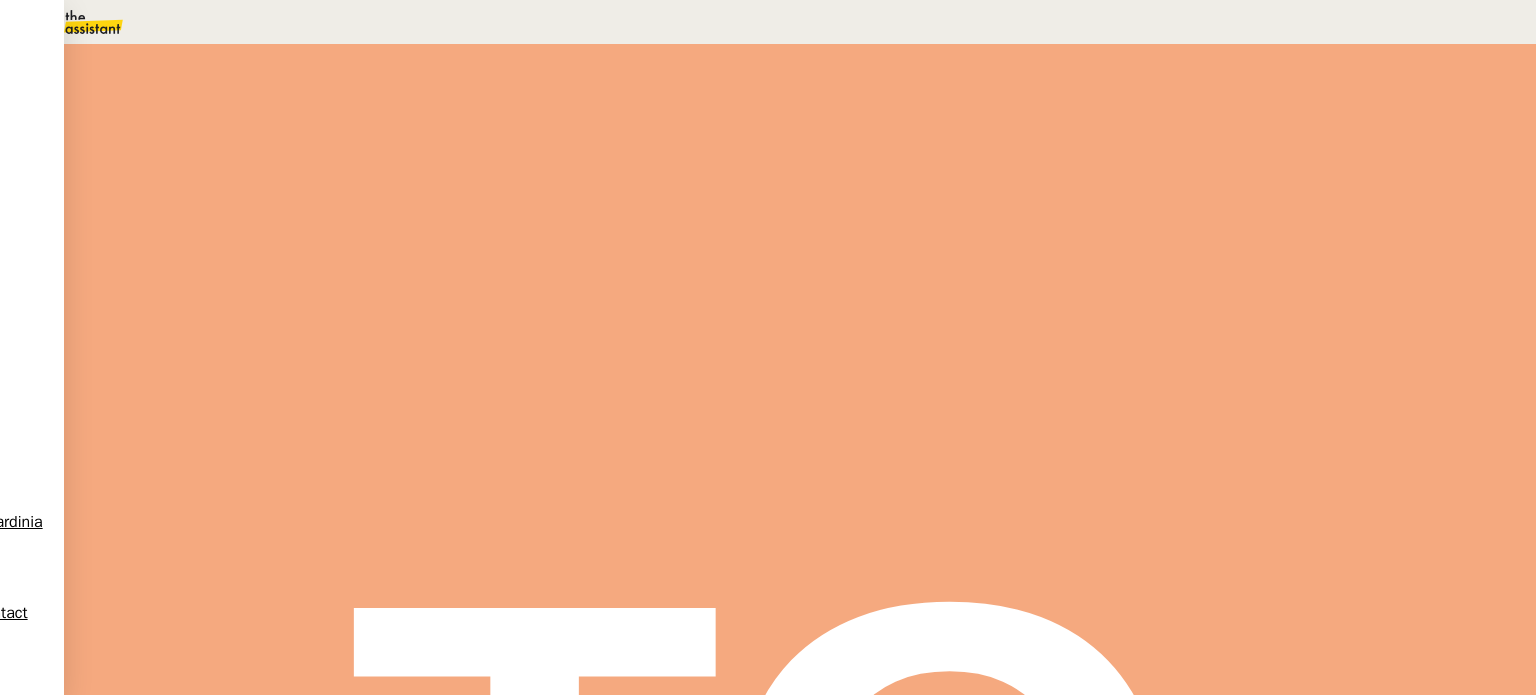 click at bounding box center [768, 790] 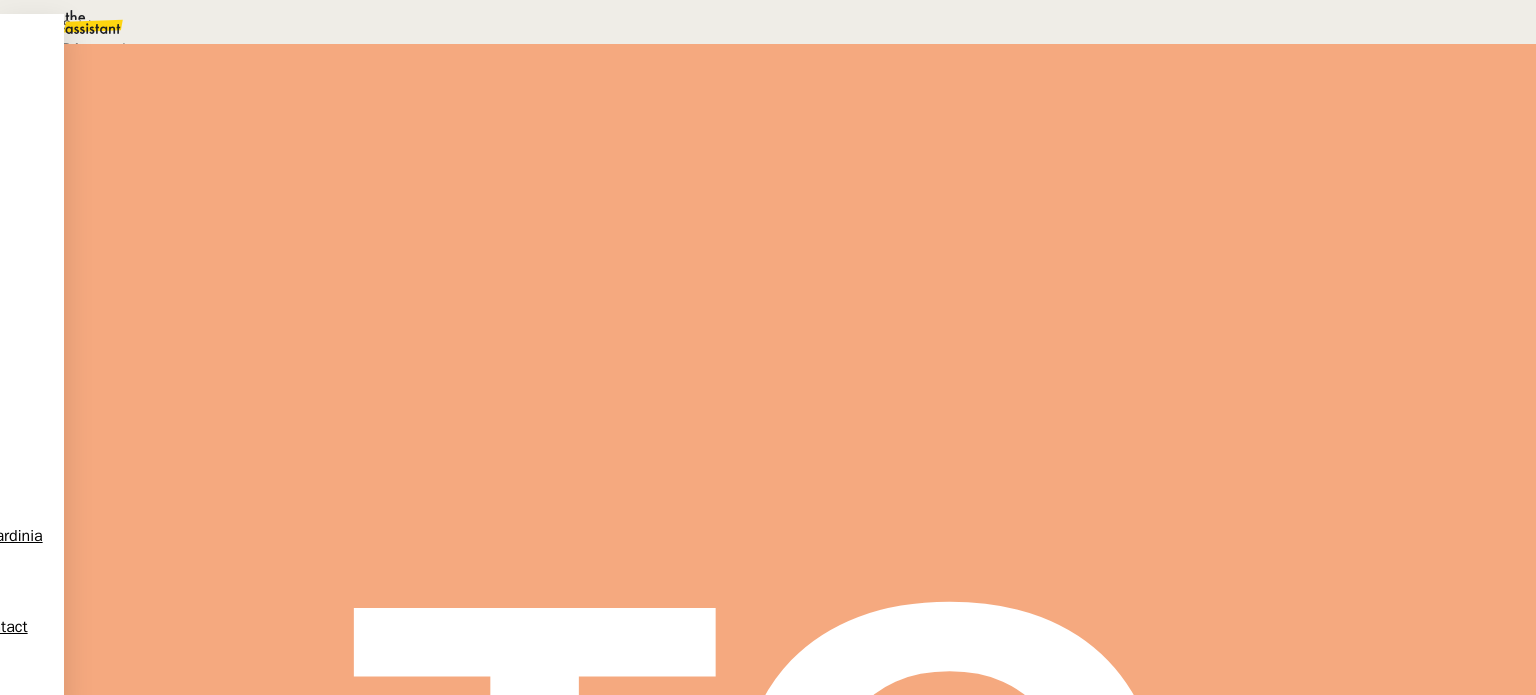 click on "Suivi" at bounding box center (763, 25) 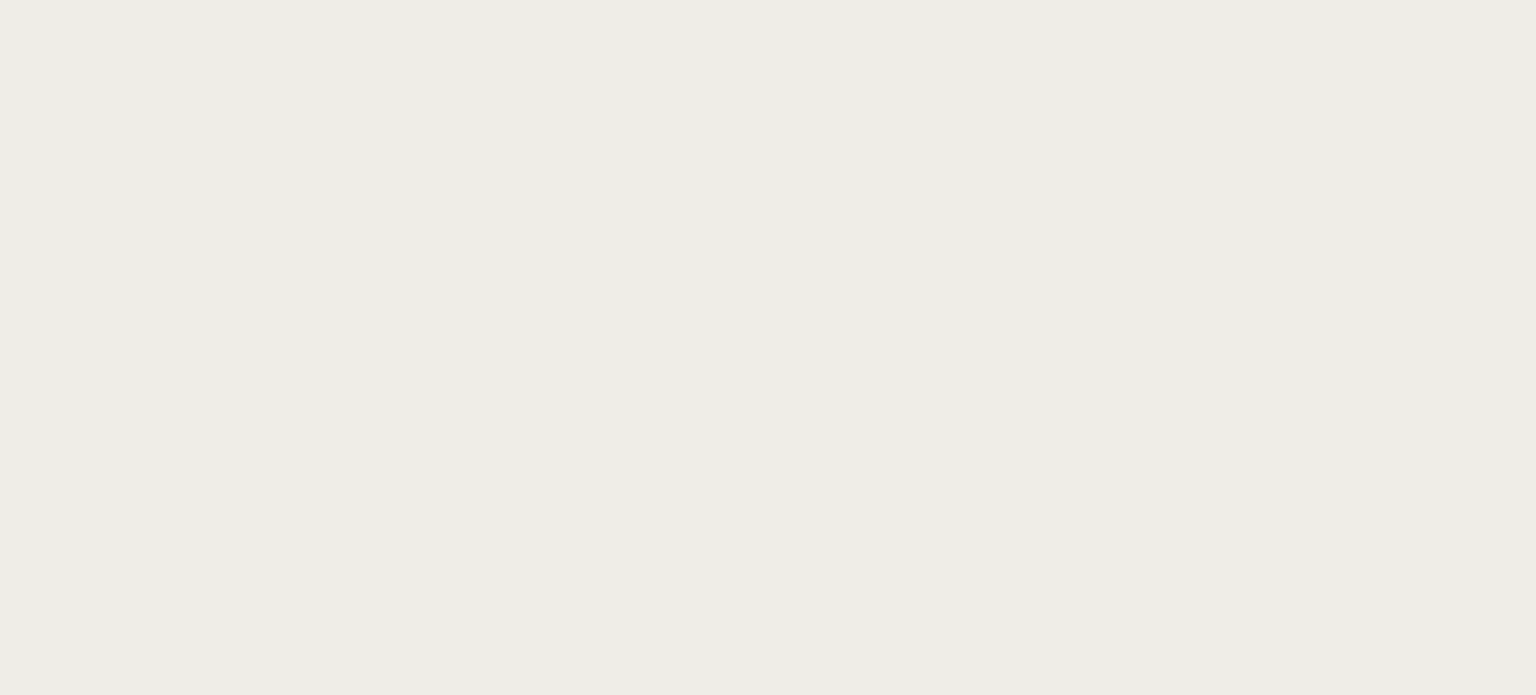 scroll, scrollTop: 0, scrollLeft: 0, axis: both 